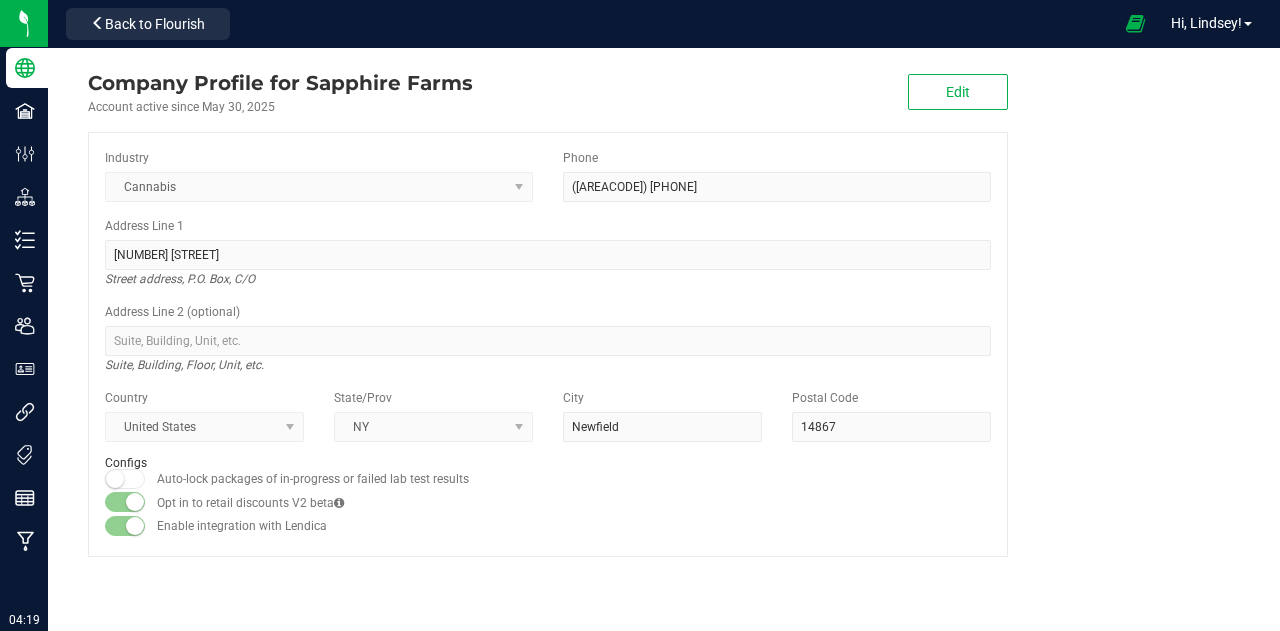 scroll, scrollTop: 0, scrollLeft: 0, axis: both 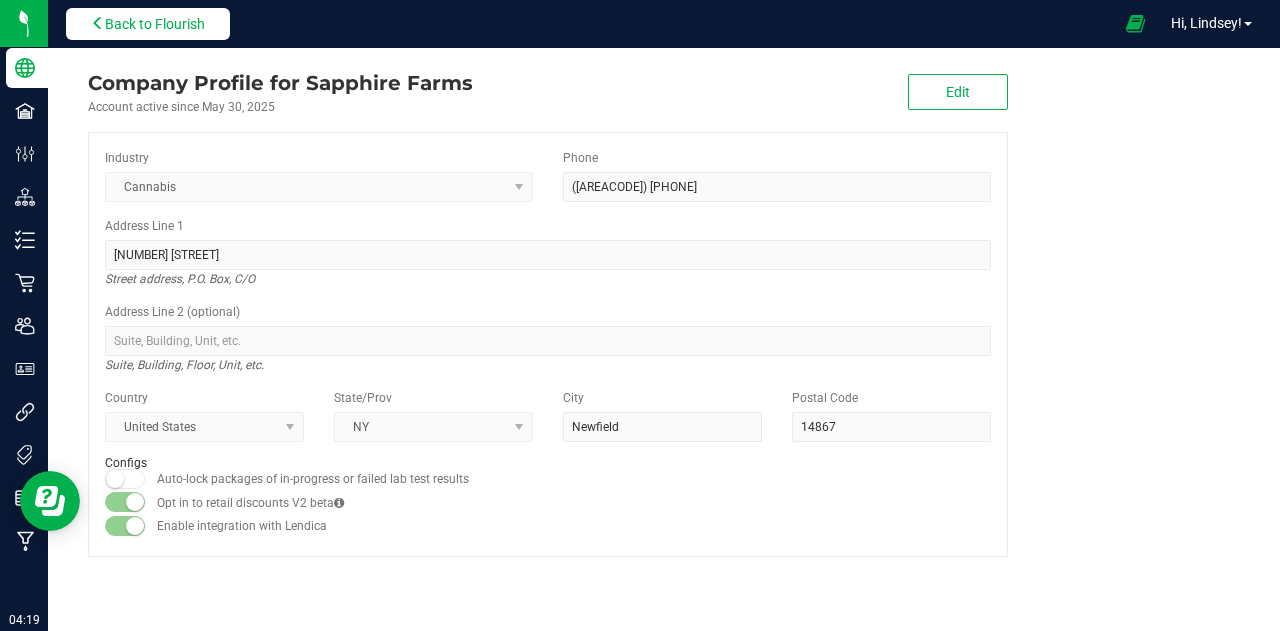 click on "Back to Flourish" at bounding box center (148, 24) 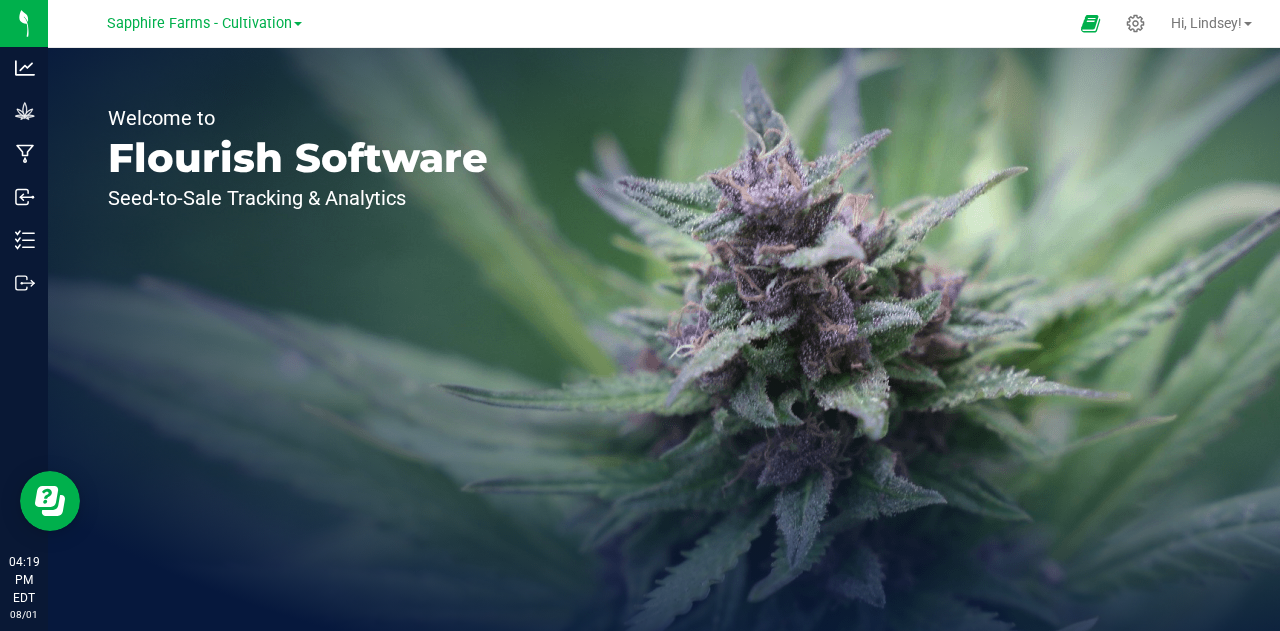 click at bounding box center [298, 24] 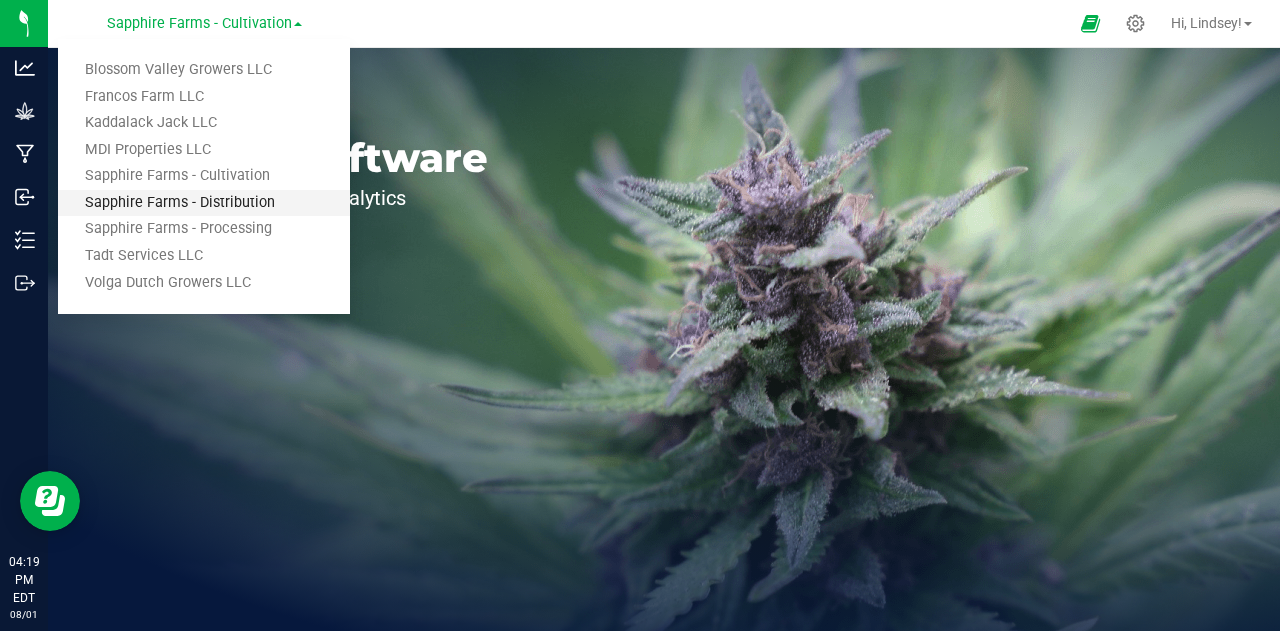 click on "Sapphire Farms - Distribution" at bounding box center (204, 203) 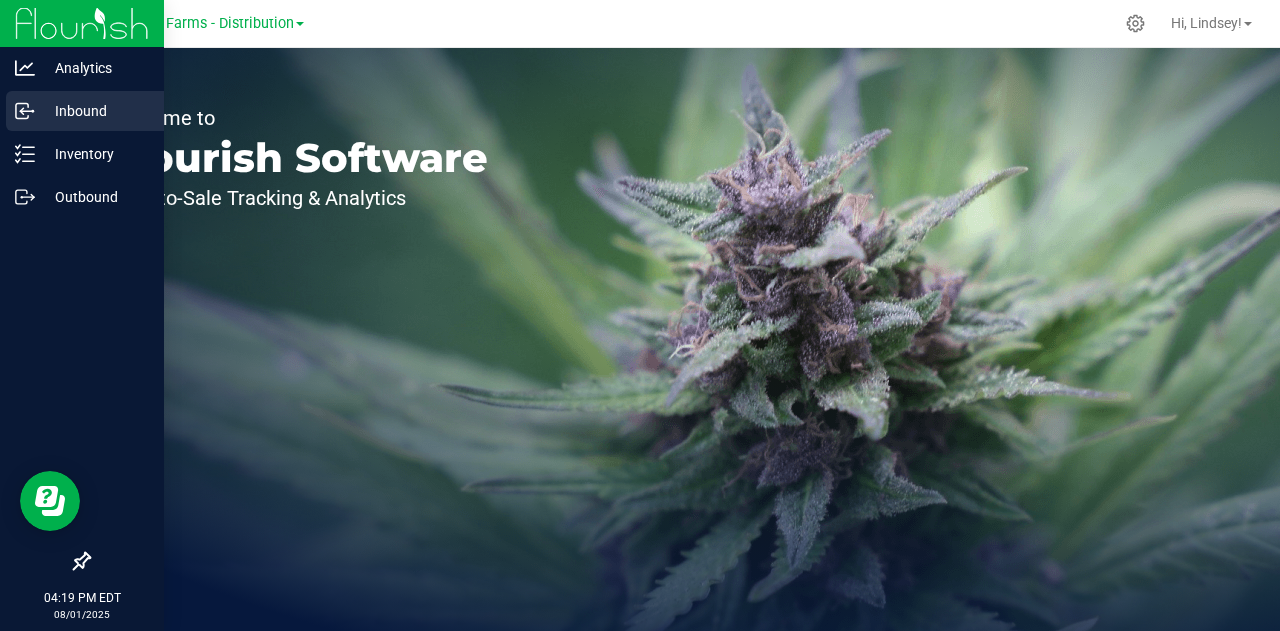 click on "Inbound" at bounding box center [95, 111] 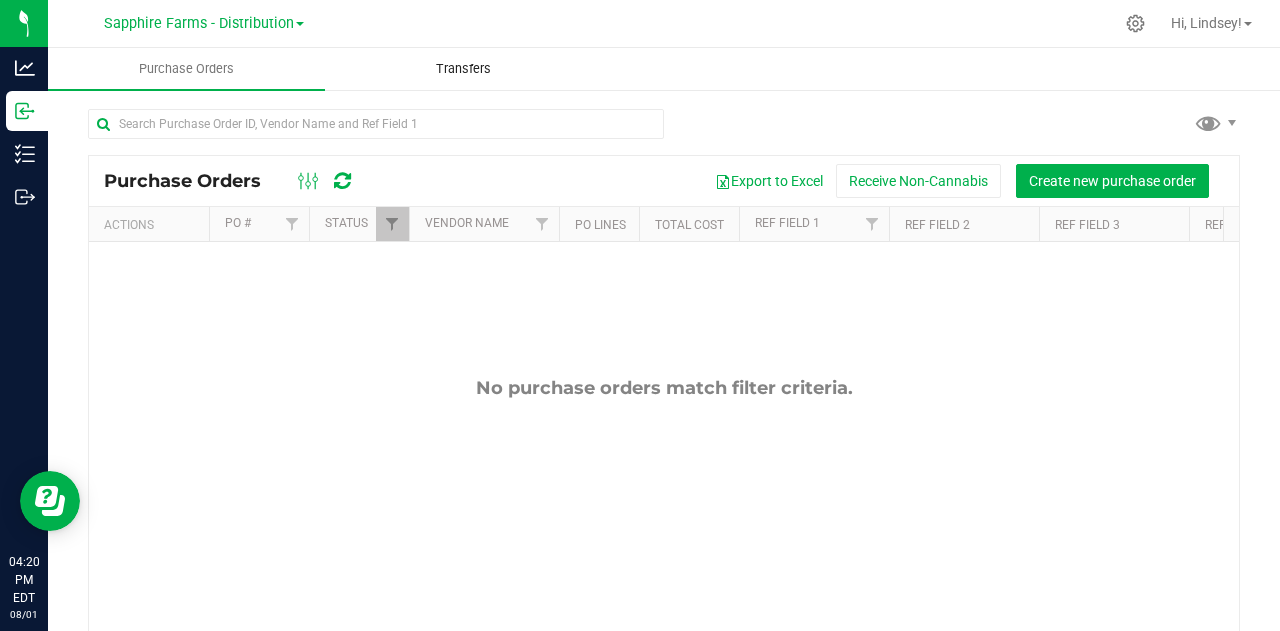 click on "Transfers" at bounding box center (463, 69) 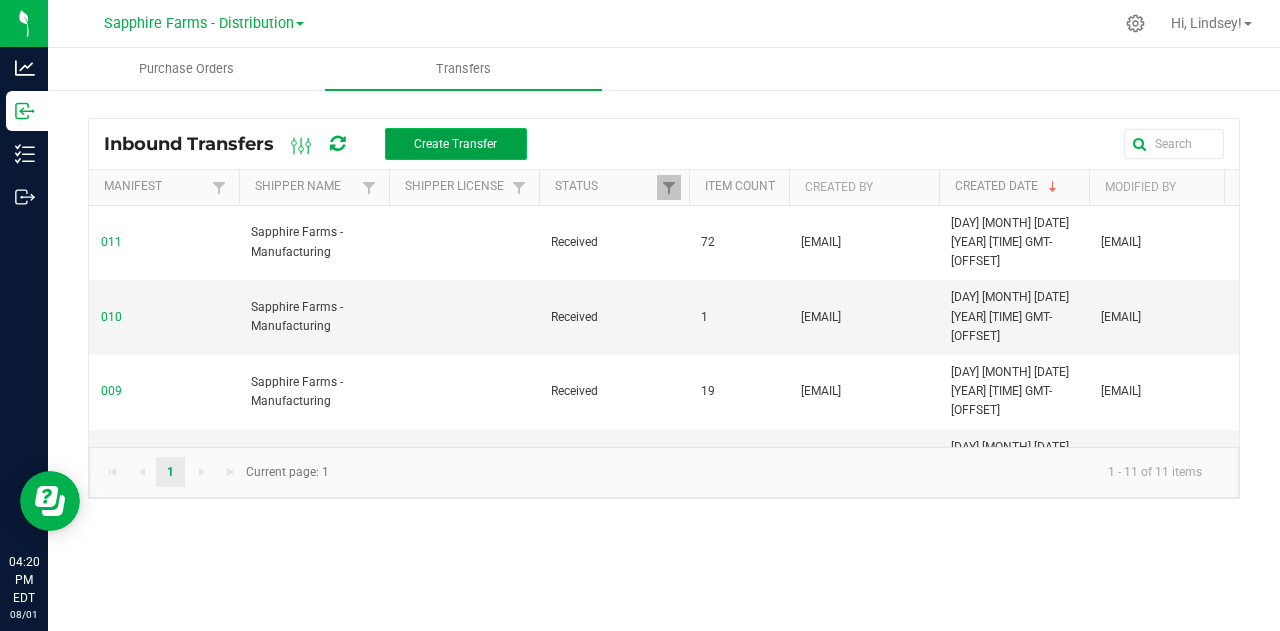 click on "Create Transfer" at bounding box center (455, 144) 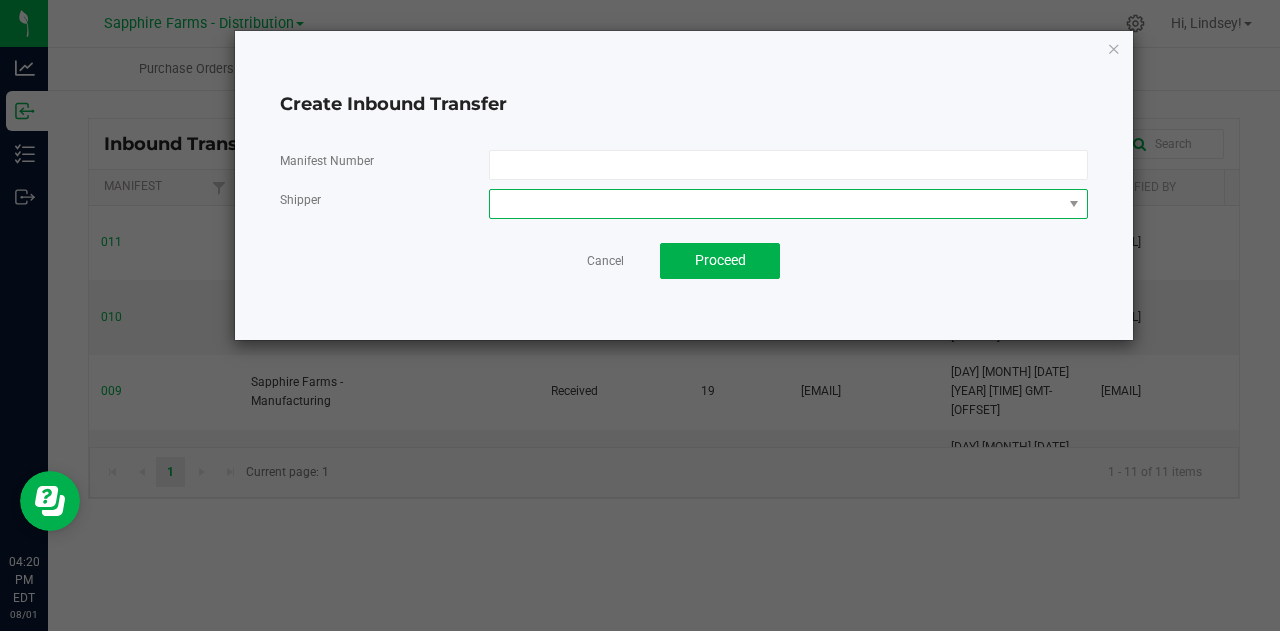 click at bounding box center [776, 204] 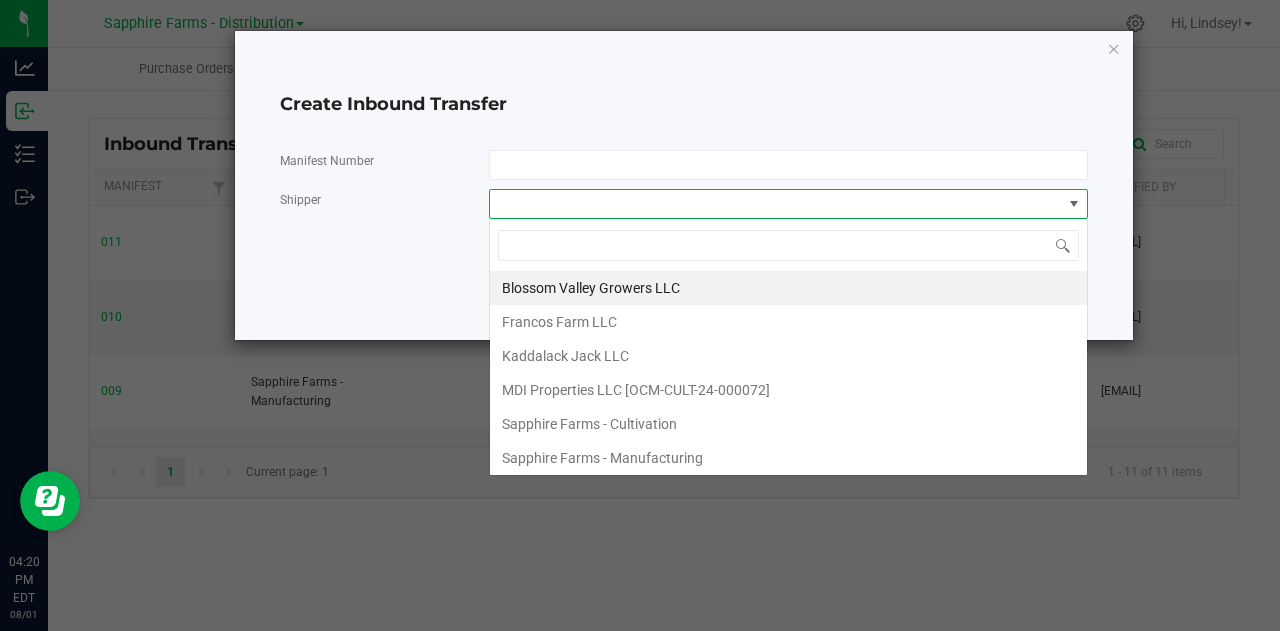 scroll, scrollTop: 99970, scrollLeft: 99400, axis: both 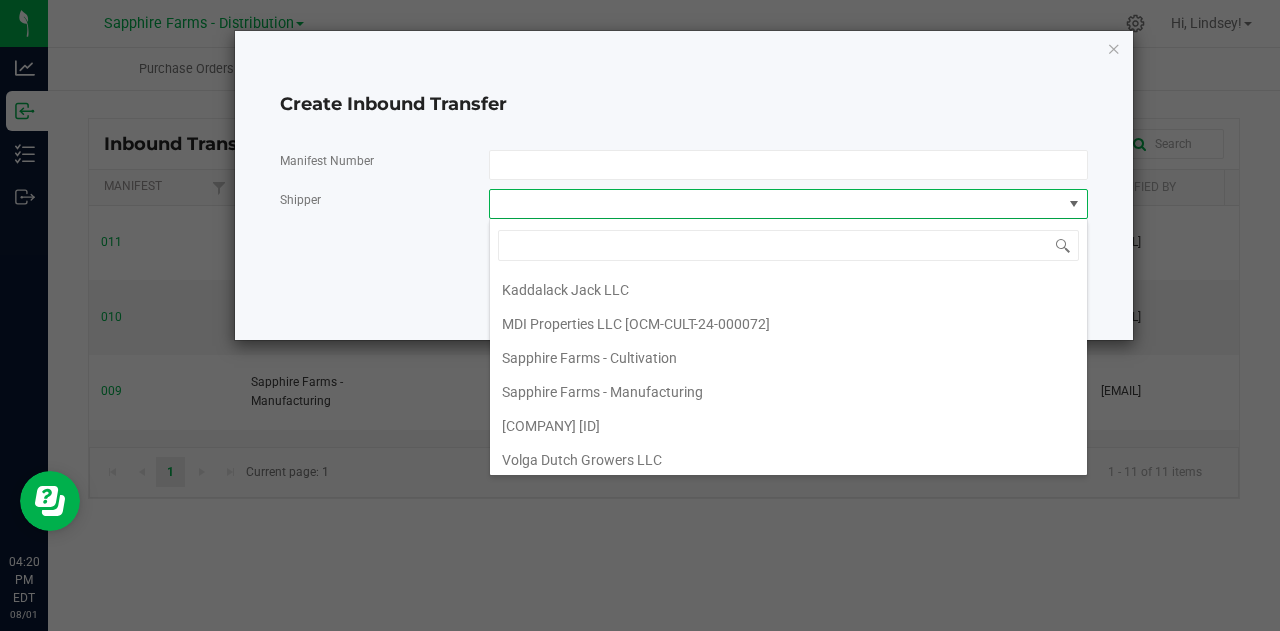 click on "Create Inbound Transfer" 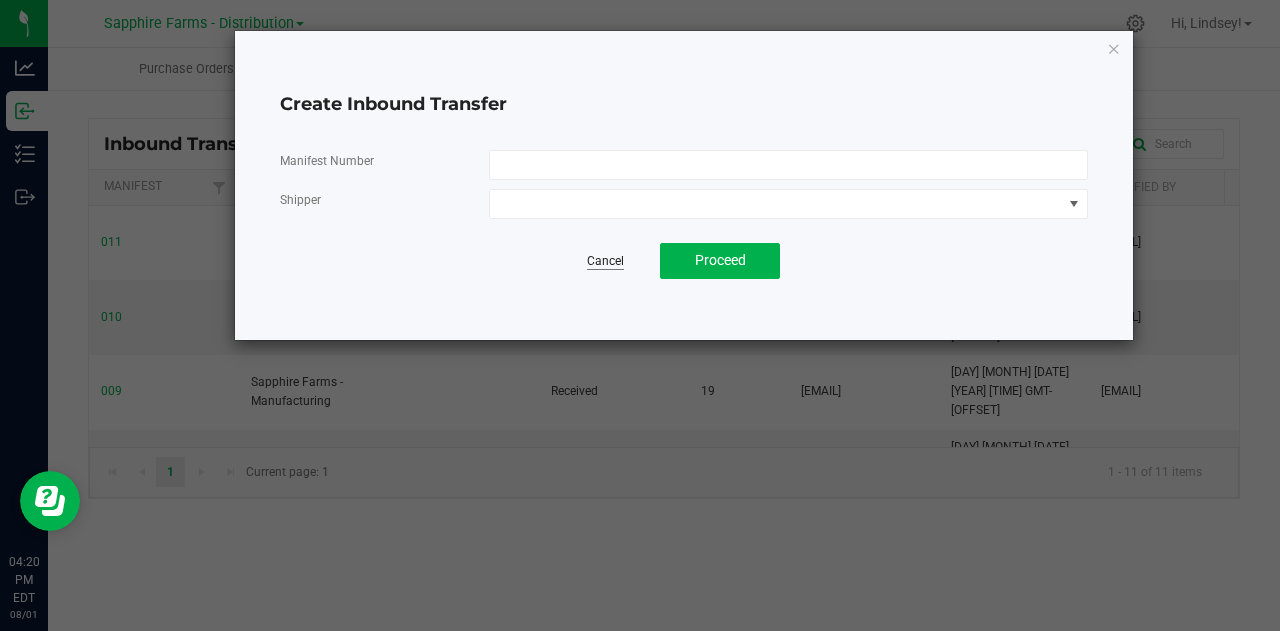 click on "Cancel" 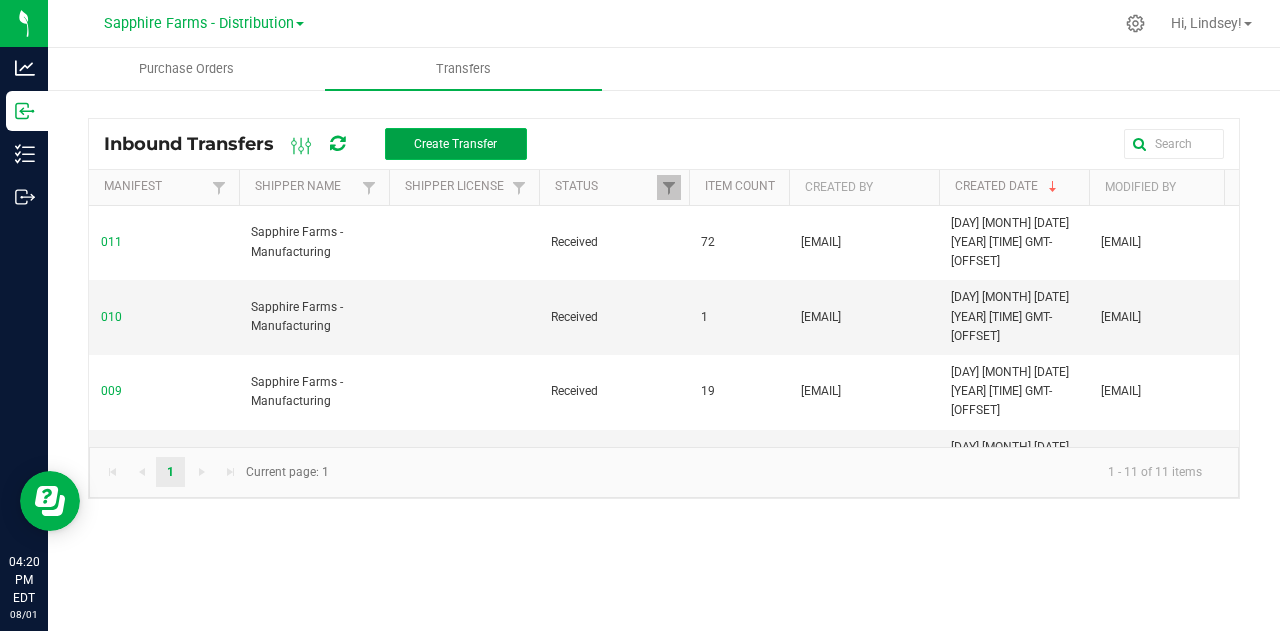 click on "Create Transfer" at bounding box center [455, 144] 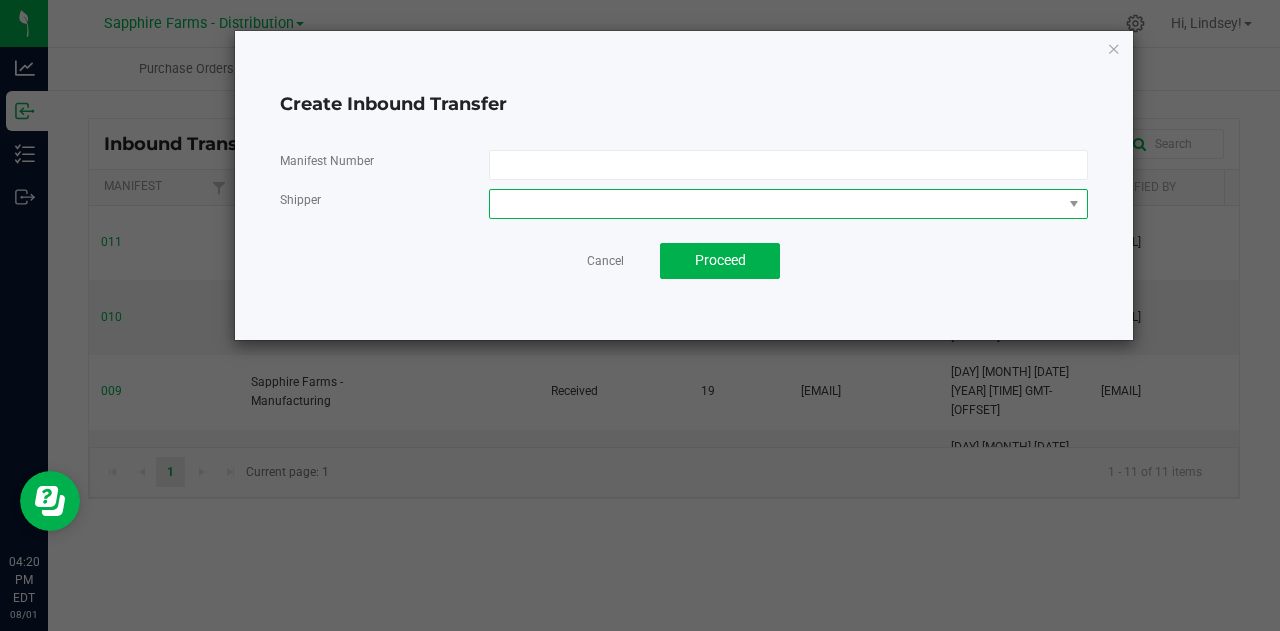 click at bounding box center [776, 204] 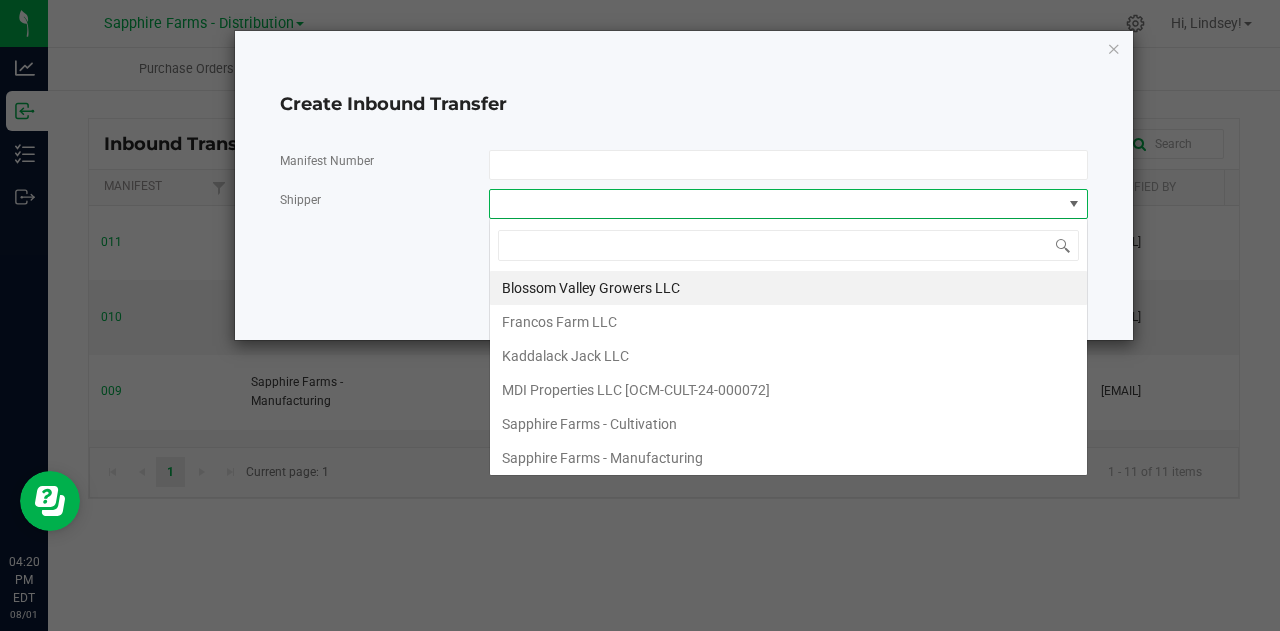 scroll, scrollTop: 99970, scrollLeft: 99400, axis: both 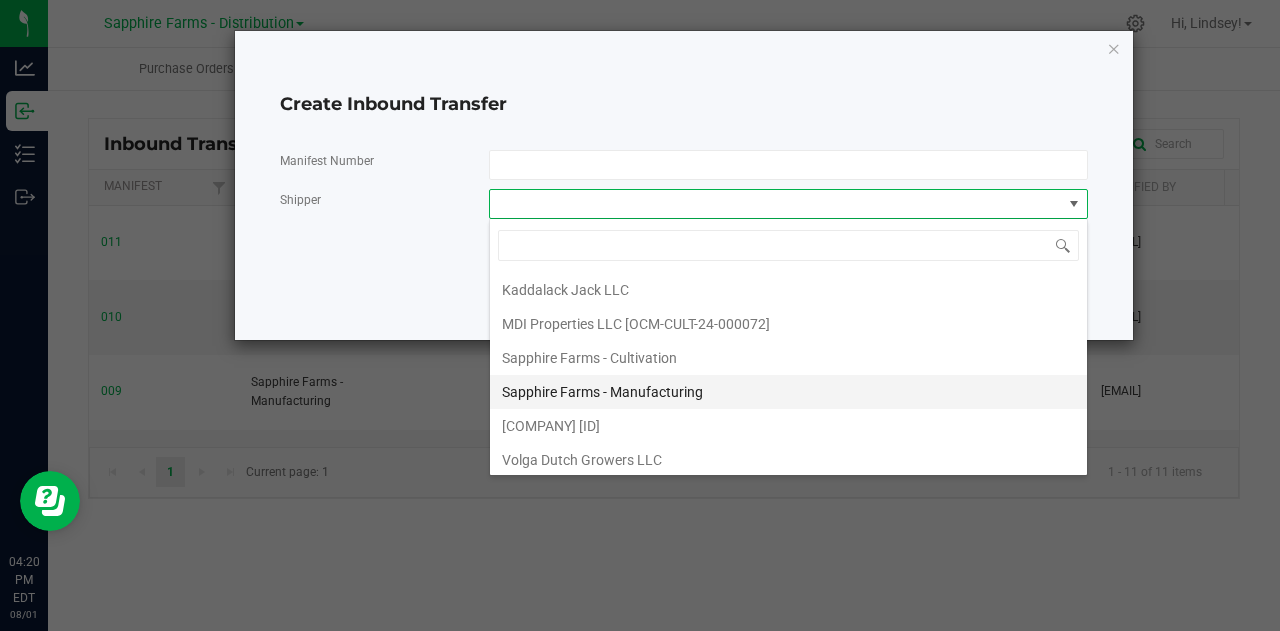 click on "Sapphire Farms - Manufacturing" at bounding box center (788, 392) 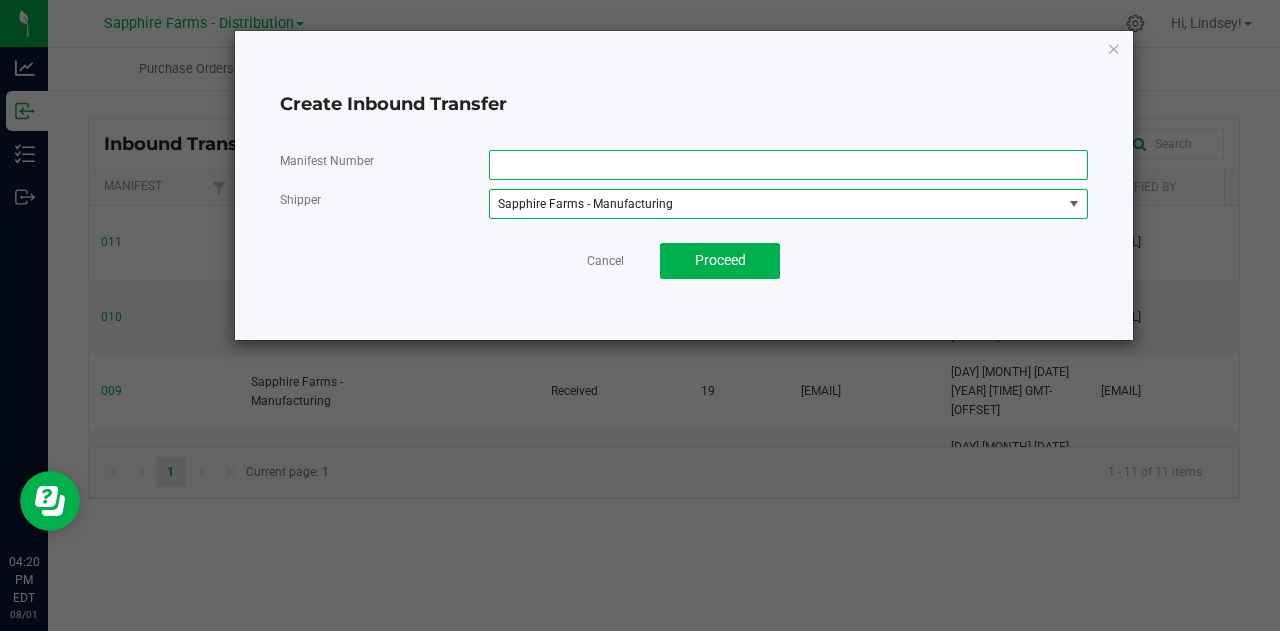 click 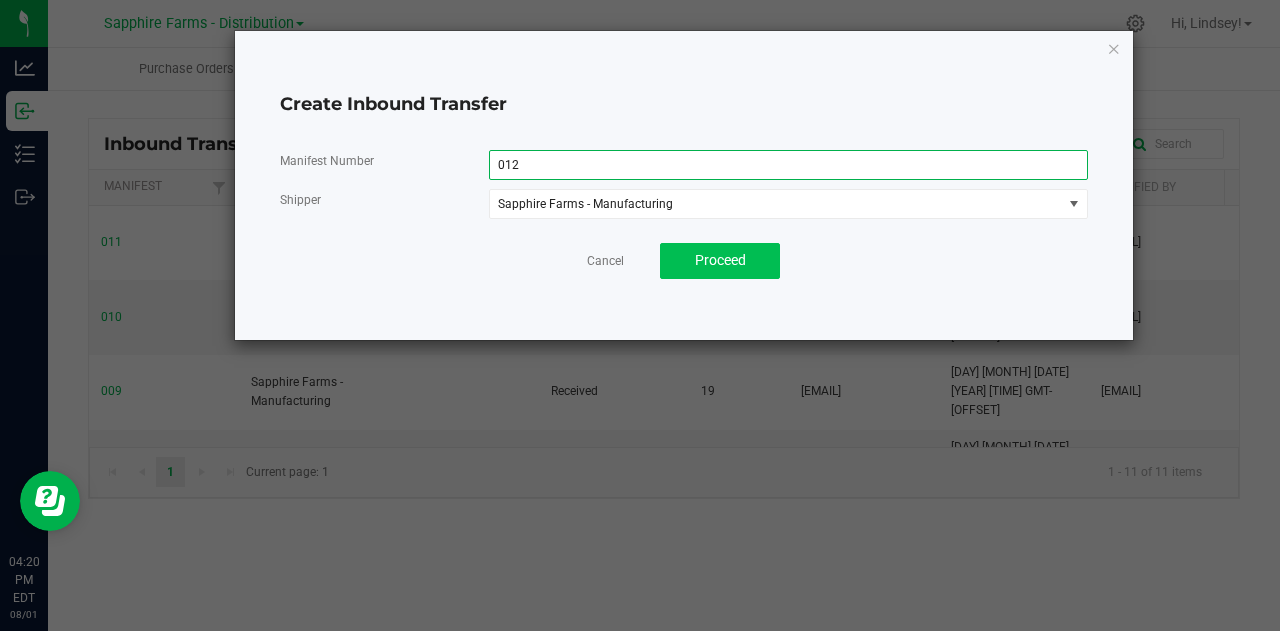 type on "012" 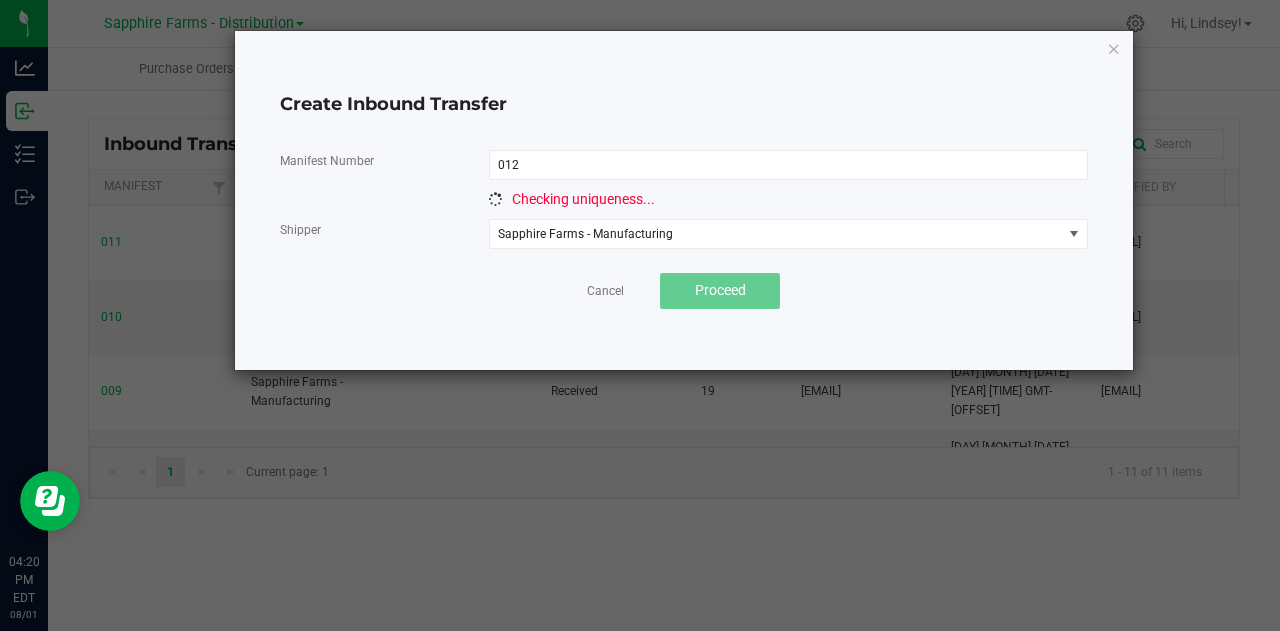 click on "Manifest Number 012 Checking uniqueness... Shipper Sapphire Farms - Manufacturing  Cancel   Proceed" 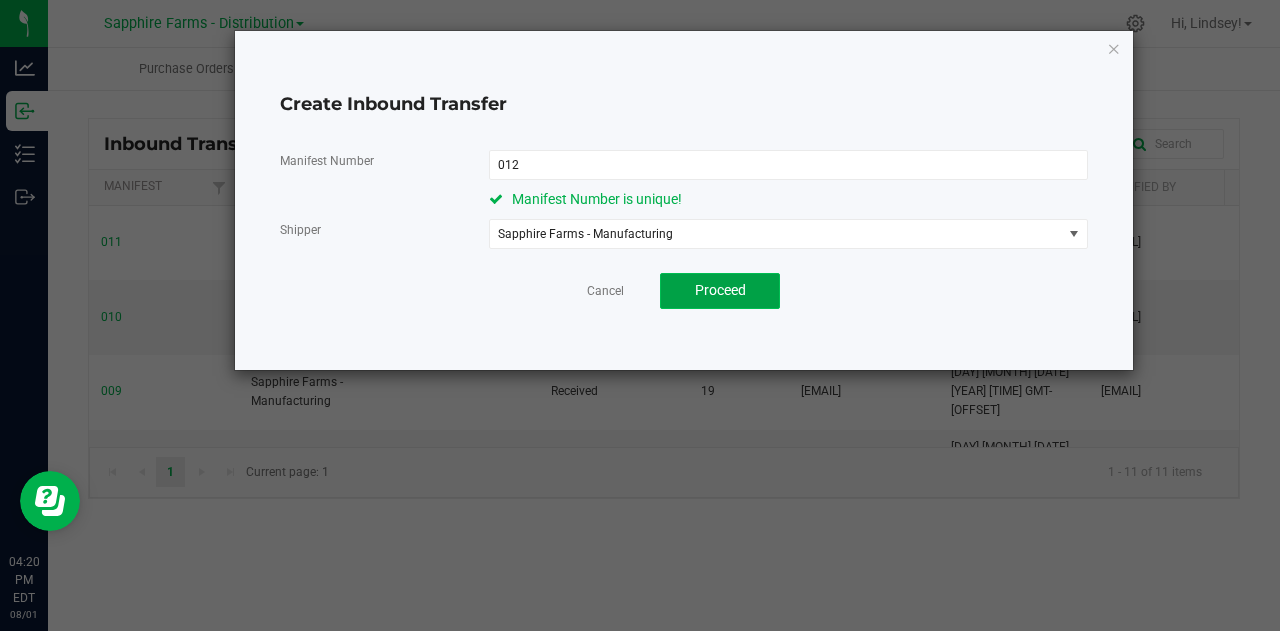click on "Proceed" 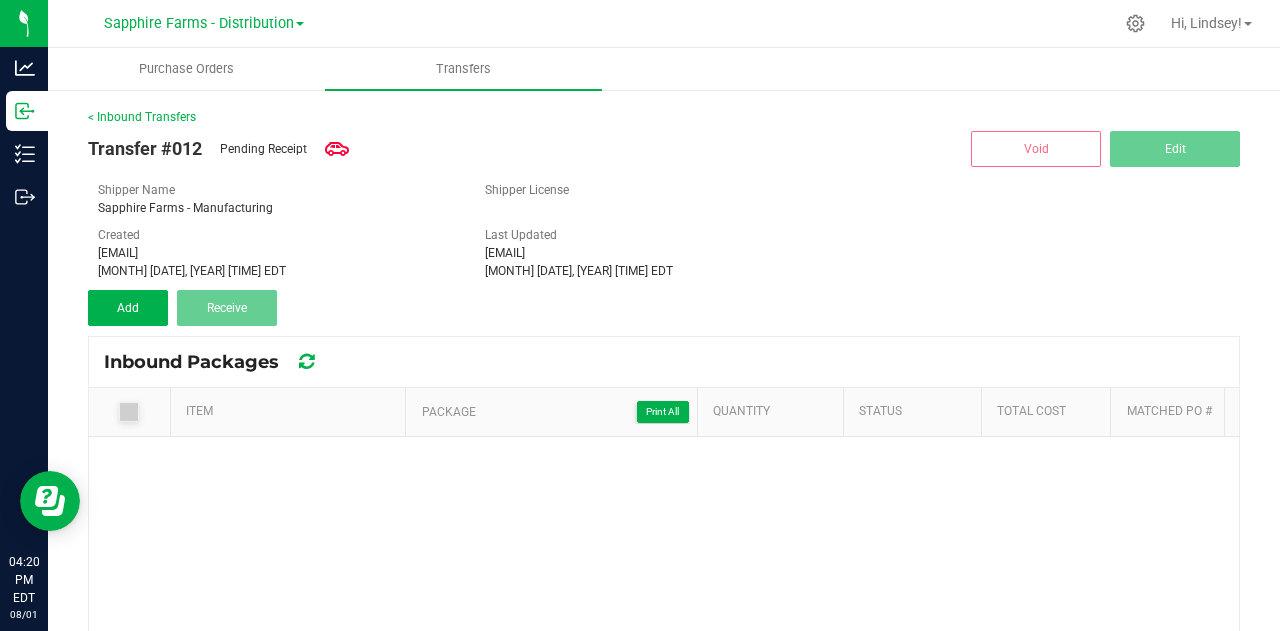 click on "< Inbound Transfers   Transfer #012   Pending Receipt
Void   Edit  Shipper Name Sapphire Farms - Manufacturing Shipper License Created lindsey.reynolds@sapphirefarmsmi.com Aug 1, 2025 4:20:36 PM EDT Last Updated lindsey.reynolds@sapphirefarmsmi.com Aug 1, 2025 4:20:36 PM EDT  Add   Receive   Inbound Packages  Item  Package   Print All  Quantity Status Total Cost Matched PO #
No packages found." at bounding box center (664, 472) 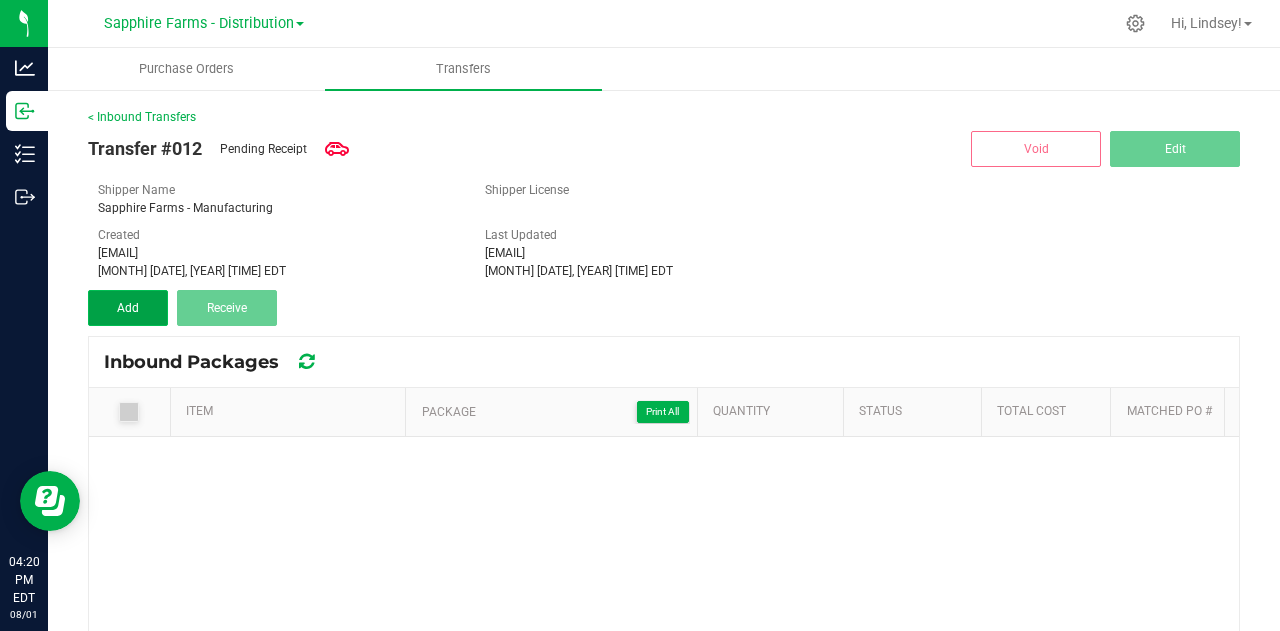 click on "Add" at bounding box center [128, 308] 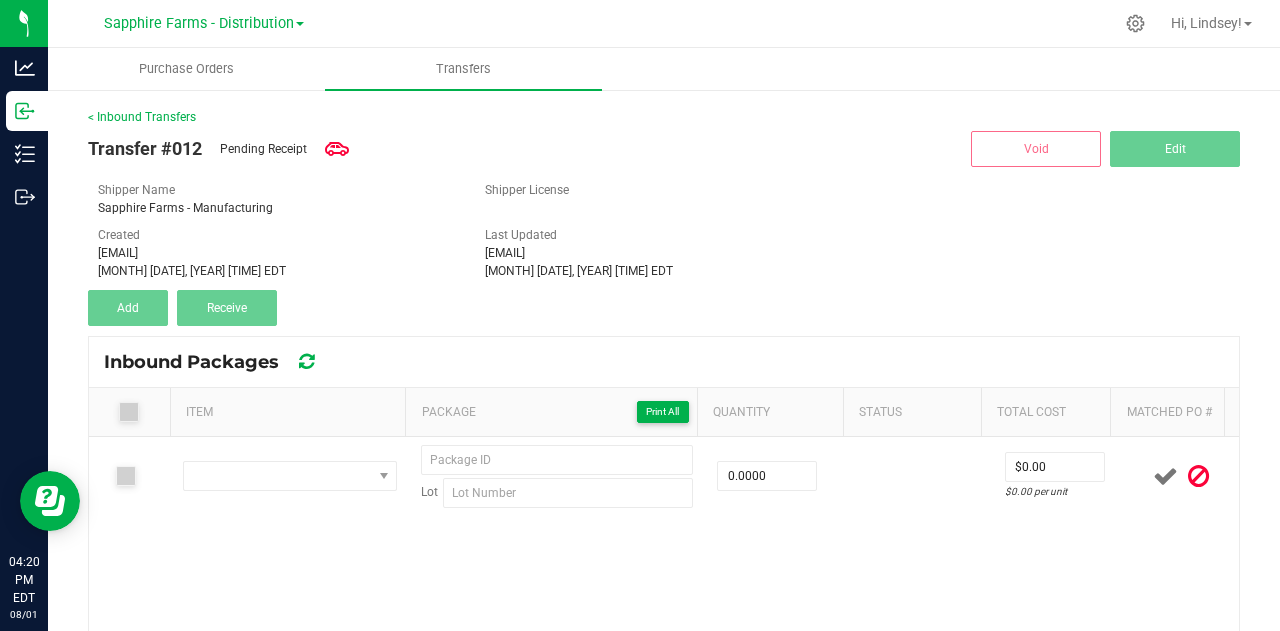 scroll, scrollTop: 100, scrollLeft: 0, axis: vertical 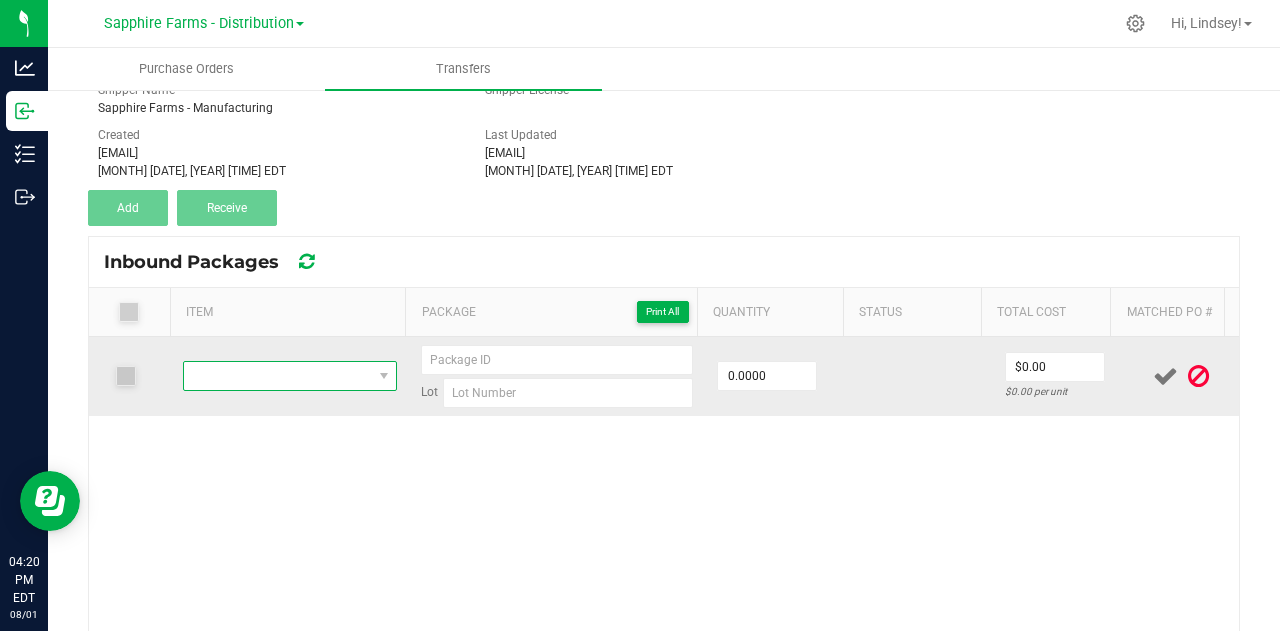 click at bounding box center [277, 376] 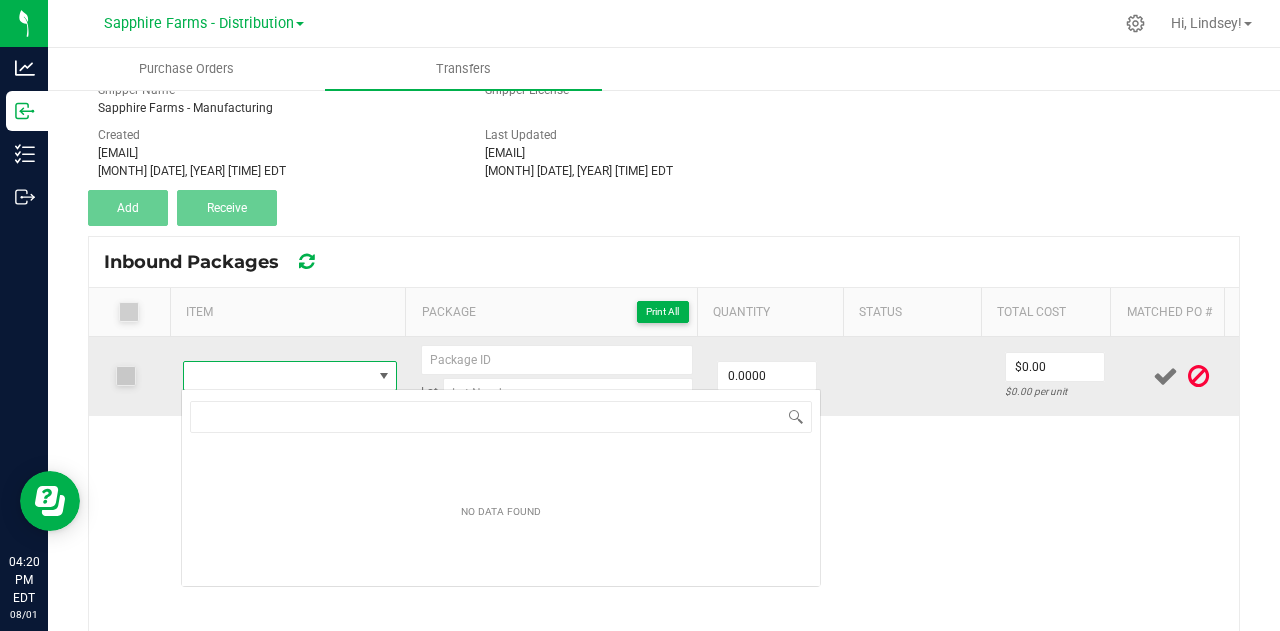 scroll, scrollTop: 99970, scrollLeft: 99792, axis: both 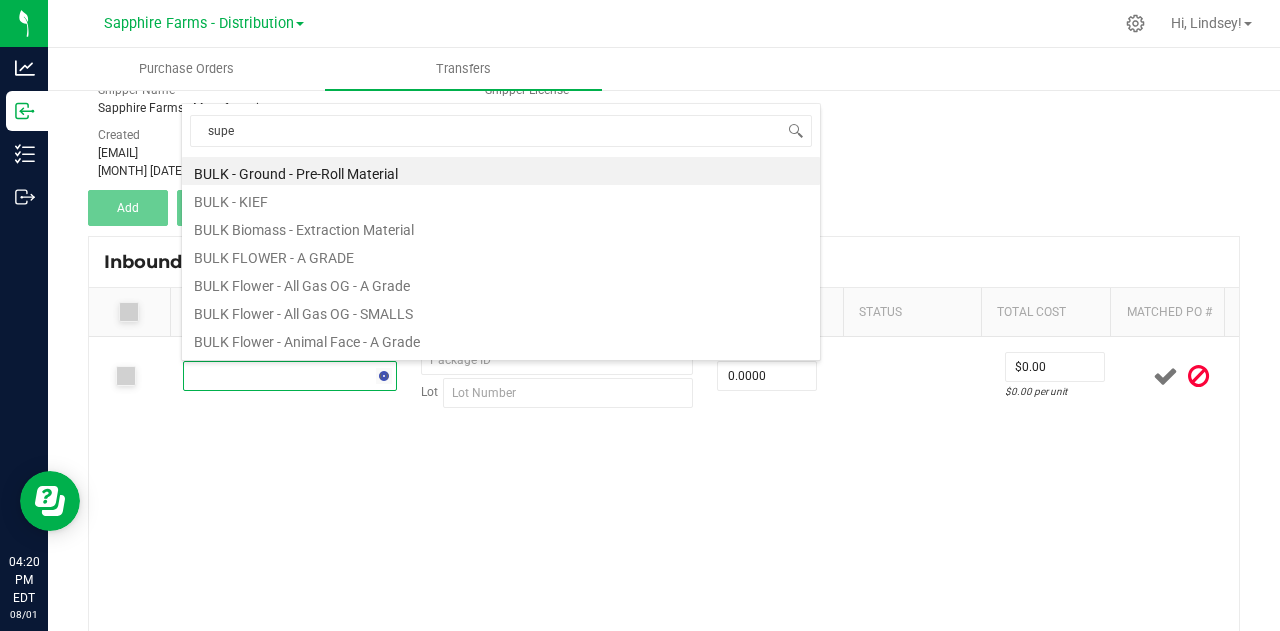 type on "super" 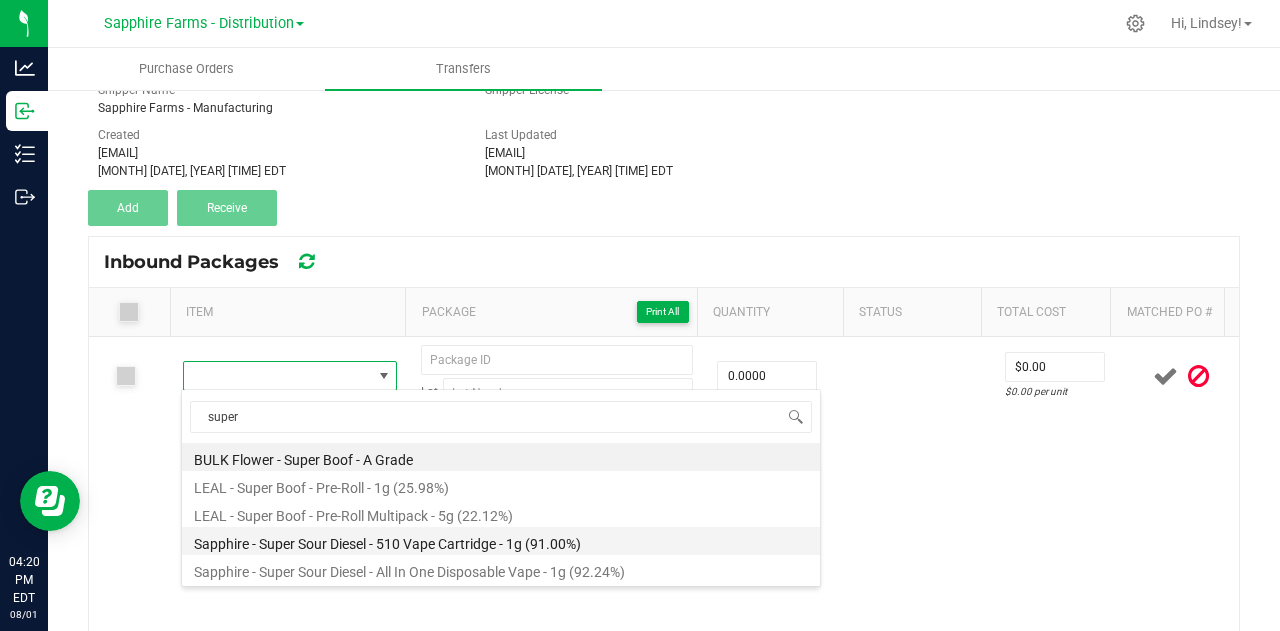 click on "Sapphire - Super Sour Diesel - 510 Vape Cartridge - 1g (91.00%)" at bounding box center (501, 541) 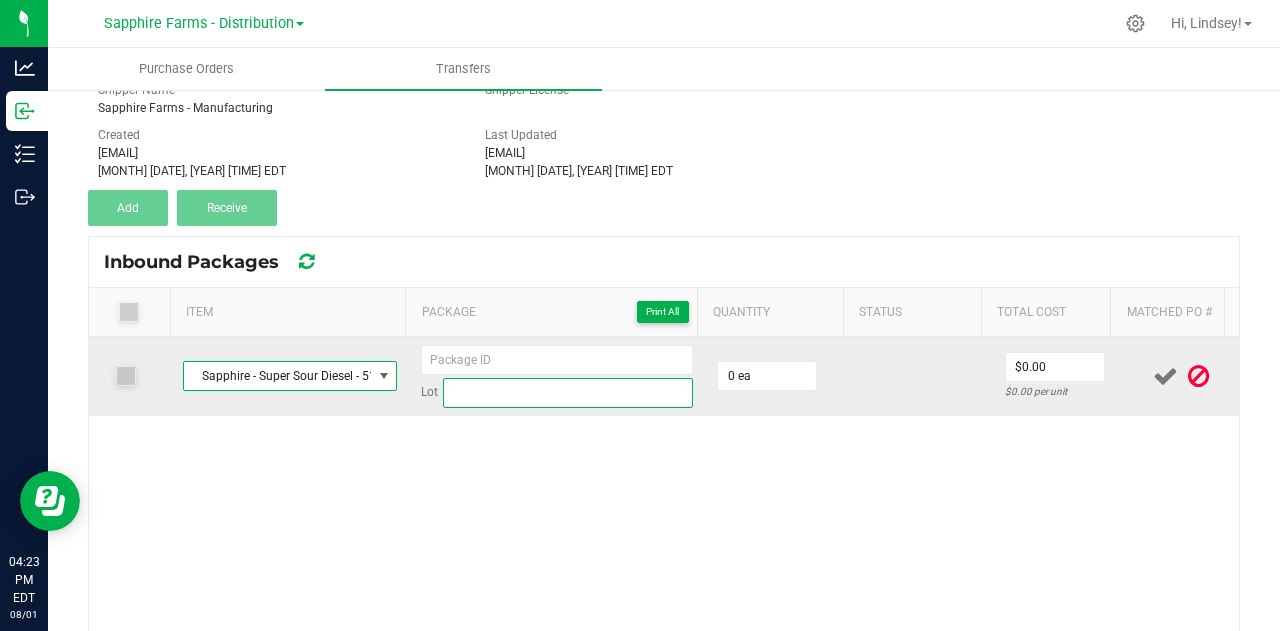click at bounding box center (568, 393) 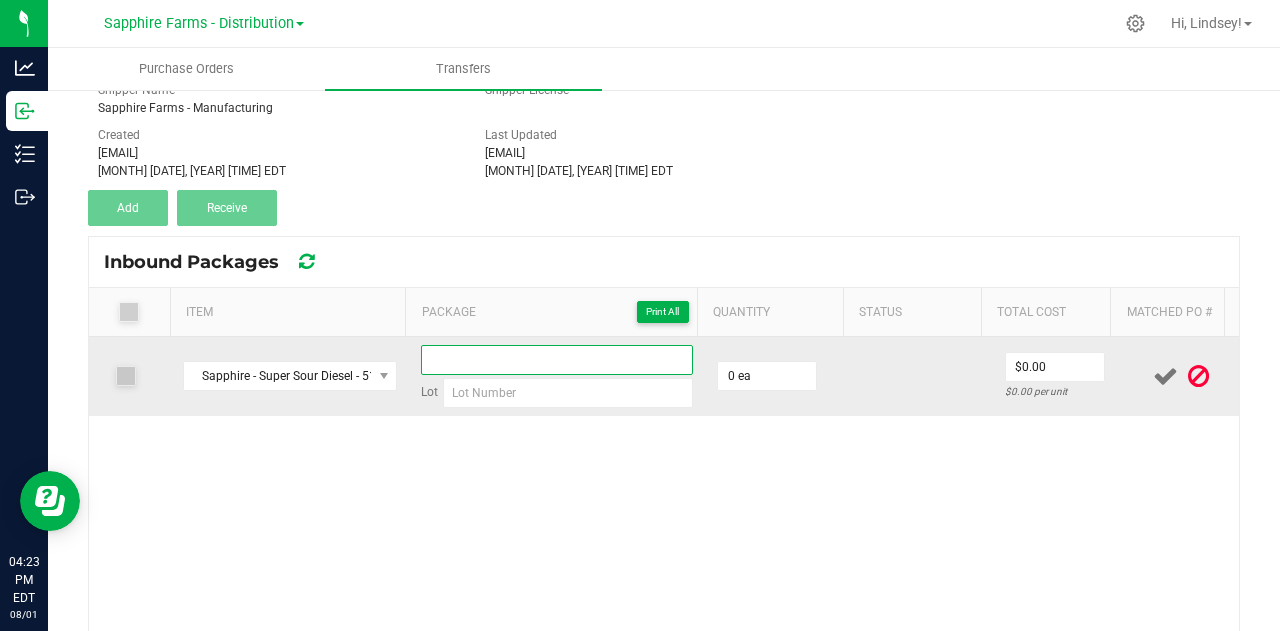 click at bounding box center (557, 360) 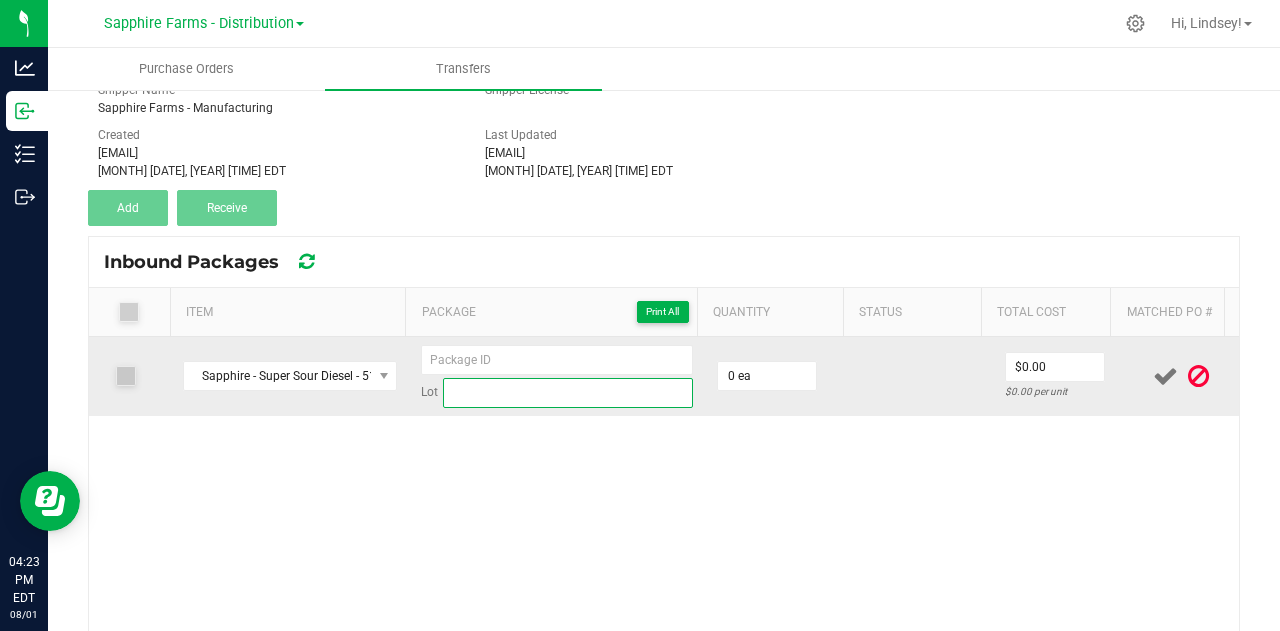 drag, startPoint x: 516, startPoint y: 391, endPoint x: 516, endPoint y: 374, distance: 17 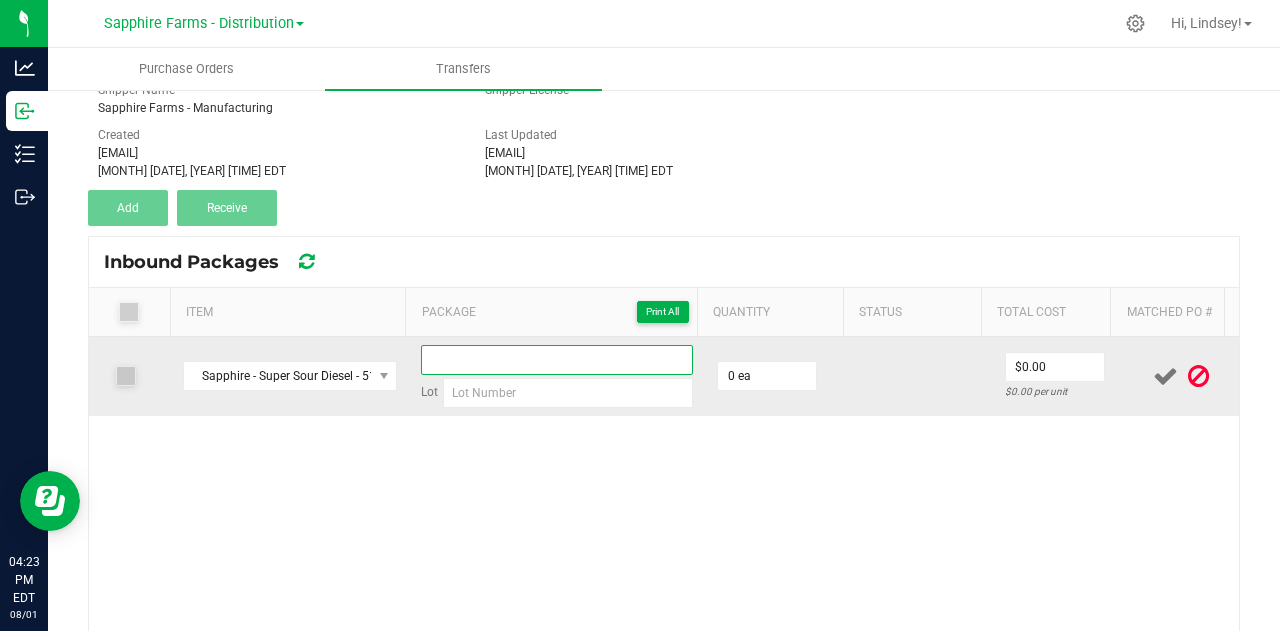 click at bounding box center (557, 360) 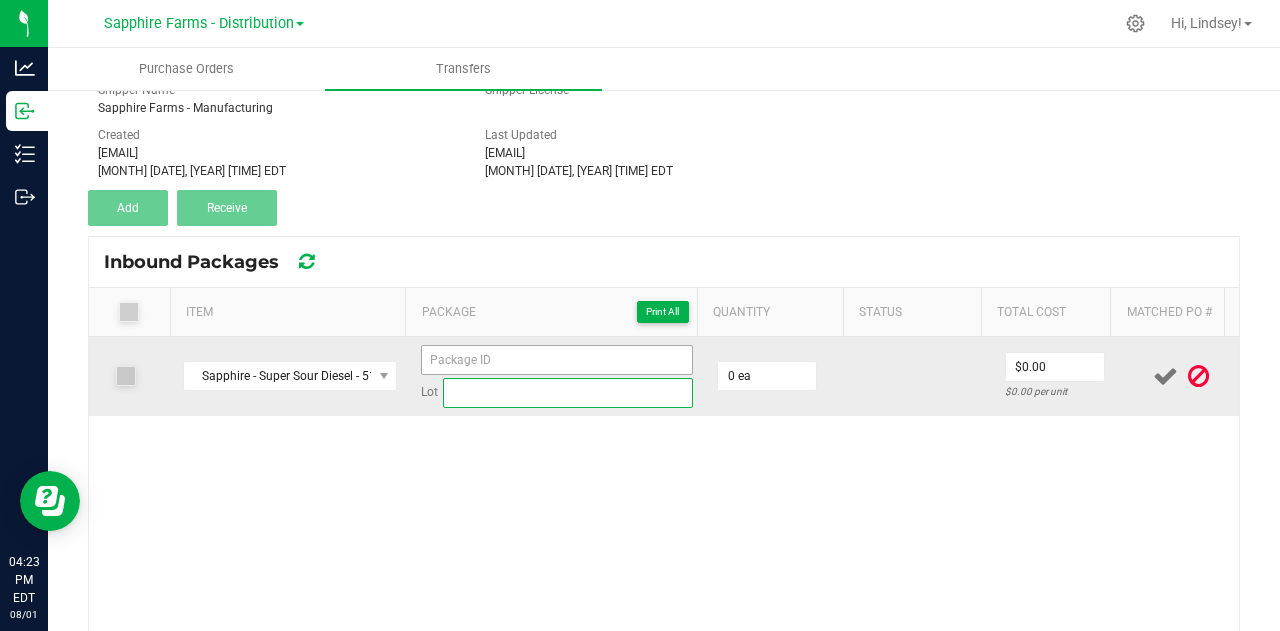 drag, startPoint x: 519, startPoint y: 387, endPoint x: 521, endPoint y: 356, distance: 31.06445 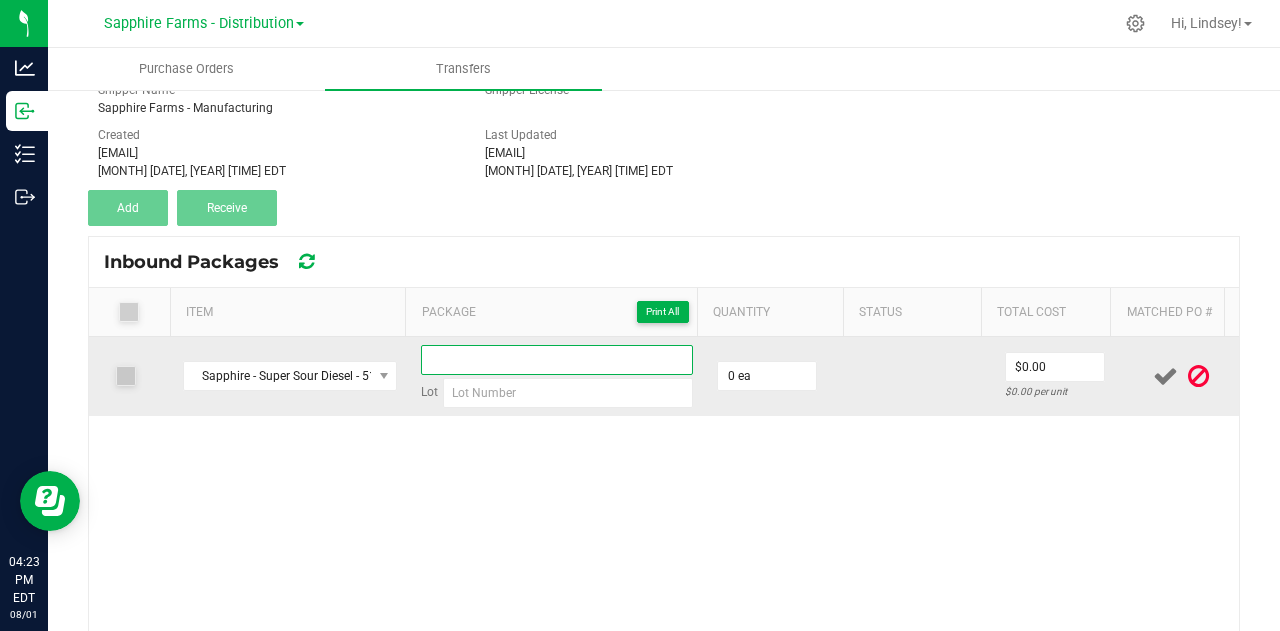 click at bounding box center [557, 360] 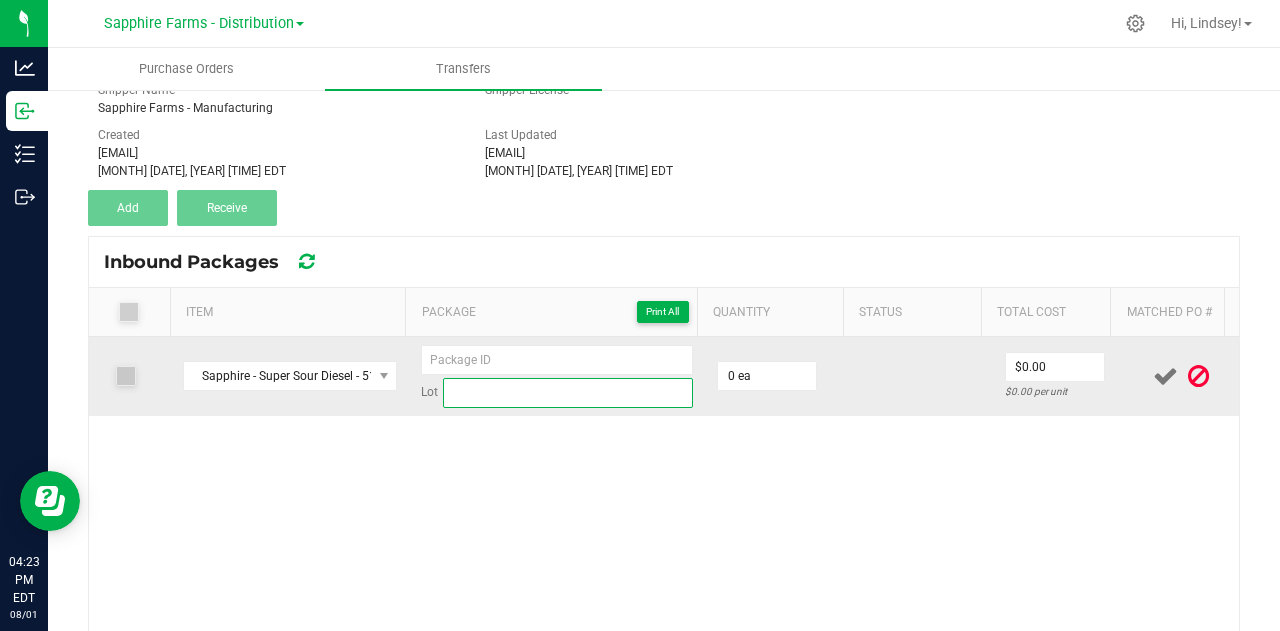 click at bounding box center (568, 393) 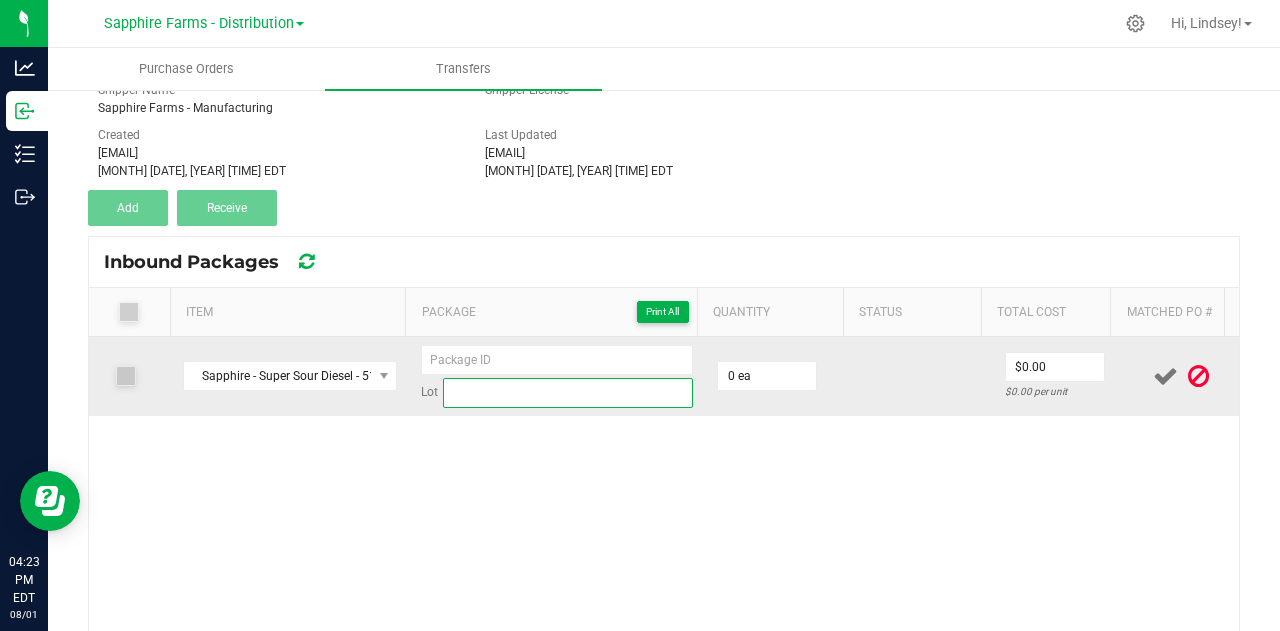 click at bounding box center (568, 393) 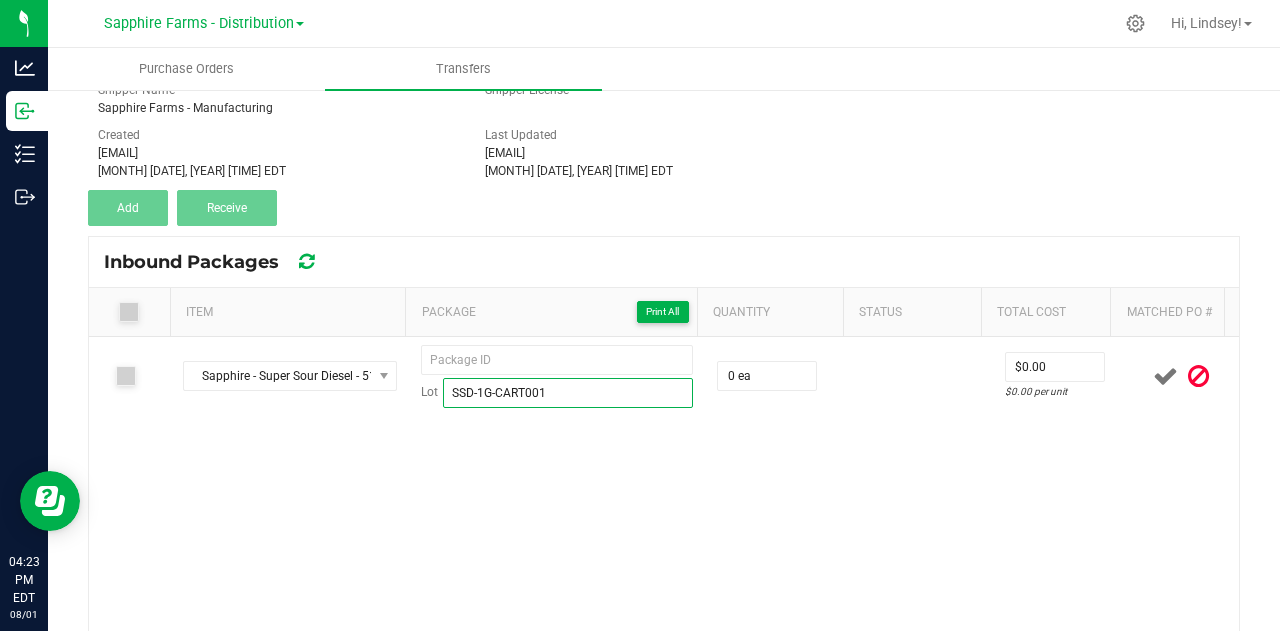 type on "SSD-1G-CART001" 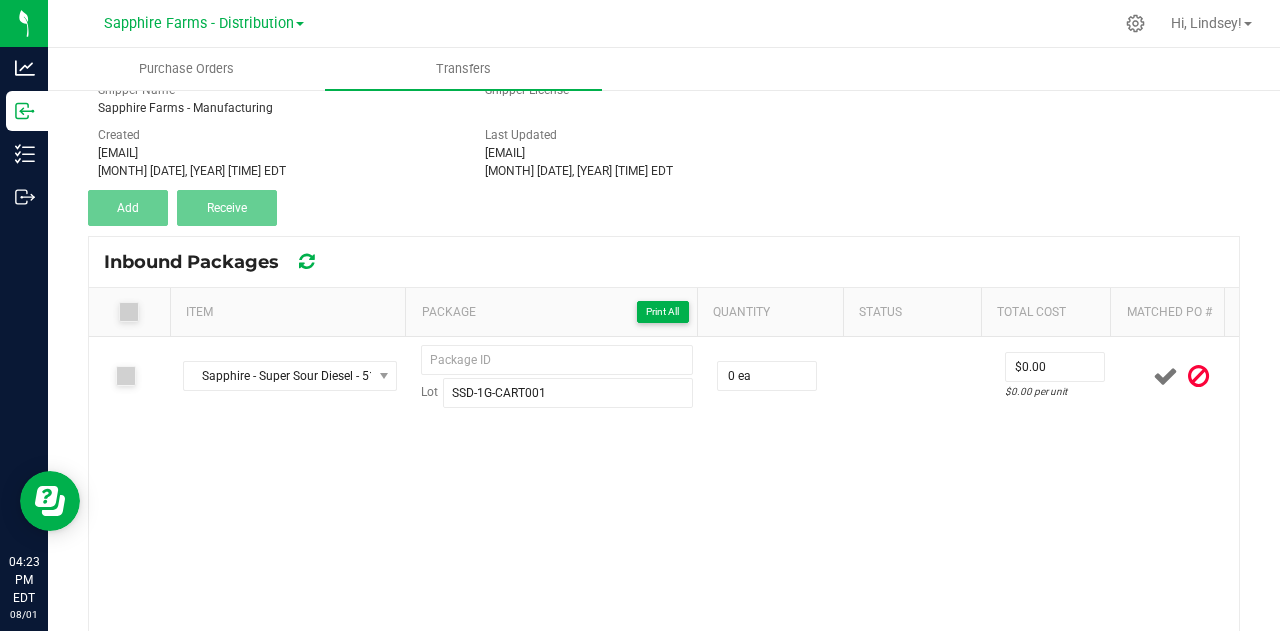 click on "Sapphire - Super Sour Diesel - 510 Vape Cartridge - 1g (91.00%) Lot SSD-1G-CART001 0 ea    $0.00  $0.00 per unit" at bounding box center [664, 536] 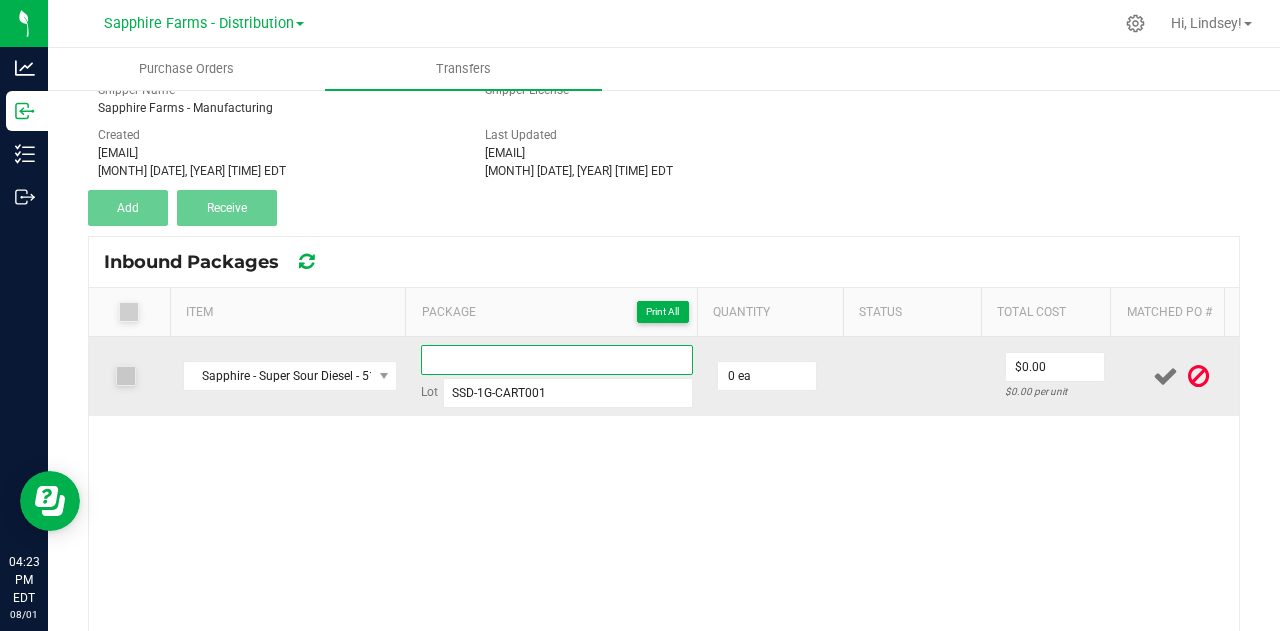 click at bounding box center [557, 360] 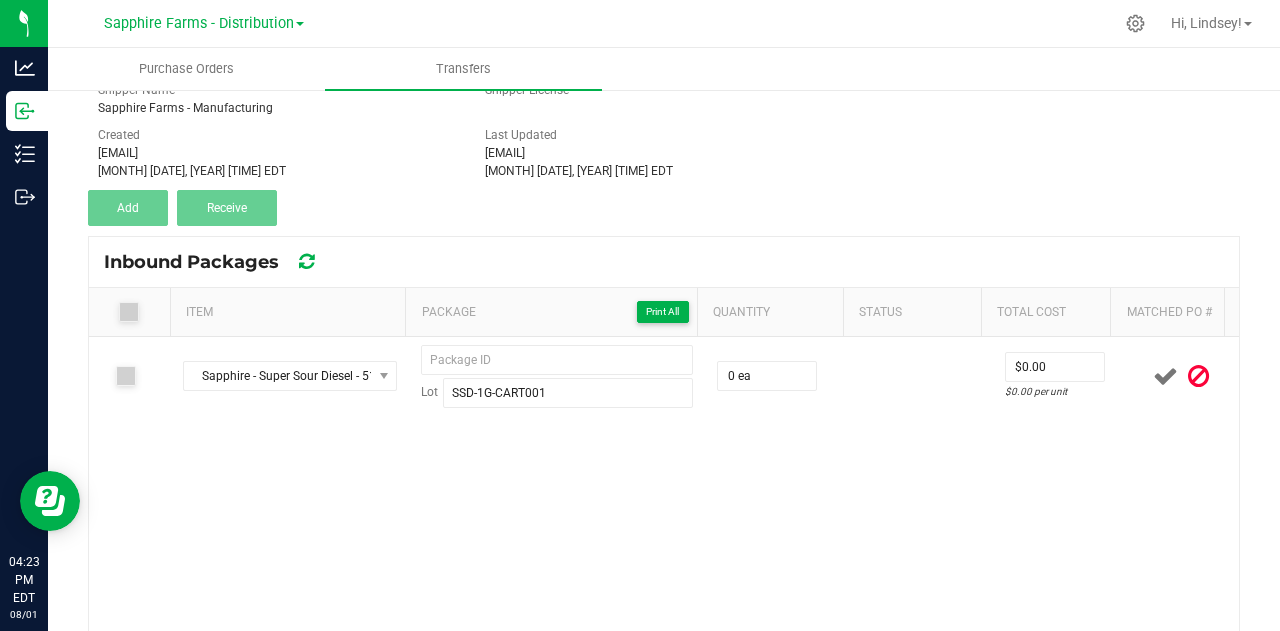 click on "Sapphire - Super Sour Diesel - 510 Vape Cartridge - 1g (91.00%) Lot SSD-1G-CART001 0 ea    $0.00  $0.00 per unit" at bounding box center [664, 536] 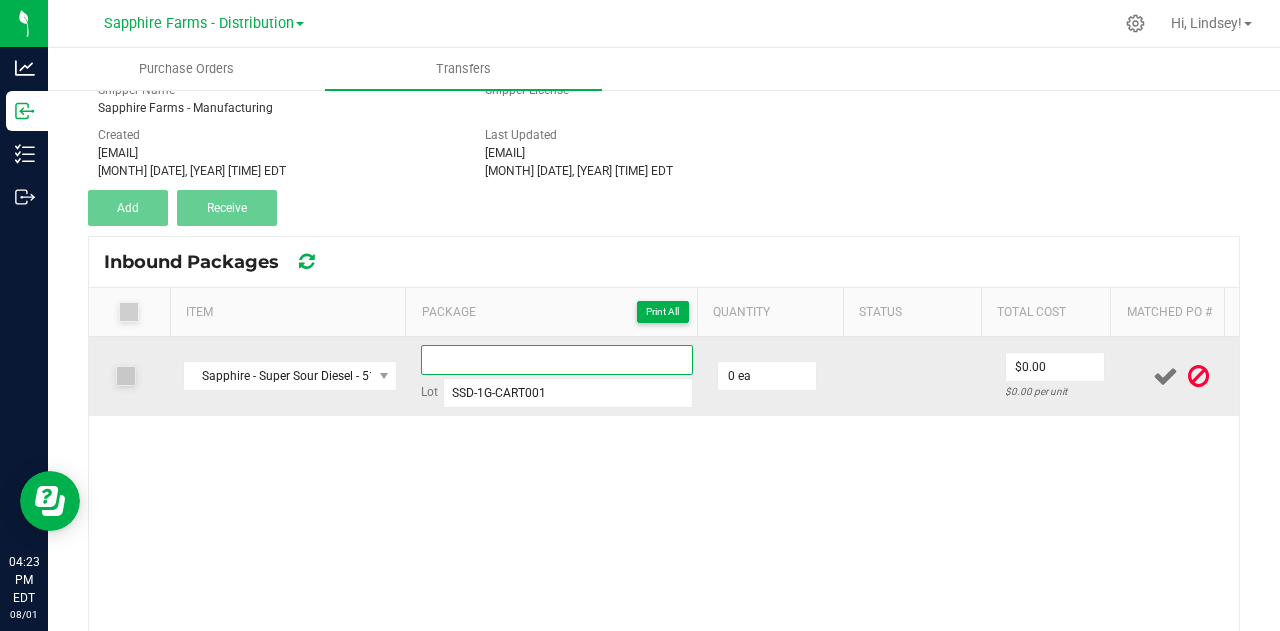 click at bounding box center [557, 360] 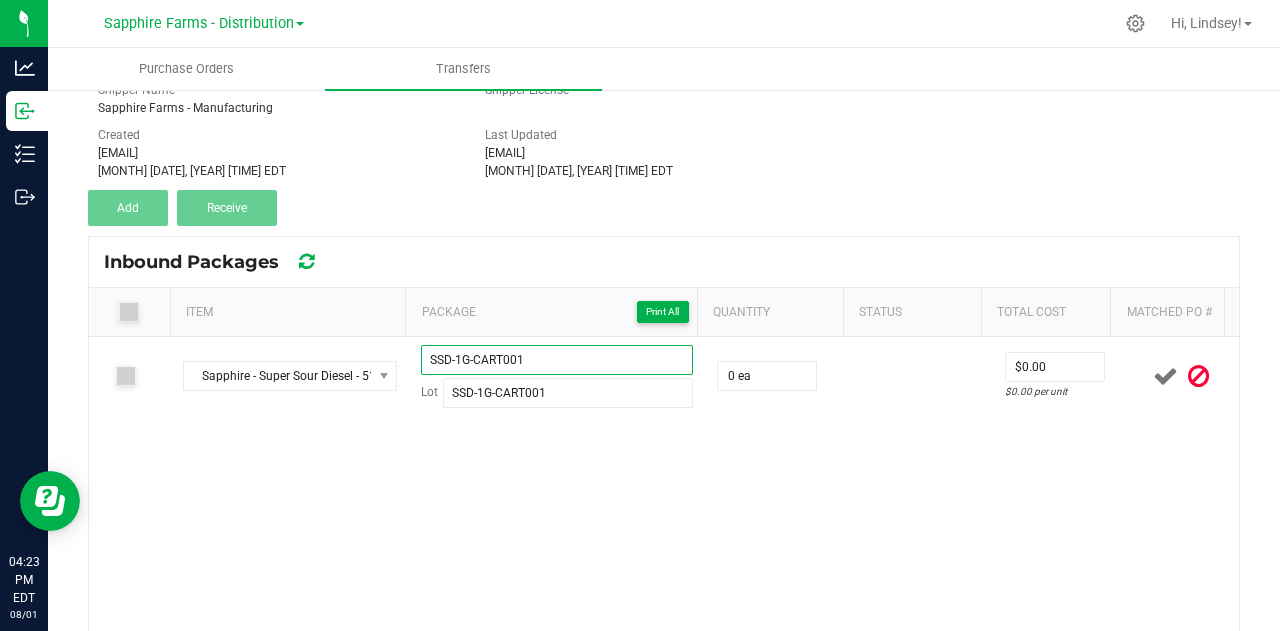 type on "SSD-1G-CART001" 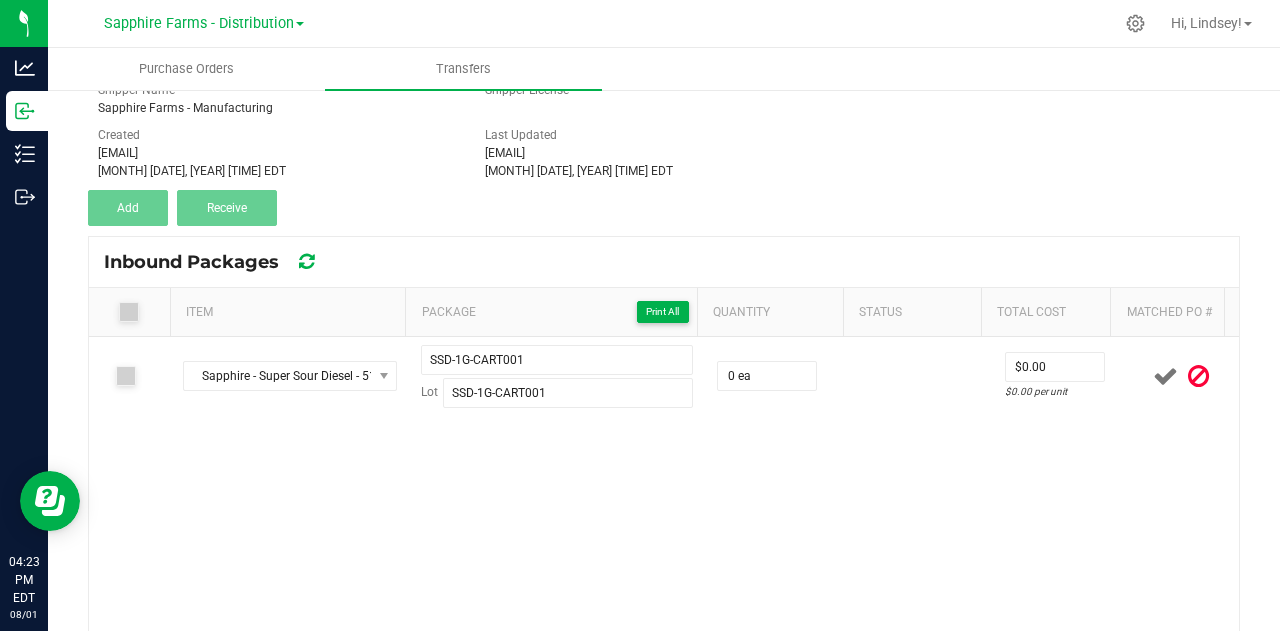 click on "Sapphire - Super Sour Diesel - 510 Vape Cartridge - 1g (91.00%) SSD-1G-CART001 Lot SSD-1G-CART001 0 ea    $0.00  $0.00 per unit" at bounding box center [664, 536] 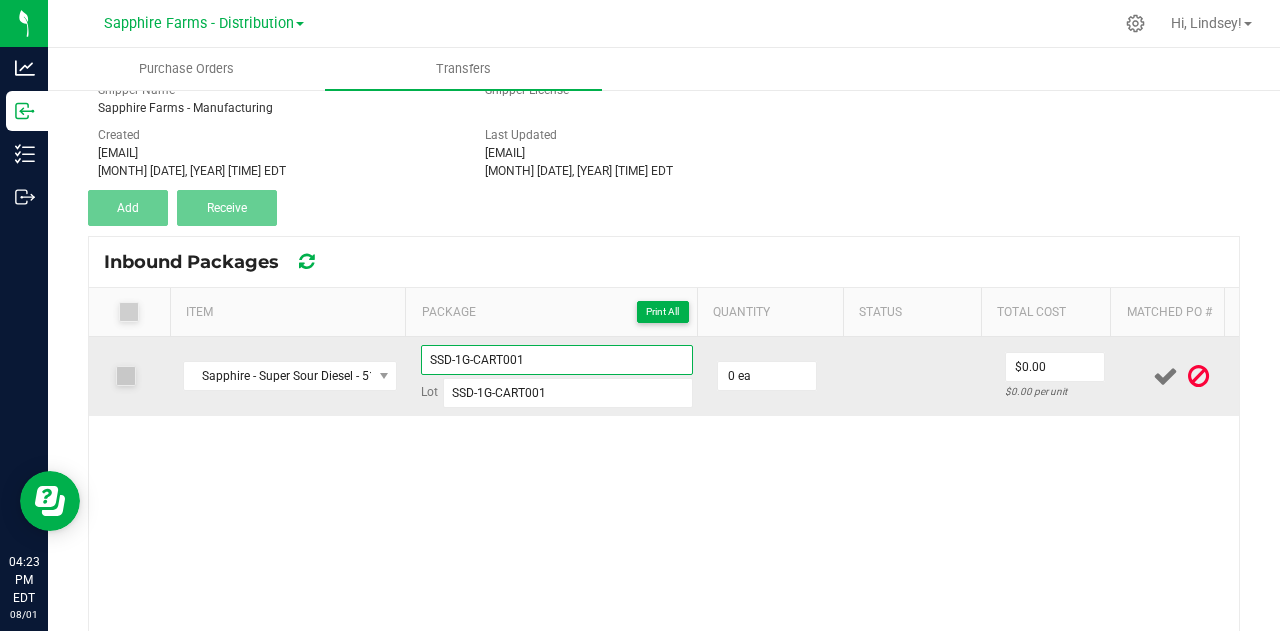 click on "SSD-1G-CART001" at bounding box center [557, 360] 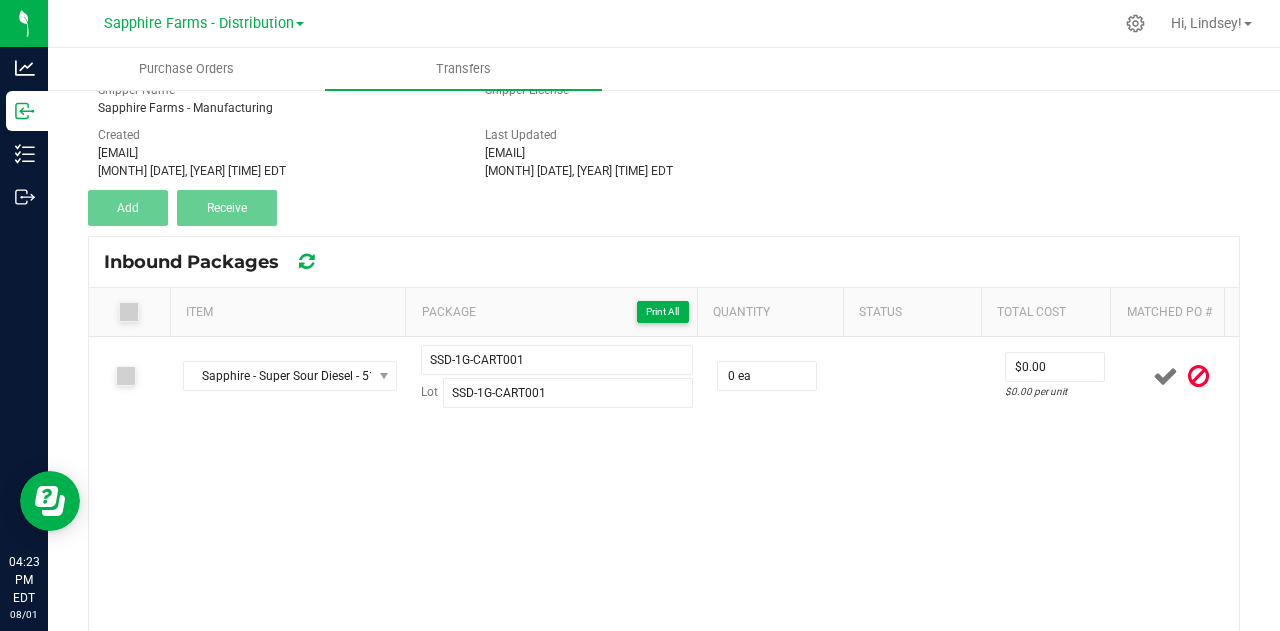 click on "Sapphire - Super Sour Diesel - 510 Vape Cartridge - 1g (91.00%) SSD-1G-CART001 Lot SSD-1G-CART001 0 ea    $0.00  $0.00 per unit" at bounding box center (664, 536) 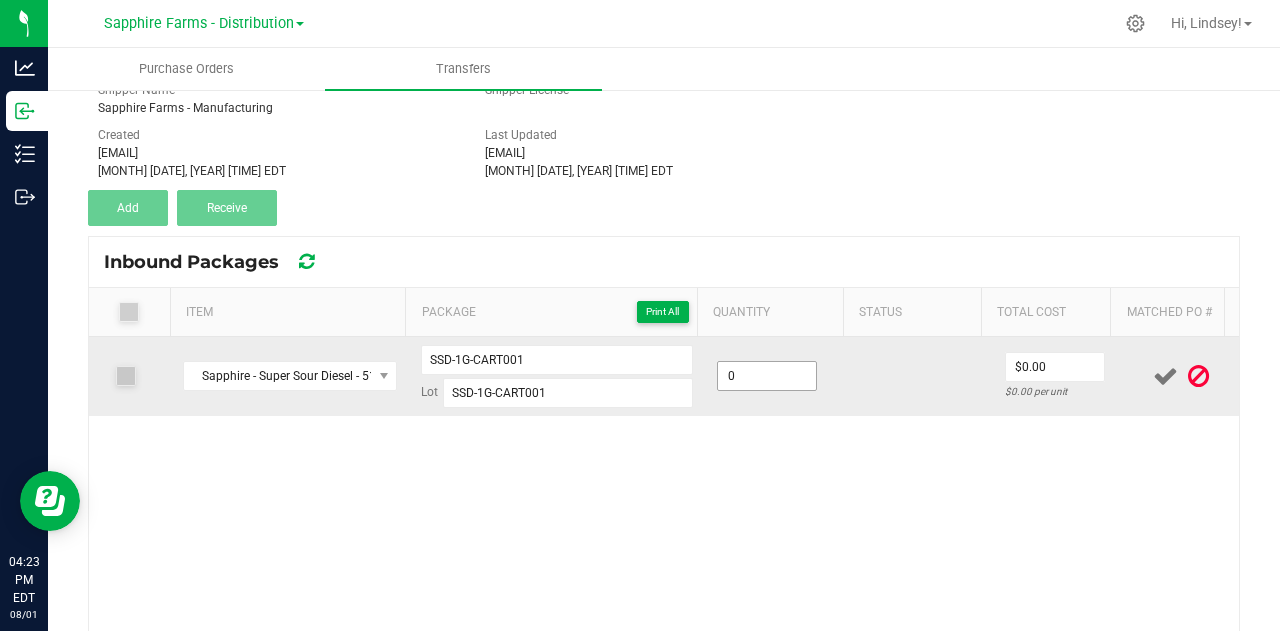 click on "0" at bounding box center [767, 376] 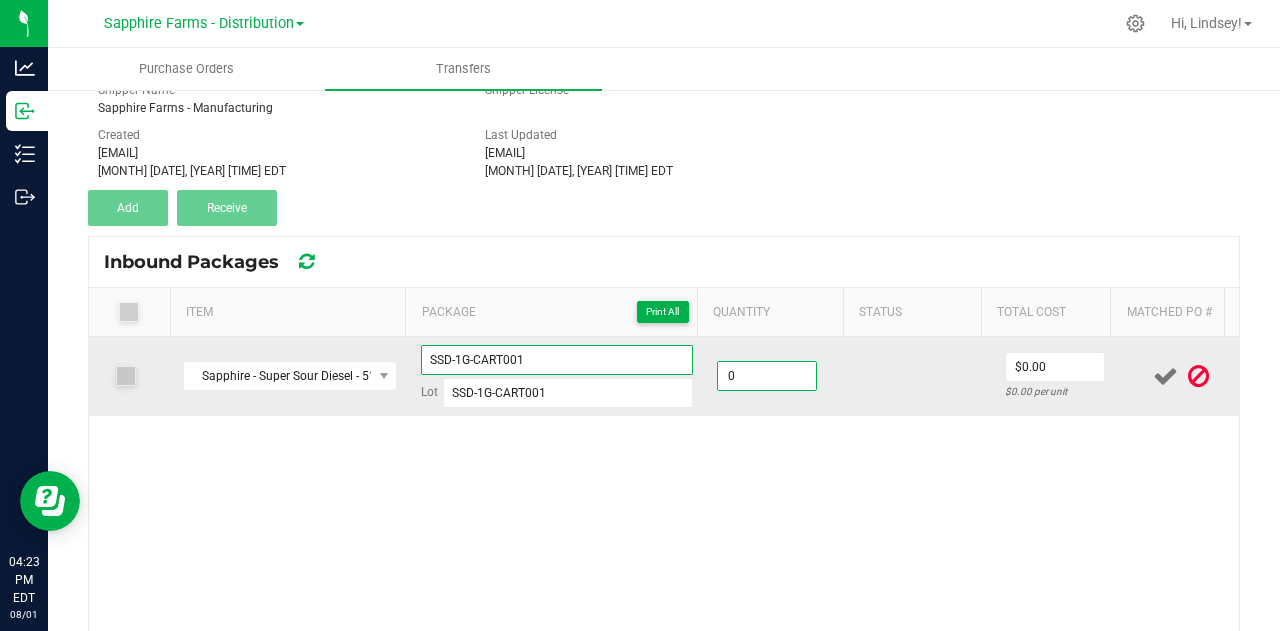 type on "0 ea" 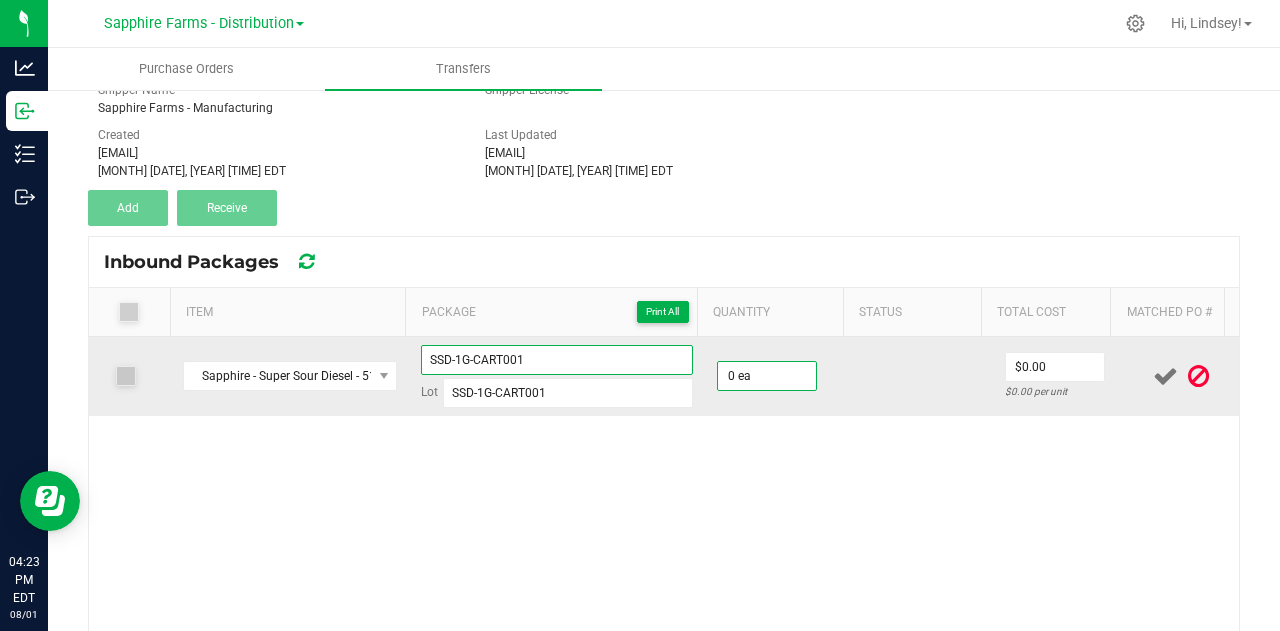 click on "SSD-1G-CART001" at bounding box center [557, 360] 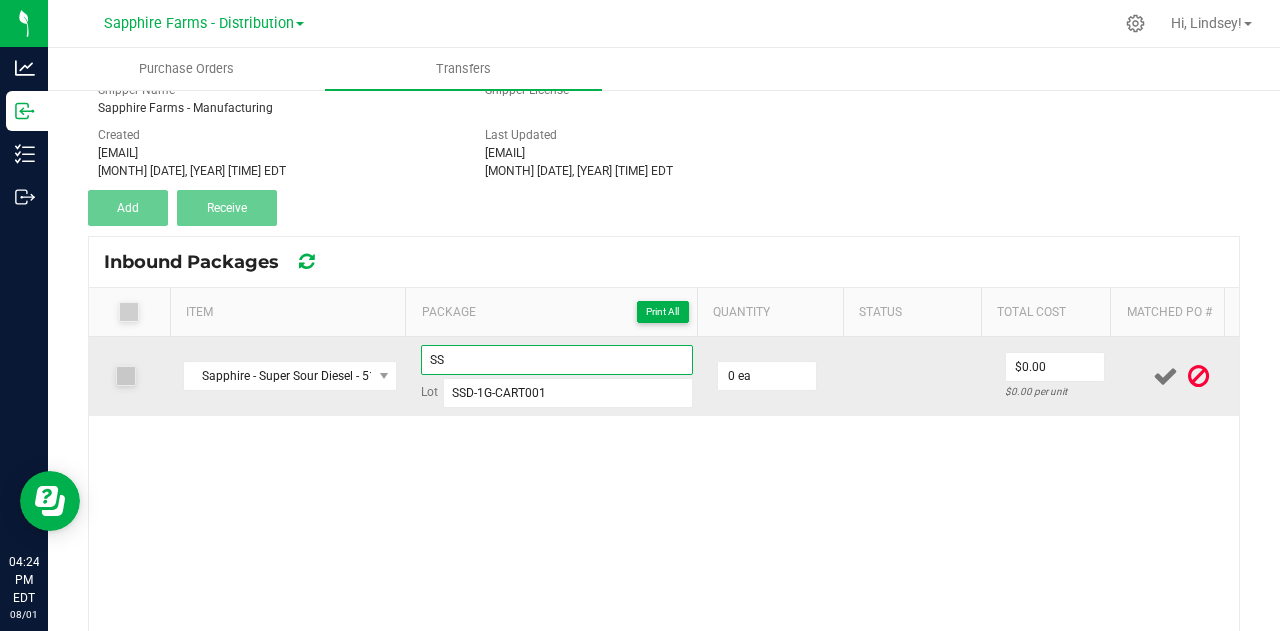 type on "S" 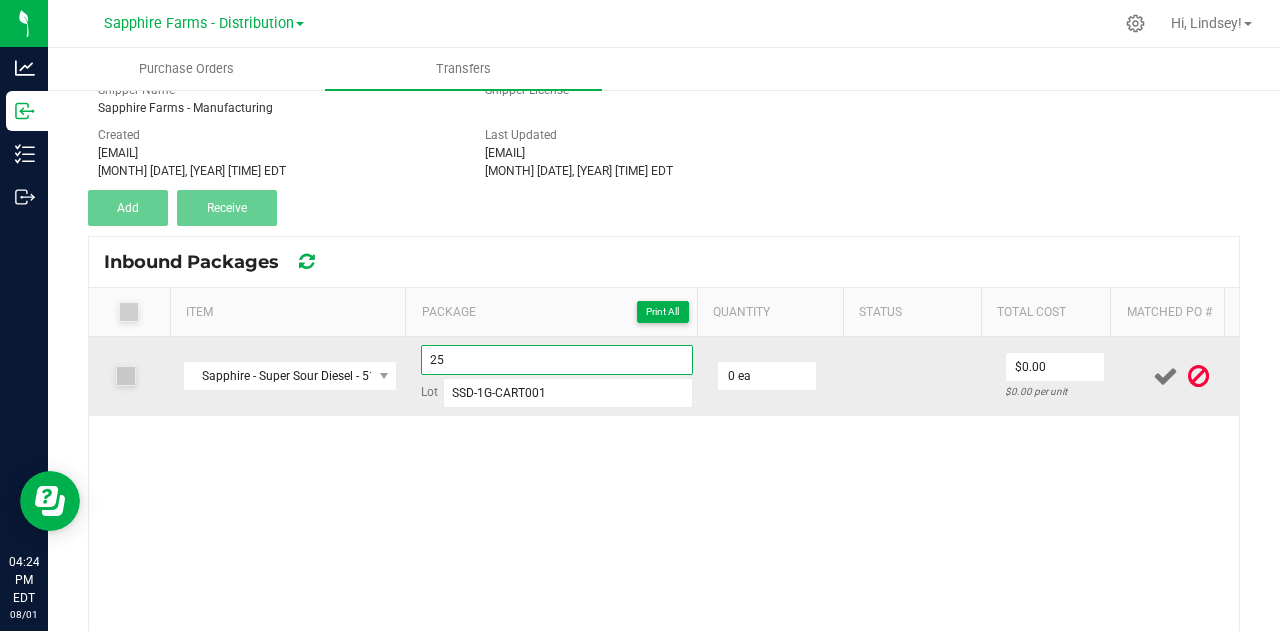 type on "2" 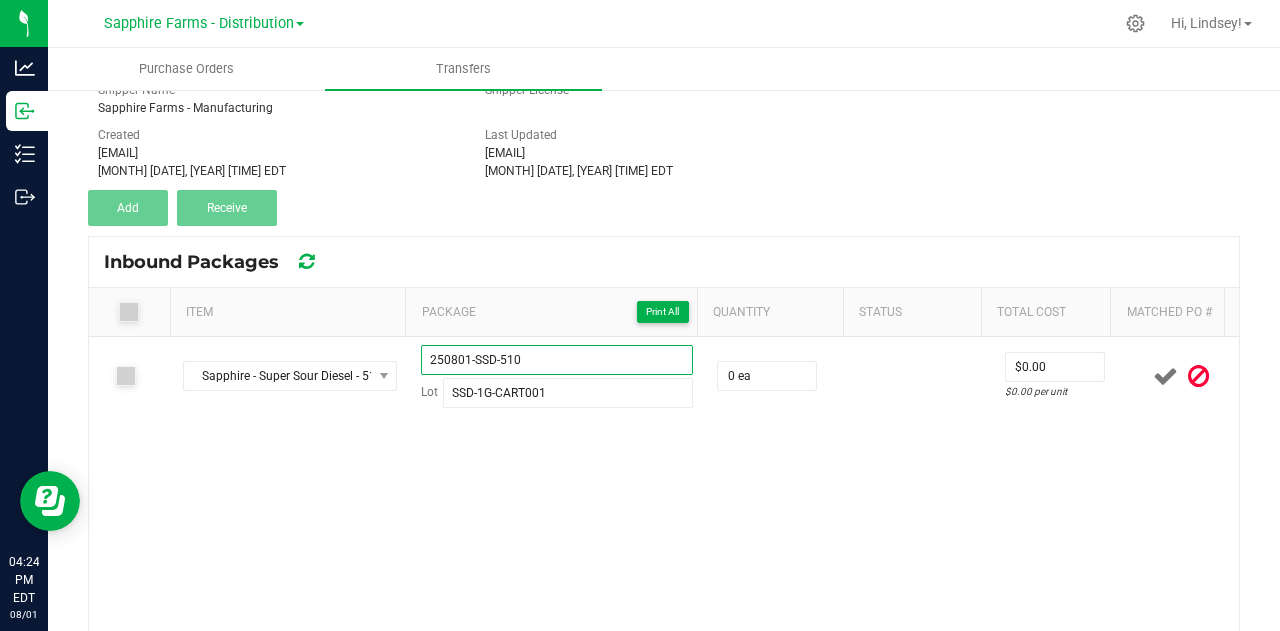 type on "250801-SSD-510" 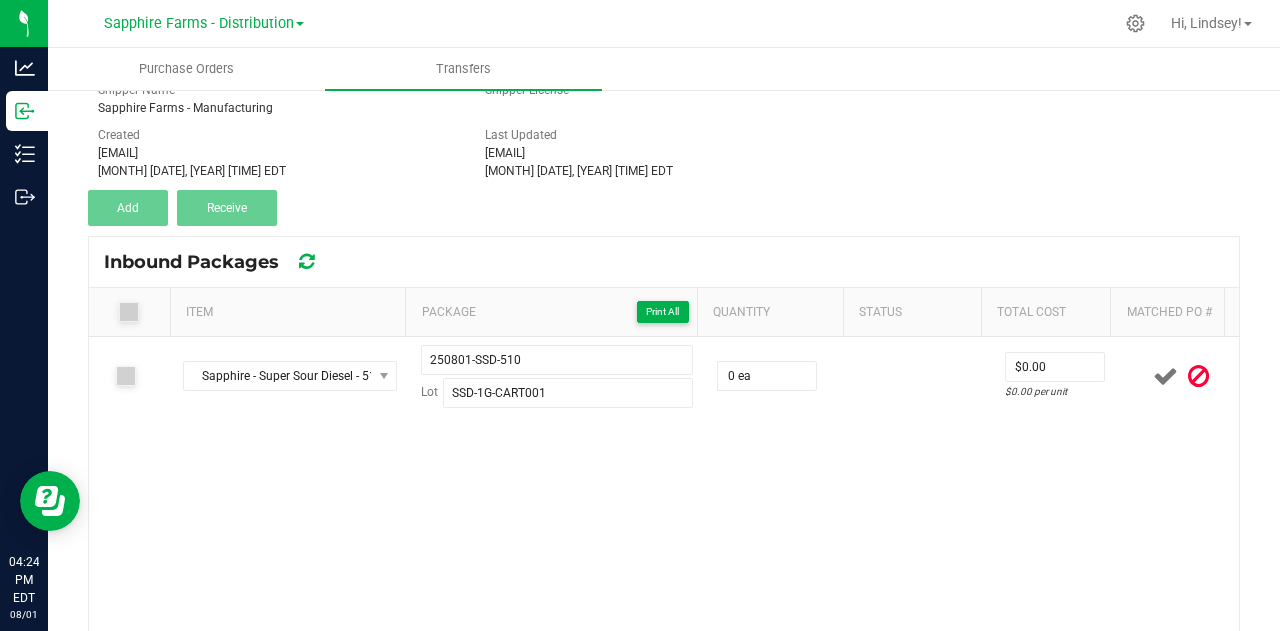 click on "Sapphire - Super Sour Diesel - 510 Vape Cartridge - 1g (91.00%) 250801-SSD-510 Lot SSD-1G-CART001 0 ea    $0.00  $0.00 per unit" at bounding box center [664, 536] 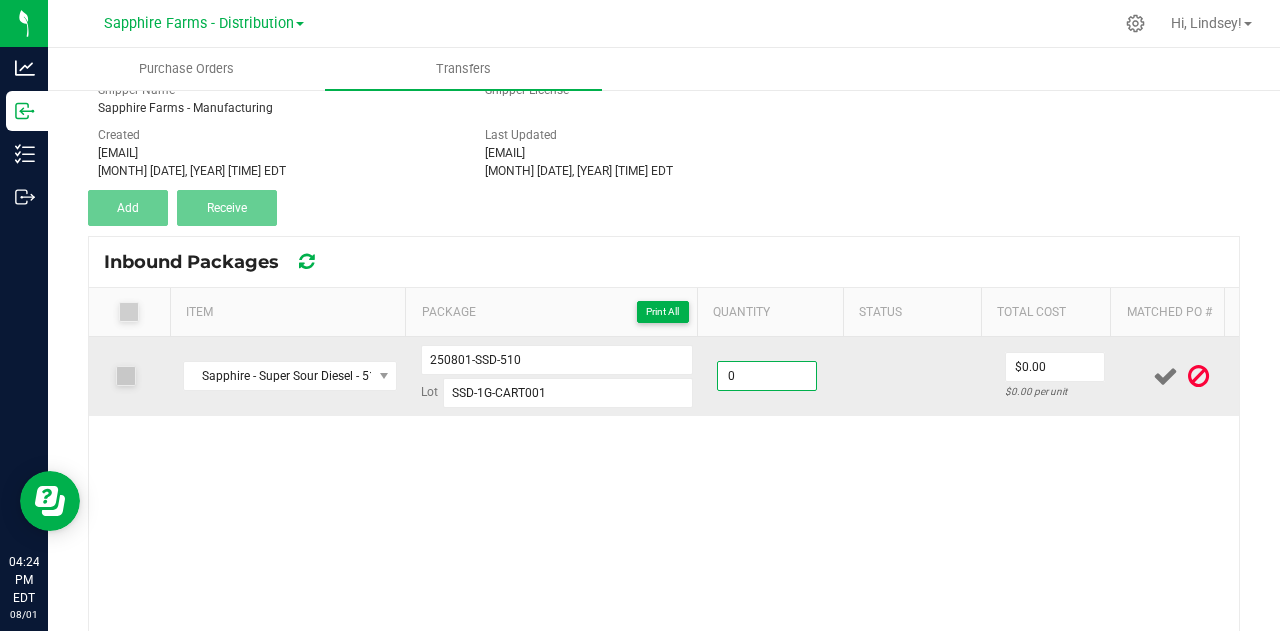 click on "0" at bounding box center [767, 376] 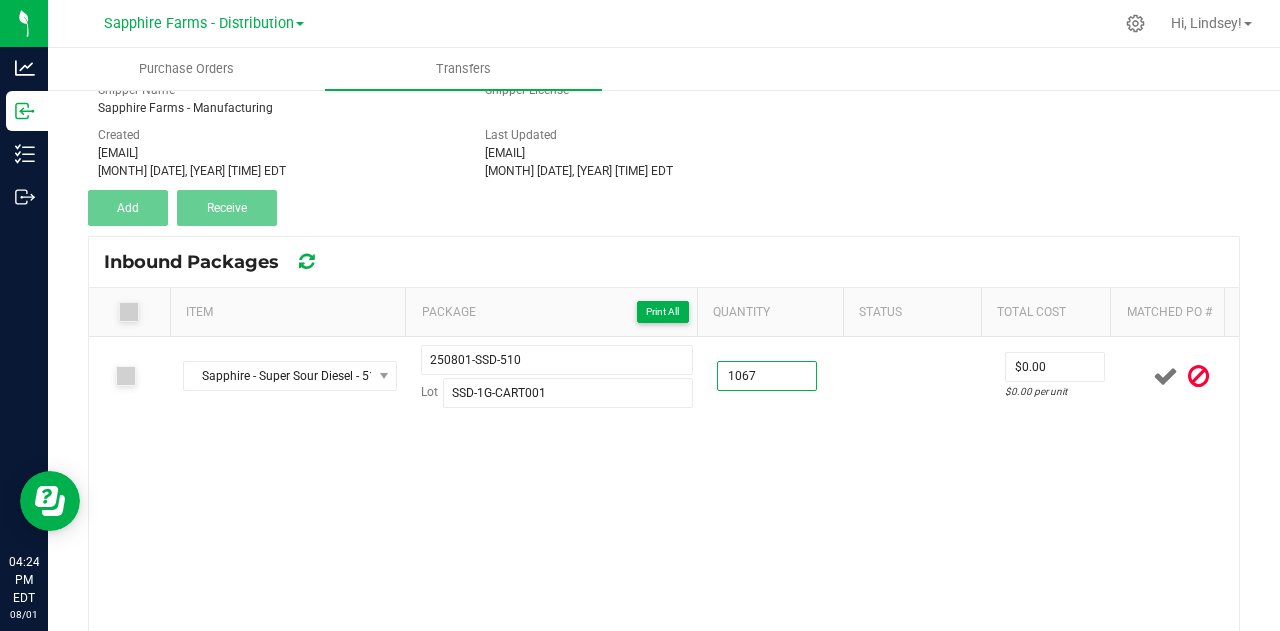 type on "1067 ea" 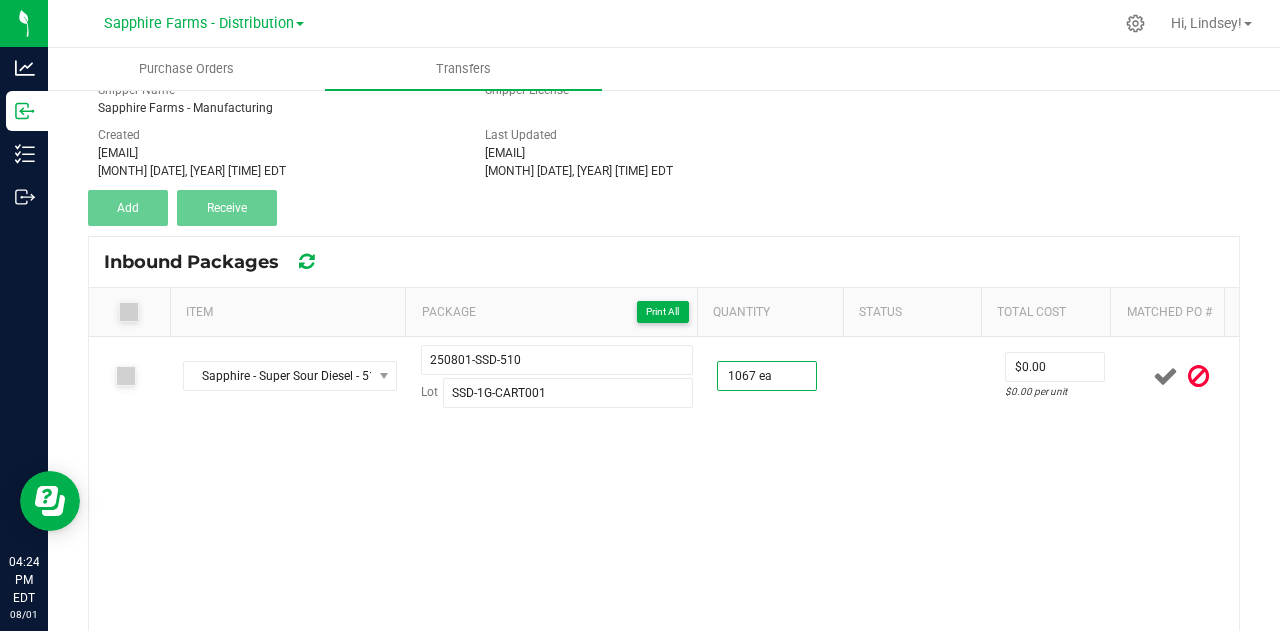 click on "Sapphire - Super Sour Diesel - 510 Vape Cartridge - 1g (91.00%) 250801-SSD-510 Lot SSD-1G-CART001 1067 ea    $0.00  $0.00 per unit" at bounding box center (664, 536) 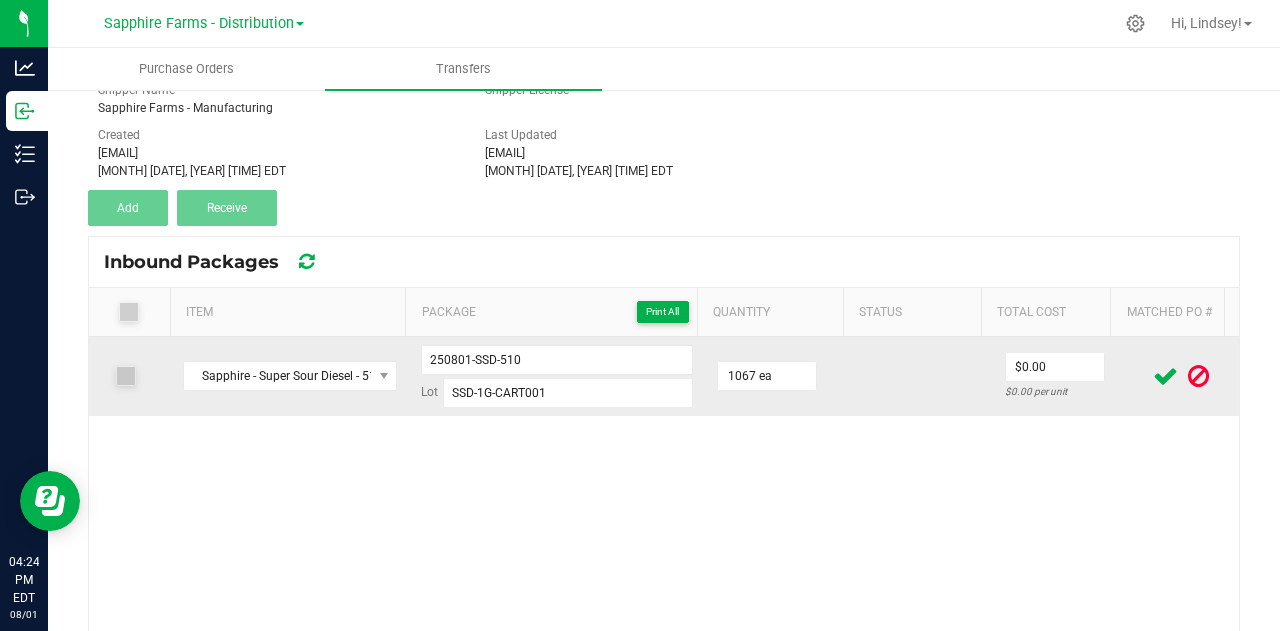 click at bounding box center (1165, 376) 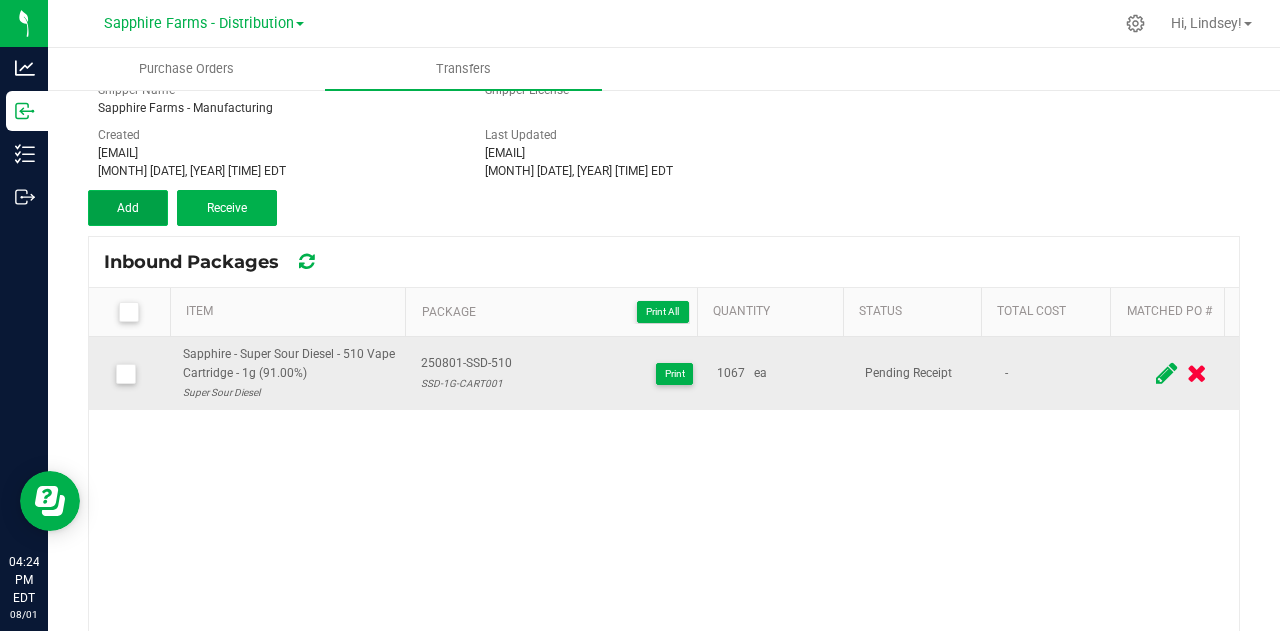 click on "Add" at bounding box center [128, 208] 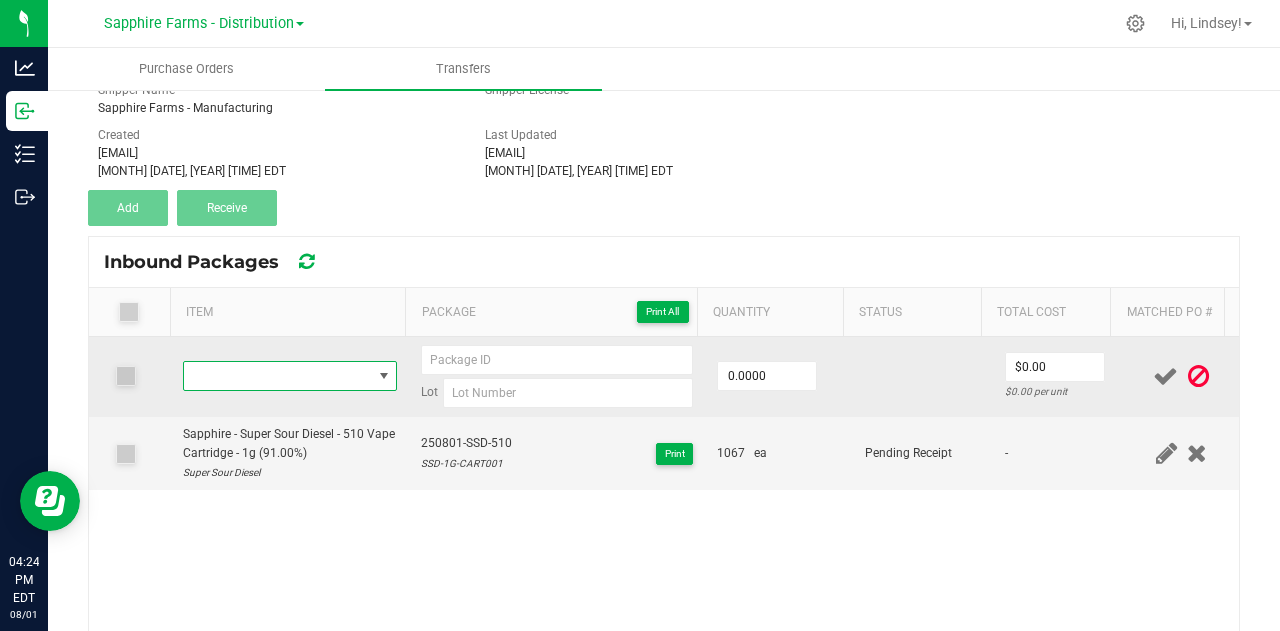 click at bounding box center (277, 376) 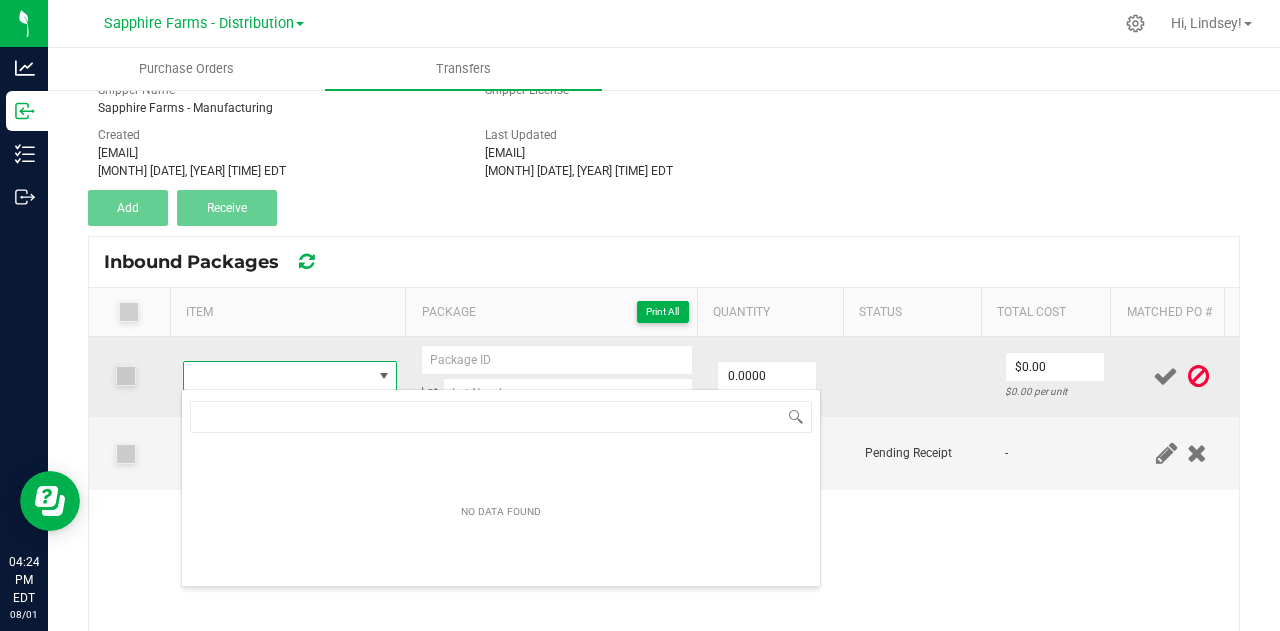 scroll, scrollTop: 99970, scrollLeft: 99792, axis: both 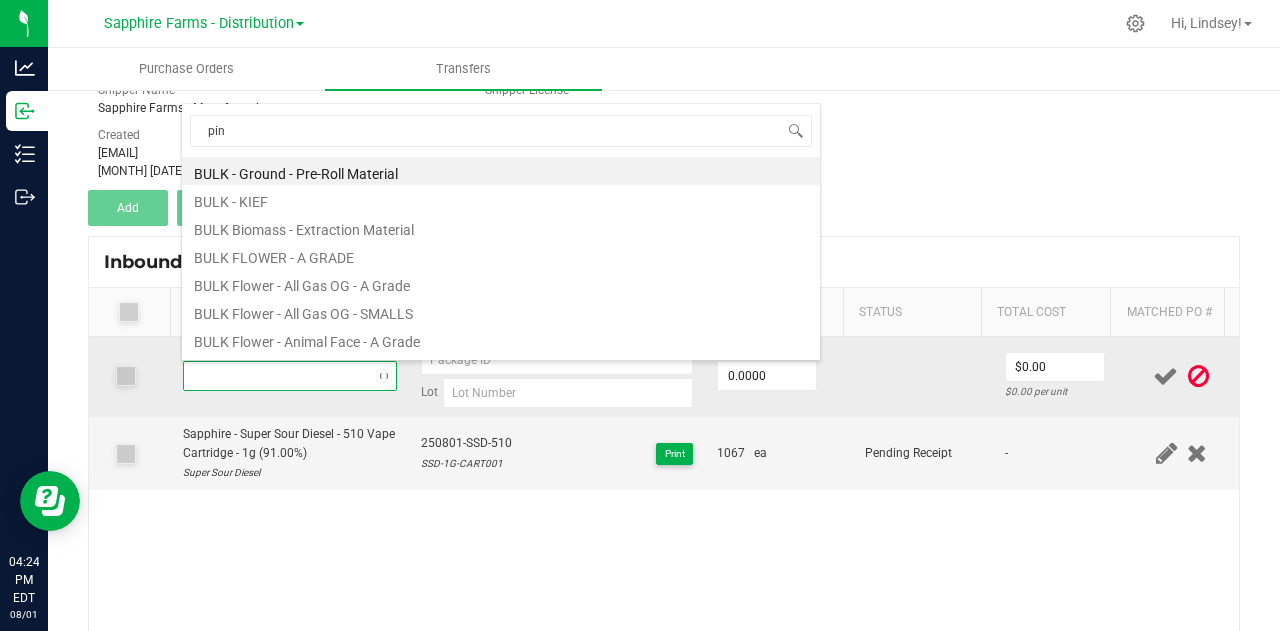 type on "pink" 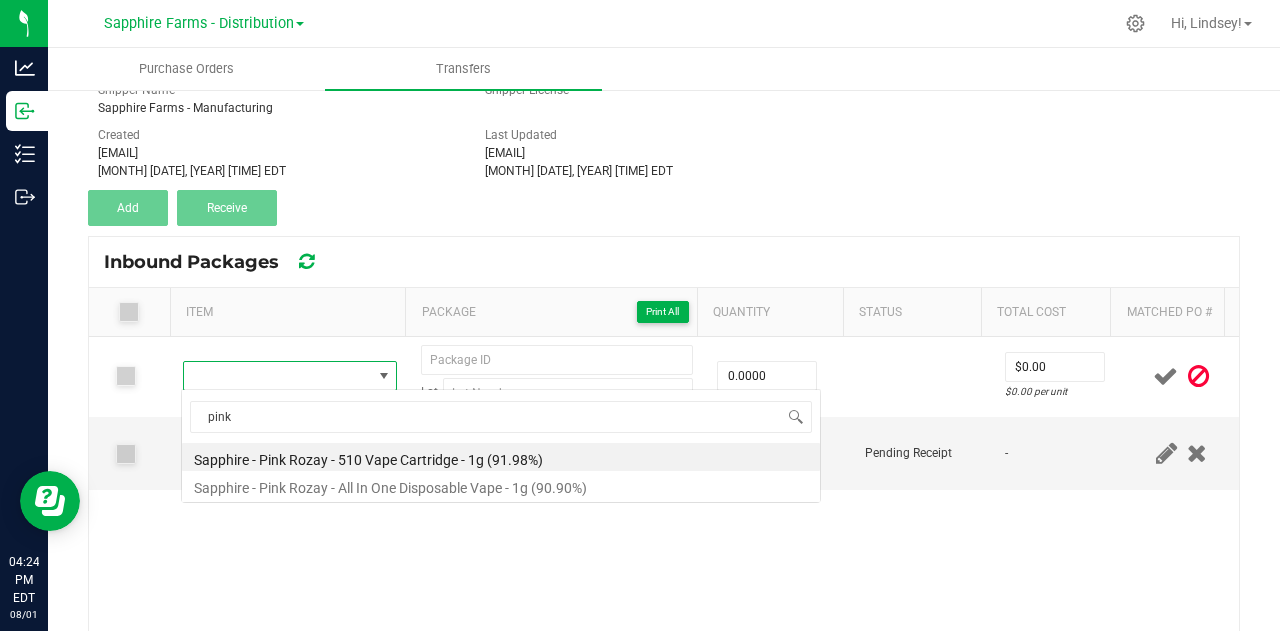 scroll, scrollTop: 0, scrollLeft: 0, axis: both 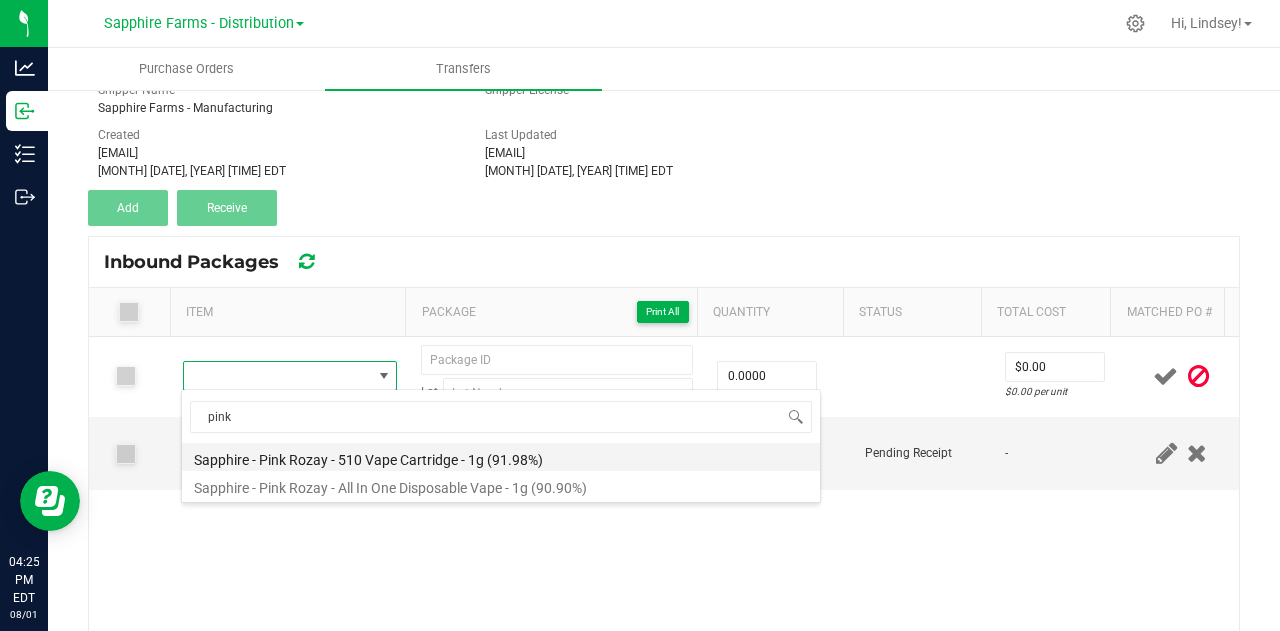 click on "Sapphire - Pink Rozay - 510 Vape Cartridge - 1g (91.98%)" at bounding box center [501, 457] 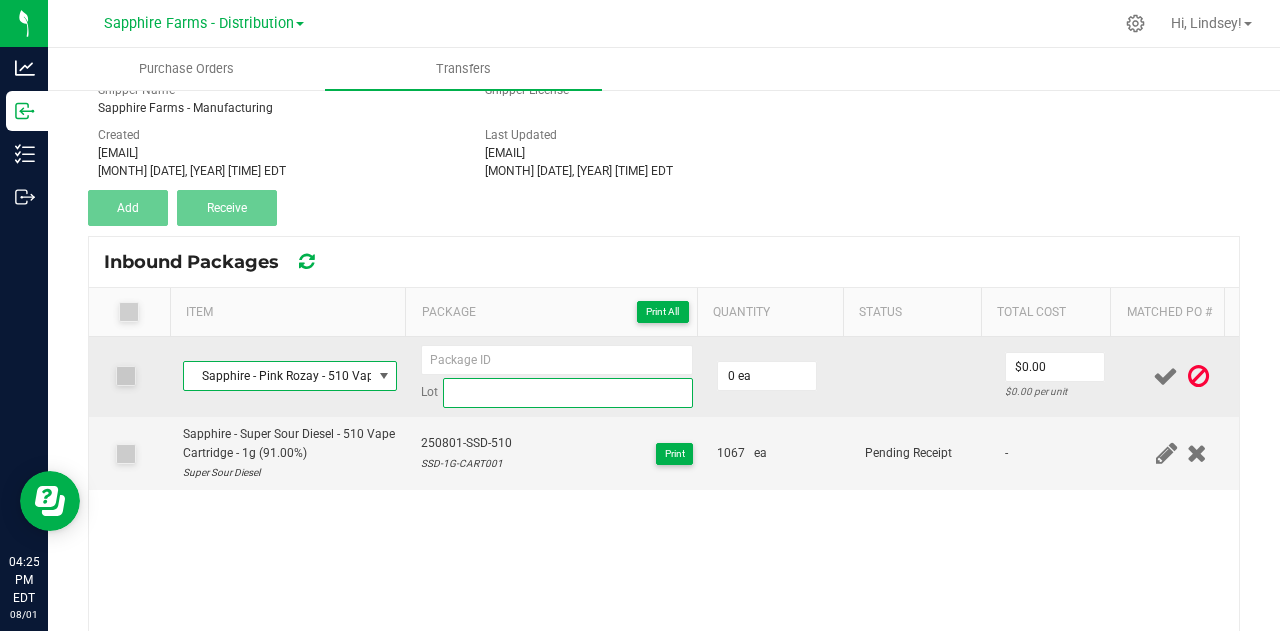 click at bounding box center [568, 393] 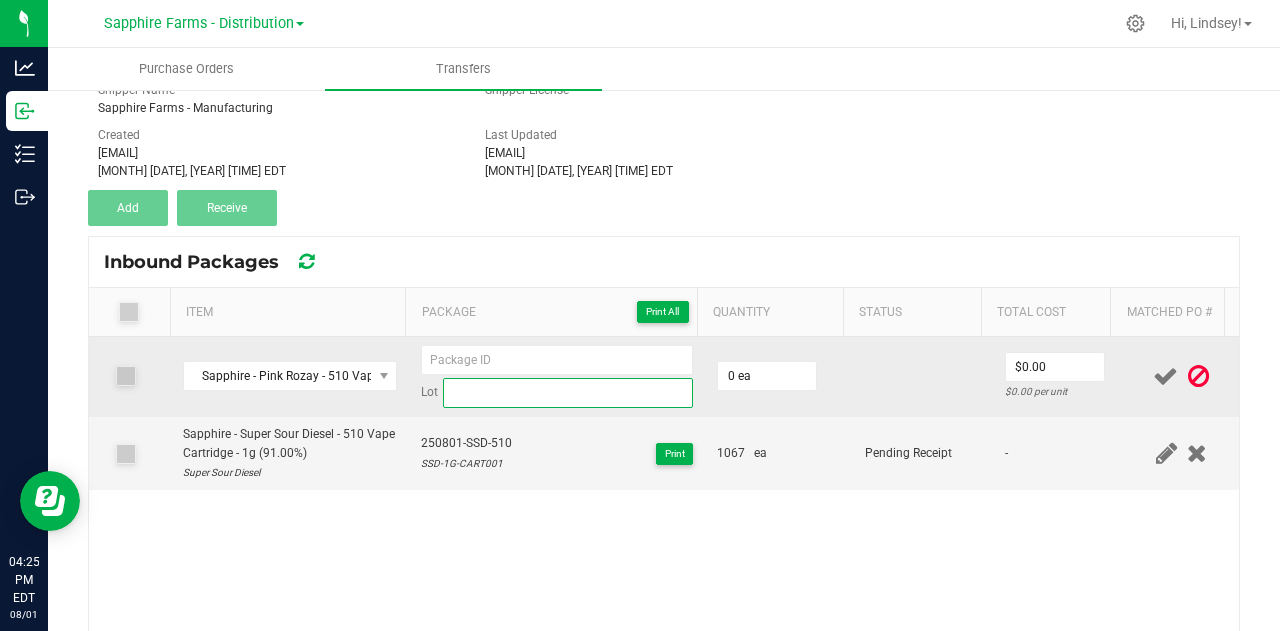 paste on "PR-1G-CART001" 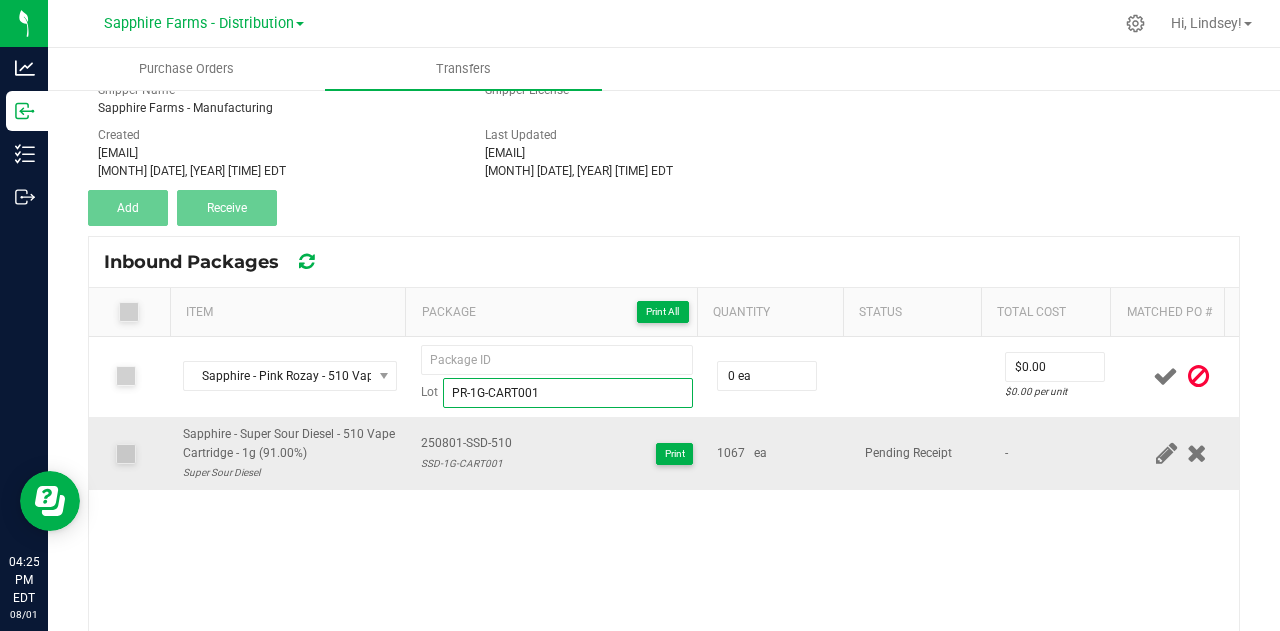 type on "PR-1G-CART001" 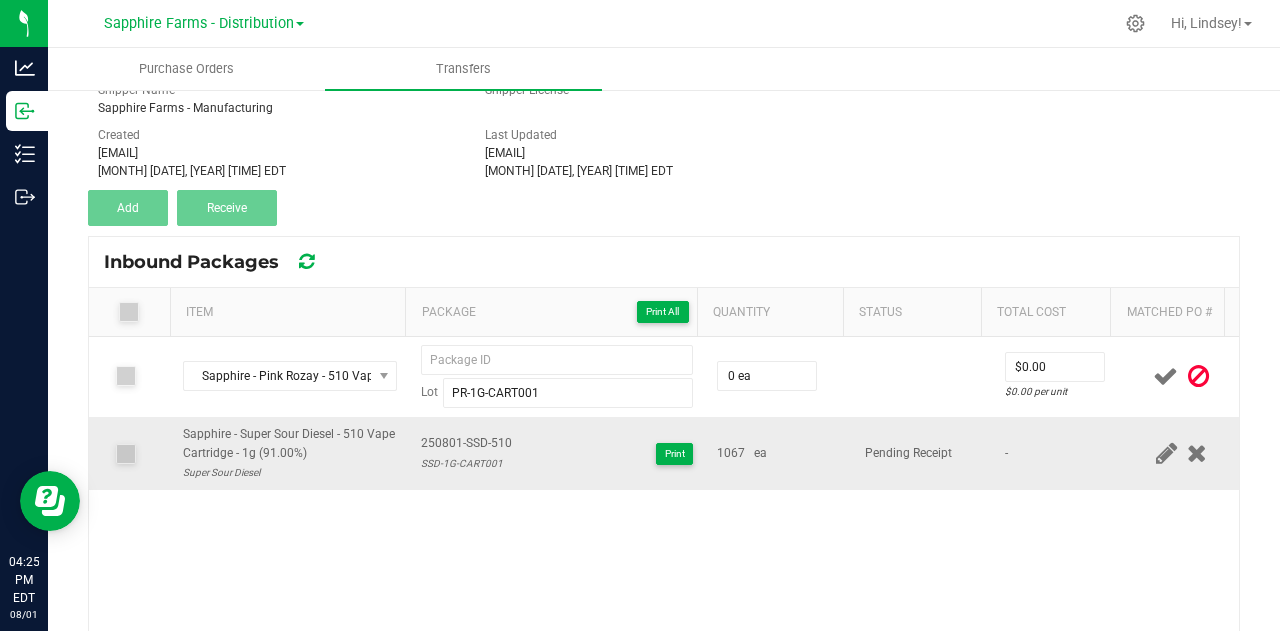 click on "250801-SSD-510" at bounding box center [466, 443] 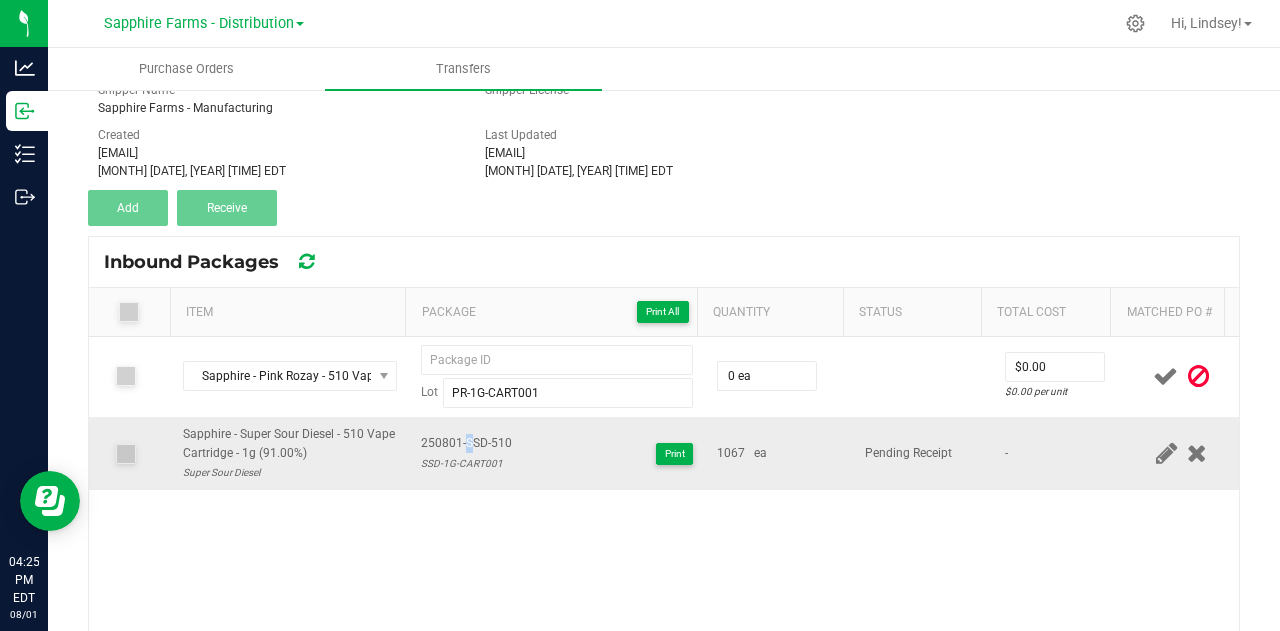 click on "250801-SSD-510" at bounding box center [466, 443] 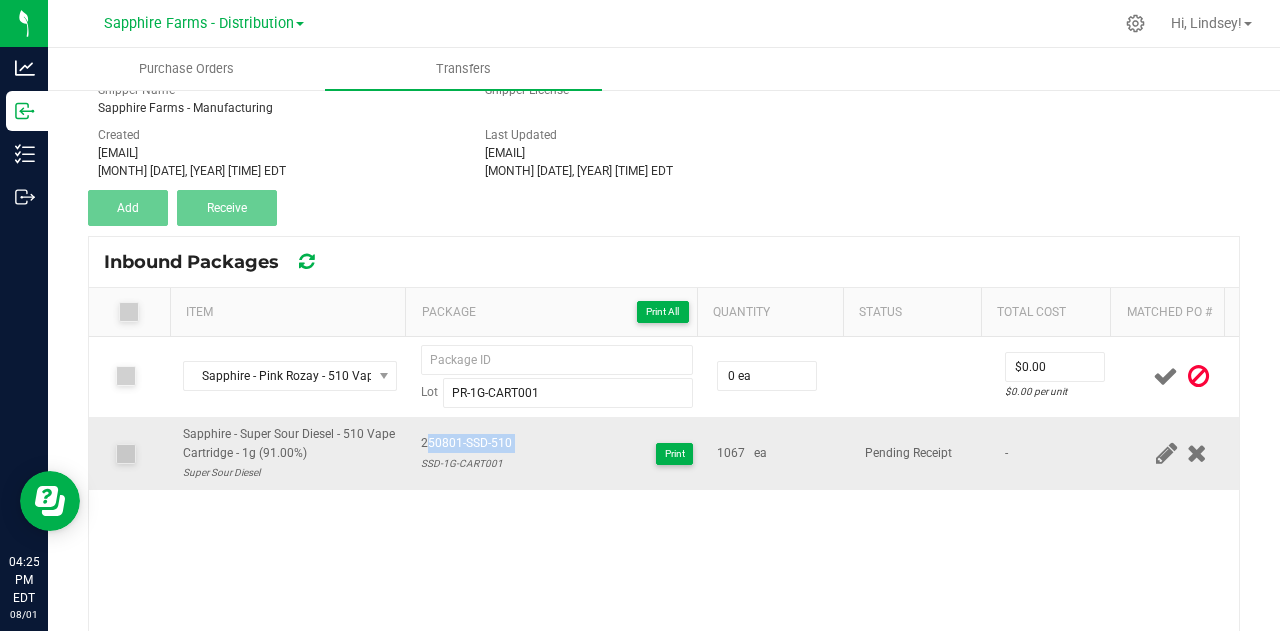 click on "250801-SSD-510" at bounding box center [466, 443] 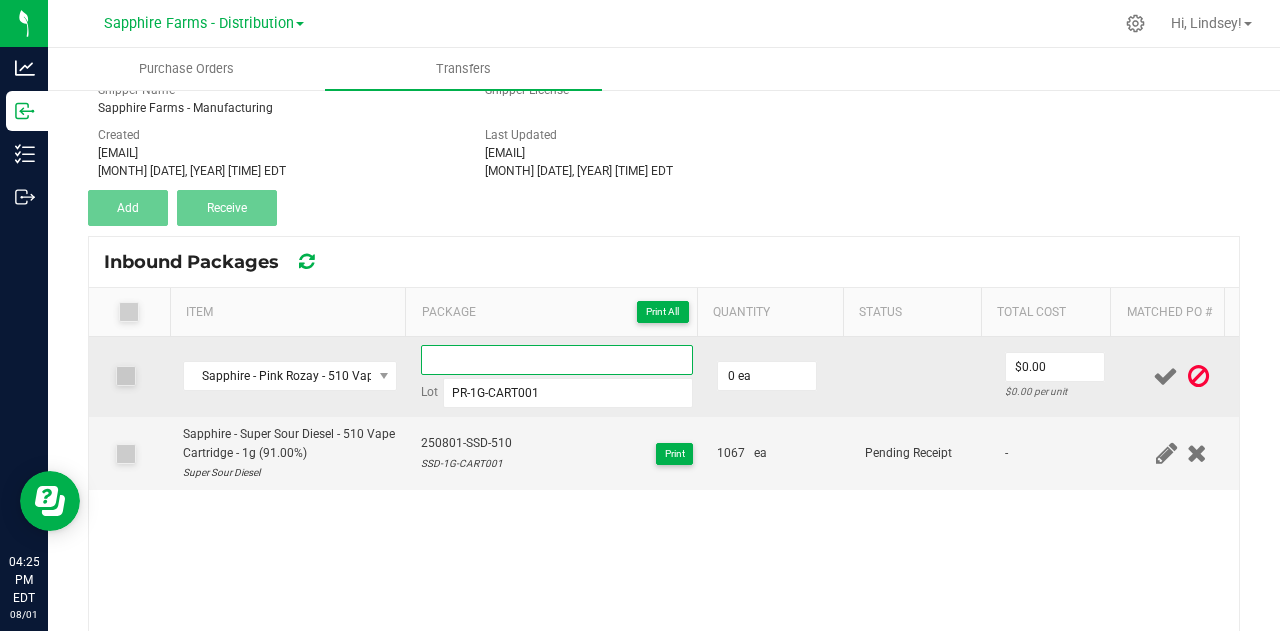 click at bounding box center (557, 360) 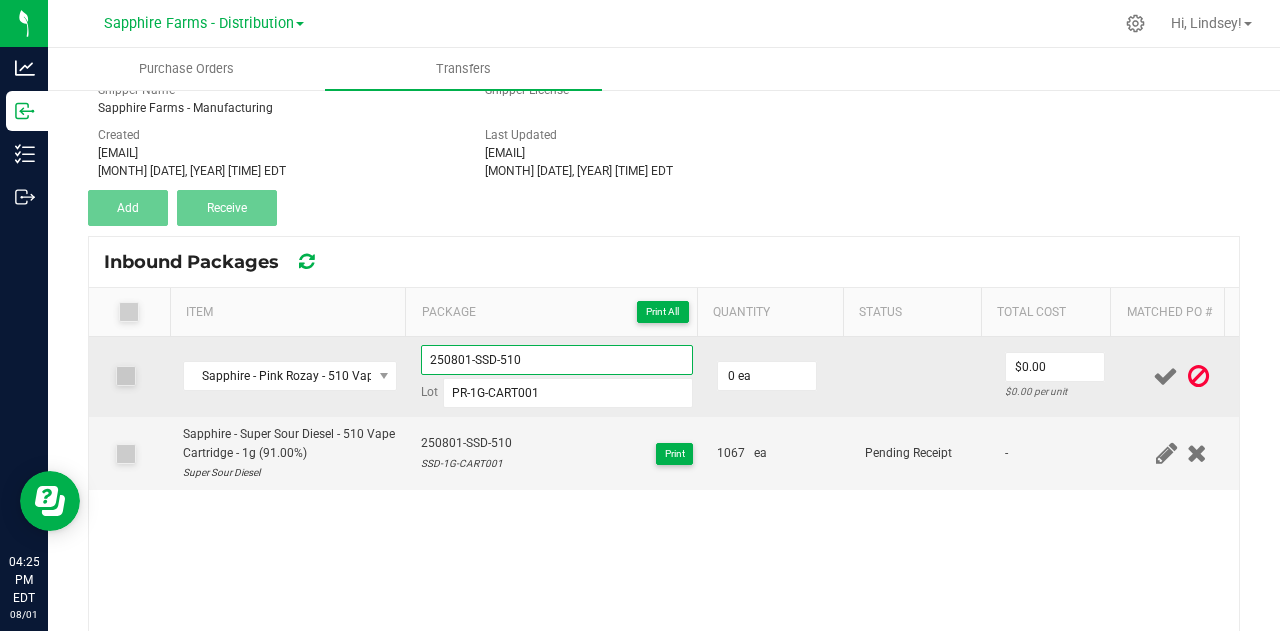 click on "250801-SSD-510" at bounding box center (557, 360) 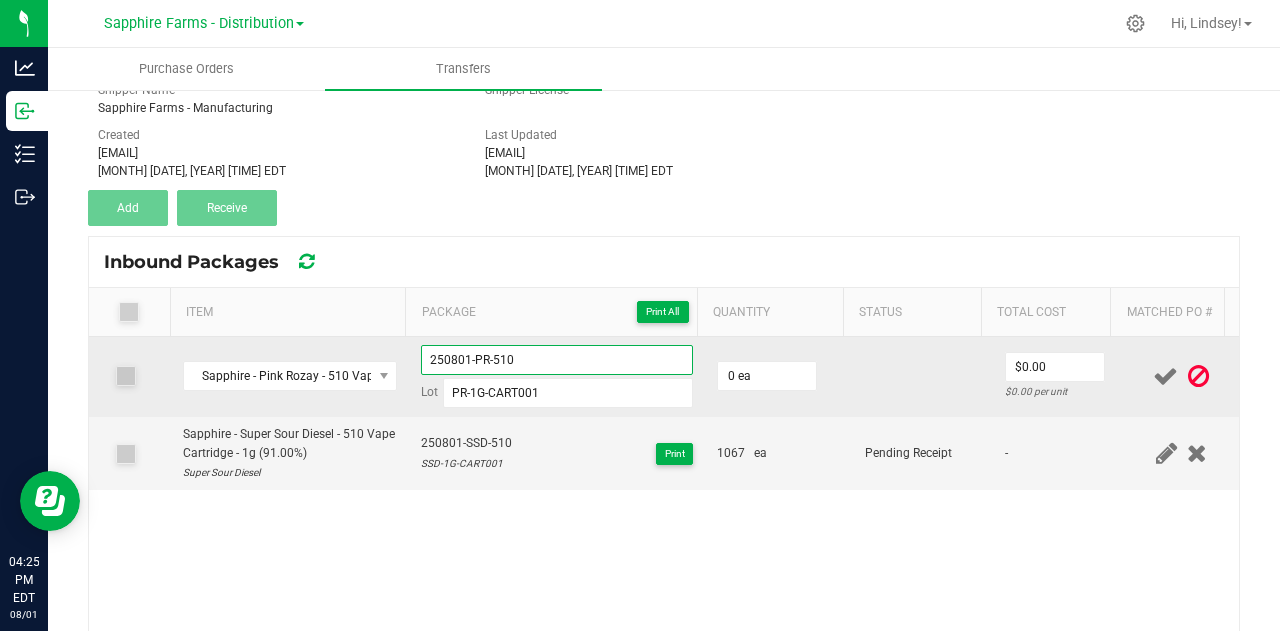 click on "250801-PR-510" at bounding box center (557, 360) 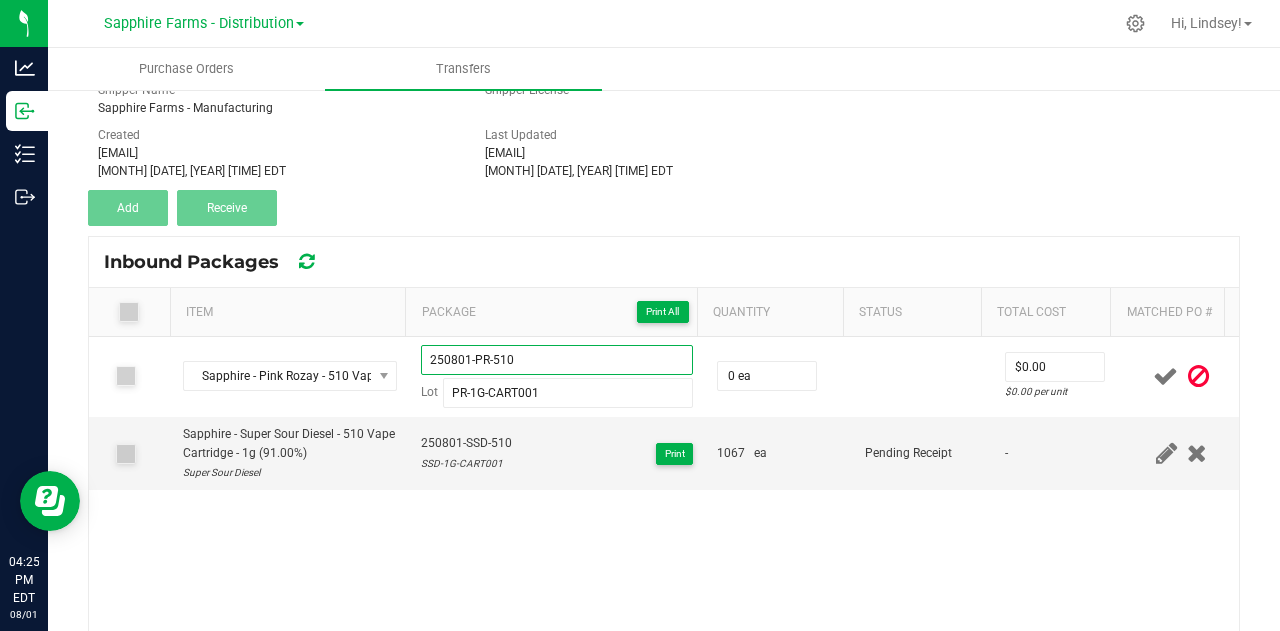 type on "250801-PR-510" 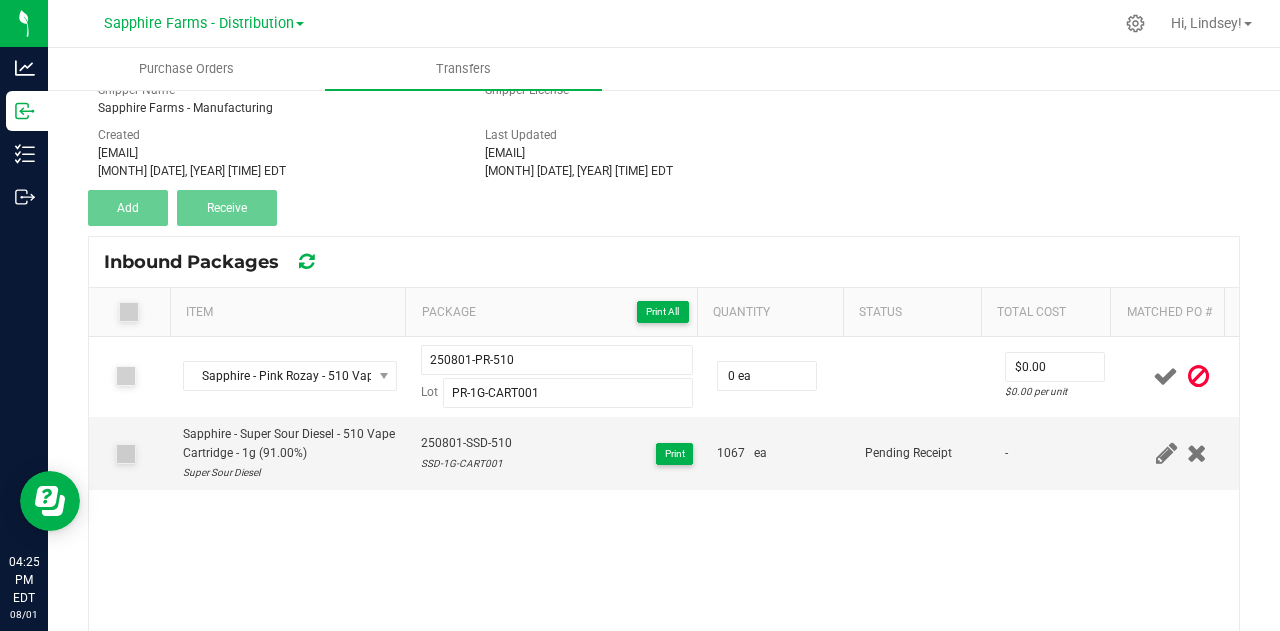 click on "Sapphire - Pink Rozay - 510 Vape Cartridge - 1g (91.98%) 250801-PR-510 Lot PR-1G-CART001 0 ea    $0.00  $0.00 per unit  Sapphire - Super Sour Diesel - 510 Vape Cartridge - 1g (91.00%)  Super Sour Diesel      250801-SSD-510   SSD-1G-CART001   Print   1067   ea   Pending Receipt  -" at bounding box center (664, 536) 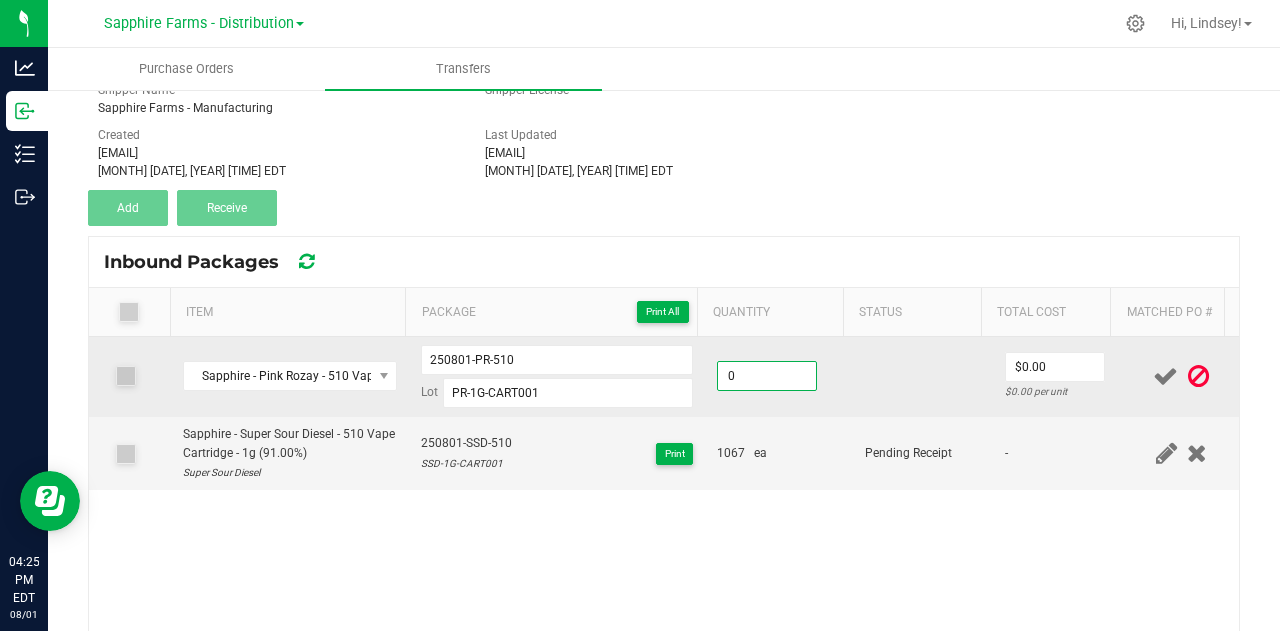 click on "0" at bounding box center [767, 376] 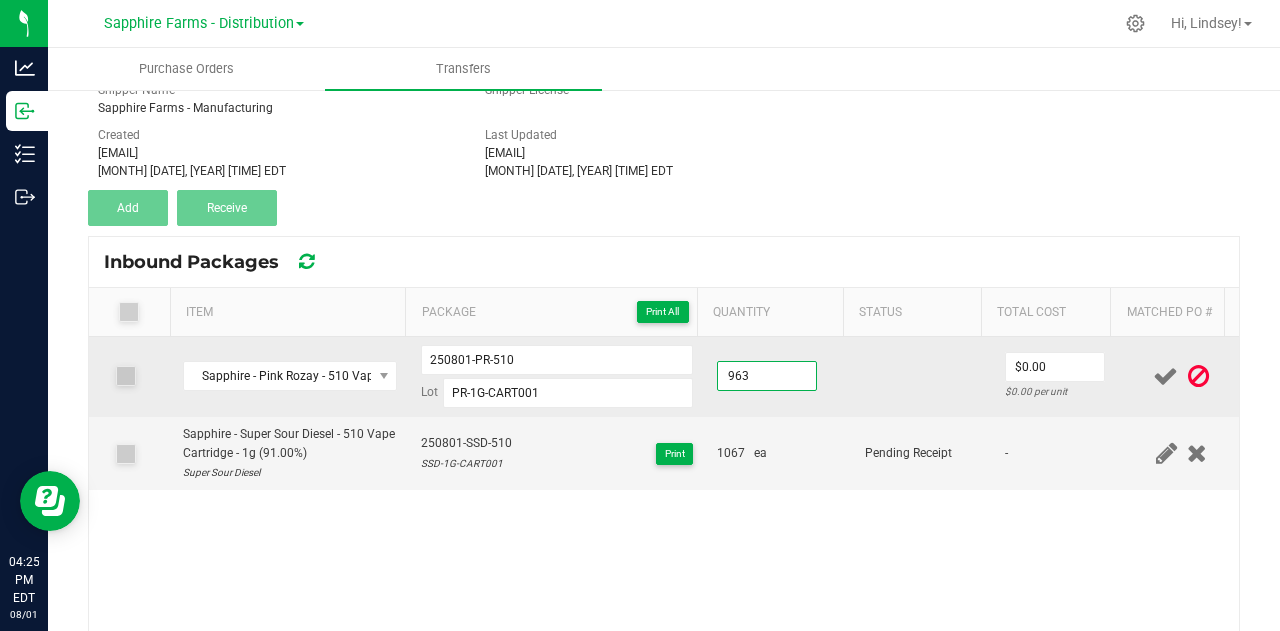 type on "963 ea" 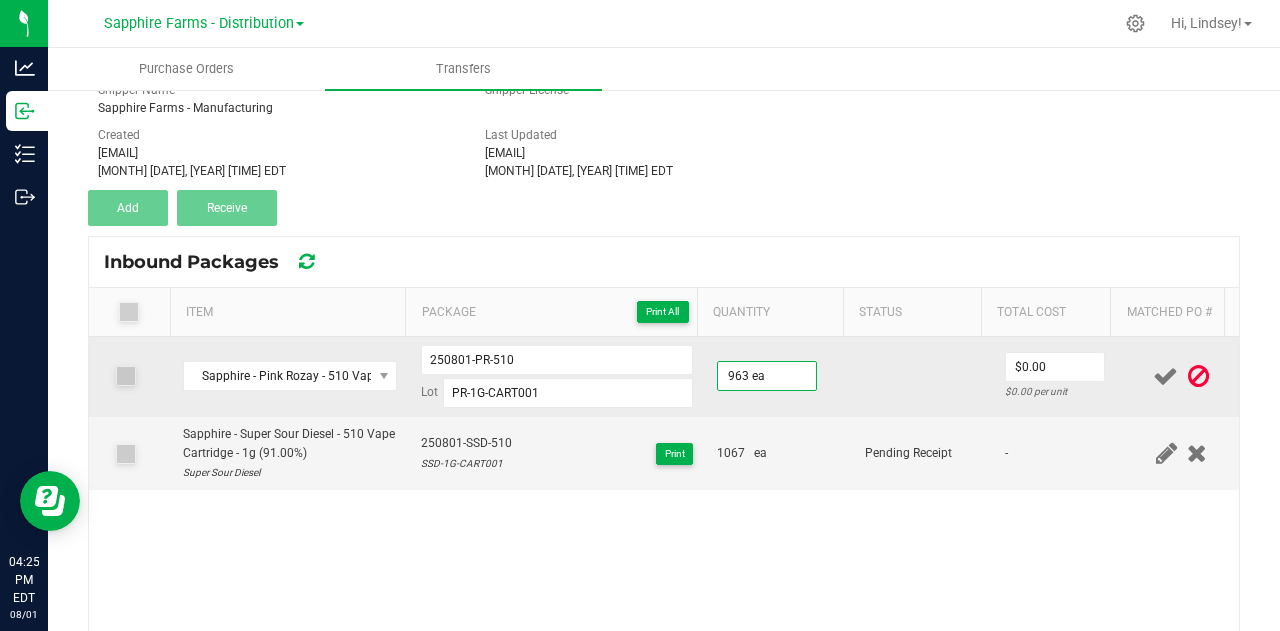 click at bounding box center [923, 377] 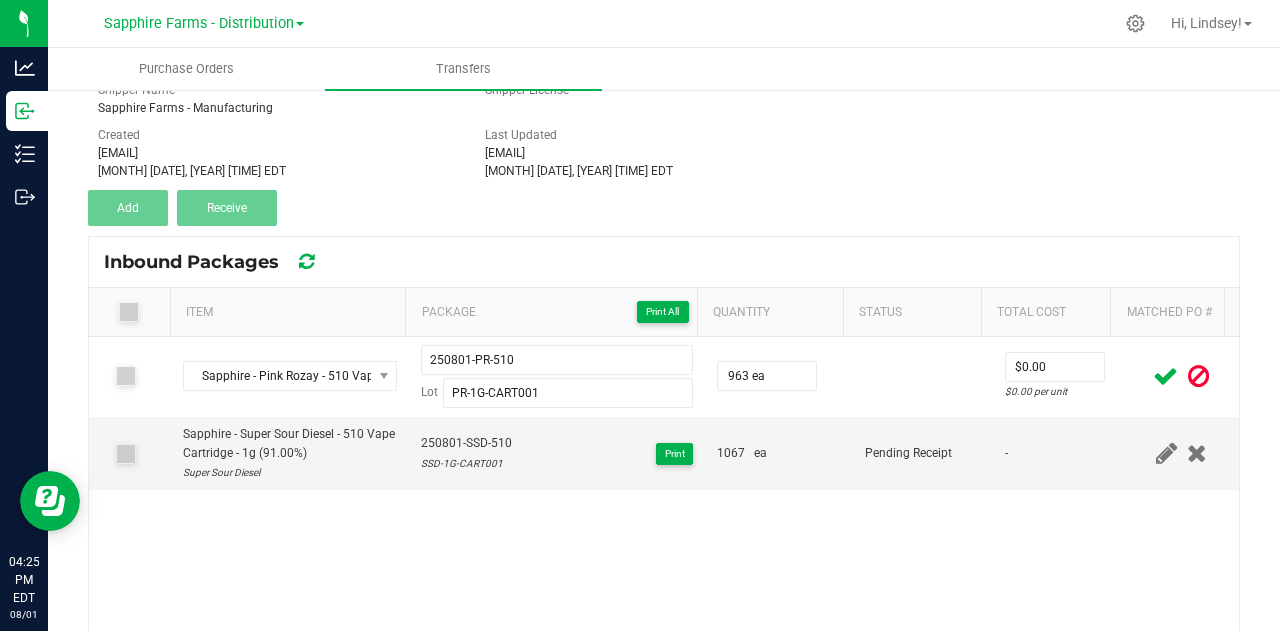 click at bounding box center [1165, 376] 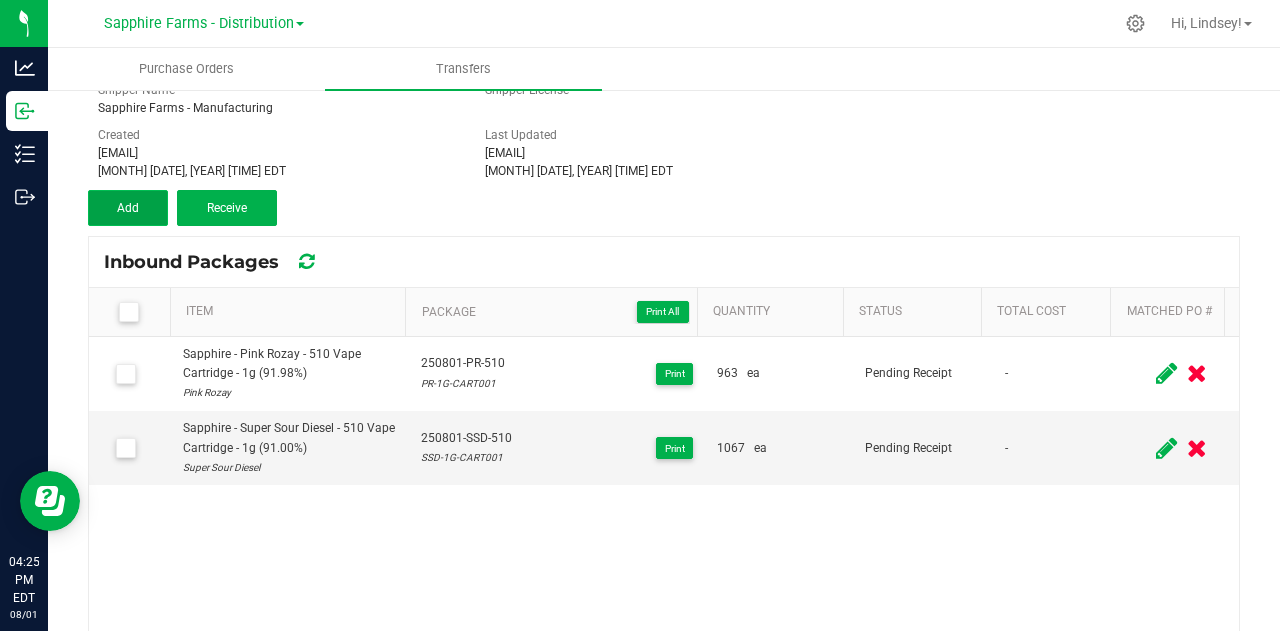 click on "Add" at bounding box center [128, 208] 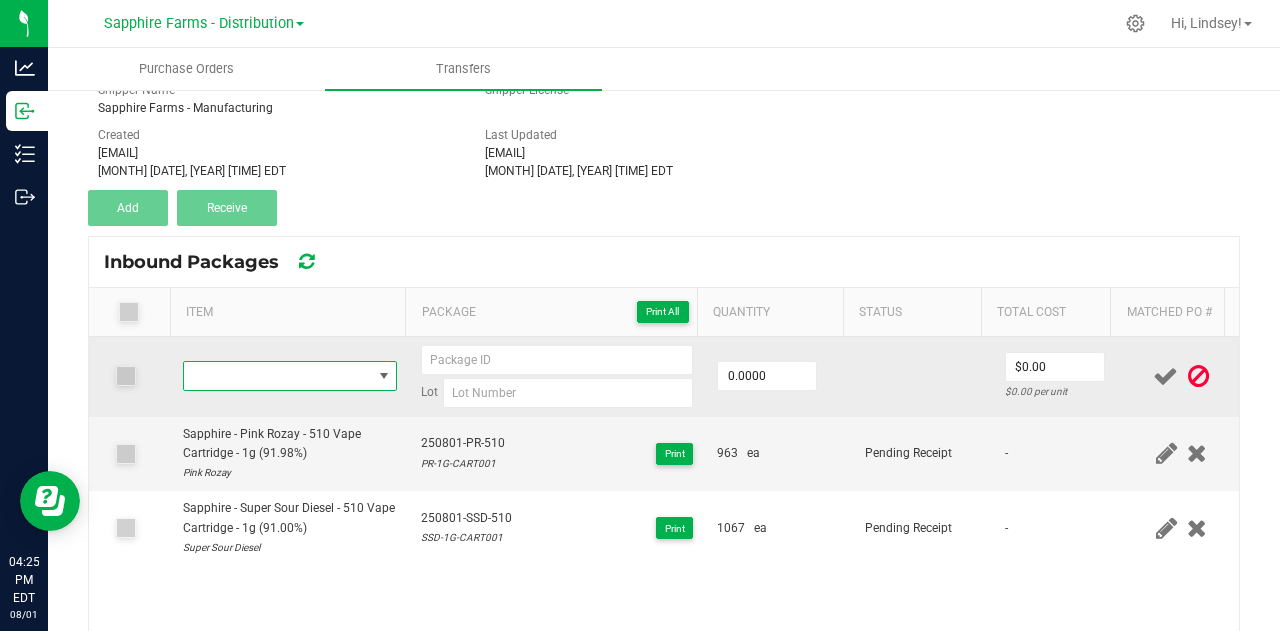 click at bounding box center [277, 376] 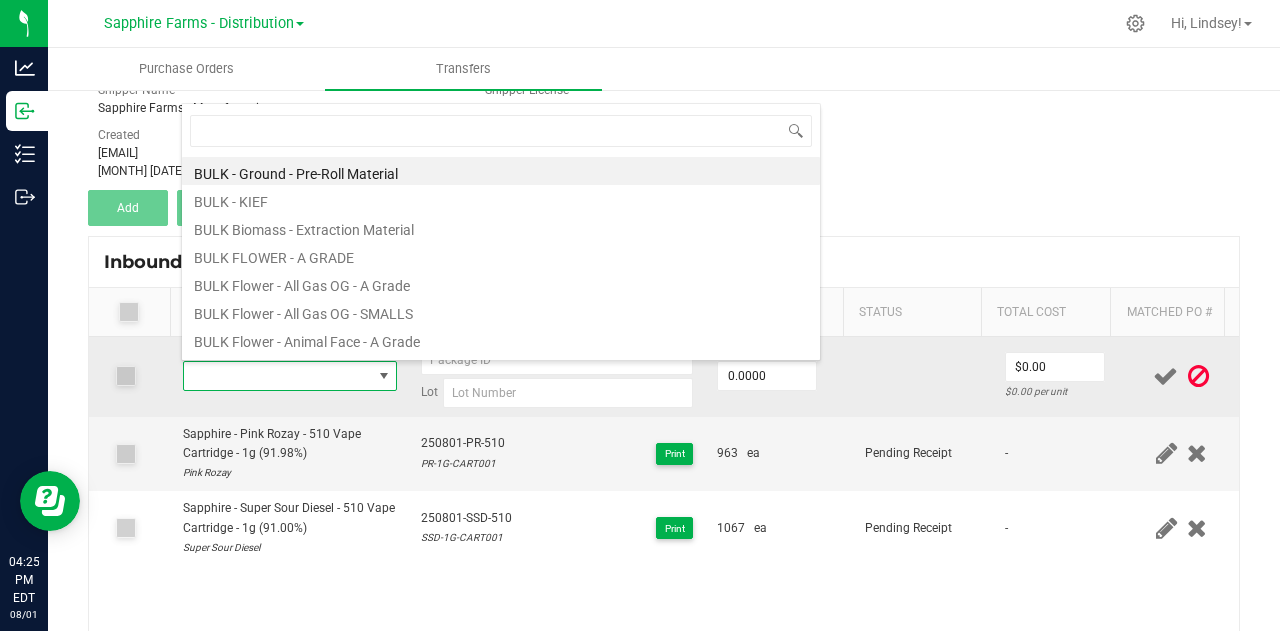 scroll, scrollTop: 99970, scrollLeft: 99792, axis: both 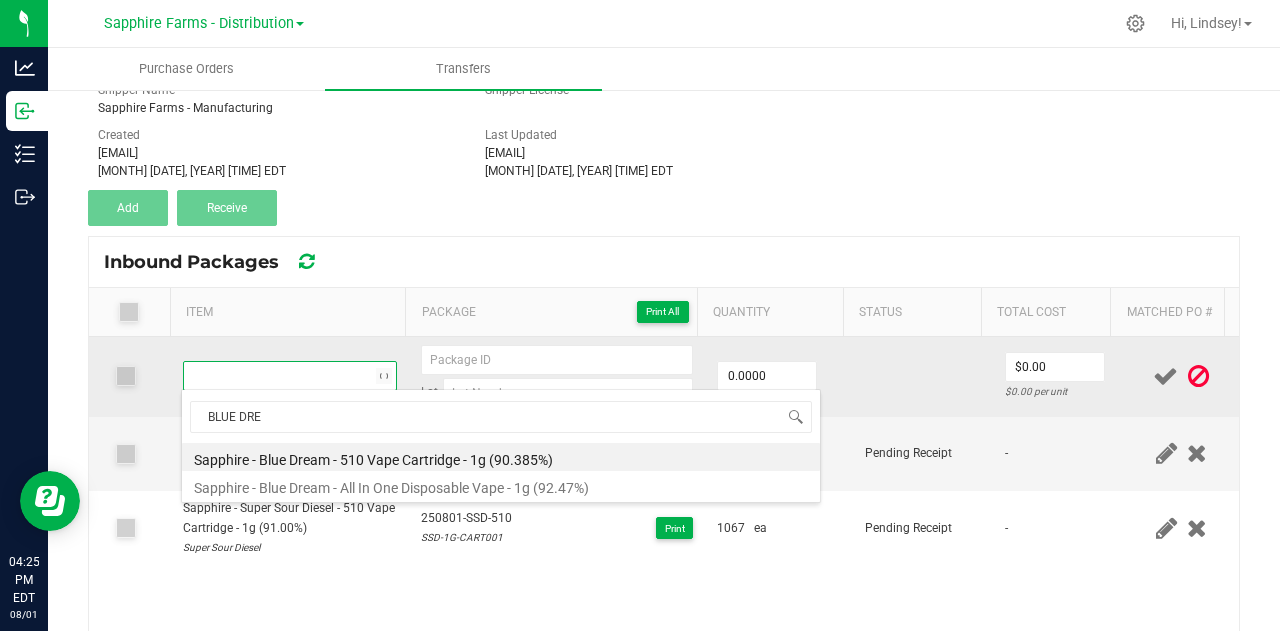 type on "BLUE DREA" 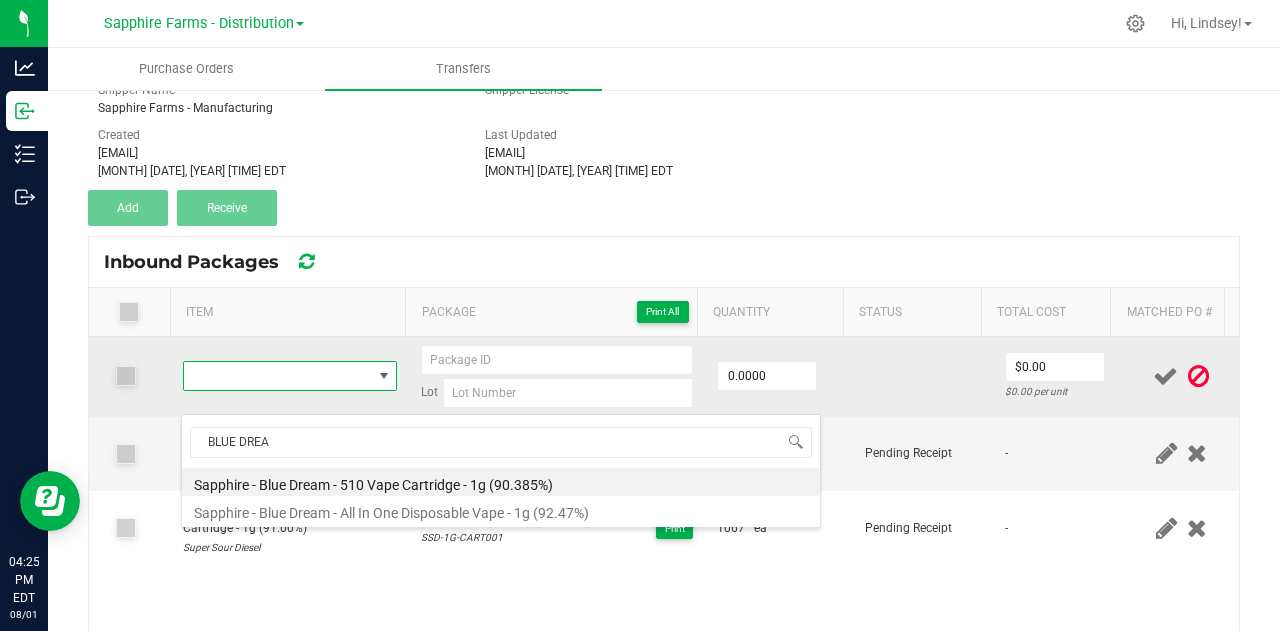 scroll, scrollTop: 0, scrollLeft: 0, axis: both 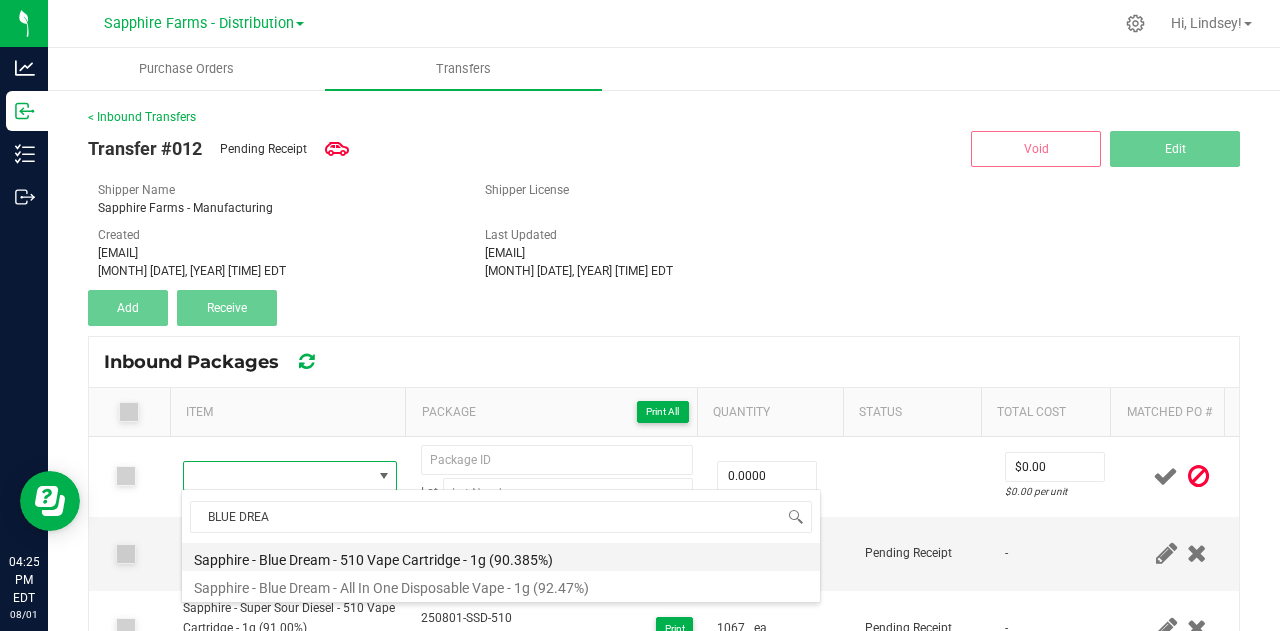 click on "Sapphire - Blue Dream - 510 Vape Cartridge - 1g (90.385%)" at bounding box center (501, 557) 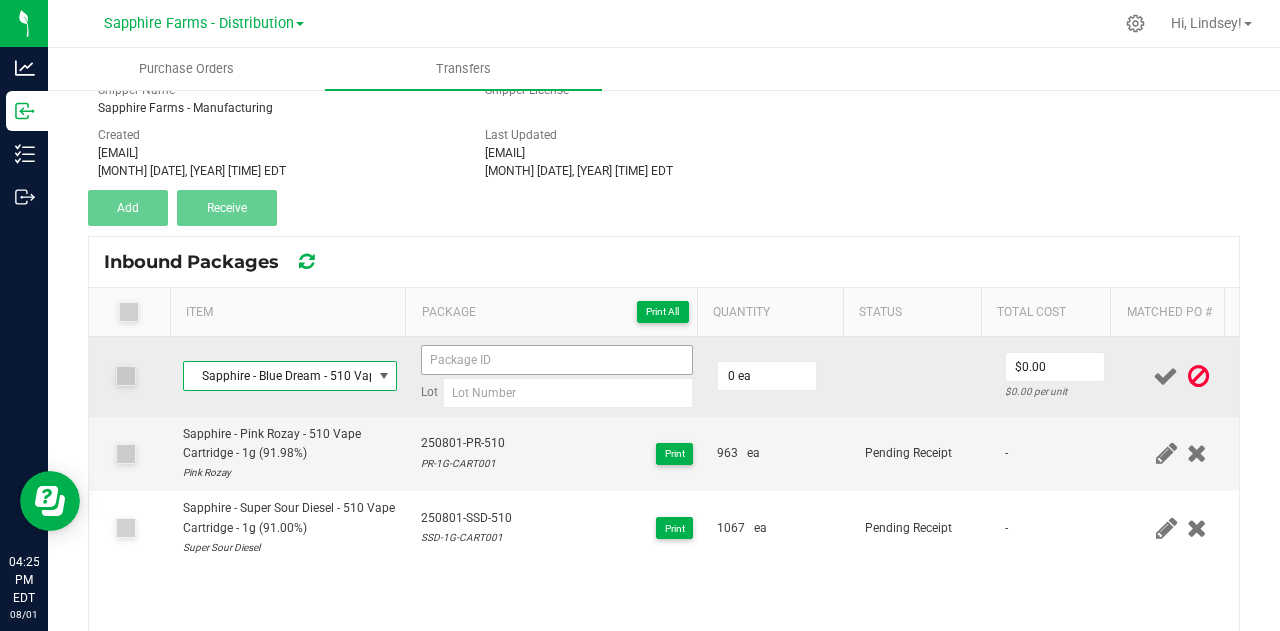scroll, scrollTop: 200, scrollLeft: 0, axis: vertical 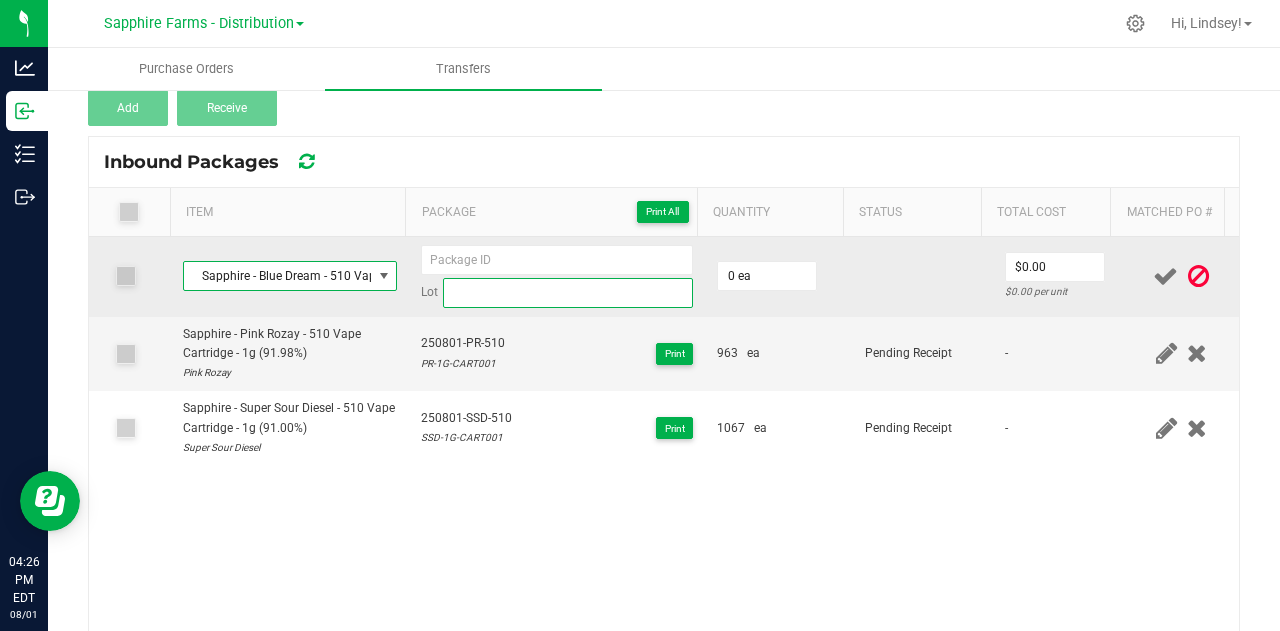 click at bounding box center (568, 293) 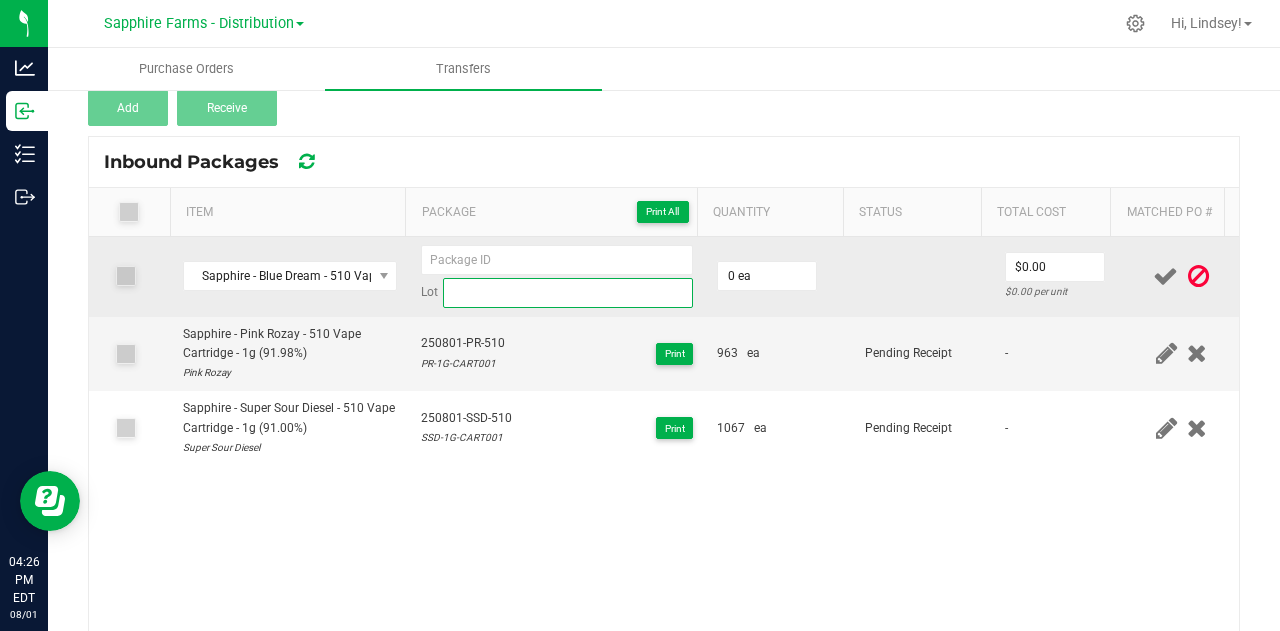 paste on "BD-1G-CART001" 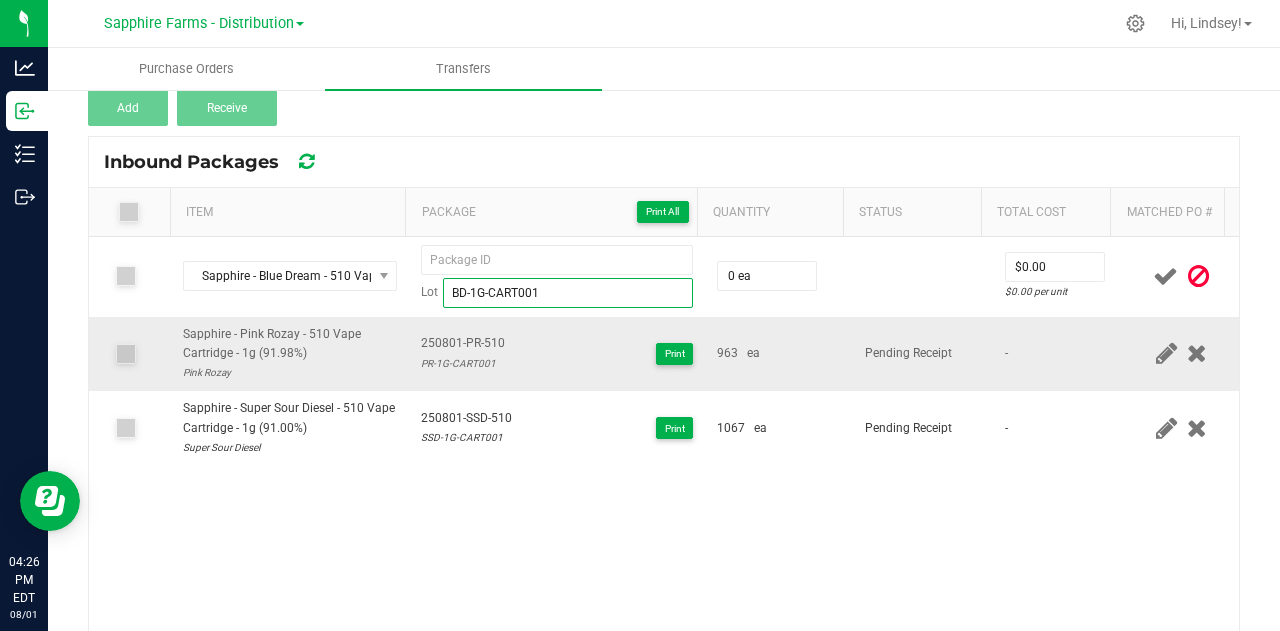 type on "BD-1G-CART001" 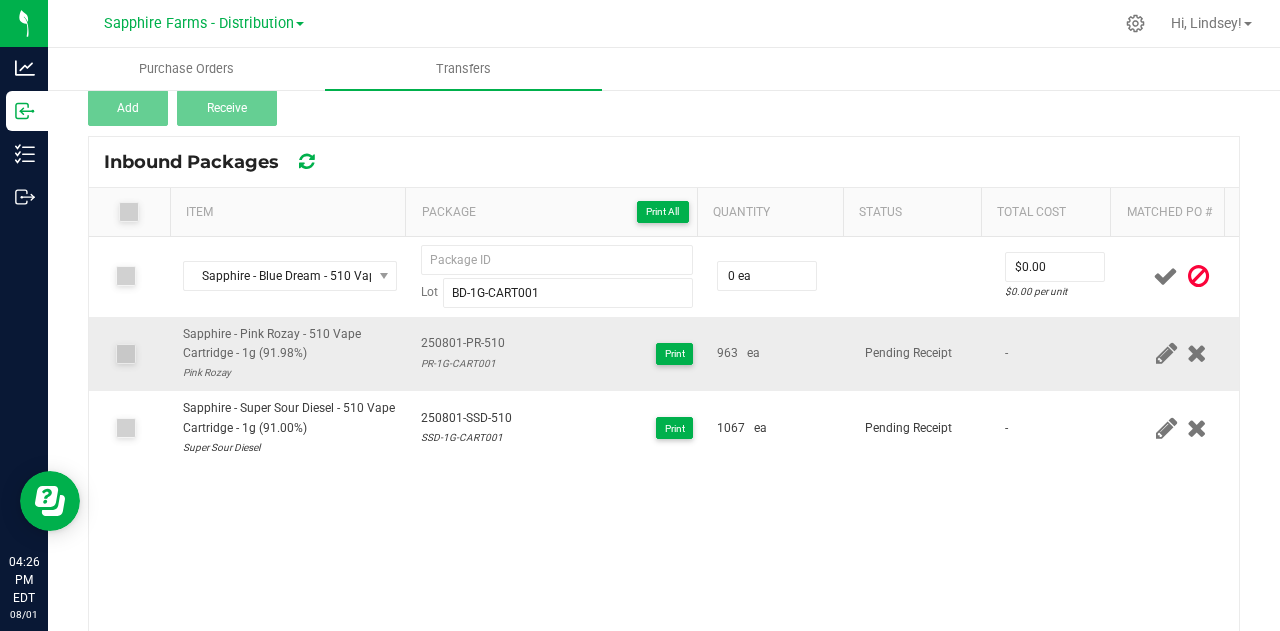 click on "250801-PR-510" at bounding box center [463, 343] 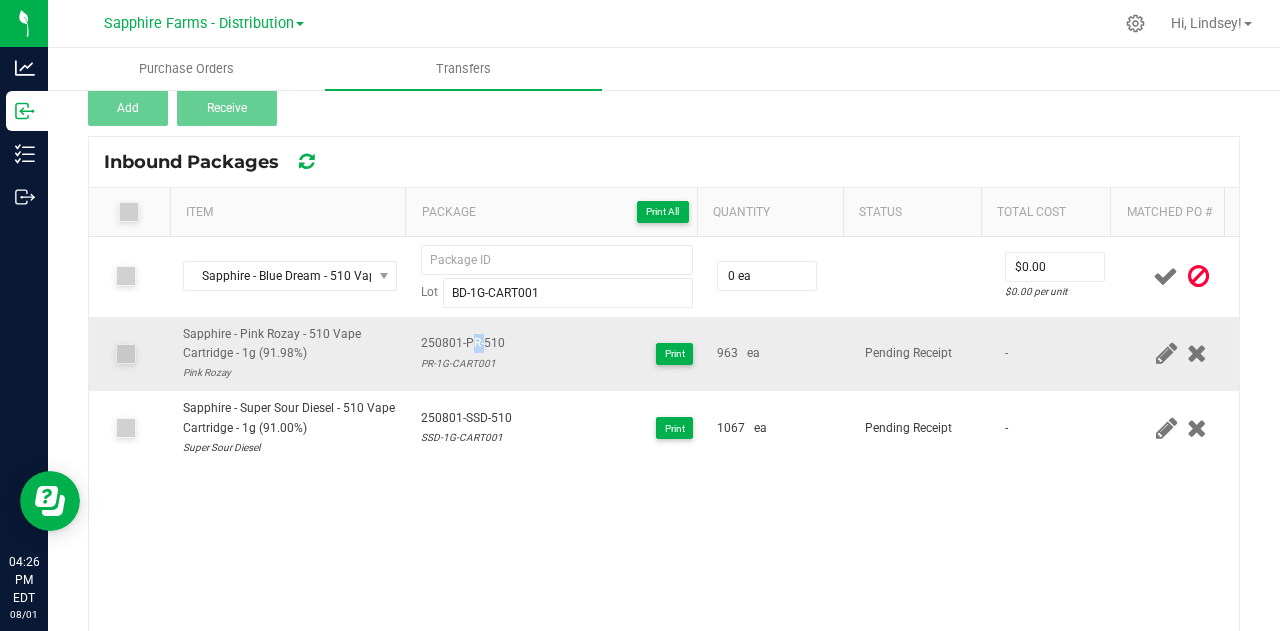 click on "250801-PR-510" at bounding box center (463, 343) 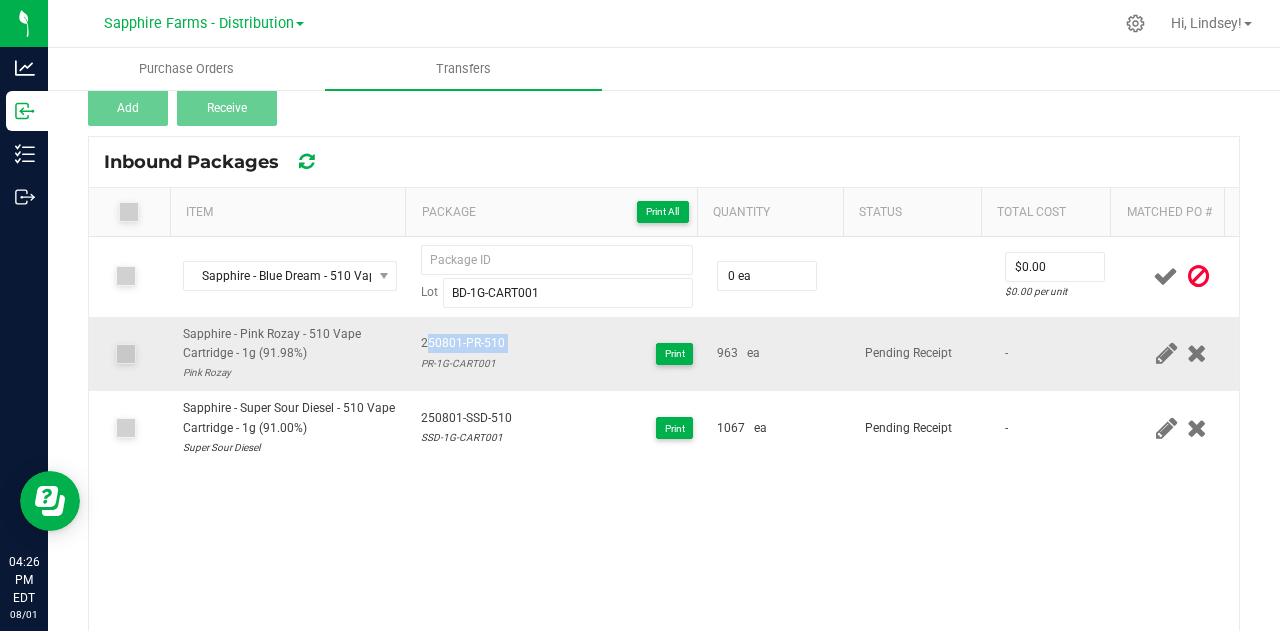 click on "250801-PR-510" at bounding box center [463, 343] 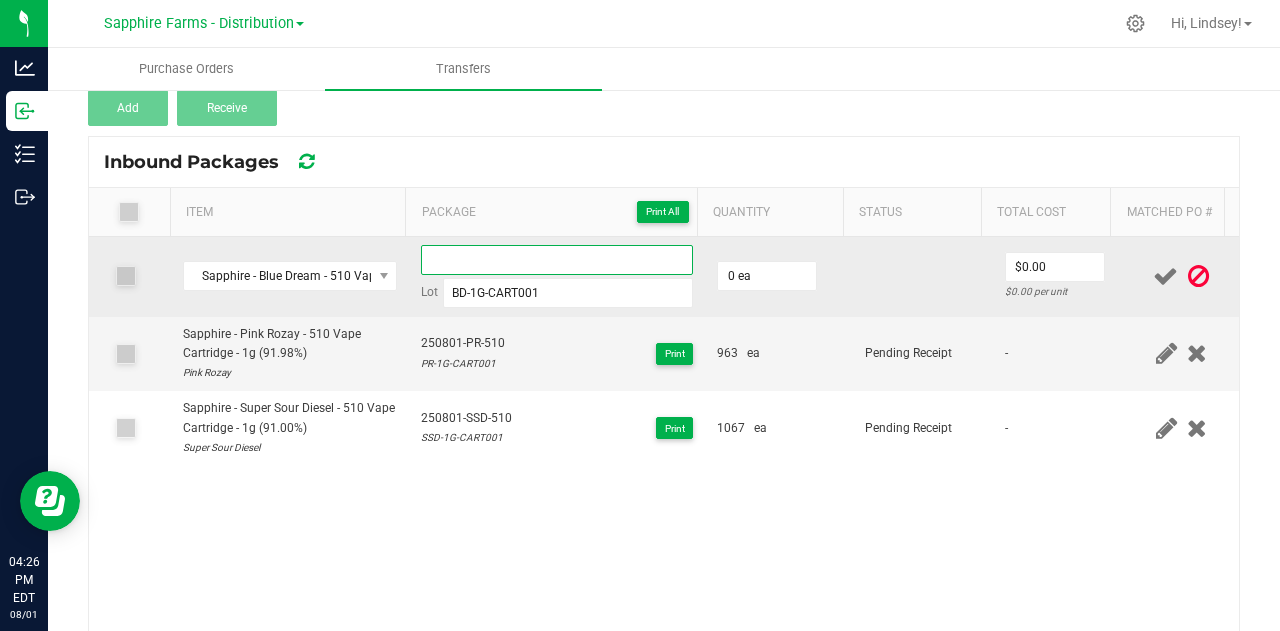 click at bounding box center (557, 260) 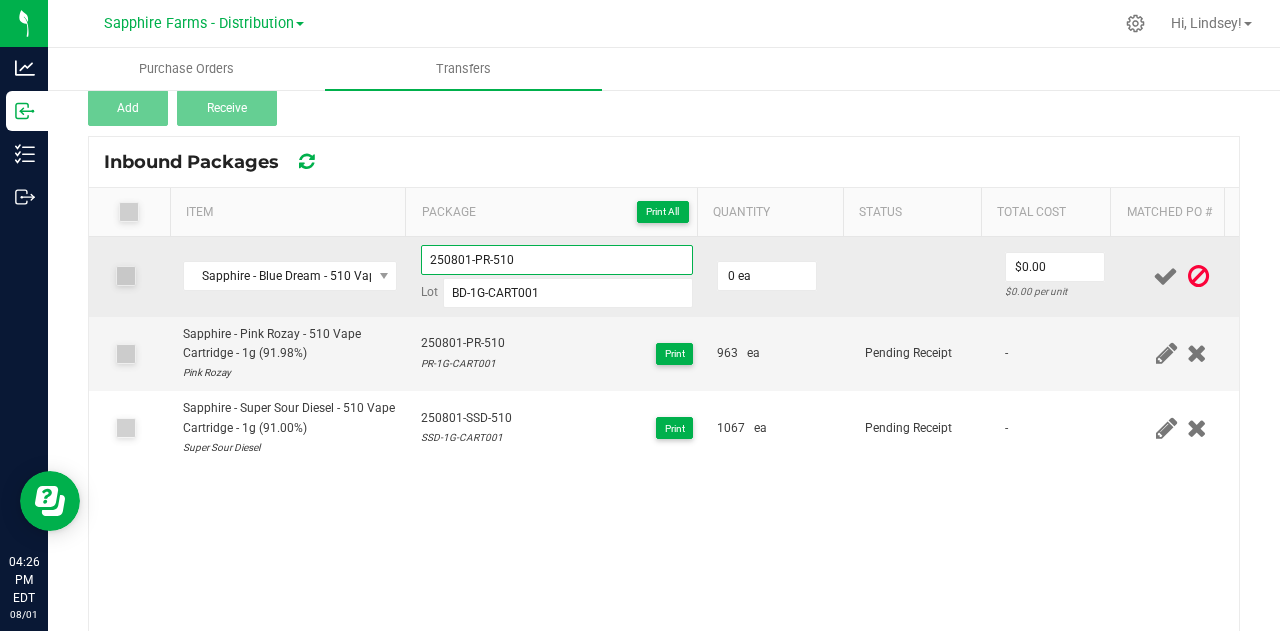 click on "250801-PR-510" at bounding box center (557, 260) 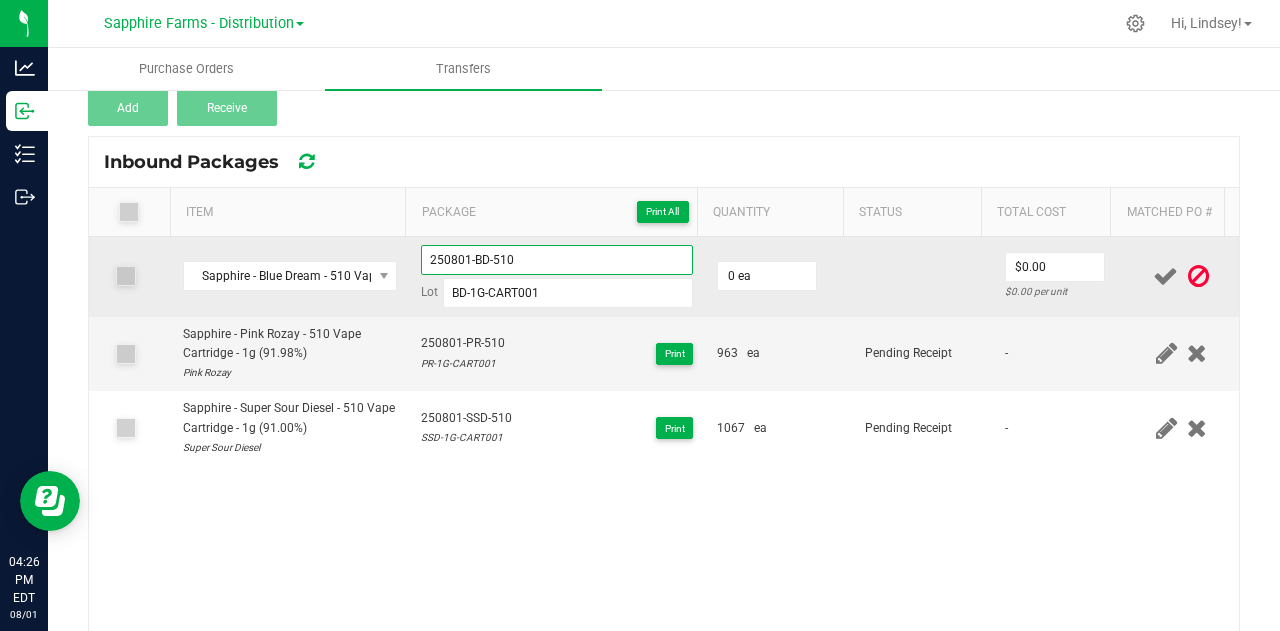 click on "250801-BD-510" at bounding box center [557, 260] 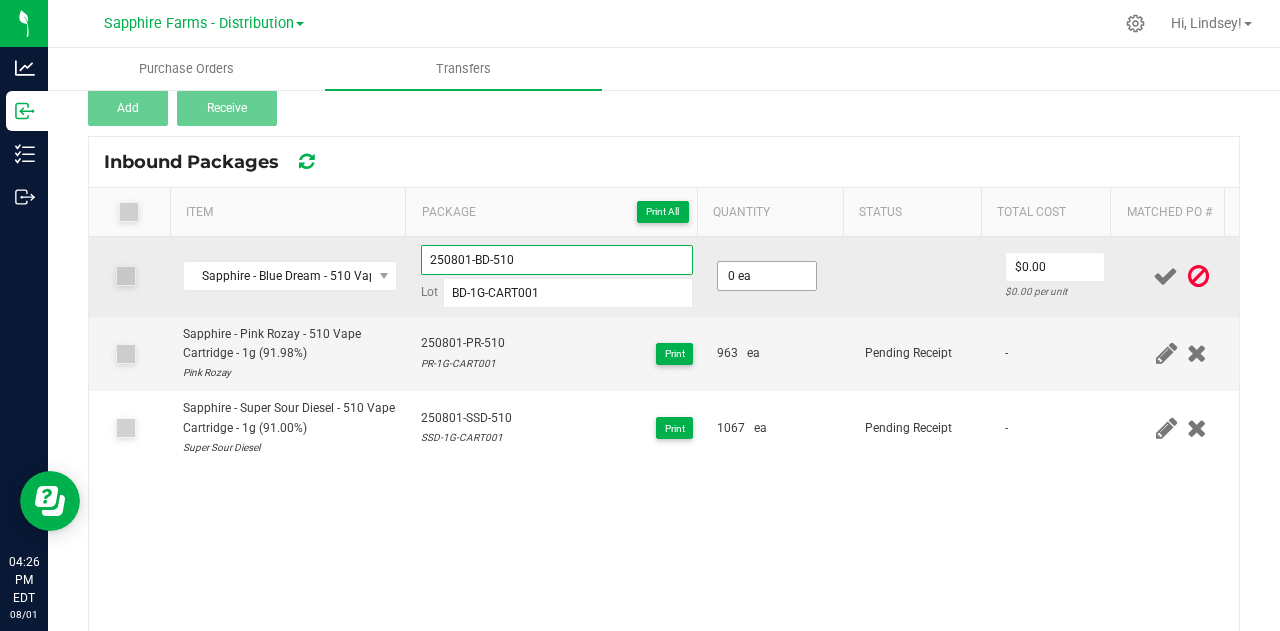 type on "250801-BD-510" 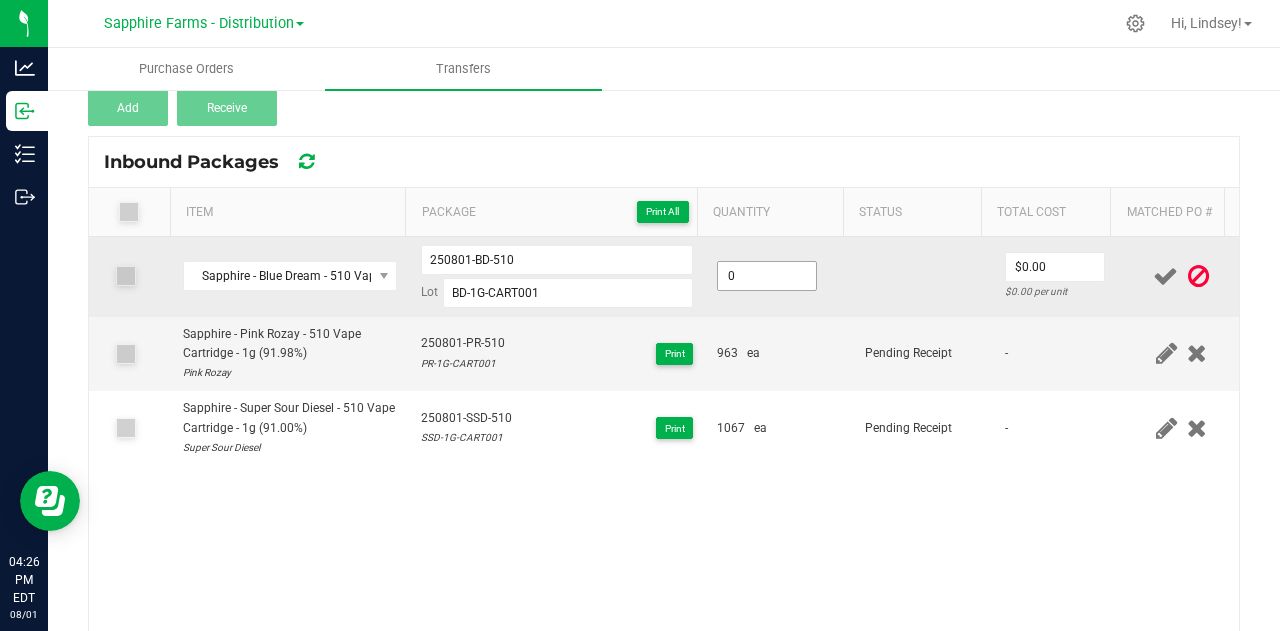click on "0" at bounding box center (767, 276) 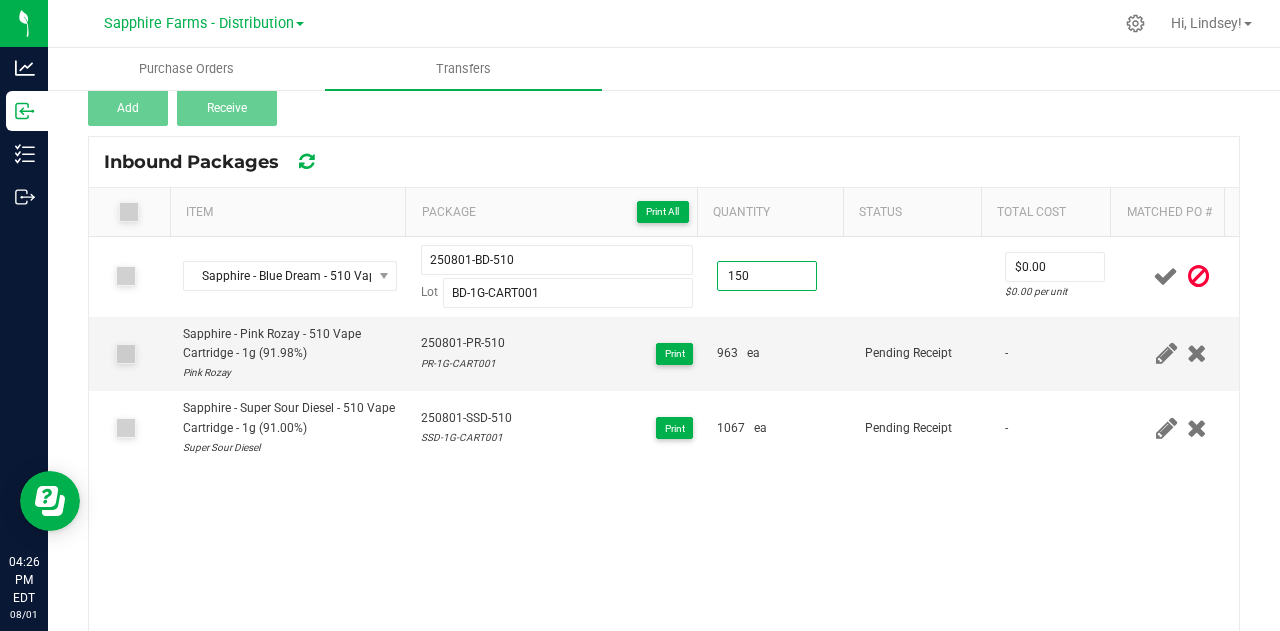 type on "150 ea" 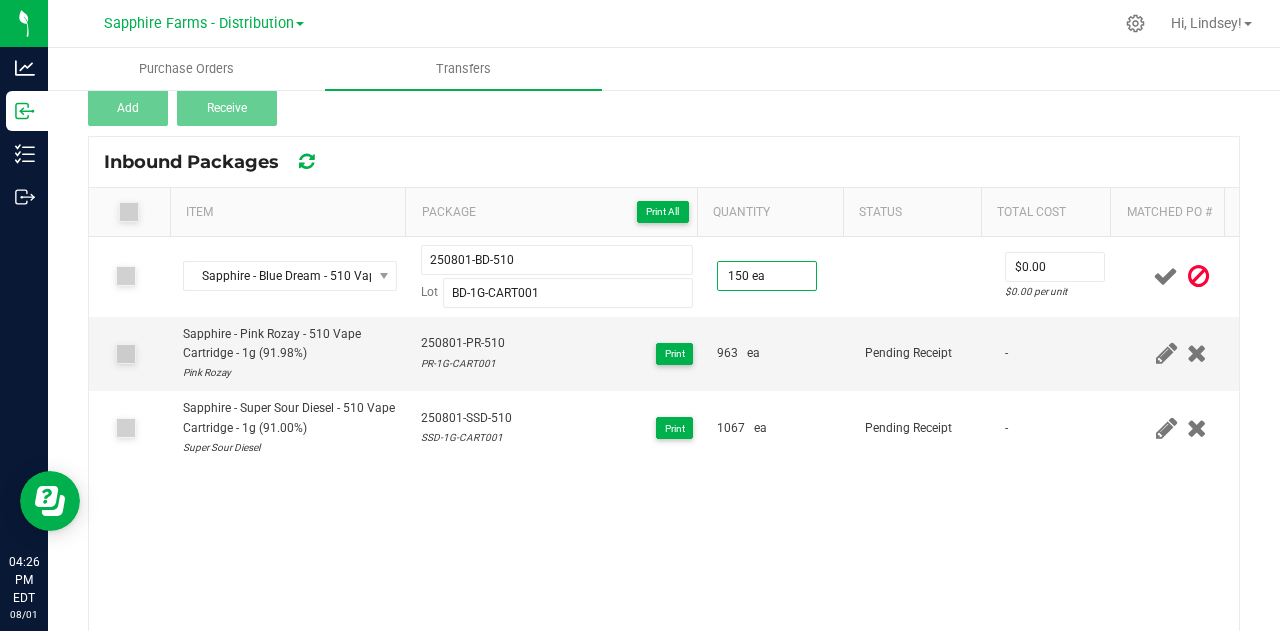 click on "Sapphire - Blue Dream - 510 Vape Cartridge - 1g (90.385%) 250801-BD-510 Lot BD-1G-CART001 150 ea    $0.00  $0.00 per unit  Sapphire - Pink Rozay - 510 Vape Cartridge - 1g (91.98%)  Pink Rozay      250801-PR-510   PR-1G-CART001   Print   963   ea   Pending Receipt  - Sapphire - Super Sour Diesel - 510 Vape Cartridge - 1g (91.00%)  Super Sour Diesel      250801-SSD-510   SSD-1G-CART001   Print   1067   ea   Pending Receipt  -" at bounding box center [664, 436] 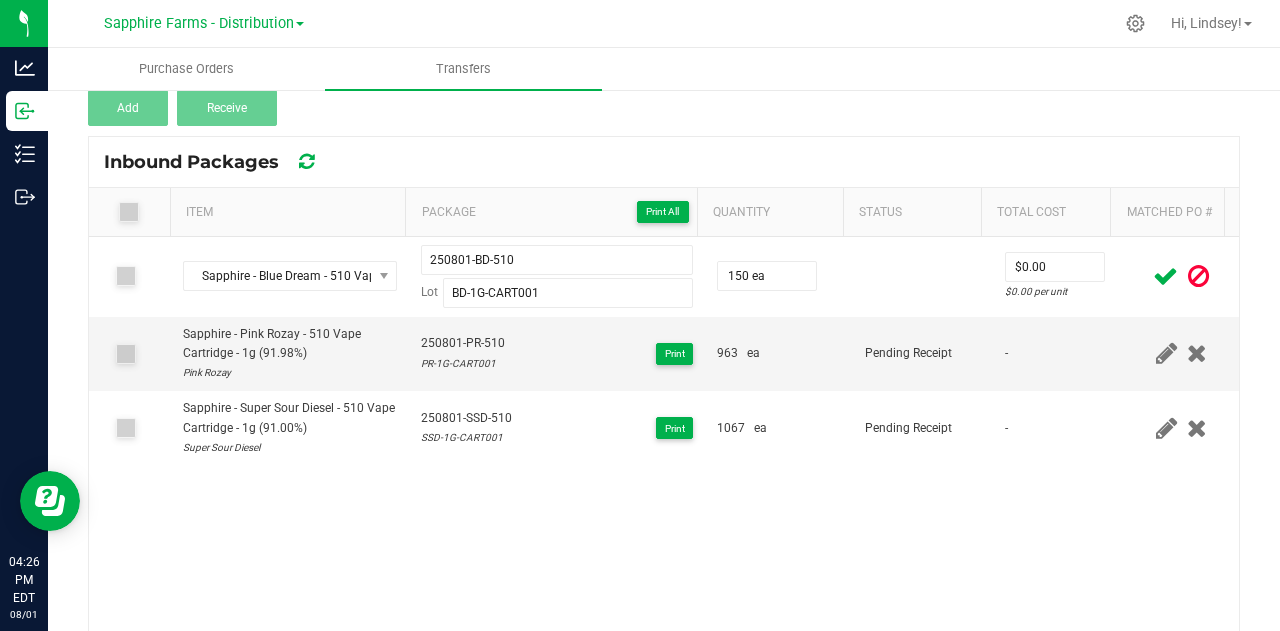click at bounding box center [1165, 276] 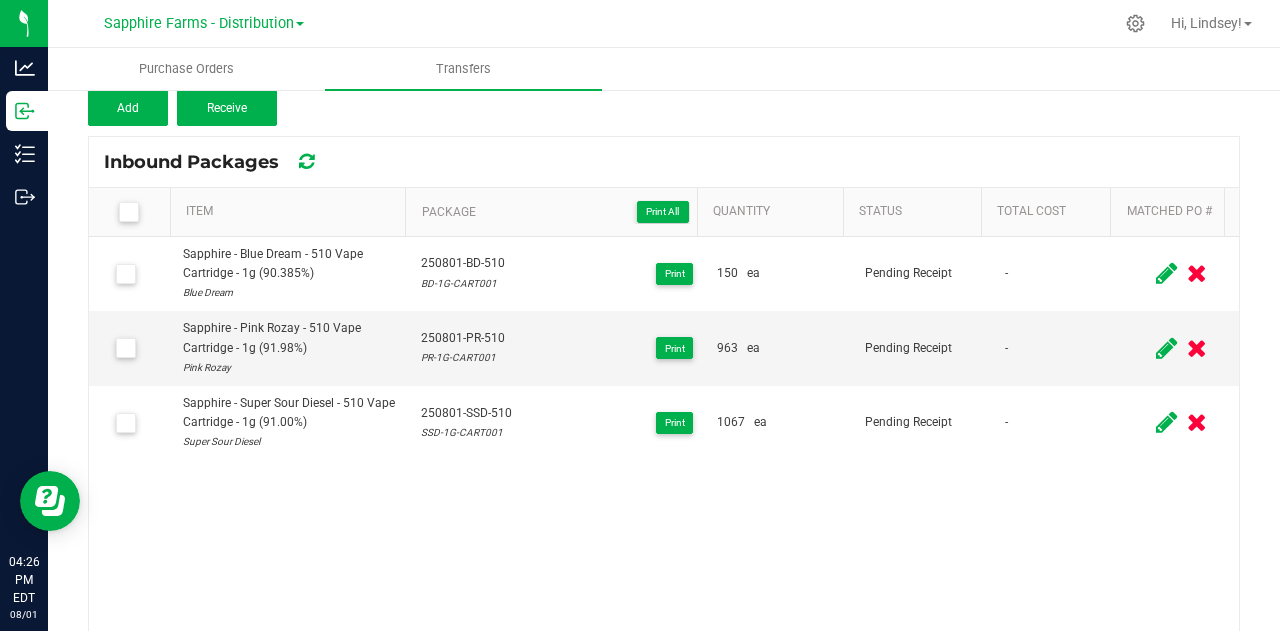 click on "Sapphire - Blue Dream - 510 Vape Cartridge - 1g (90.385%)  Blue Dream      250801-BD-510   BD-1G-CART001   Print   150   ea   Pending Receipt  - Sapphire - Pink Rozay - 510 Vape Cartridge - 1g (91.98%)  Pink Rozay      250801-PR-510   PR-1G-CART001   Print   963   ea   Pending Receipt  - Sapphire - Super Sour Diesel - 510 Vape Cartridge - 1g (91.00%)  Super Sour Diesel      250801-SSD-510   SSD-1G-CART001   Print   1067   ea   Pending Receipt  -" at bounding box center (664, 436) 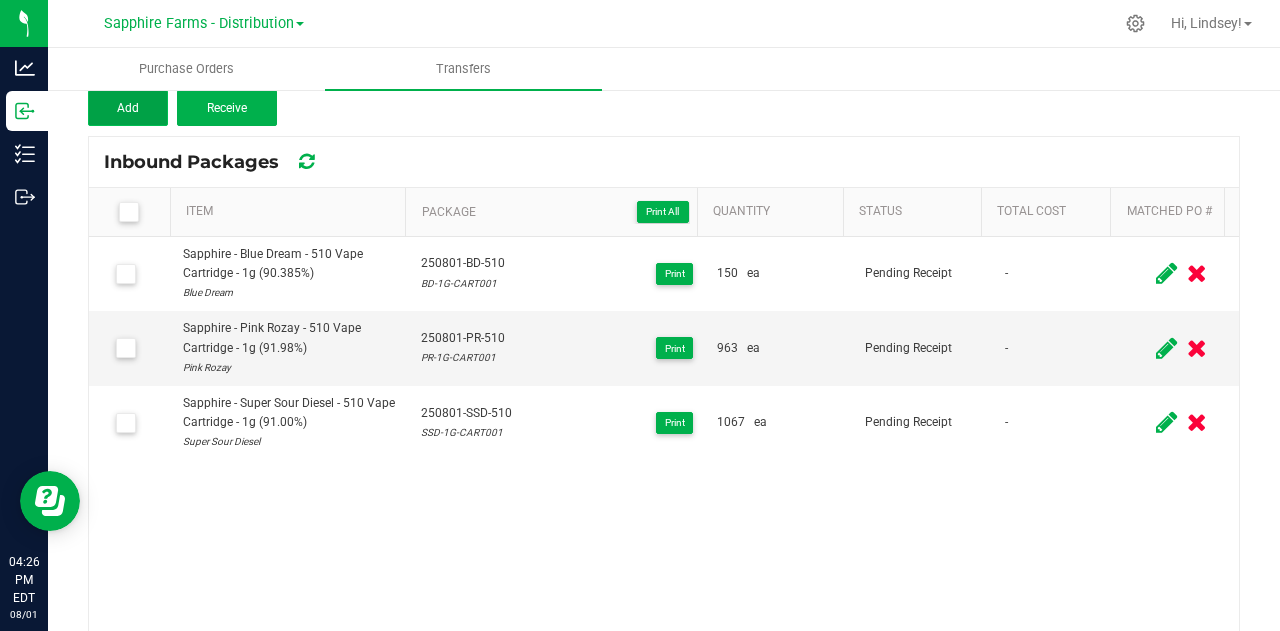click on "Add" at bounding box center (128, 108) 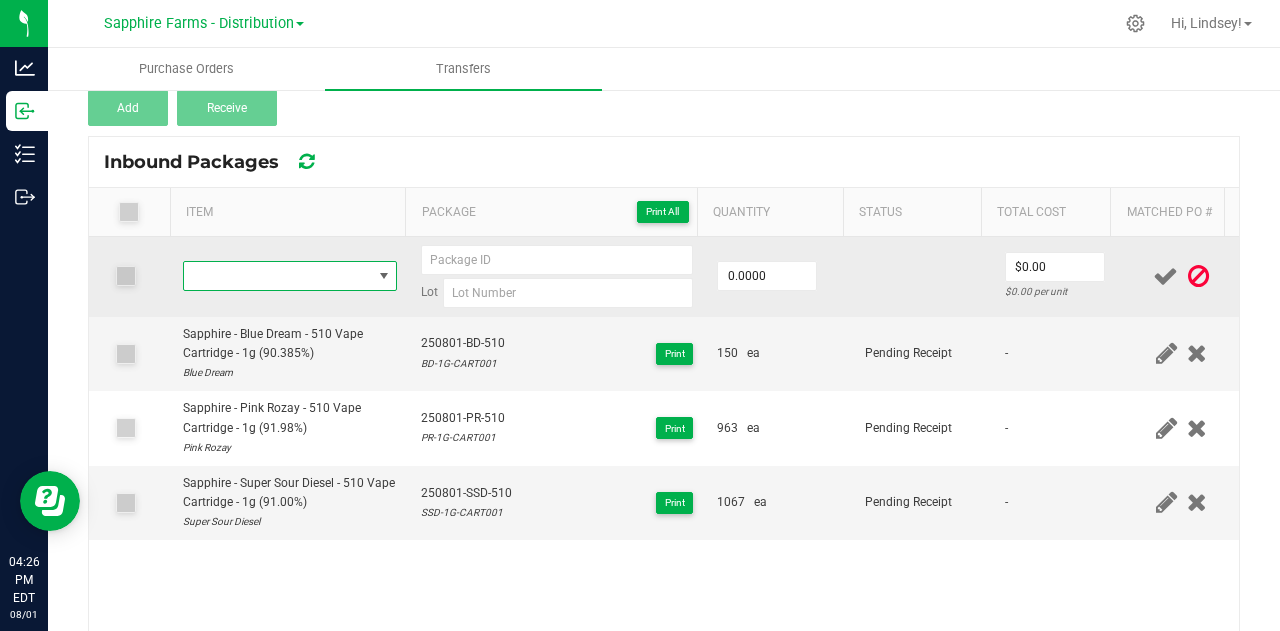 click at bounding box center (277, 276) 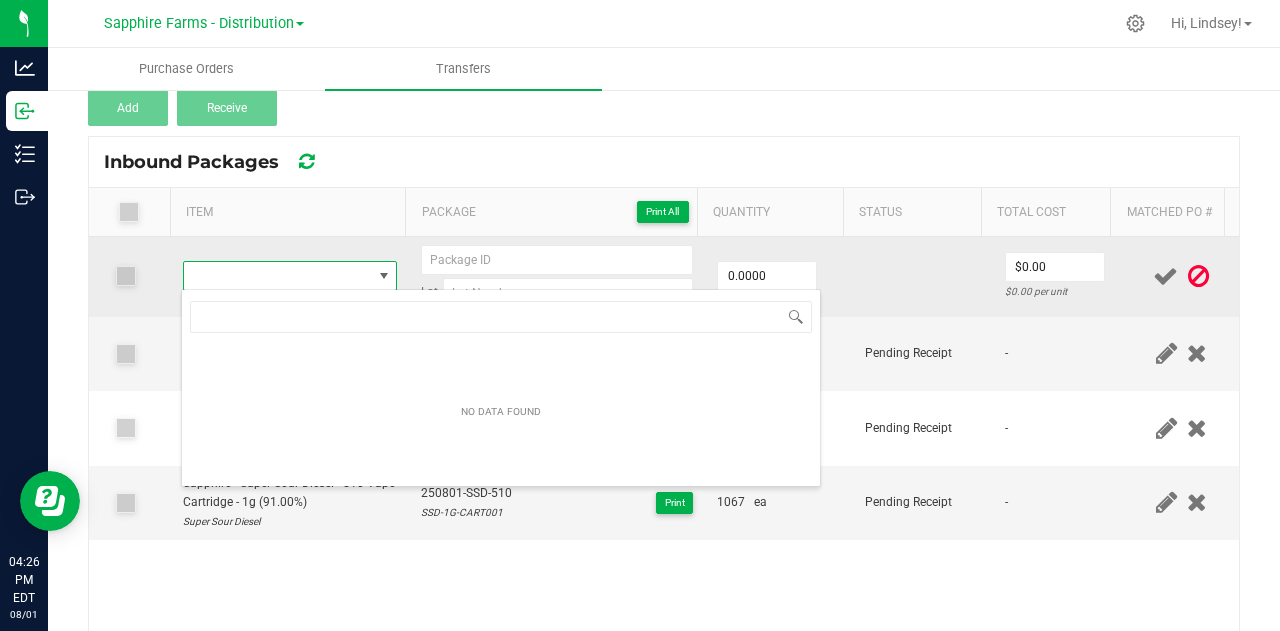 scroll, scrollTop: 99970, scrollLeft: 99792, axis: both 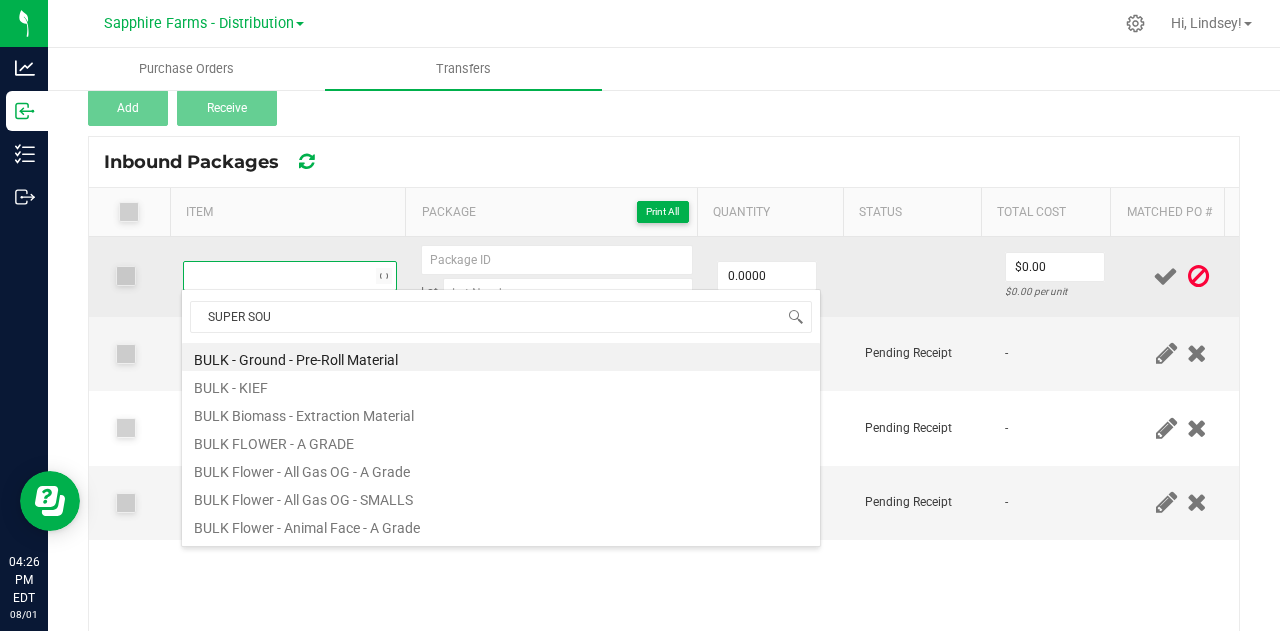 type on "SUPER SOUR" 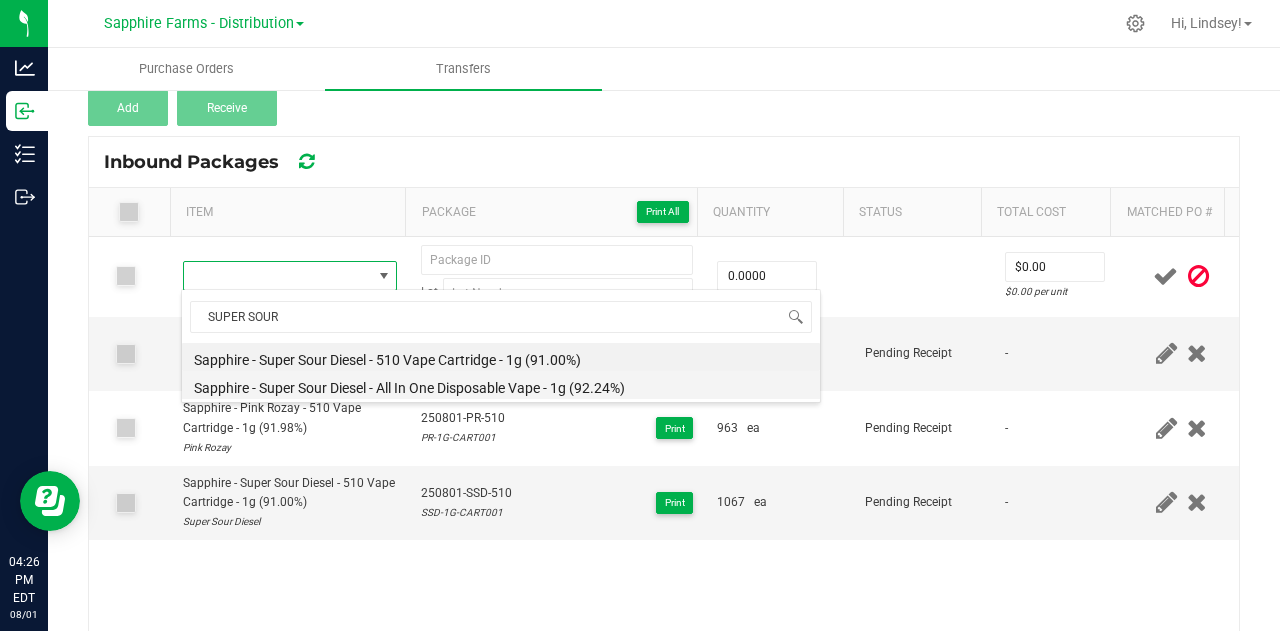 click on "Sapphire - Super Sour Diesel - All In One Disposable Vape - 1g (92.24%)" at bounding box center [501, 385] 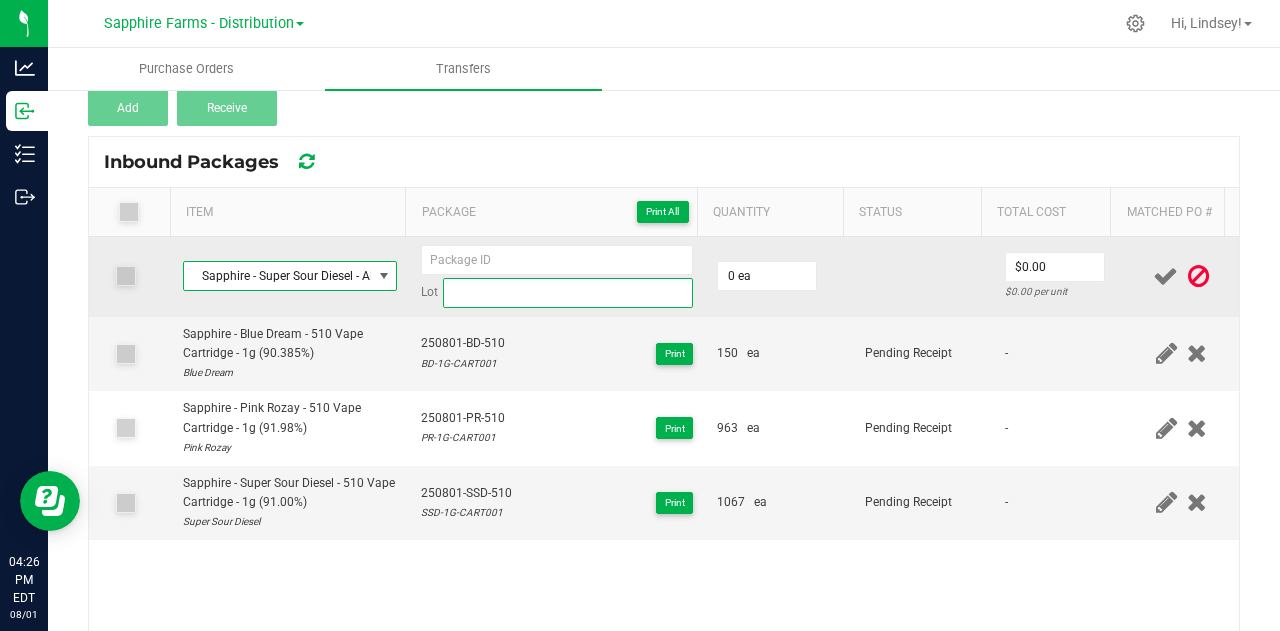 click at bounding box center [568, 293] 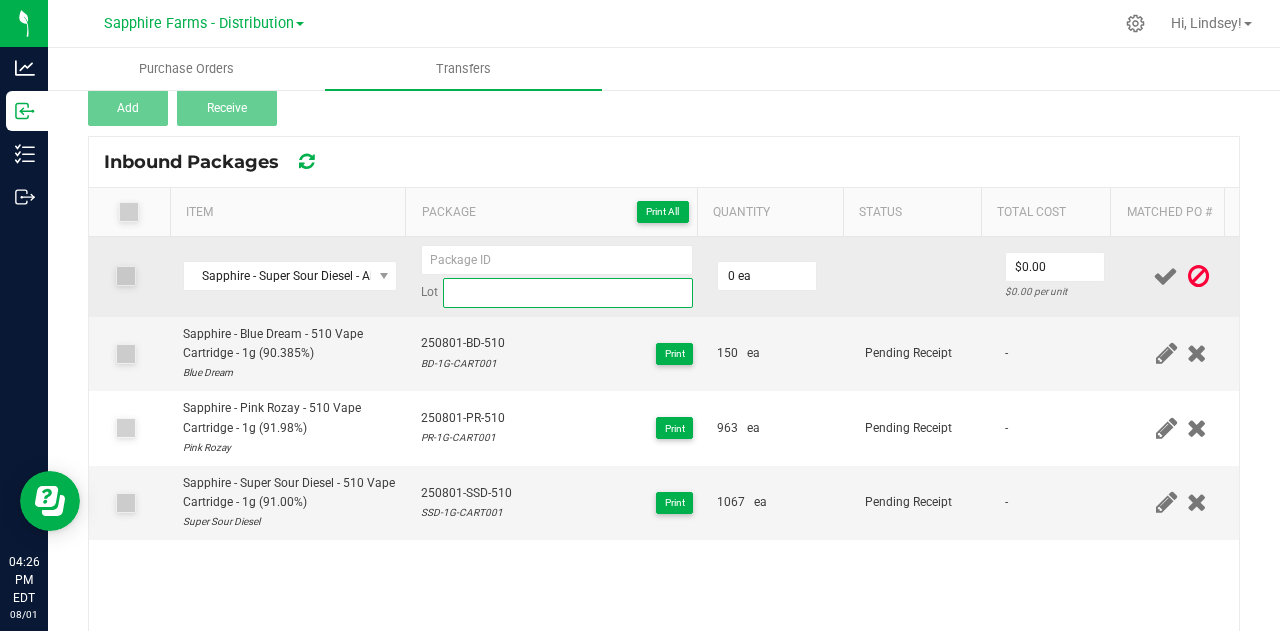 paste on "SSD-1G-VAPE001" 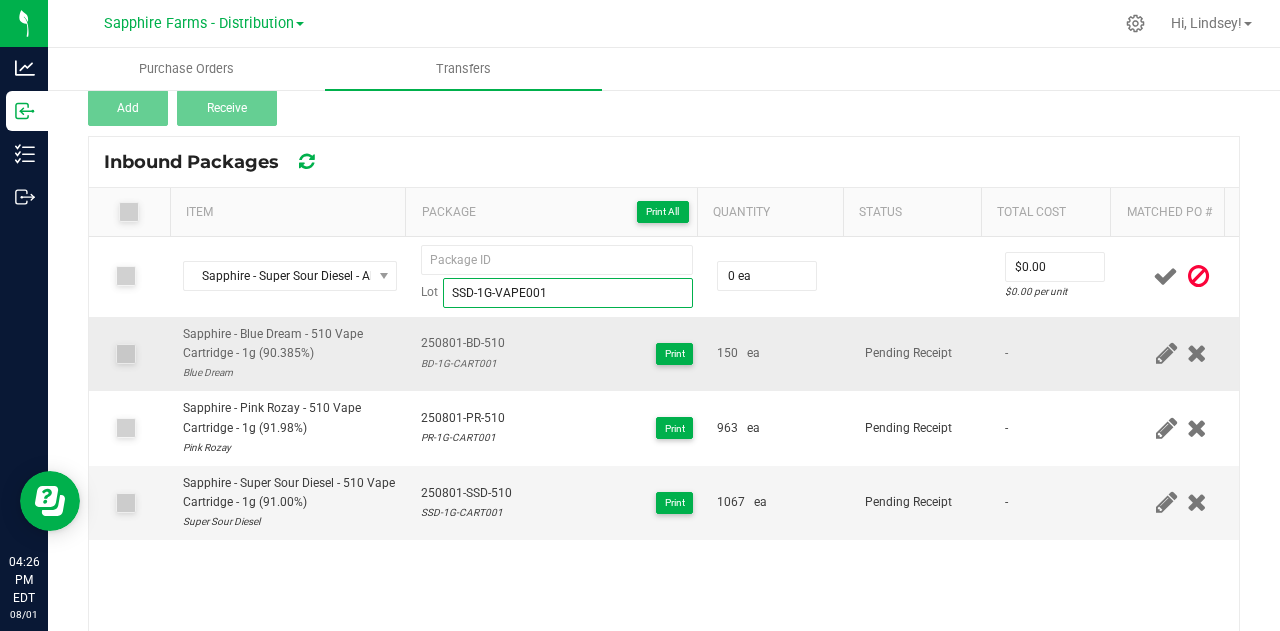 type on "SSD-1G-VAPE001" 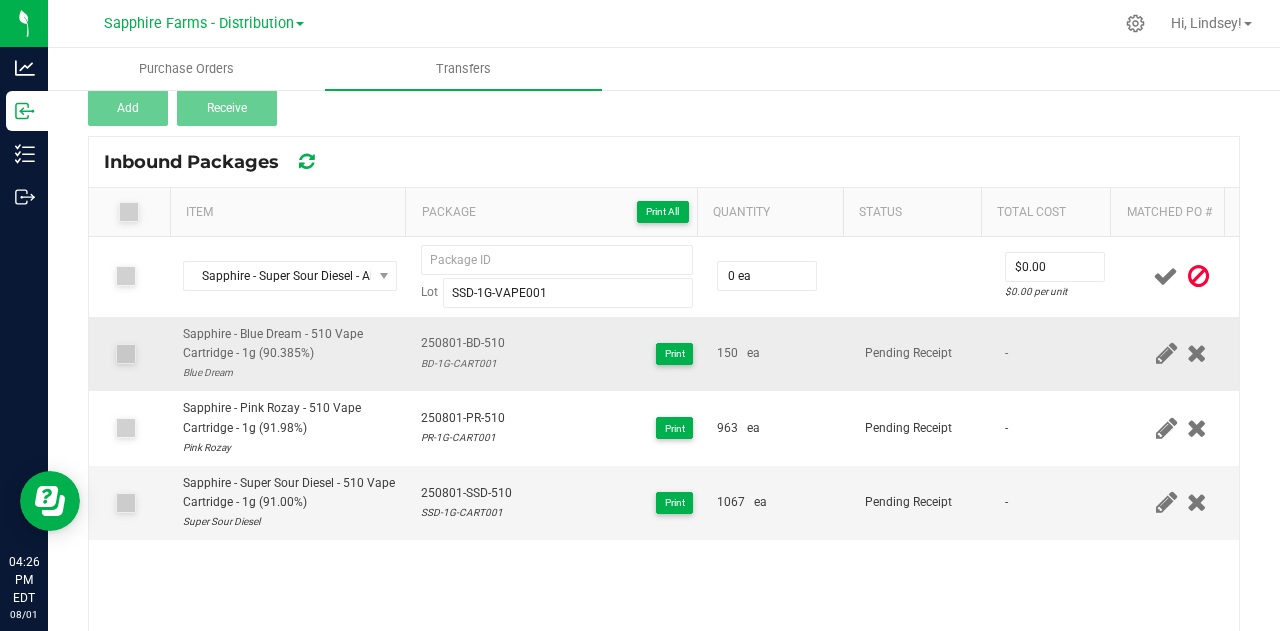 click on "250801-BD-510" at bounding box center (463, 343) 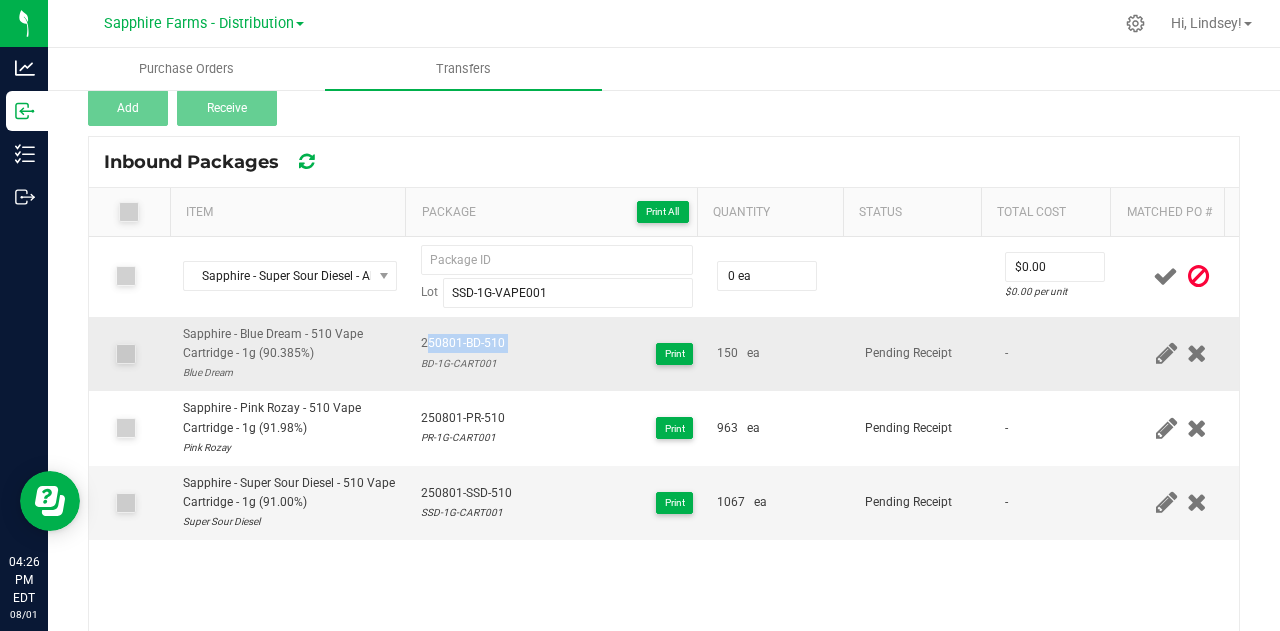 click on "250801-BD-510" at bounding box center (463, 343) 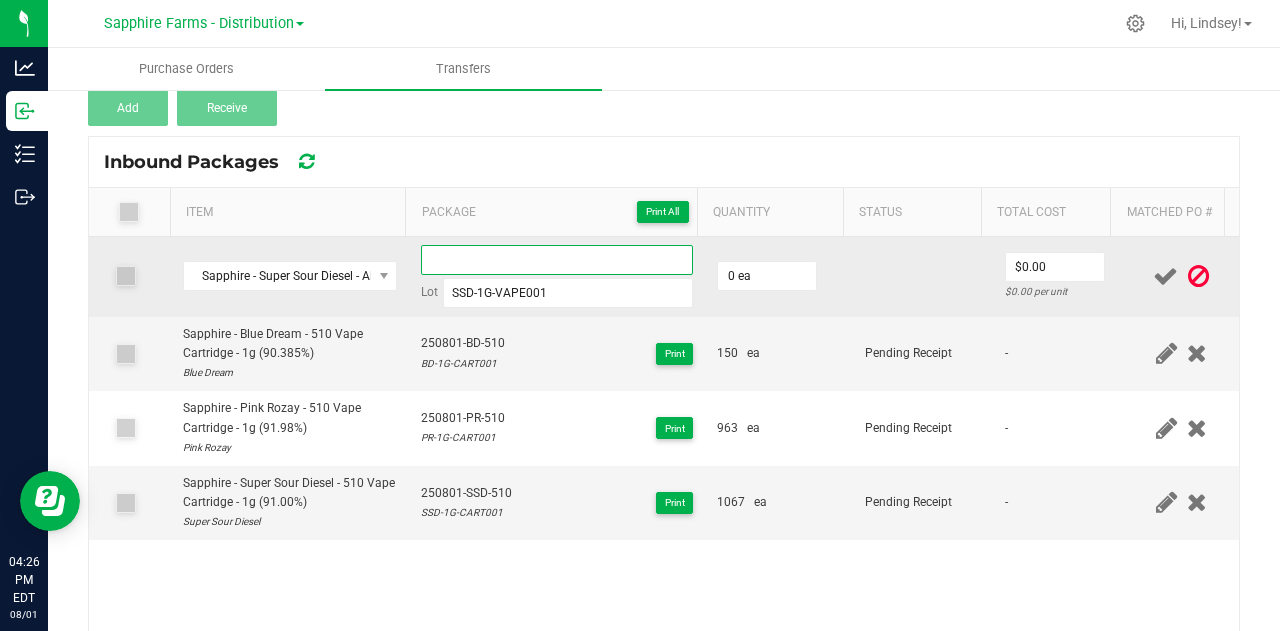 click at bounding box center (557, 260) 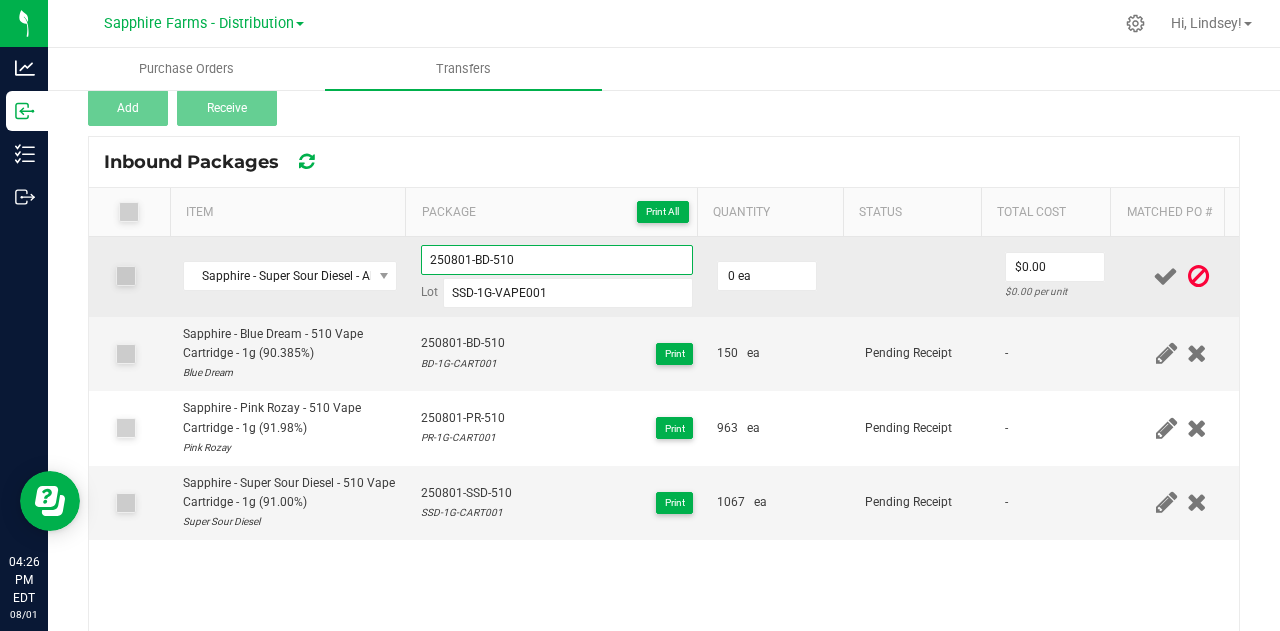click on "250801-BD-510" at bounding box center [557, 260] 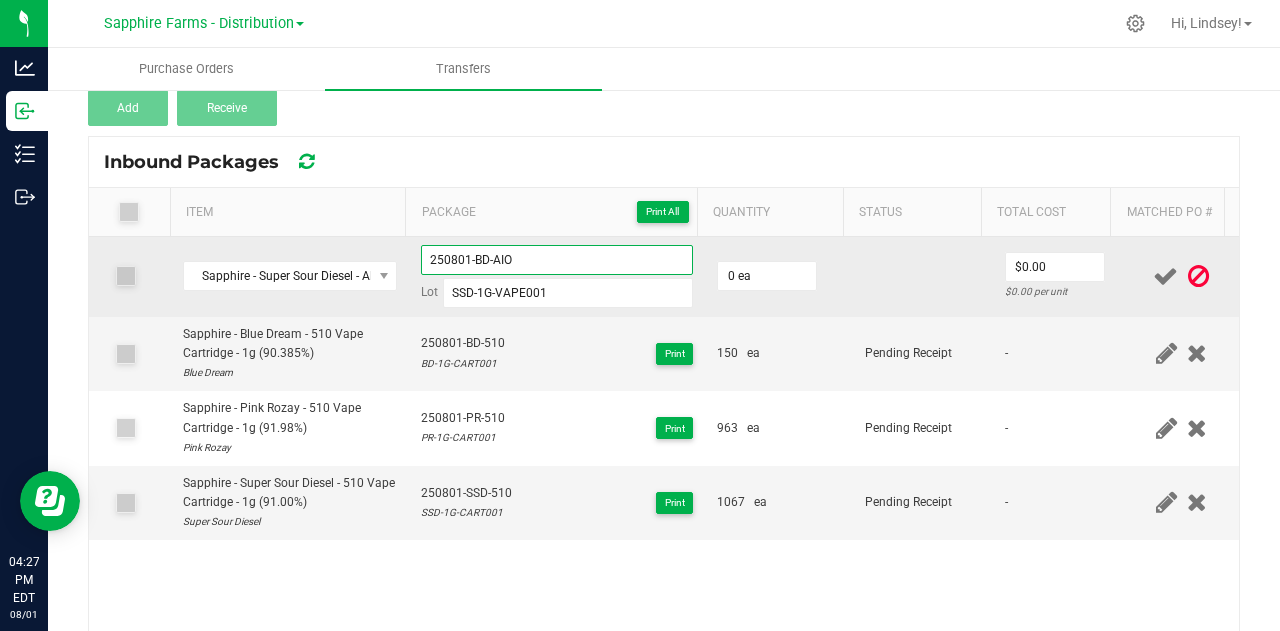 click on "250801-BD-AIO" at bounding box center [557, 260] 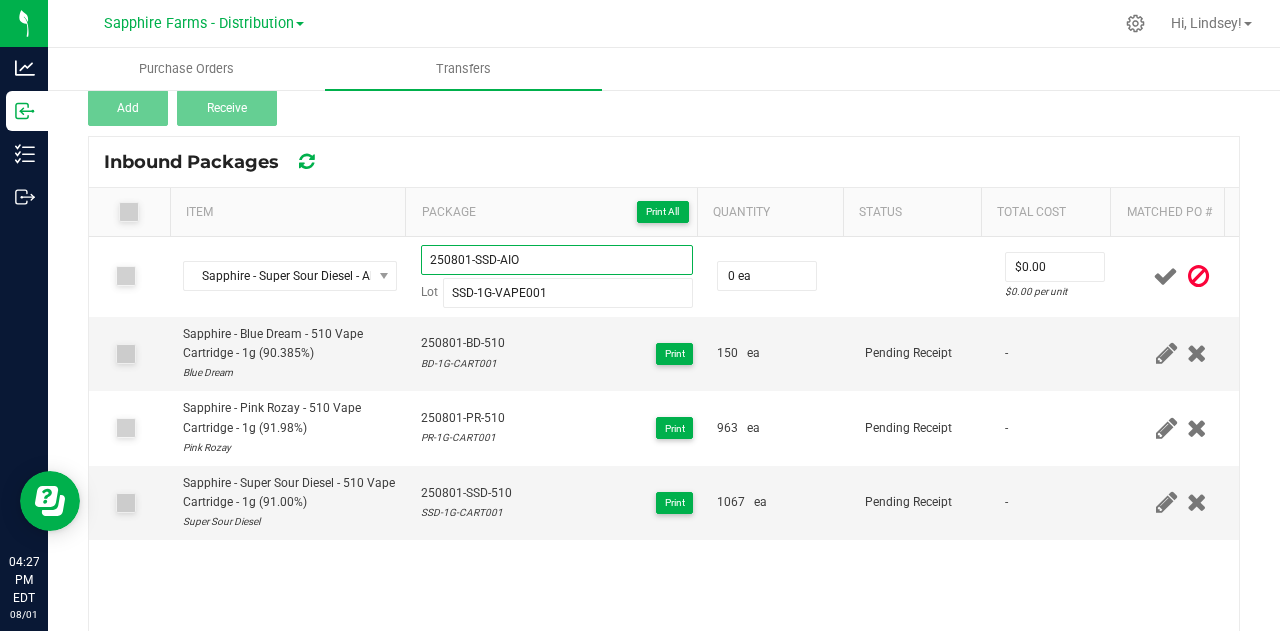 type on "250801-SSD-AIO" 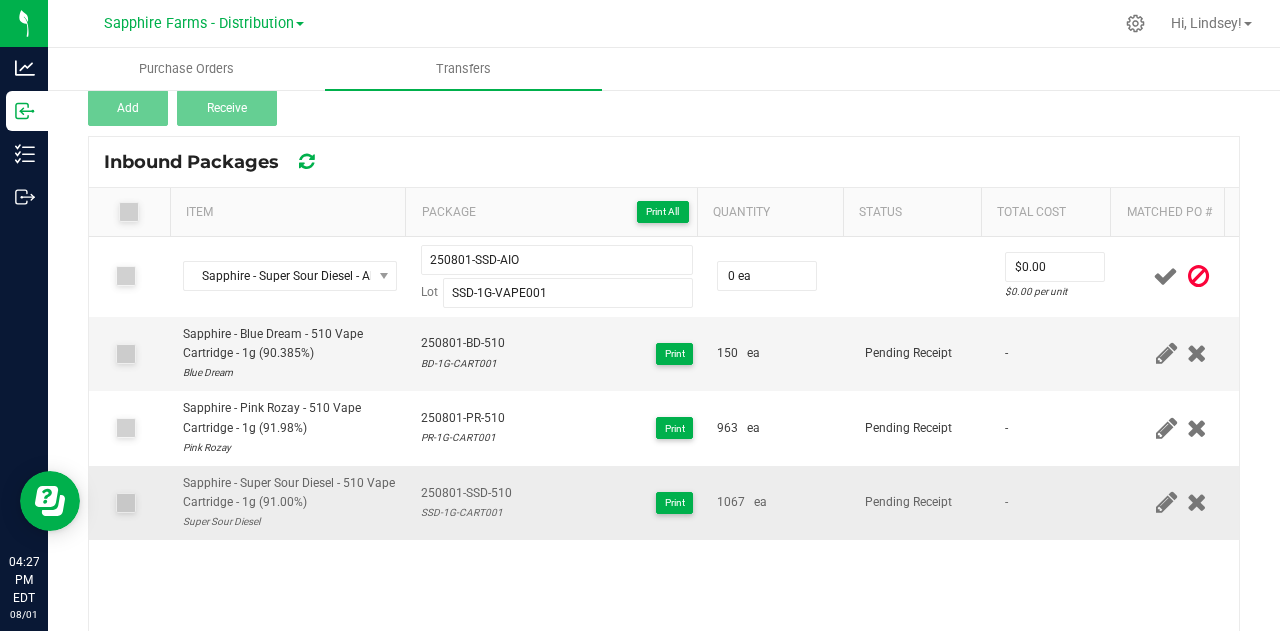 drag, startPoint x: 663, startPoint y: 562, endPoint x: 690, endPoint y: 507, distance: 61.269894 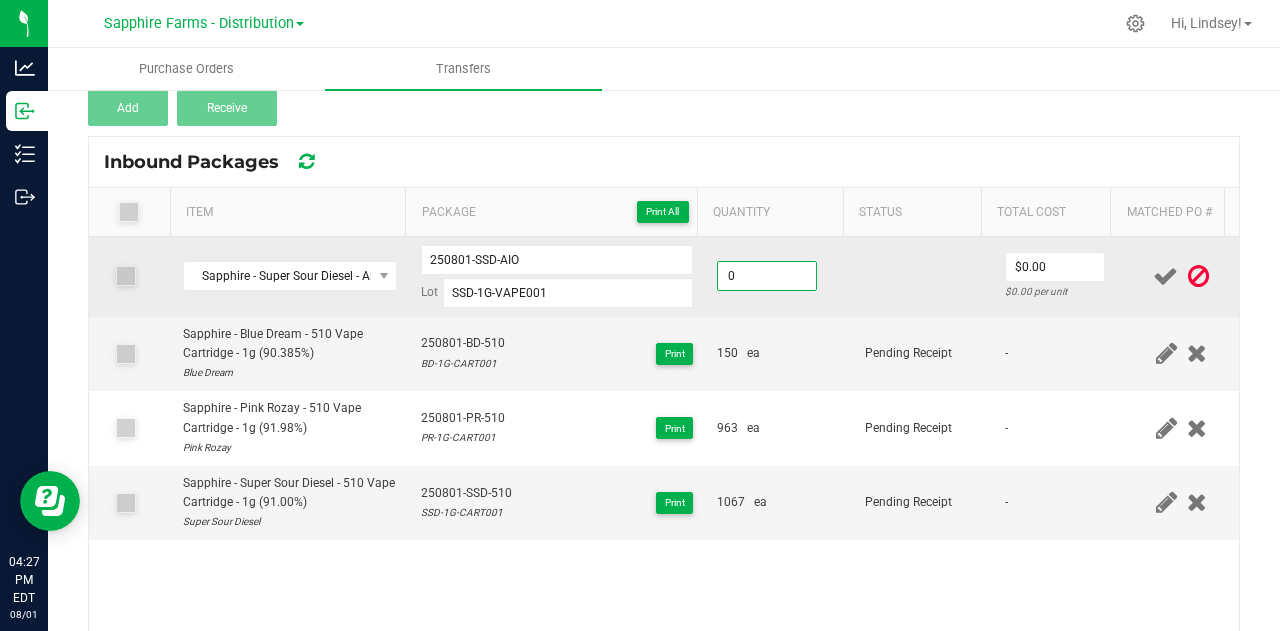 click on "0" at bounding box center [767, 276] 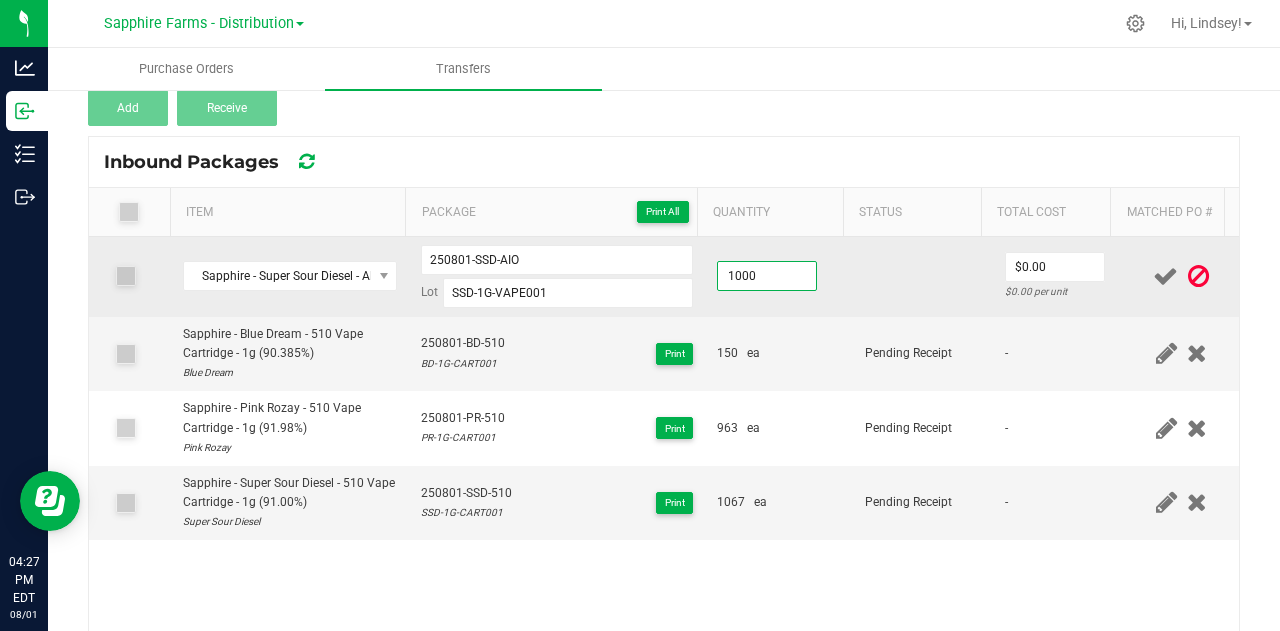 type on "1000 ea" 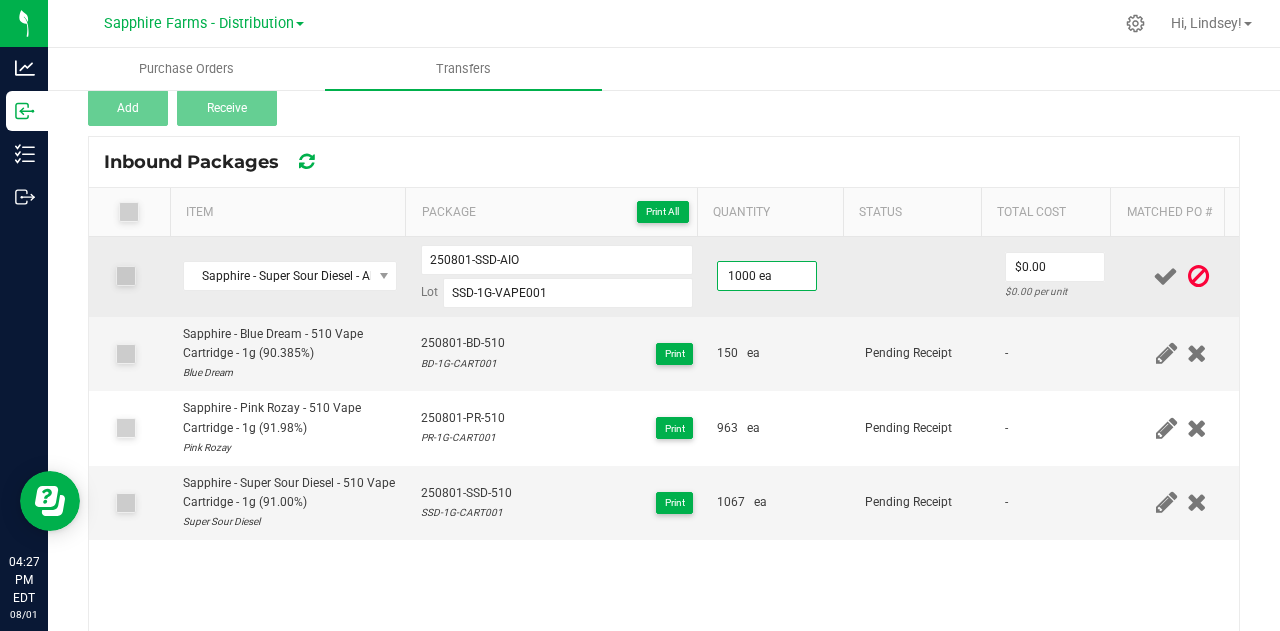 click at bounding box center [923, 277] 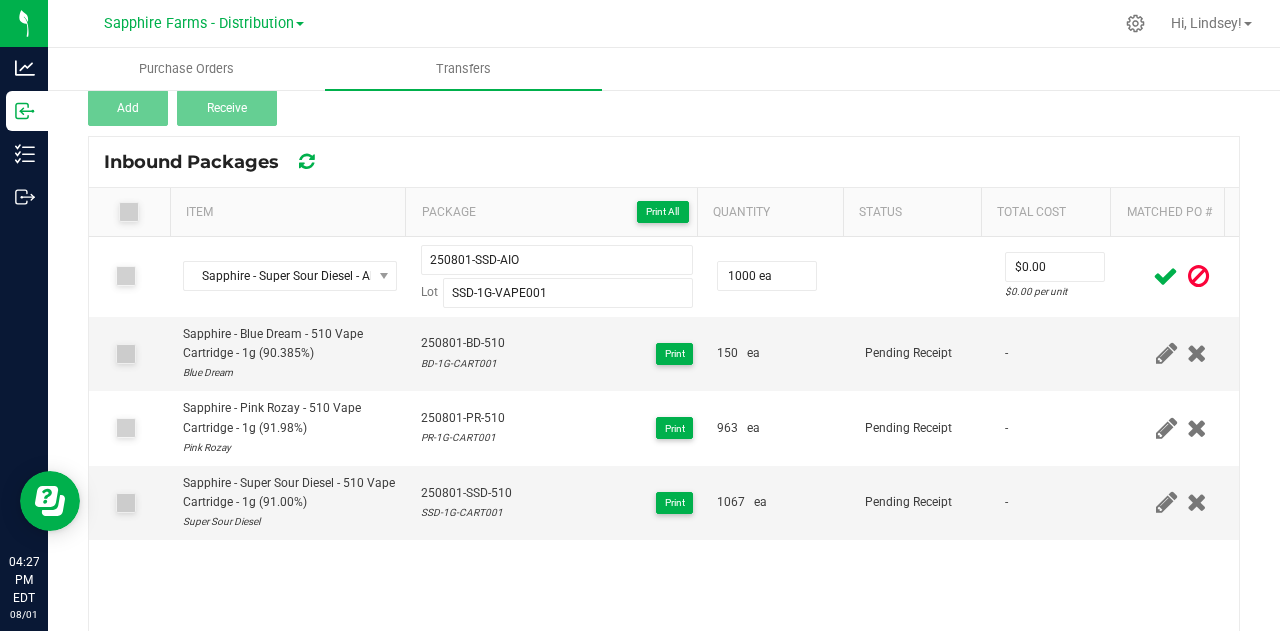 click at bounding box center (1165, 276) 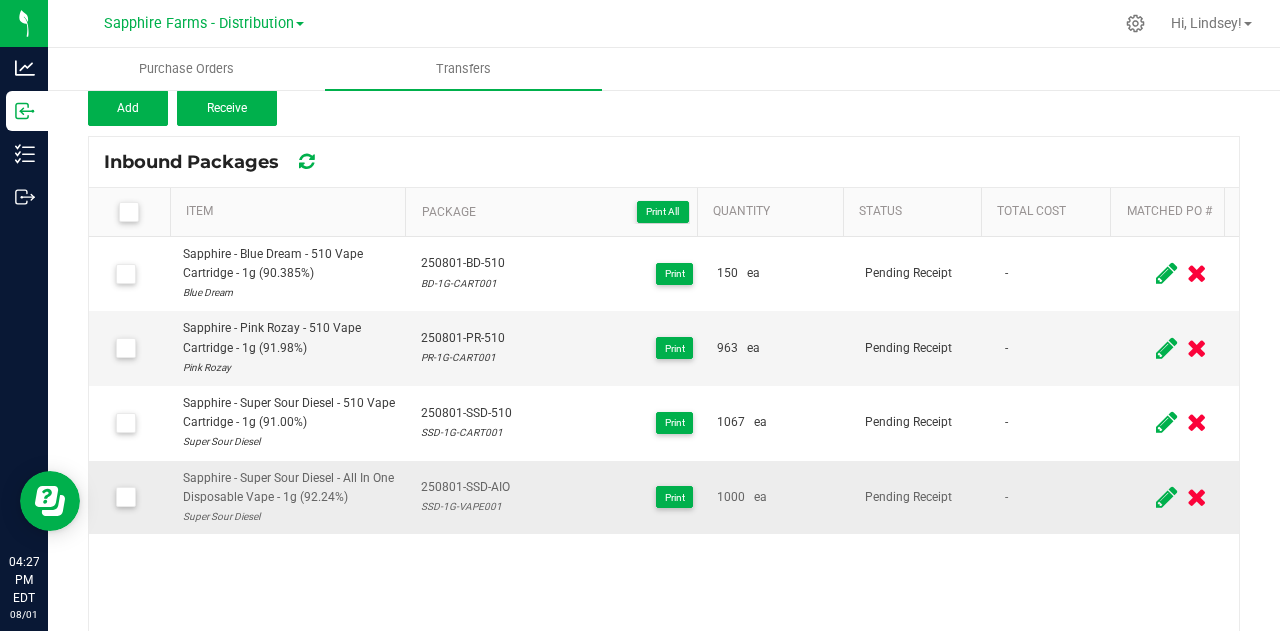 click at bounding box center [1166, 497] 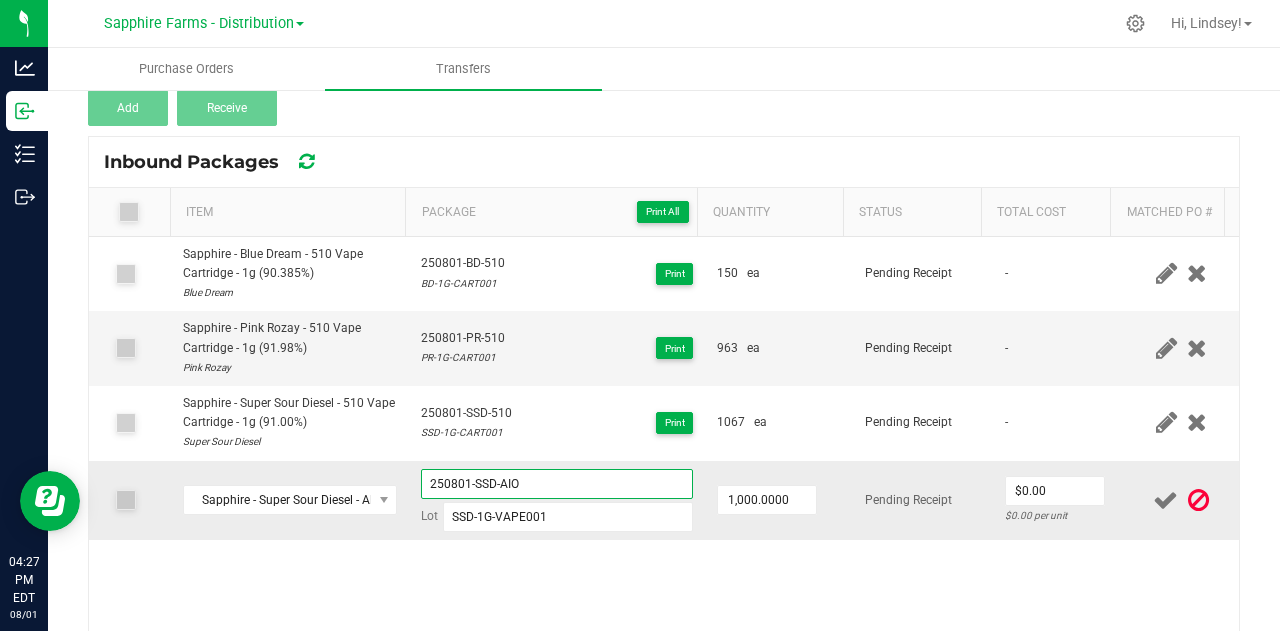 click on "250801-SSD-AIO" at bounding box center [557, 484] 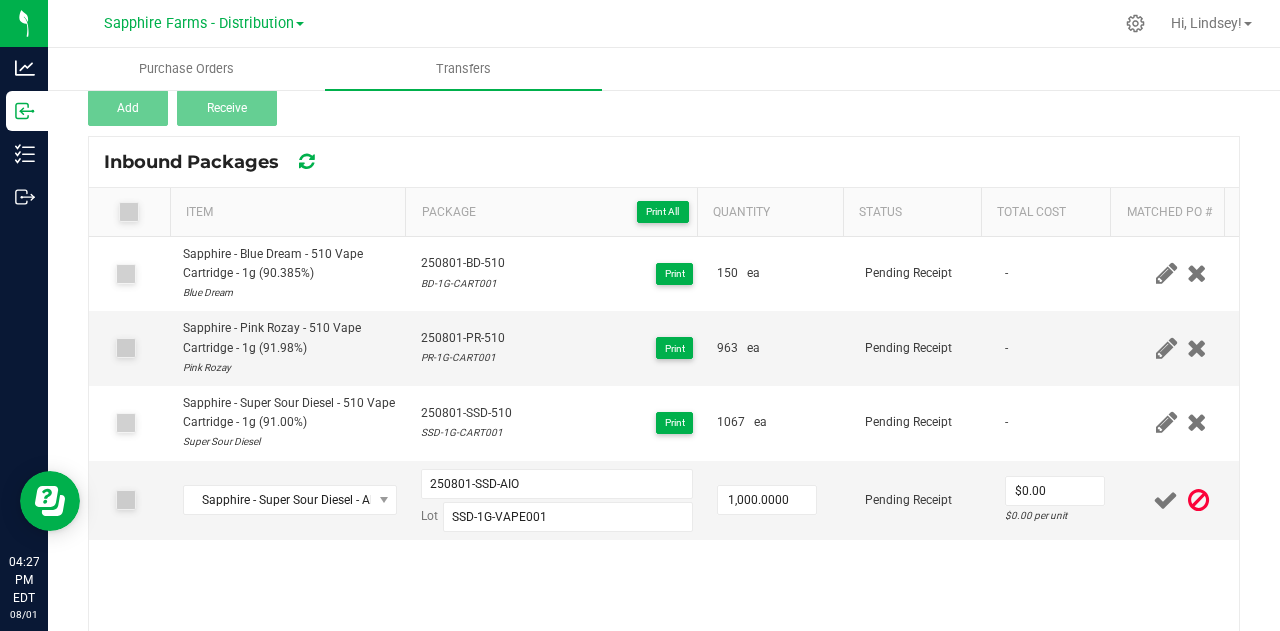 click on "Sapphire - Blue Dream - 510 Vape Cartridge - 1g (90.385%)  Blue Dream      250801-BD-510   BD-1G-CART001   Print   150   ea   Pending Receipt  - Sapphire - Pink Rozay - 510 Vape Cartridge - 1g (91.98%)  Pink Rozay      250801-PR-510   PR-1G-CART001   Print   963   ea   Pending Receipt  - Sapphire - Super Sour Diesel - 510 Vape Cartridge - 1g (91.00%)  Super Sour Diesel      250801-SSD-510   SSD-1G-CART001   Print   1067   ea   Pending Receipt  - Sapphire - Super Sour Diesel - All In One Disposable Vape - 1g (92.24%) 250801-SSD-AIO Lot SSD-1G-VAPE001 1,000.0000  Pending Receipt  $0.00  $0.00 per unit" at bounding box center [664, 436] 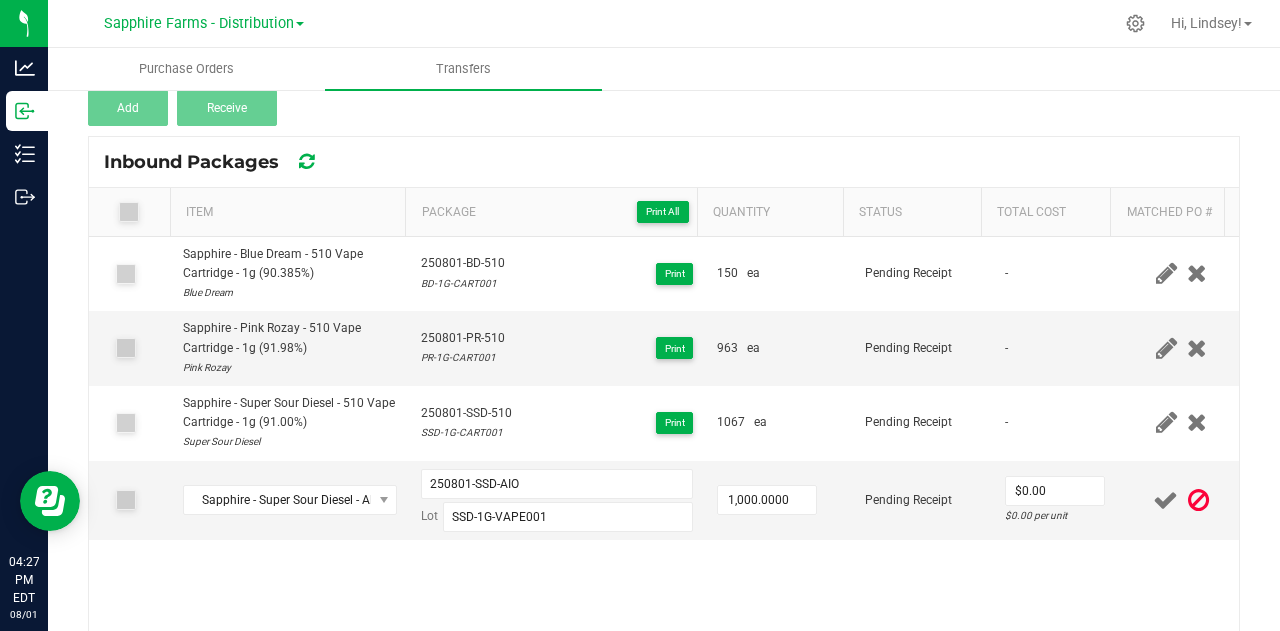 click at bounding box center [1165, 500] 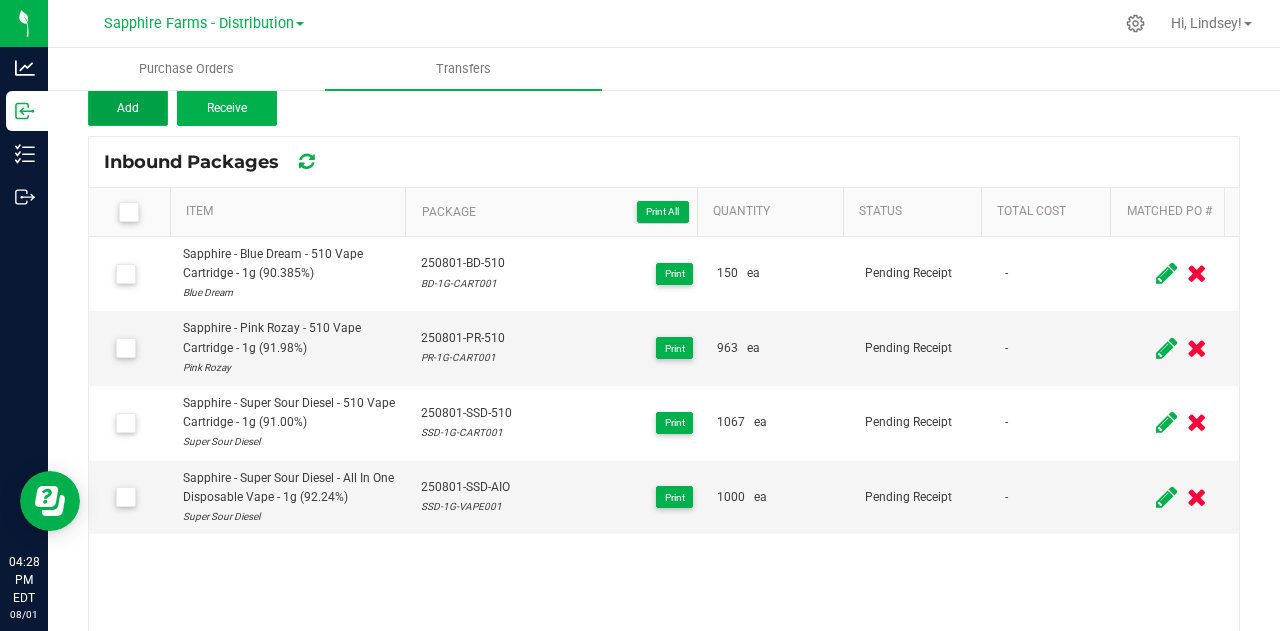 click on "Add" at bounding box center (128, 108) 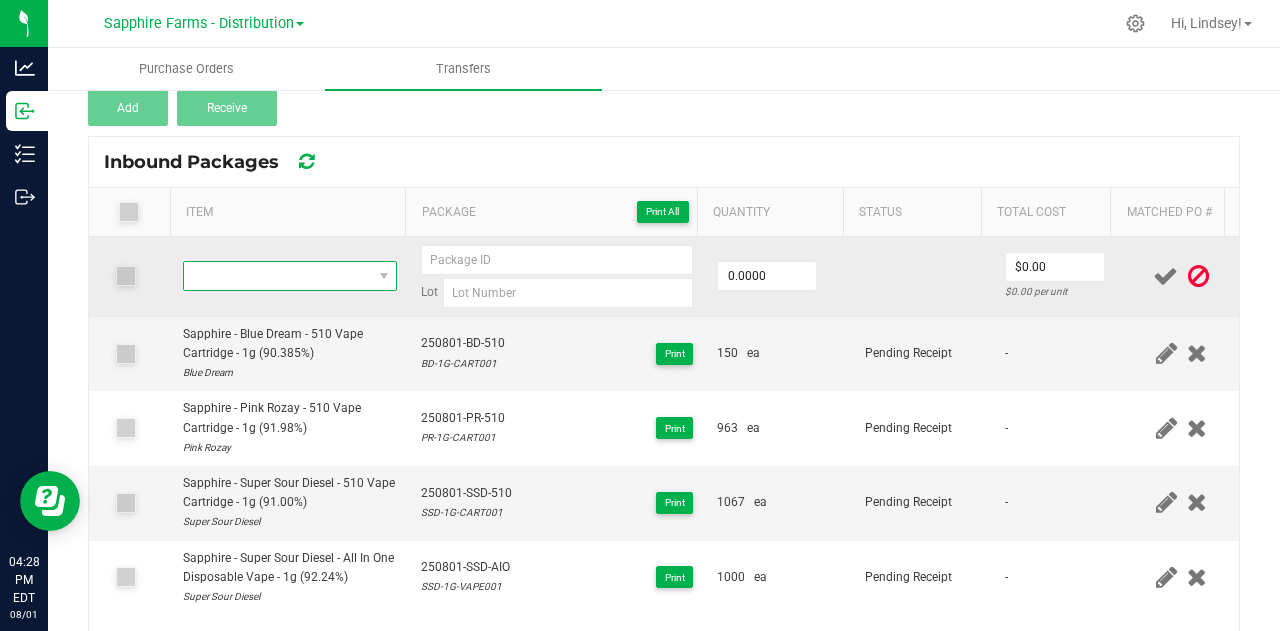 click at bounding box center (277, 276) 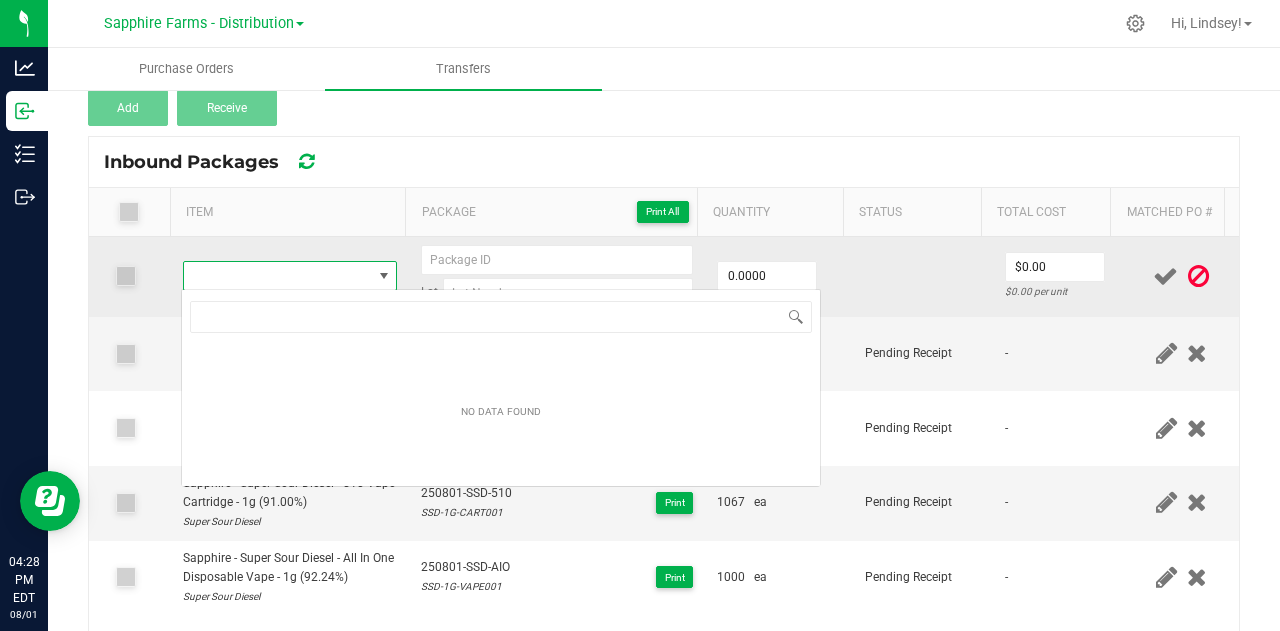 scroll, scrollTop: 99970, scrollLeft: 99792, axis: both 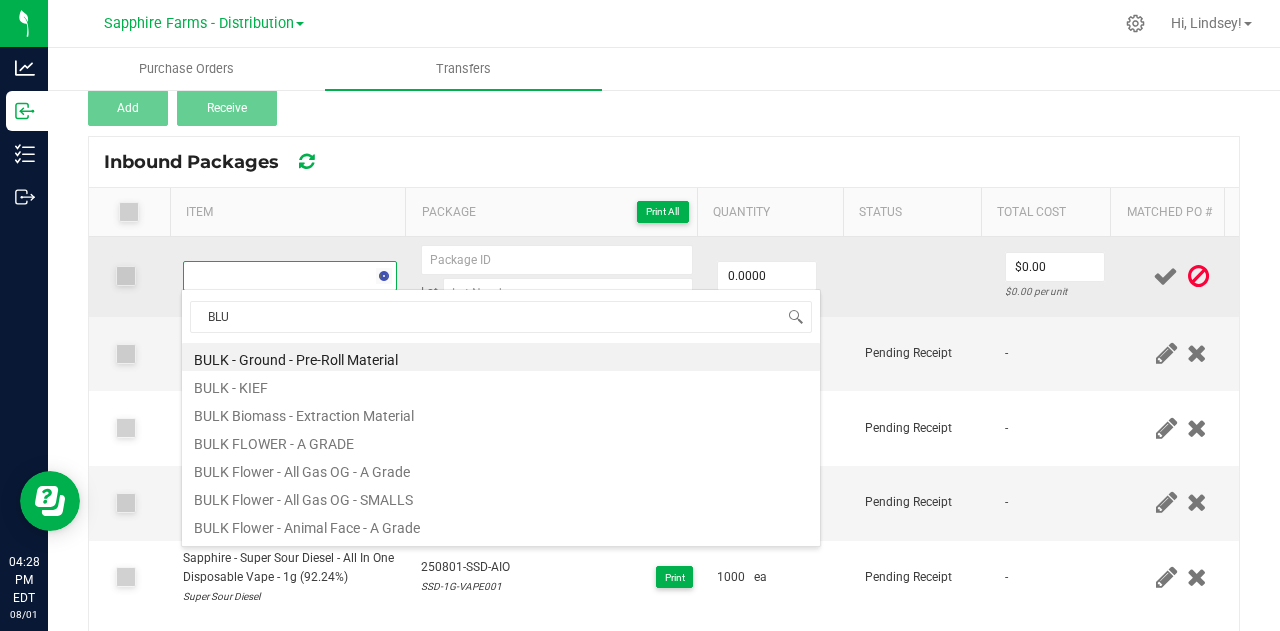 type on "BLUE" 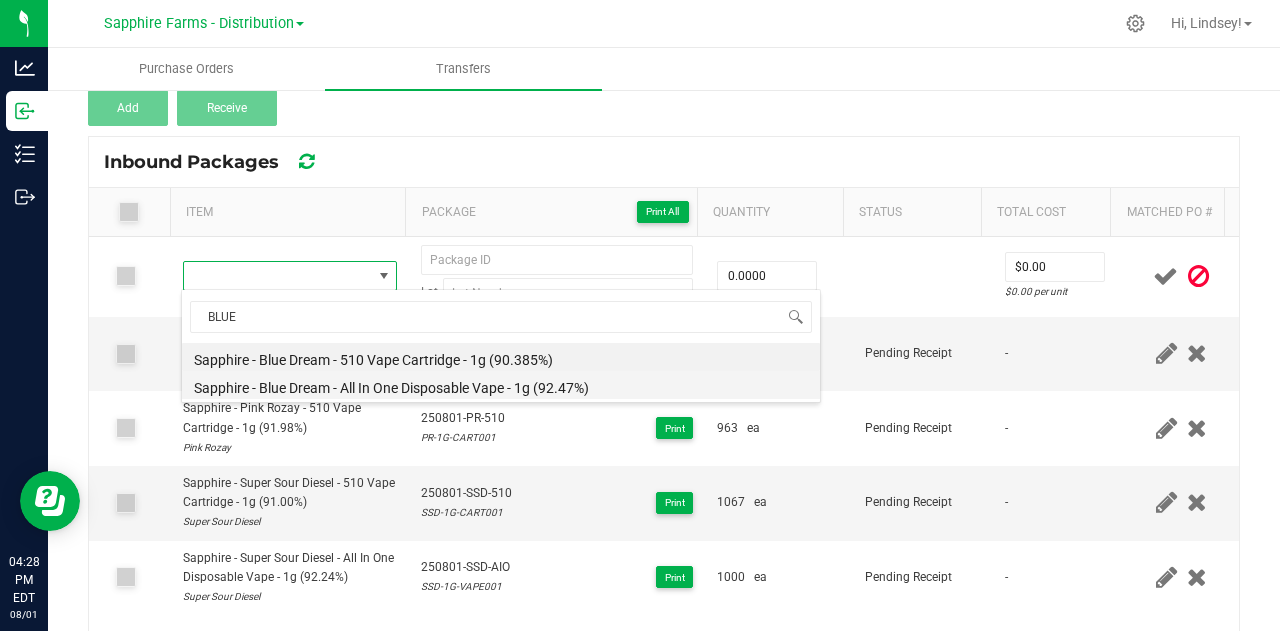 click on "Sapphire - Blue Dream - All In One Disposable Vape - 1g (92.47%)" at bounding box center [501, 385] 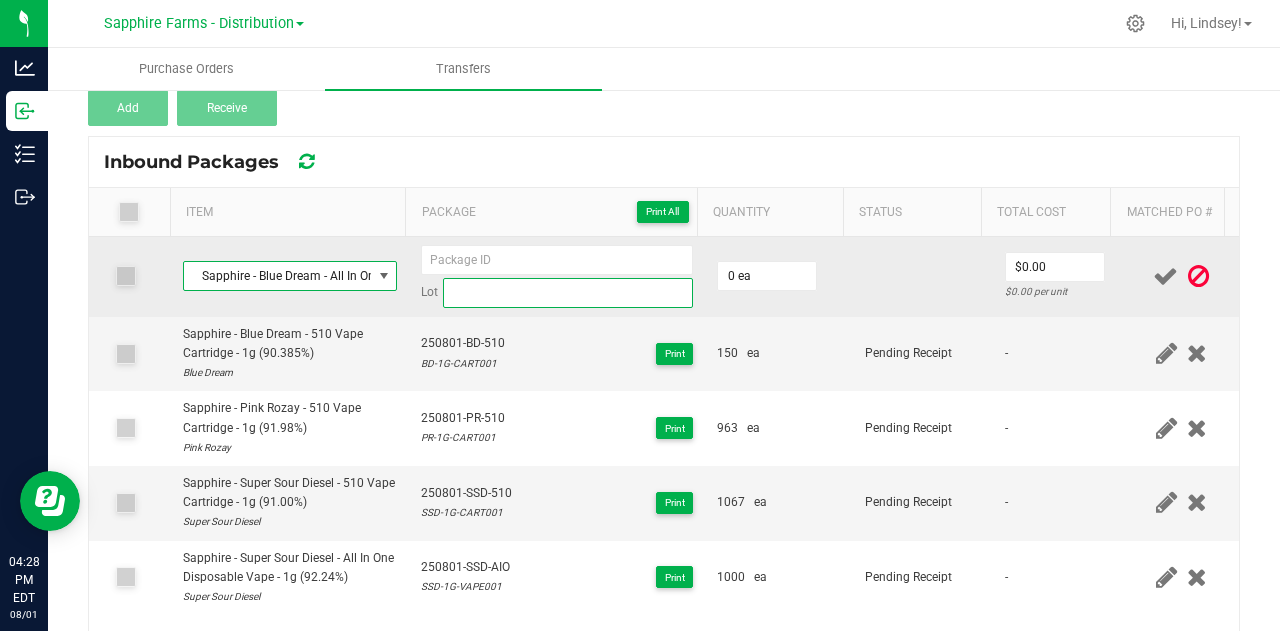 click at bounding box center [568, 293] 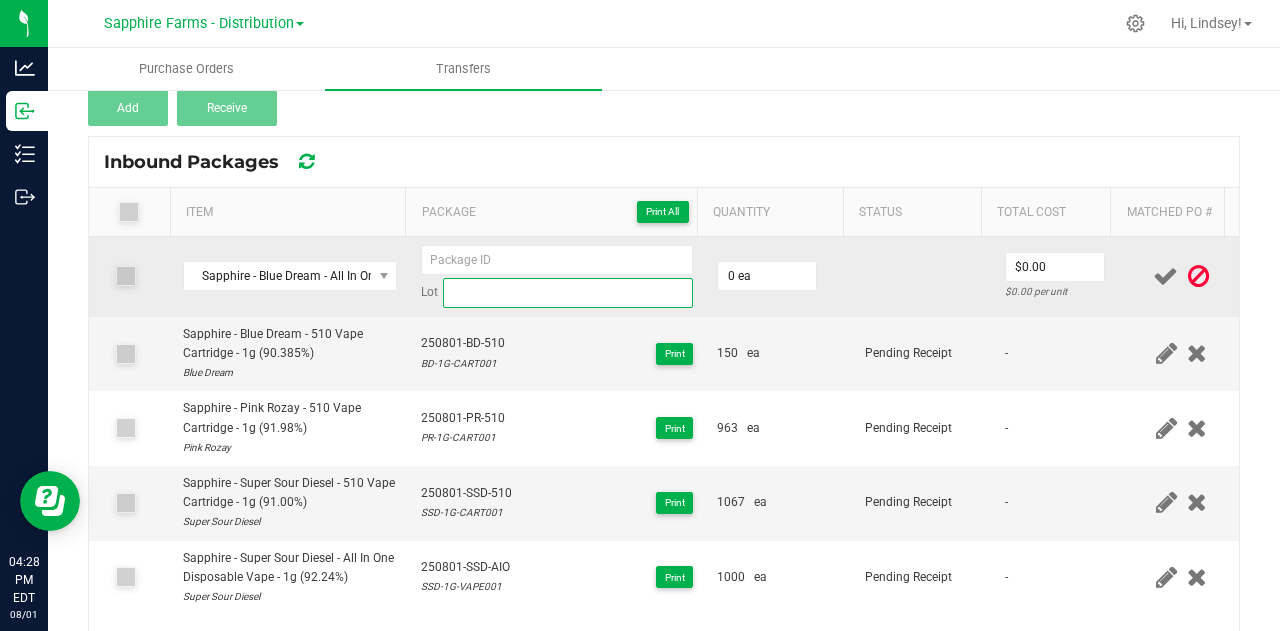 paste on "BD-1G-VAPE001" 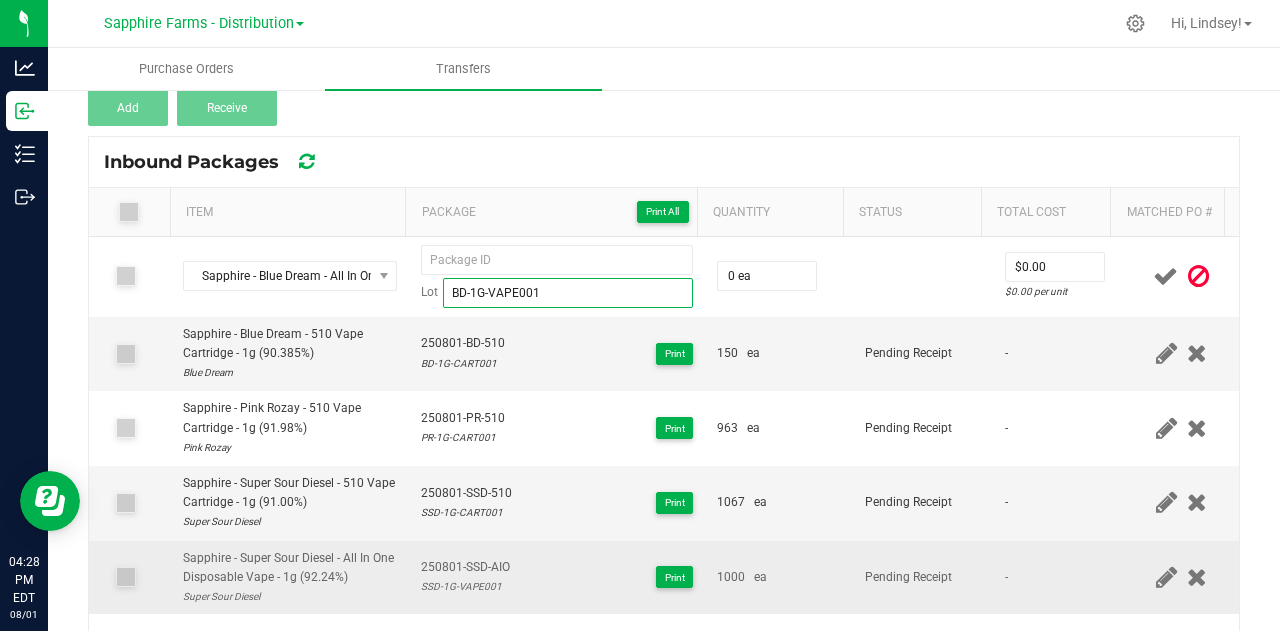 type on "BD-1G-VAPE001" 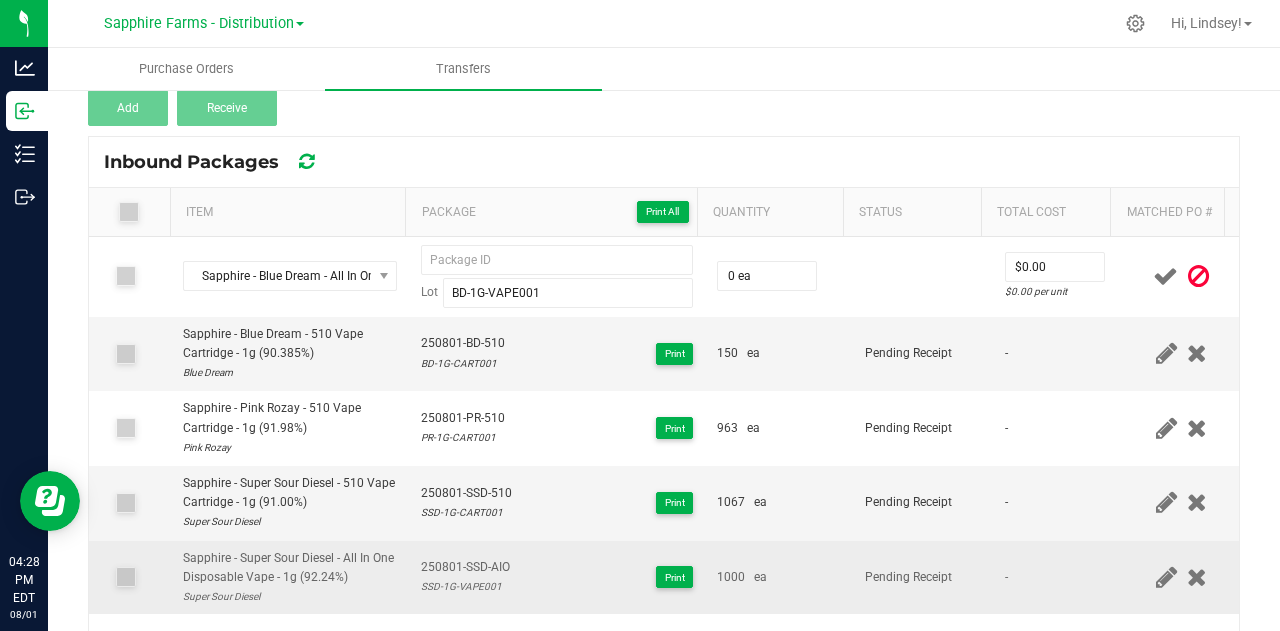 click on "250801-SSD-AIO" at bounding box center (465, 567) 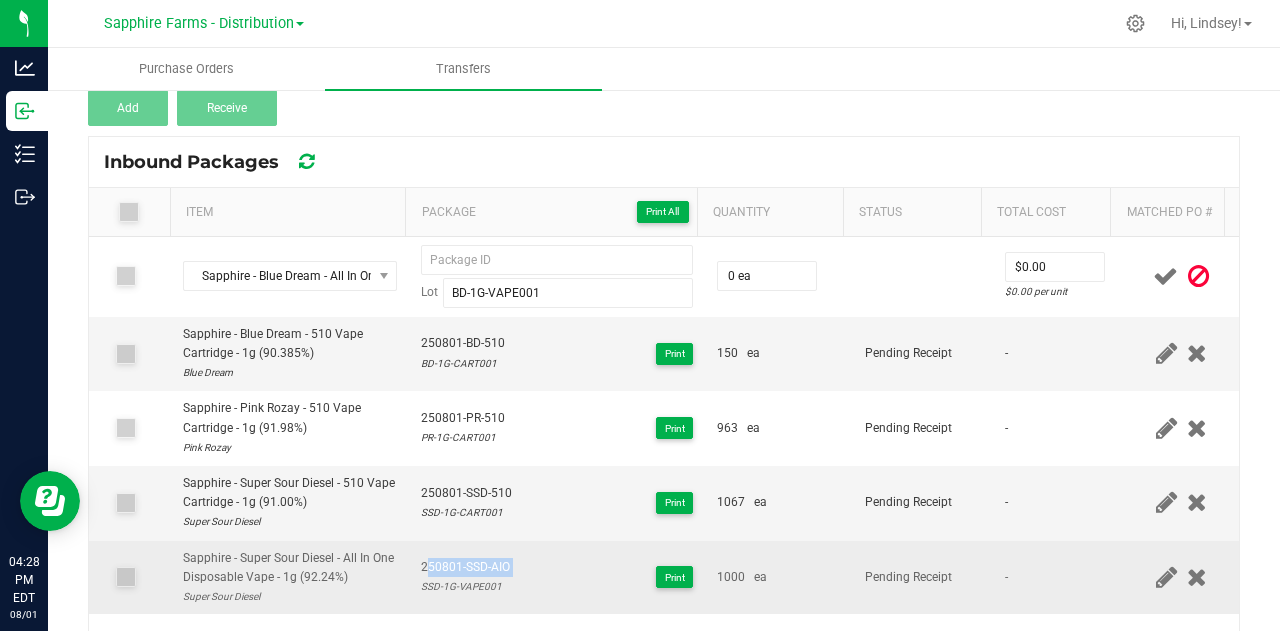 click on "250801-SSD-AIO" at bounding box center [465, 567] 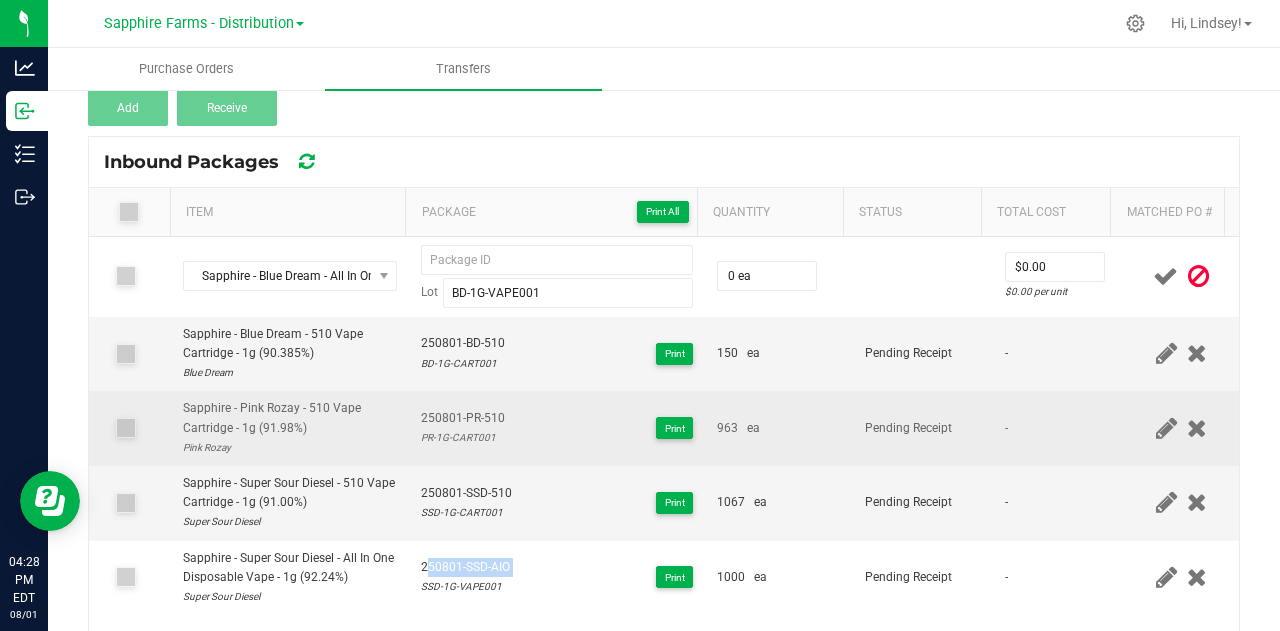 copy on "250801-SSD-AIO" 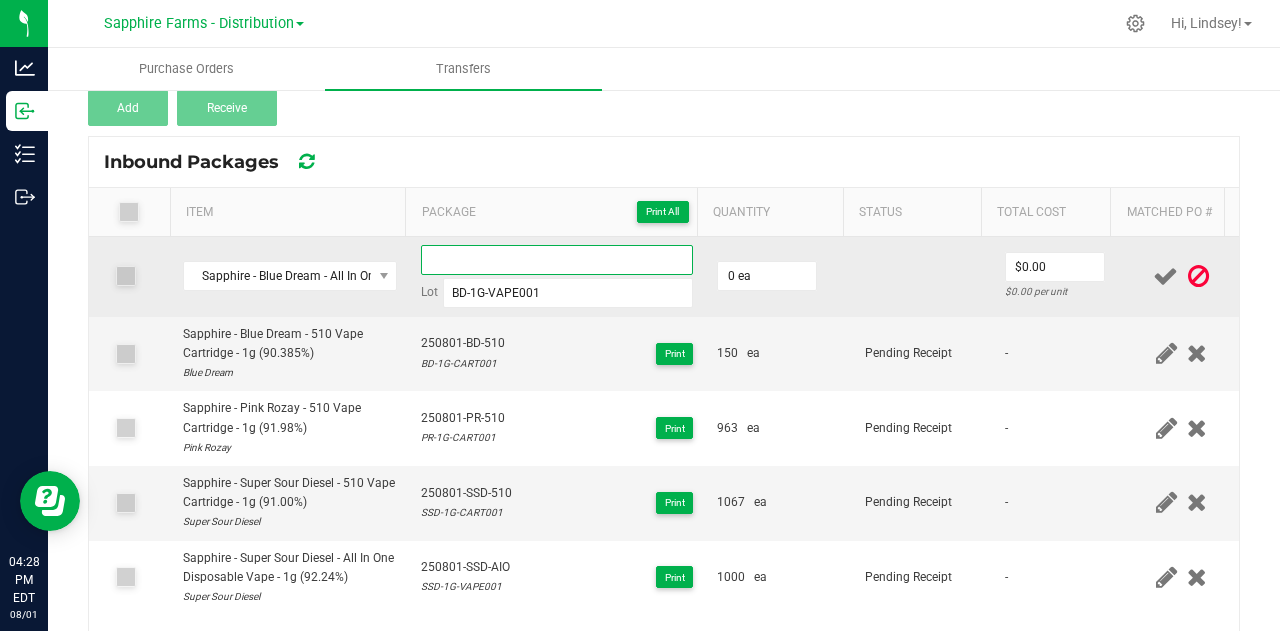 click at bounding box center [557, 260] 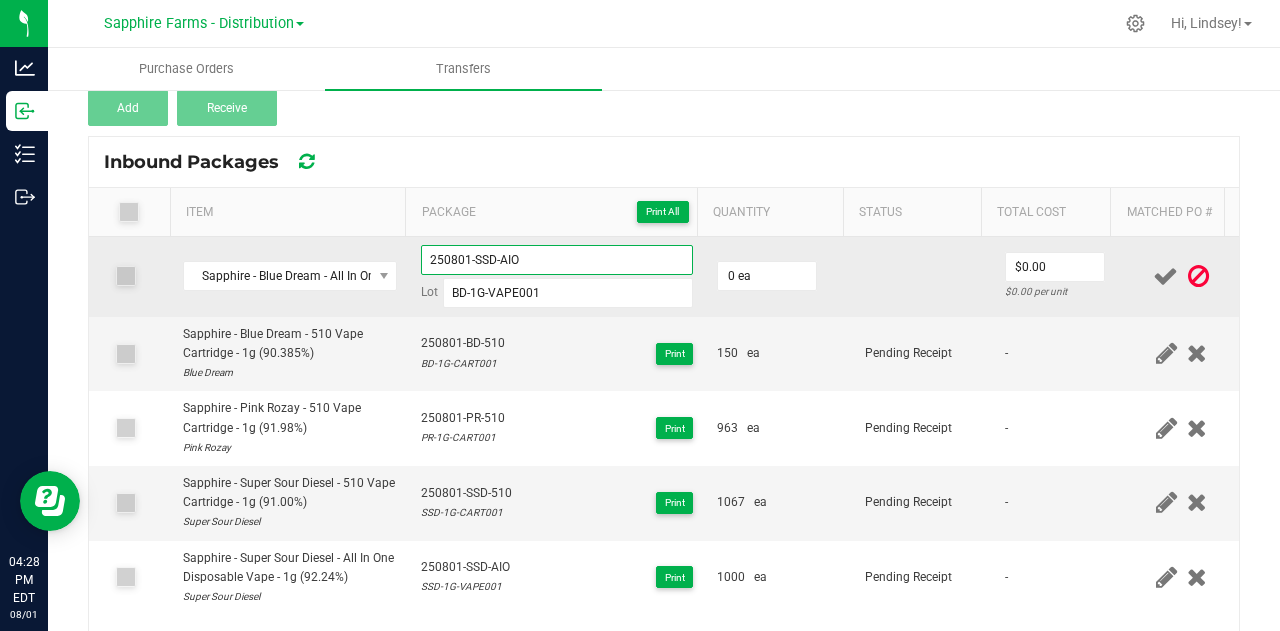 click on "250801-SSD-AIO" at bounding box center (557, 260) 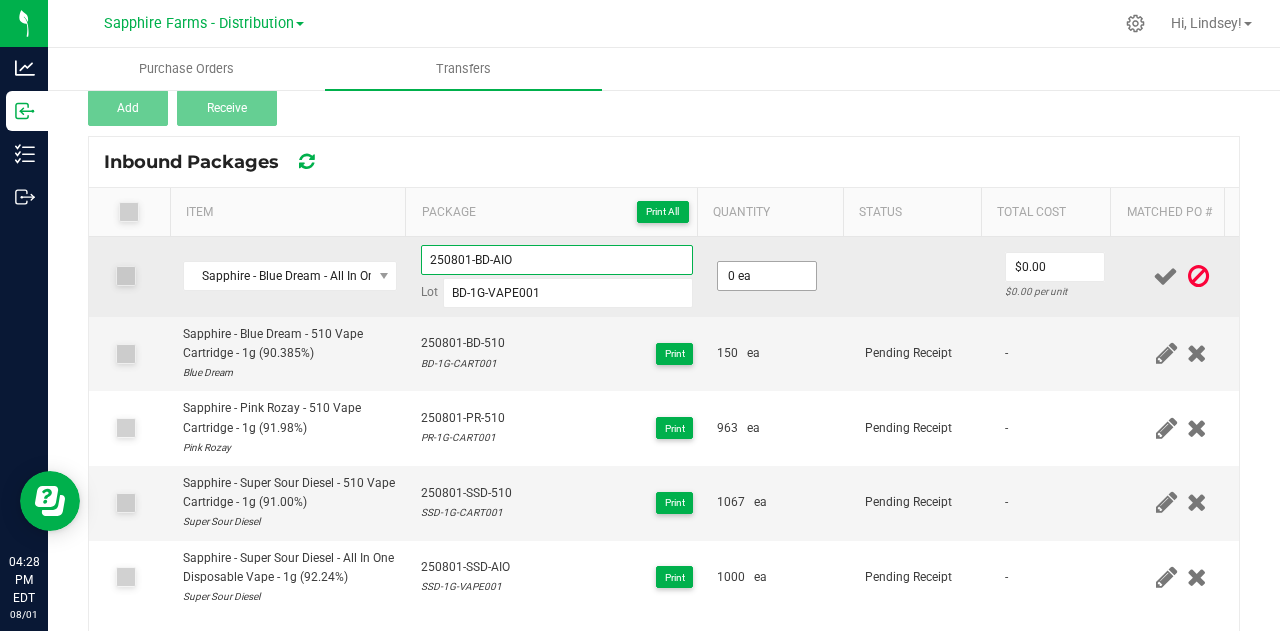type on "250801-BD-AIO" 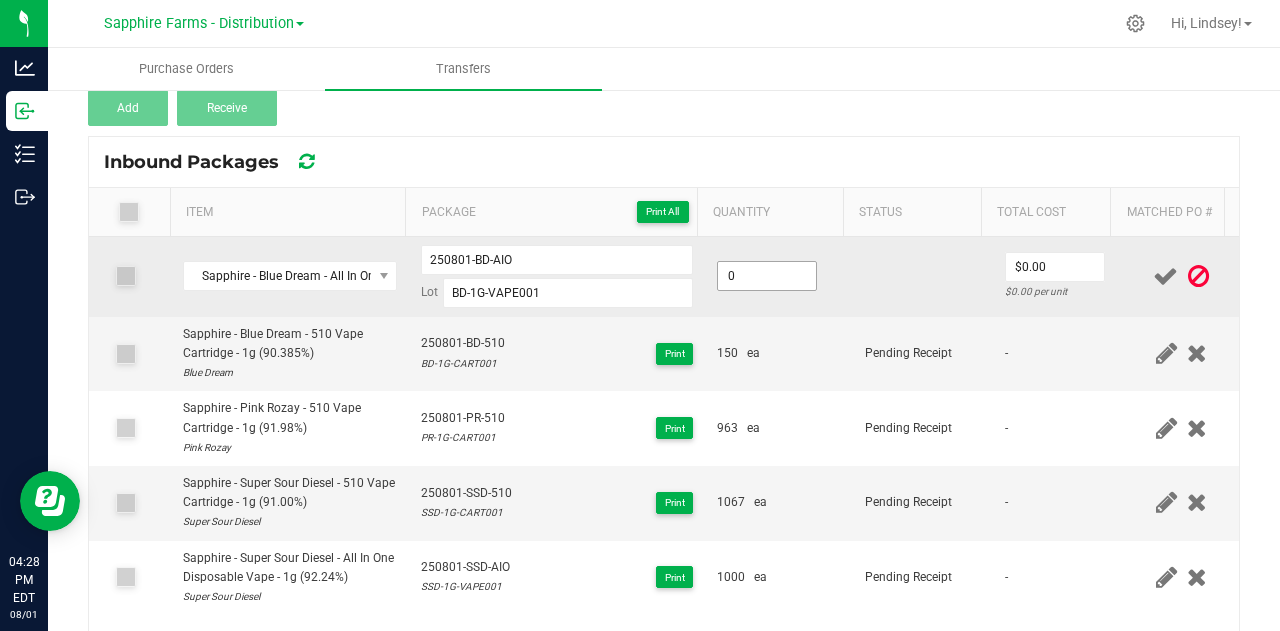 click on "0" at bounding box center [767, 276] 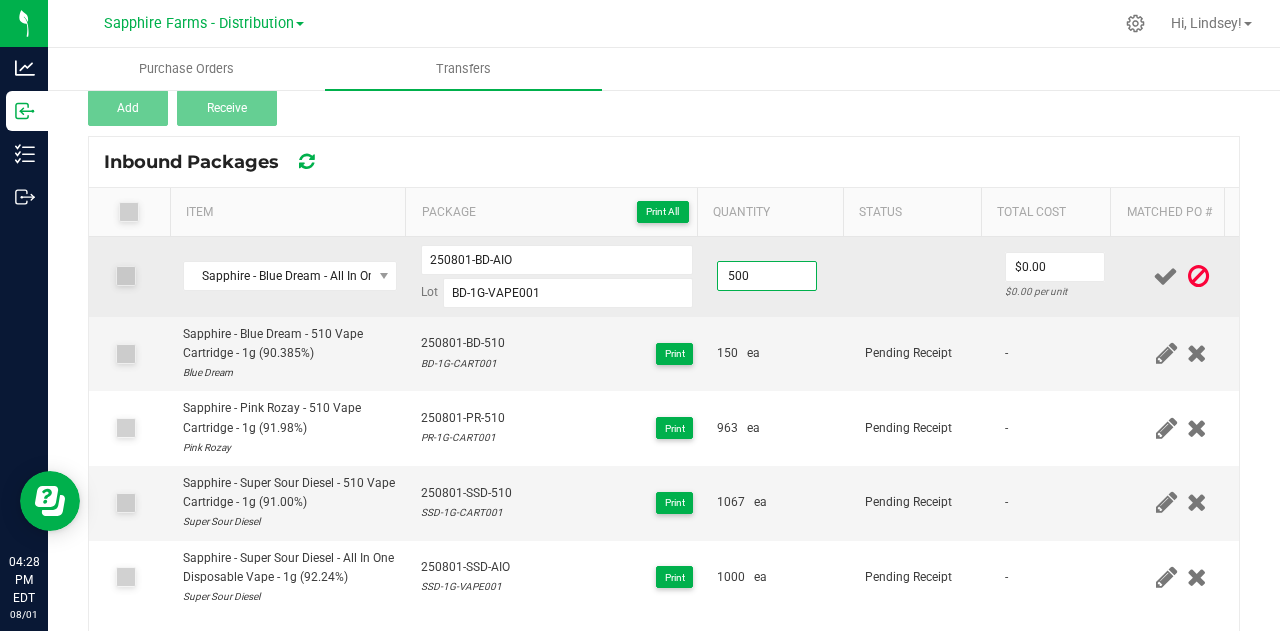 type on "500 ea" 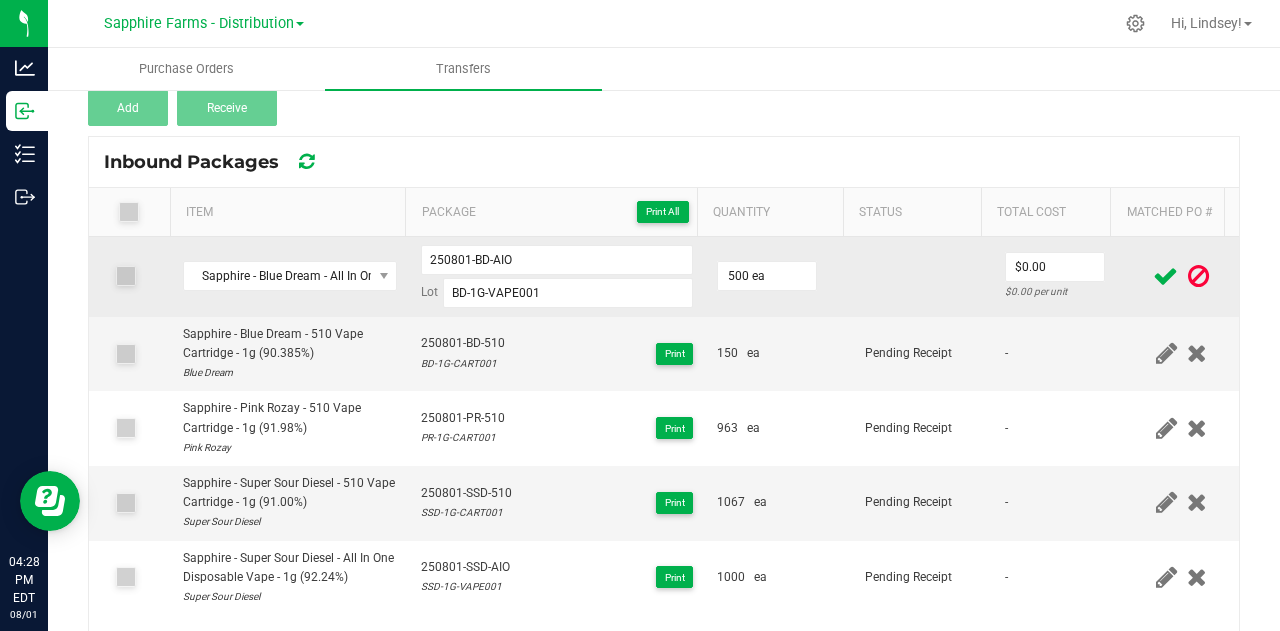 click at bounding box center [923, 277] 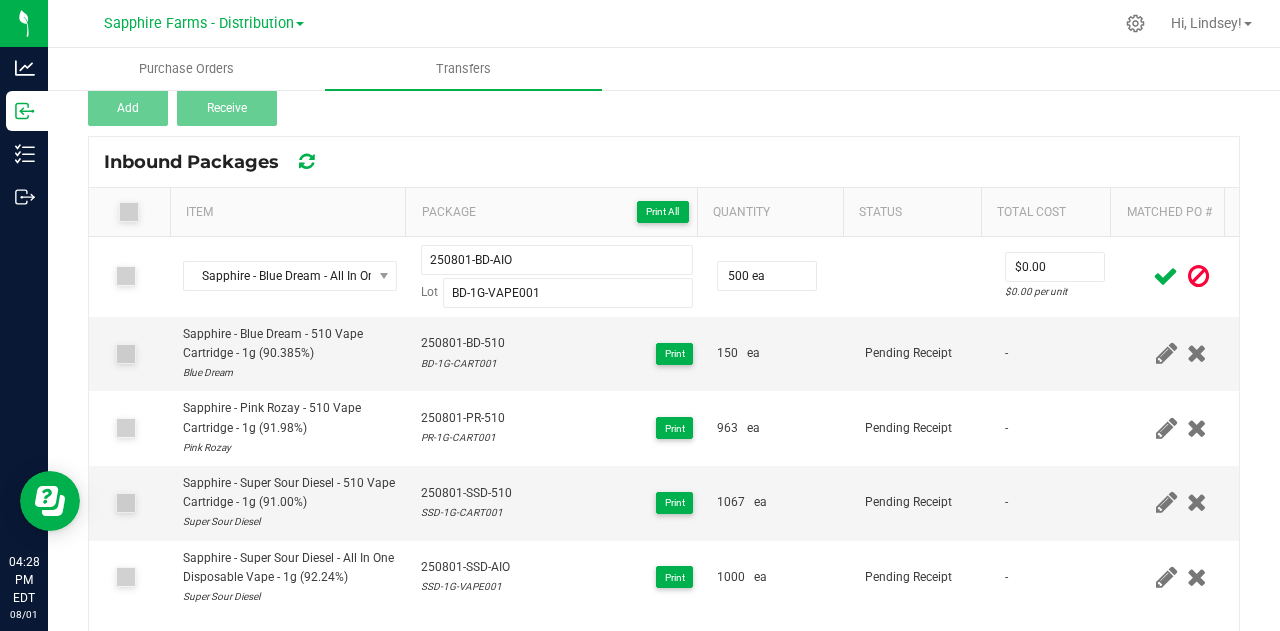 click at bounding box center (1165, 276) 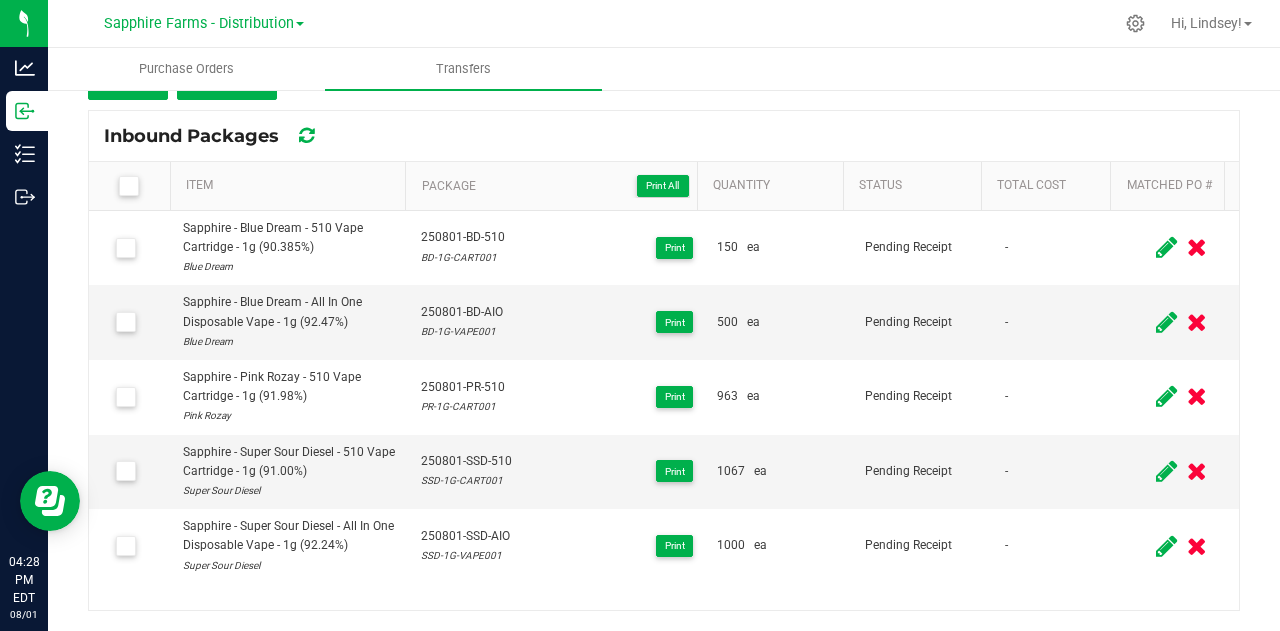 scroll, scrollTop: 126, scrollLeft: 0, axis: vertical 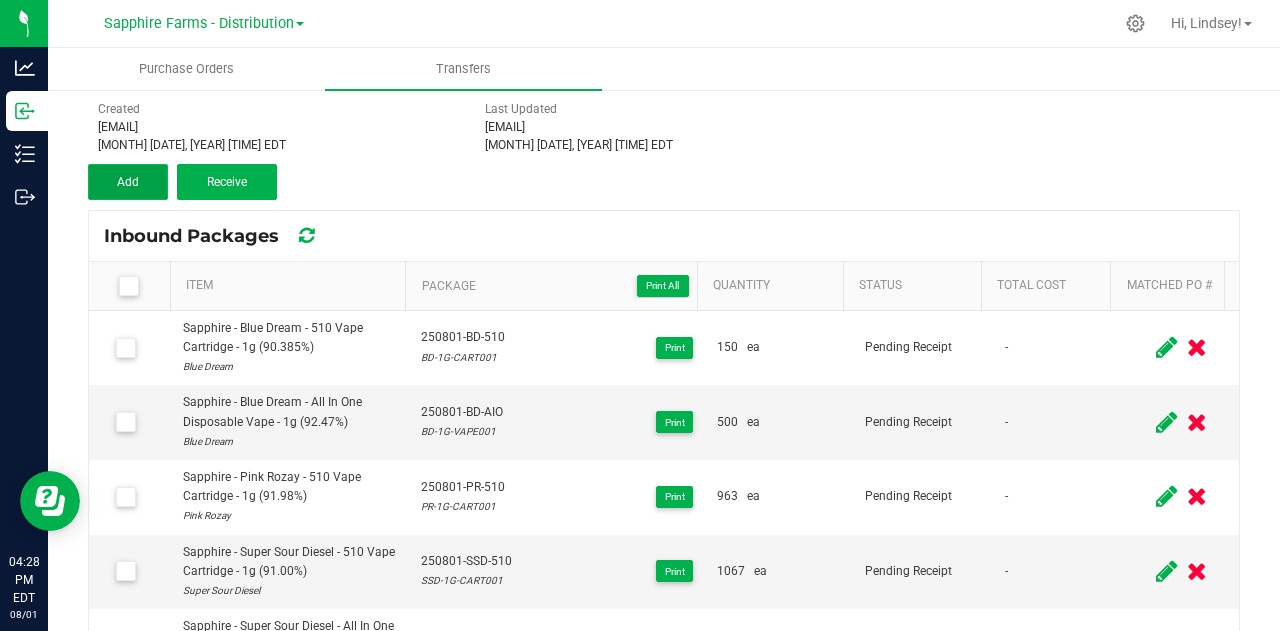 click on "Add" at bounding box center (128, 182) 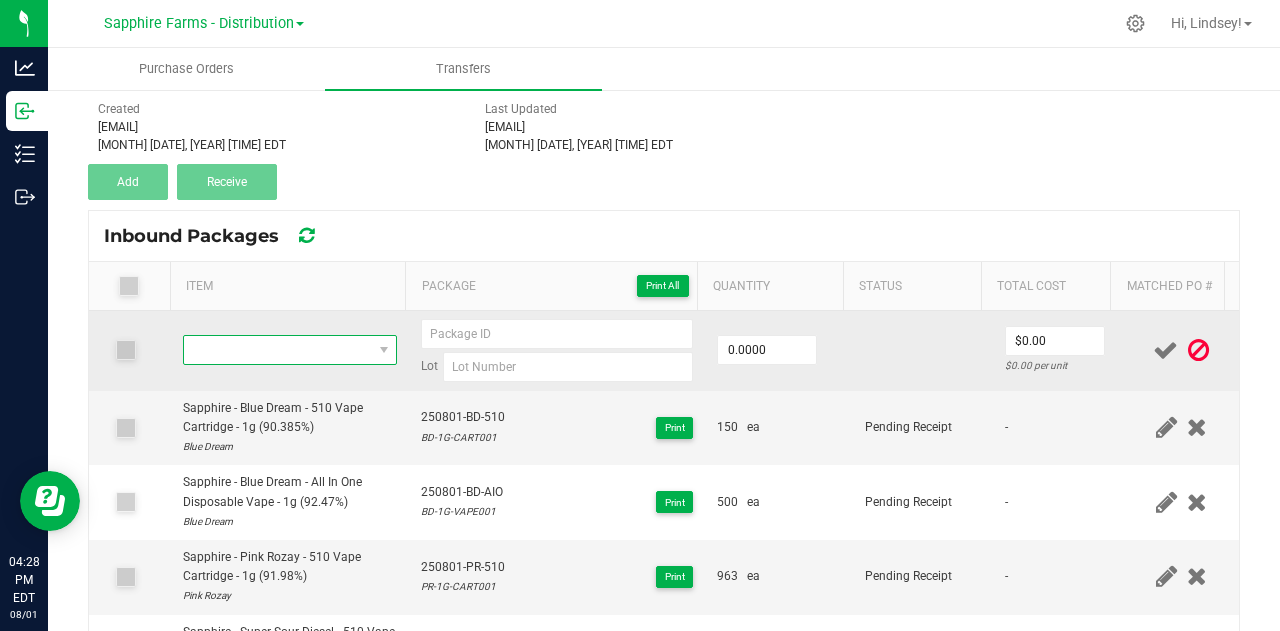 click at bounding box center (277, 350) 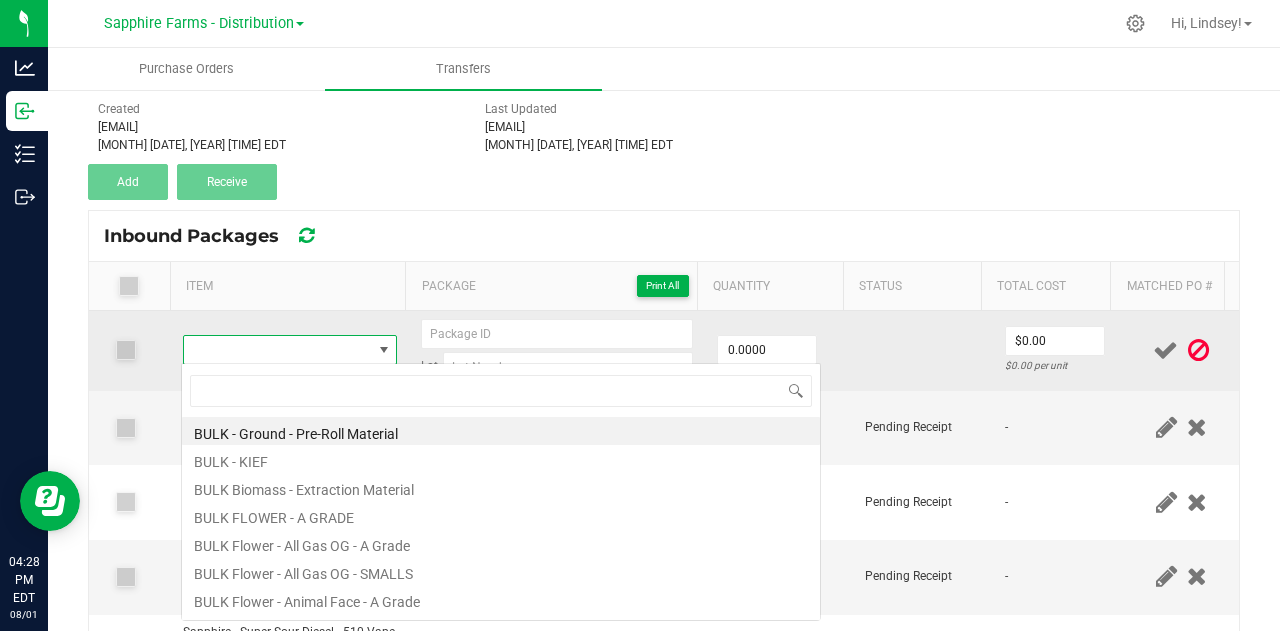 scroll, scrollTop: 99970, scrollLeft: 99792, axis: both 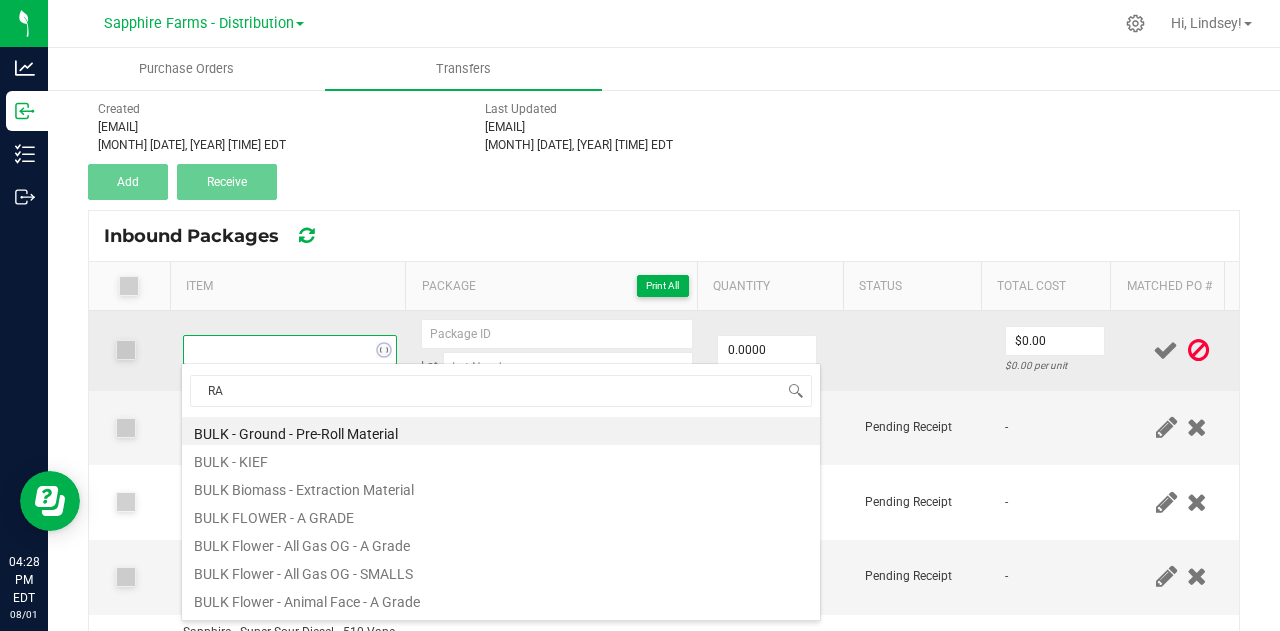 type on "RAS" 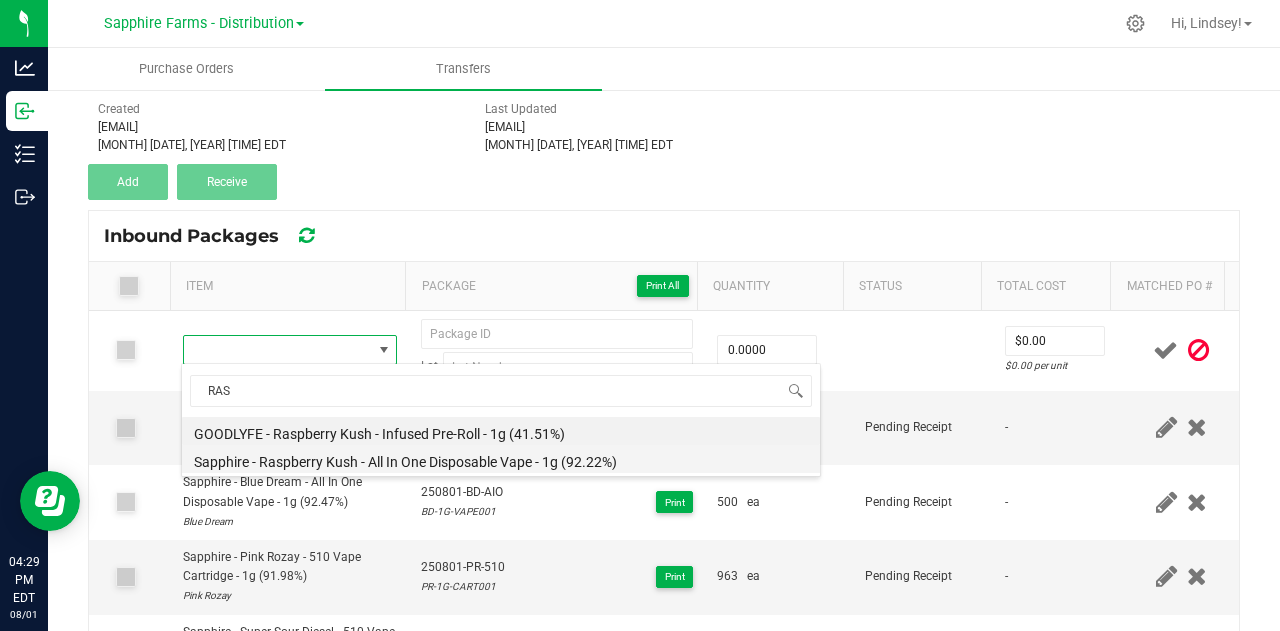 click on "Sapphire - Raspberry Kush - All In One Disposable Vape - 1g (92.22%)" at bounding box center (501, 459) 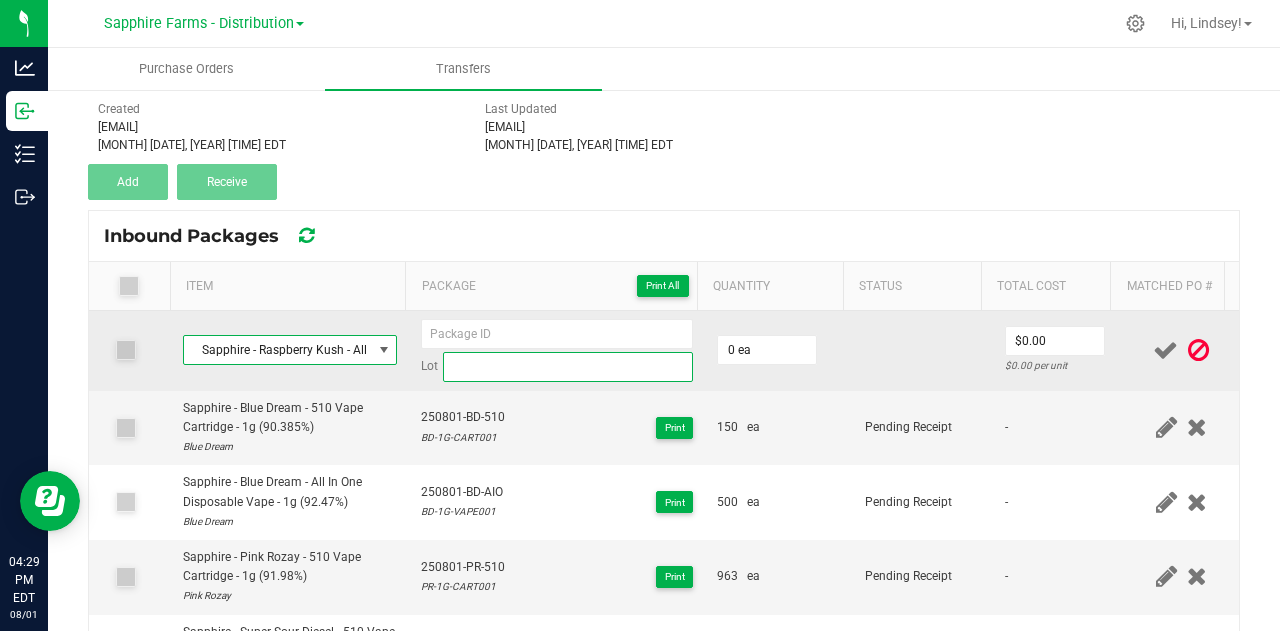 click at bounding box center [568, 367] 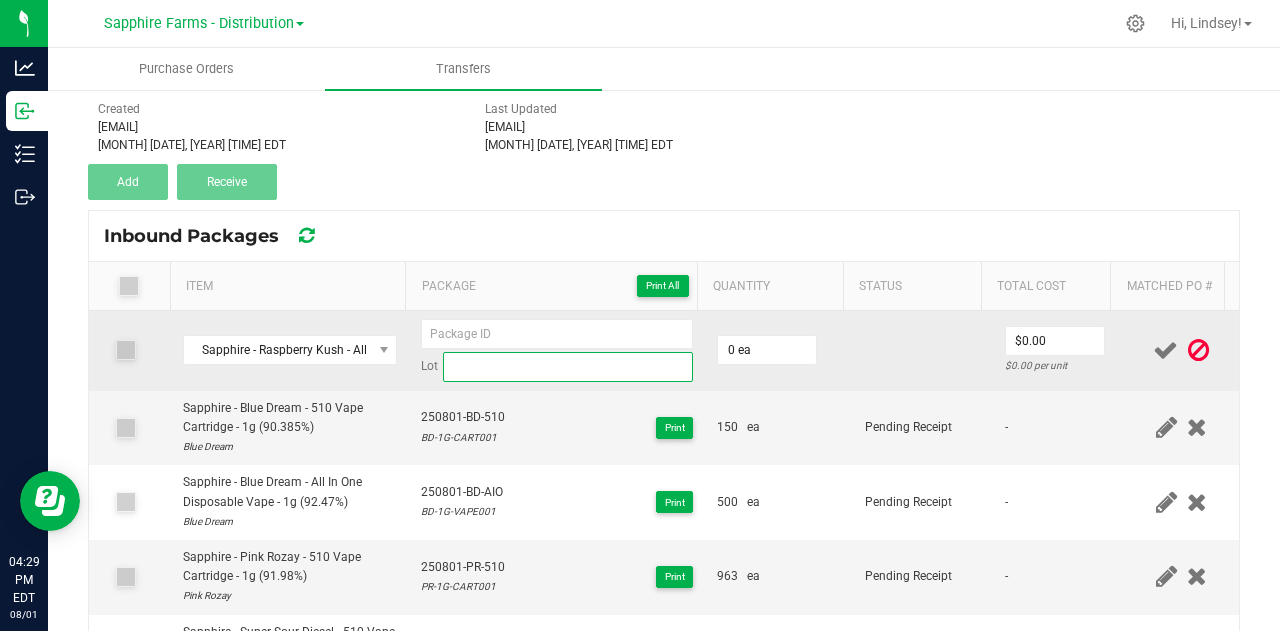 paste on "RAKU-001-DISP1" 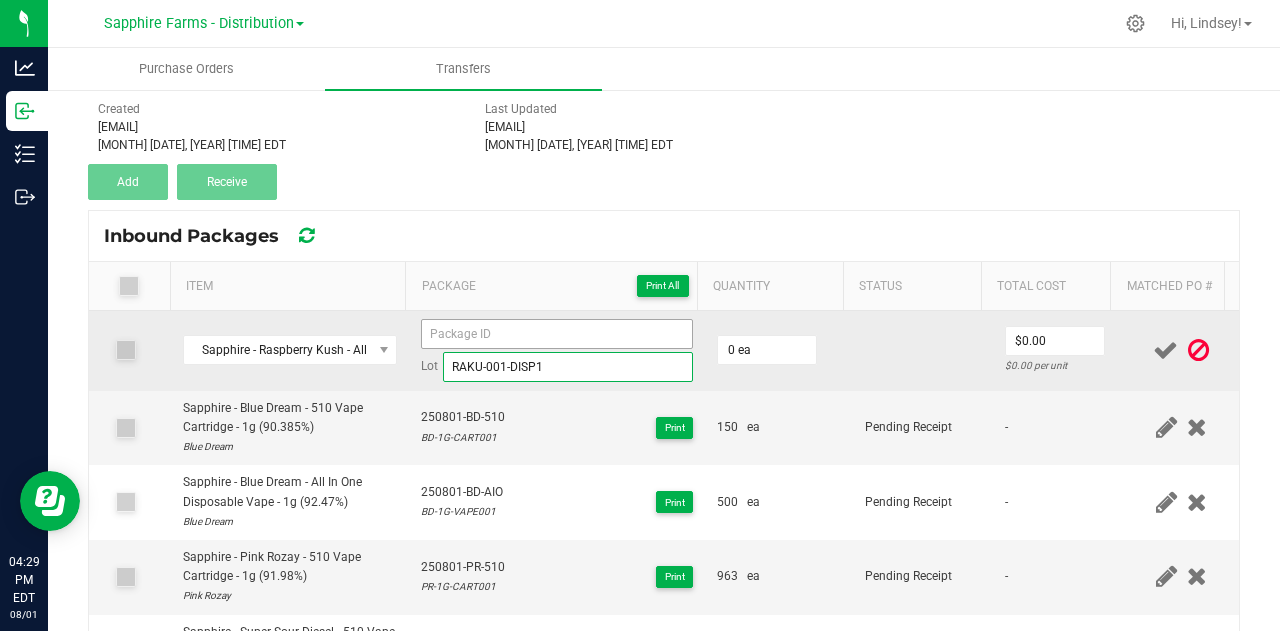 type on "RAKU-001-DISP1" 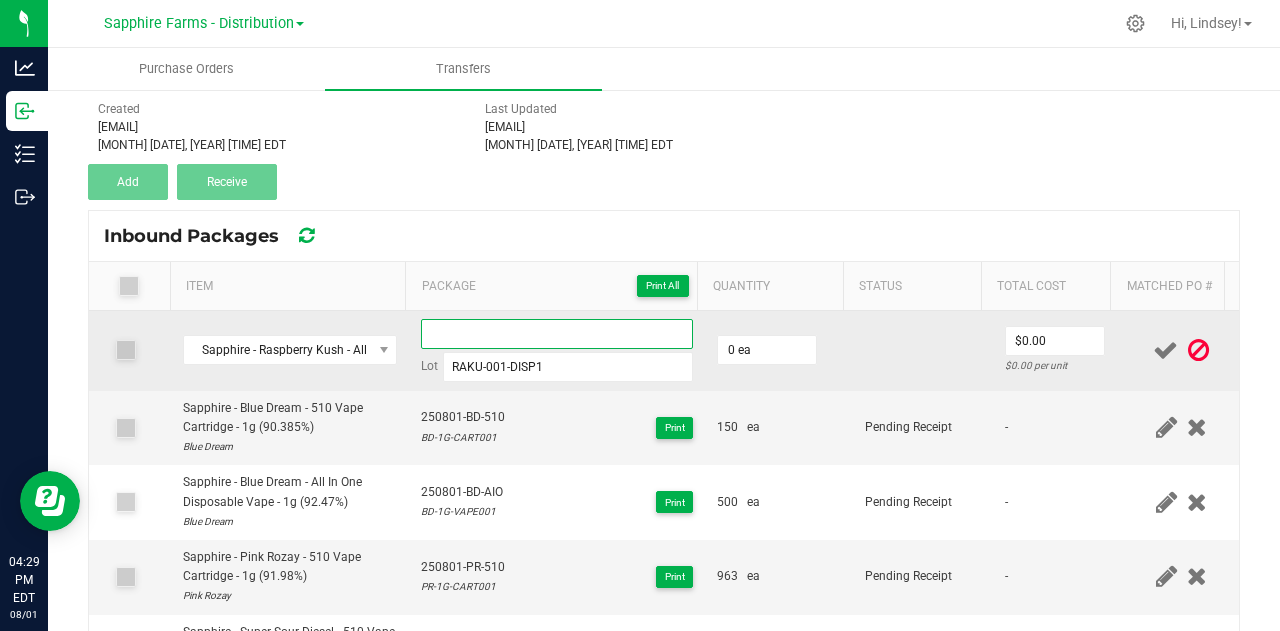 click at bounding box center (557, 334) 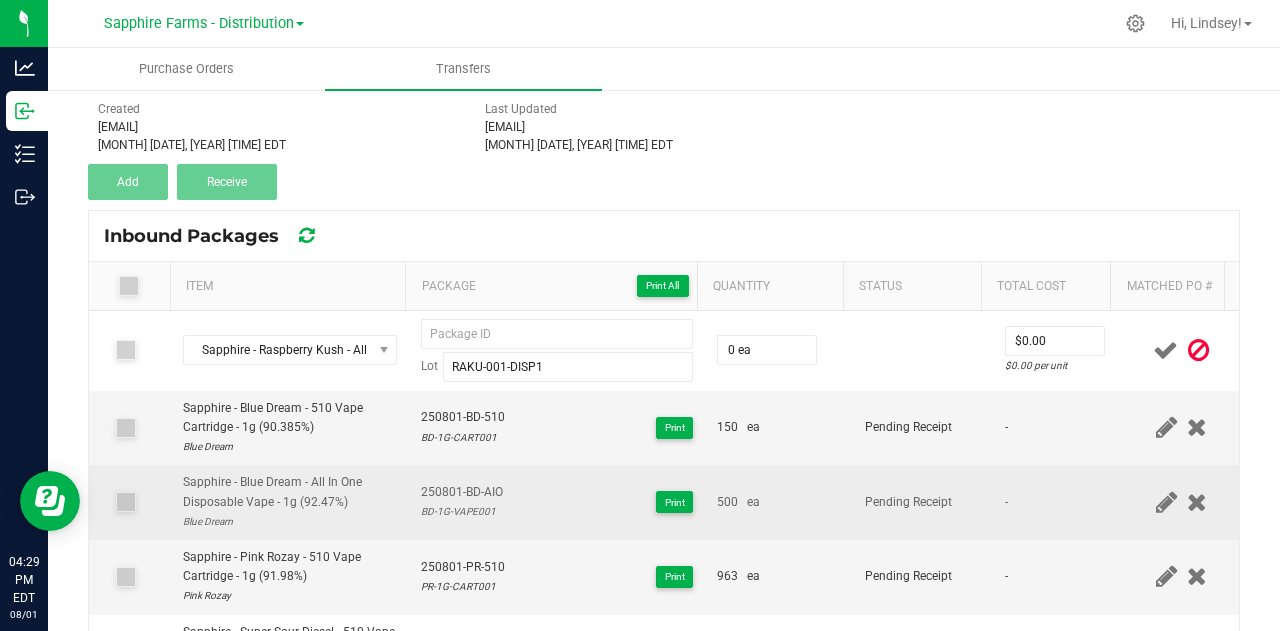 click on "250801-BD-AIO" at bounding box center [462, 492] 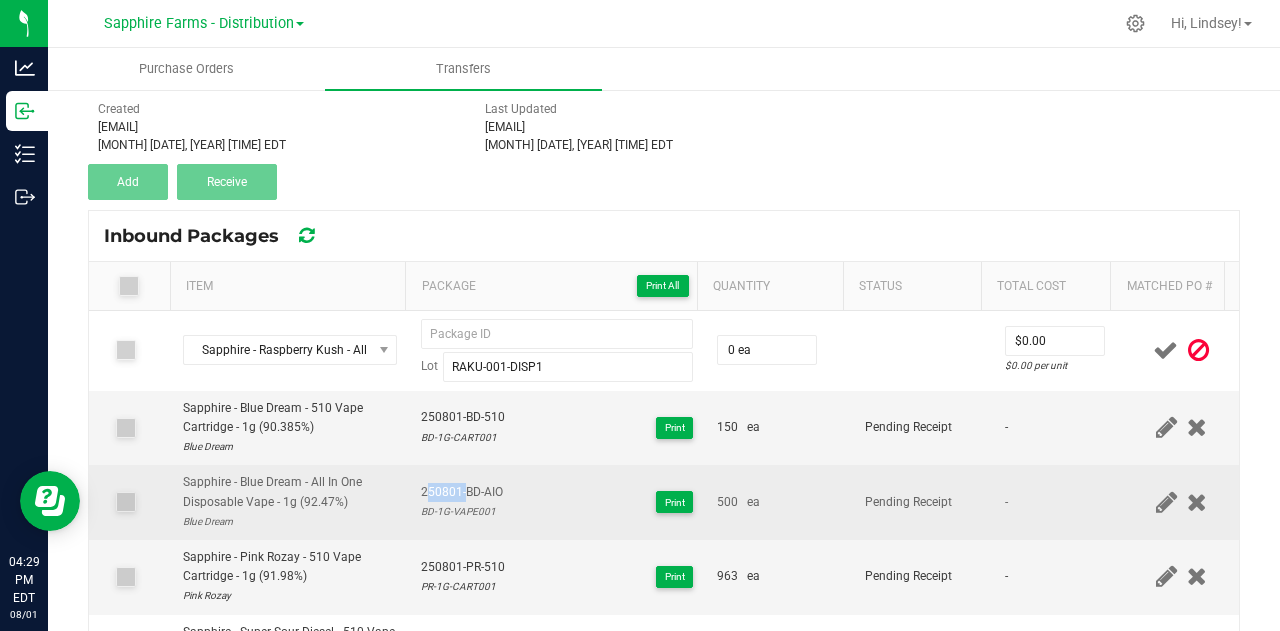 click on "250801-BD-AIO" at bounding box center [462, 492] 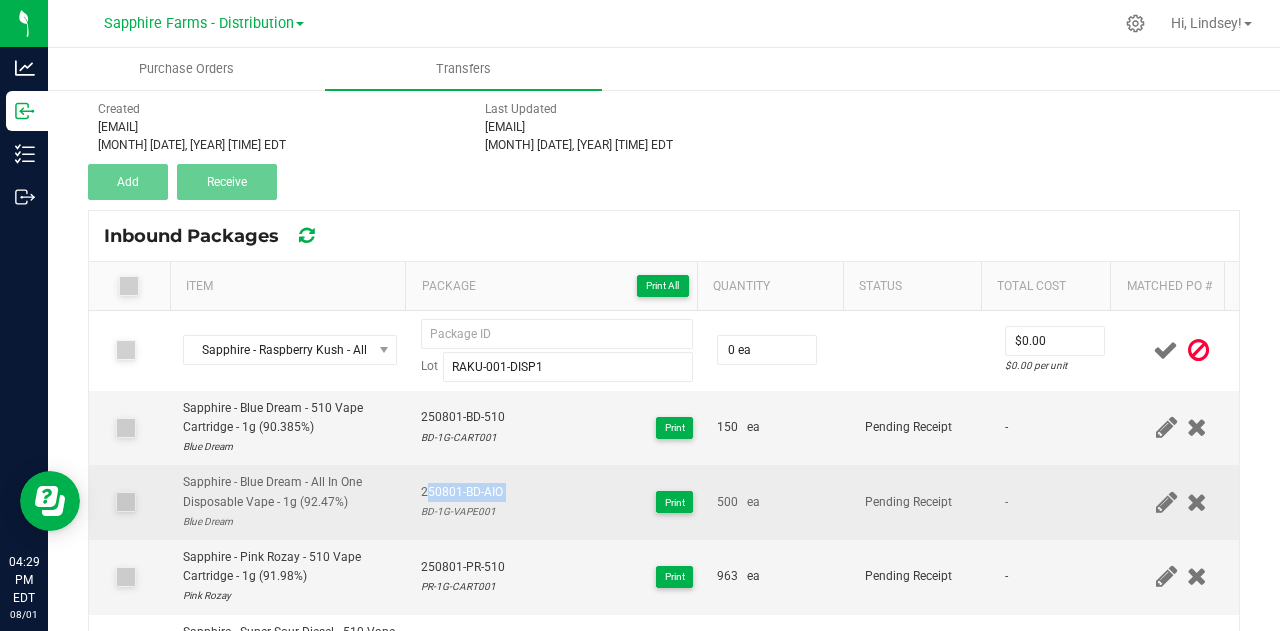 click on "250801-BD-AIO" at bounding box center [462, 492] 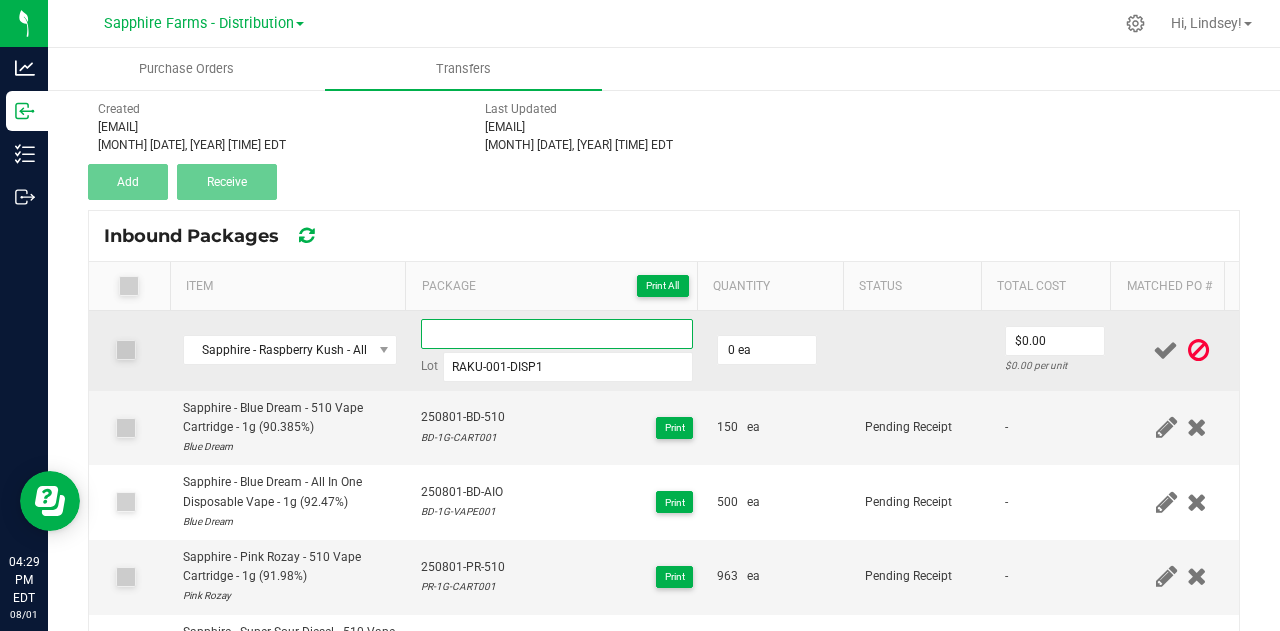 click at bounding box center [557, 334] 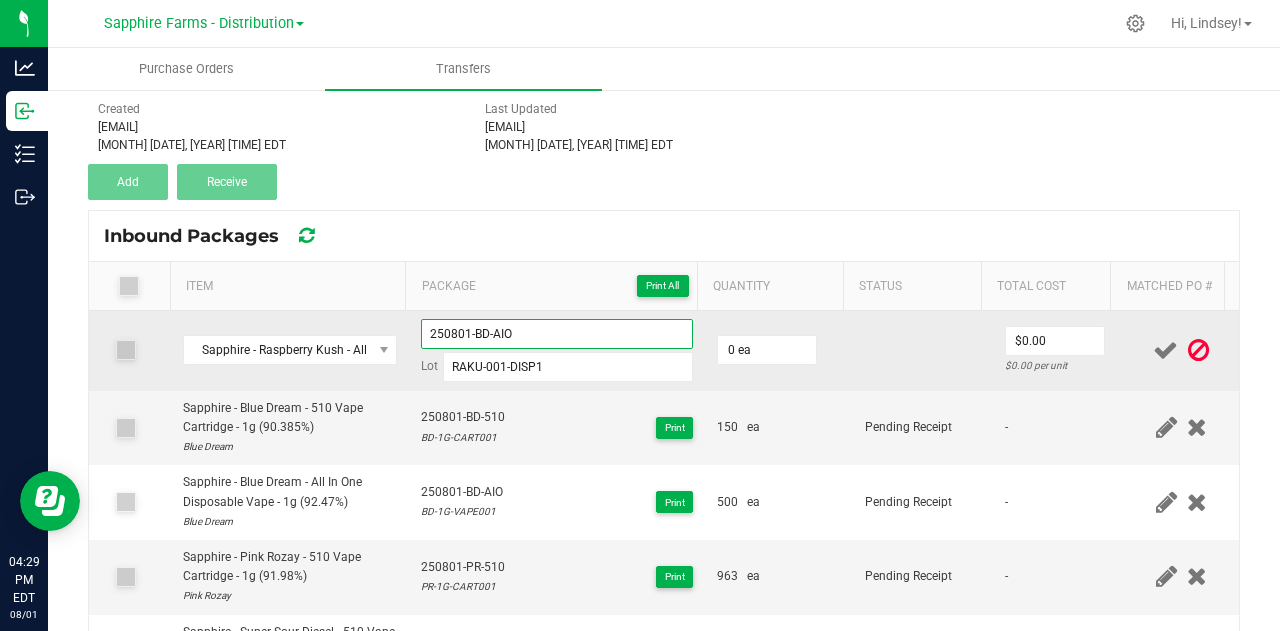 click on "250801-BD-AIO" at bounding box center (557, 334) 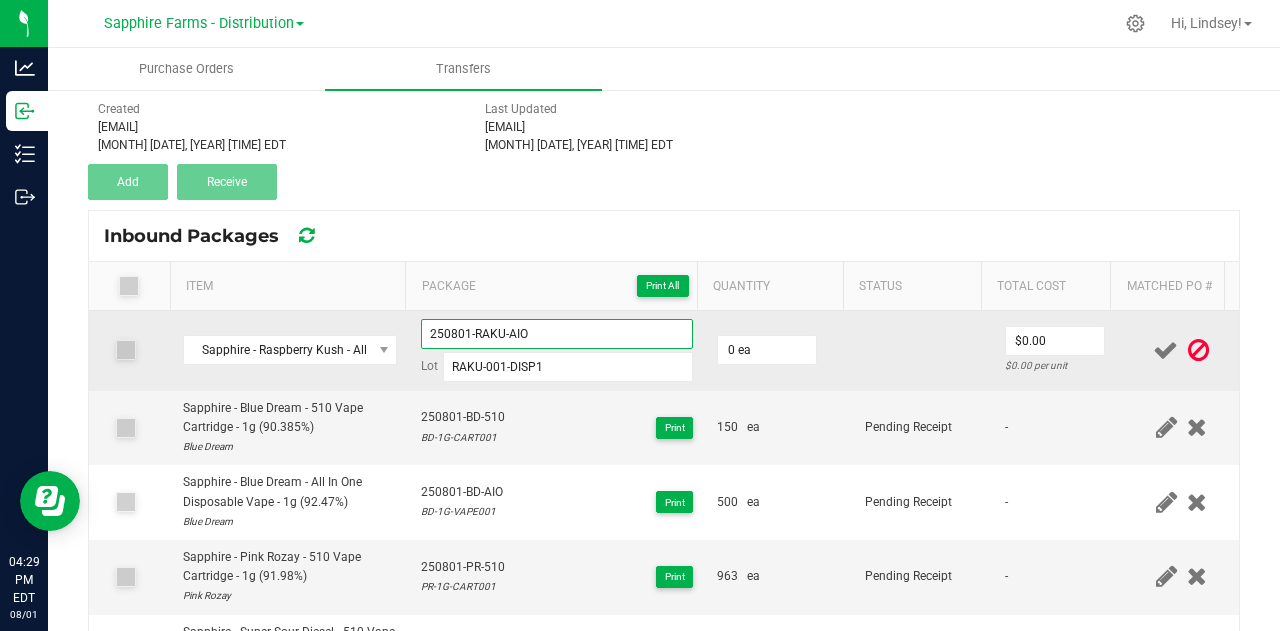 click on "250801-RAKU-AIO" at bounding box center [557, 334] 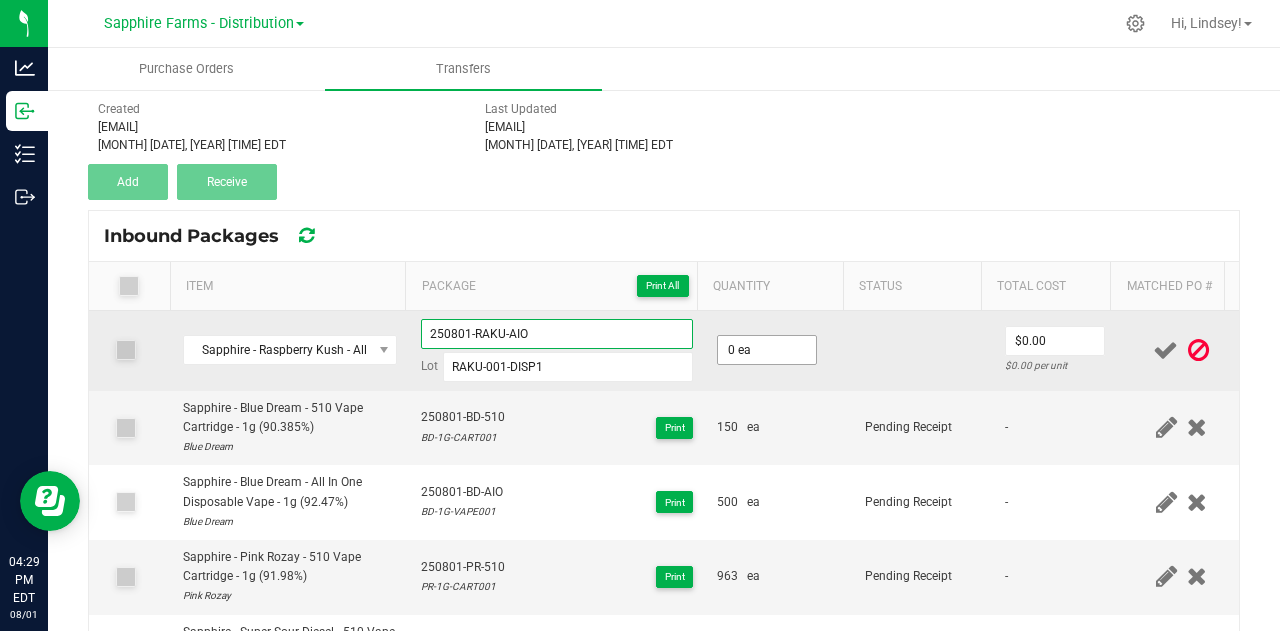type on "250801-RAKU-AIO" 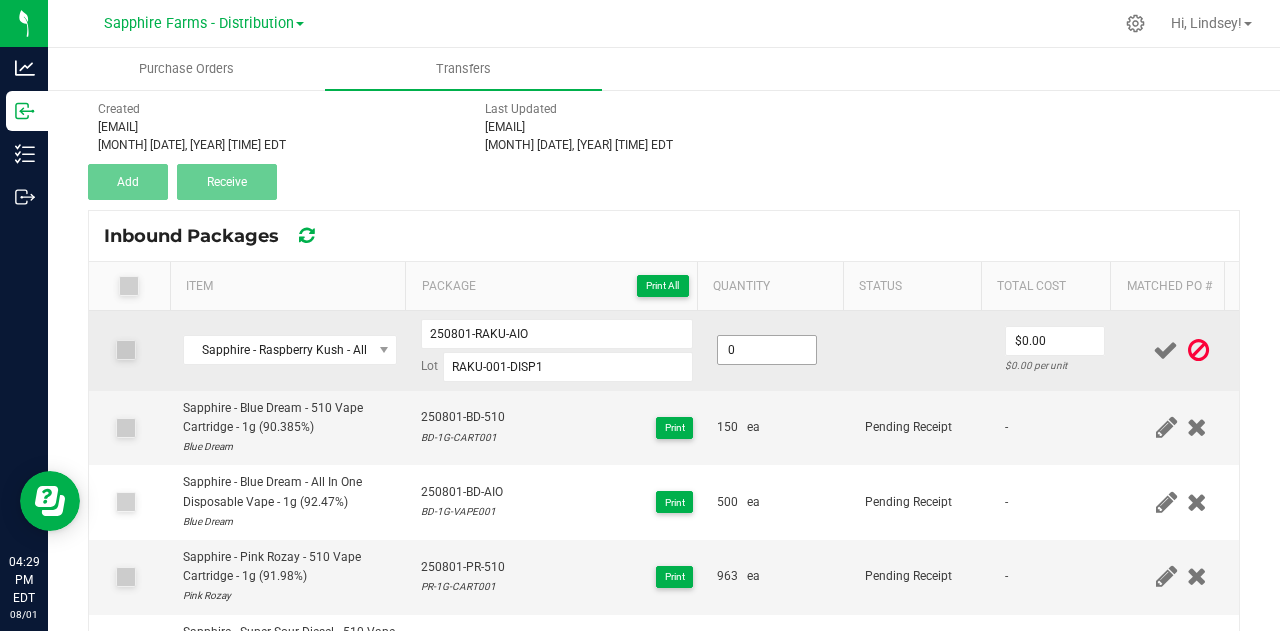 click on "0" at bounding box center (767, 350) 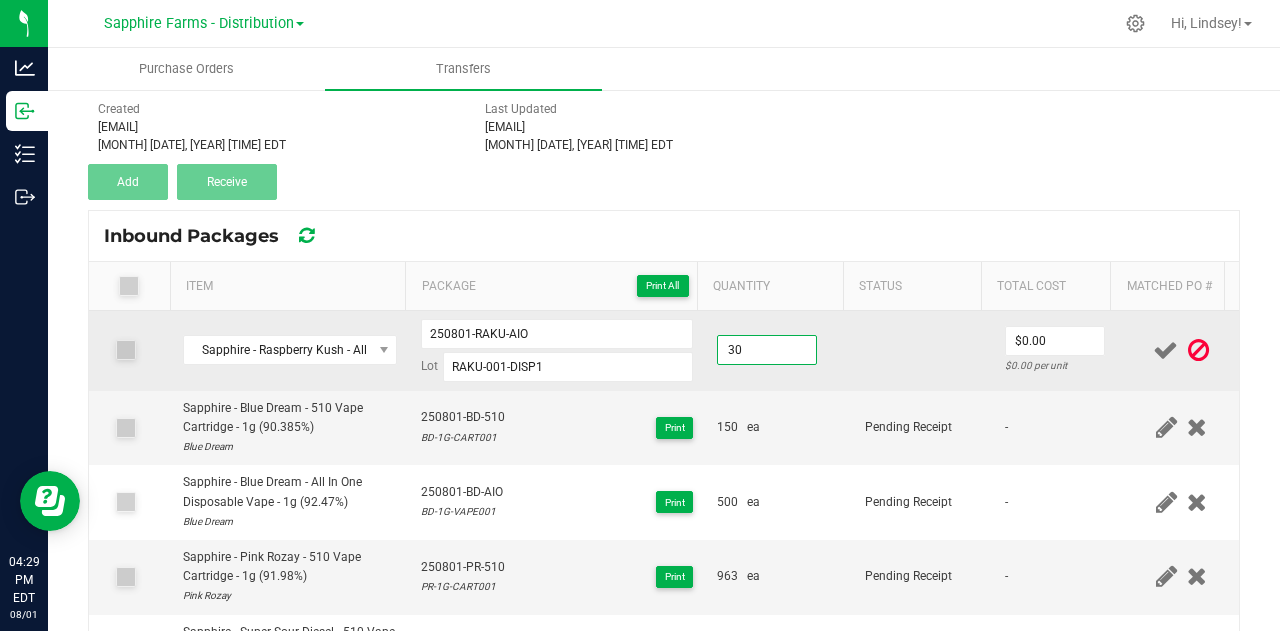 type on "30 ea" 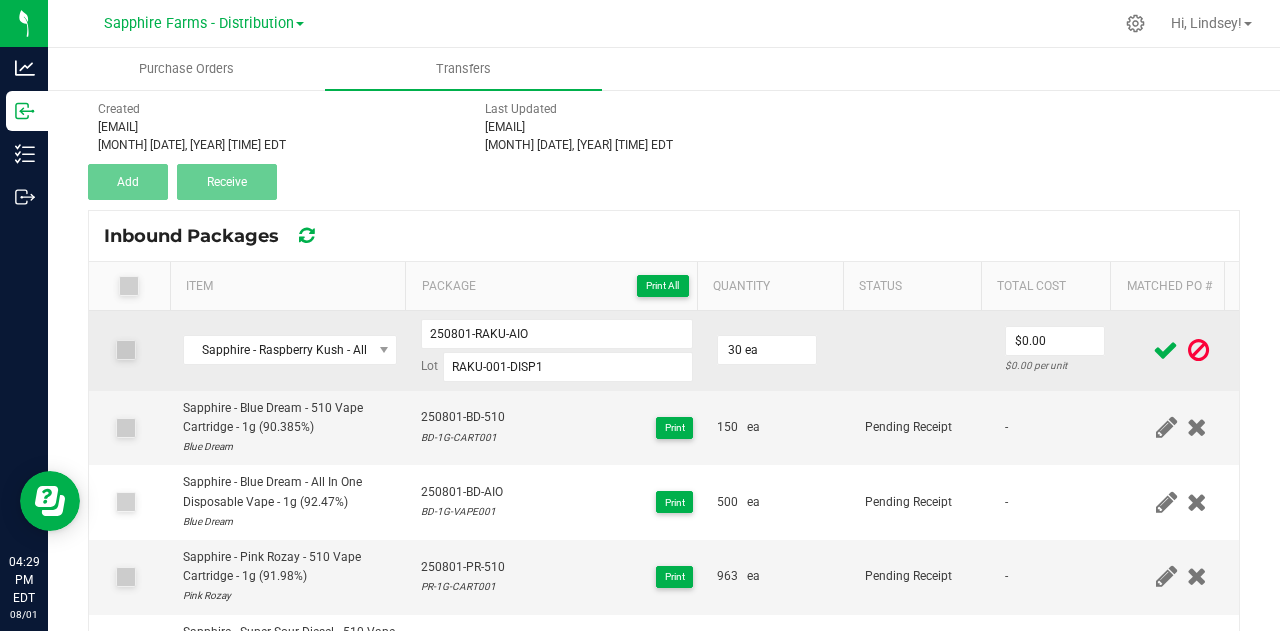 click at bounding box center (923, 351) 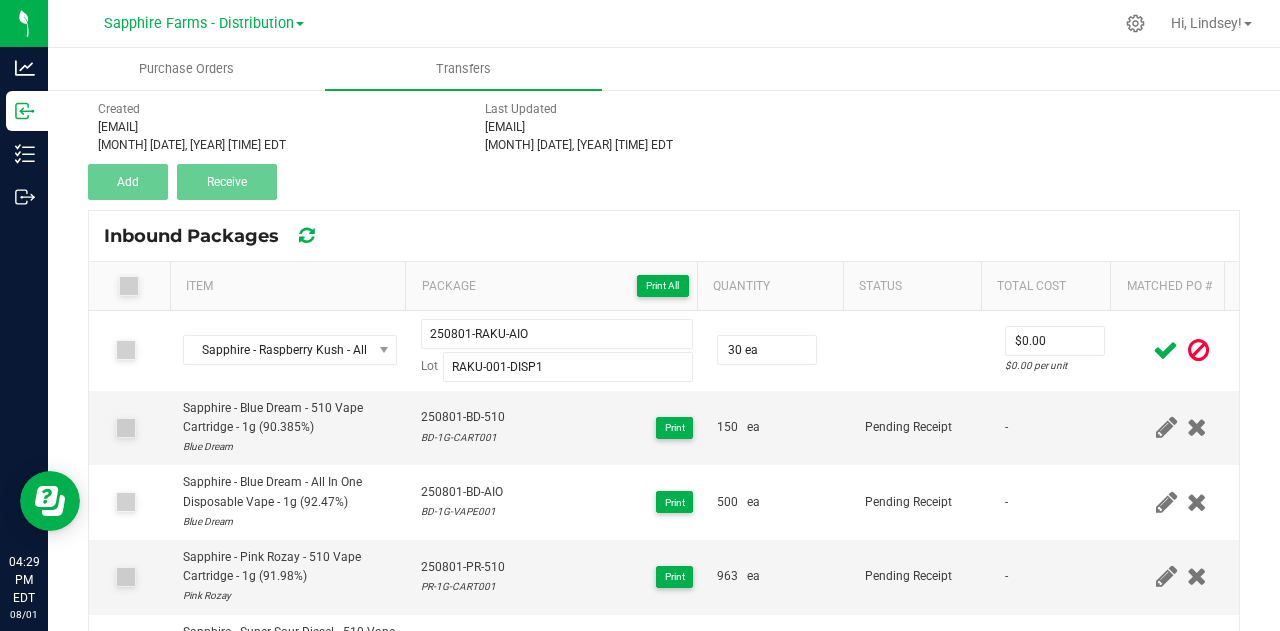click at bounding box center (1165, 350) 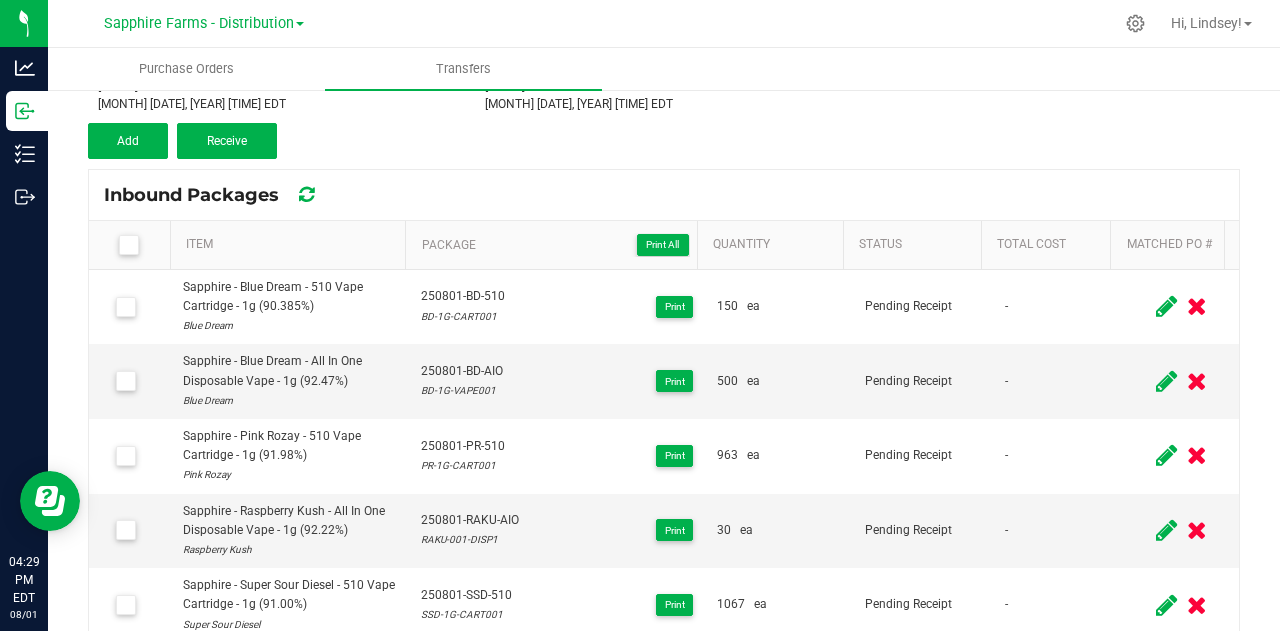 scroll, scrollTop: 226, scrollLeft: 0, axis: vertical 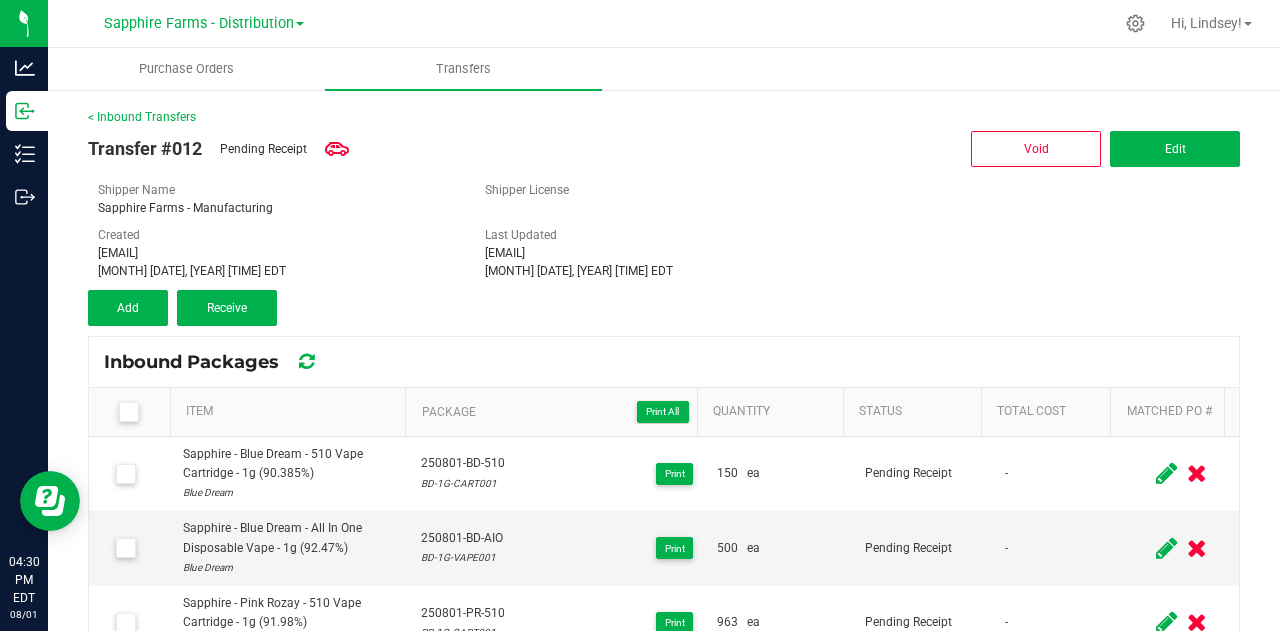 click on "Transfer #012   Pending Receipt
Void   Edit  Shipper Name Sapphire Farms - Manufacturing Shipper License Created lindsey.reynolds@sapphirefarmsmi.com Aug 1, 2025 4:20:36 PM EDT Last Updated lindsey.reynolds@sapphirefarmsmi.com Aug 1, 2025 4:29:34 PM EDT  Add   Receive" at bounding box center [664, 226] 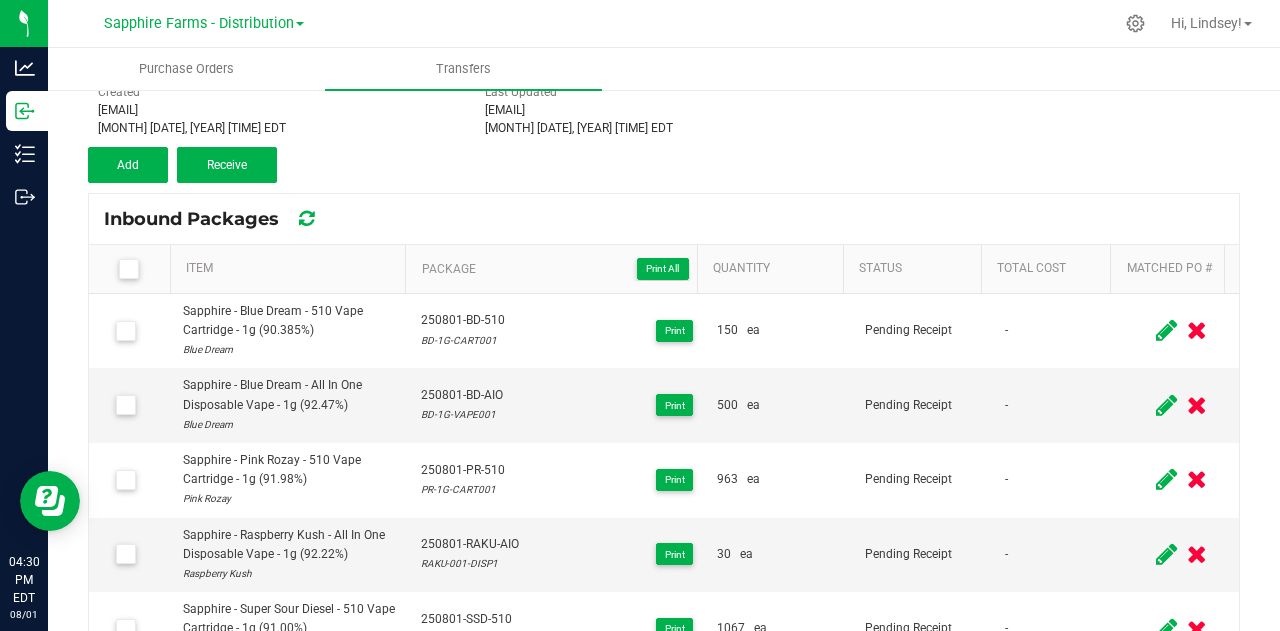 scroll, scrollTop: 226, scrollLeft: 0, axis: vertical 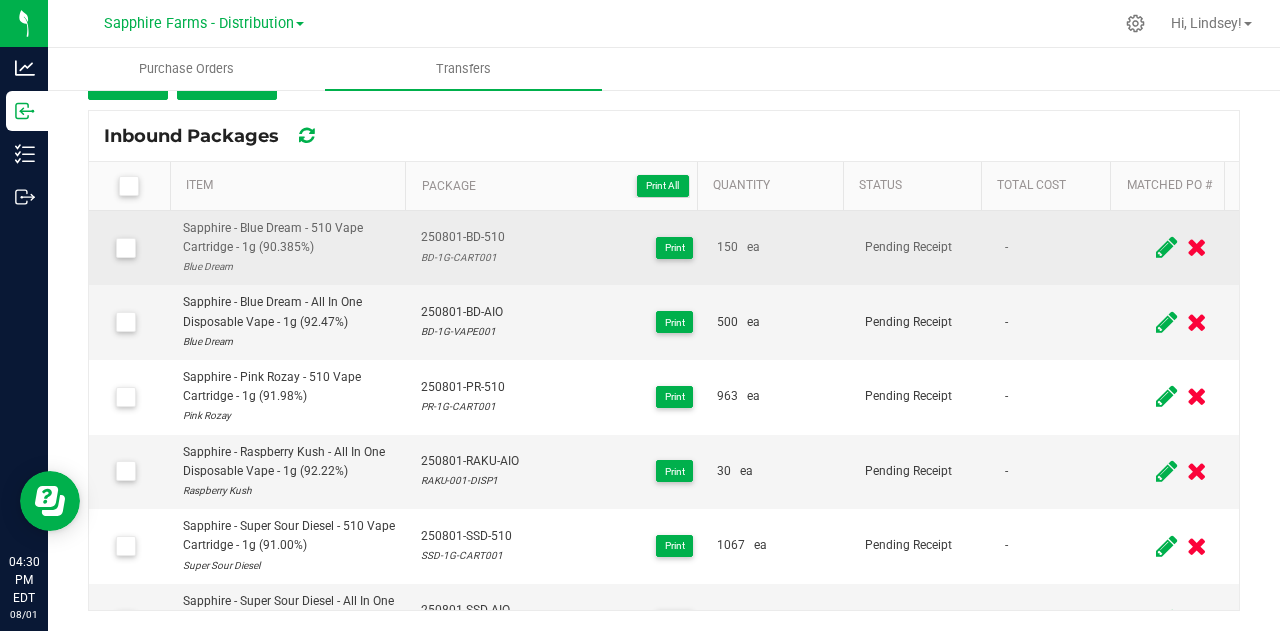 click at bounding box center [124, 248] 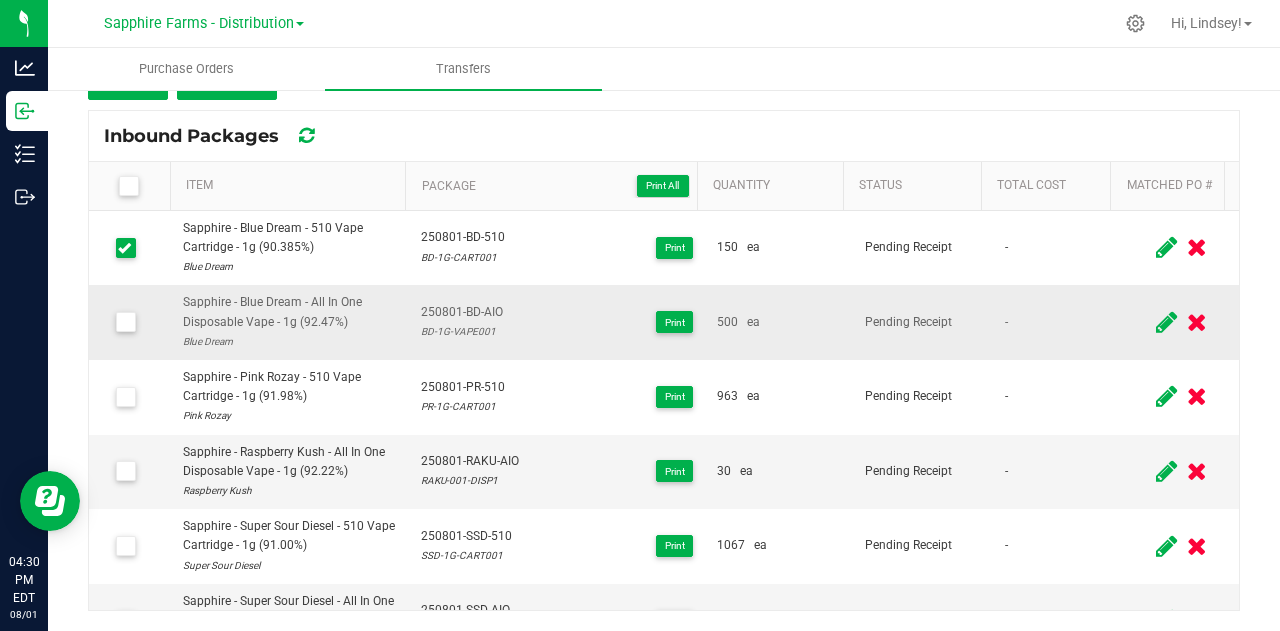 drag, startPoint x: 126, startPoint y: 313, endPoint x: 123, endPoint y: 347, distance: 34.132095 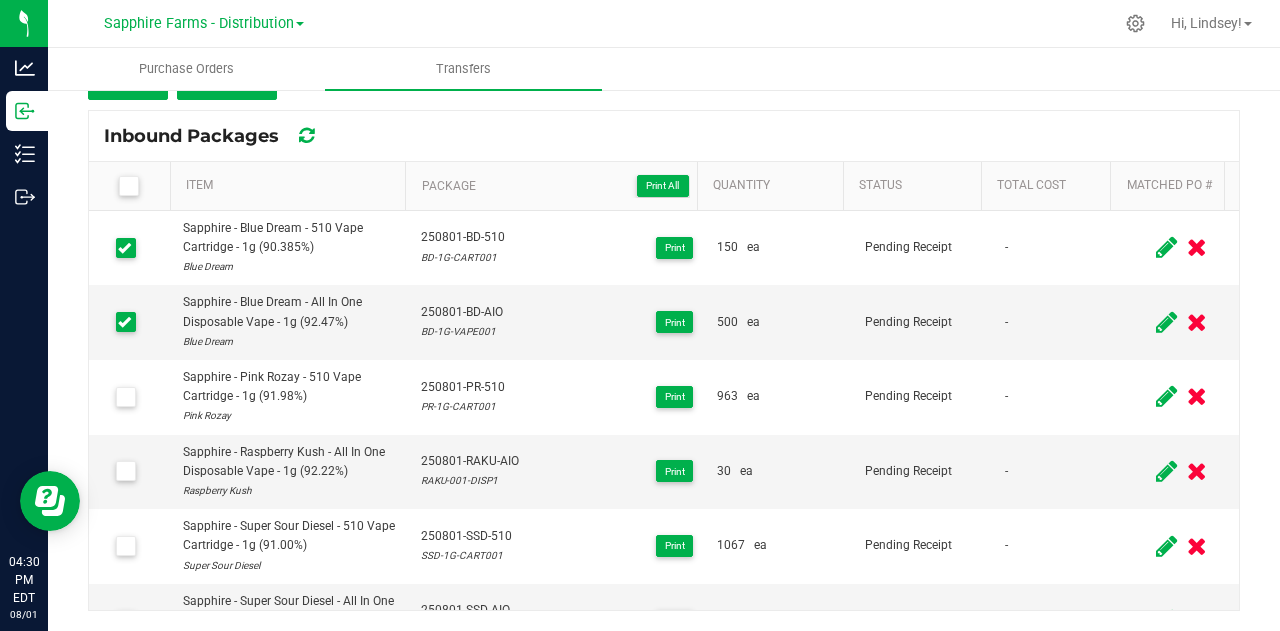 click at bounding box center (128, 186) 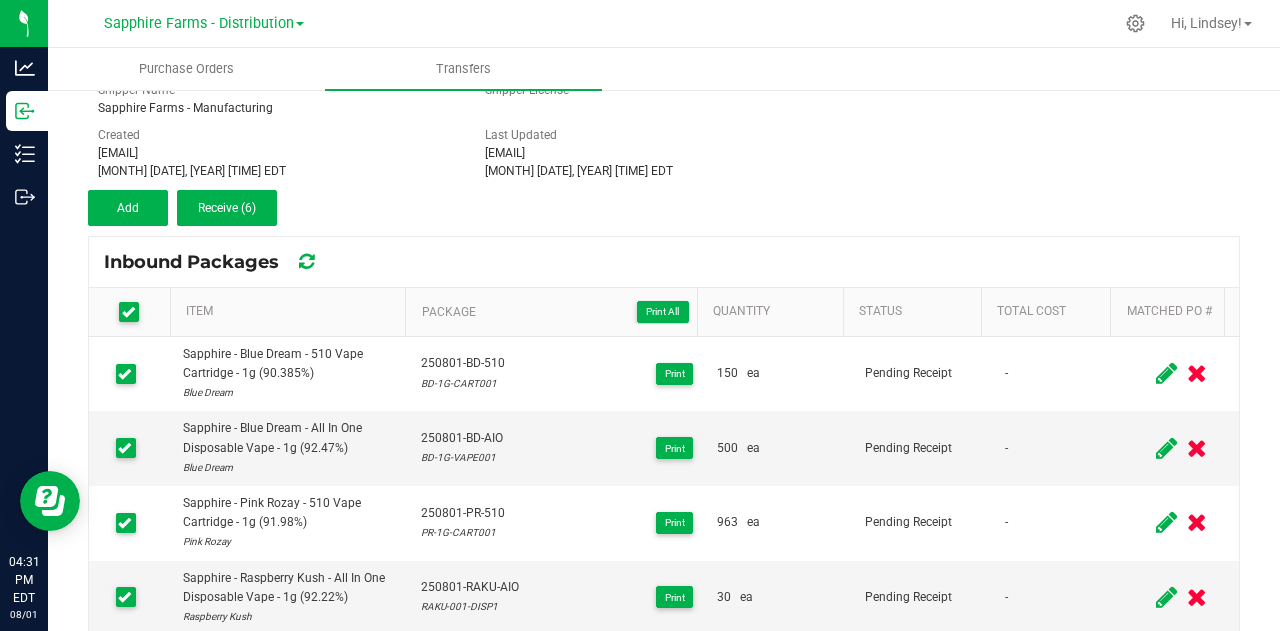 scroll, scrollTop: 0, scrollLeft: 0, axis: both 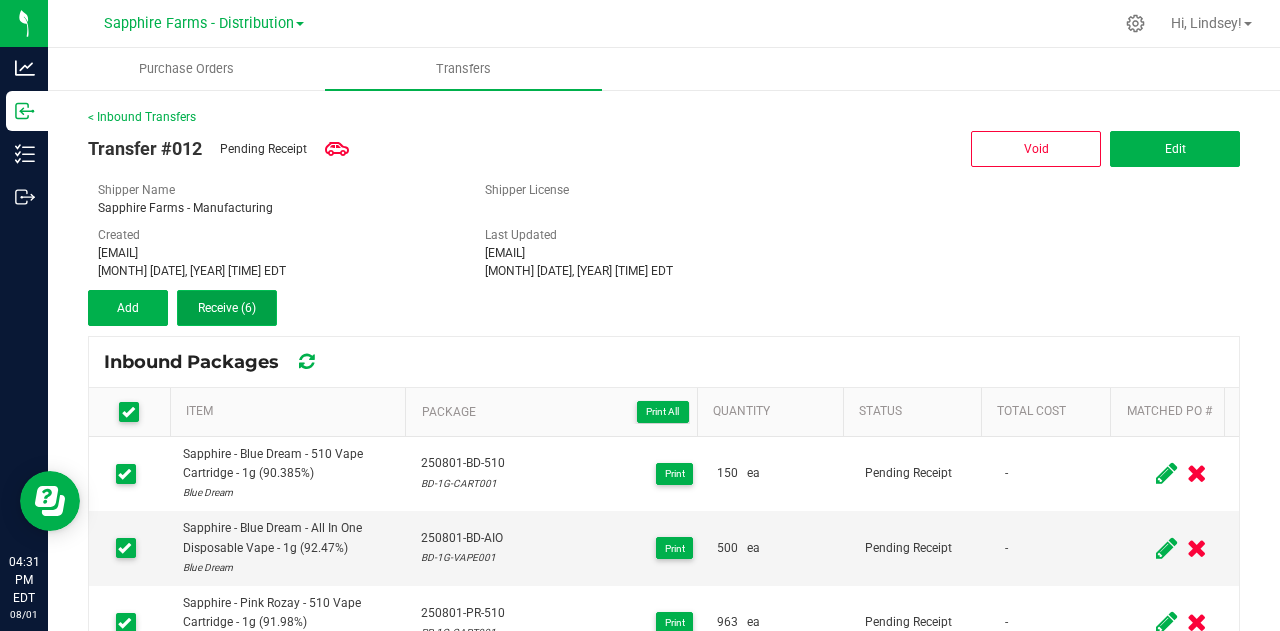 click on "Receive (6)" at bounding box center [227, 308] 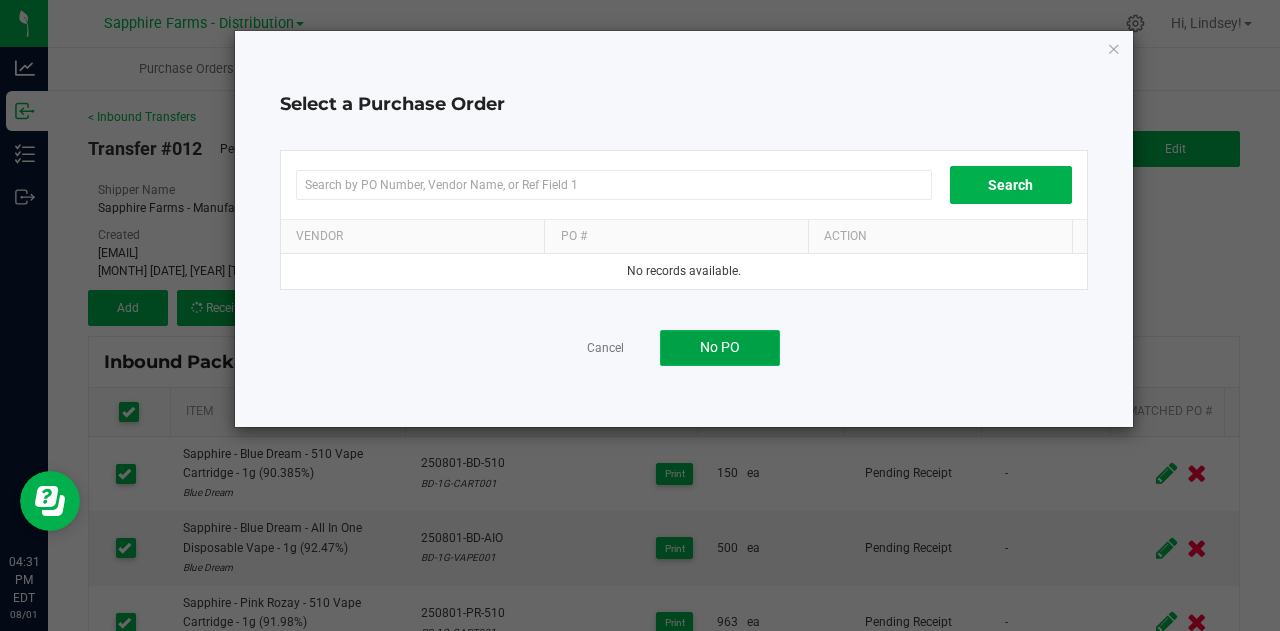 click on "No PO" 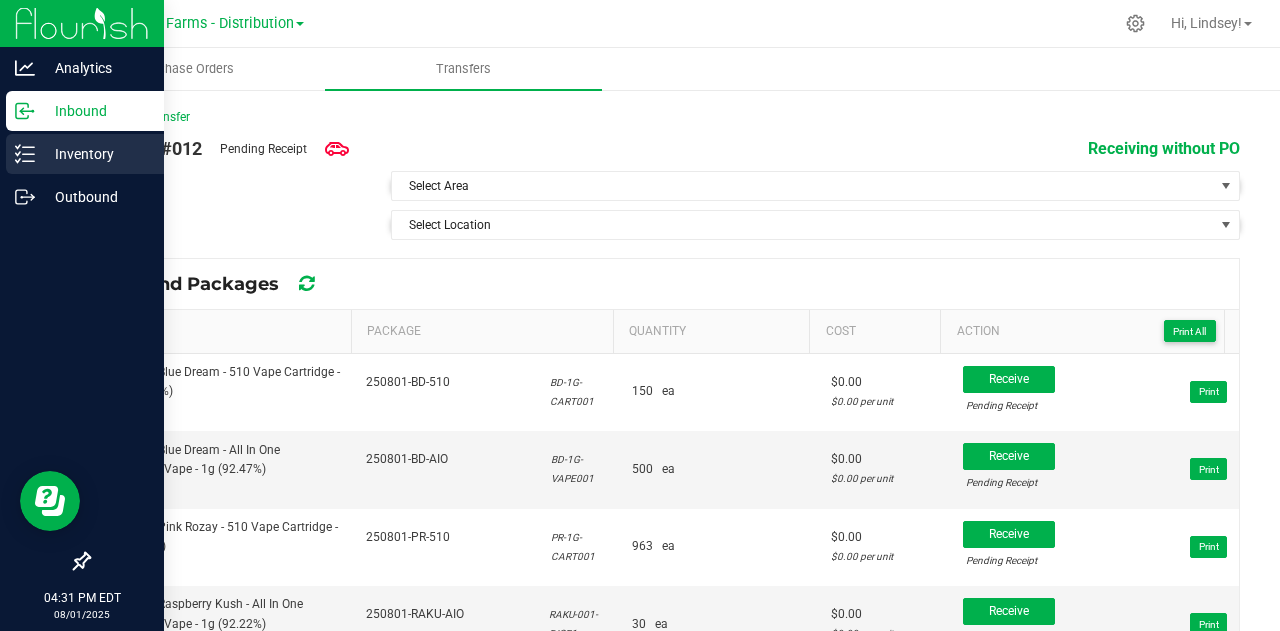 click on "Inventory" at bounding box center [95, 154] 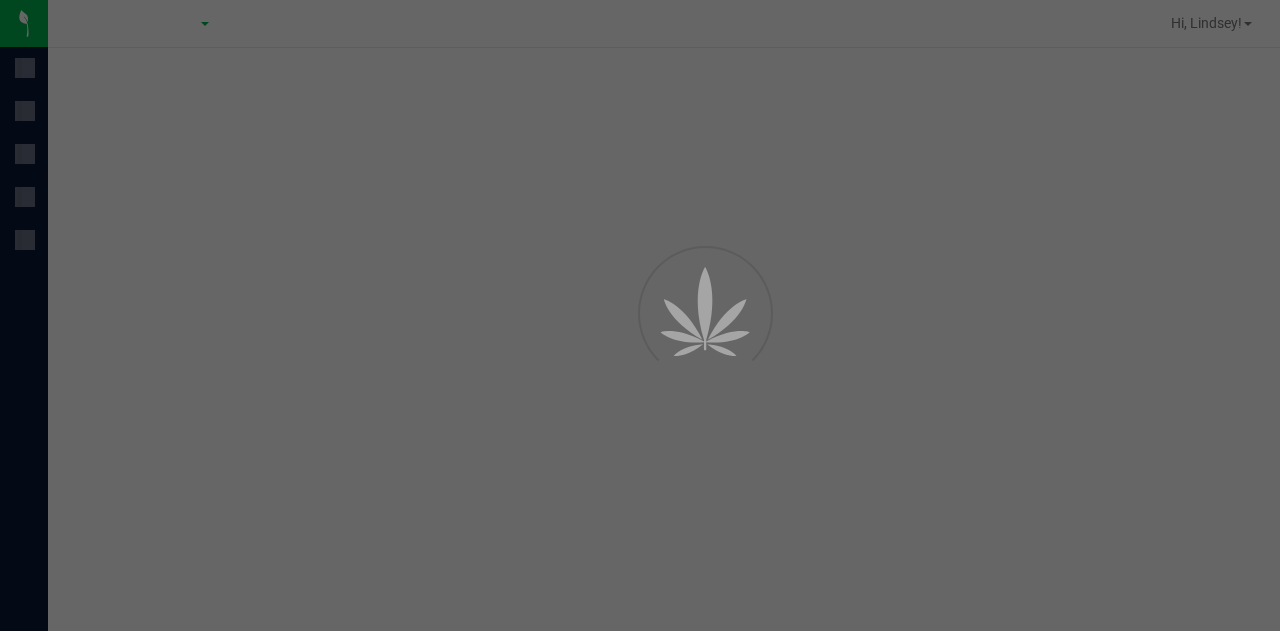 scroll, scrollTop: 0, scrollLeft: 0, axis: both 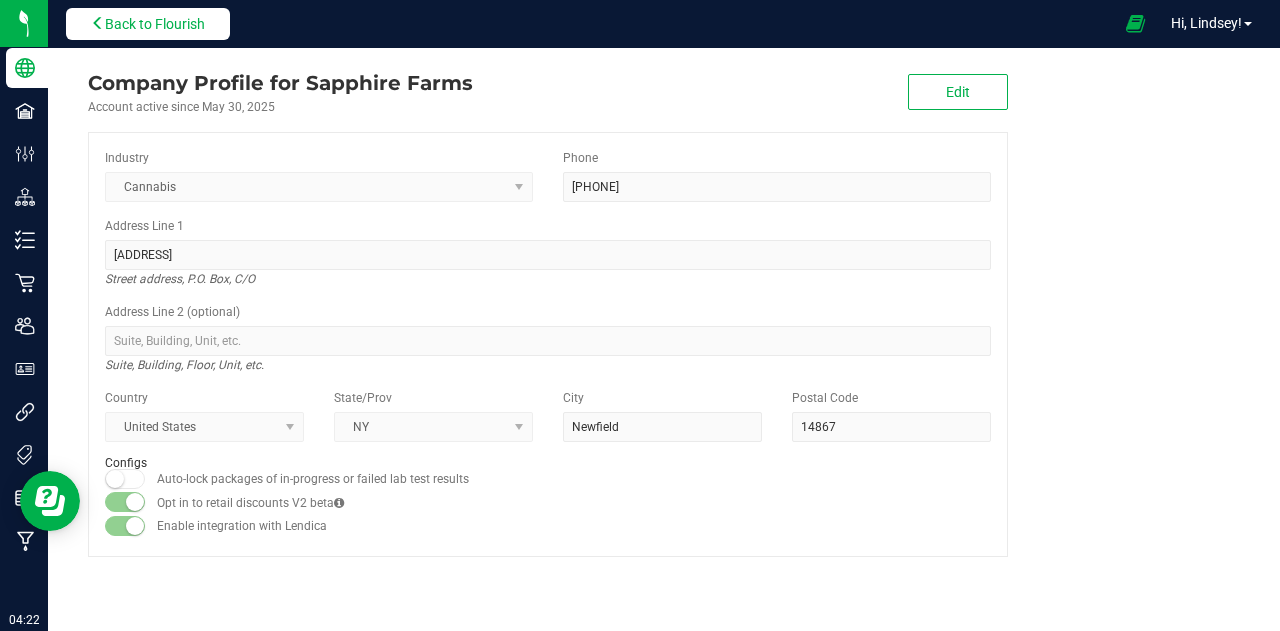 click on "Back to Flourish" at bounding box center [148, 24] 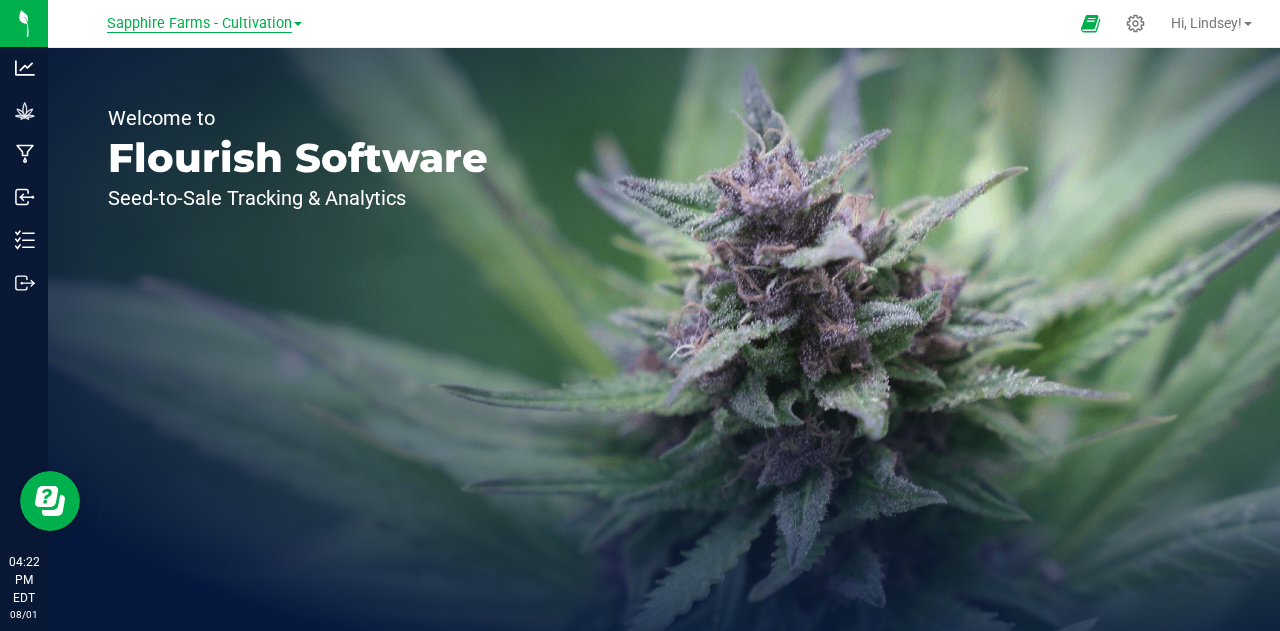 click on "Sapphire Farms - Cultivation" at bounding box center [199, 24] 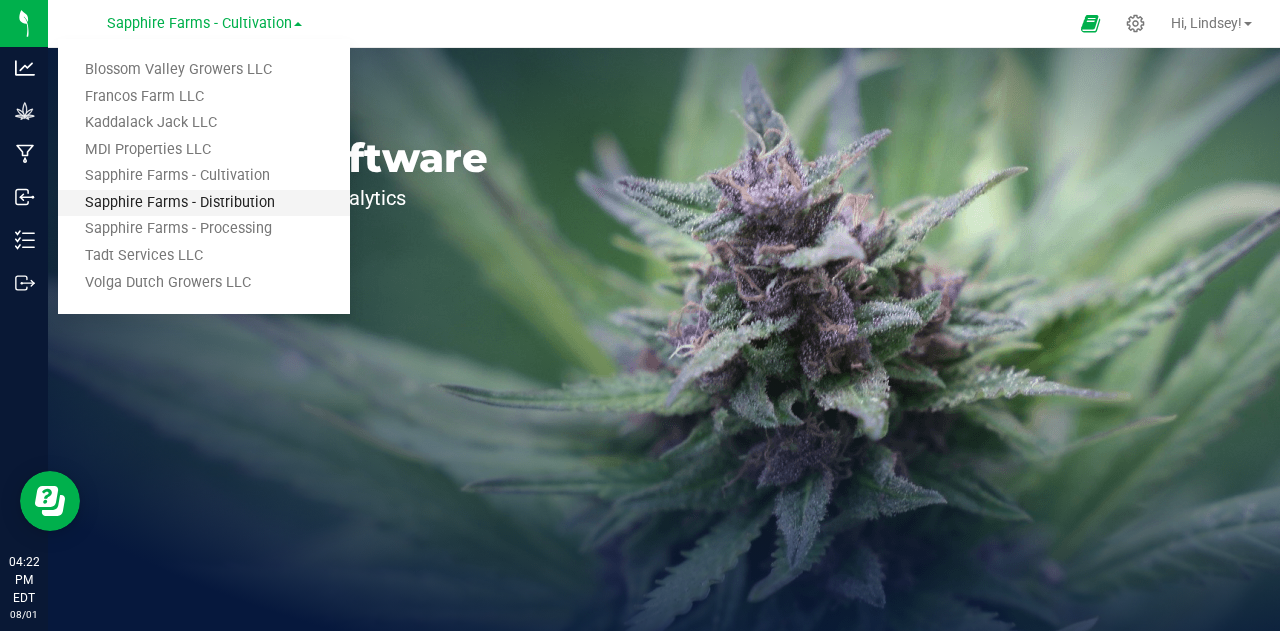 click on "Sapphire Farms - Distribution" at bounding box center [204, 203] 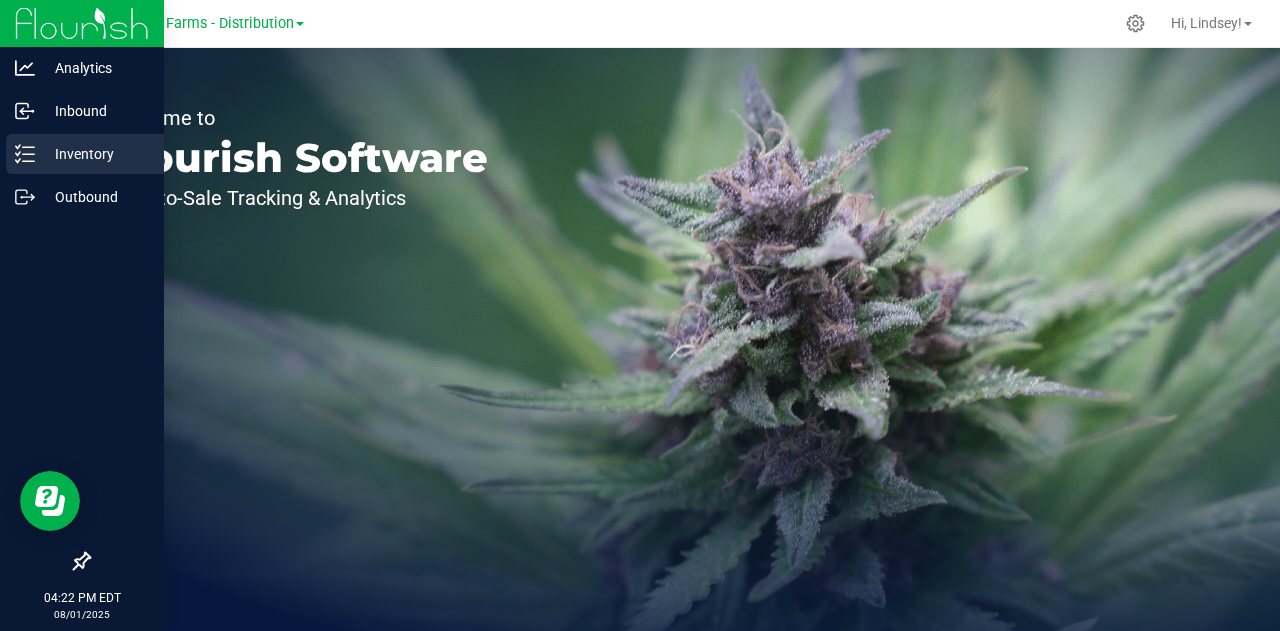 click on "Inventory" at bounding box center [95, 154] 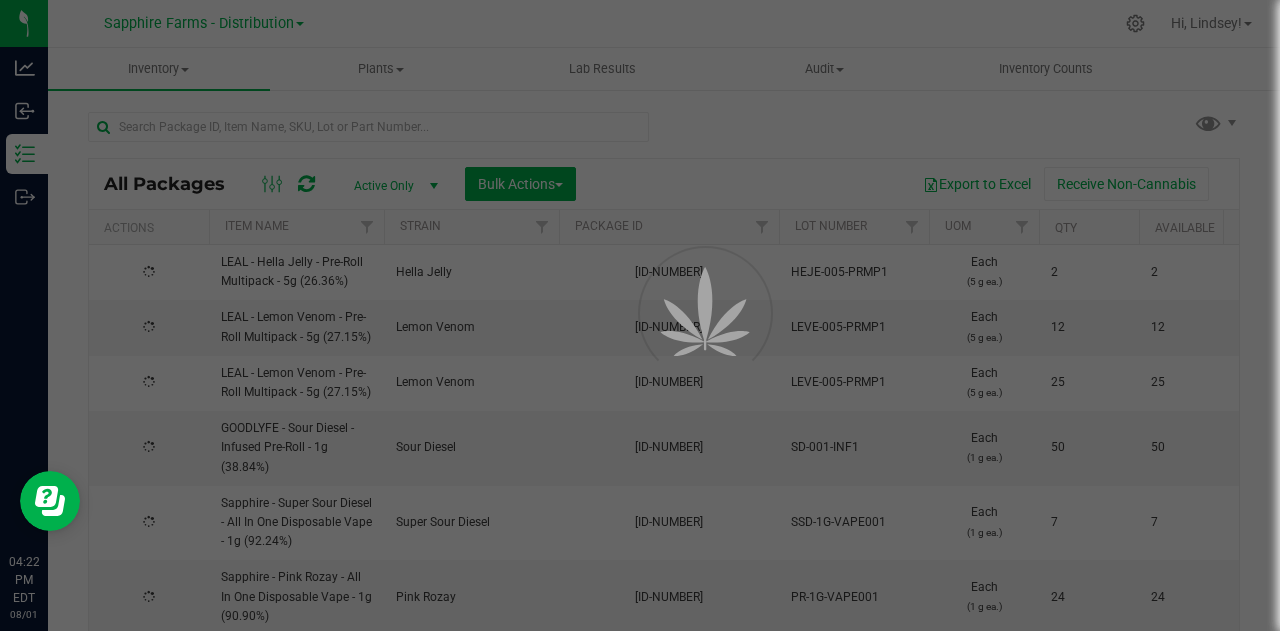 click at bounding box center [640, 315] 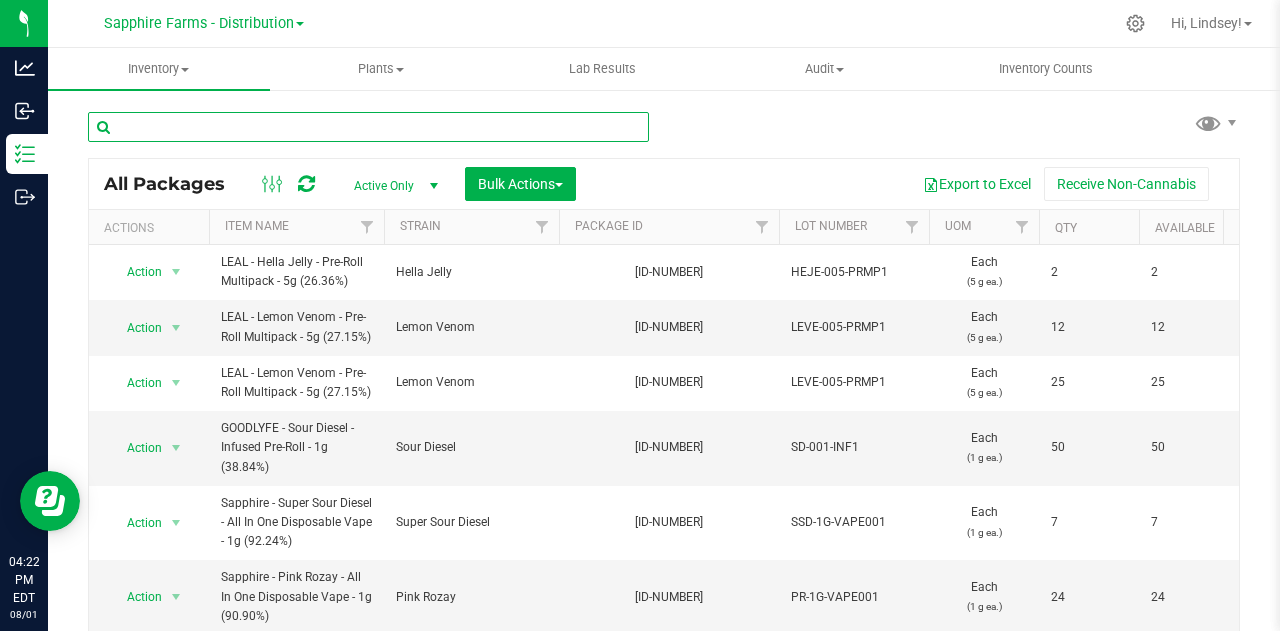 click at bounding box center [368, 127] 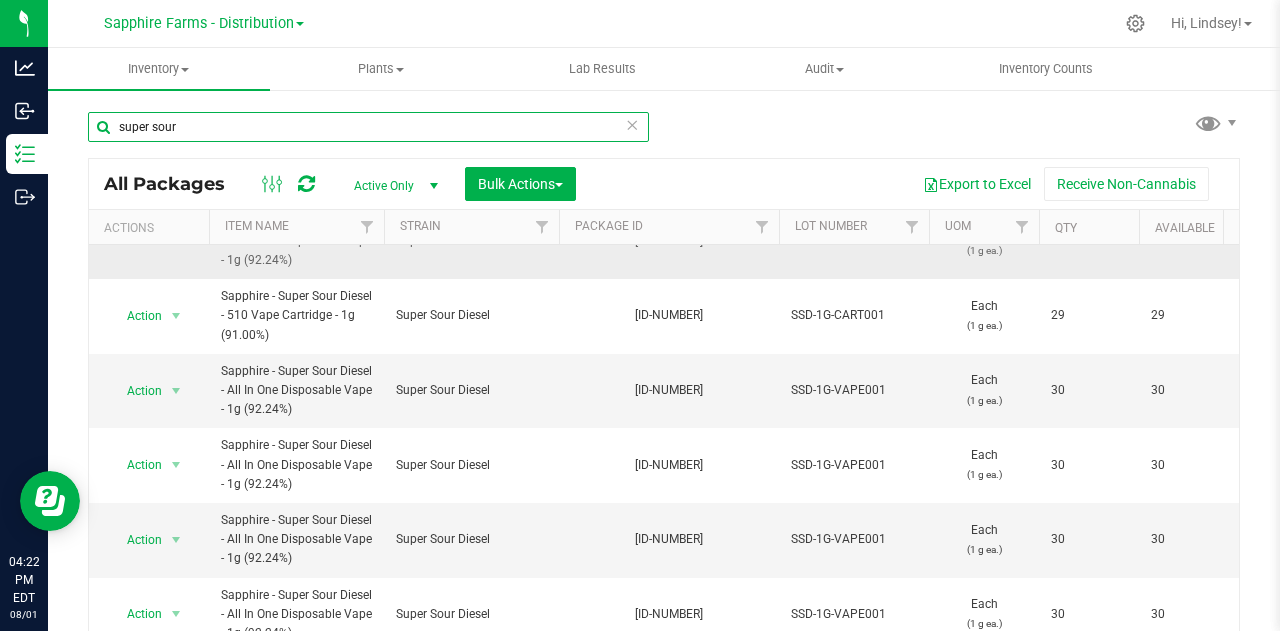 scroll, scrollTop: 0, scrollLeft: 0, axis: both 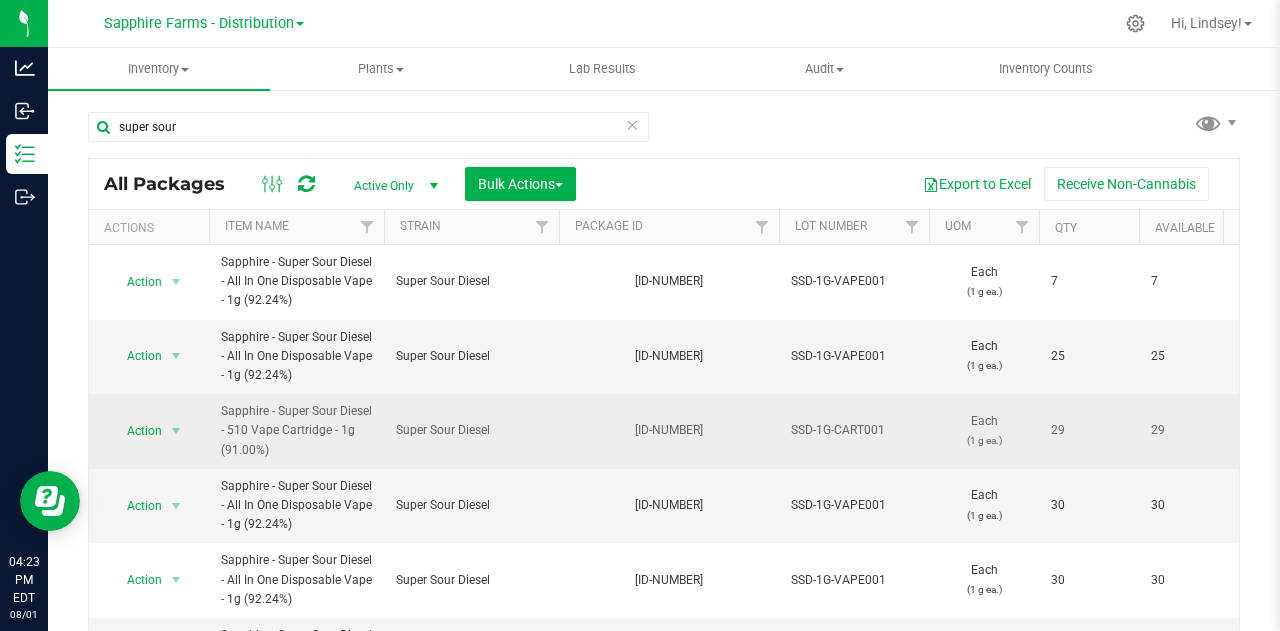 click on "SSD-1G-CART001" at bounding box center (854, 430) 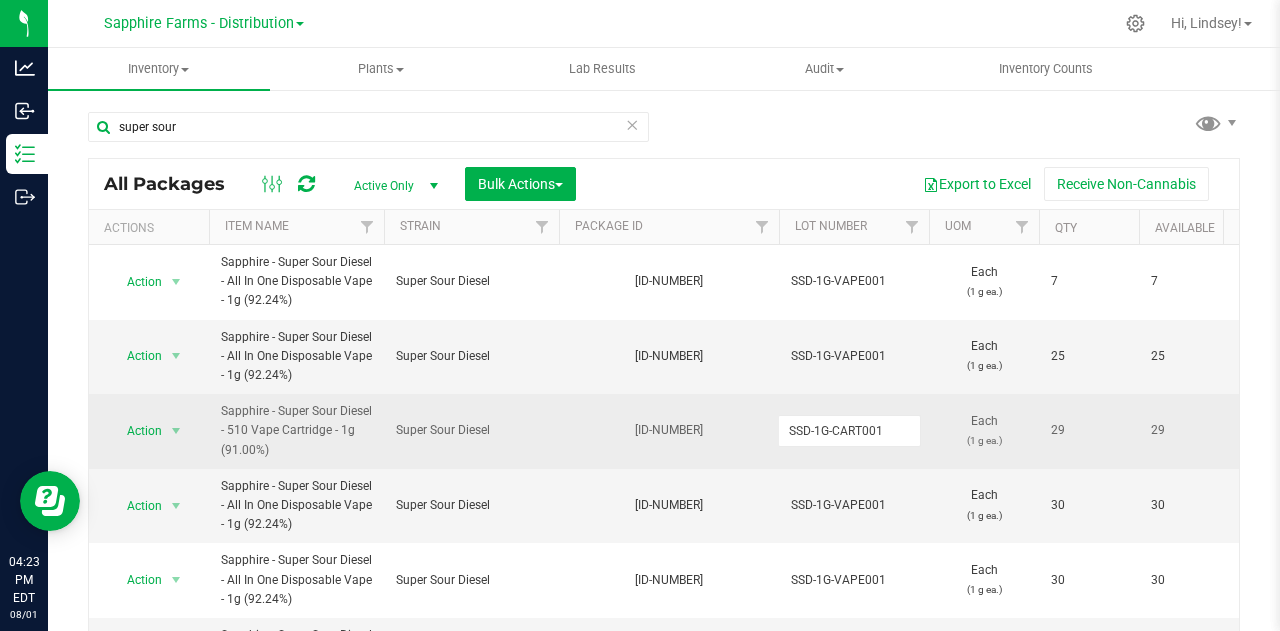 click on "SSD-1G-CART001" at bounding box center [849, 430] 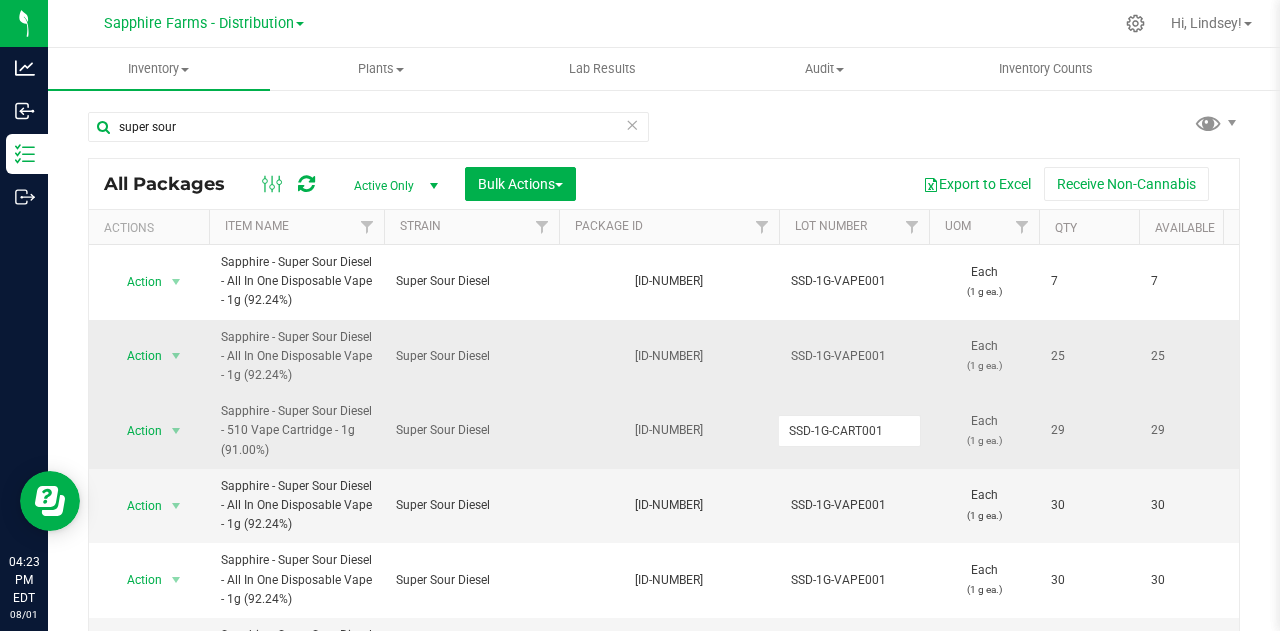 click on "[ID]" at bounding box center [669, 357] 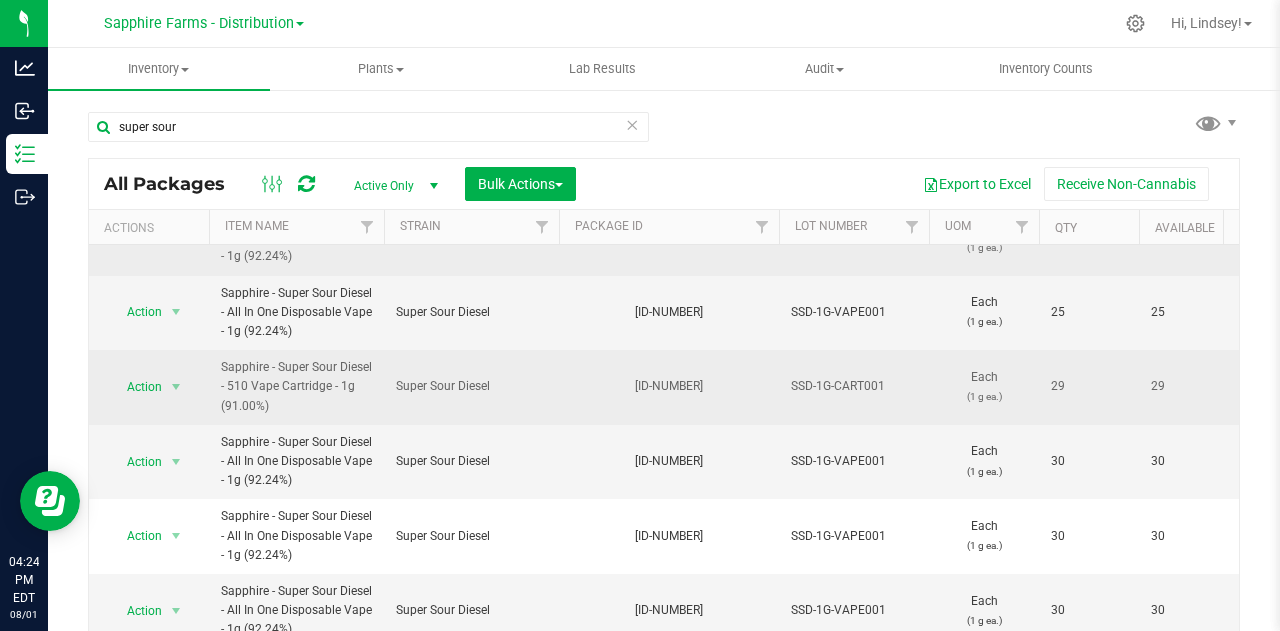 scroll, scrollTop: 0, scrollLeft: 0, axis: both 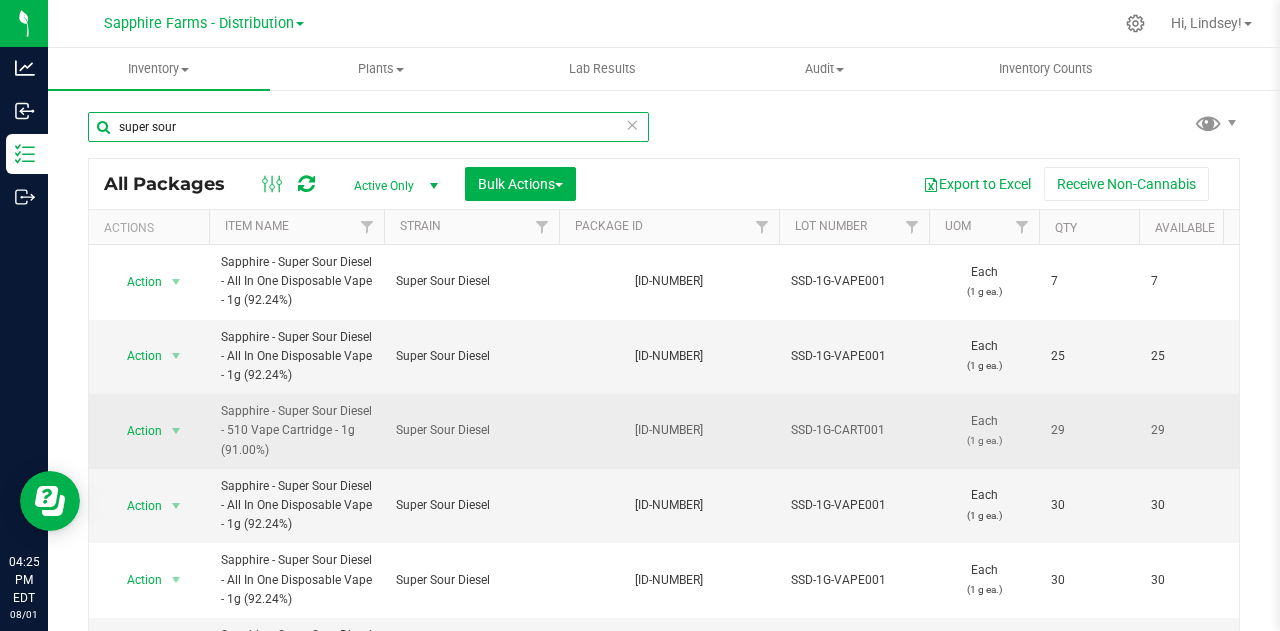 drag, startPoint x: 107, startPoint y: 128, endPoint x: 113, endPoint y: 117, distance: 12.529964 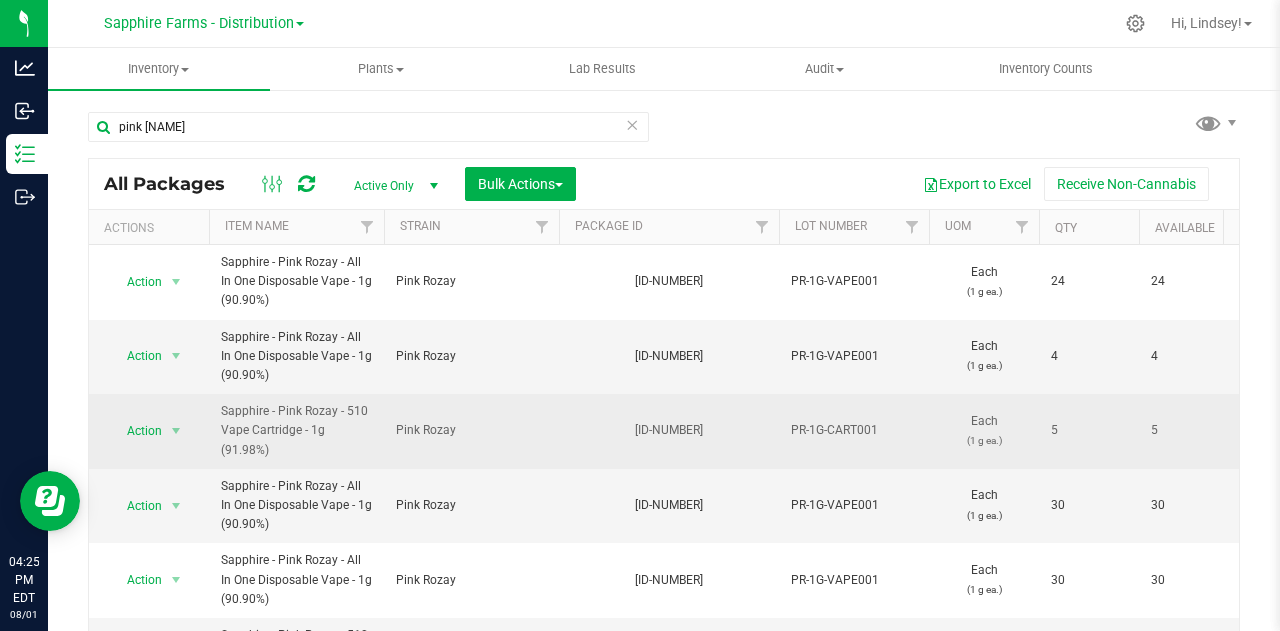 click on "PR-1G-CART001" at bounding box center (854, 430) 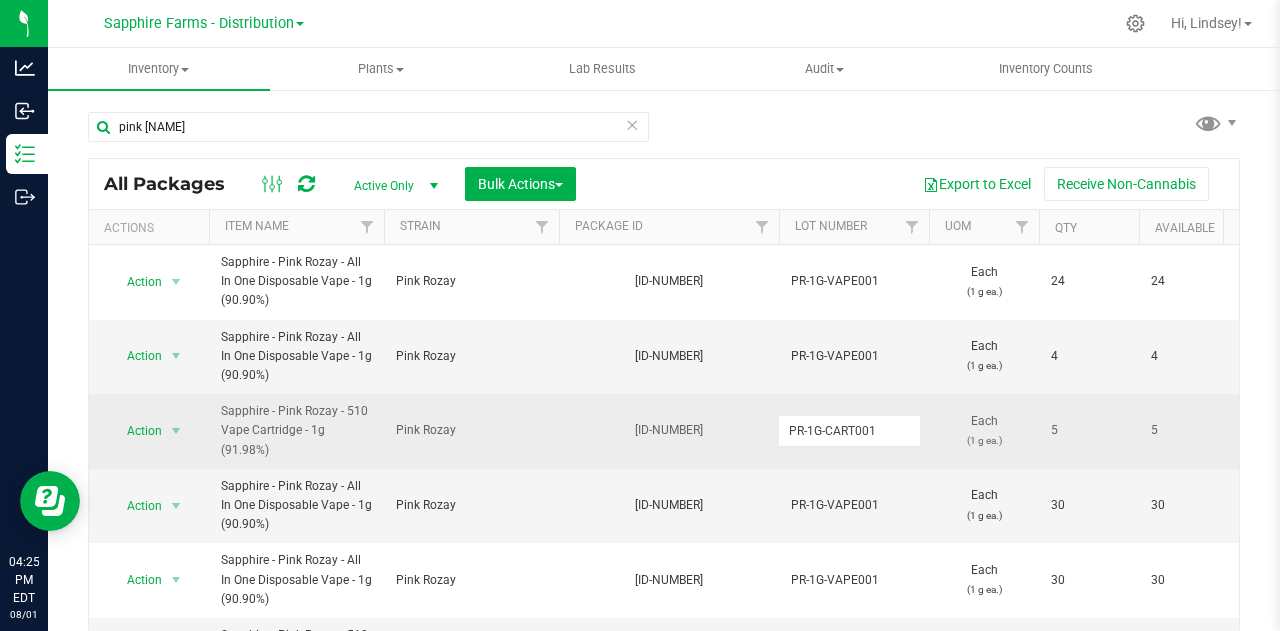 click on "PR-1G-CART001" at bounding box center [849, 430] 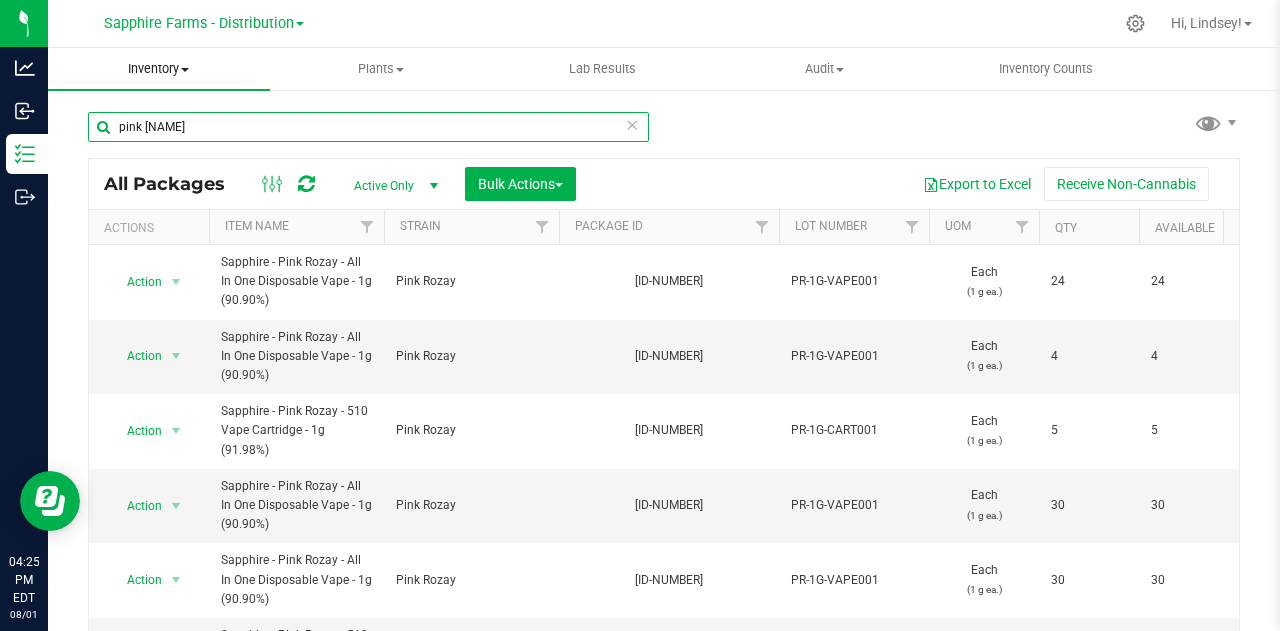 drag, startPoint x: 202, startPoint y: 134, endPoint x: 124, endPoint y: 61, distance: 106.83164 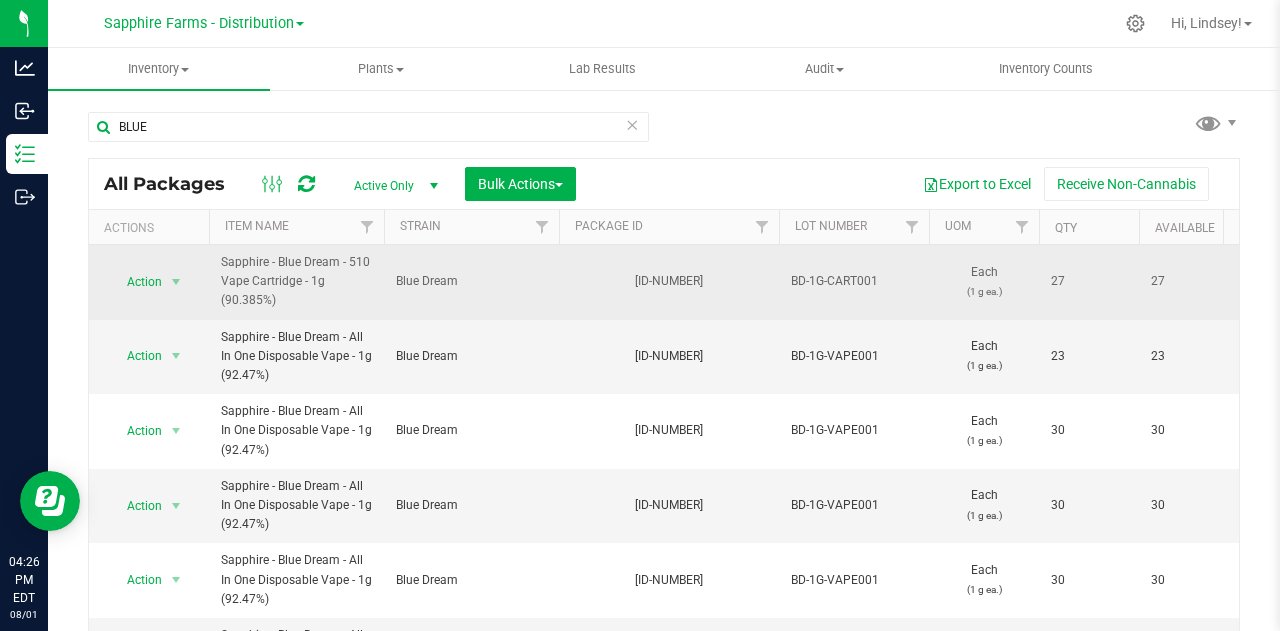 click on "BD-1G-CART001" at bounding box center (854, 281) 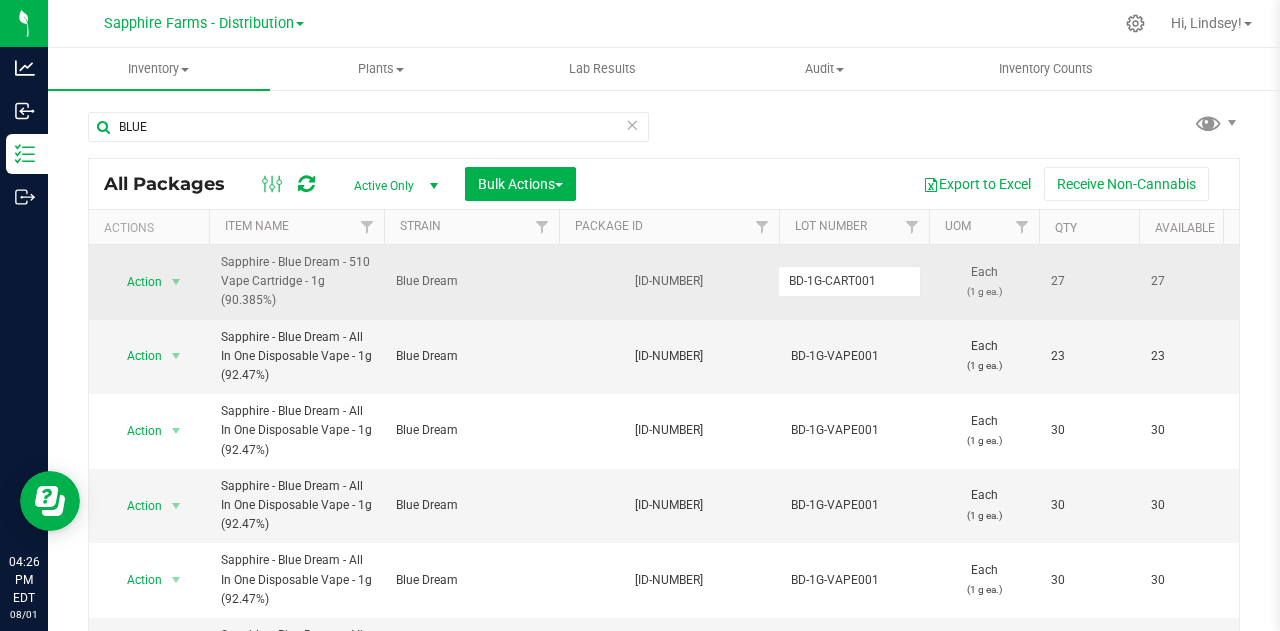 click on "BD-1G-CART001" at bounding box center (849, 281) 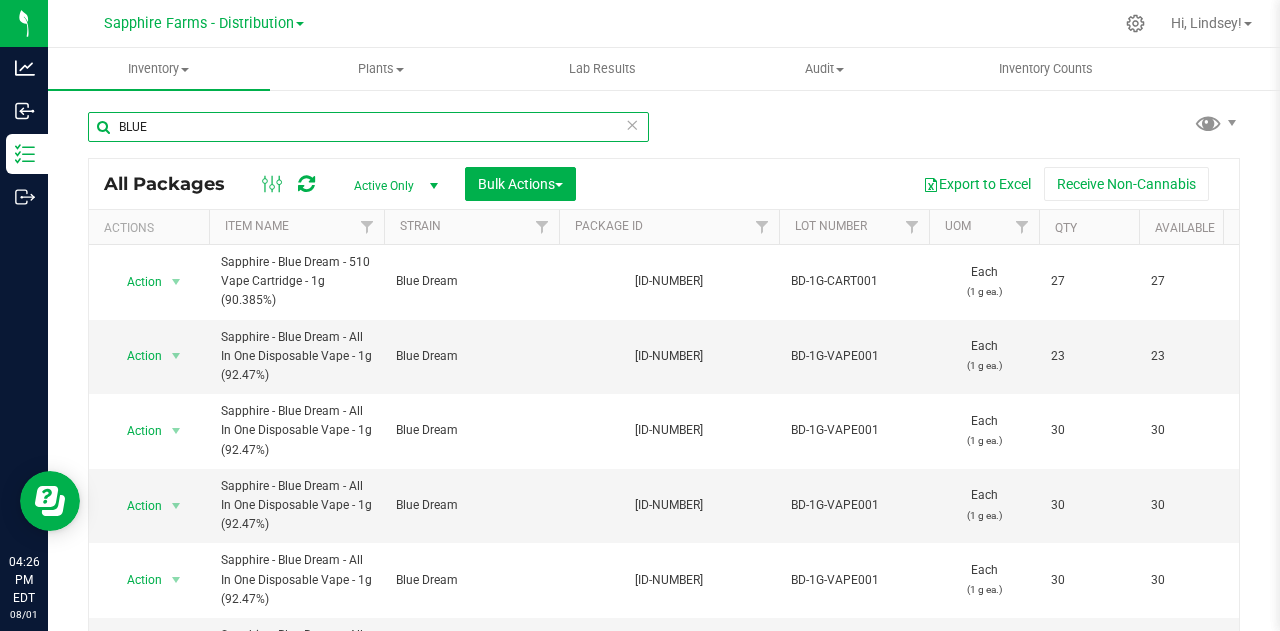 drag, startPoint x: 172, startPoint y: 121, endPoint x: 74, endPoint y: 121, distance: 98 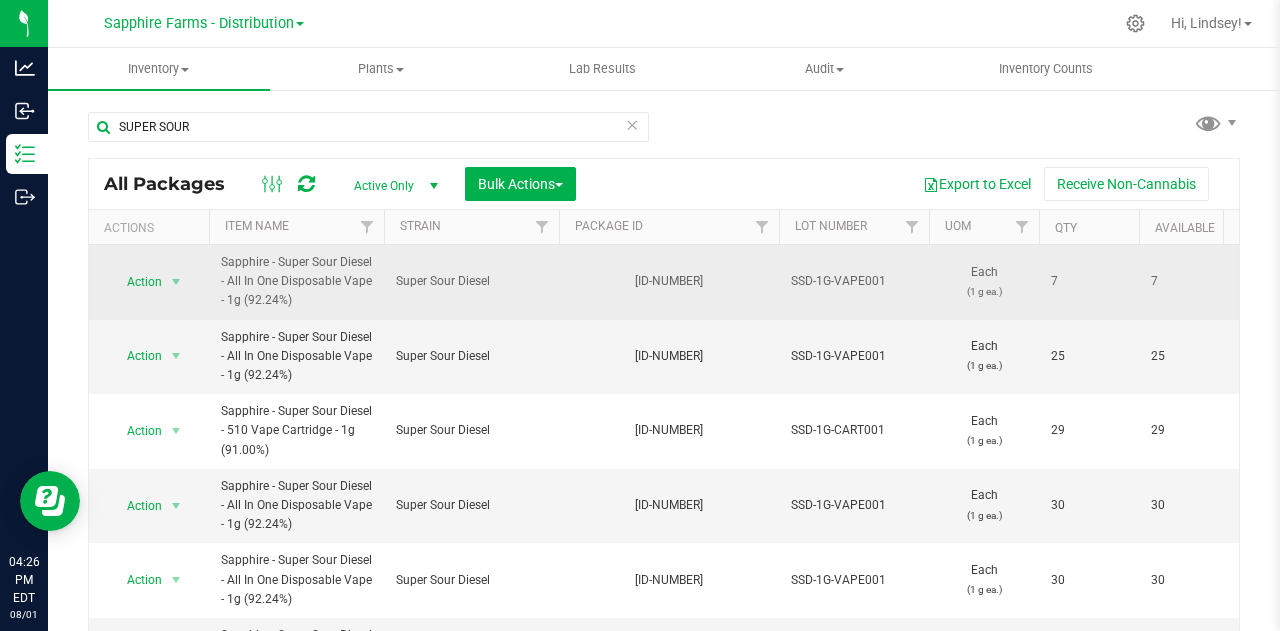 click on "SSD-1G-VAPE001" at bounding box center (854, 281) 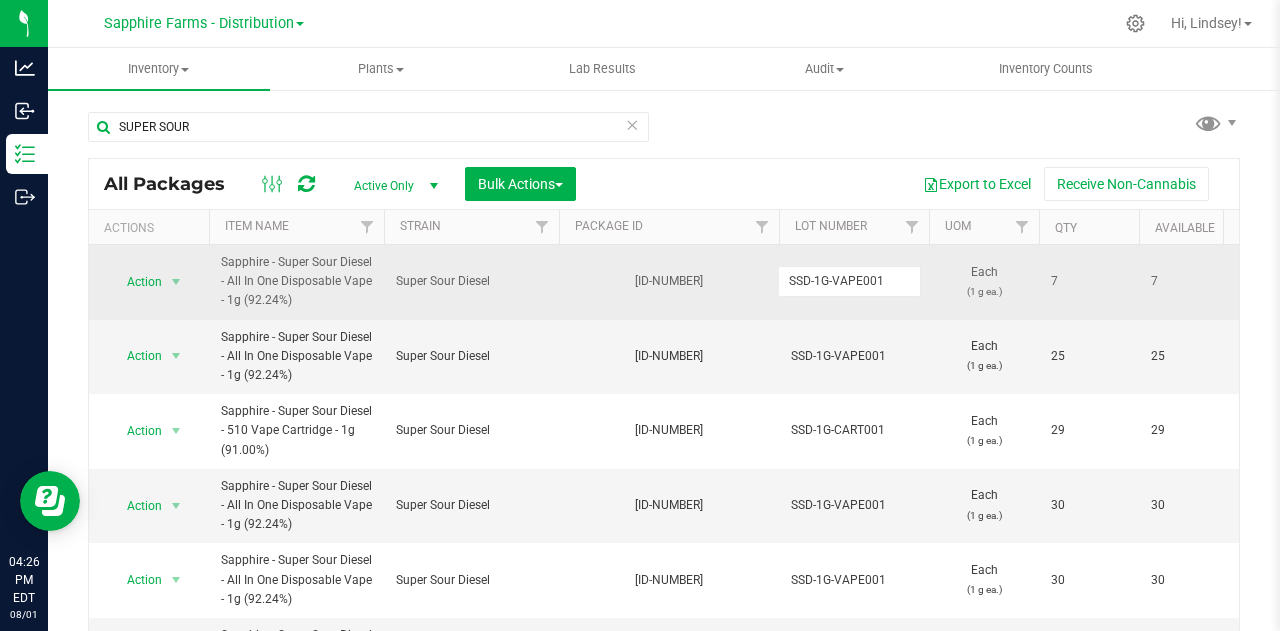 click on "SSD-1G-VAPE001" at bounding box center [849, 281] 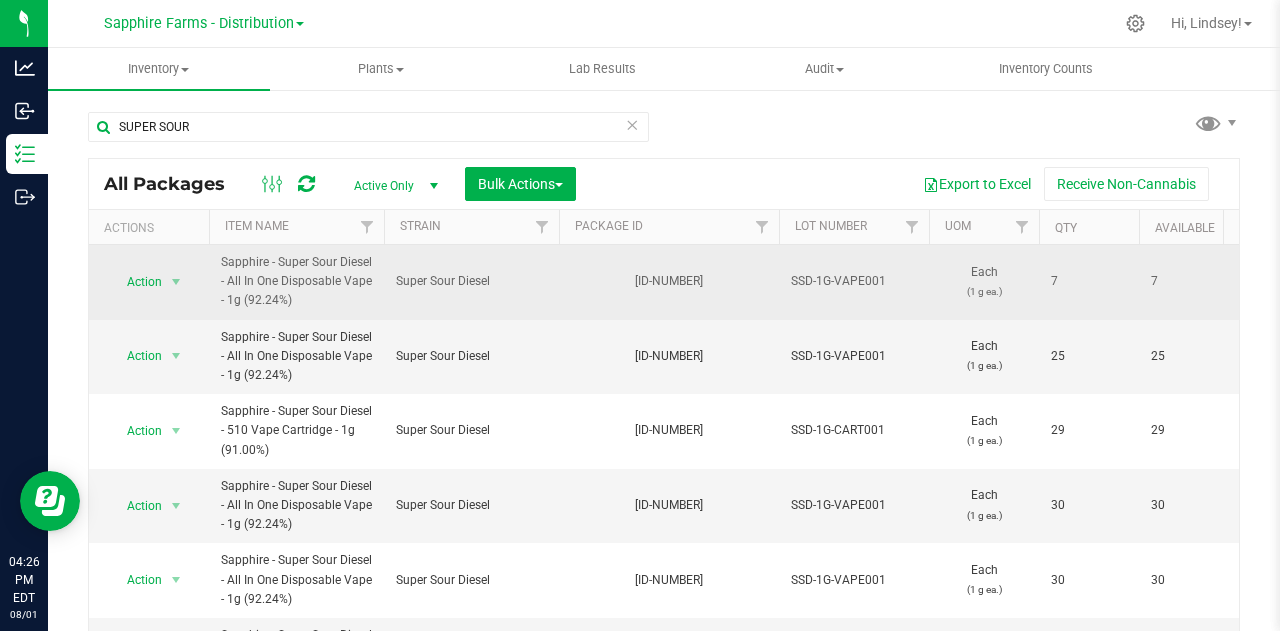 click on "[ID-CODE]" at bounding box center (669, 282) 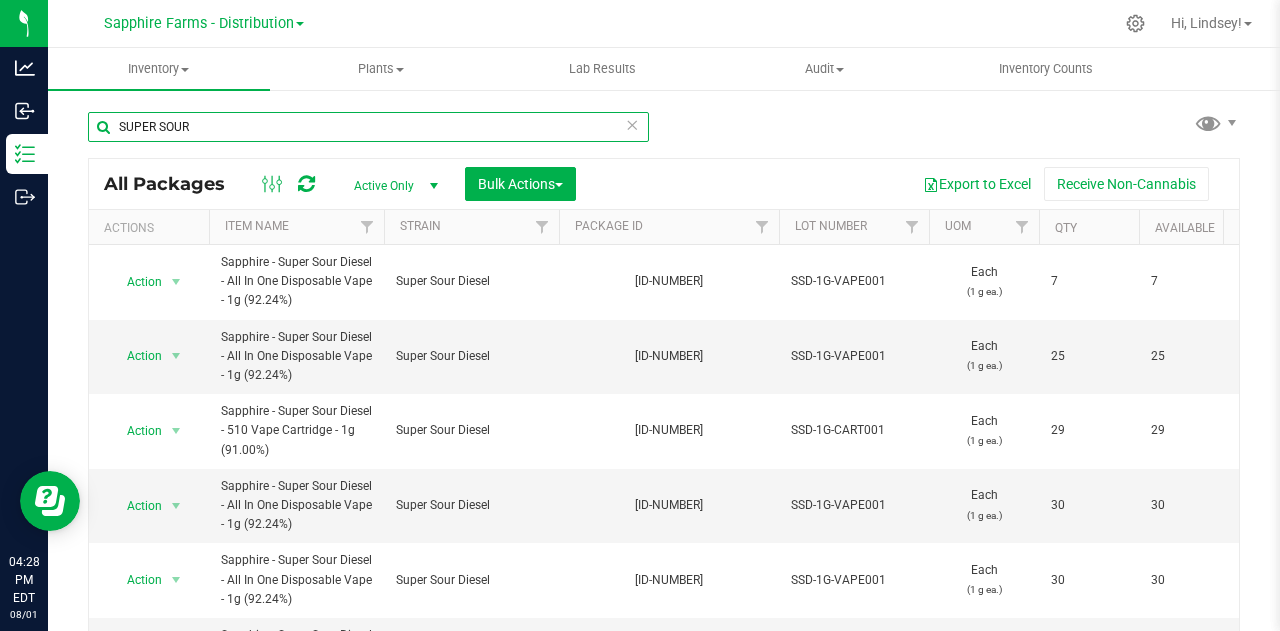 drag, startPoint x: 176, startPoint y: 120, endPoint x: 92, endPoint y: 117, distance: 84.05355 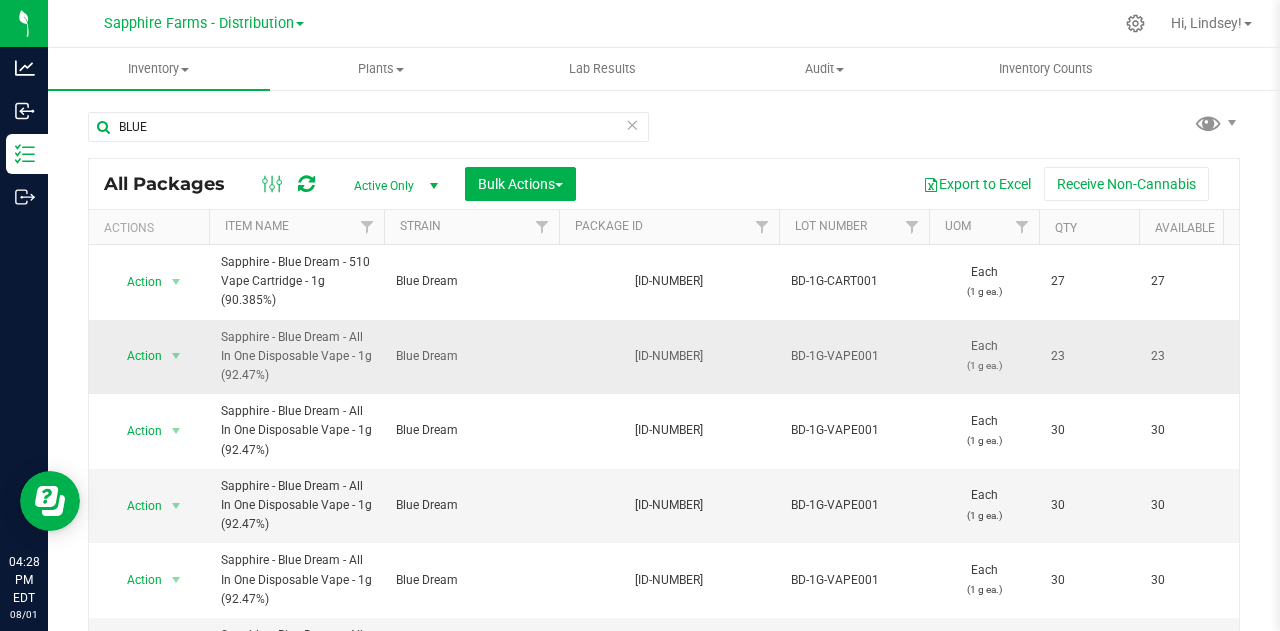 click on "BD-1G-VAPE001" at bounding box center [854, 356] 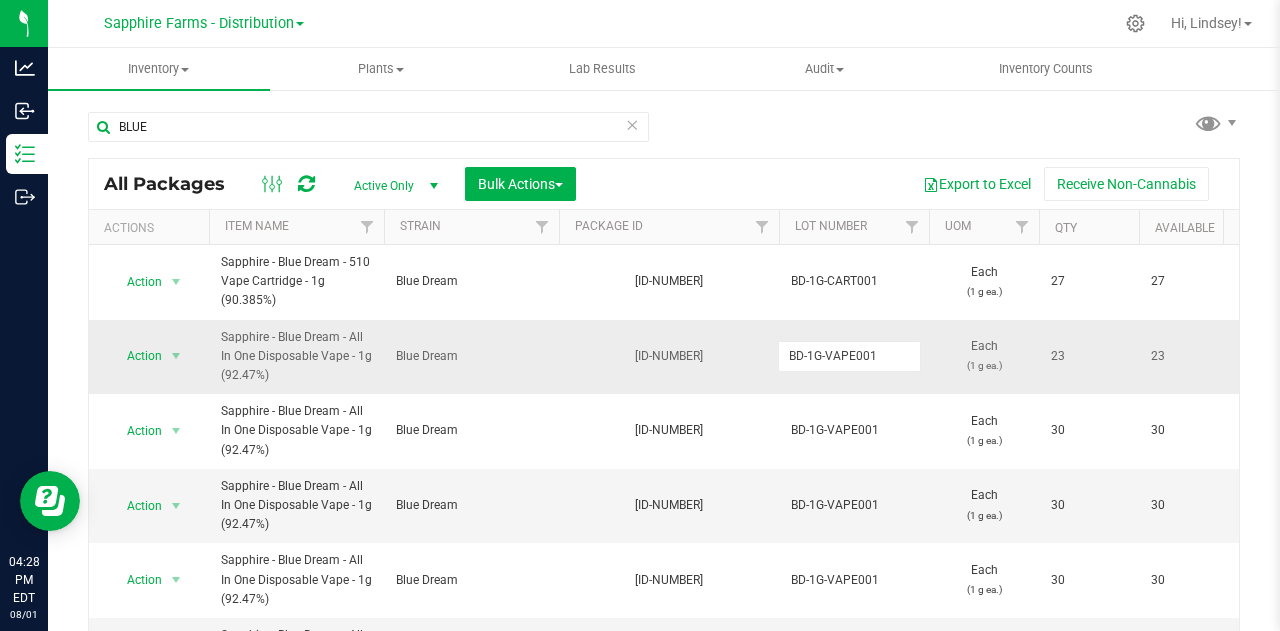 click on "BD-1G-VAPE001" at bounding box center [849, 356] 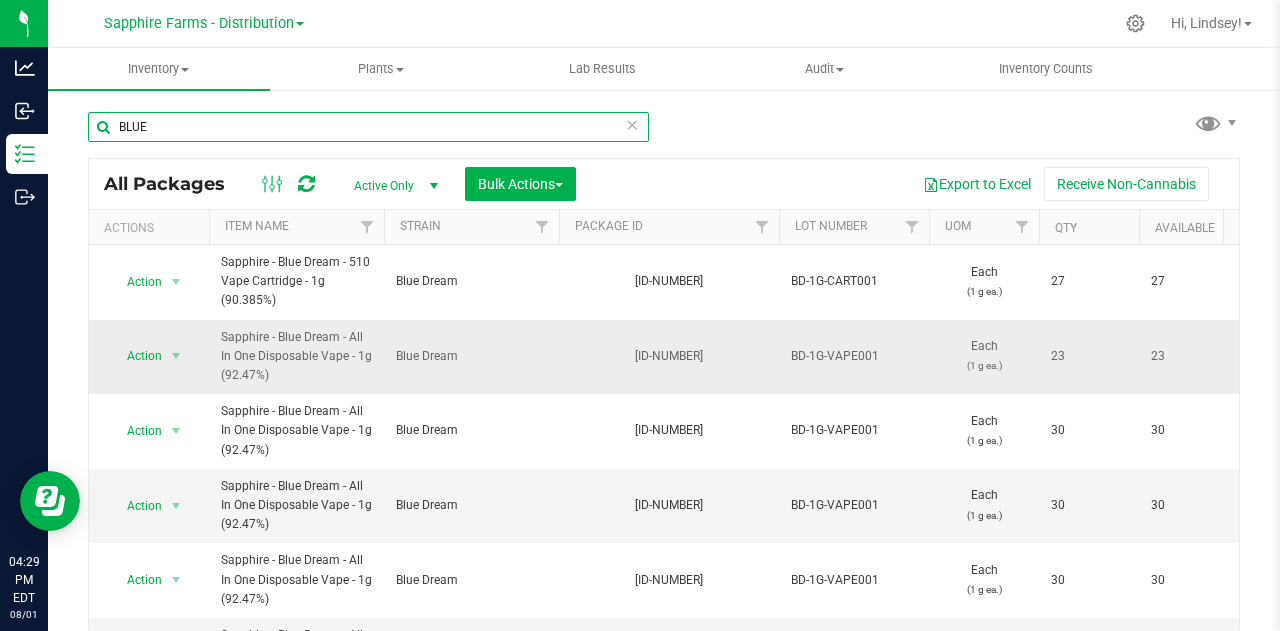 drag, startPoint x: 173, startPoint y: 135, endPoint x: 101, endPoint y: 129, distance: 72.249565 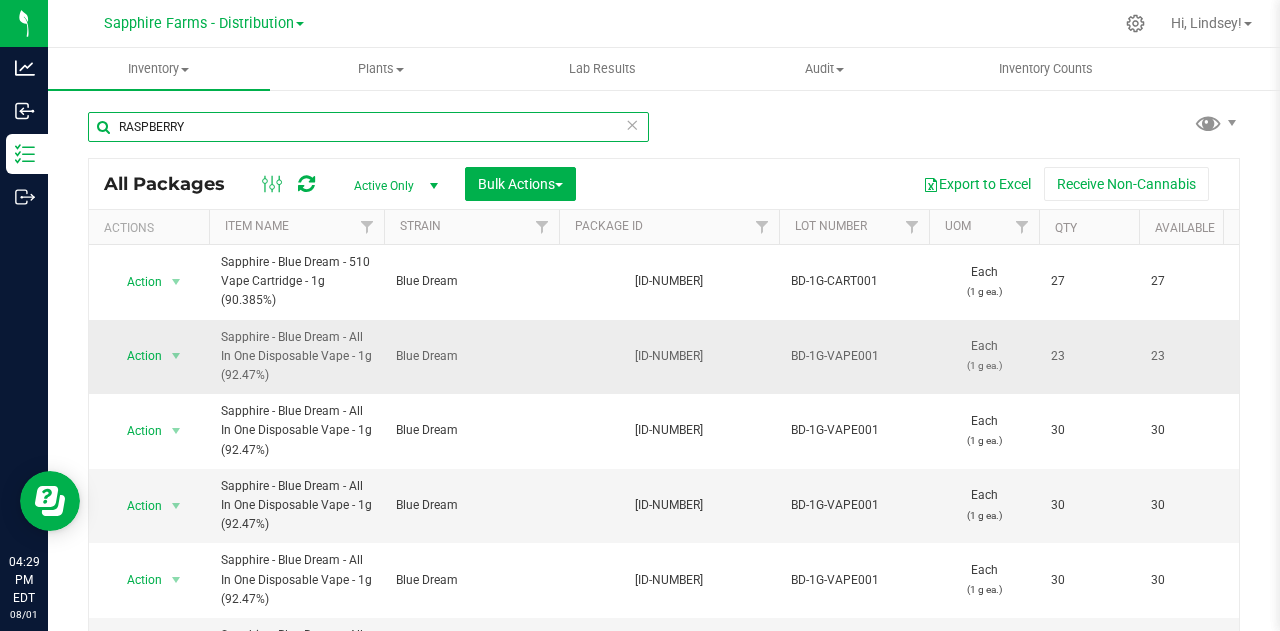 type on "RASPBERRY" 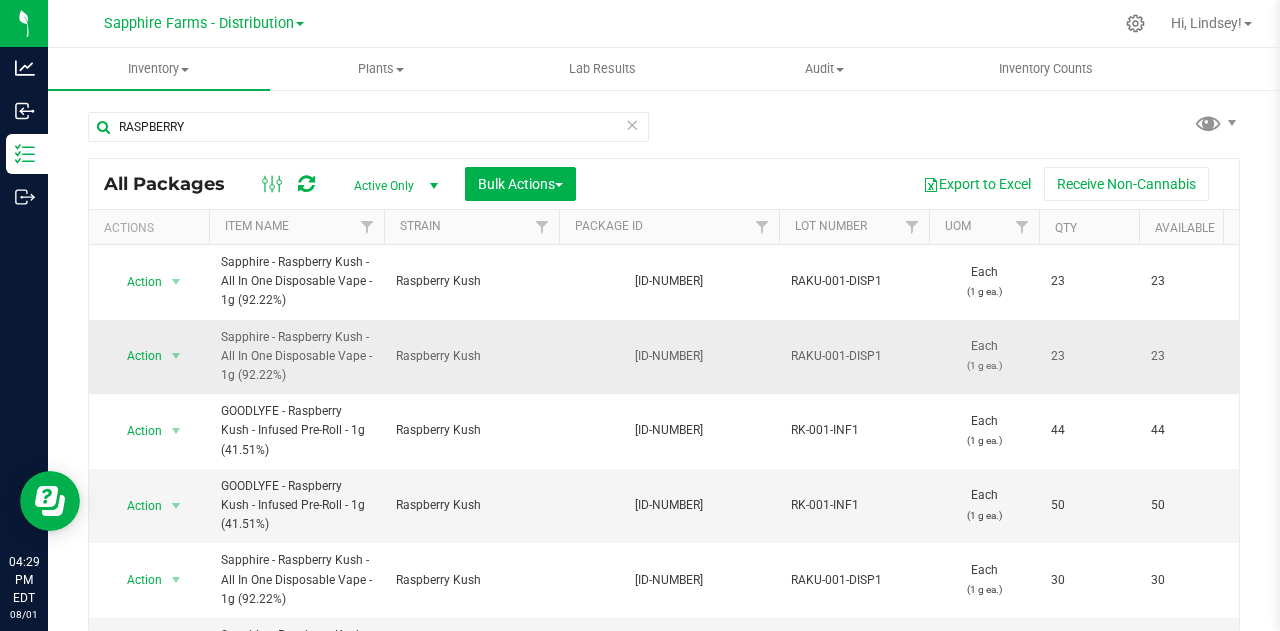 click on "RAKU-001-DISP1" at bounding box center (854, 356) 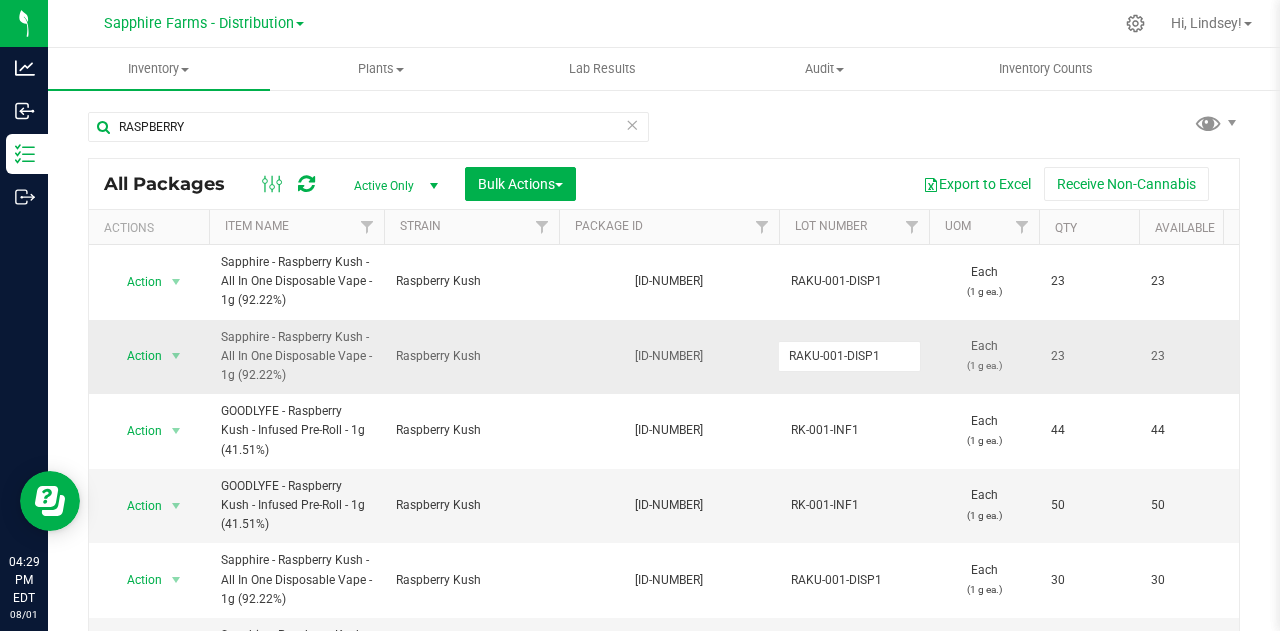 click on "RAKU-001-DISP1" at bounding box center [849, 356] 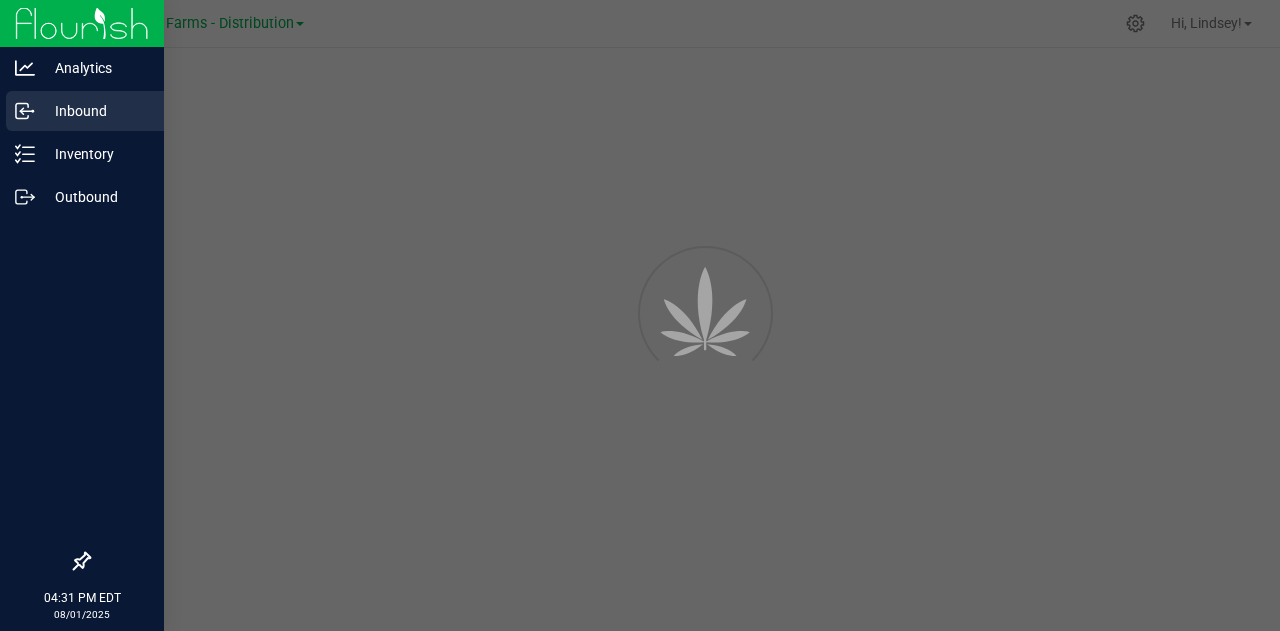 scroll, scrollTop: 0, scrollLeft: 0, axis: both 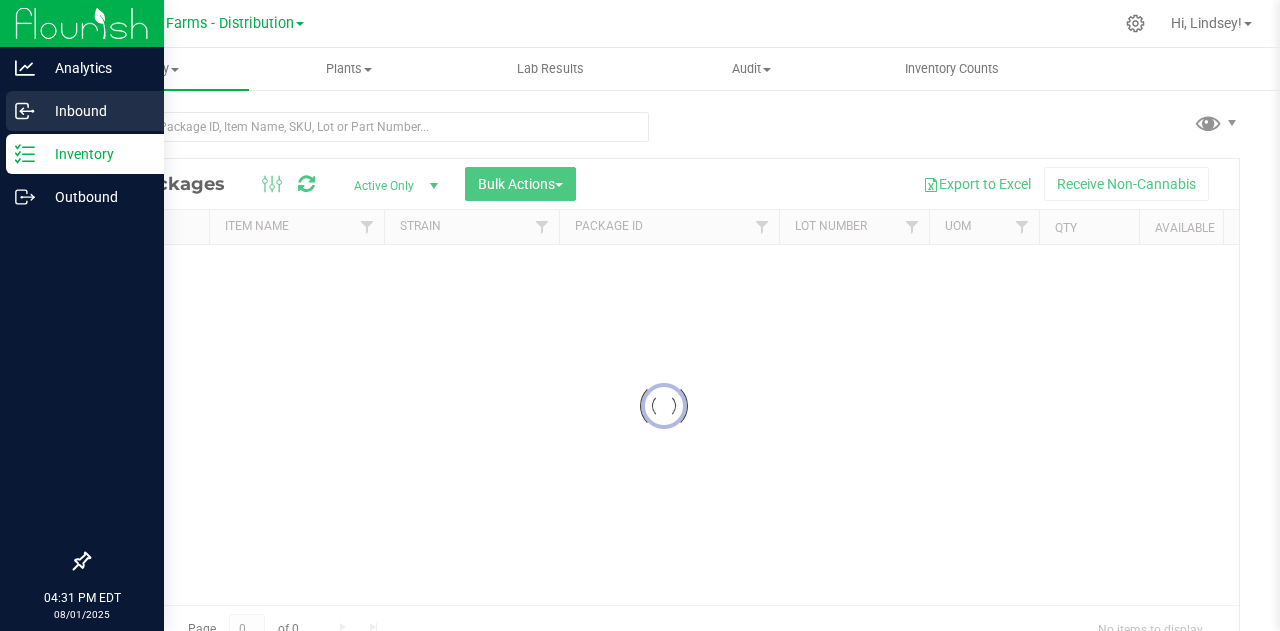 click on "Inbound" at bounding box center (95, 111) 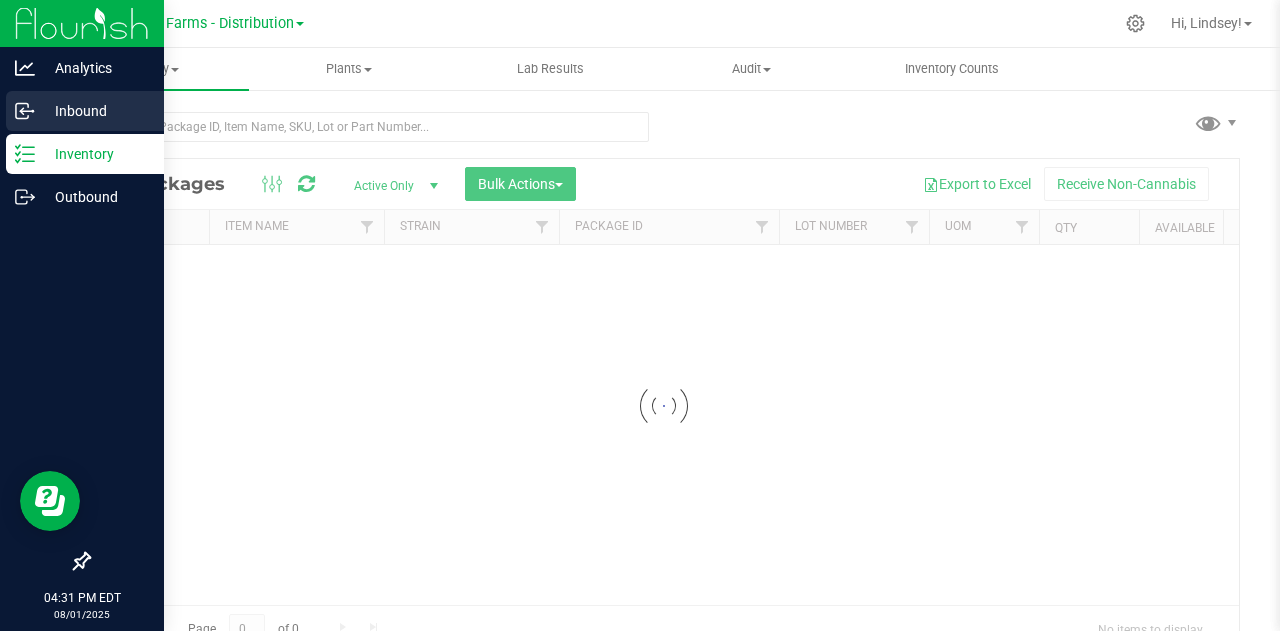 scroll, scrollTop: 0, scrollLeft: 0, axis: both 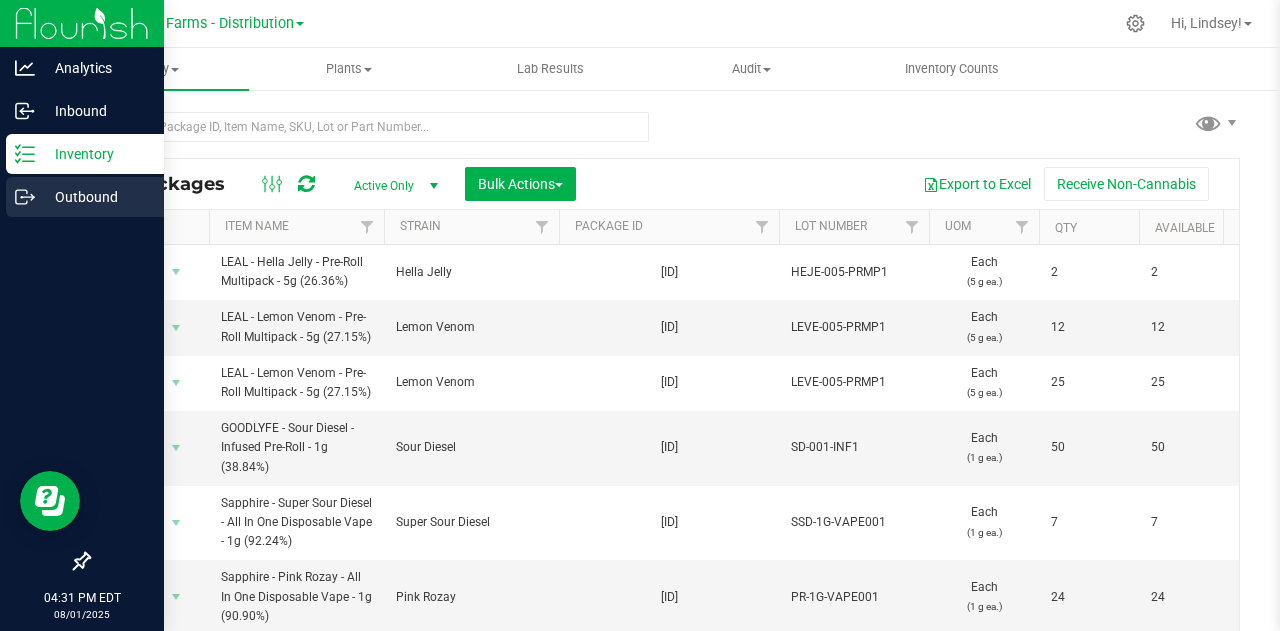 click 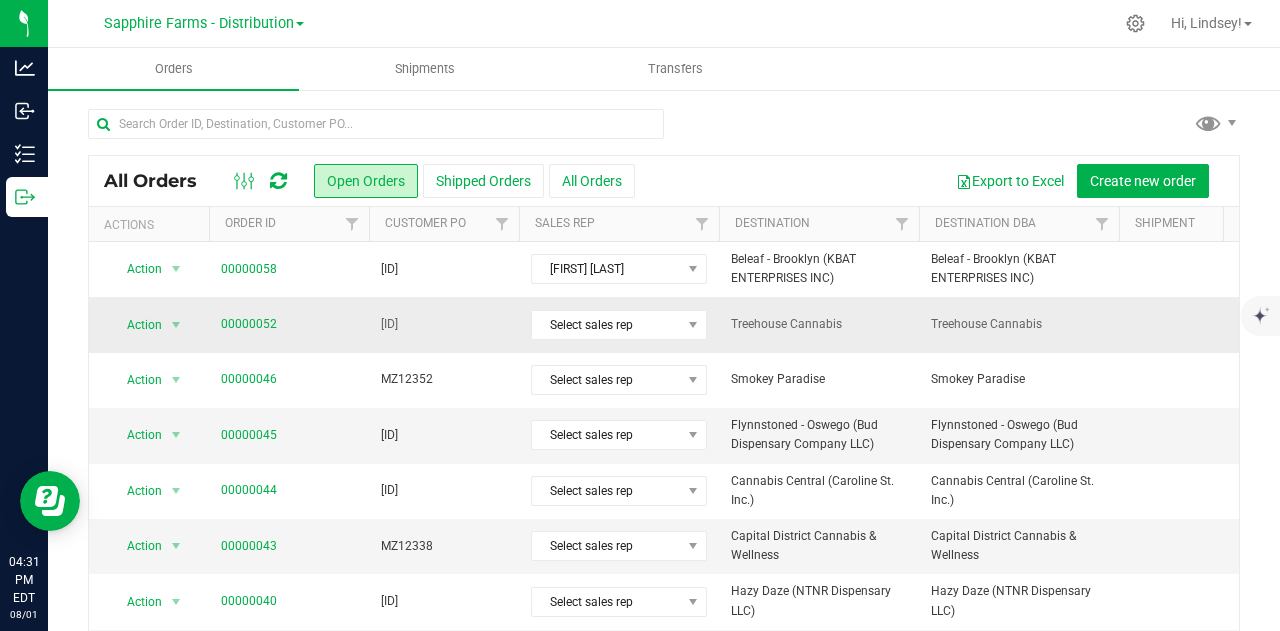 scroll, scrollTop: 0, scrollLeft: 0, axis: both 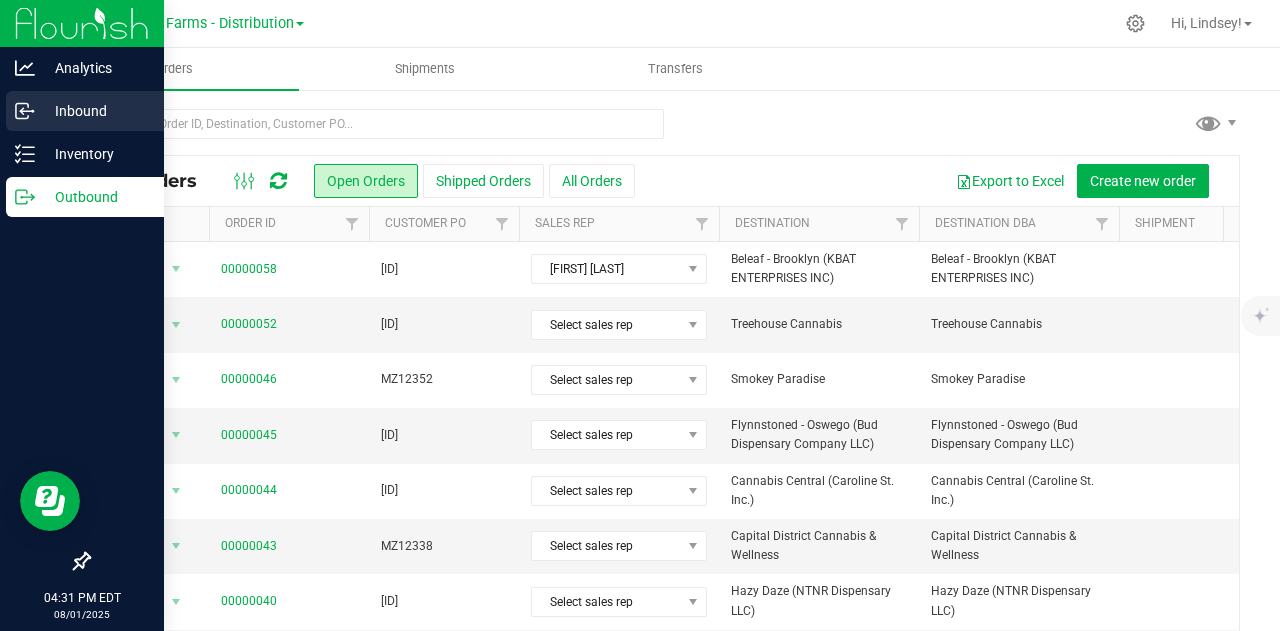 click on "Inbound" at bounding box center [95, 111] 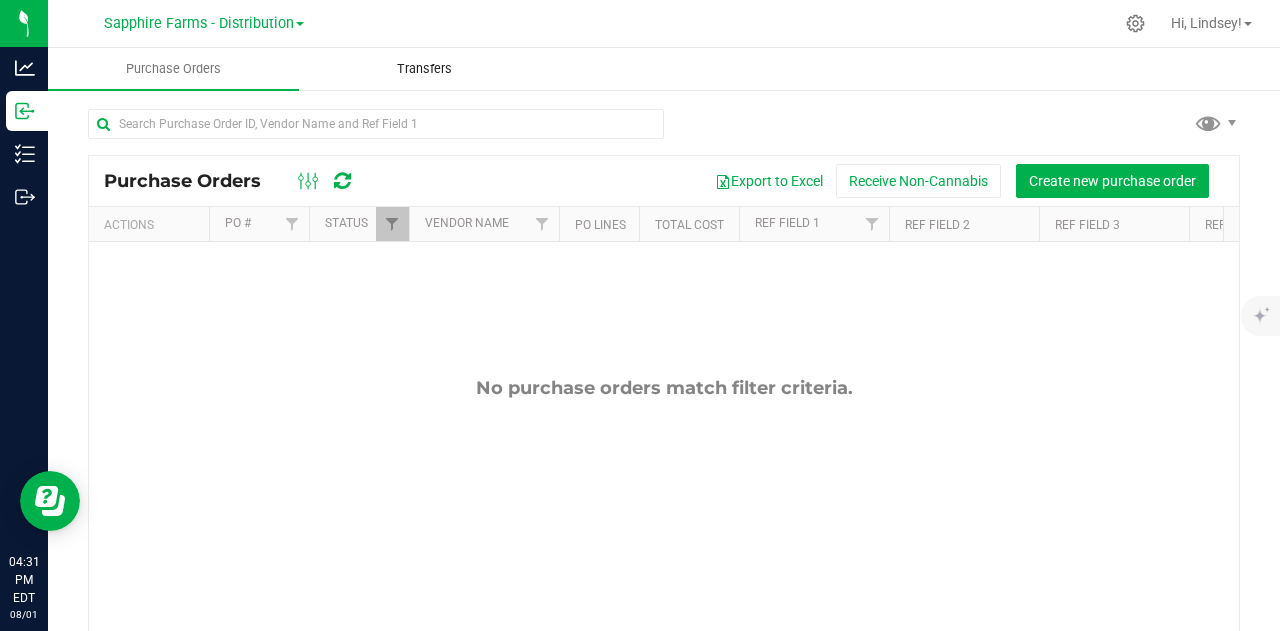 click on "Transfers" at bounding box center [424, 69] 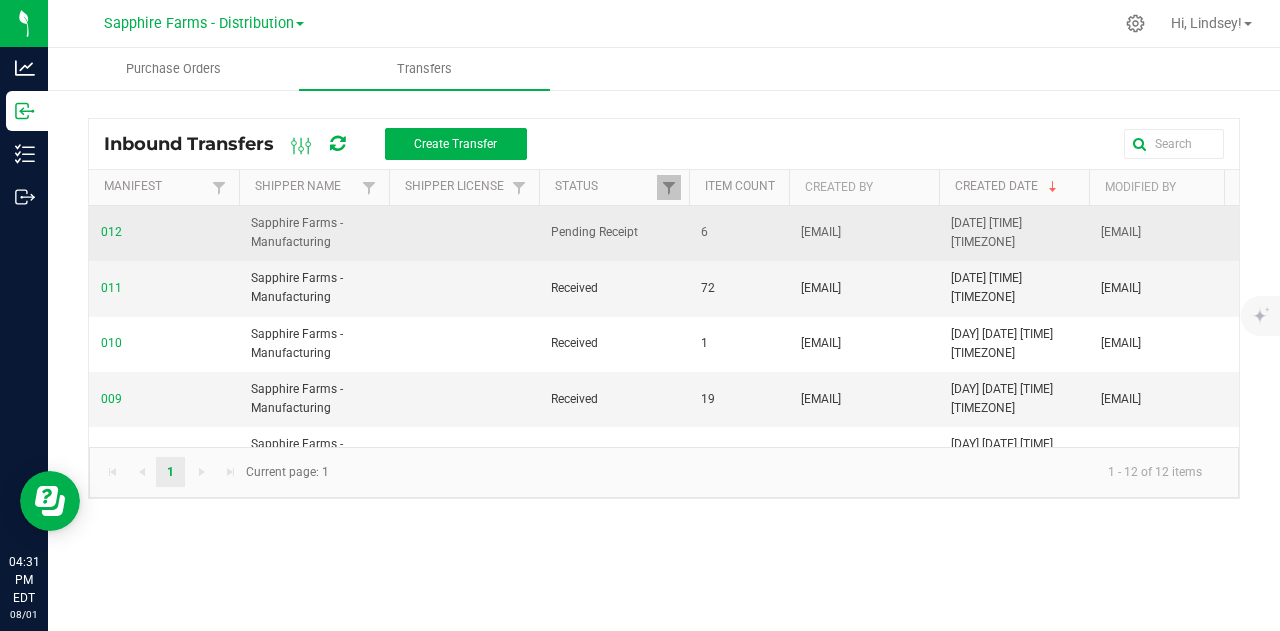 click on "012" at bounding box center [111, 232] 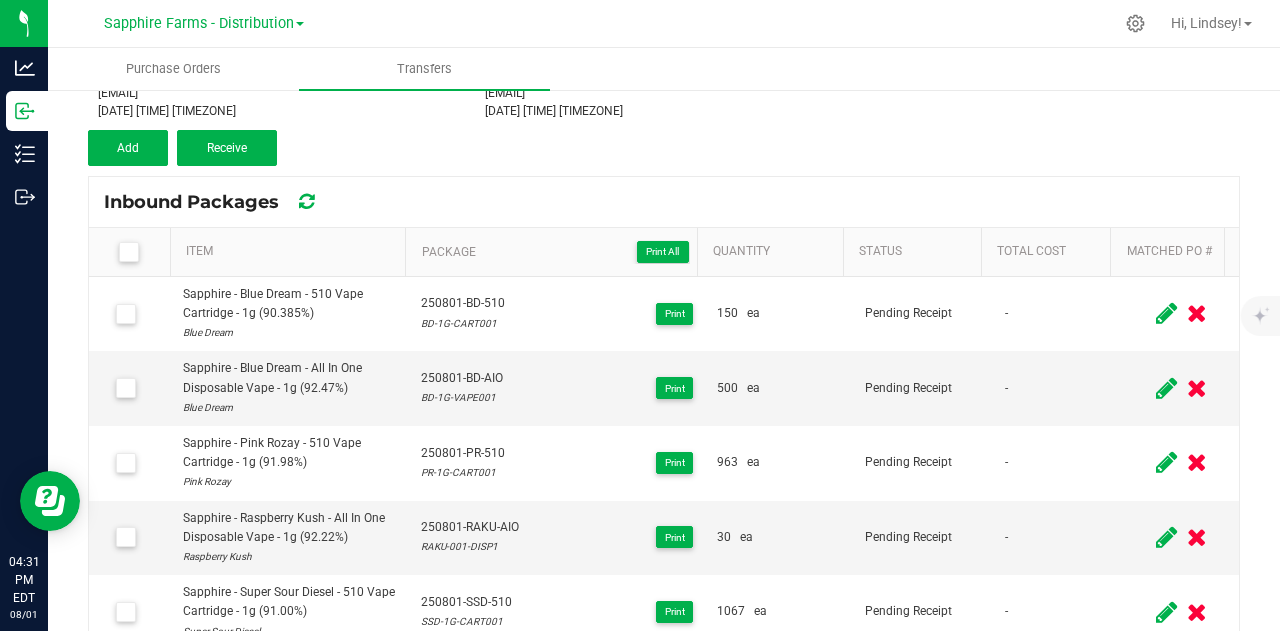 scroll, scrollTop: 226, scrollLeft: 0, axis: vertical 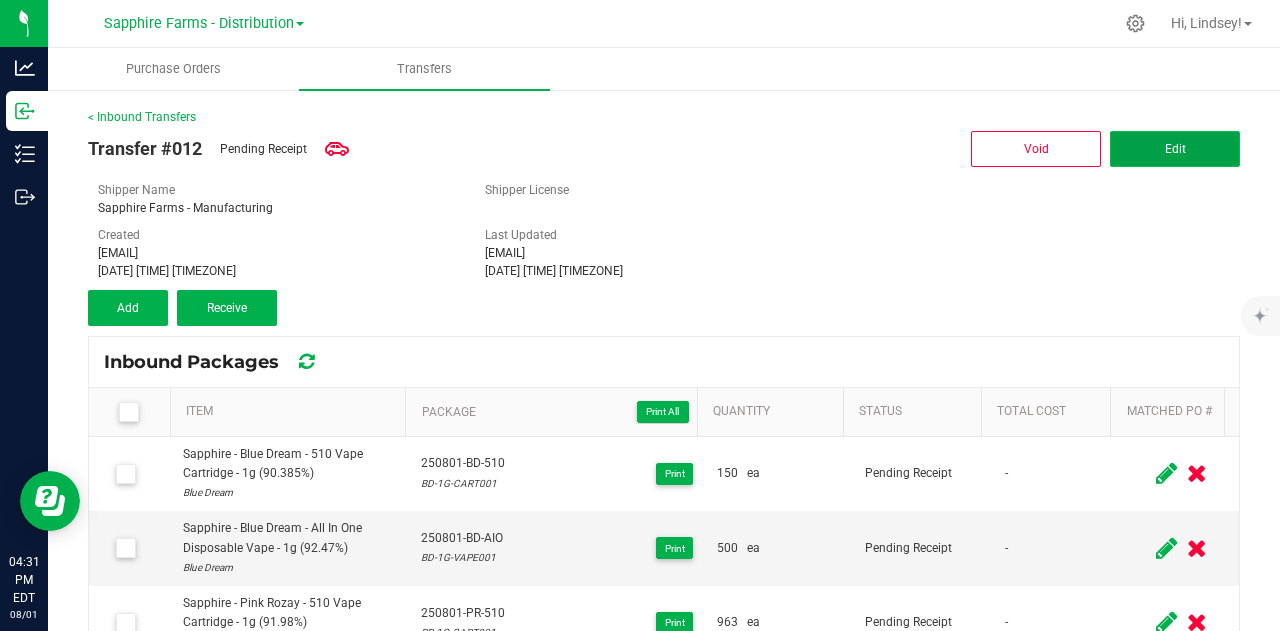 click on "Edit" at bounding box center (1175, 149) 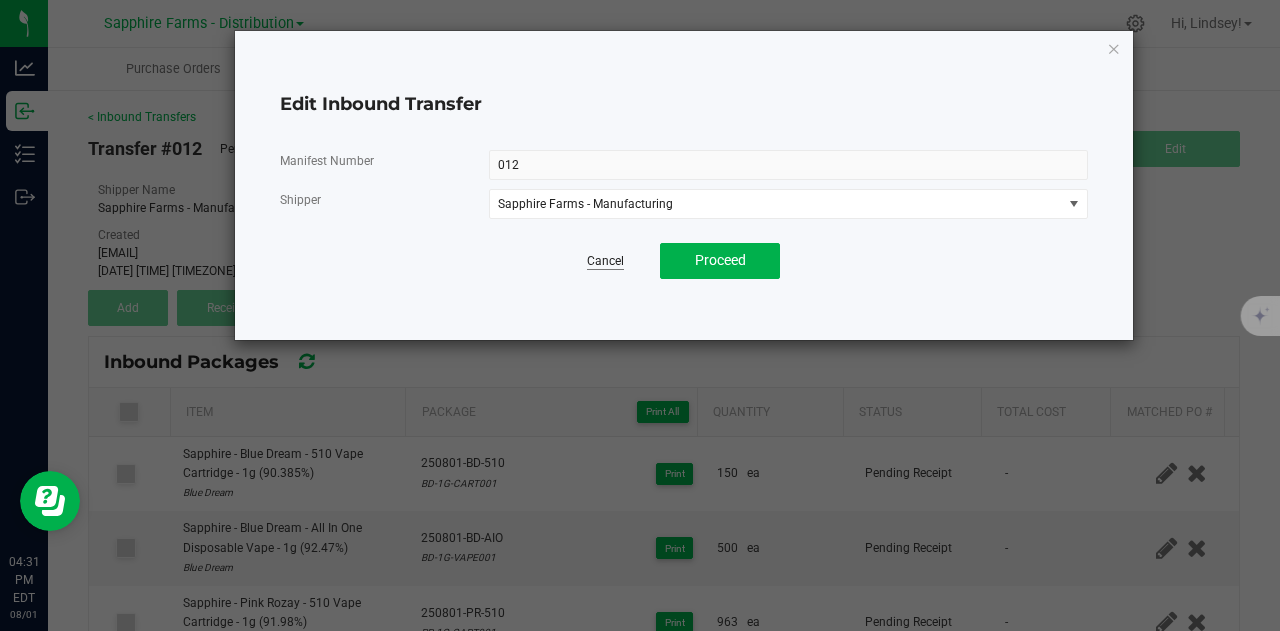 click on "Cancel" 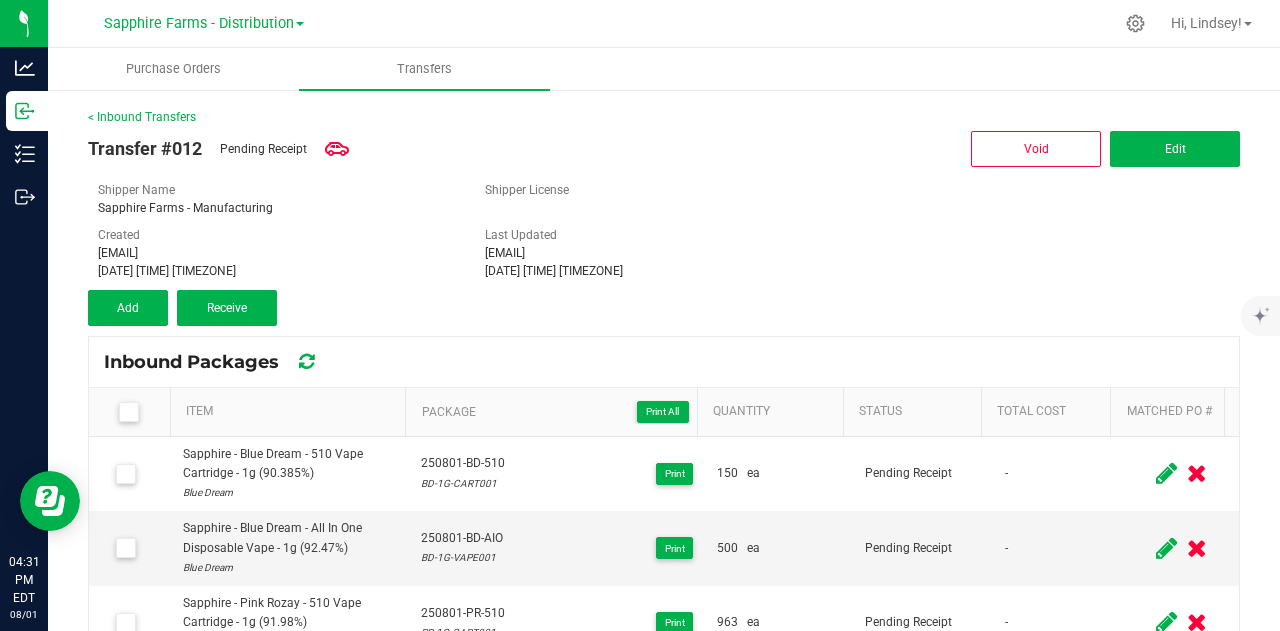 click at bounding box center (128, 412) 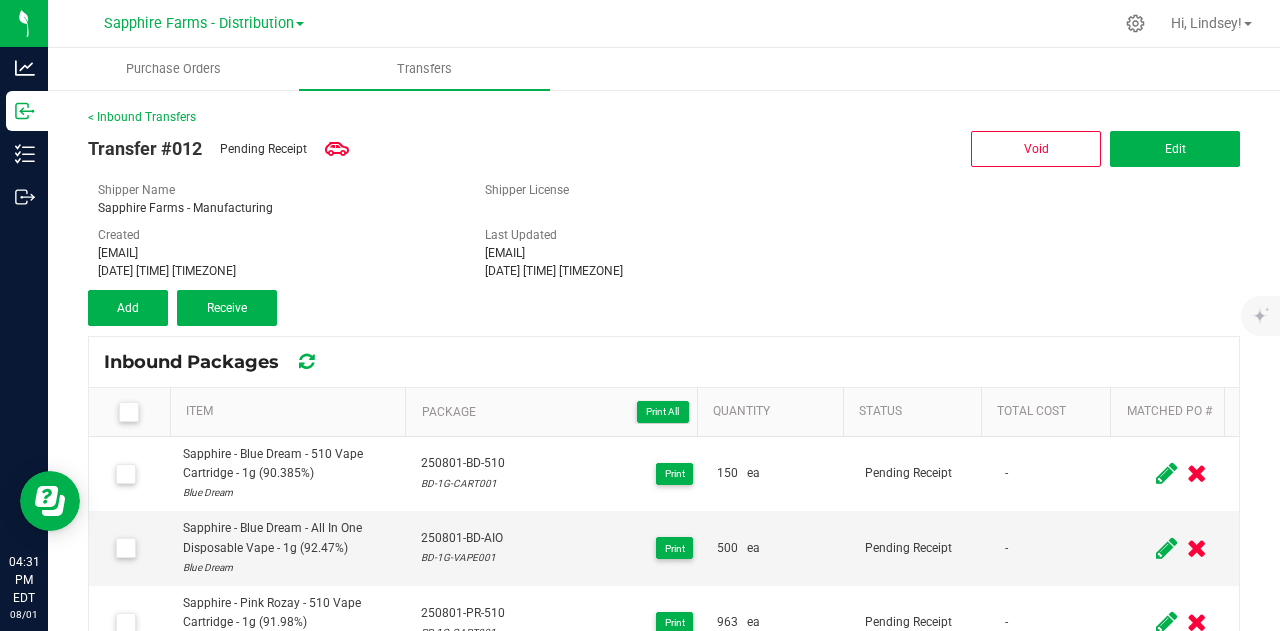 click at bounding box center [0, 0] 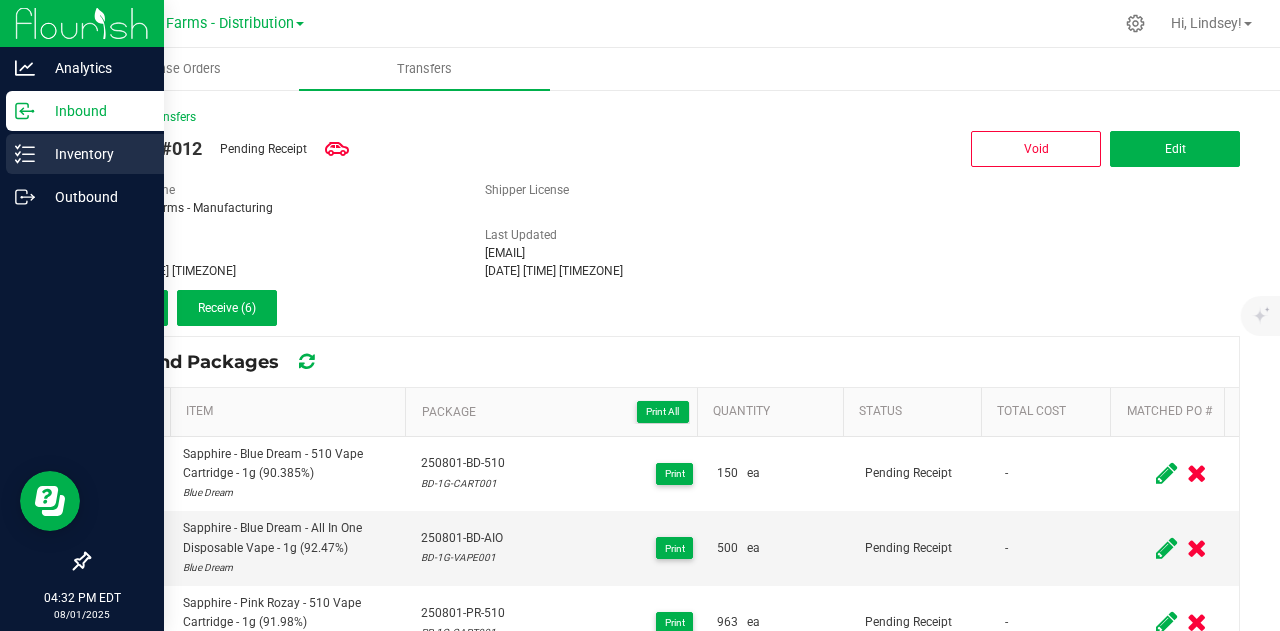 click on "Inventory" at bounding box center (95, 154) 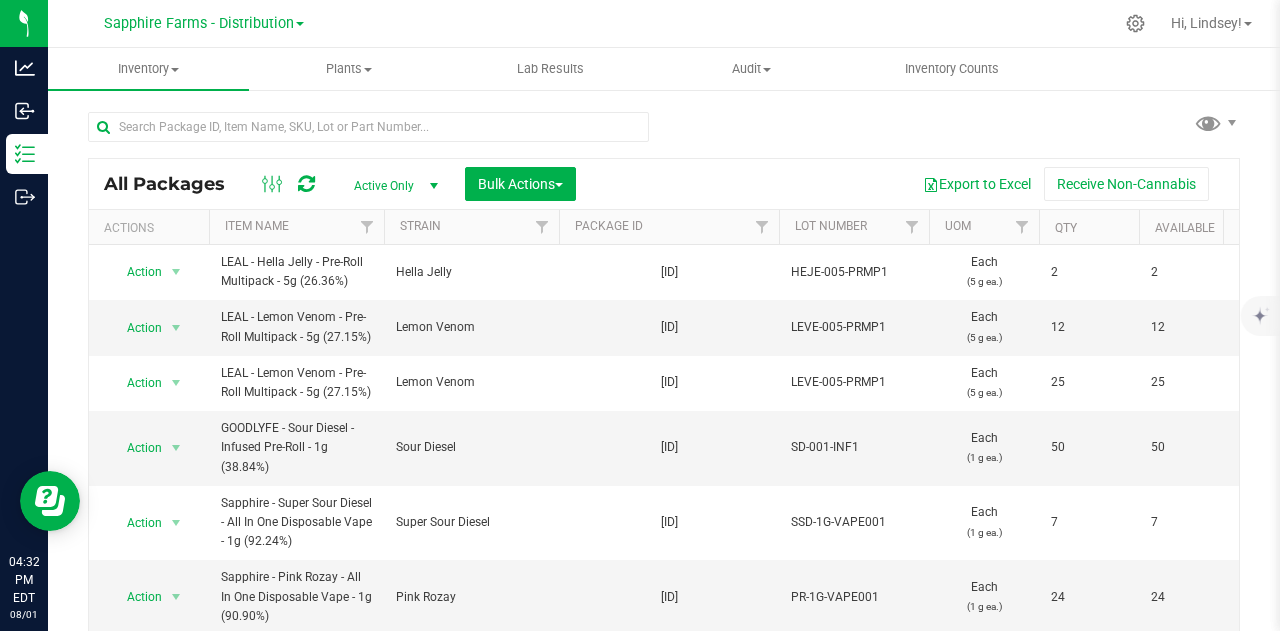 click on "All Packages
Active Only Active Only Lab Samples Locked All
Bulk Actions
Add to manufacturing run
Add to outbound order
Combine packages" at bounding box center (664, 392) 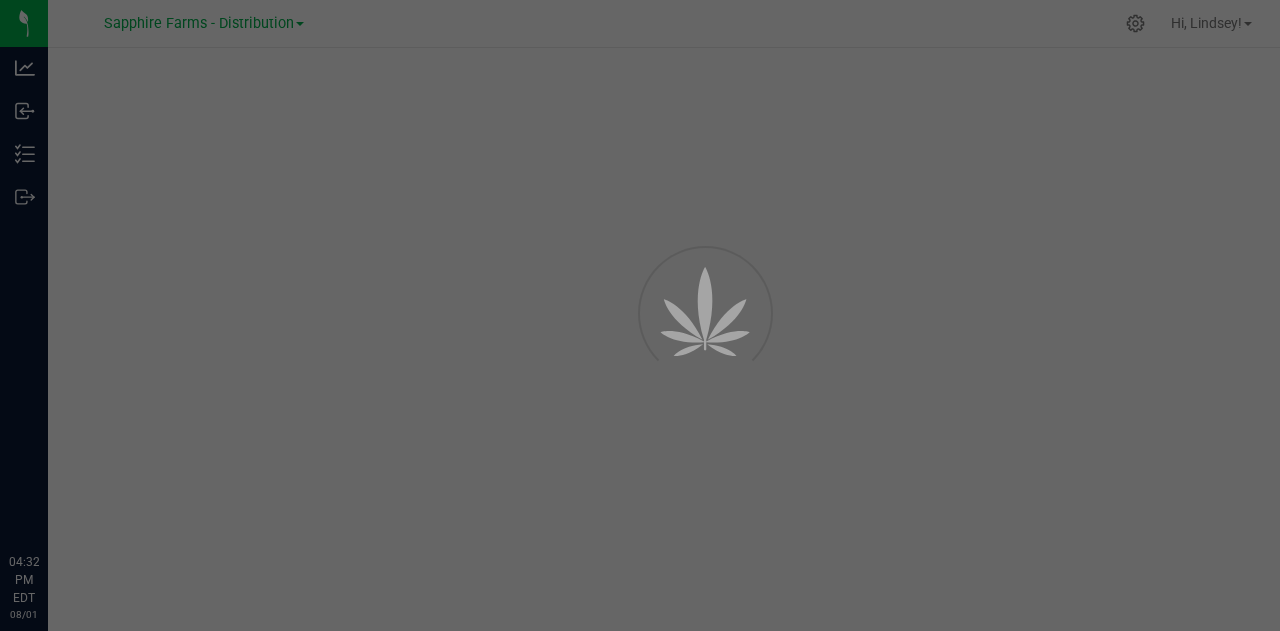 scroll, scrollTop: 0, scrollLeft: 0, axis: both 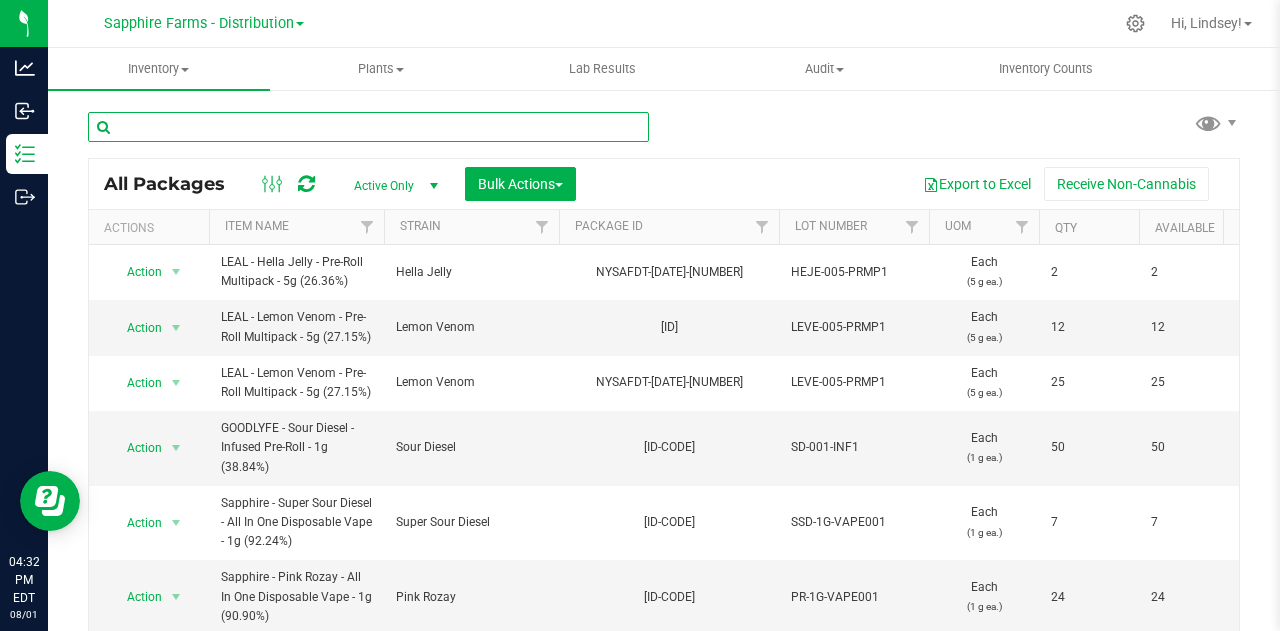 click at bounding box center [368, 127] 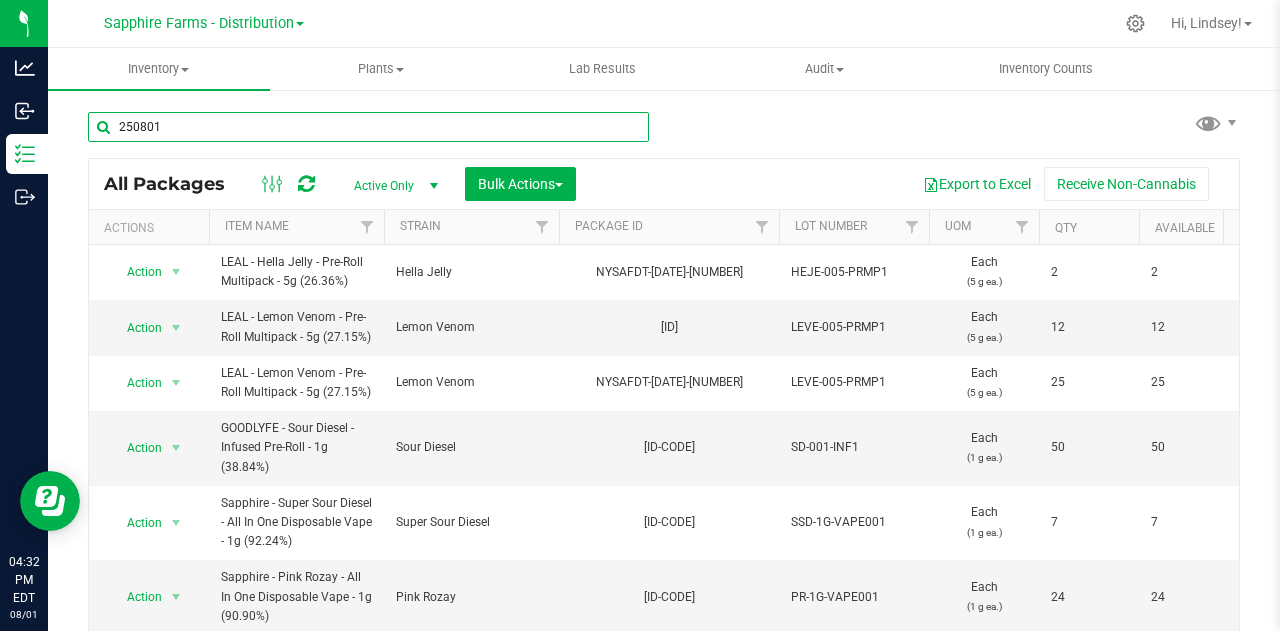 type on "250801" 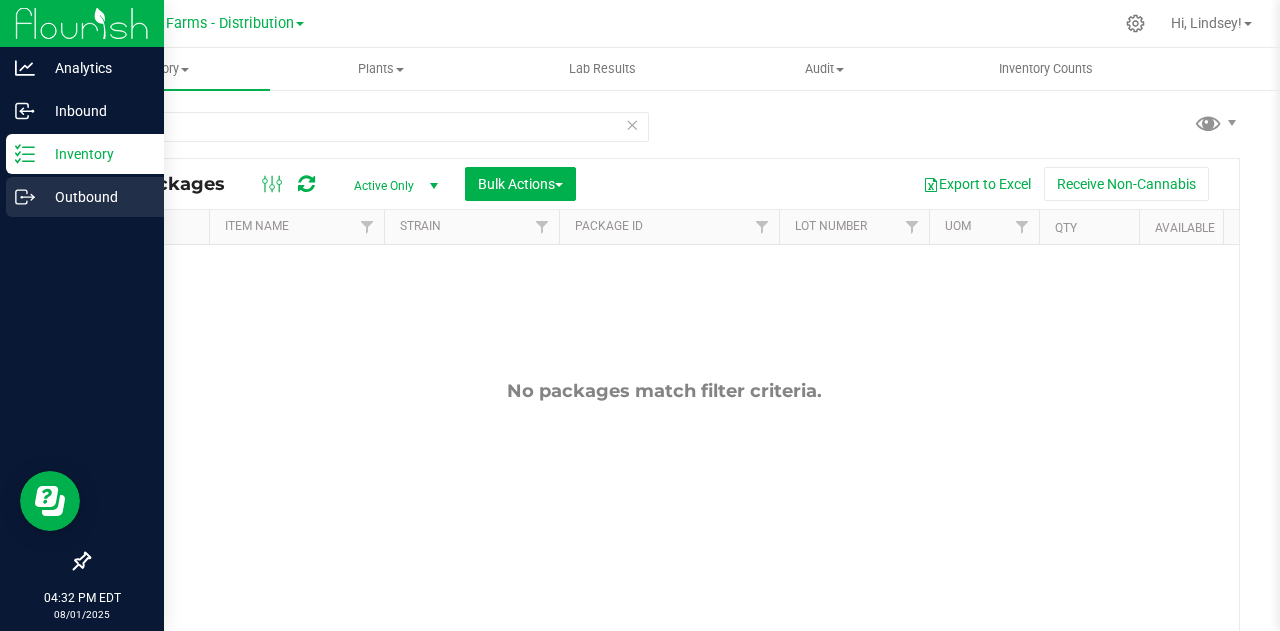 click on "Outbound" at bounding box center (95, 197) 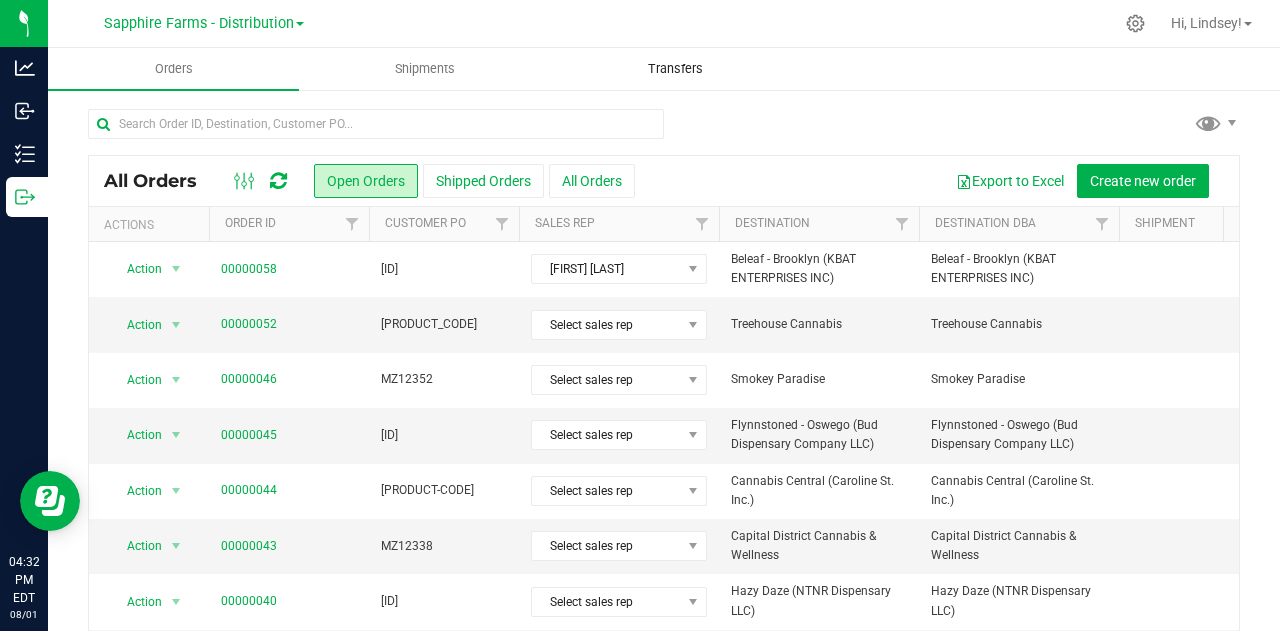 click on "Transfers" at bounding box center (675, 69) 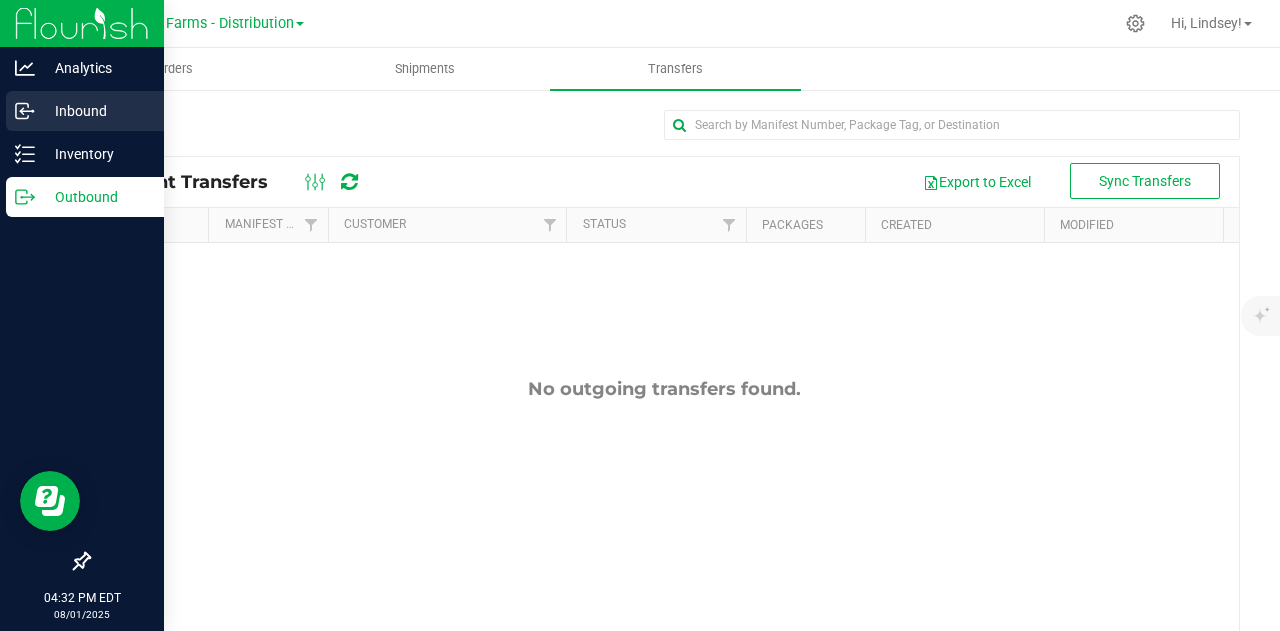 click 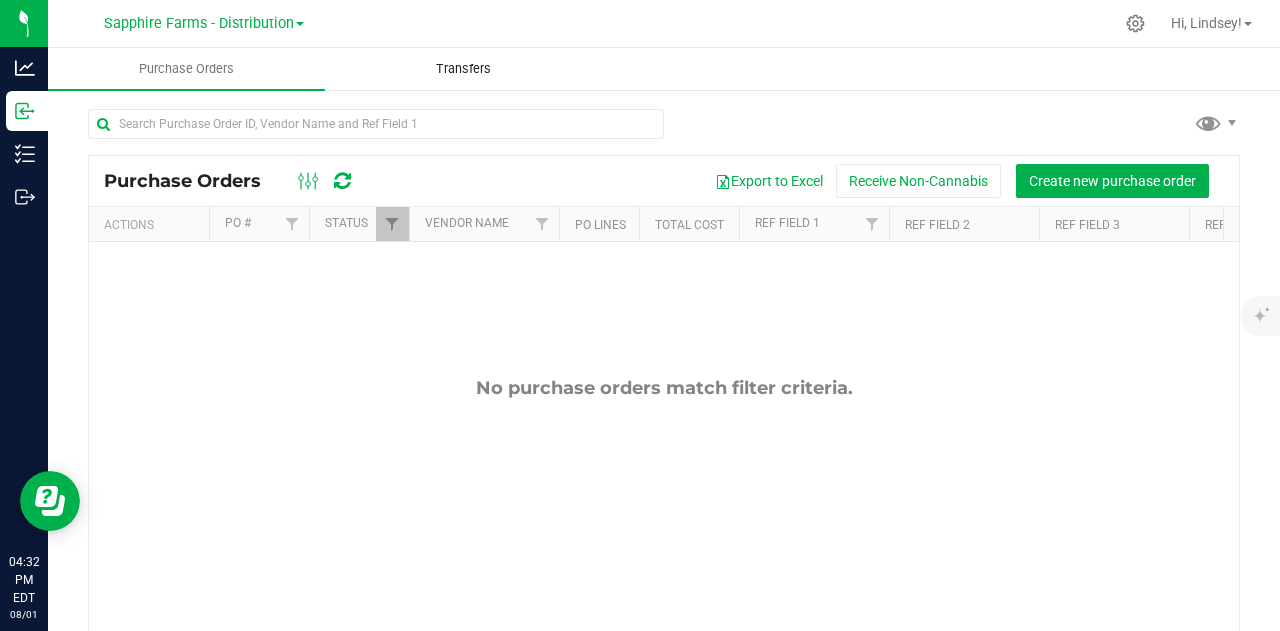 click on "Transfers" at bounding box center (463, 69) 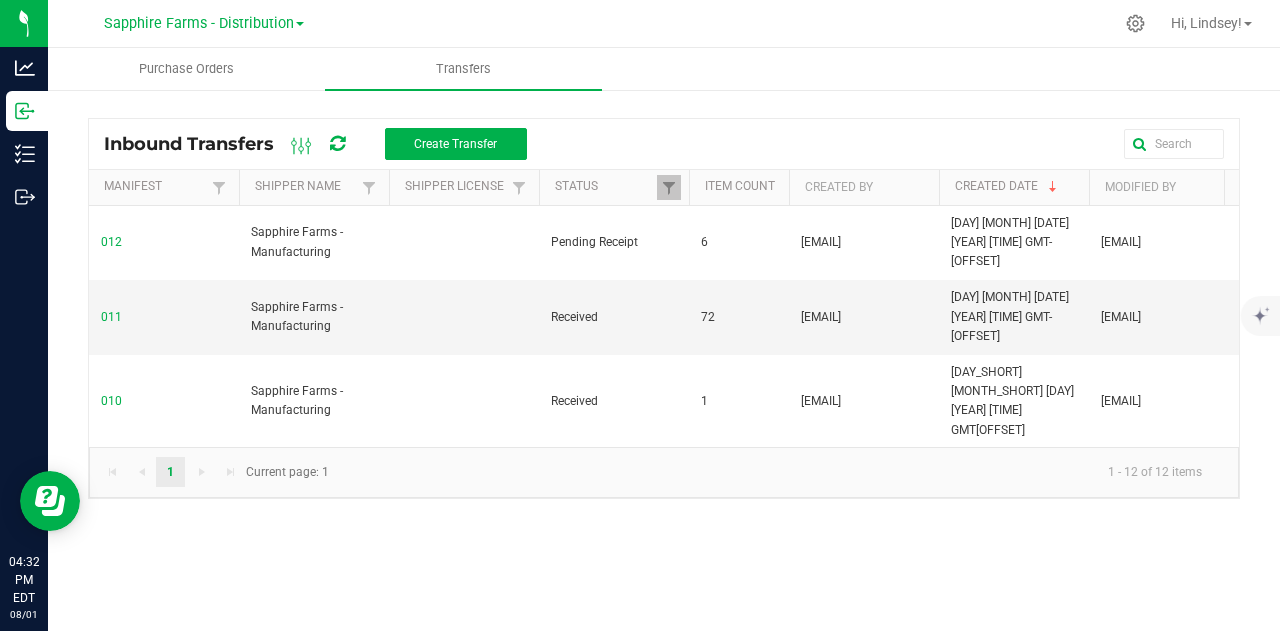 scroll, scrollTop: 0, scrollLeft: 51, axis: horizontal 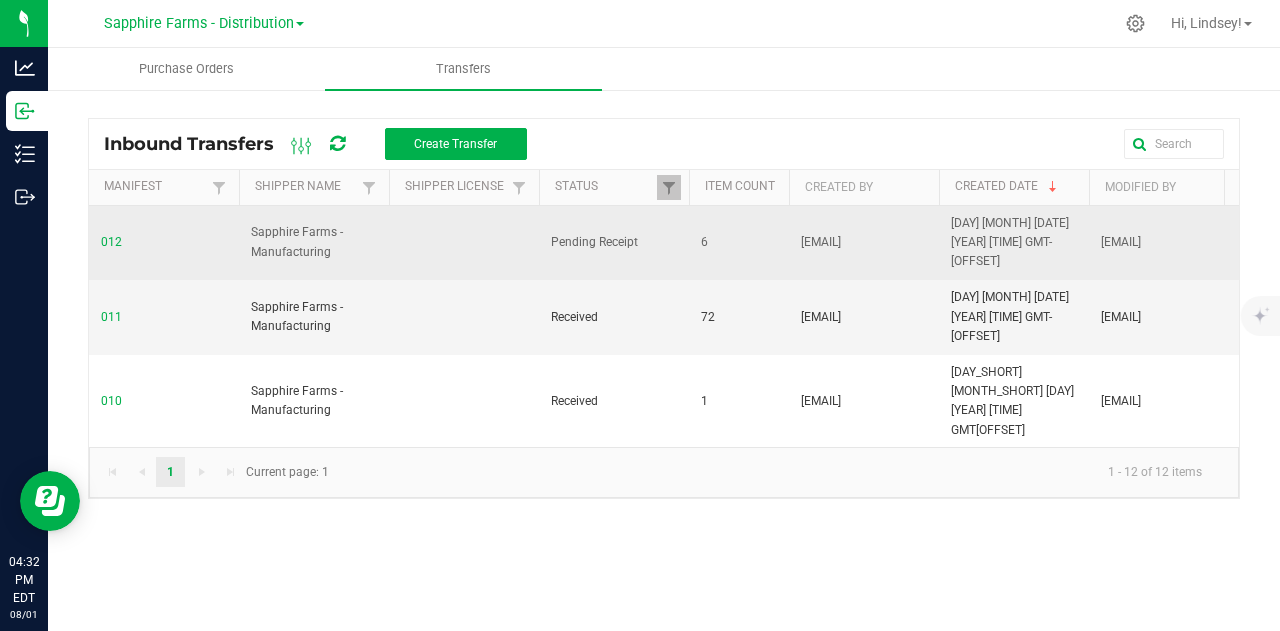 click on "012" at bounding box center [111, 242] 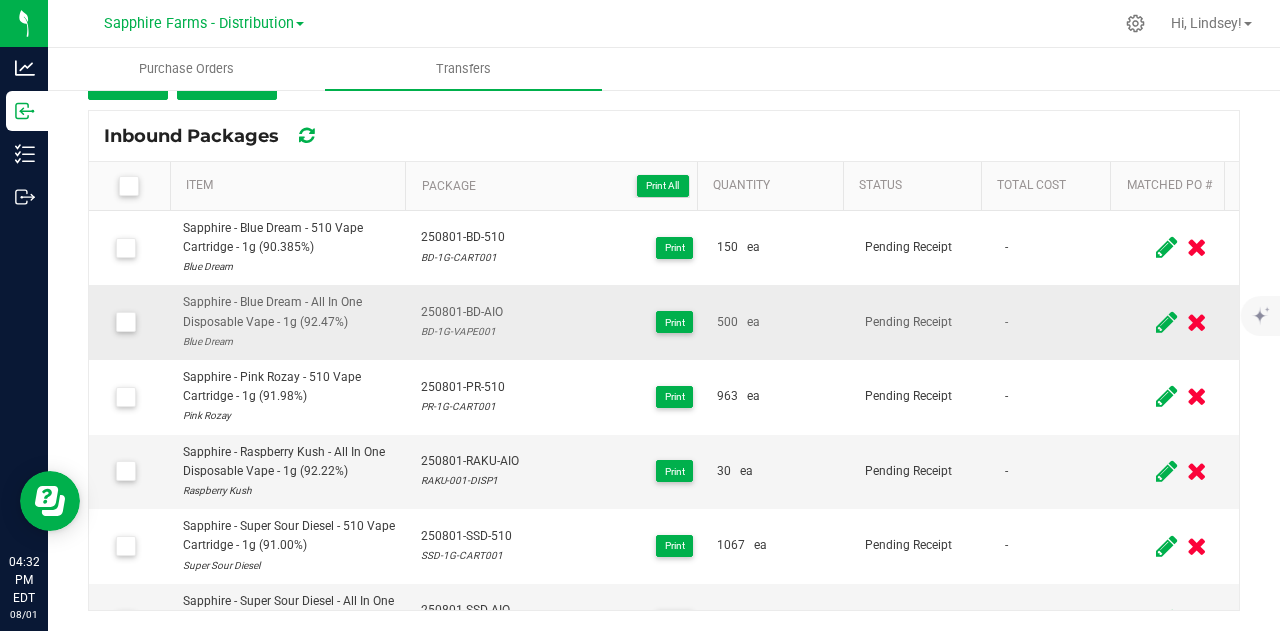 scroll, scrollTop: 0, scrollLeft: 0, axis: both 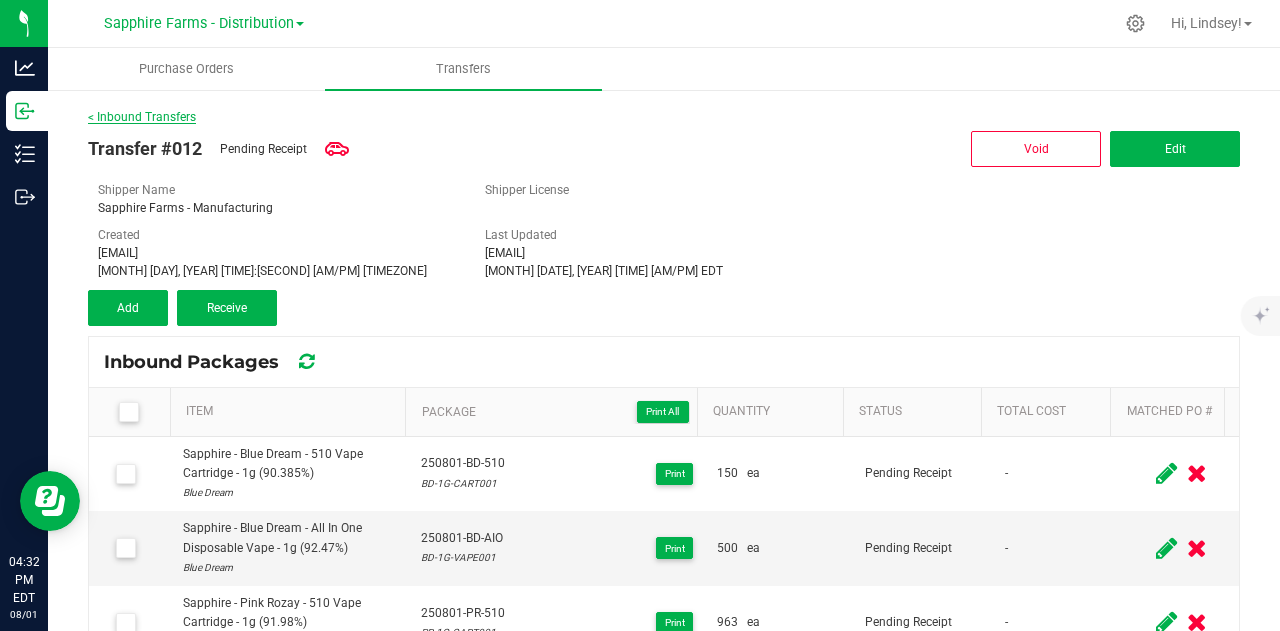 click on "< Inbound Transfers" at bounding box center [142, 117] 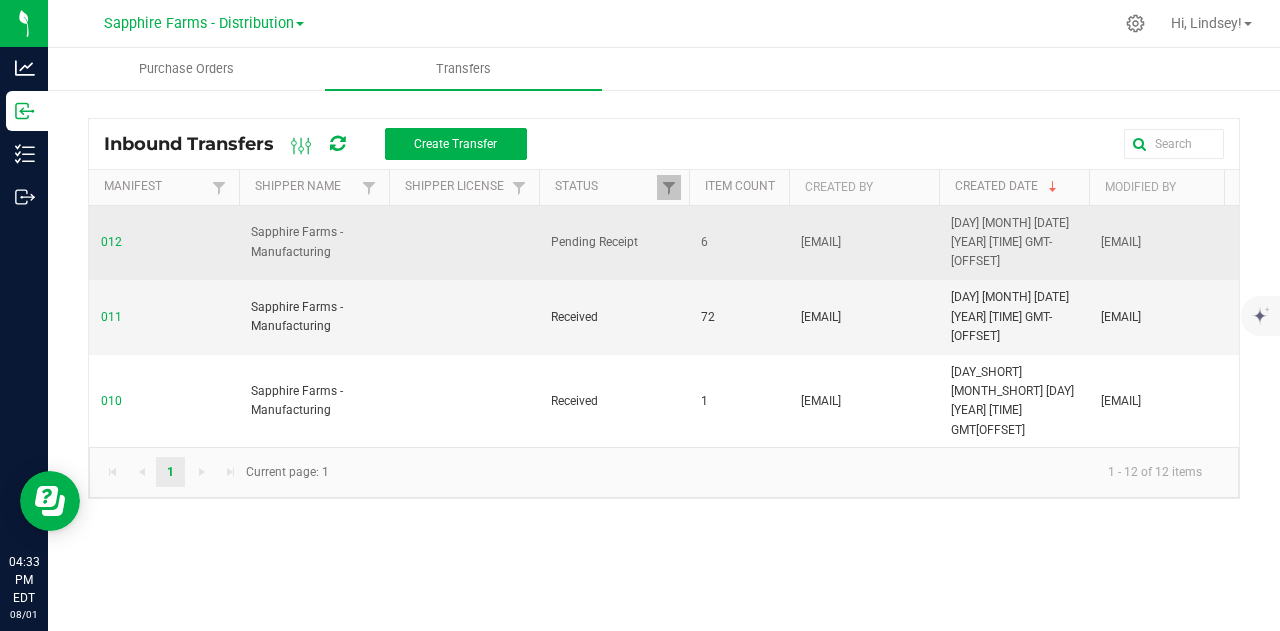 click on "012" at bounding box center [111, 242] 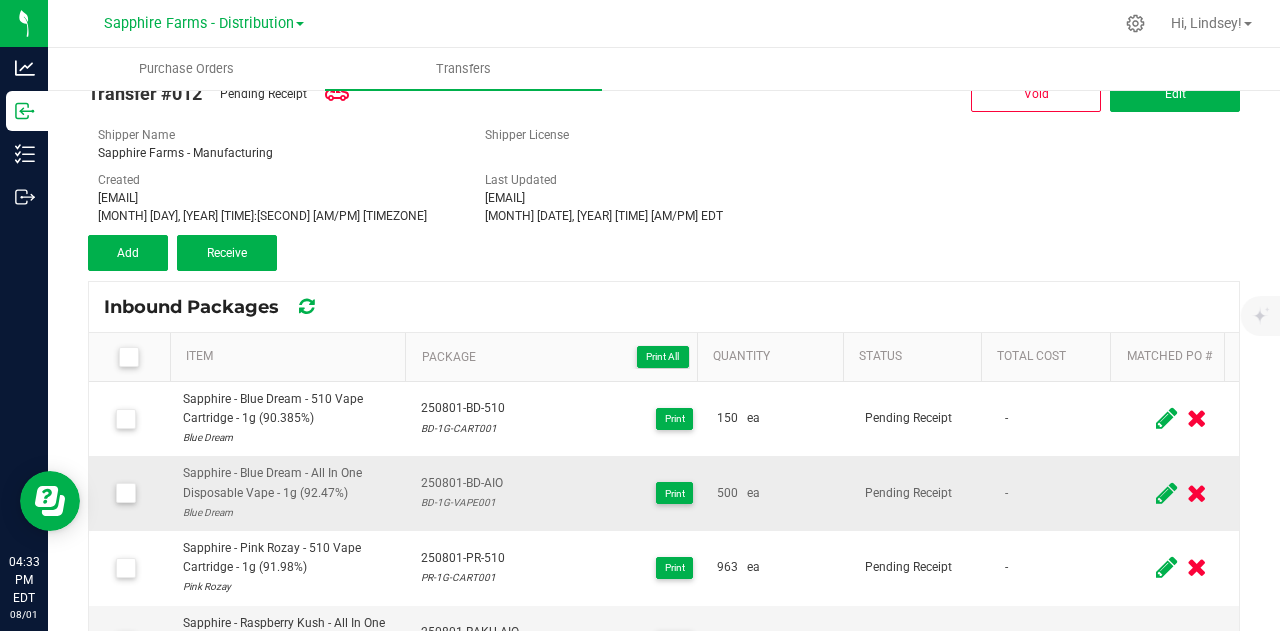 scroll, scrollTop: 0, scrollLeft: 0, axis: both 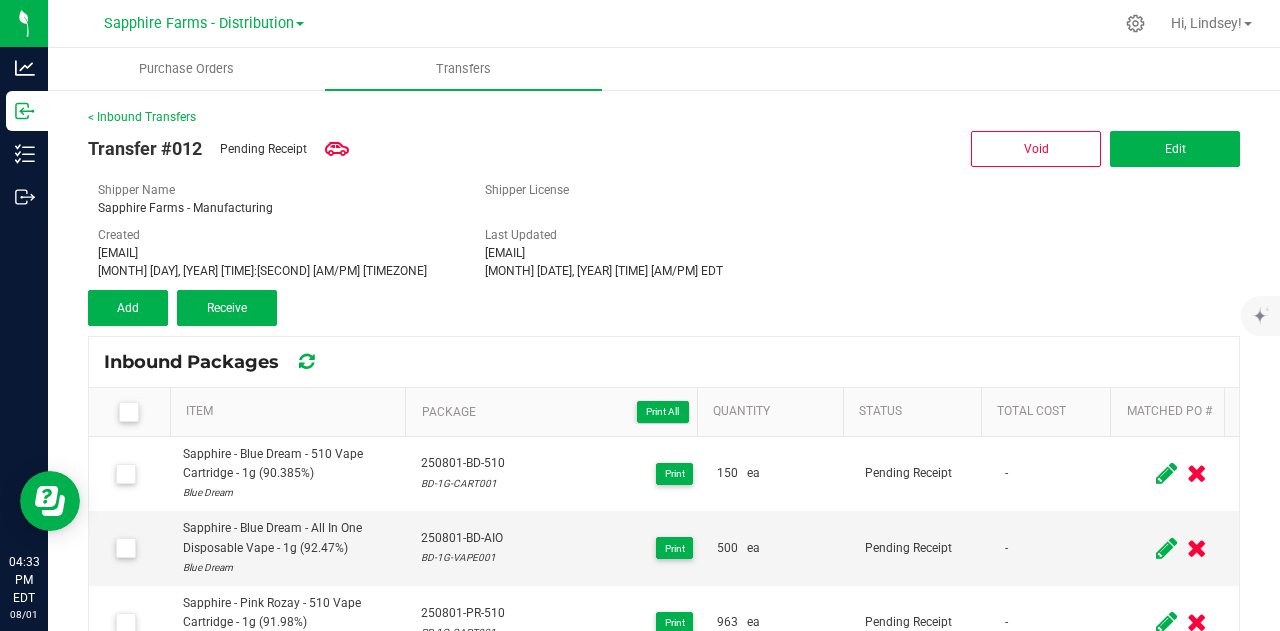 click at bounding box center (128, 412) 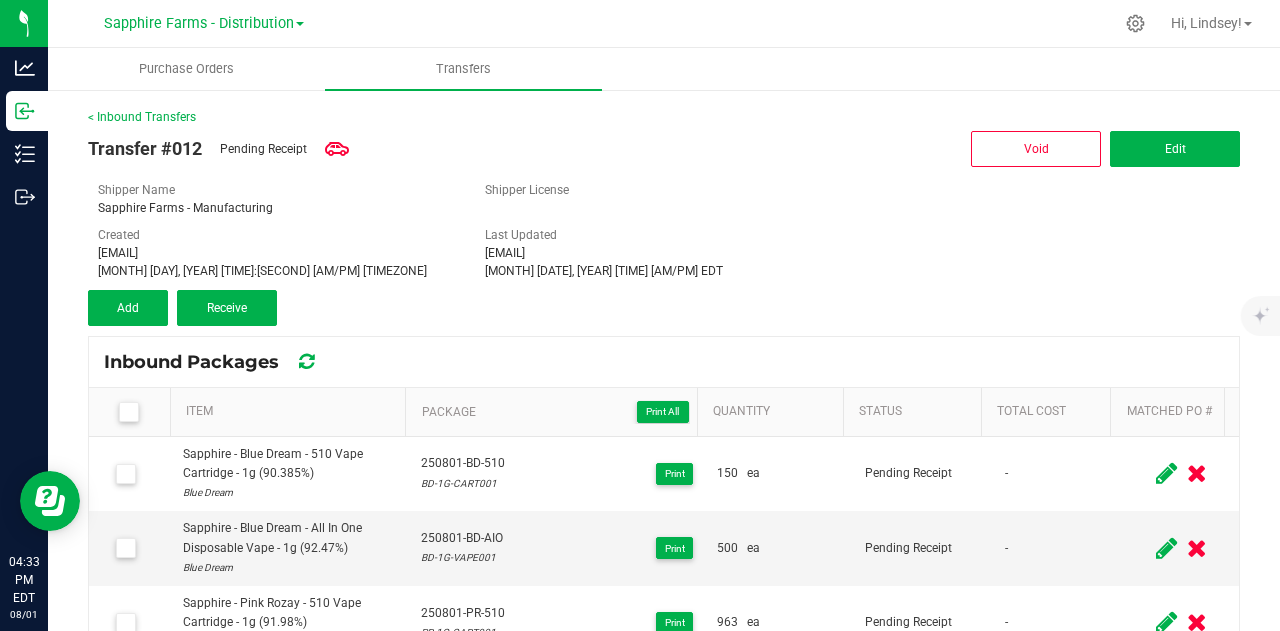 click at bounding box center (0, 0) 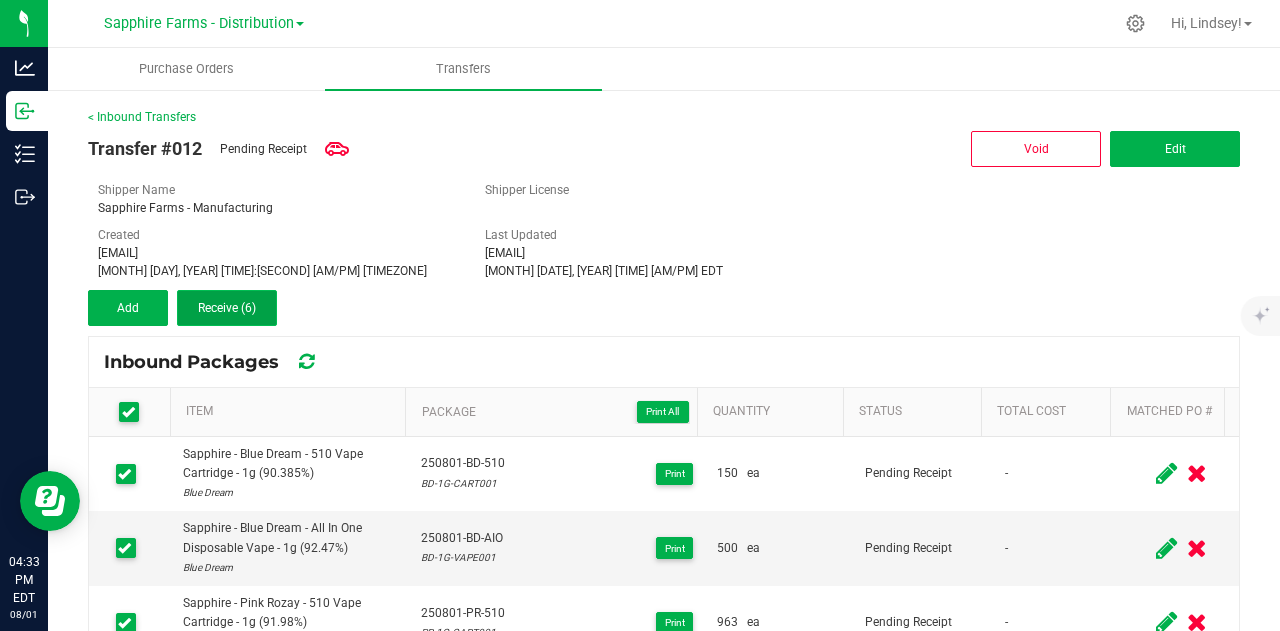 click on "Receive (6)" at bounding box center [227, 308] 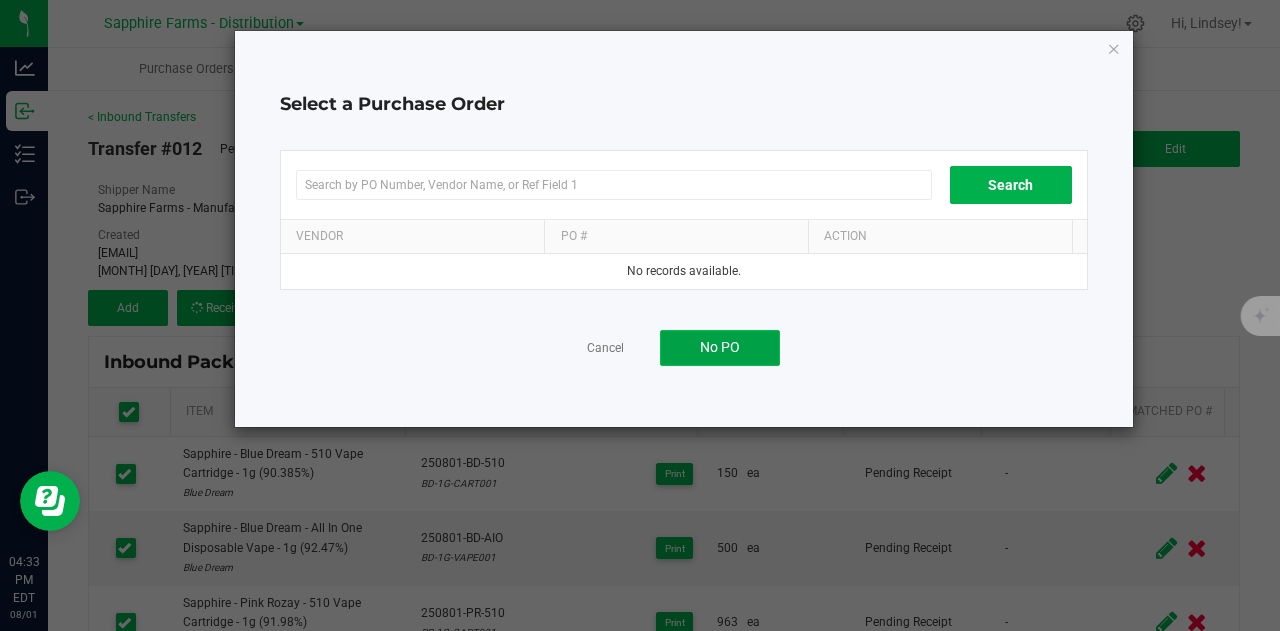 click on "No PO" 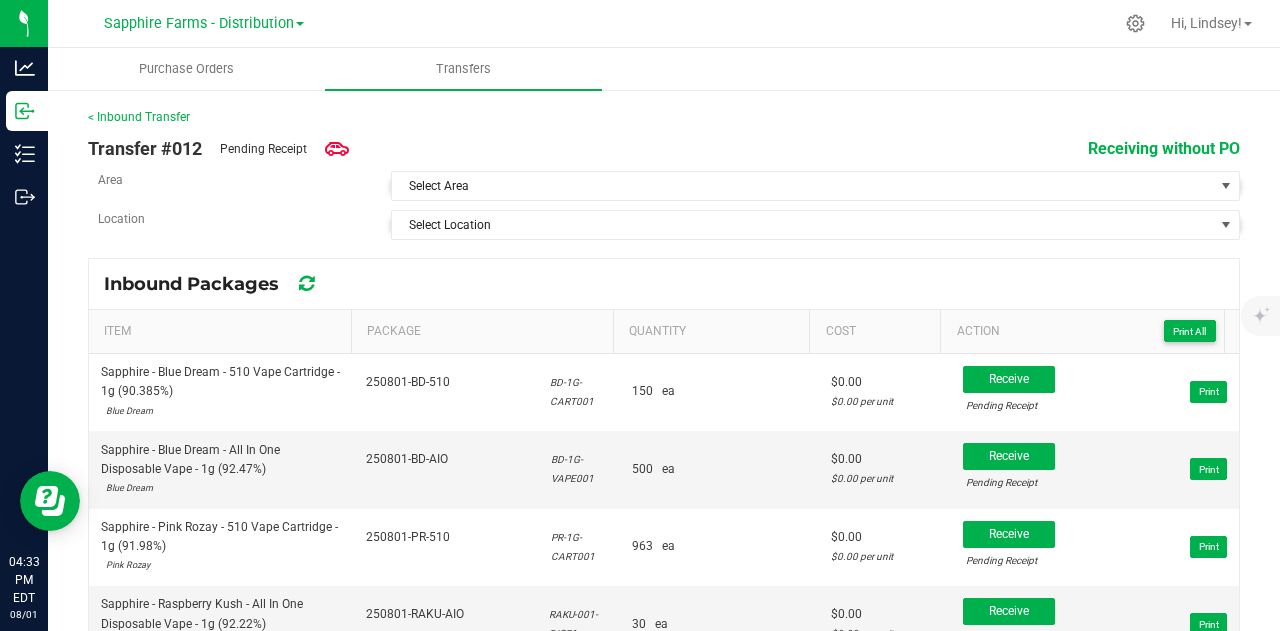 scroll, scrollTop: 26, scrollLeft: 0, axis: vertical 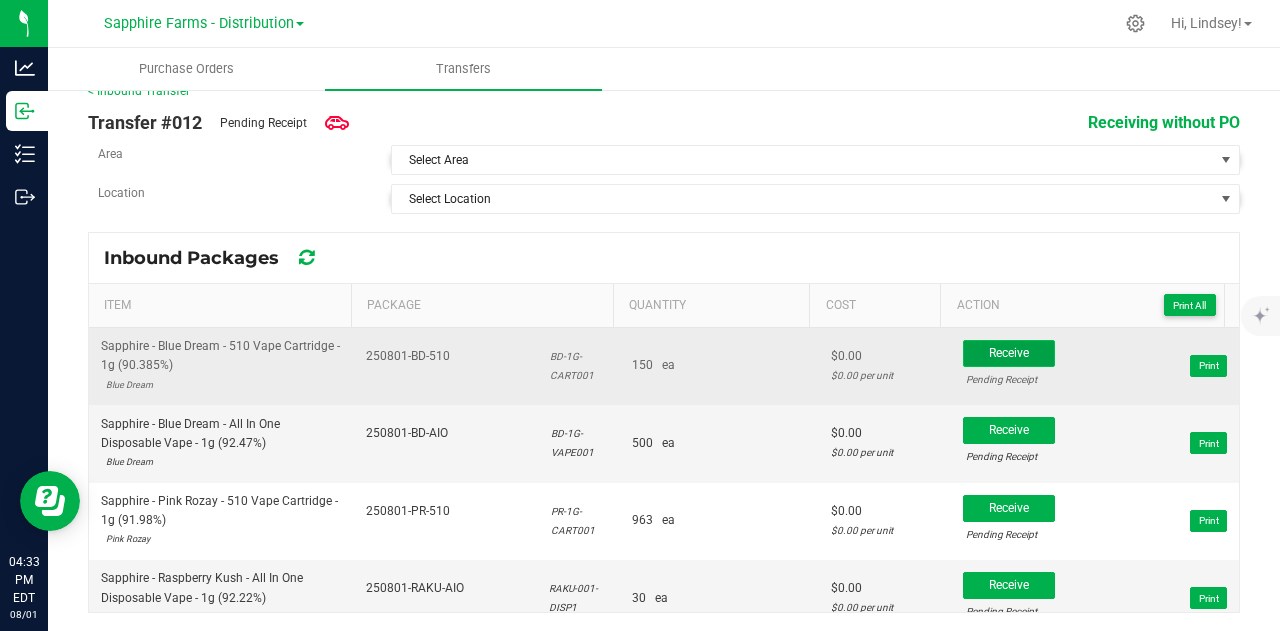 click on "Receive" at bounding box center (1009, 353) 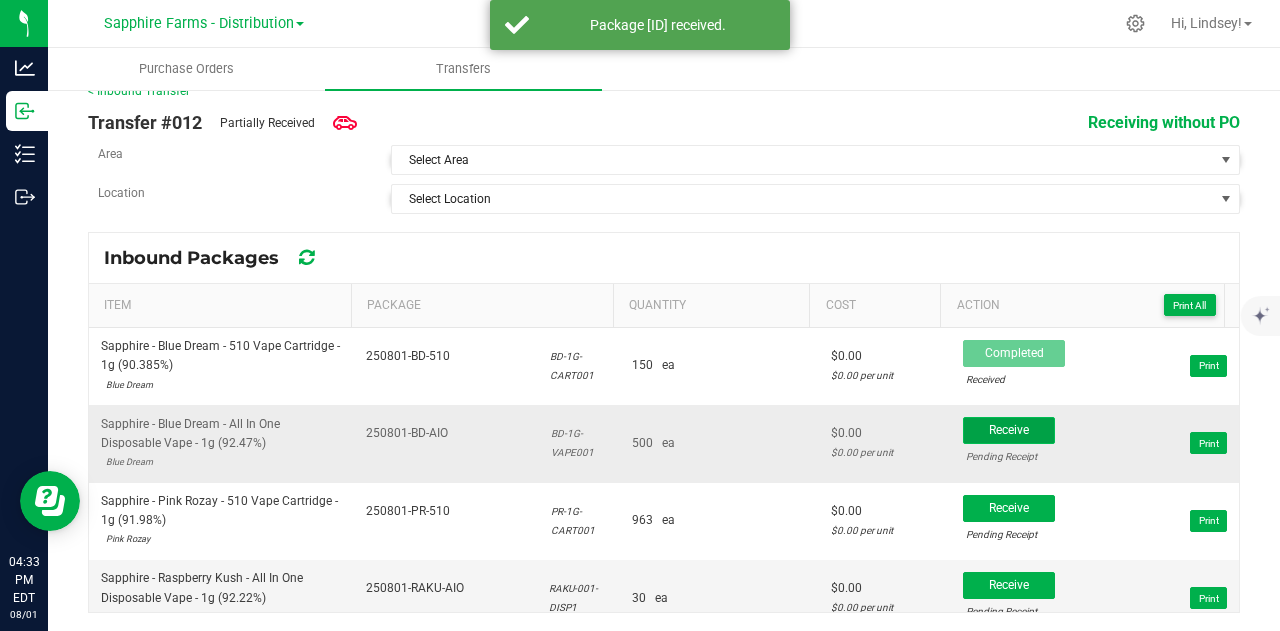click on "Receive" at bounding box center (1009, 430) 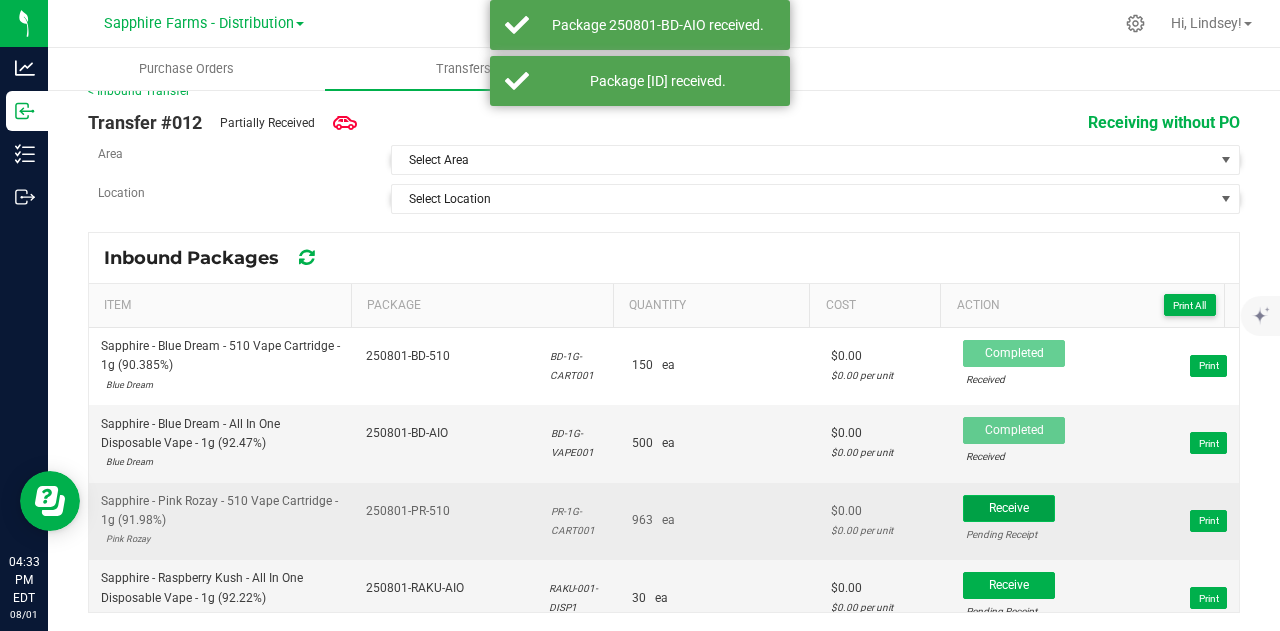 click on "Receive" at bounding box center (1009, 508) 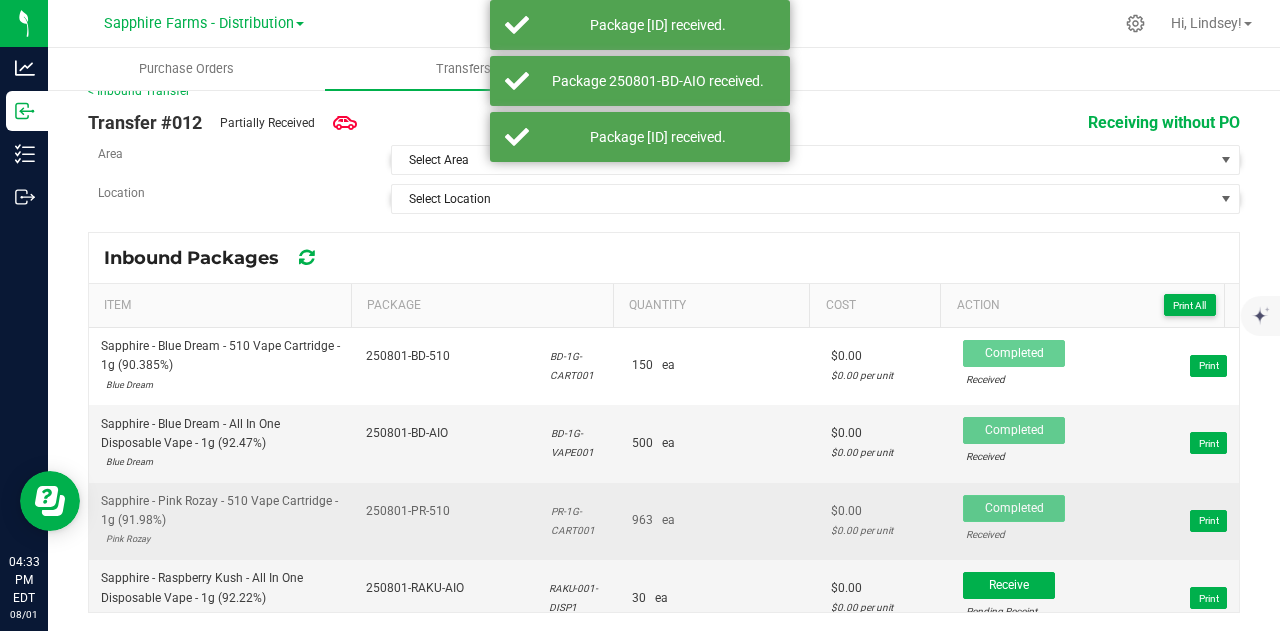 scroll, scrollTop: 170, scrollLeft: 0, axis: vertical 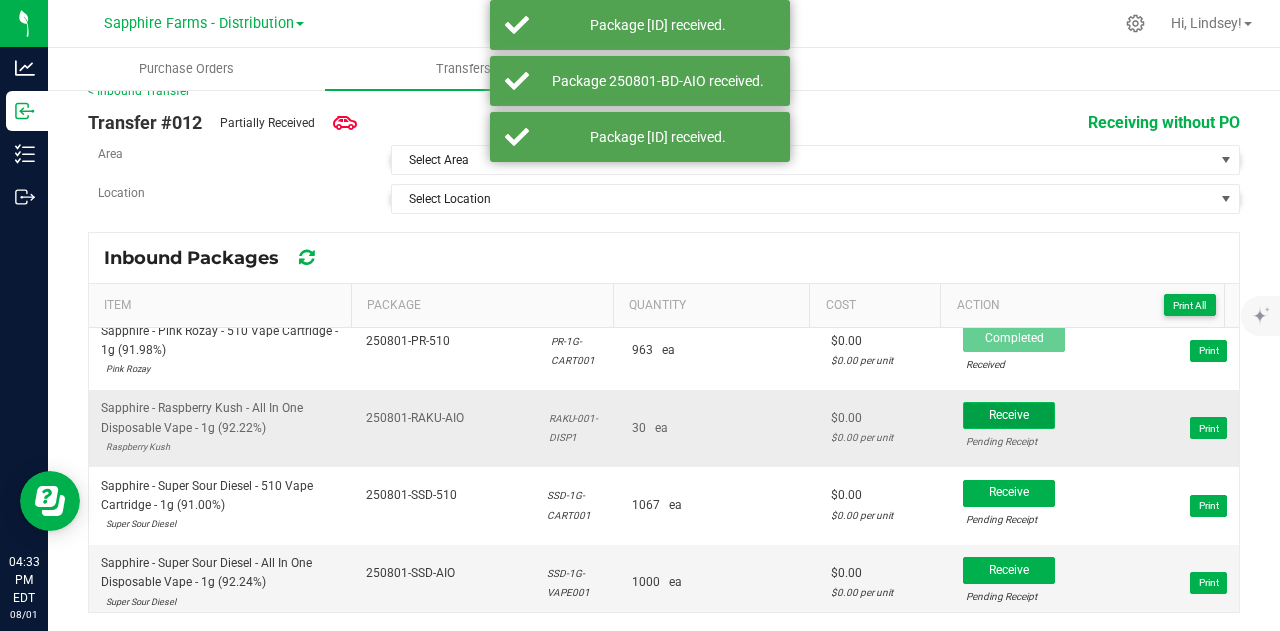 click on "Receive" at bounding box center [1009, 415] 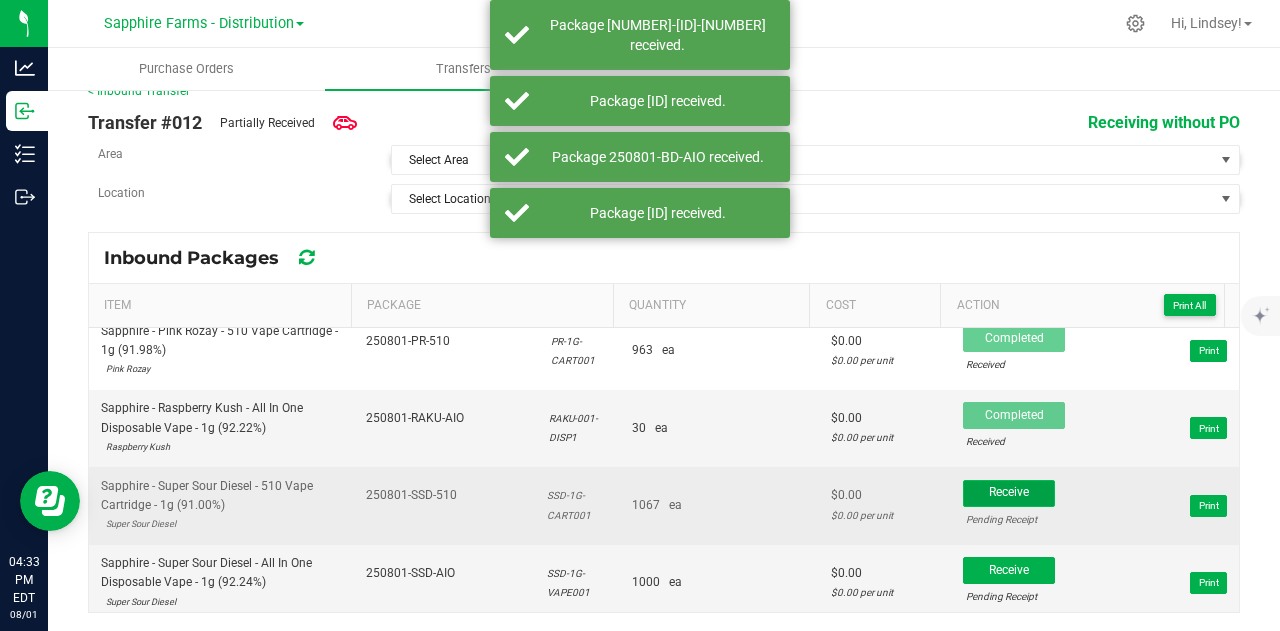 click on "Receive" at bounding box center (1009, 493) 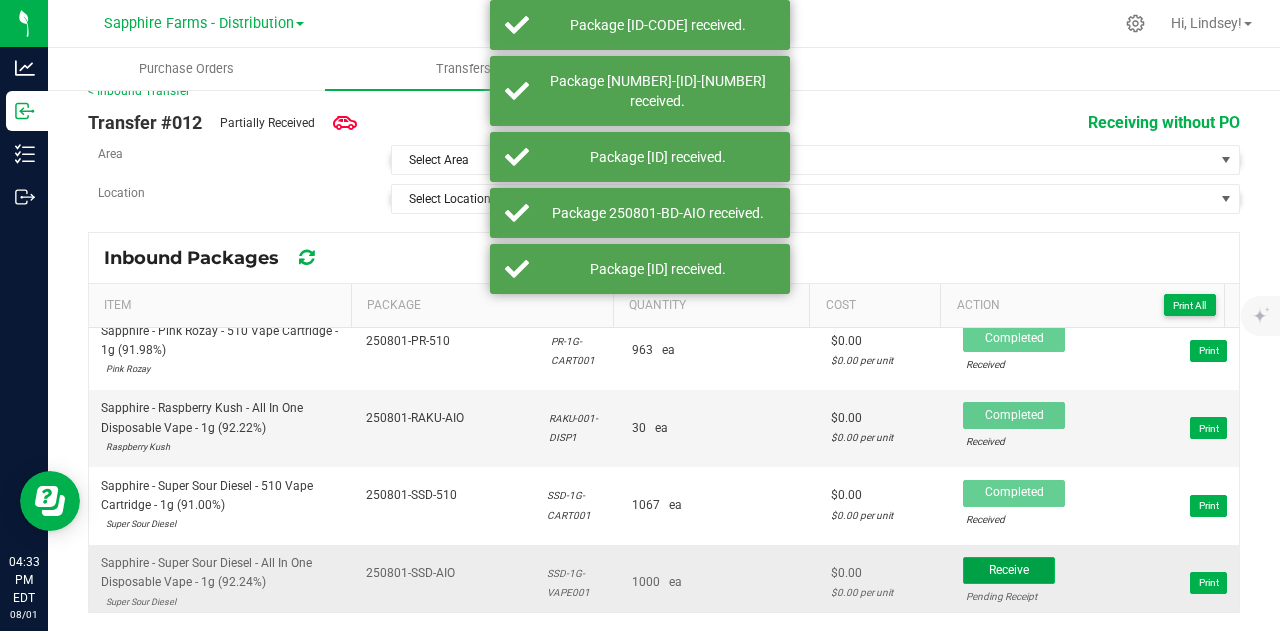 click on "Receive" at bounding box center [1009, 570] 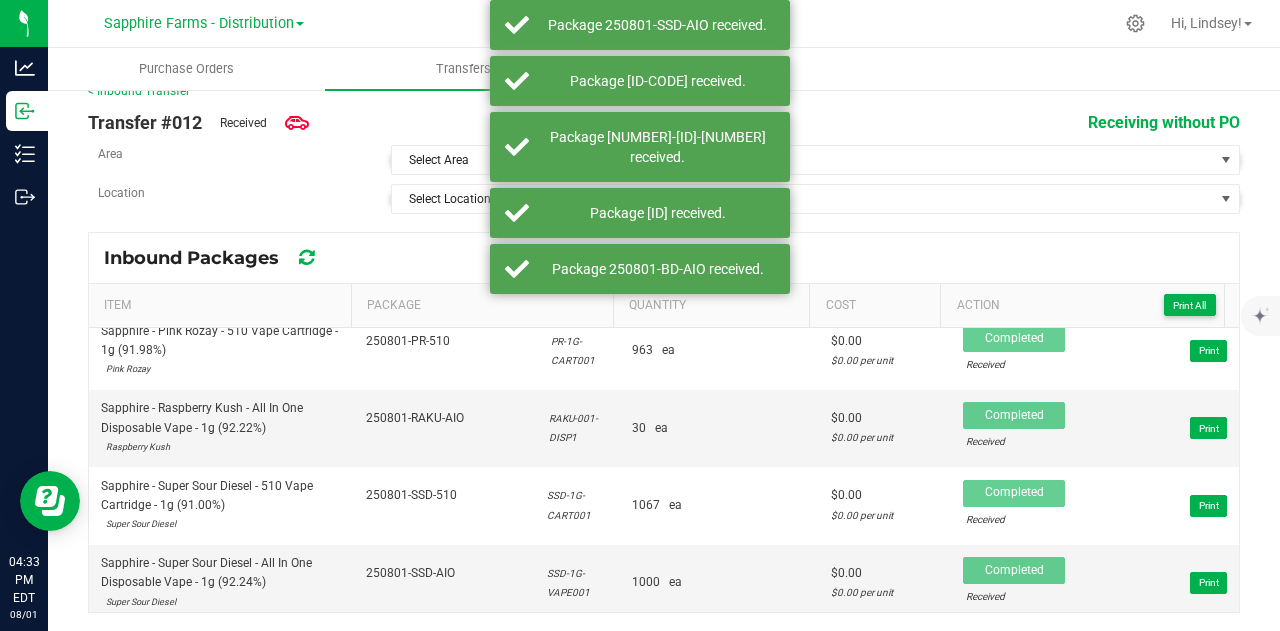 click on "Location" at bounding box center (229, 193) 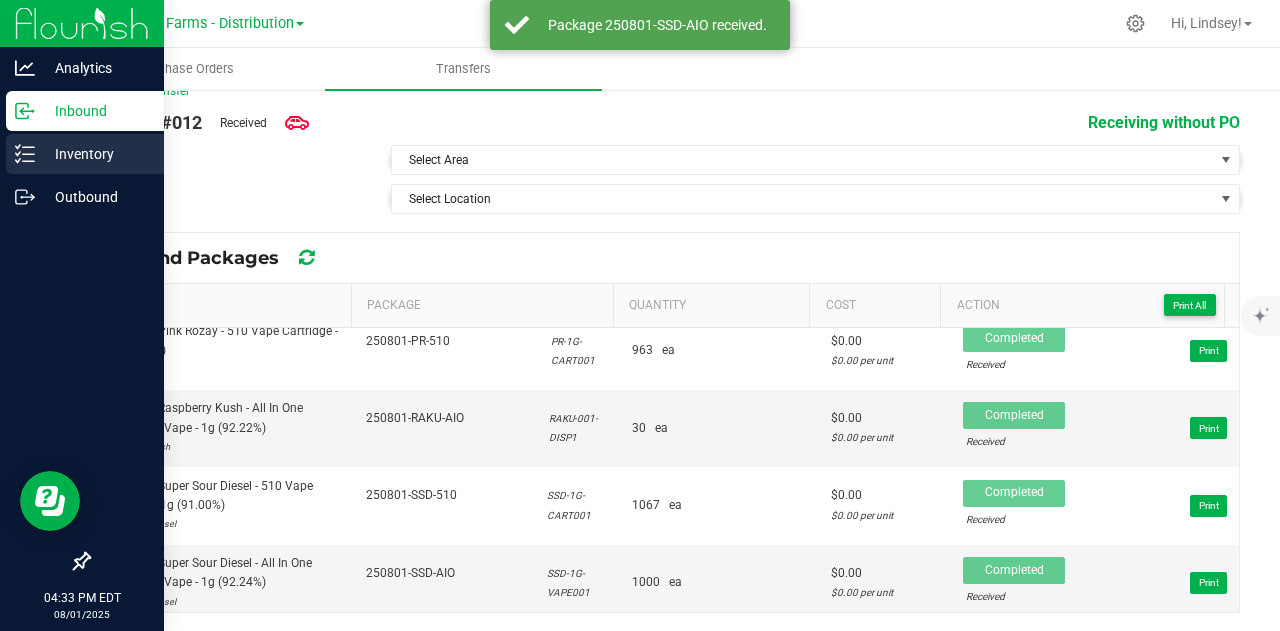 click on "Inventory" at bounding box center (95, 154) 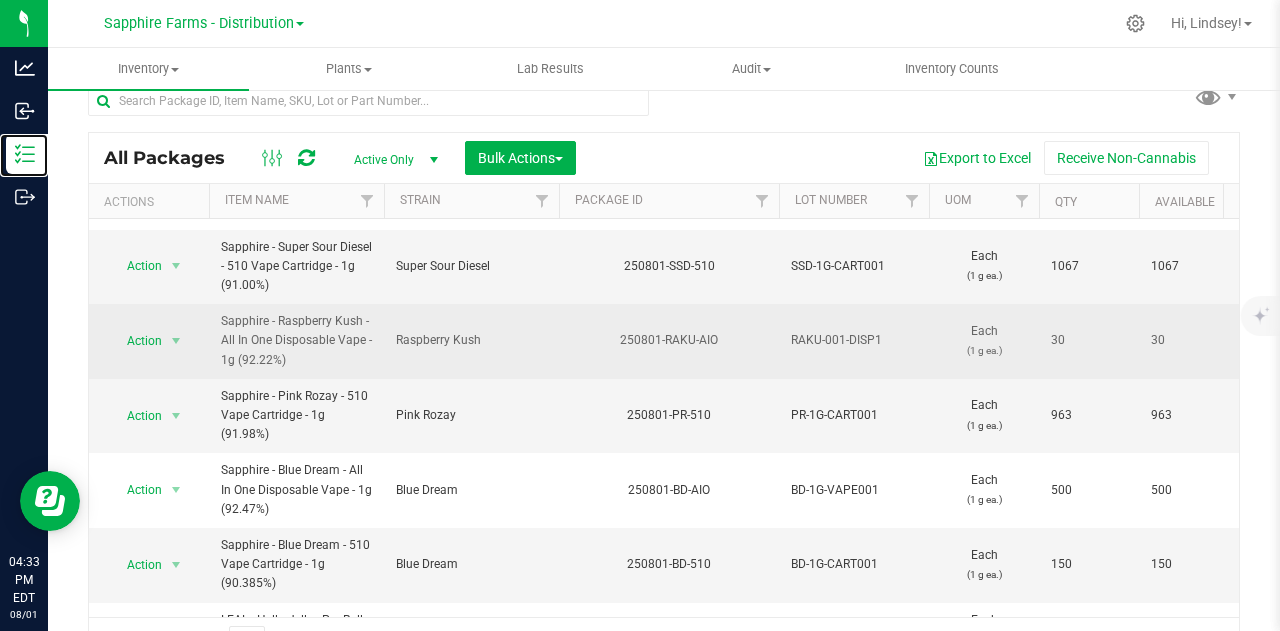 scroll, scrollTop: 0, scrollLeft: 0, axis: both 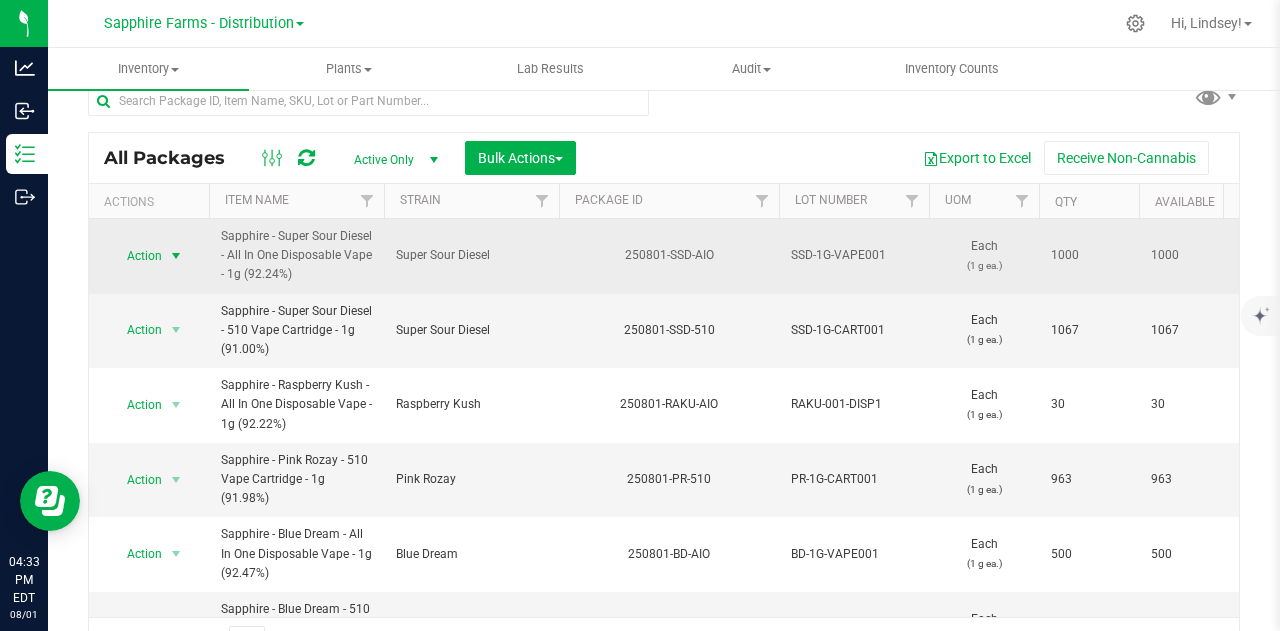 click at bounding box center [176, 256] 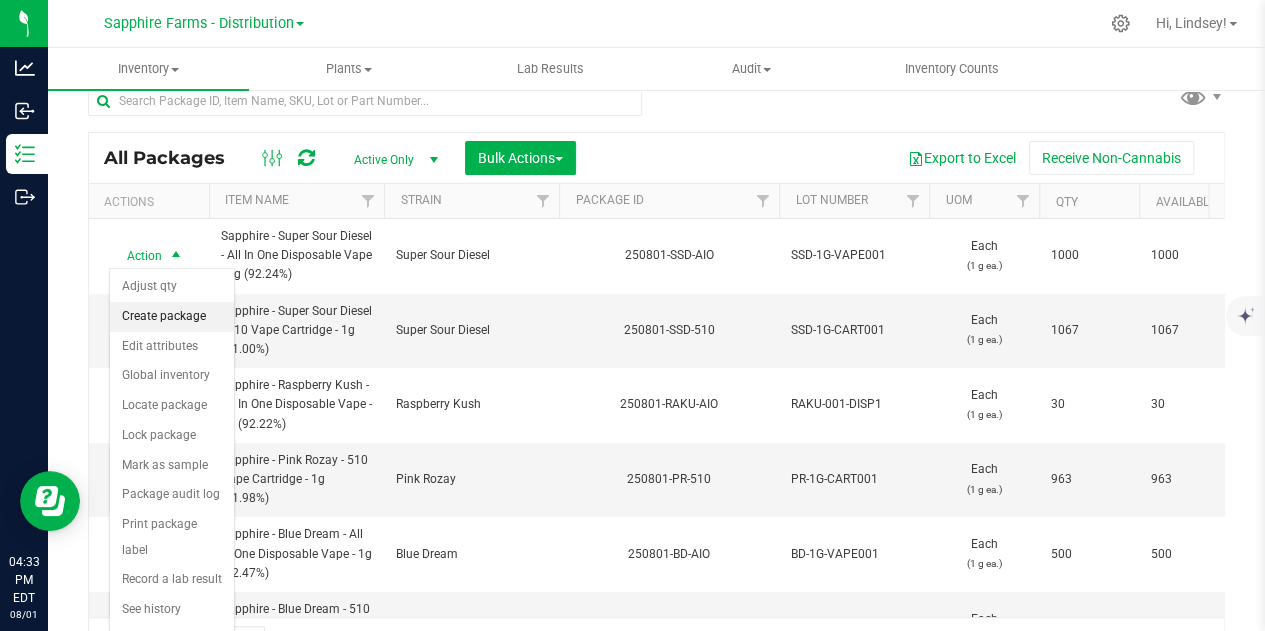 click on "Create package" at bounding box center [172, 317] 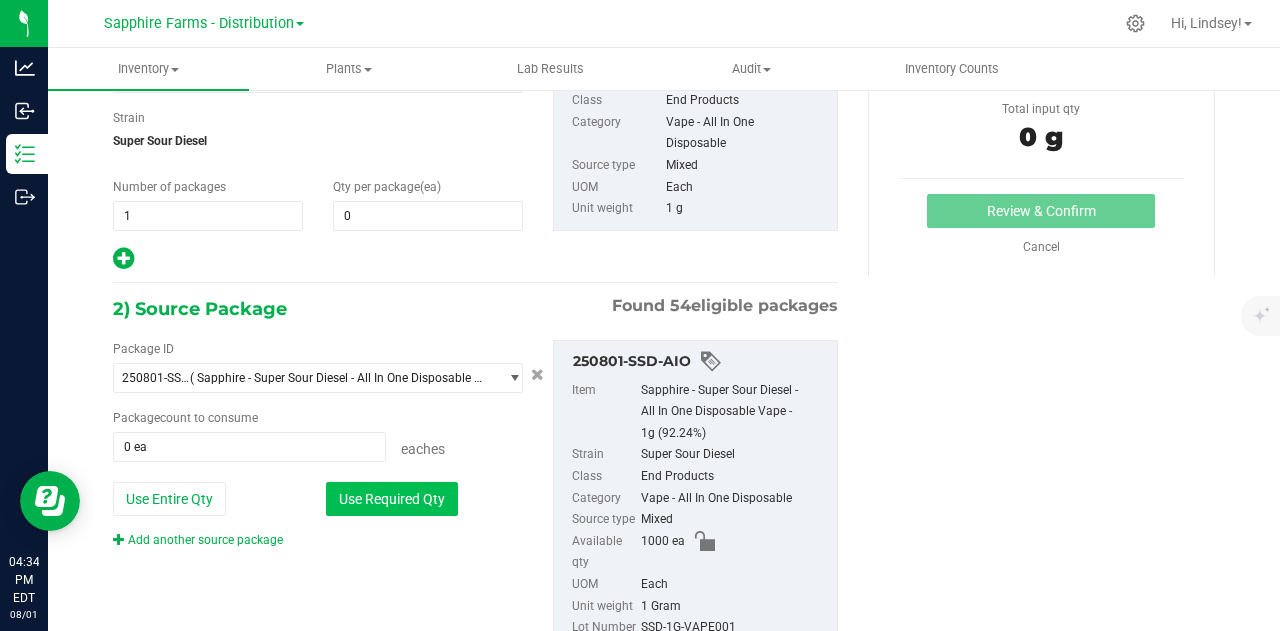 scroll, scrollTop: 68, scrollLeft: 0, axis: vertical 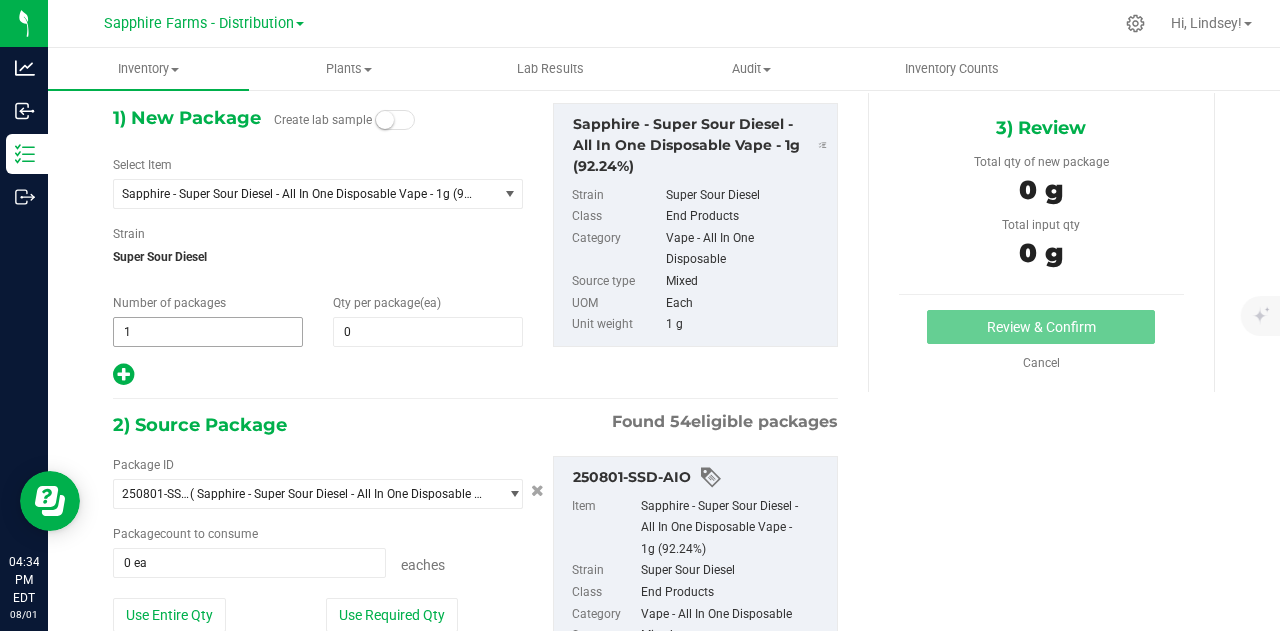 click on "1 1" at bounding box center (208, 332) 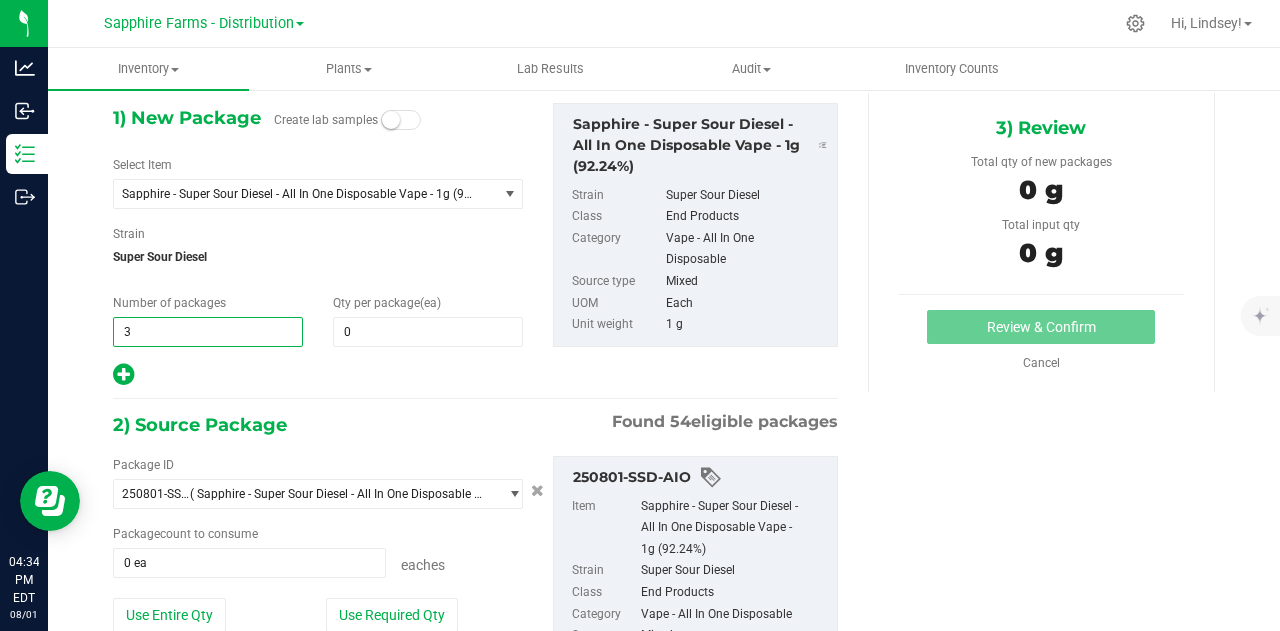 type on "33" 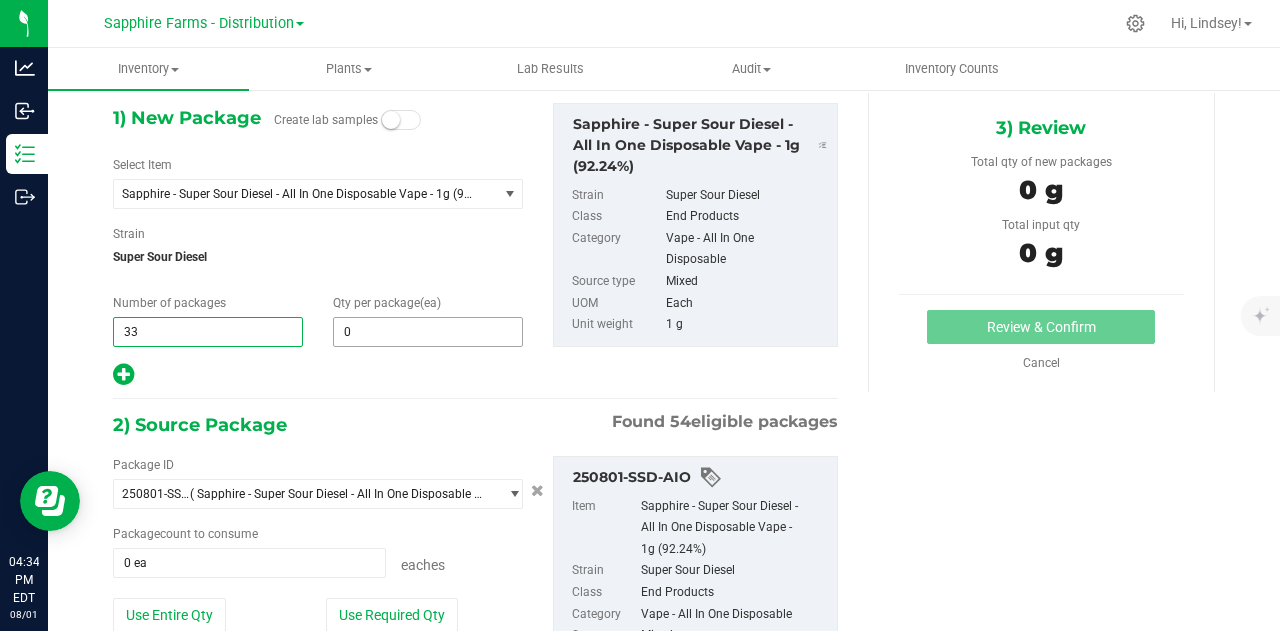 type on "33" 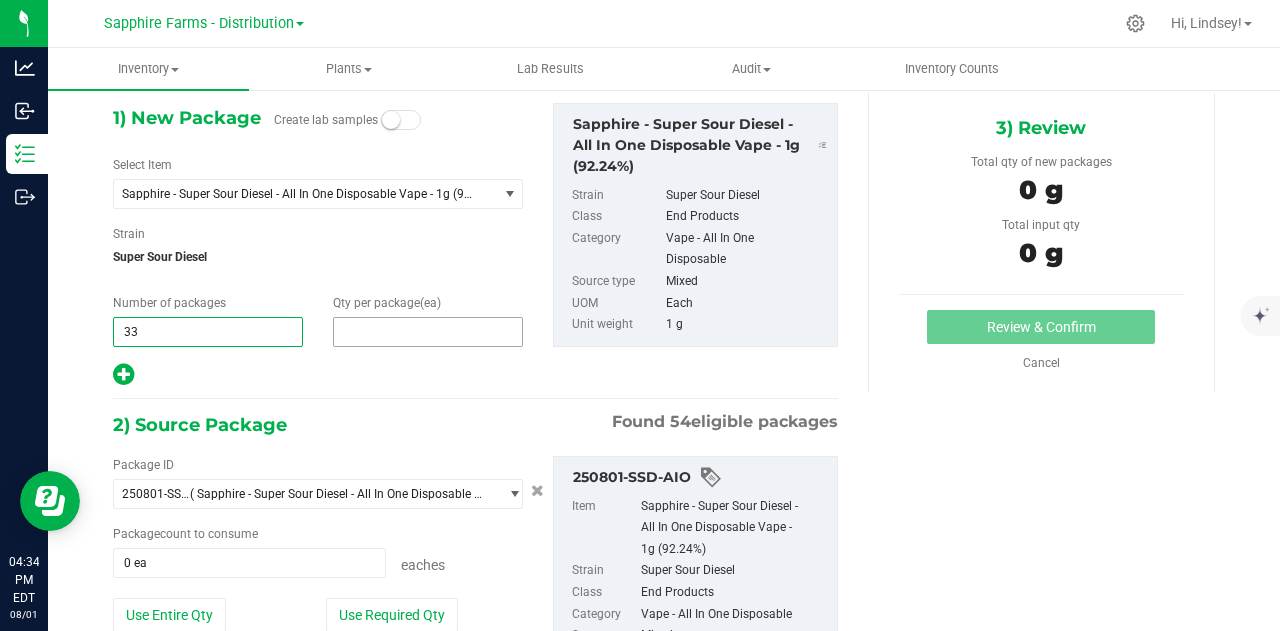 click at bounding box center (428, 332) 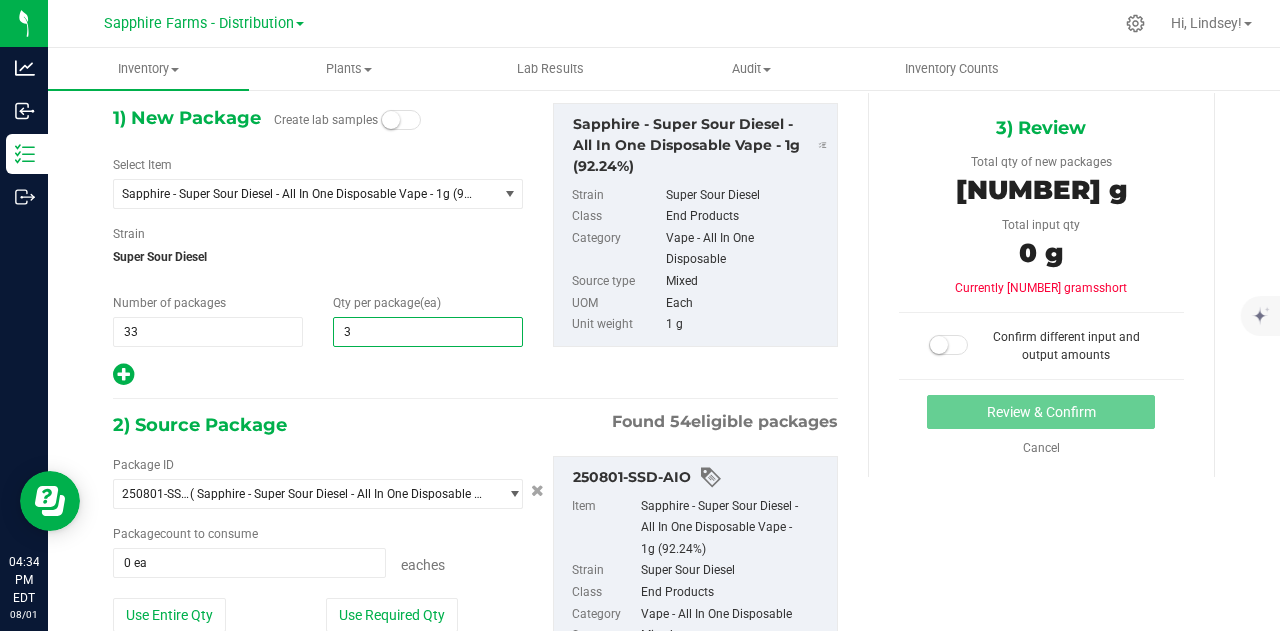 type on "30" 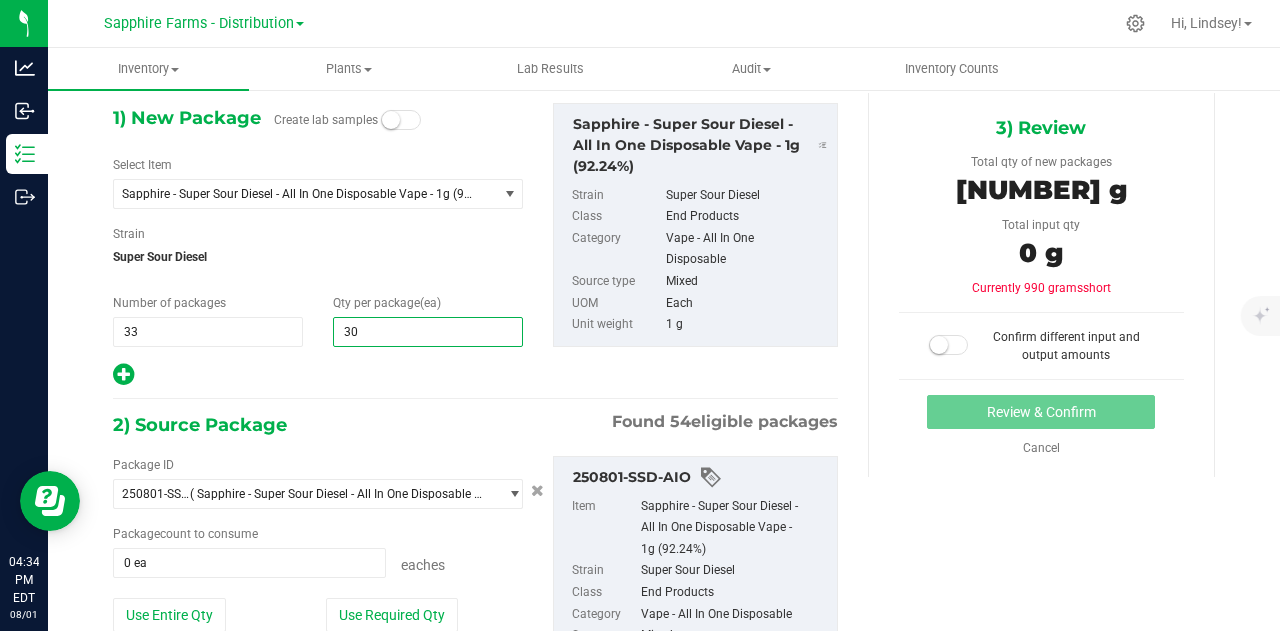 type on "30" 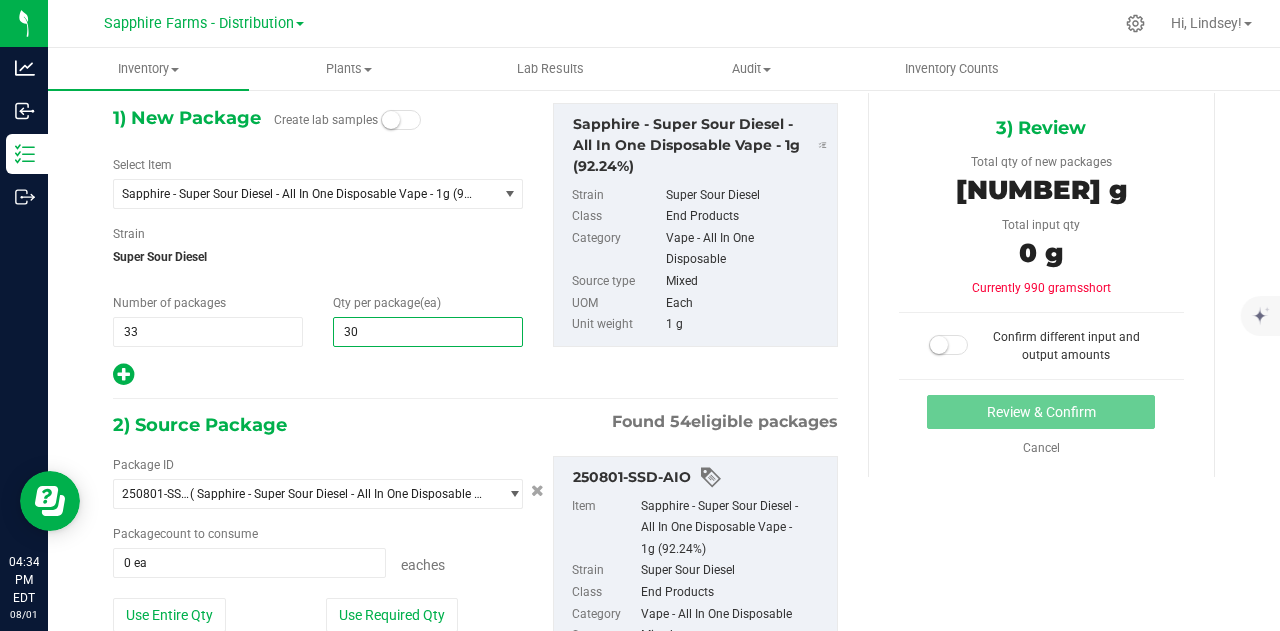 click at bounding box center (318, 375) 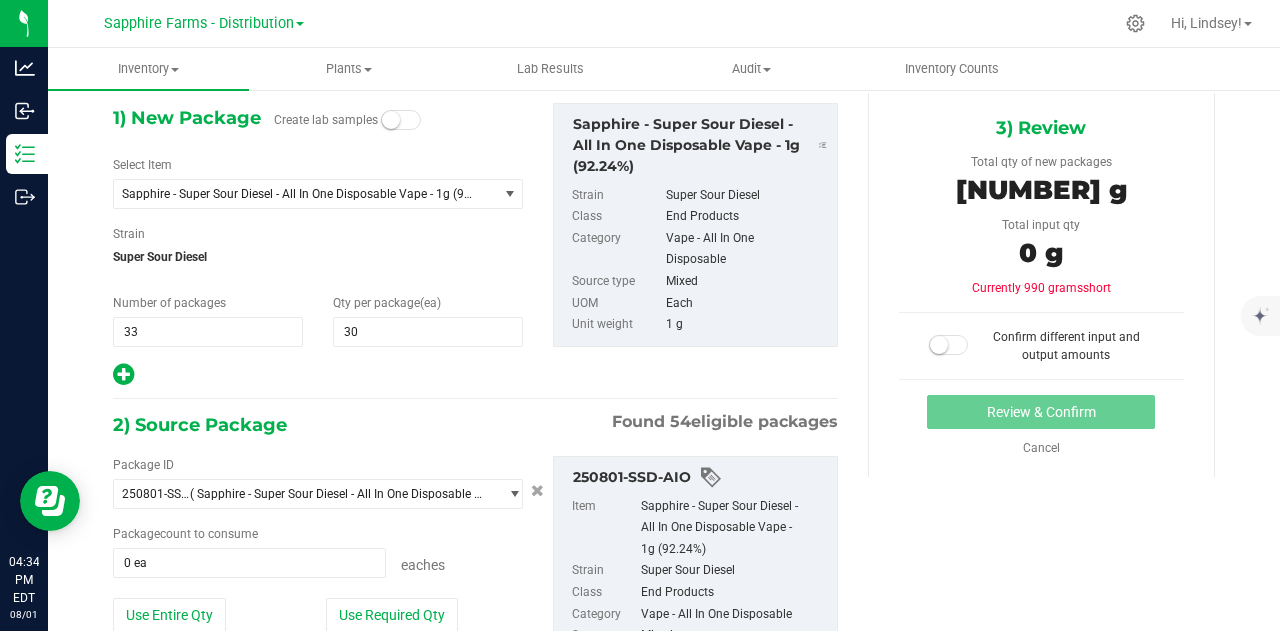 scroll, scrollTop: 268, scrollLeft: 0, axis: vertical 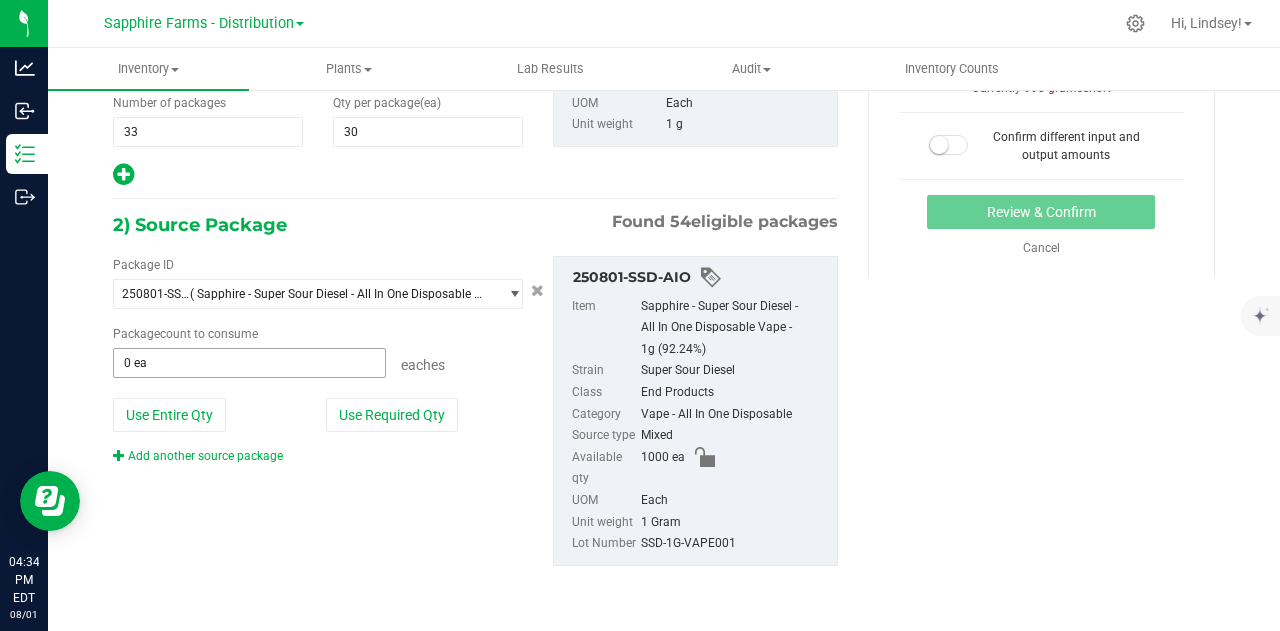 type 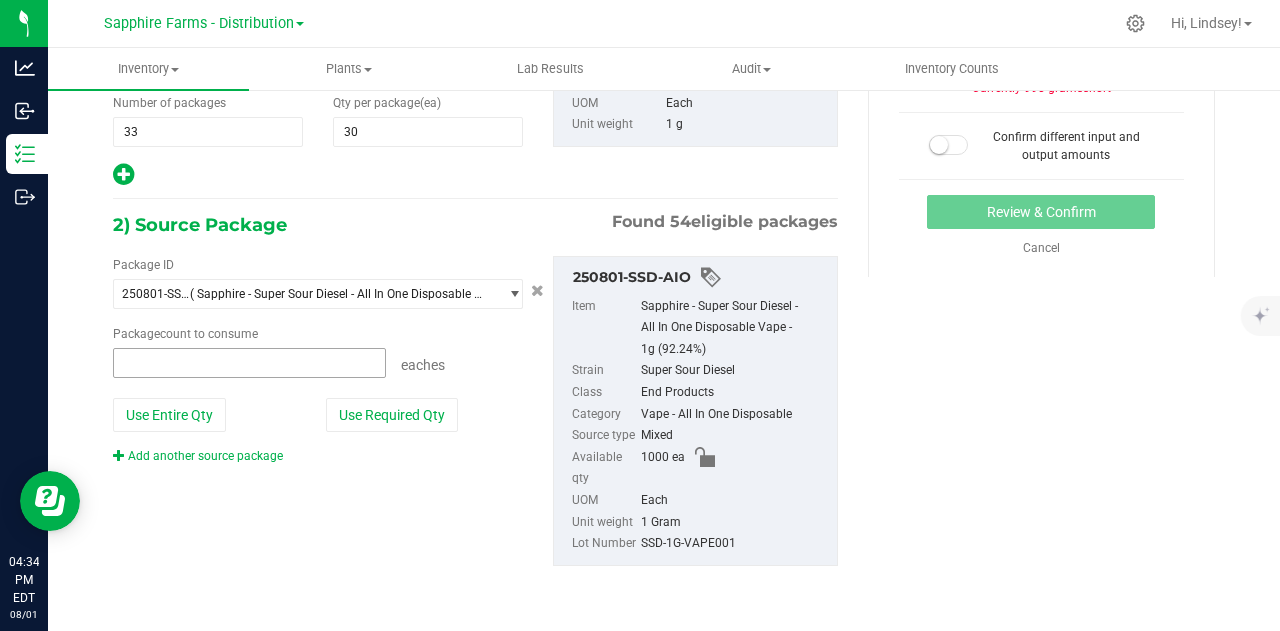click at bounding box center [249, 363] 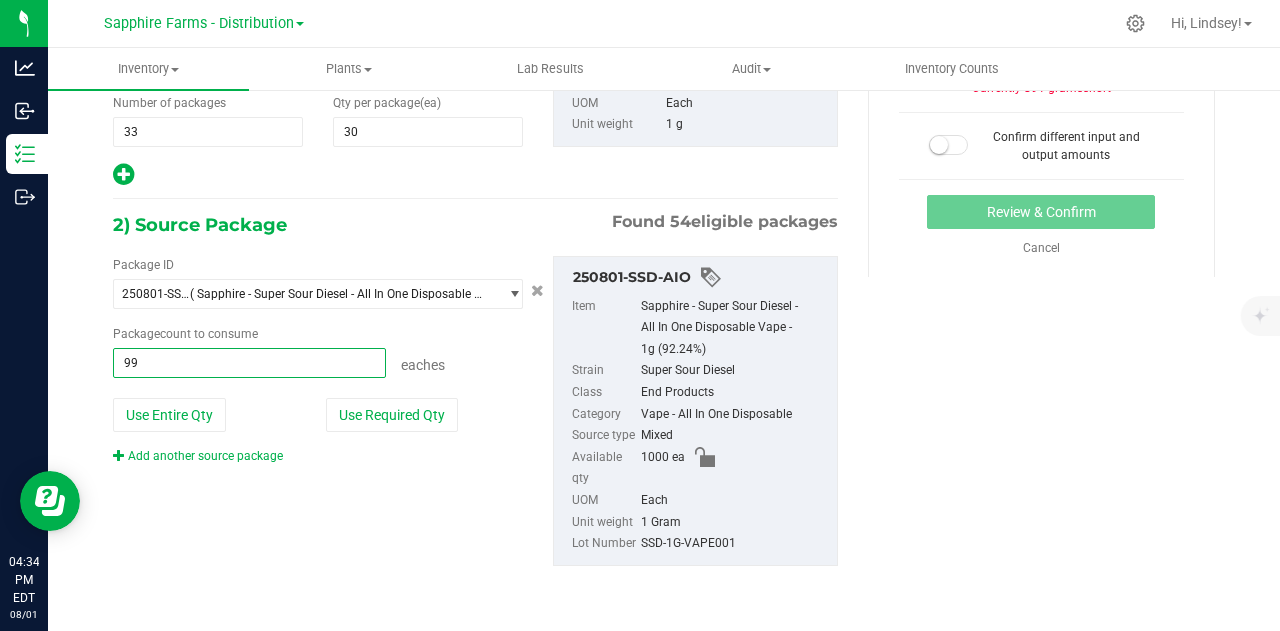 type on "990" 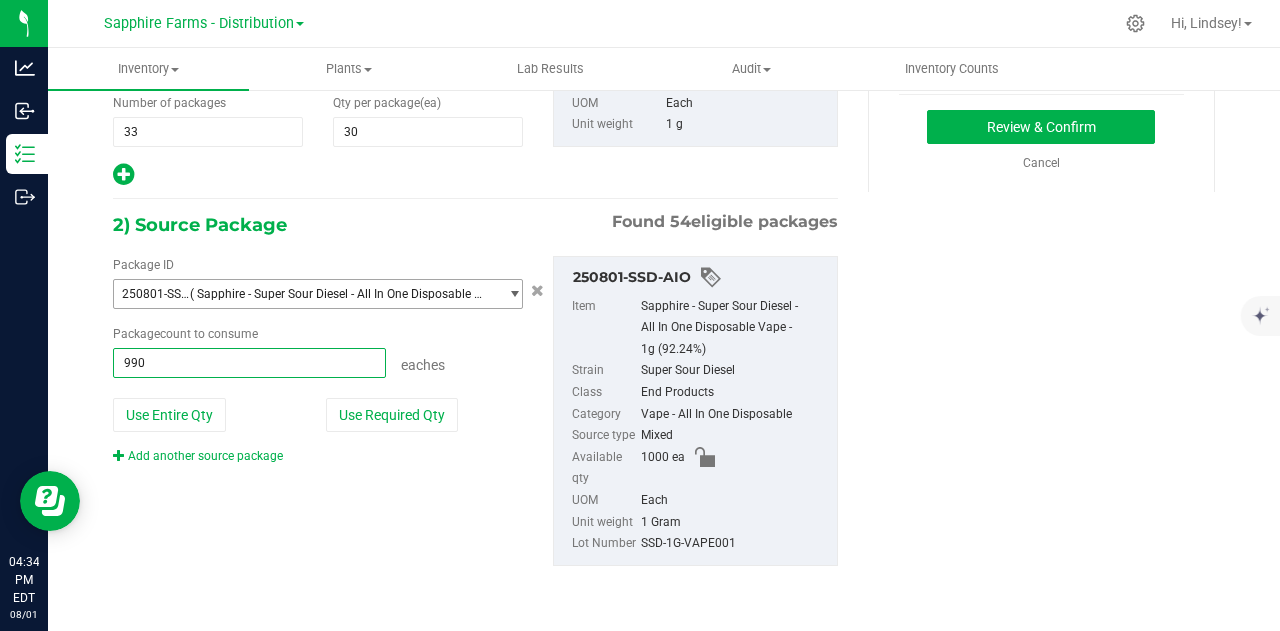 type on "990 ea" 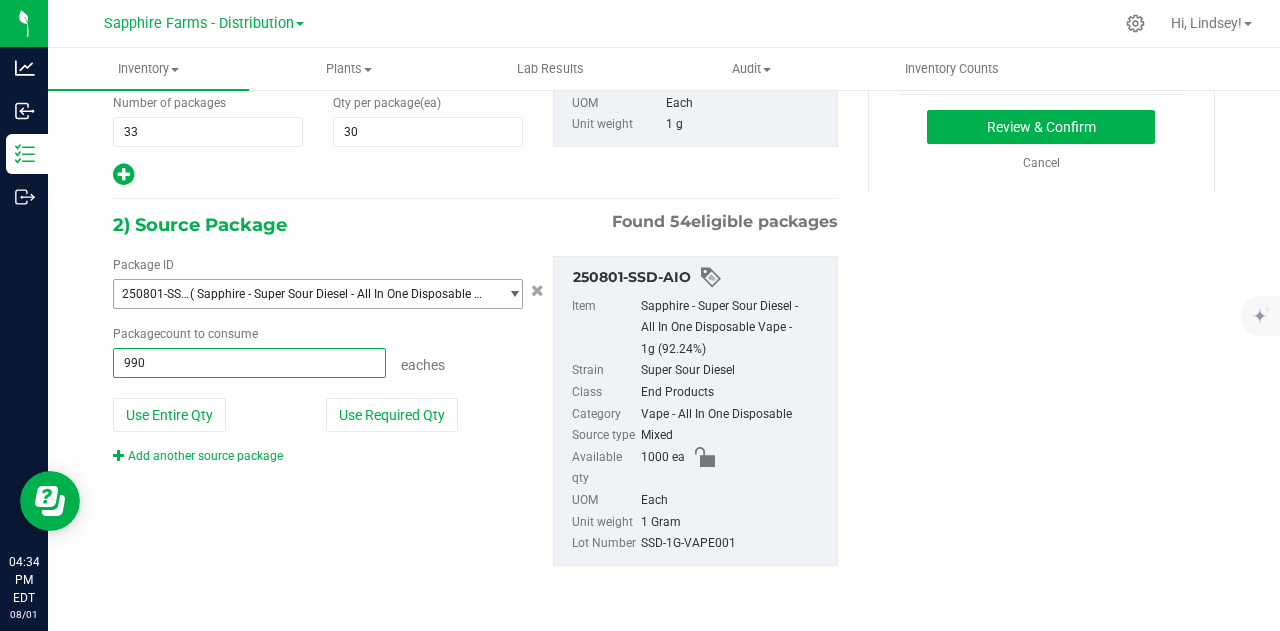 click on "Package ID
[ID]
(
[PRODUCT] - [PRODUCT] - [PRODUCT] - [QUANTITY] ([PERCENTAGE])
)
[ID] [ID] NYSAFDT-[DATE]-[NUMBER] NYSAFDT-[DATE]-[NUMBER] NYSAFDT-[DATE]-[NUMBER] NYSAFDT-[DATE]-[NUMBER] NYSAFDT-[DATE]-[NUMBER] NYSAFDT-[DATE]-[NUMBER] NYSAFDT-[DATE]-[NUMBER] NYSAFDT-[DATE]-[NUMBER] NYSAFDT-[DATE]-[NUMBER] NYSAFDT-[DATE]-[NUMBER] NYSAFDT-[DATE]-[NUMBER] NYSAFDT-[DATE]-[NUMBER] NYSAFDT-[DATE]-[NUMBER] NYSAFDT-[DATE]-[NUMBER] NYSAFDT-[DATE]-[NUMBER] NYSAFDT-[DATE]-[NUMBER] NYSAFDT-[DATE]-[NUMBER] NYSAFDT-[DATE]-[NUMBER] NYSAFDT-[DATE]-[NUMBER] NYSAFDT-[DATE]-[NUMBER] NYSAFDT-[DATE]-[NUMBER] NYSAFDT-[DATE]-[NUMBER] NYSAFDT-[DATE]-[NUMBER] NYSAFDT-[DATE]-[NUMBER] NYSAFDT-[DATE]-[NUMBER] NYSAFDT-[DATE]-[NUMBER] NYSAFDT-[DATE]-[NUMBER] NYSAFDT-[DATE]-[NUMBER] NYSAFDT-[DATE]-[NUMBER] NYSAFDT-[DATE]-[NUMBER] NYSAFDT-[DATE]-[NUMBER] NYSAFDT-[DATE]-[NUMBER] NYSAFDT-[DATE]-[NUMBER] NYSAFDT-[DATE]-[NUMBER] NYSAFDT-[DATE]-[NUMBER]" at bounding box center (475, 411) 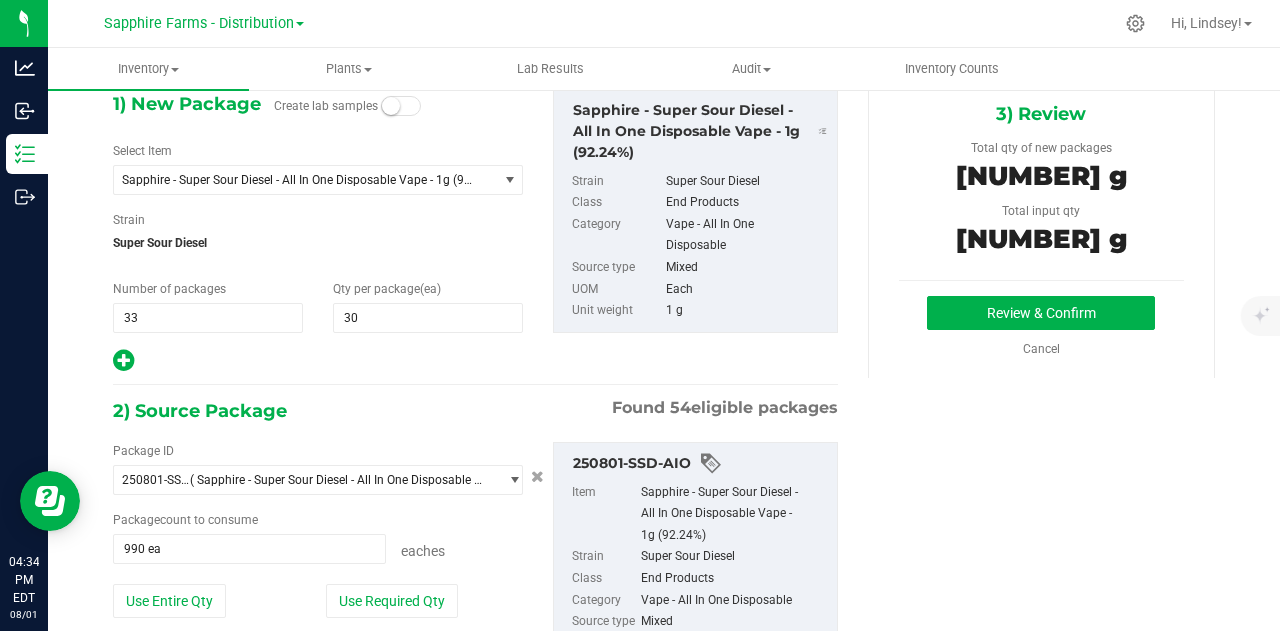scroll, scrollTop: 68, scrollLeft: 0, axis: vertical 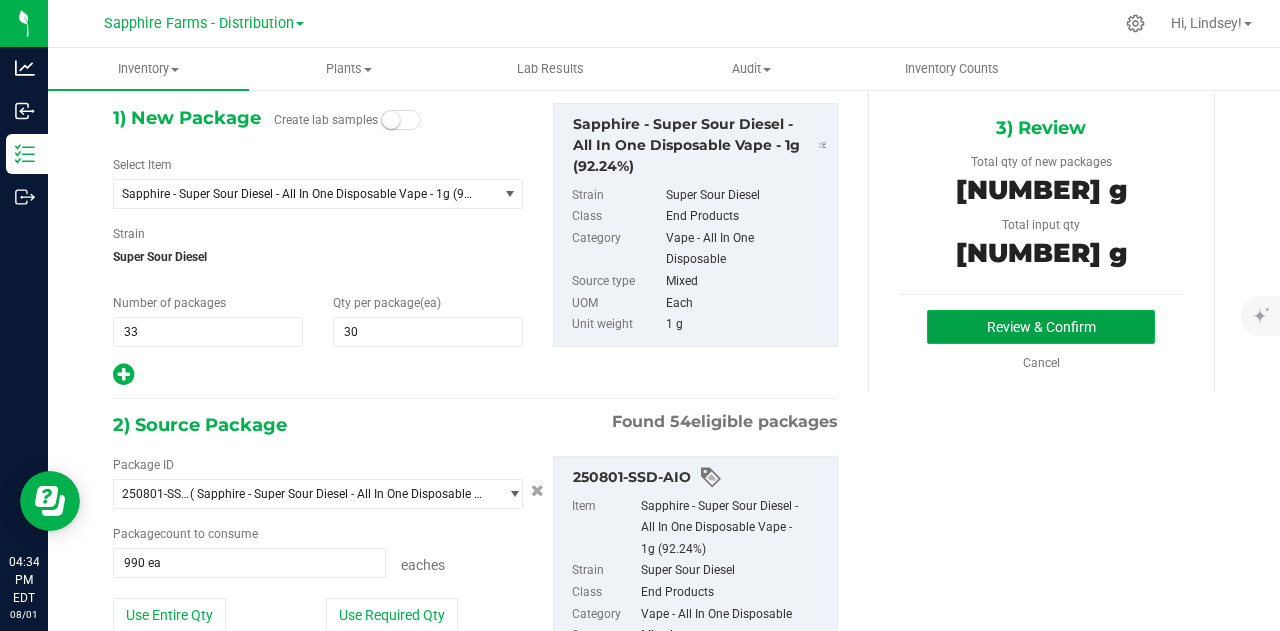 click on "Review & Confirm" at bounding box center [1041, 327] 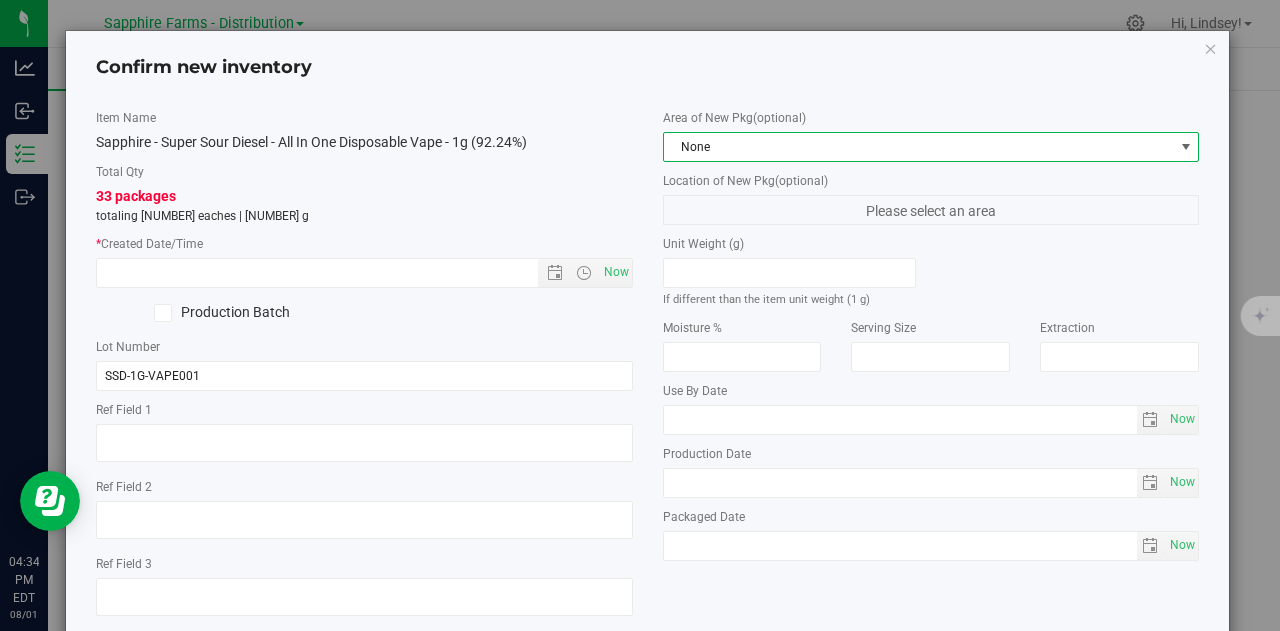 click on "None" at bounding box center [919, 147] 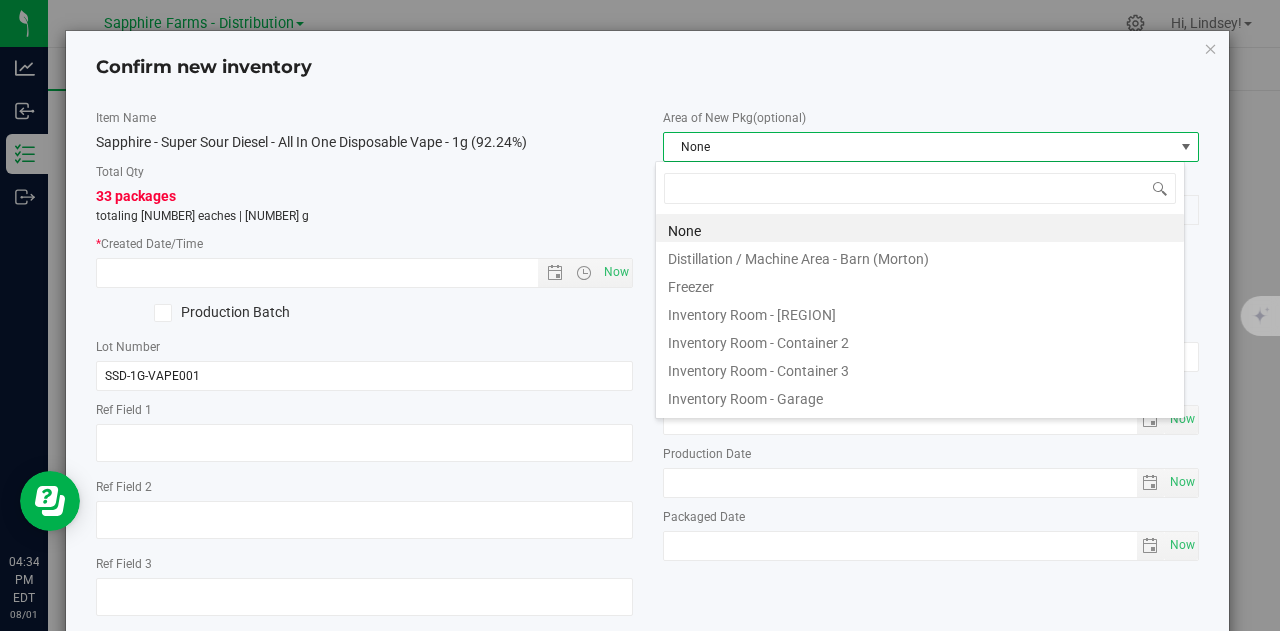 scroll, scrollTop: 99970, scrollLeft: 99470, axis: both 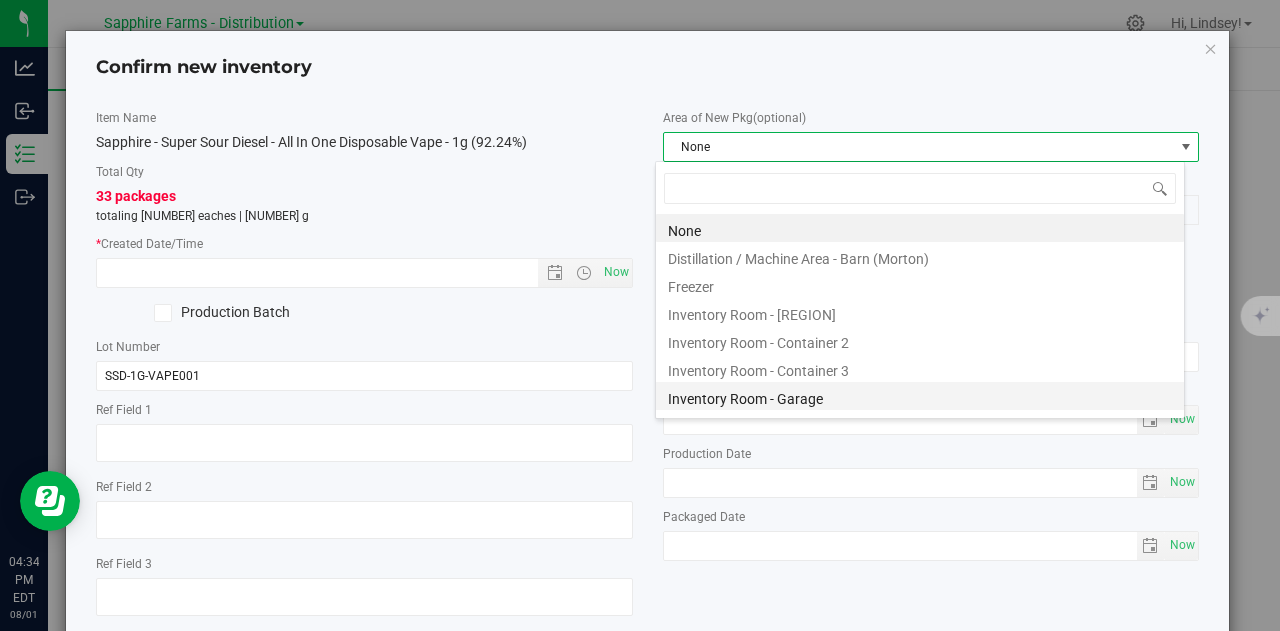 click on "Inventory Room - Garage" at bounding box center [920, 396] 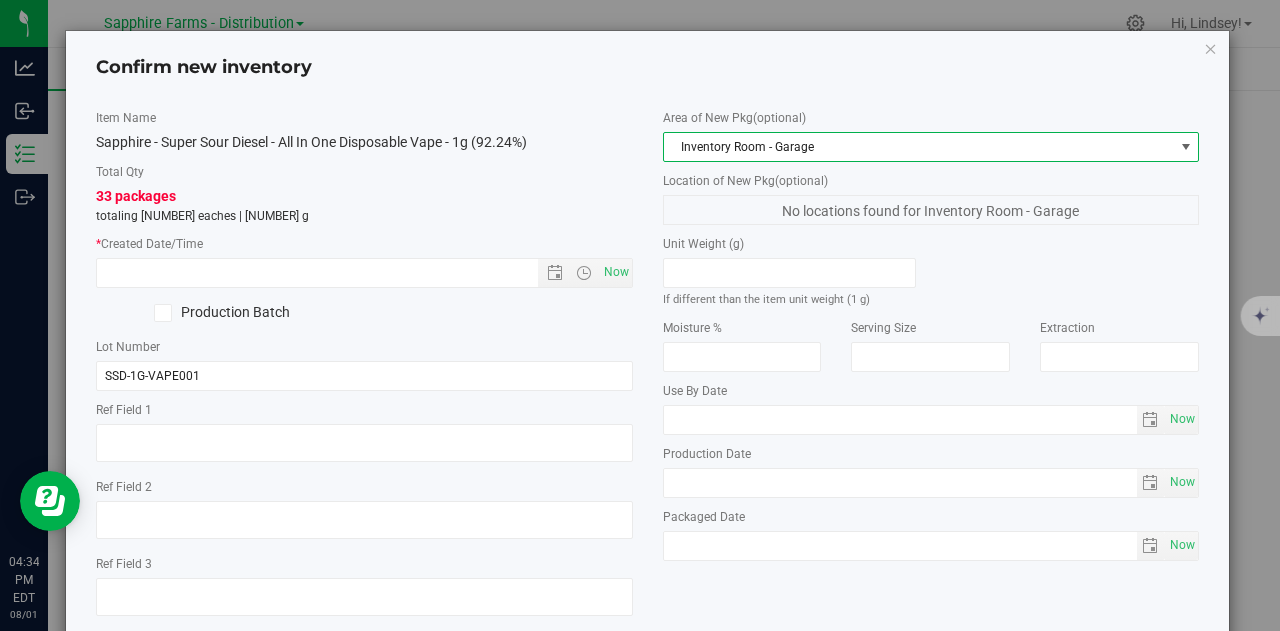 click on "[NUMBER] packages  totaling [NUMBER] eaches | [NUMBER] g" at bounding box center (364, 205) 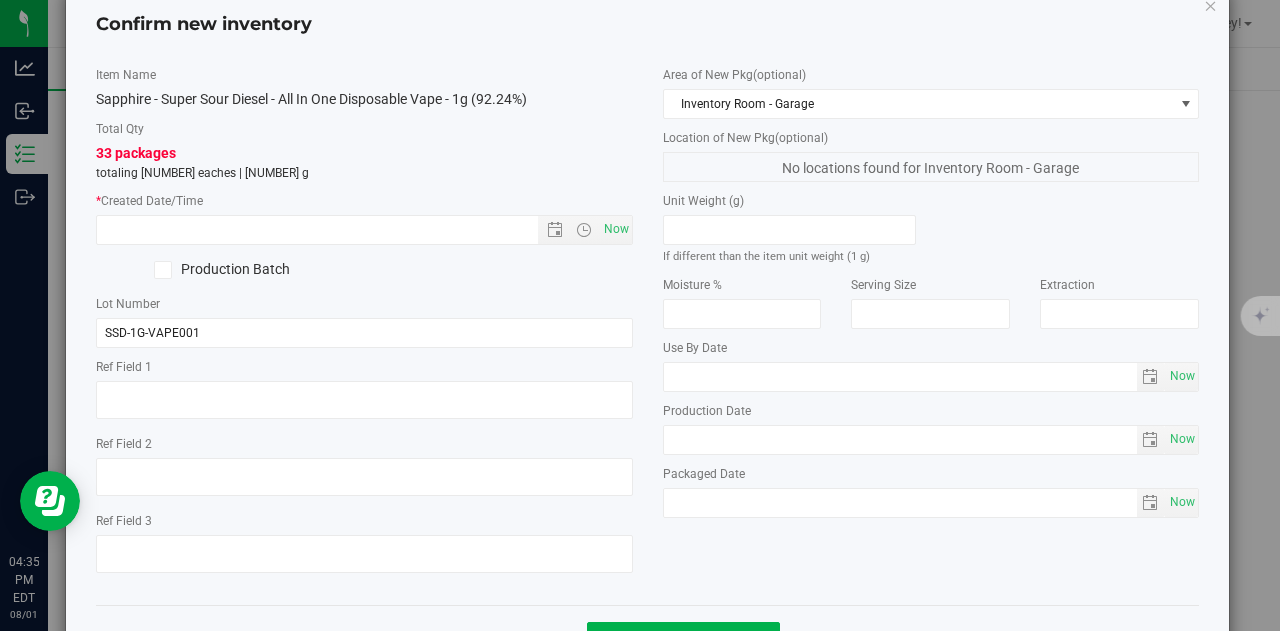 scroll, scrollTop: 0, scrollLeft: 0, axis: both 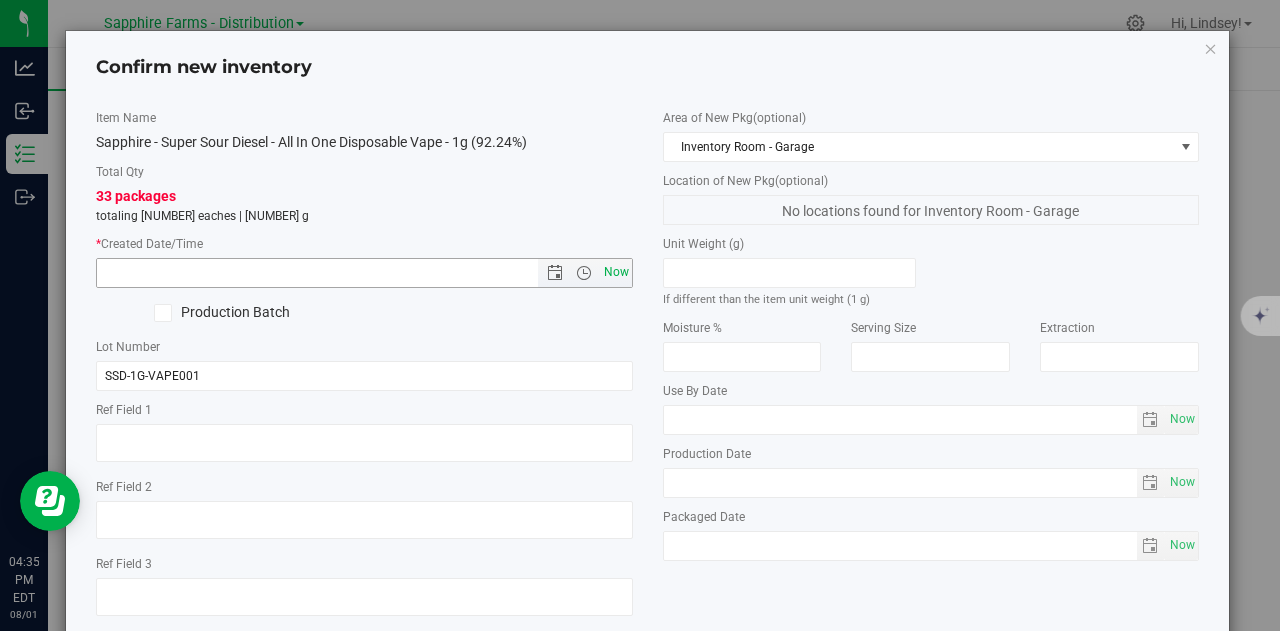 click on "Now" at bounding box center (616, 272) 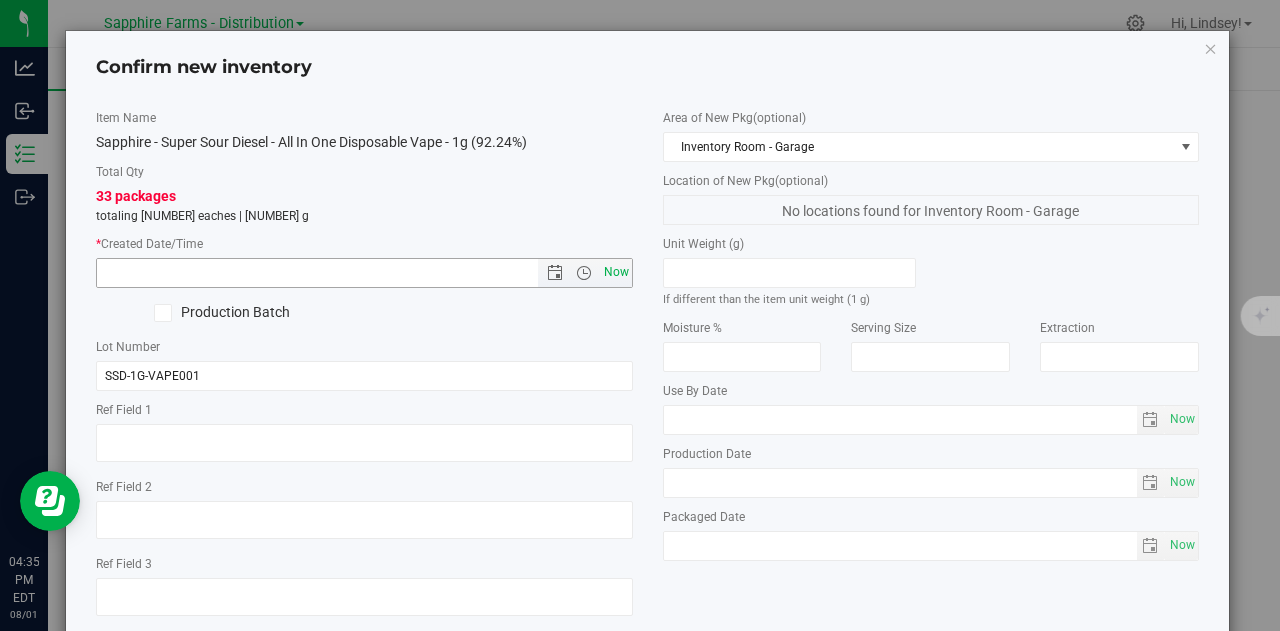 type on "[DATE] [TIME]" 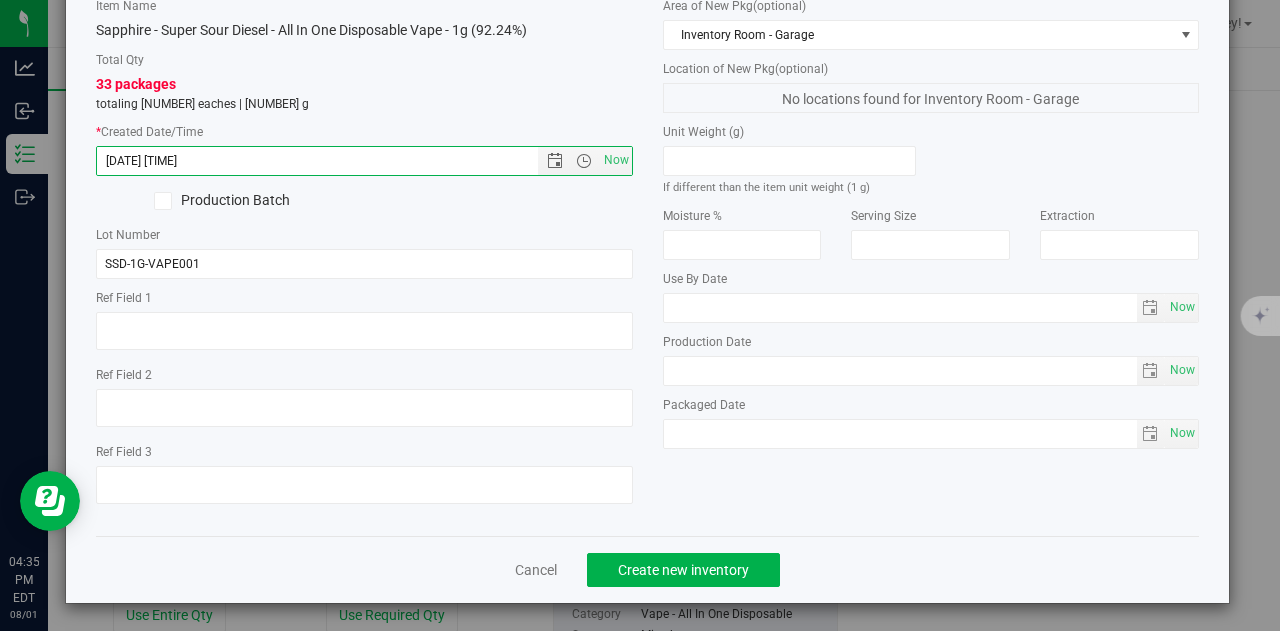 scroll, scrollTop: 113, scrollLeft: 0, axis: vertical 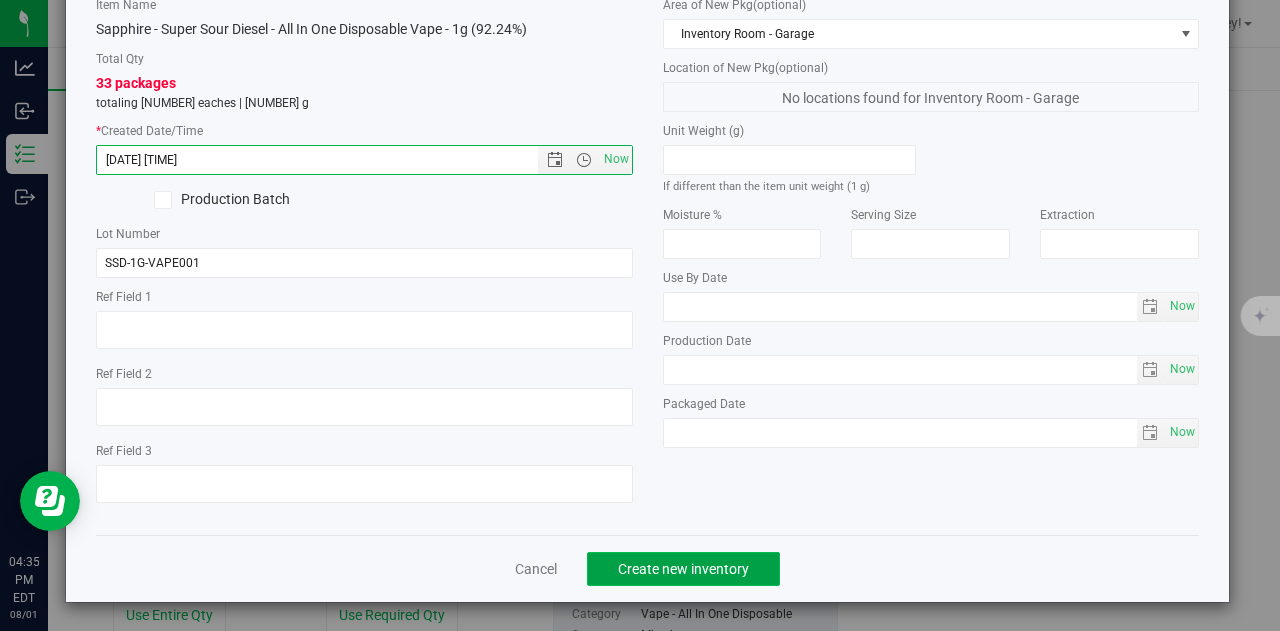 click on "Create new inventory" 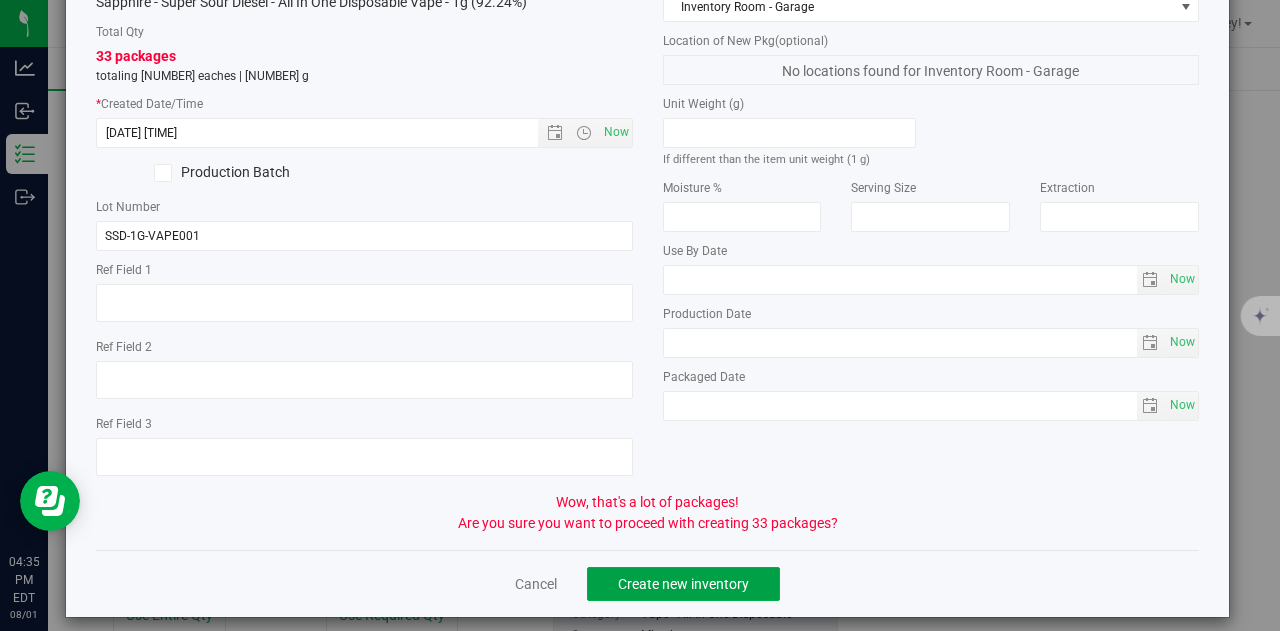 scroll, scrollTop: 155, scrollLeft: 0, axis: vertical 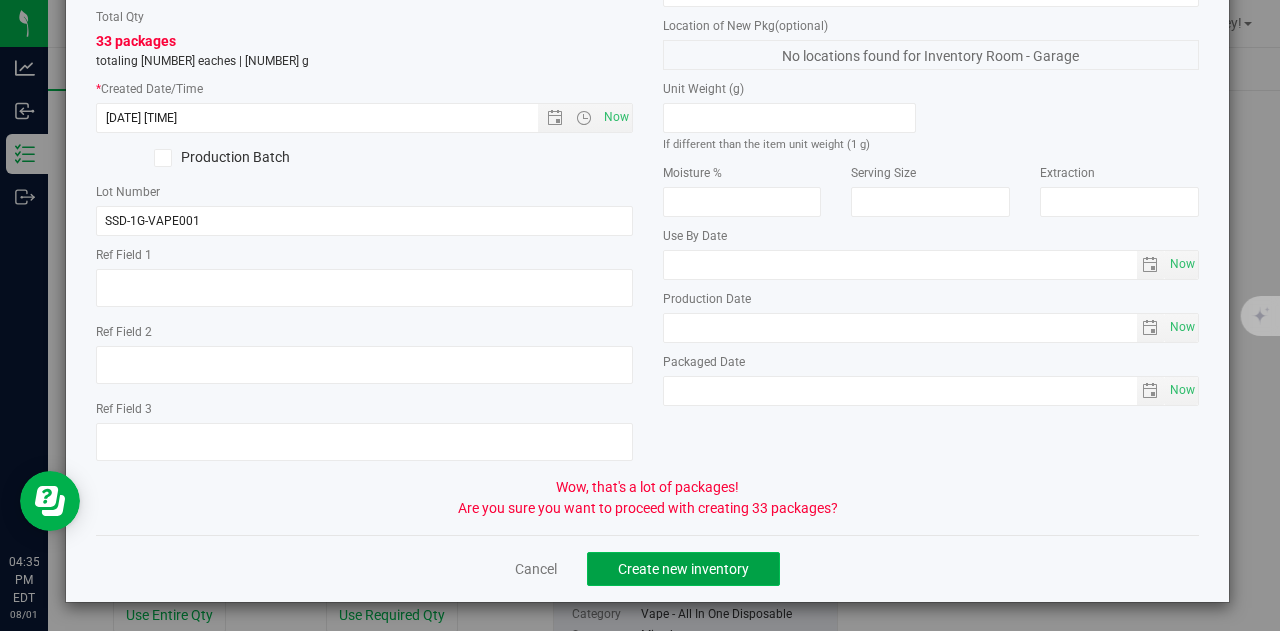 click on "Create new inventory" 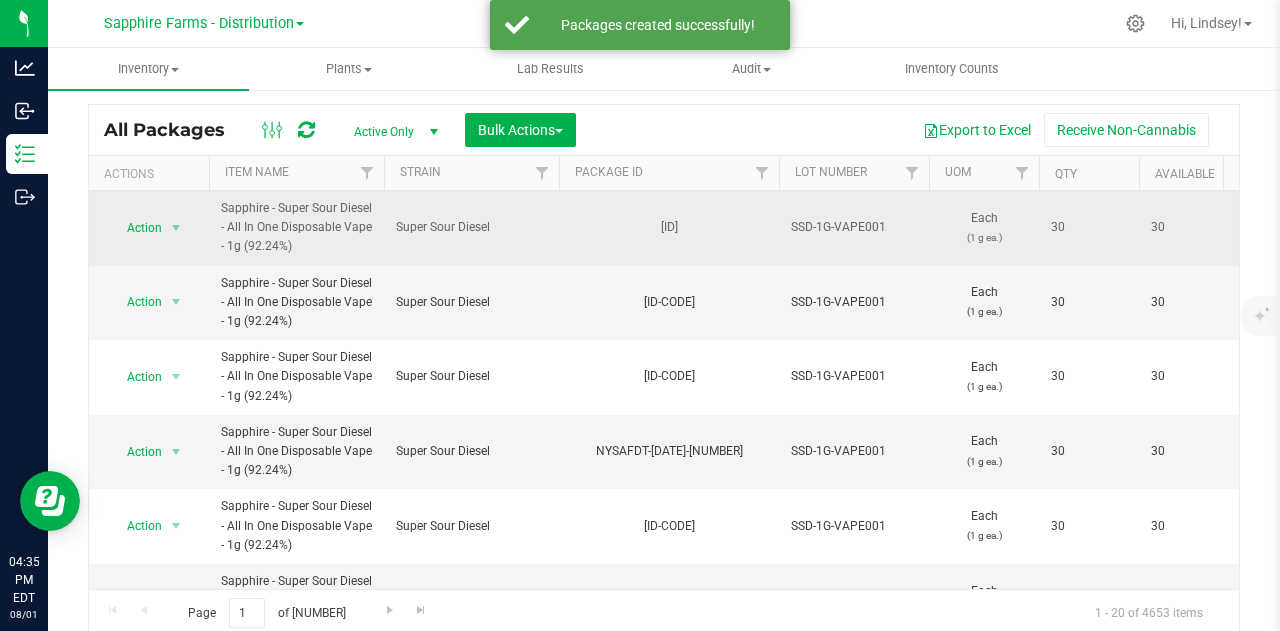scroll, scrollTop: 0, scrollLeft: 0, axis: both 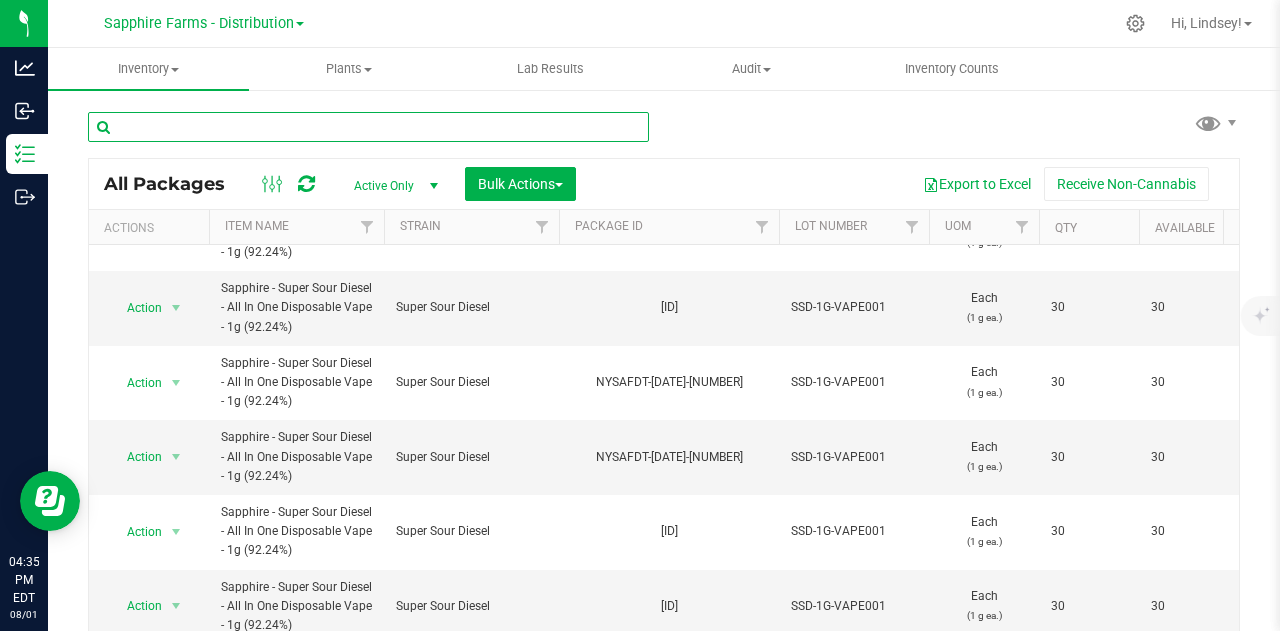 click at bounding box center [368, 127] 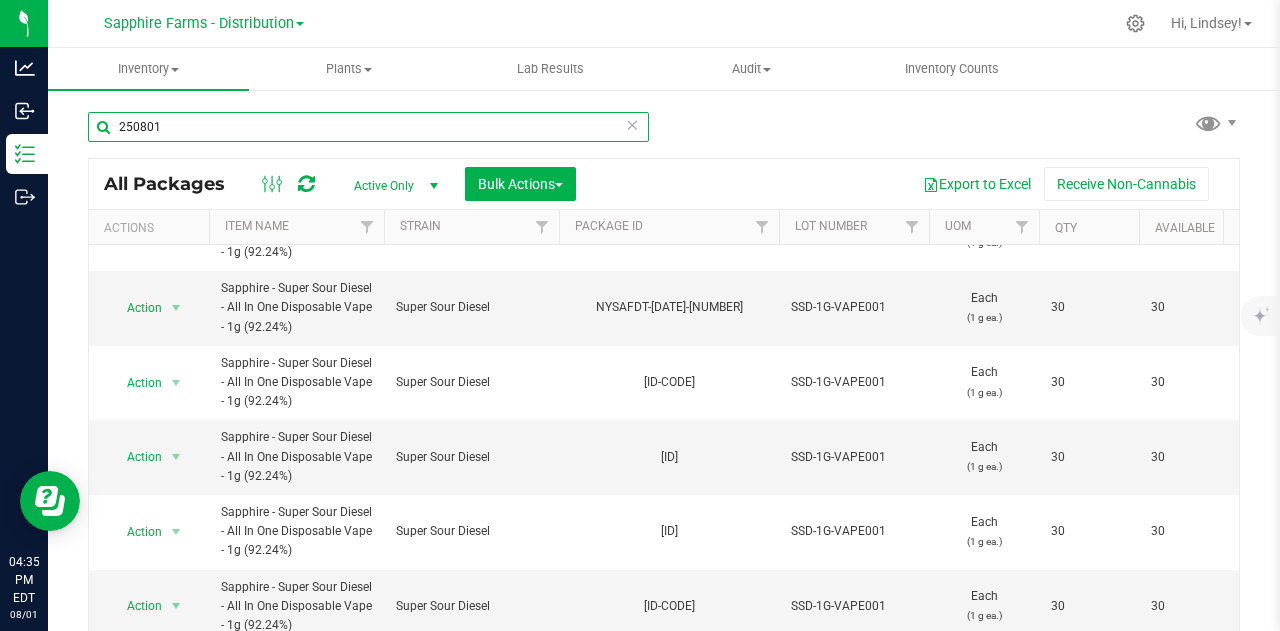 scroll, scrollTop: 602, scrollLeft: 0, axis: vertical 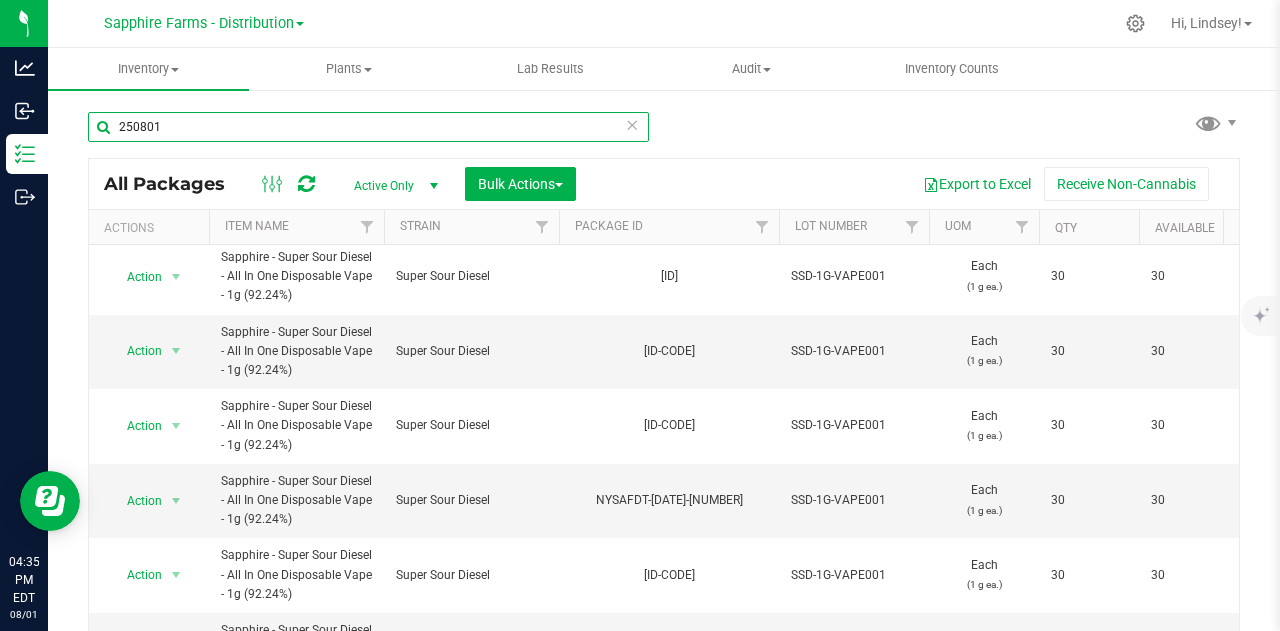 drag, startPoint x: 106, startPoint y: 139, endPoint x: 88, endPoint y: 139, distance: 18 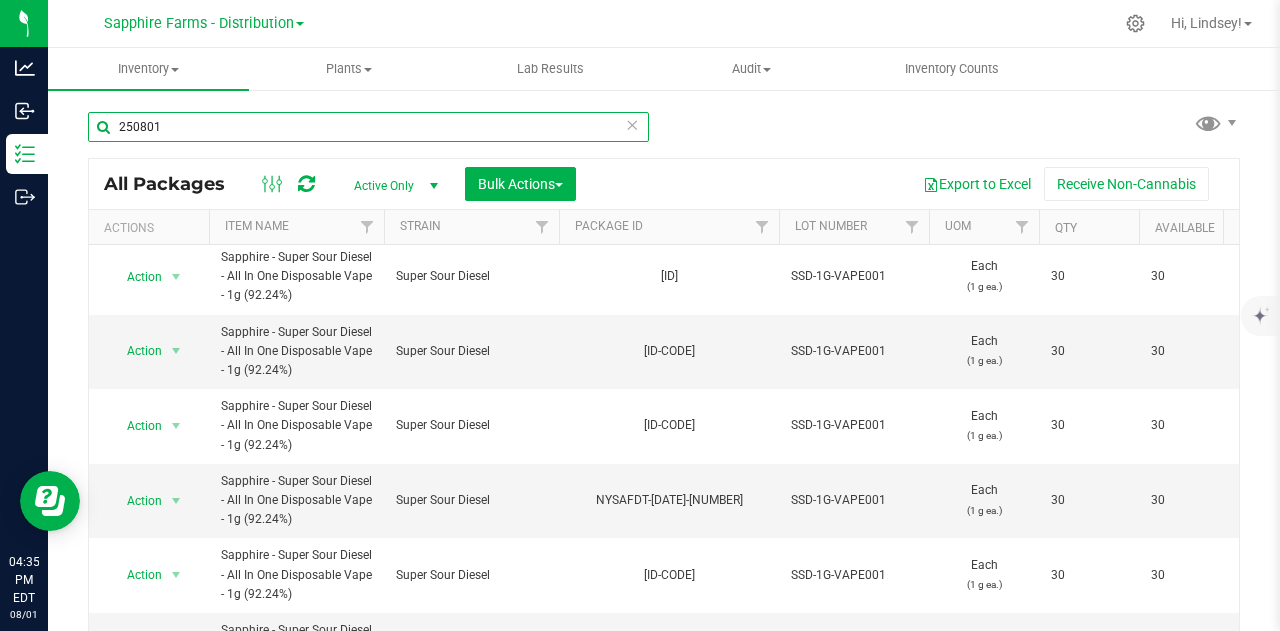 click on "250801" at bounding box center (368, 127) 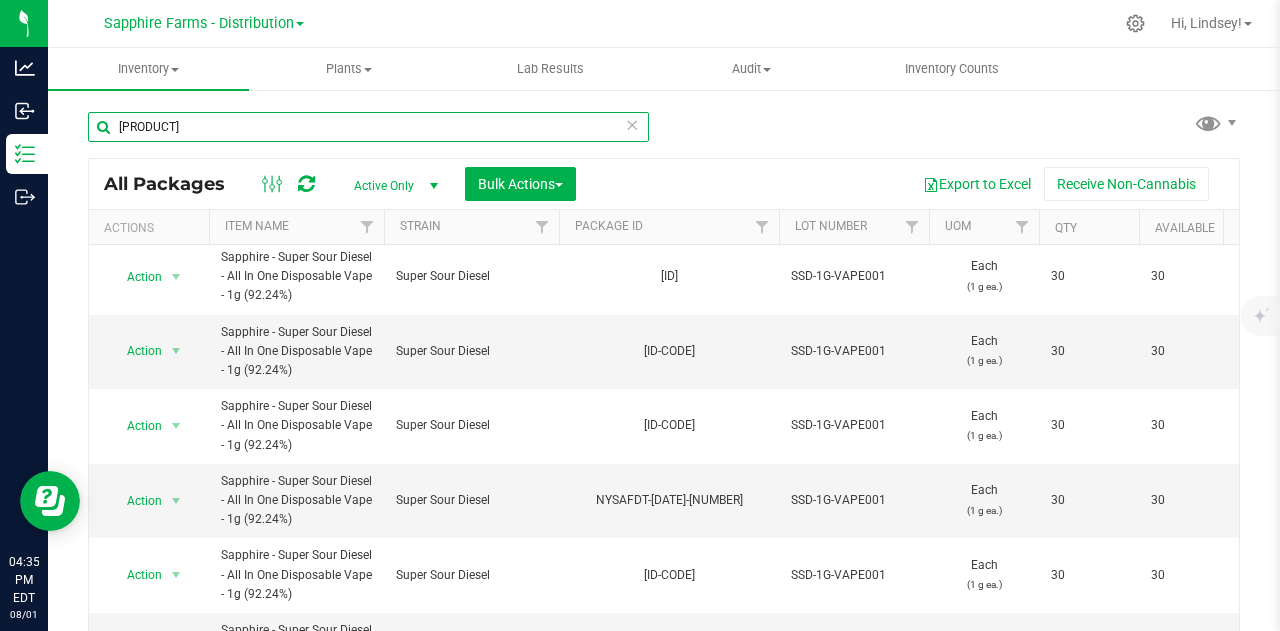 type on "[PRODUCT]" 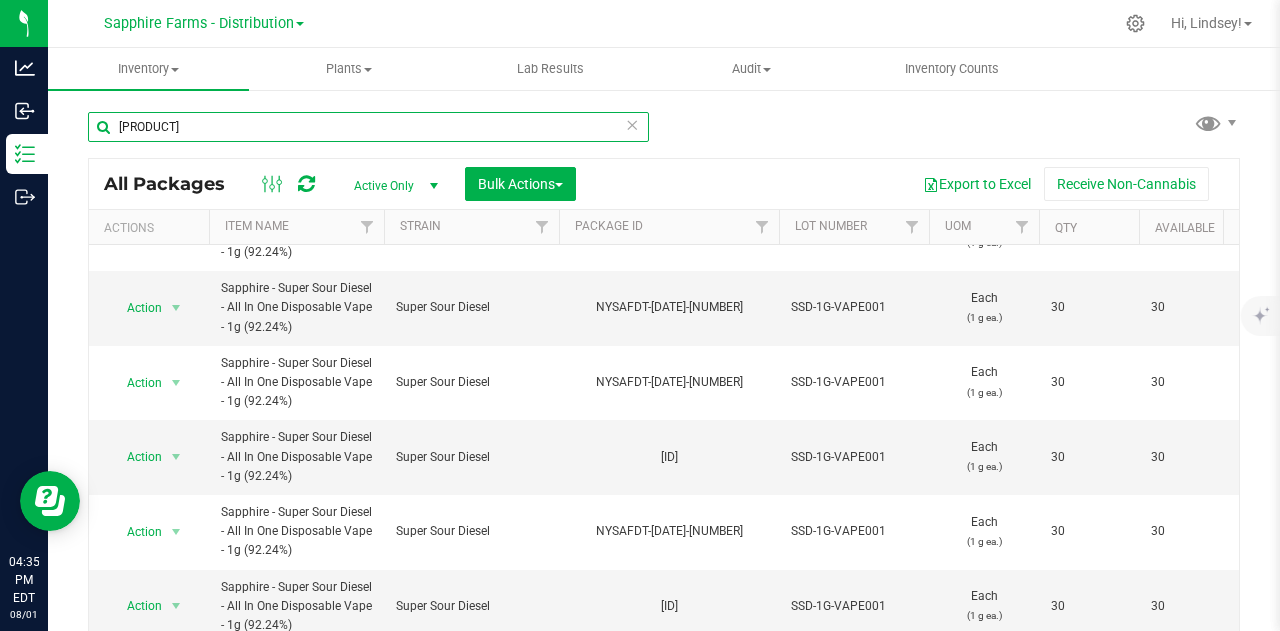 scroll, scrollTop: 1102, scrollLeft: 0, axis: vertical 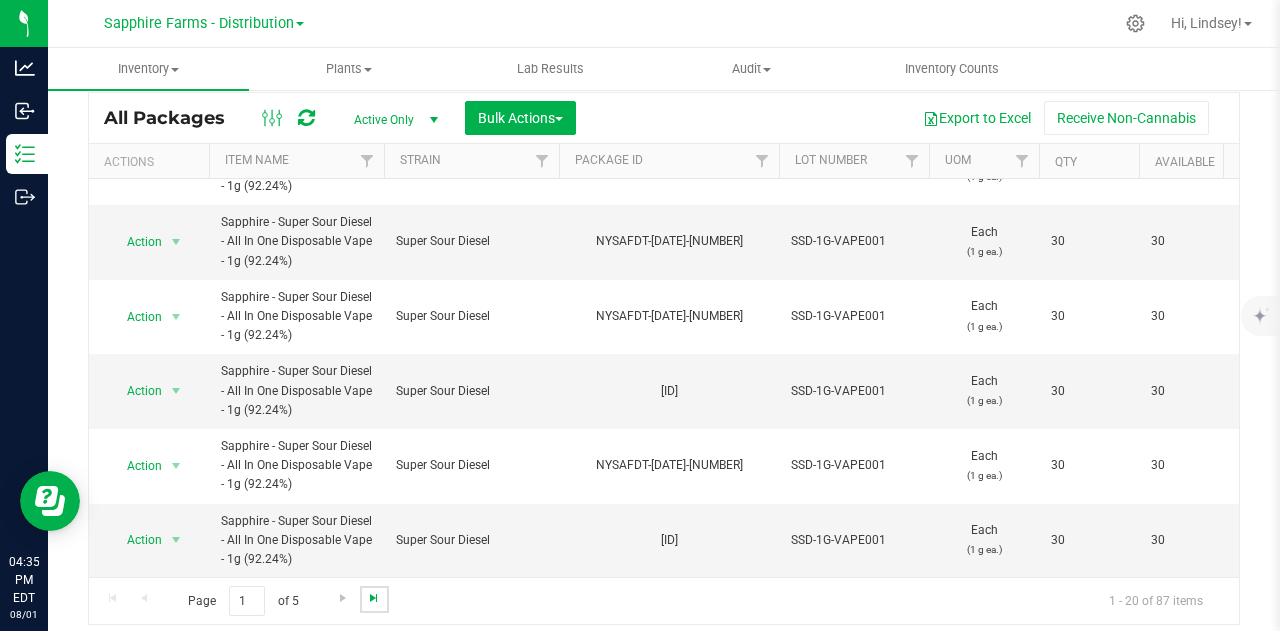 click at bounding box center (374, 598) 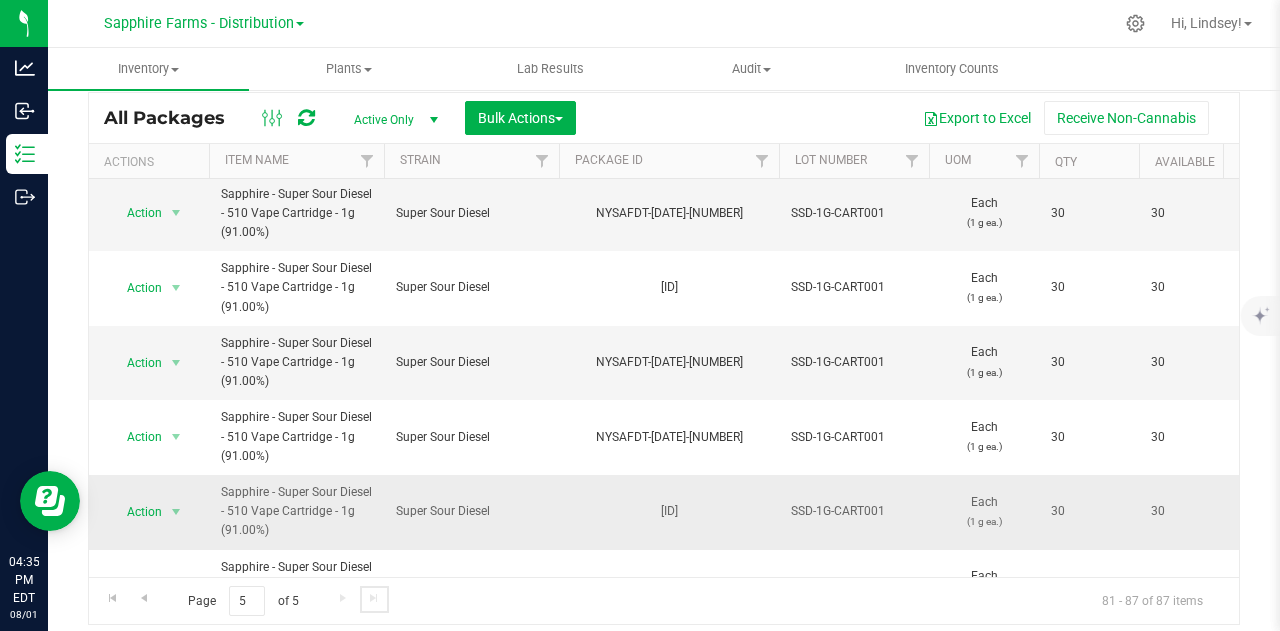 scroll, scrollTop: 136, scrollLeft: 0, axis: vertical 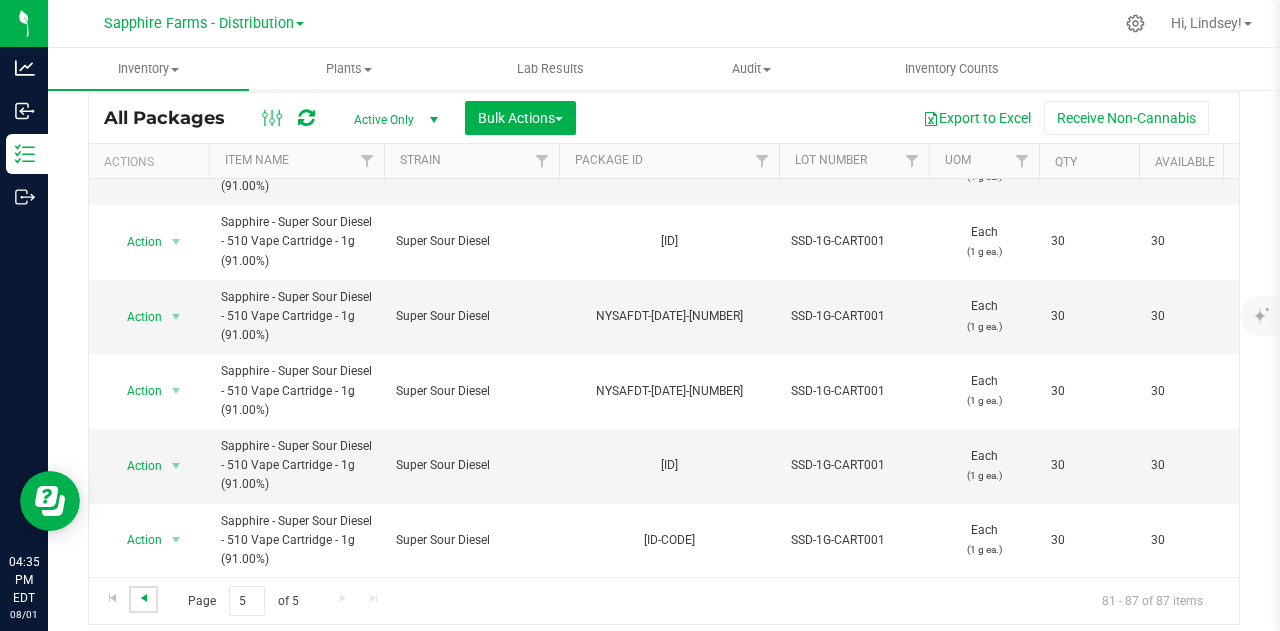 click at bounding box center [144, 598] 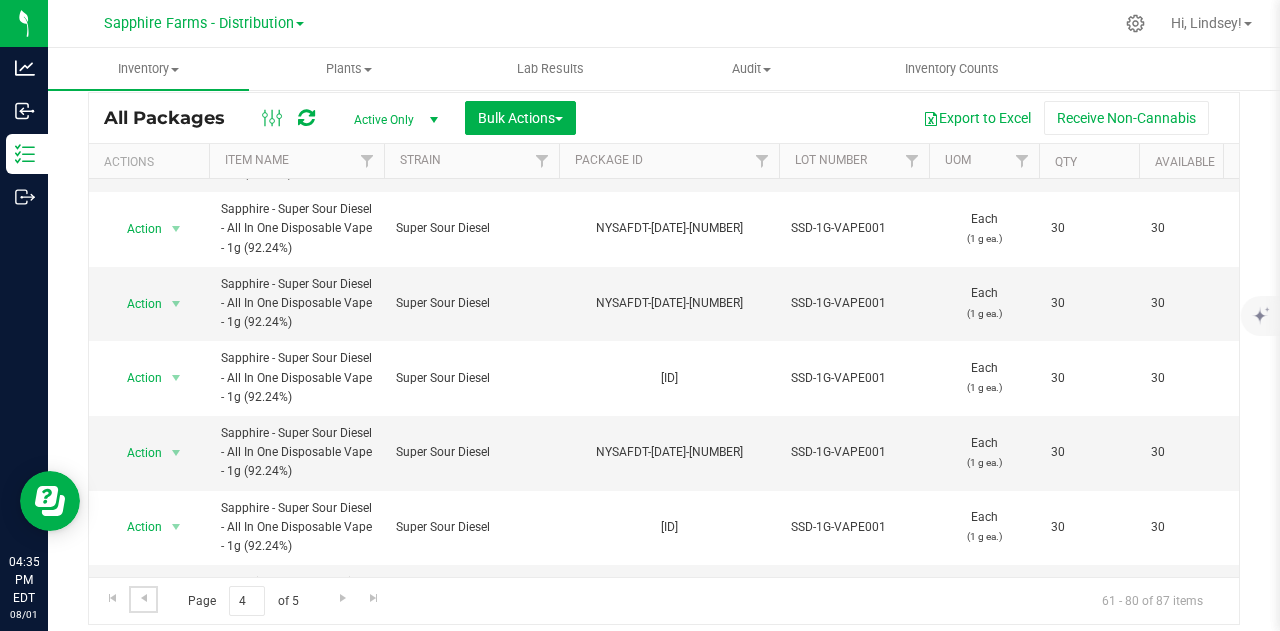 scroll, scrollTop: 0, scrollLeft: 0, axis: both 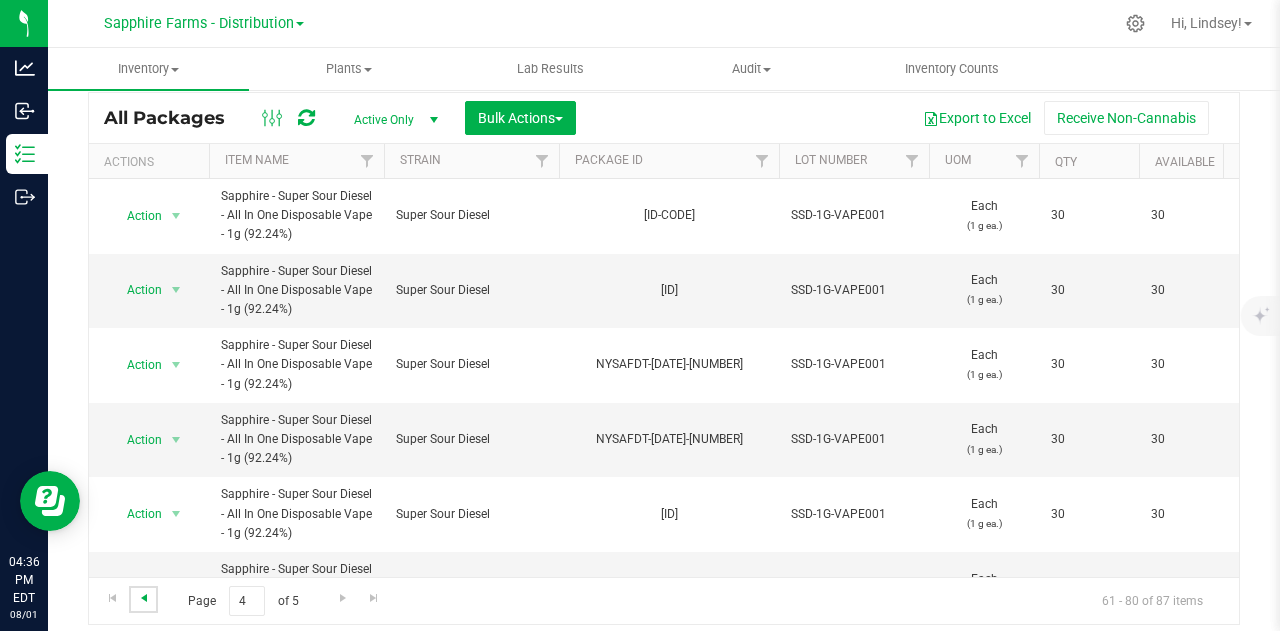 click at bounding box center [144, 598] 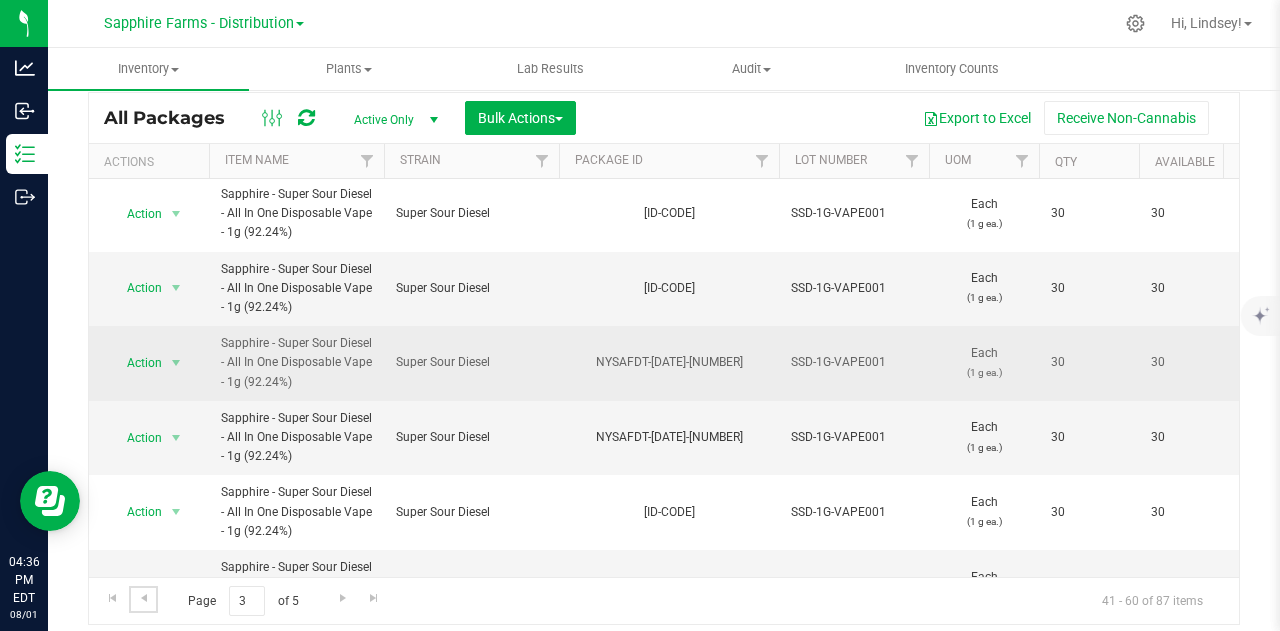 scroll, scrollTop: 0, scrollLeft: 0, axis: both 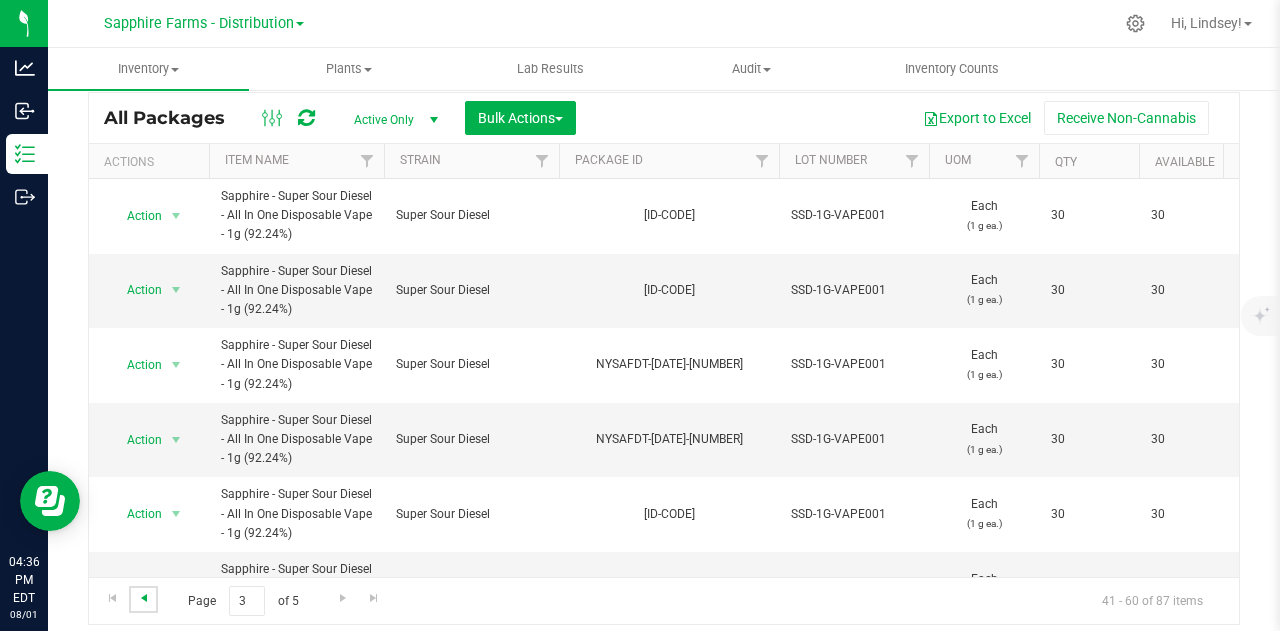 click at bounding box center [144, 598] 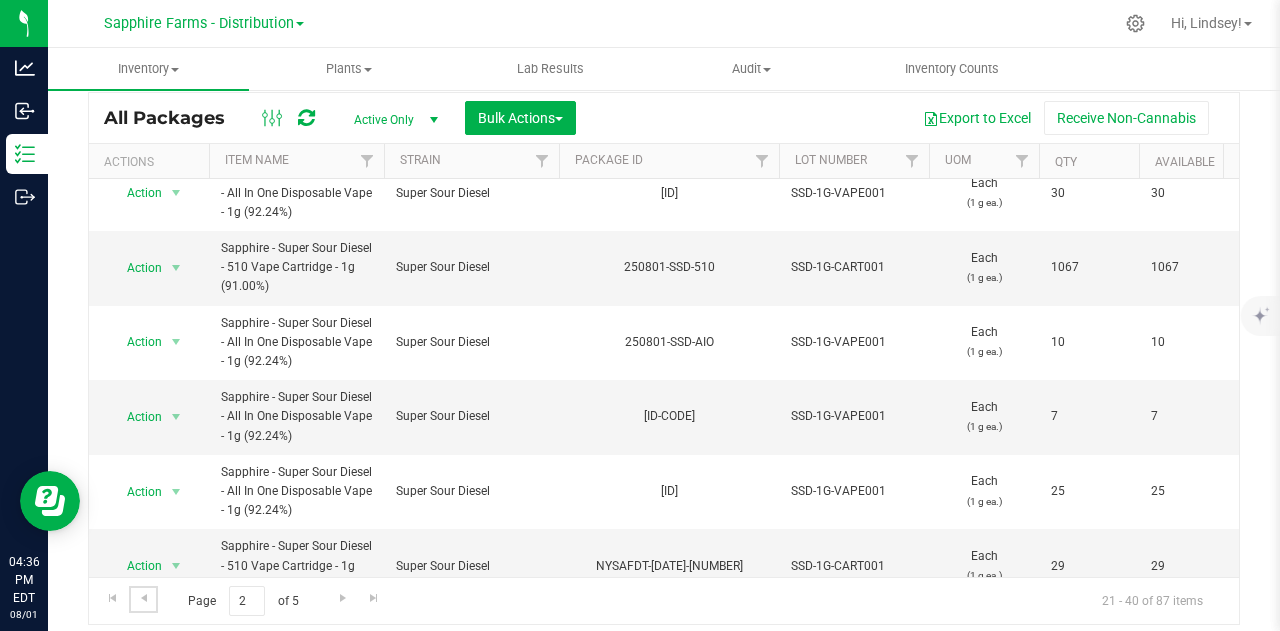 scroll, scrollTop: 900, scrollLeft: 0, axis: vertical 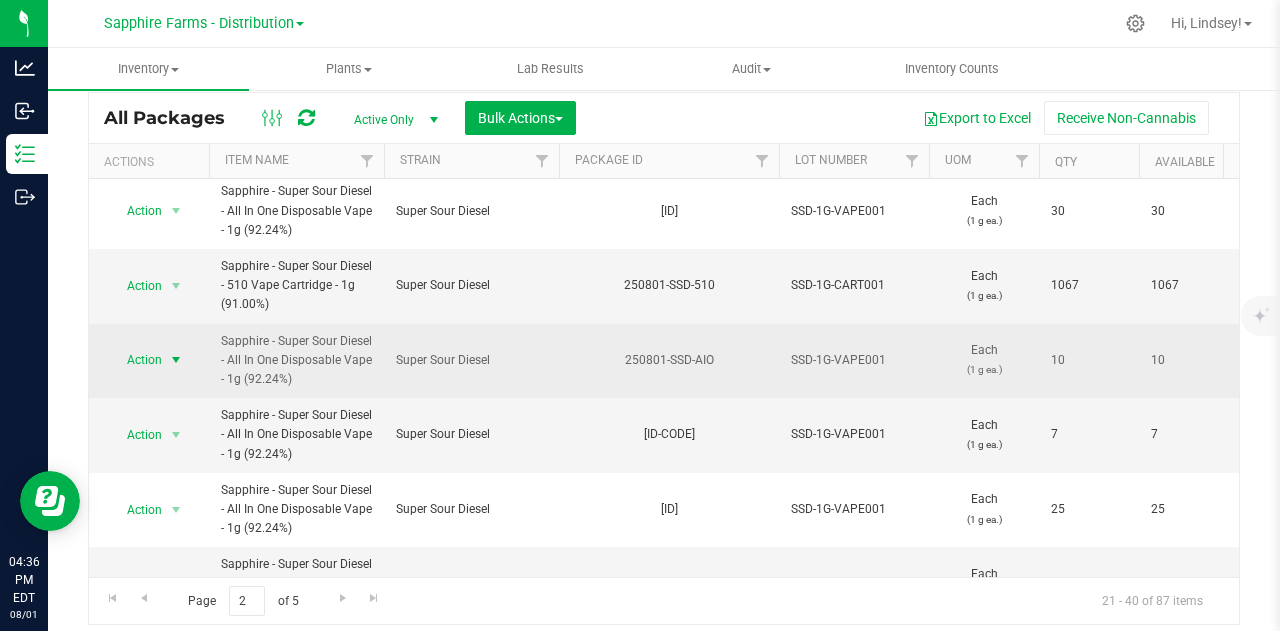 click on "Action" at bounding box center [136, 360] 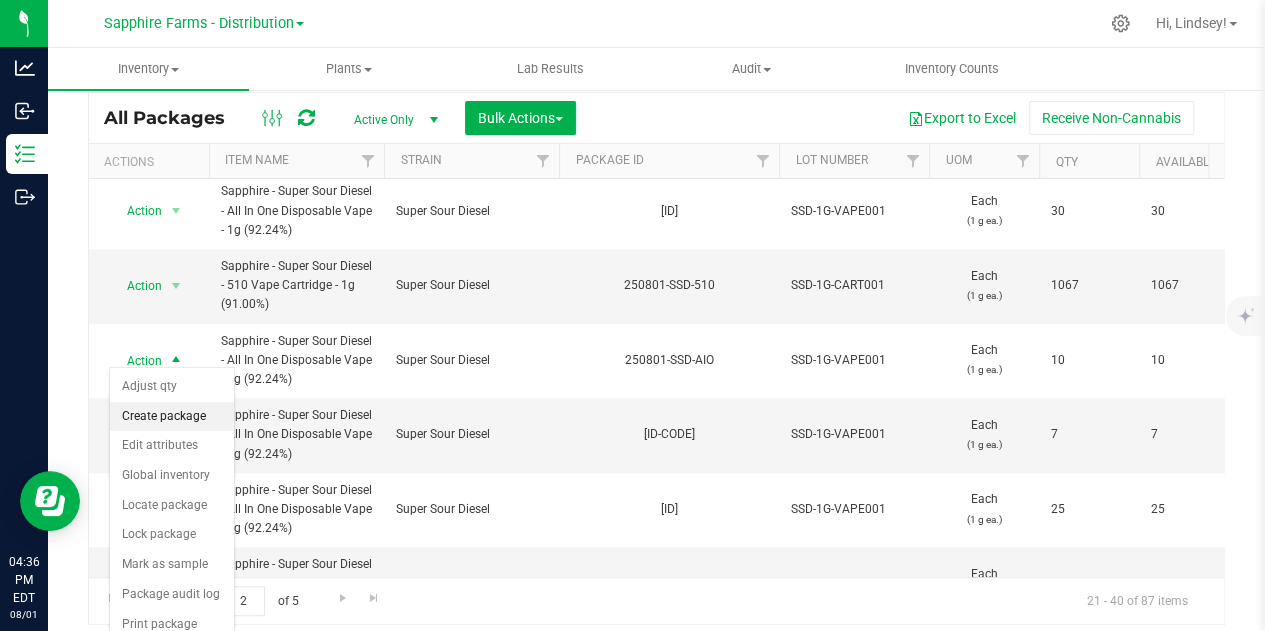 click on "Create package" at bounding box center (172, 417) 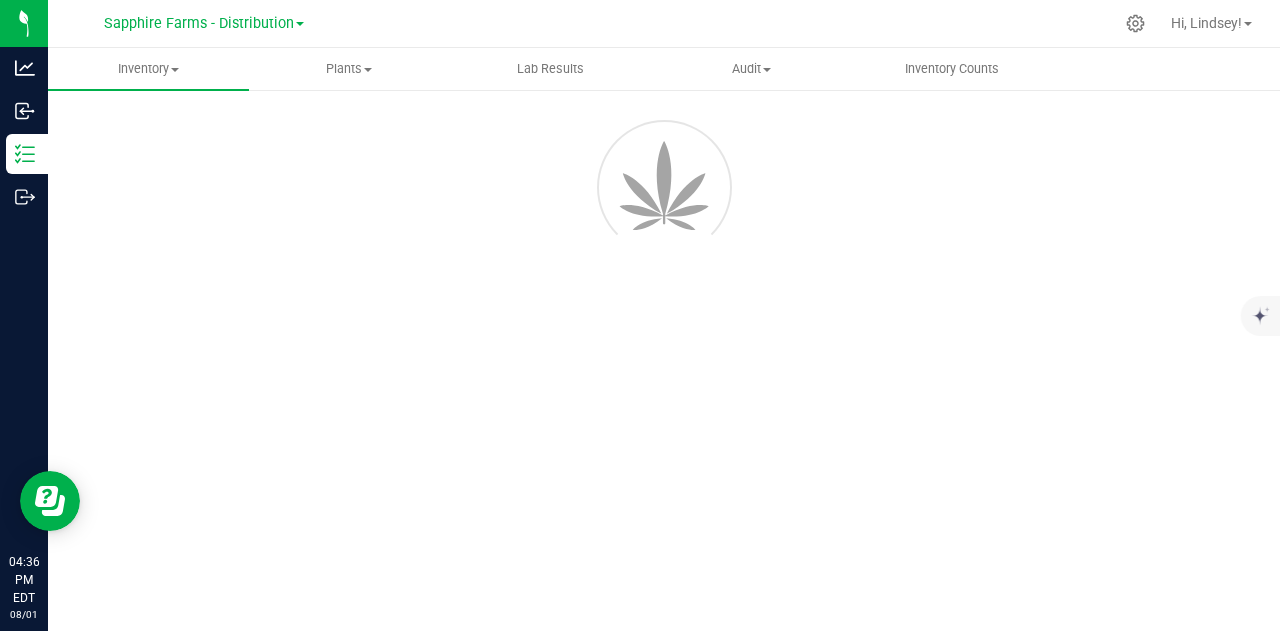 scroll, scrollTop: 81, scrollLeft: 0, axis: vertical 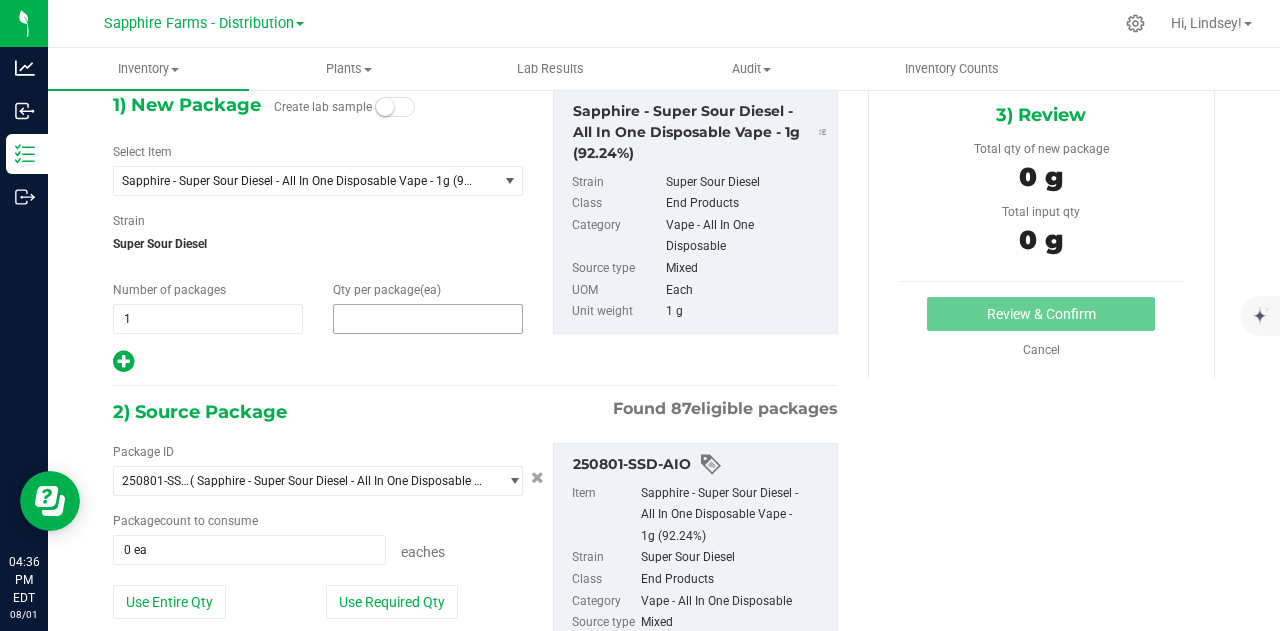 click at bounding box center (428, 319) 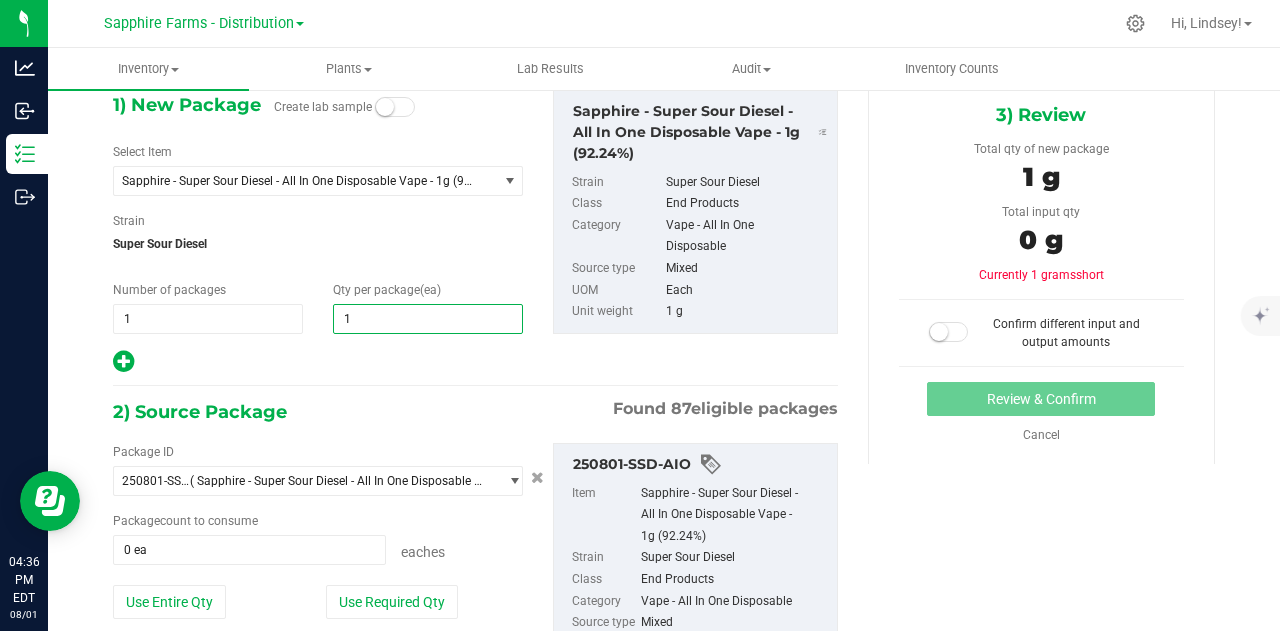 type on "10" 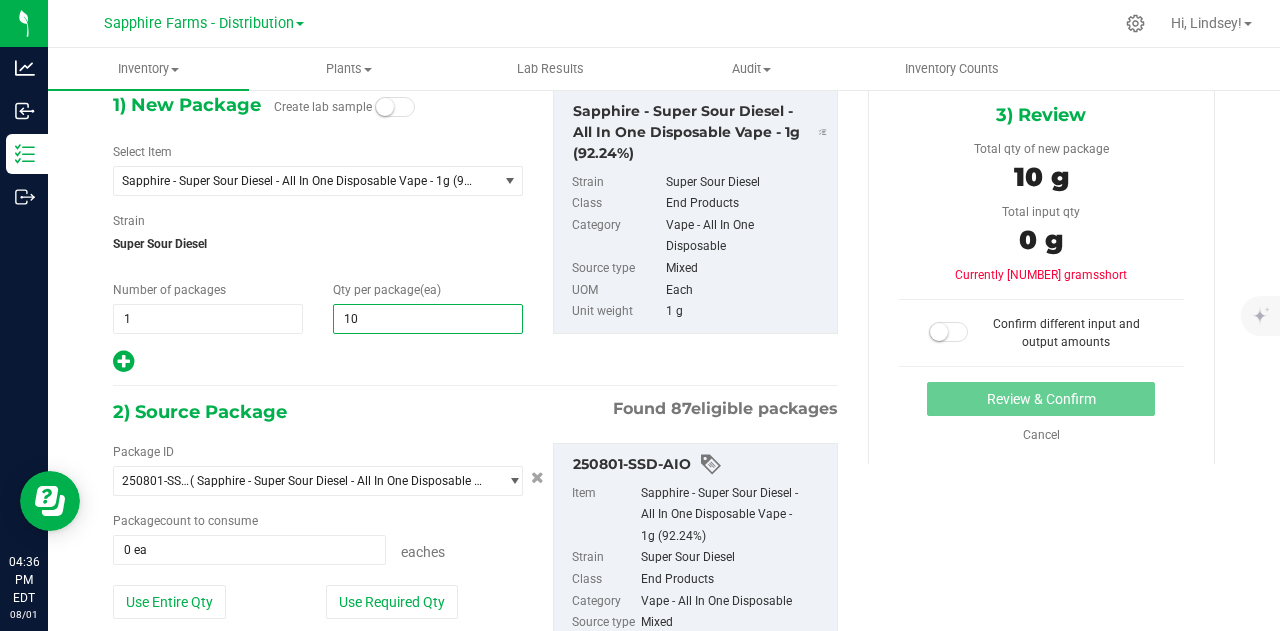 type on "10" 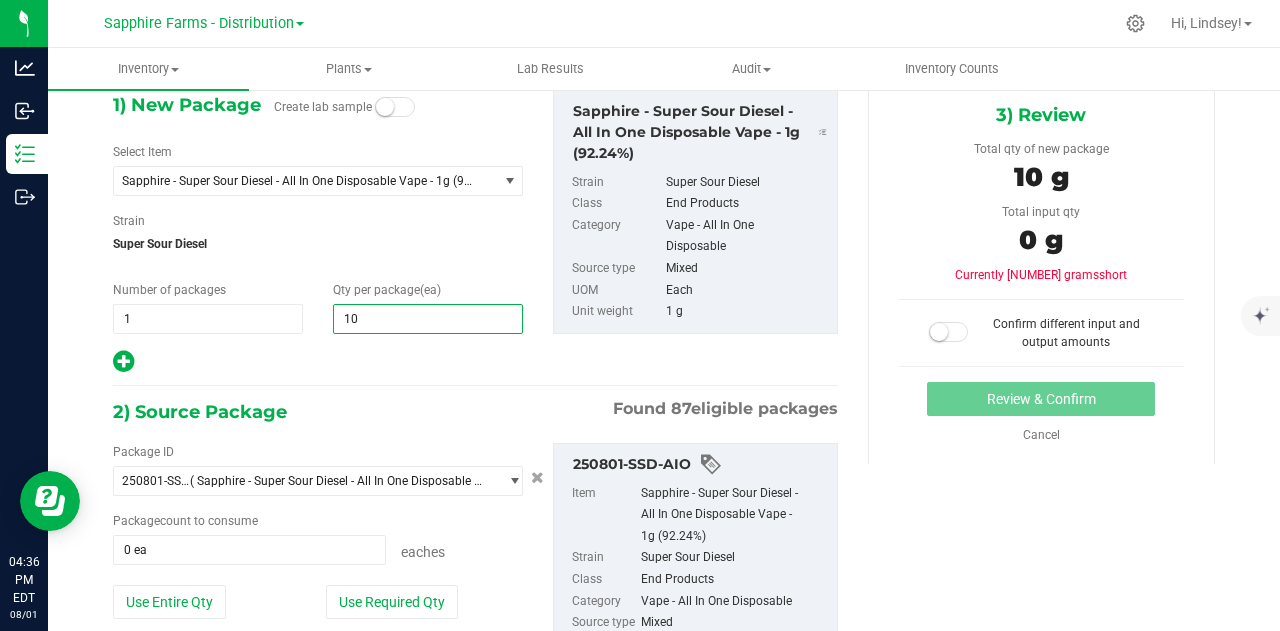 click on "2) Source Package
Found
87
eligible packages" at bounding box center (475, 412) 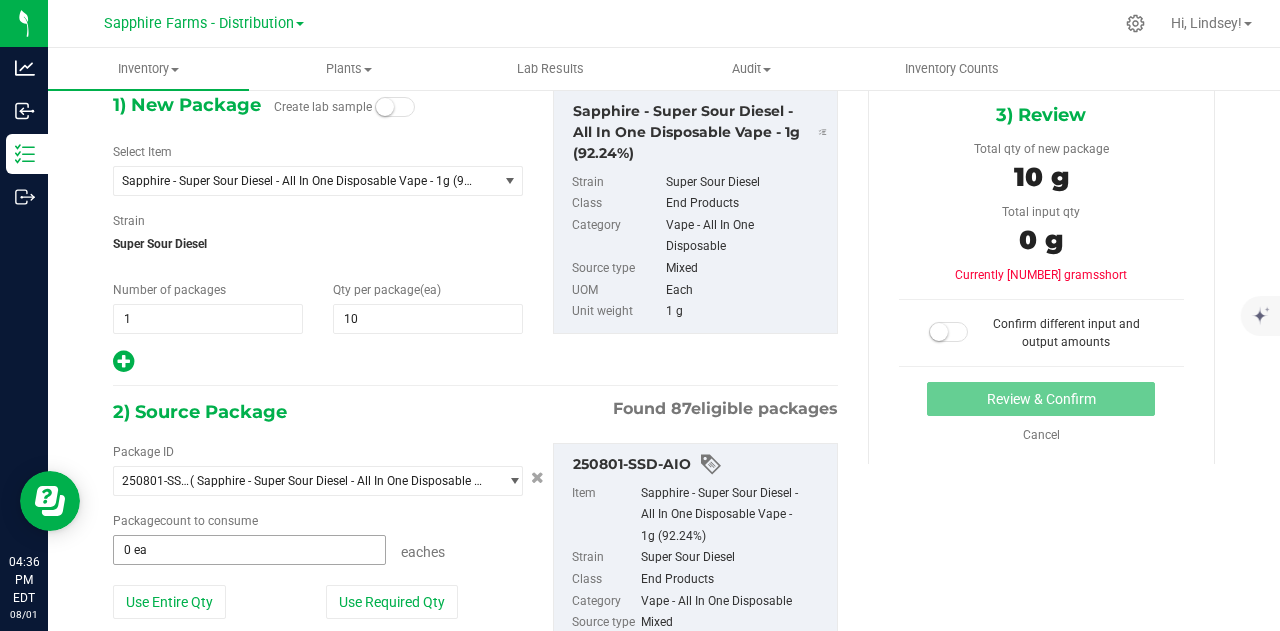 type 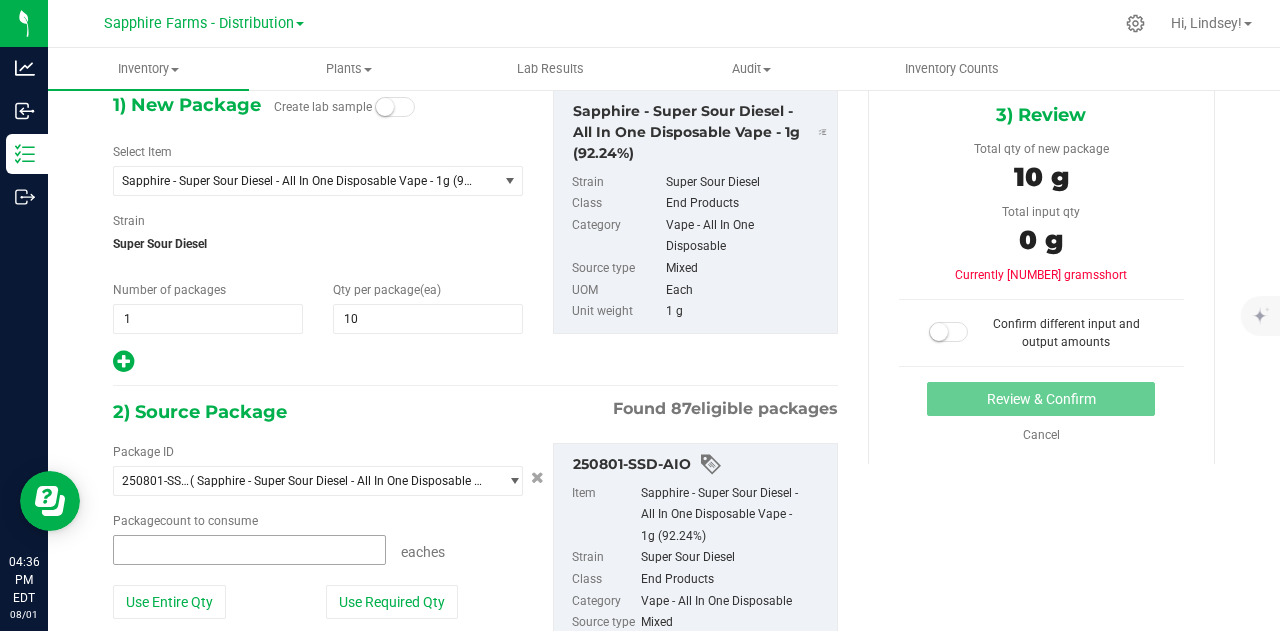 click at bounding box center (249, 550) 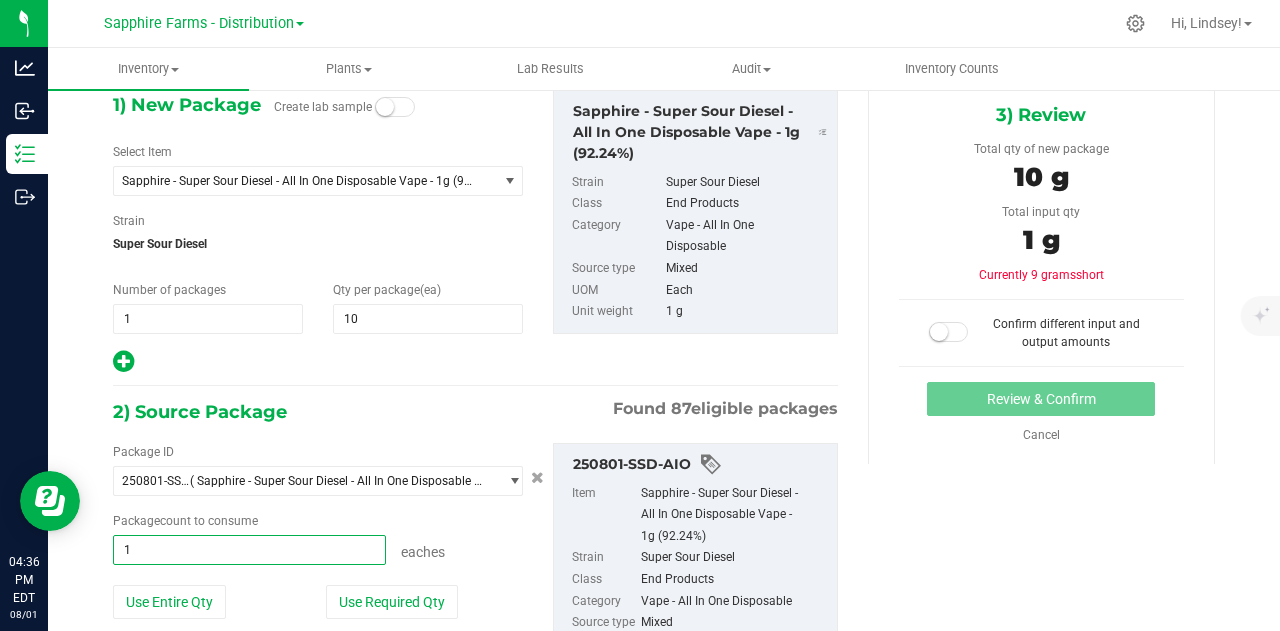 type on "10" 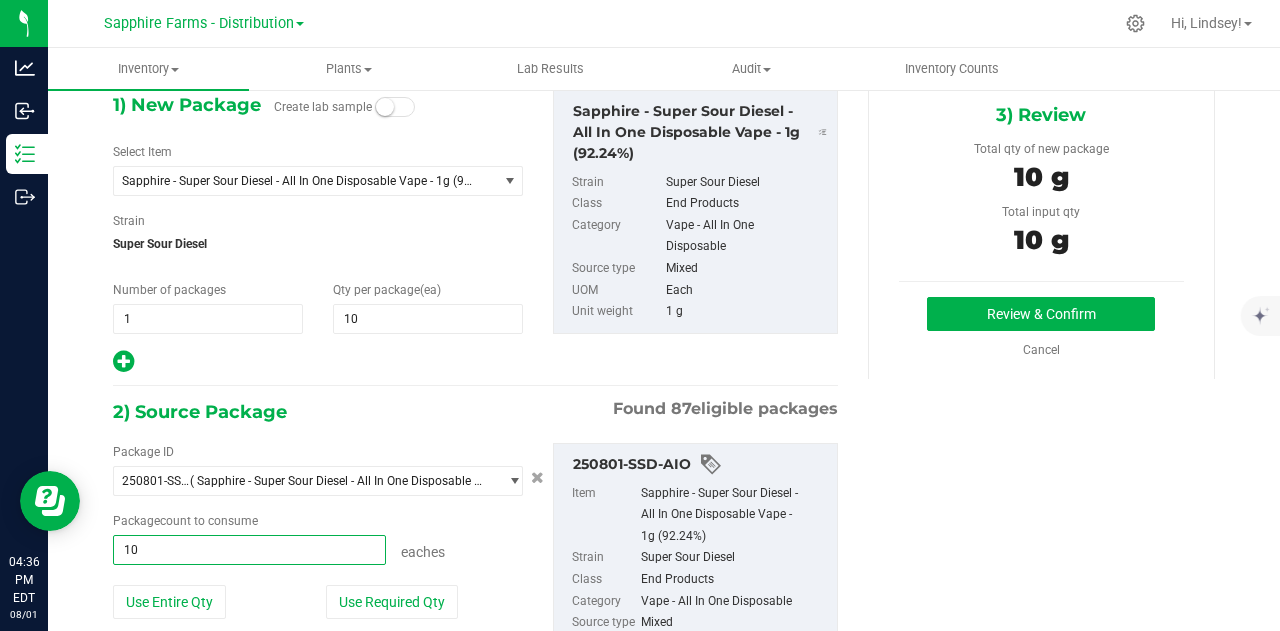 type on "10 ea" 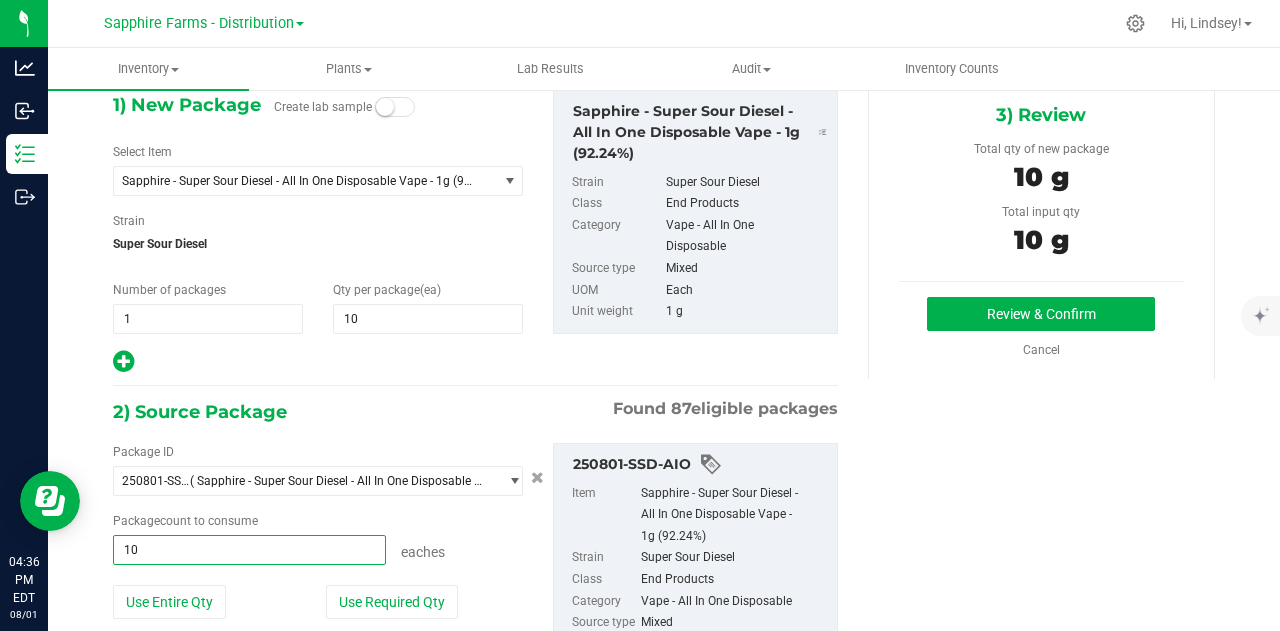 click on "1) New Package
Create lab sample
Select Item
Sapphire - Super Sour Diesel - All In One Disposable Vape - 1g (92.24%)
BULK - Ground - Pre-Roll Material BULK - KIEF BULK Biomass - Extraction Material BULK FLOWER - A GRADE BULK Flower - All Gas OG - A Grade BULK Flower - All Gas OG - SMALLS BULK Flower - Animal Face - A Grade BULK Flower - Animal Face - B Grade BULK Flower - Animal Face - SMALLS BULK FLOWER - B GRADE BULK FLOWER - BATCH ONE TRIM BULK FLOWER - BIOMASS BULK FLOWER - BUCKED BULK Flower - Caramel Cream - B Grade" at bounding box center (475, 437) 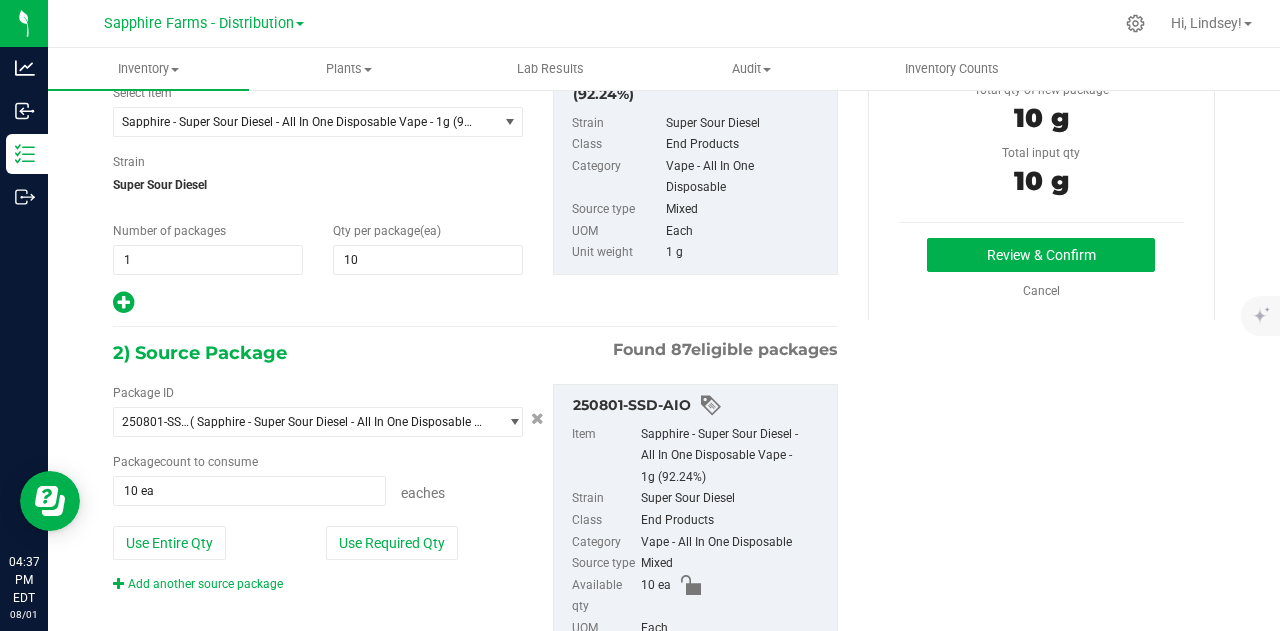 scroll, scrollTop: 0, scrollLeft: 0, axis: both 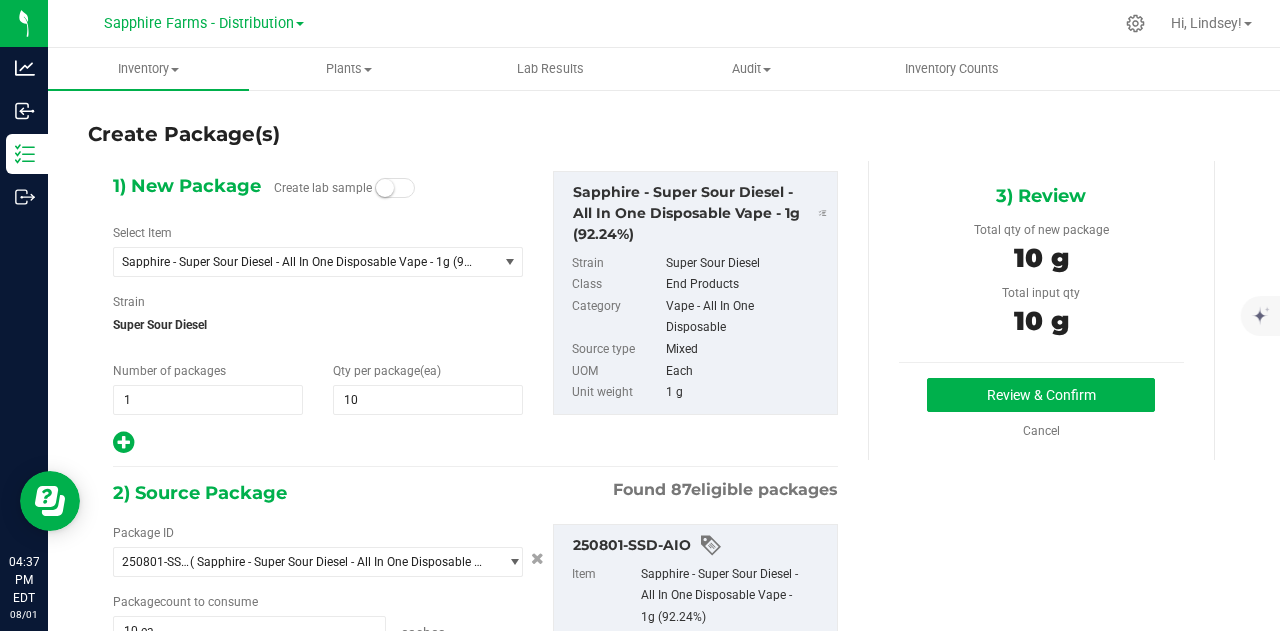 click on "1) New Package
Create lab sample
Select Item
Sapphire - Super Sour Diesel - All In One Disposable Vape - 1g (92.24%)
BULK - Ground - Pre-Roll Material BULK - KIEF BULK Biomass - Extraction Material BULK FLOWER - A GRADE BULK Flower - All Gas OG - A Grade BULK Flower - All Gas OG - SMALLS BULK Flower - Animal Face - A Grade BULK Flower - Animal Face - B Grade BULK Flower - Animal Face - SMALLS BULK FLOWER - B GRADE BULK FLOWER - BATCH ONE TRIM BULK FLOWER - BIOMASS BULK FLOWER - BUCKED BULK Flower - Caramel Cream - B Grade" at bounding box center (475, 518) 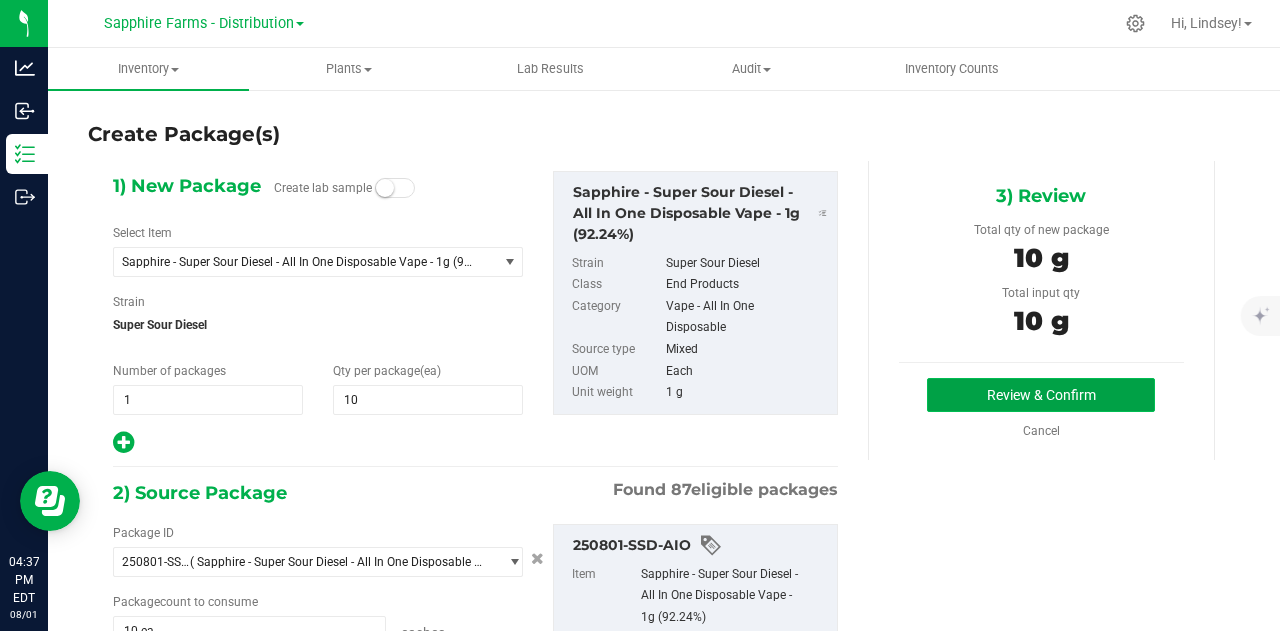 click on "Review & Confirm" at bounding box center (1041, 395) 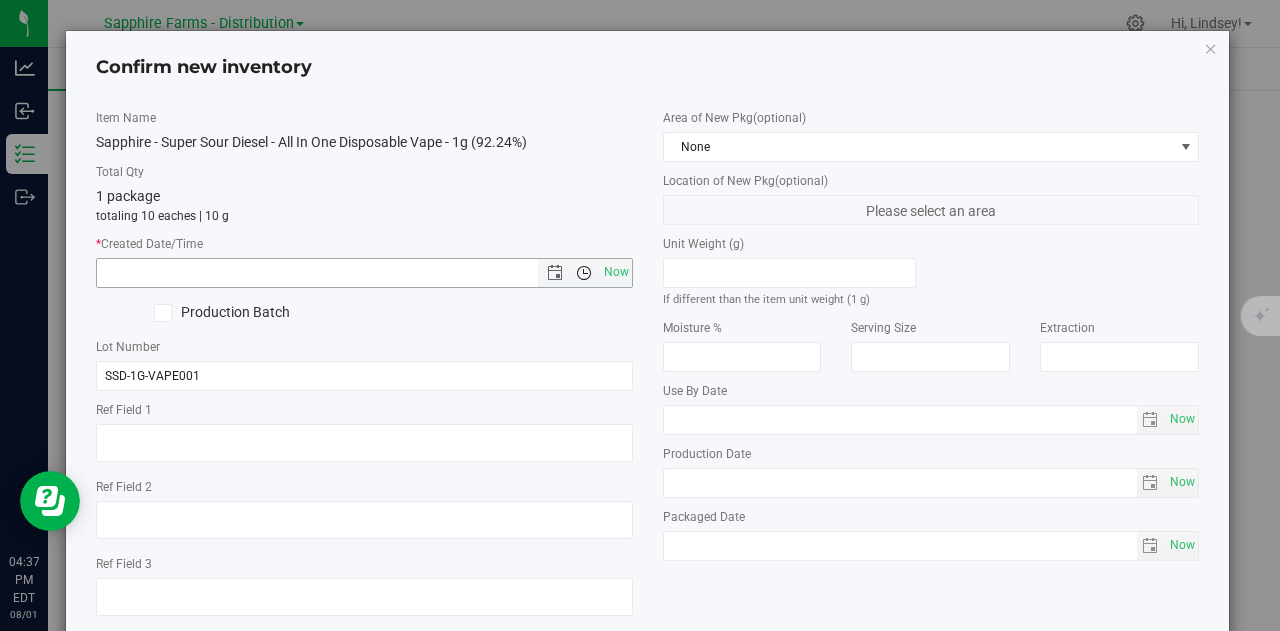 click at bounding box center (584, 273) 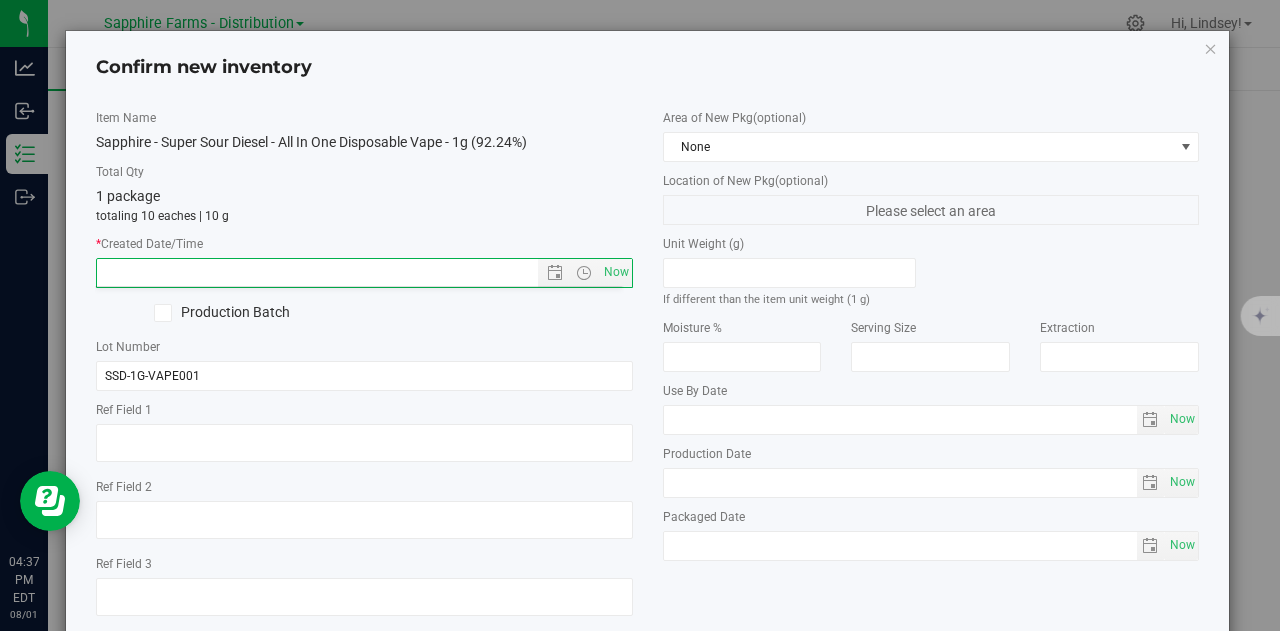 click on "Item Name
Sapphire - Super Sour Diesel - All In One Disposable Vape - 1g (92.24%)
Total Qty
1 package  totaling 10 eaches | 10 g
*
Created Date/Time
Now
Production Batch
Lot Number
[LOT-CODE]" at bounding box center (364, 370) 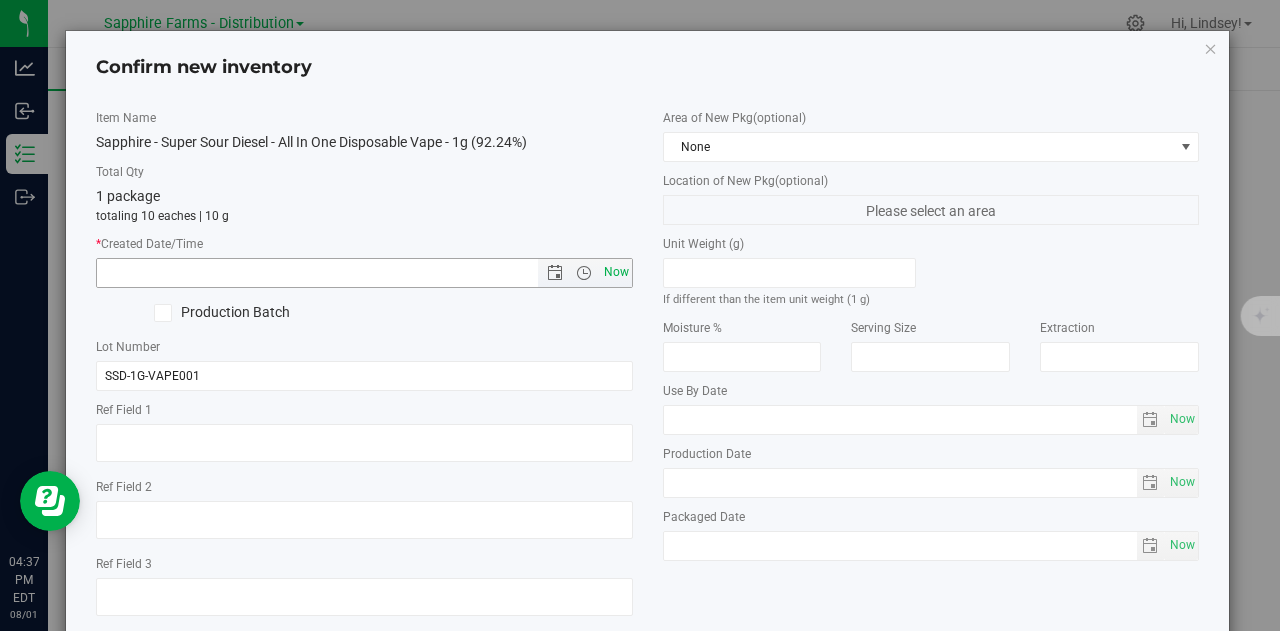 click on "Now" at bounding box center [616, 272] 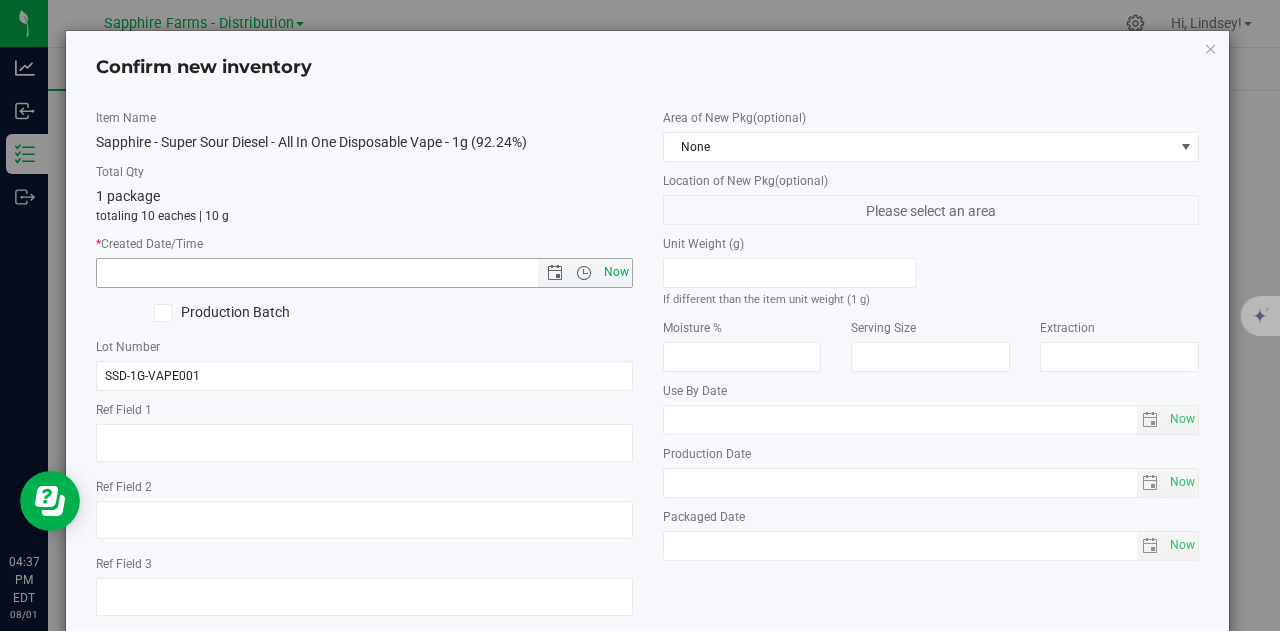 type on "[DATE] [TIME]" 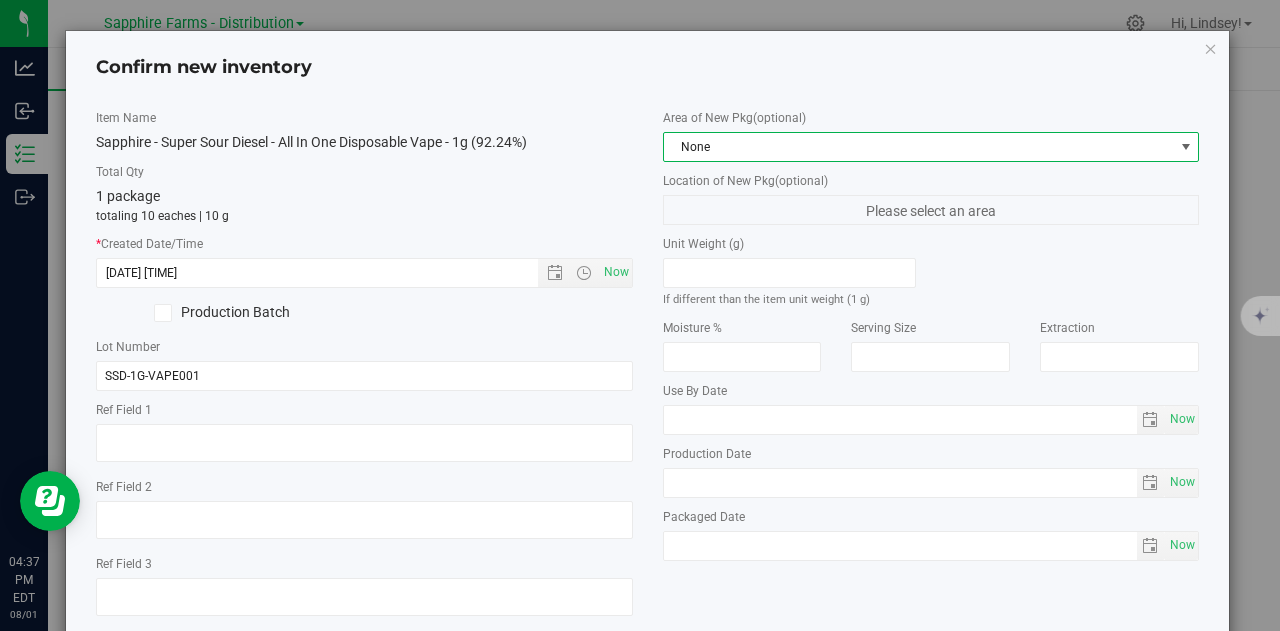 click on "None" at bounding box center [919, 147] 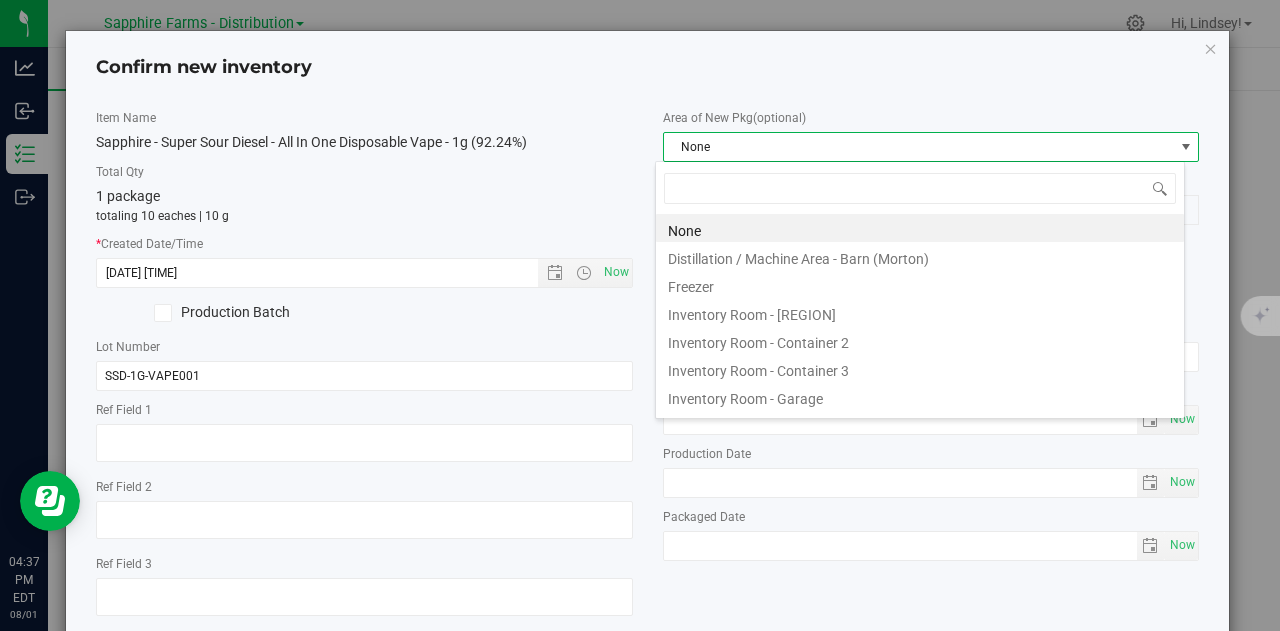 scroll, scrollTop: 99970, scrollLeft: 99470, axis: both 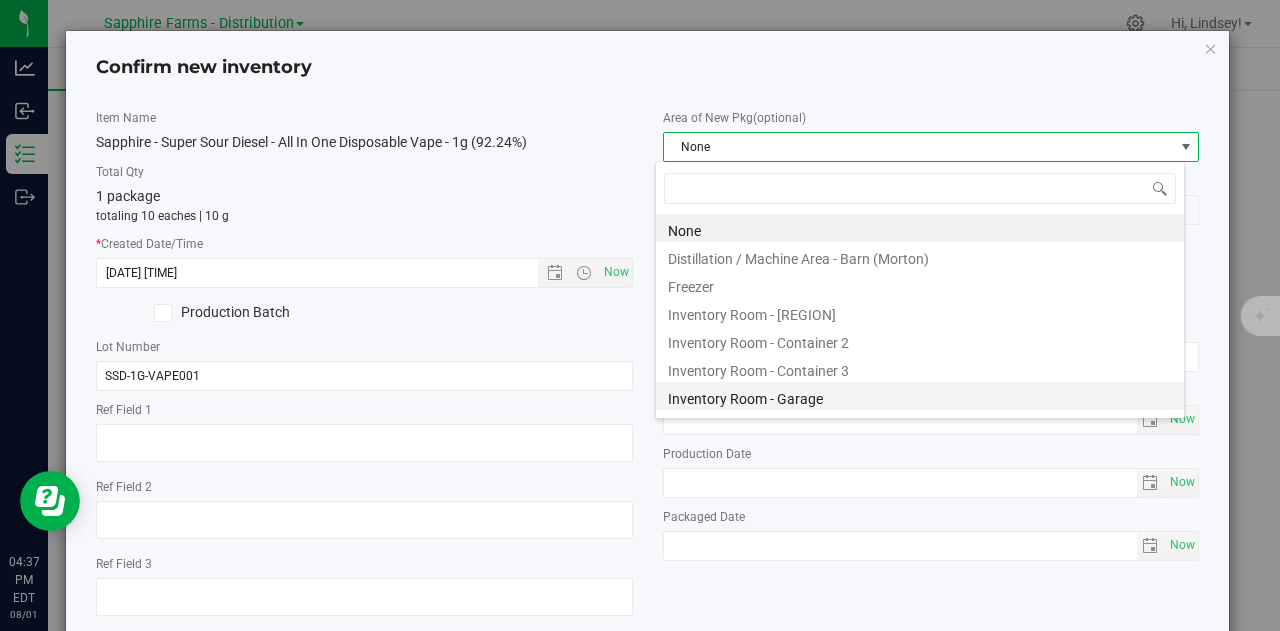 click on "Inventory Room - Garage" at bounding box center (920, 396) 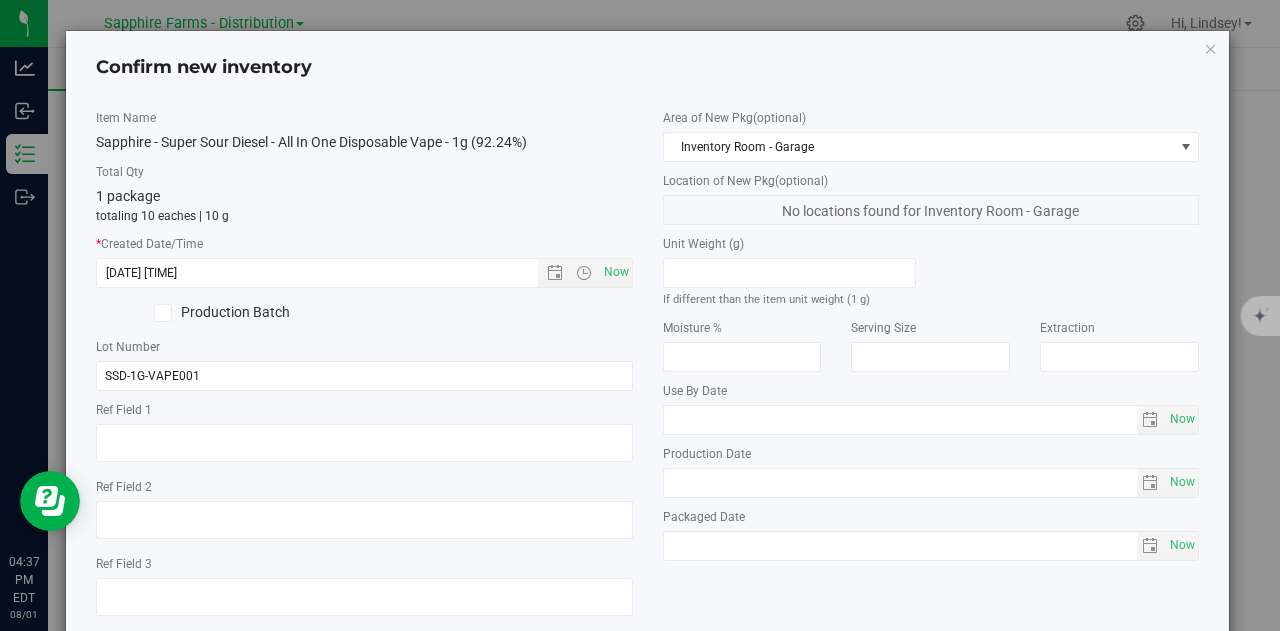 click on "Item Name
Sapphire - Super Sour Diesel - All In One Disposable Vape - 1g (92.24%)
Total Qty
1 package  totaling 10 eaches | 10 g
*
Created Date/Time
[DATE] [TIME]
Now
Production Batch
Lot Number
SSD-1G-VAPE001" at bounding box center [364, 370] 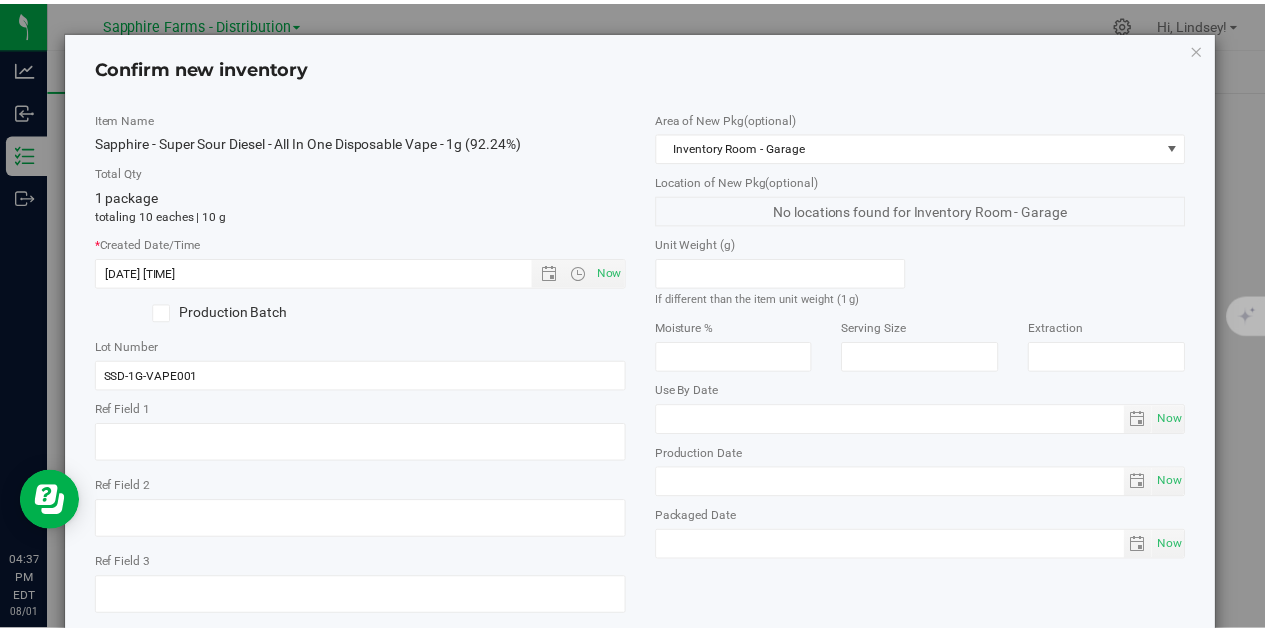 scroll, scrollTop: 113, scrollLeft: 0, axis: vertical 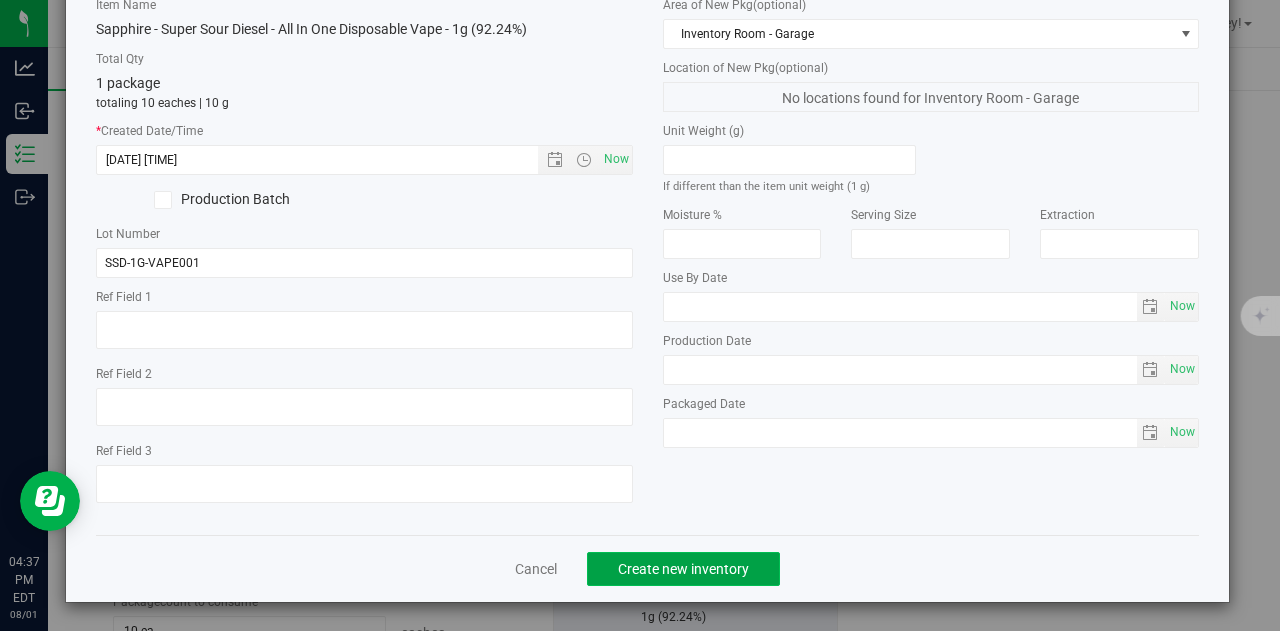 click on "Create new inventory" 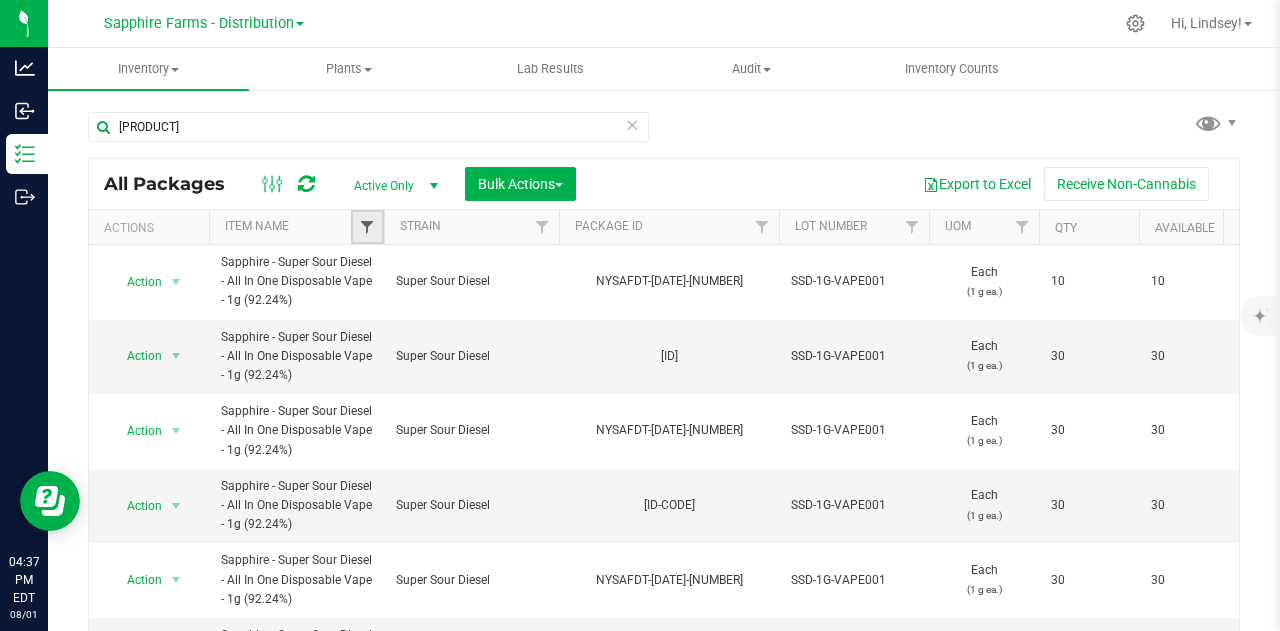 click at bounding box center (367, 227) 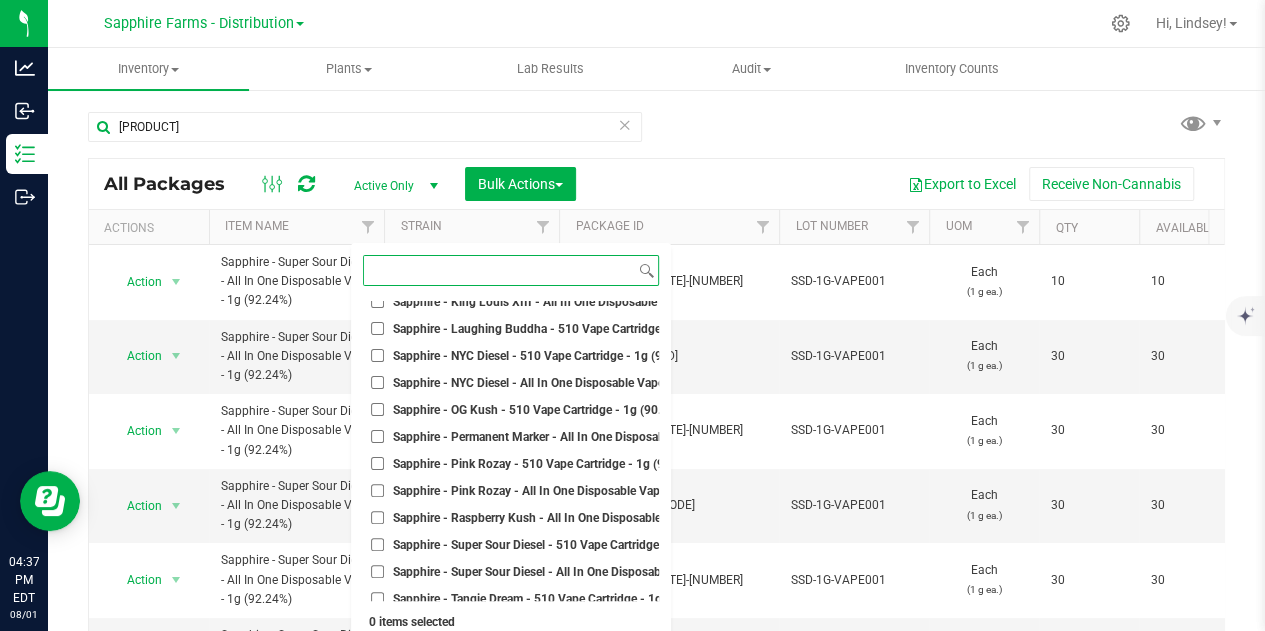 scroll, scrollTop: 3600, scrollLeft: 0, axis: vertical 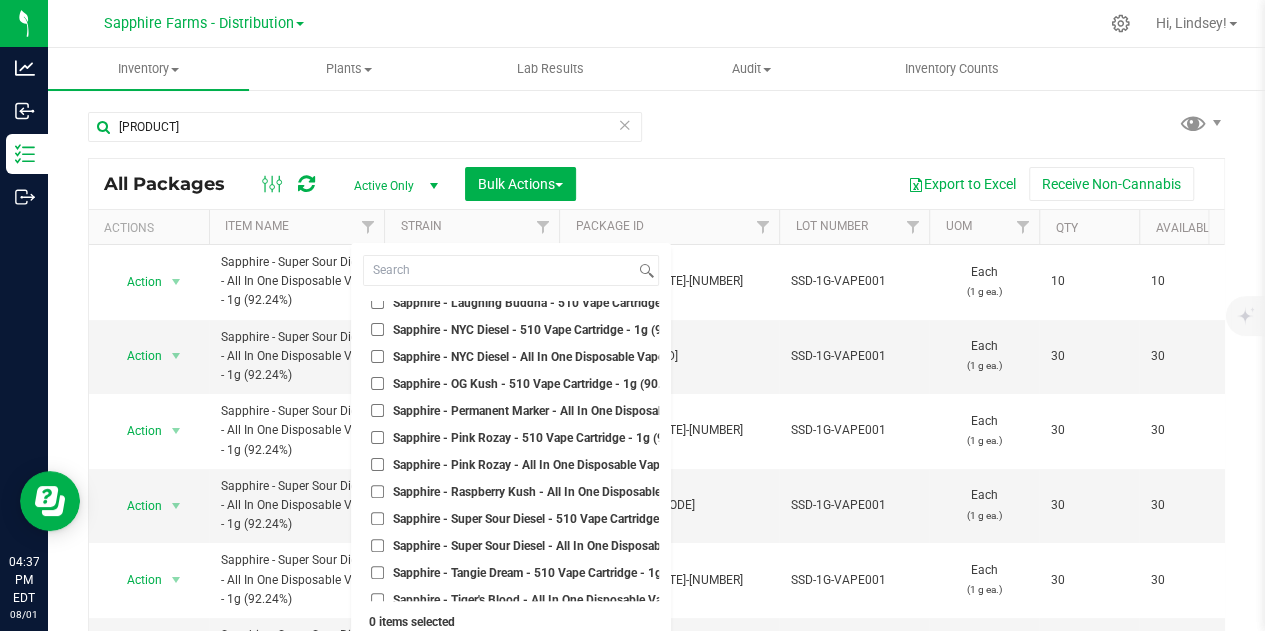 click on "Sapphire - Super Sour Diesel - 510 Vape Cartridge - 1g (91.00%)" at bounding box center (564, 519) 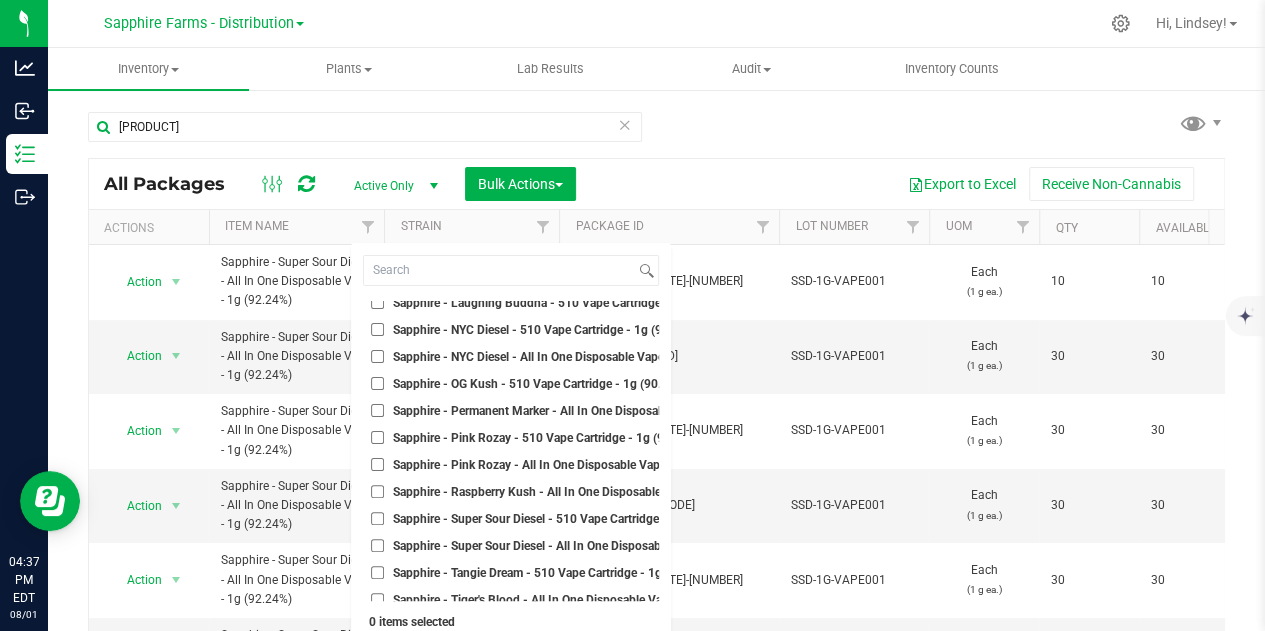 click on "Sapphire - Super Sour Diesel - 510 Vape Cartridge - 1g (91.00%)" at bounding box center (377, 518) 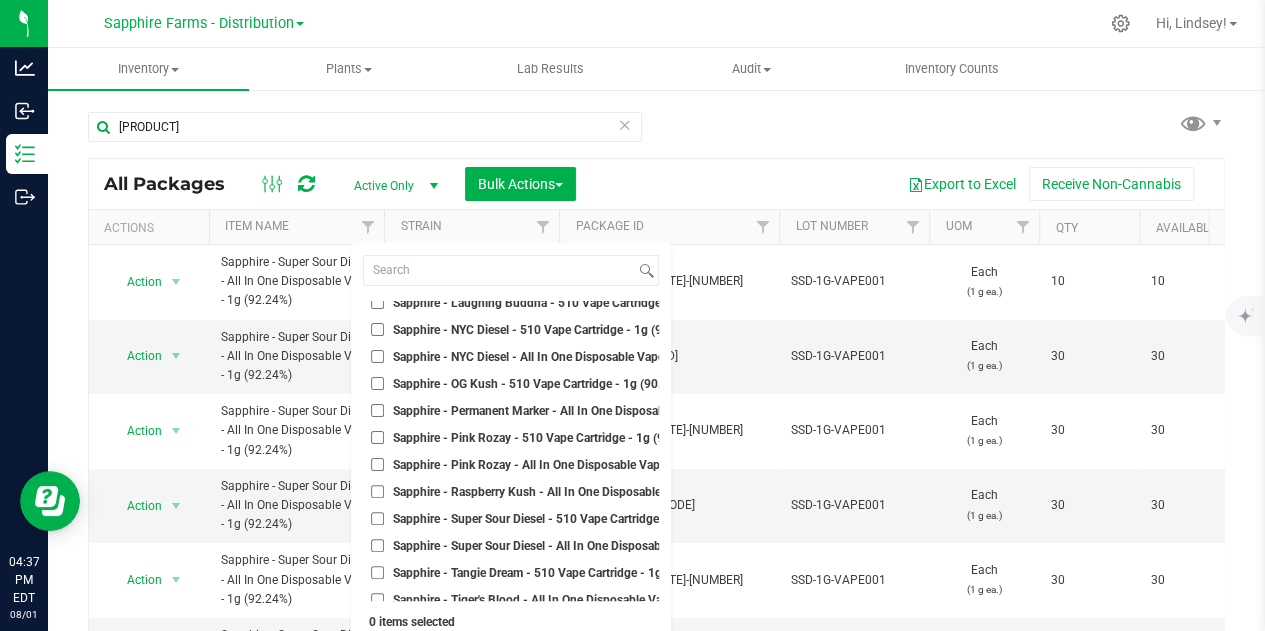 checkbox on "true" 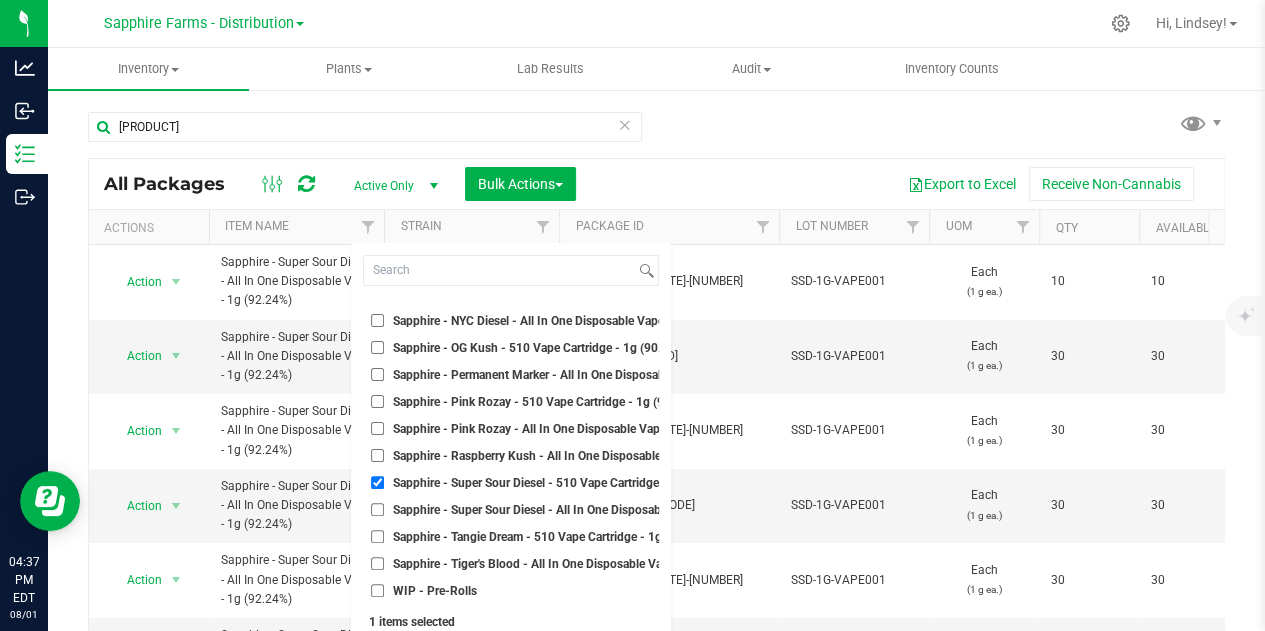 scroll, scrollTop: 3651, scrollLeft: 0, axis: vertical 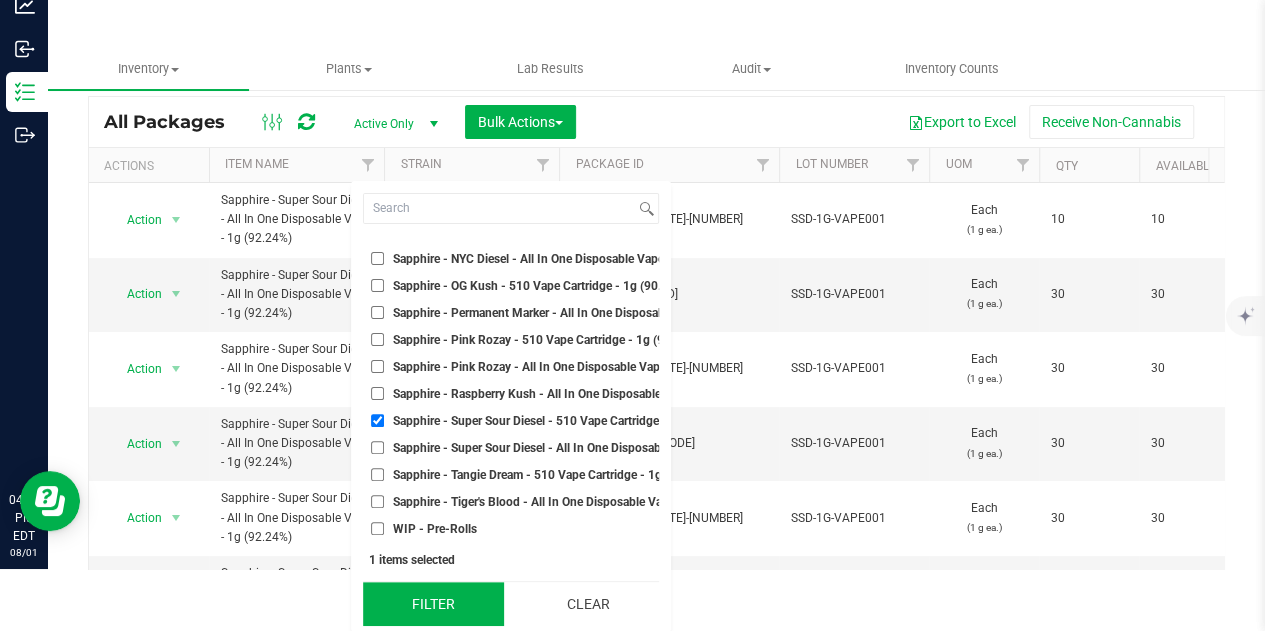 click on "Filter" at bounding box center (433, 604) 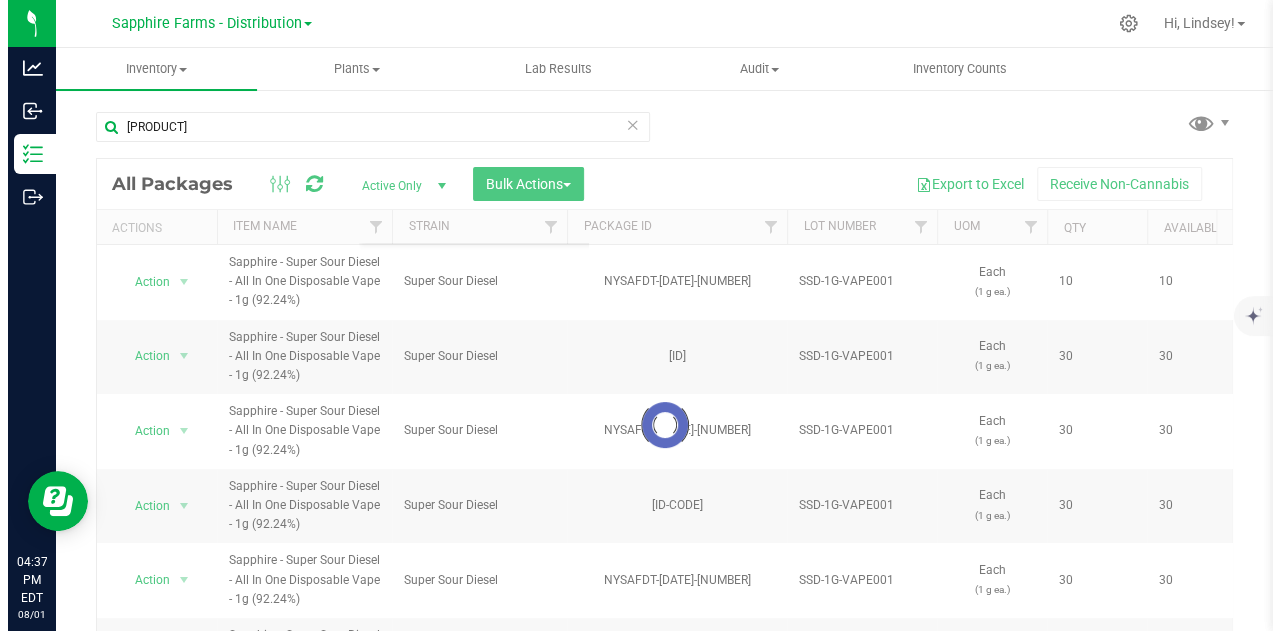 scroll, scrollTop: 0, scrollLeft: 0, axis: both 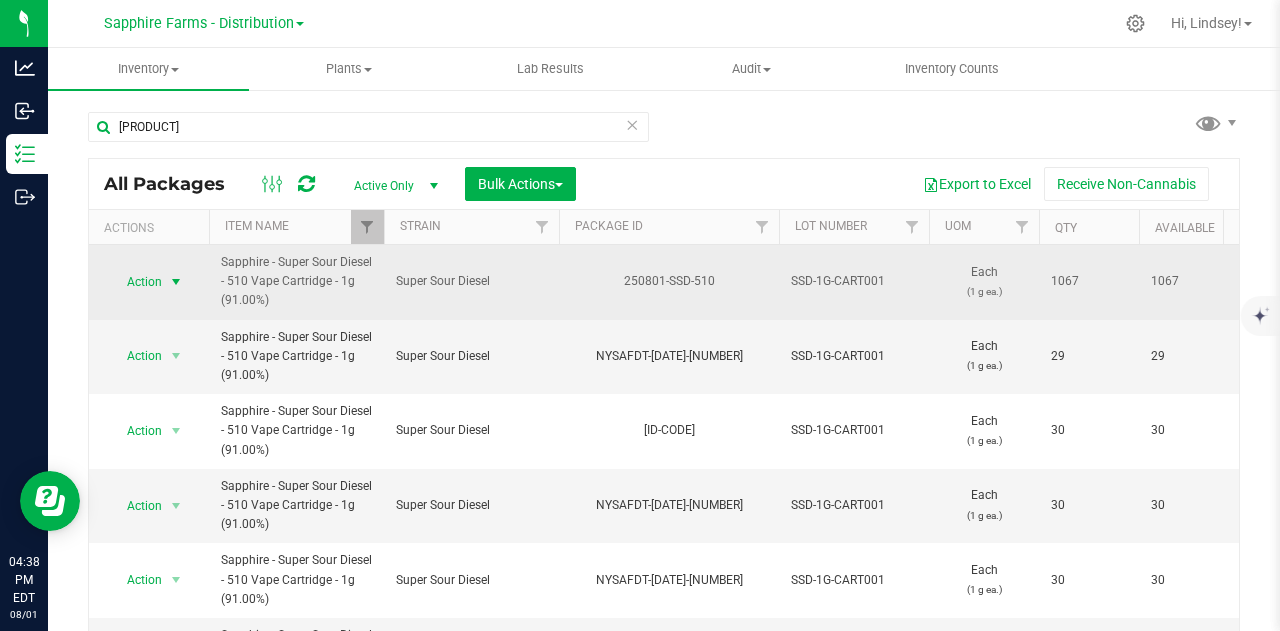 click on "Action" at bounding box center (136, 282) 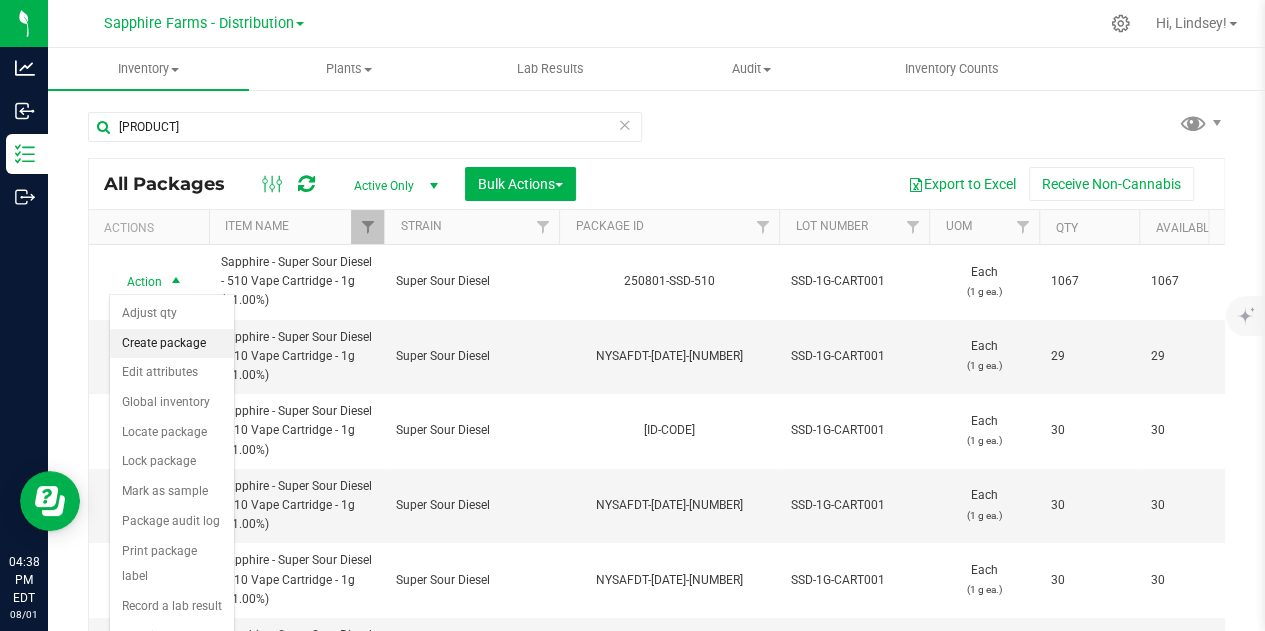 click on "Create package" at bounding box center [172, 344] 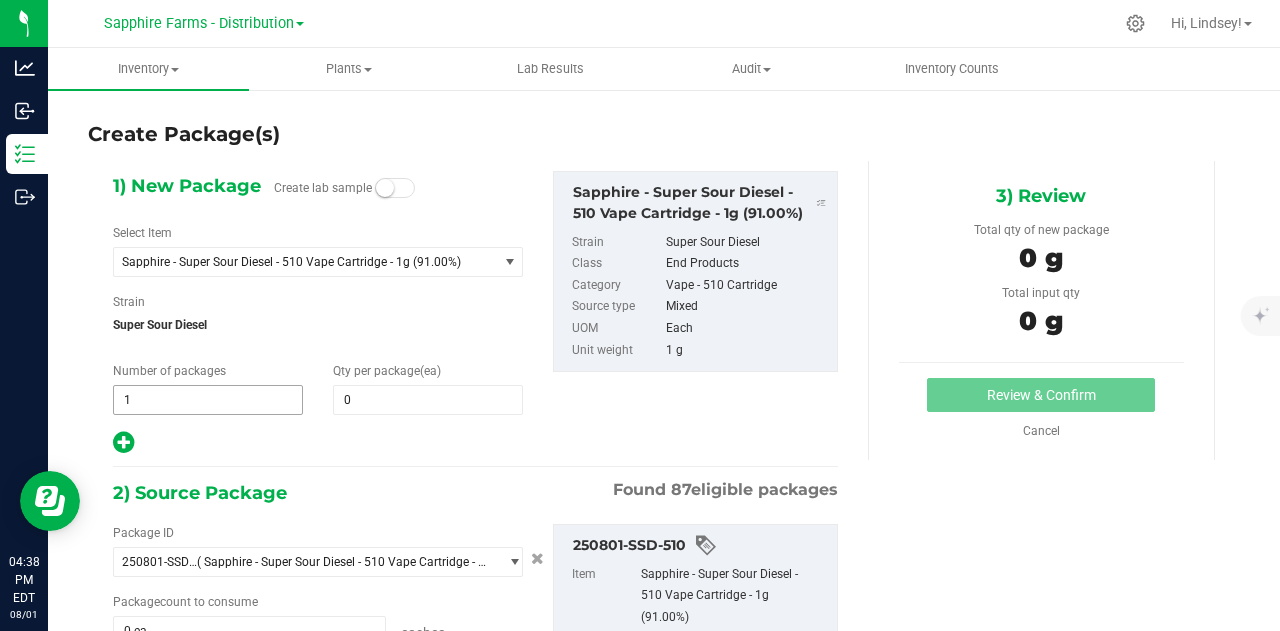 click on "1 1" at bounding box center (208, 400) 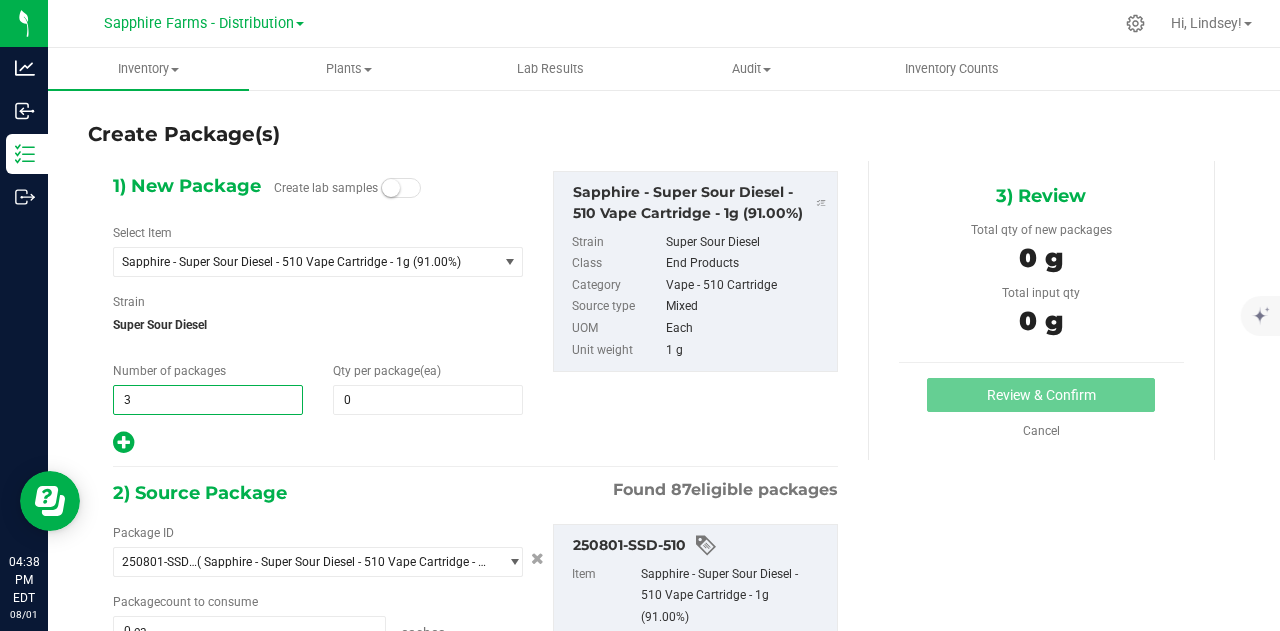 type on "35" 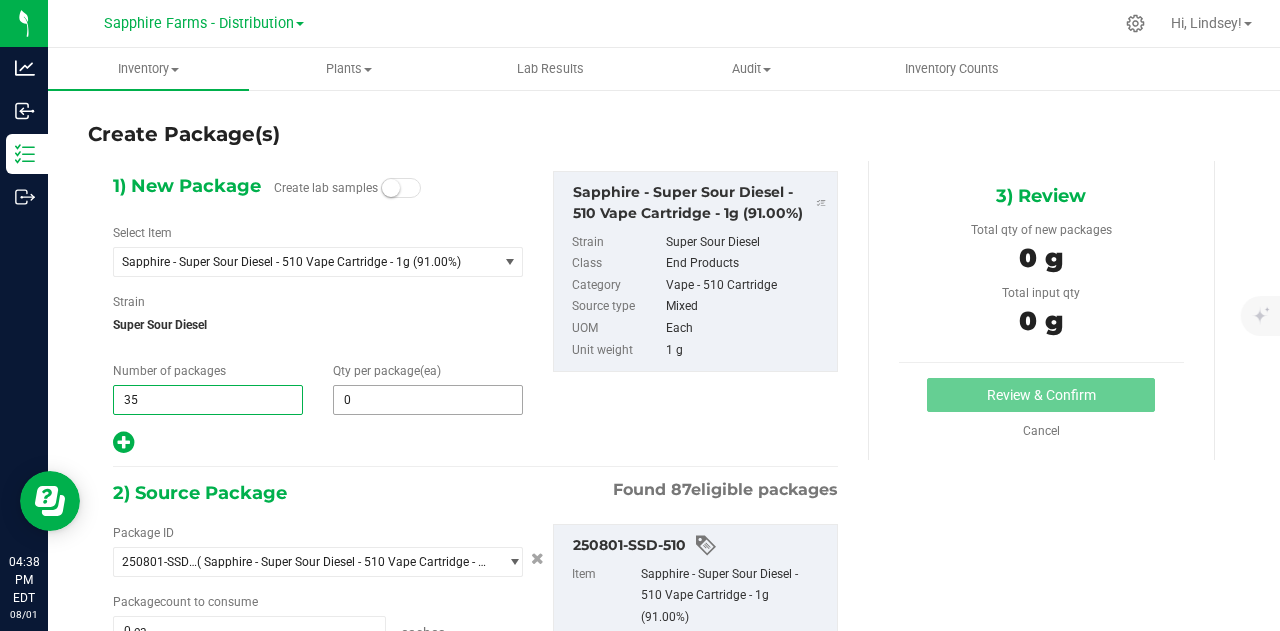 type on "35" 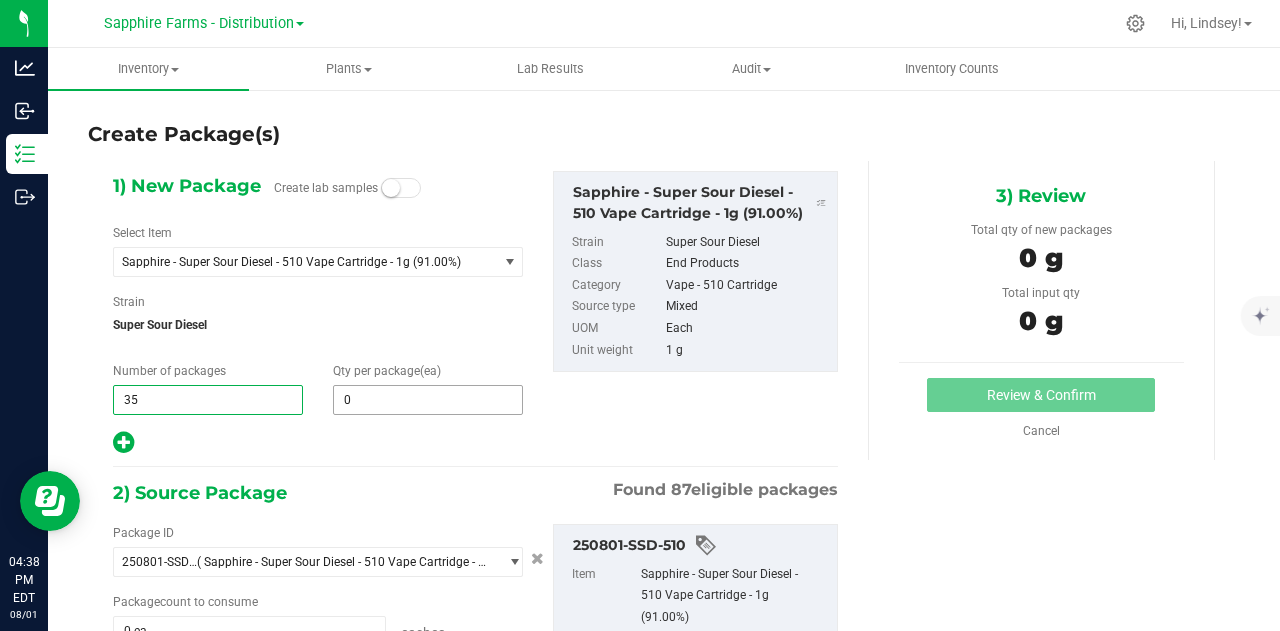 type 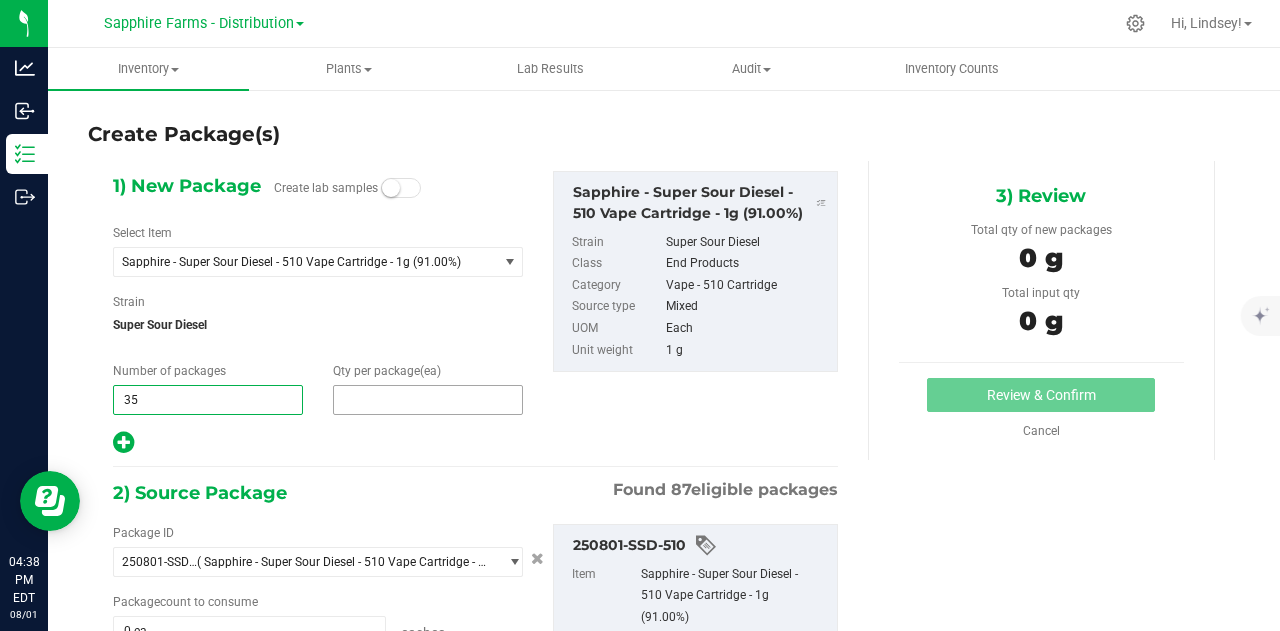 click at bounding box center (428, 400) 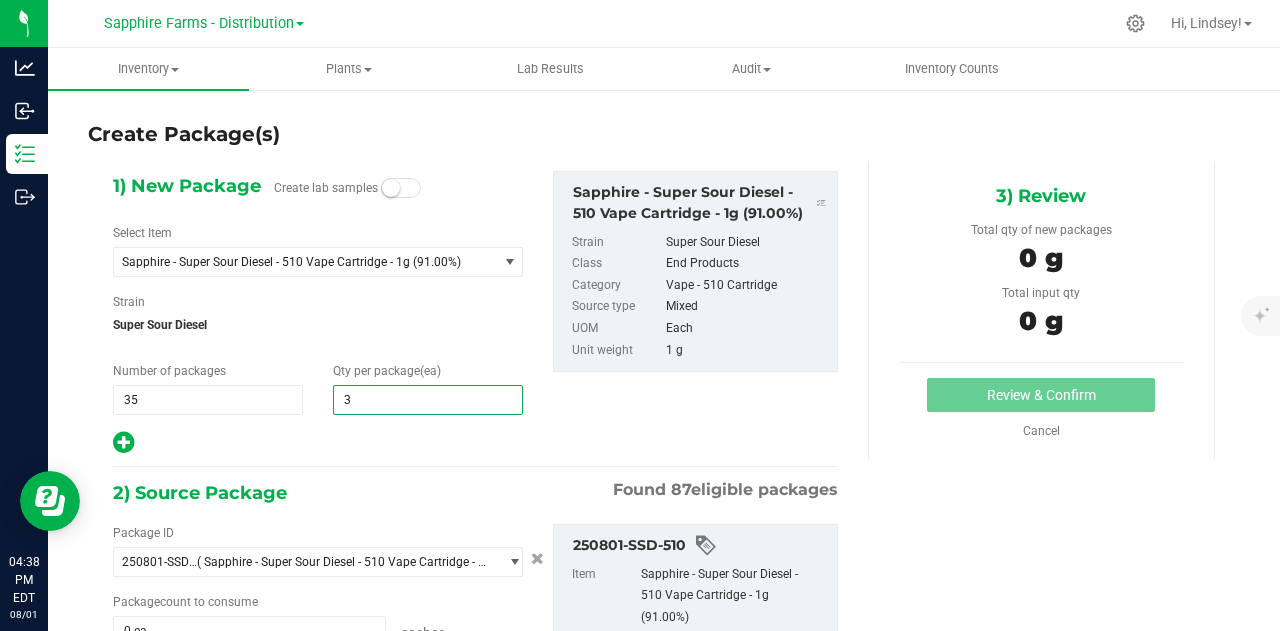 type on "30" 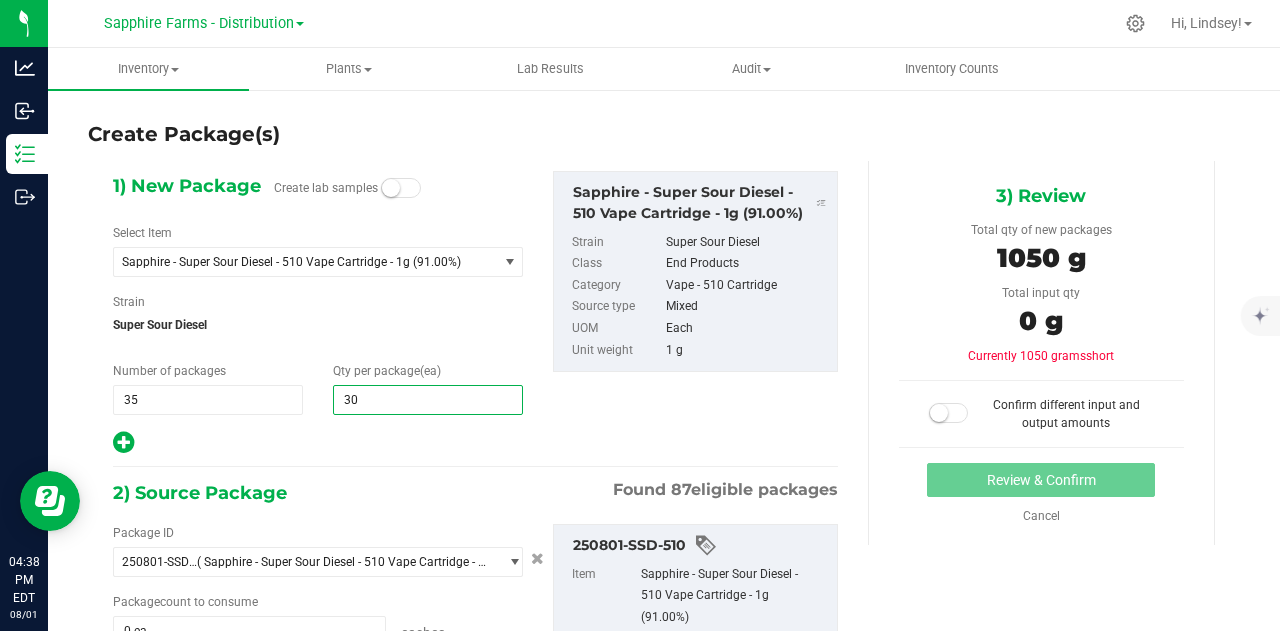 type on "30" 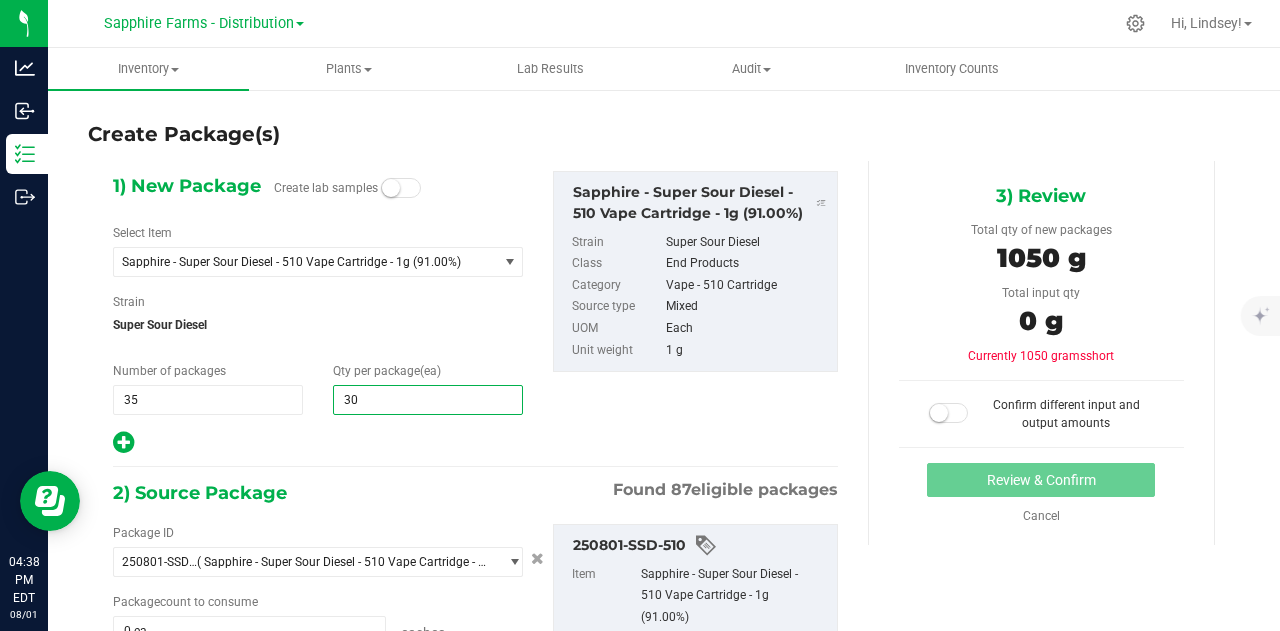 click on "1) New Package
Create lab samples
Select Item
[PRODUCT] - [PRODUCT] - [PRODUCT] - [QUANTITY] ([PERCENTAGE])
[PRODUCT] - [PRODUCT] - [PRODUCT] [PRODUCT] - [PRODUCT] [PRODUCT] - [PRODUCT] [PRODUCT] - [PRODUCT] [PRODUCT] - [PRODUCT] [PRODUCT] - [PRODUCT] [PRODUCT] - [PRODUCT] [PRODUCT] - [PRODUCT] [PRODUCT] - [PRODUCT] [PRODUCT] - [PRODUCT] [PRODUCT] - [PRODUCT] [PRODUCT] - [PRODUCT] [PRODUCT] - [PRODUCT] [PRODUCT] - [PRODUCT] [PRODUCT] - [PRODUCT] [PRODUCT] - [PRODUCT] [PRODUCT] - [PRODUCT] [PRODUCT] - [PRODUCT] [PRODUCT] - [PRODUCT] [PRODUCT] - [PRODUCT] [PRODUCT] - [PRODUCT] [PRODUCT] - [PRODUCT] [PRODUCT] - [PRODUCT] [PRODUCT] - [PRODUCT] [PRODUCT] - [PRODUCT] [PRODUCT] - [PRODUCT] [PRODUCT] - [PRODUCT] [PRODUCT] - [PRODUCT] [PRODUCT] - [PRODUCT] [PRODUCT] - [PRODUCT] [PRODUCT] - [PRODUCT] [PRODUCT] - [PRODUCT]" at bounding box center (475, 518) 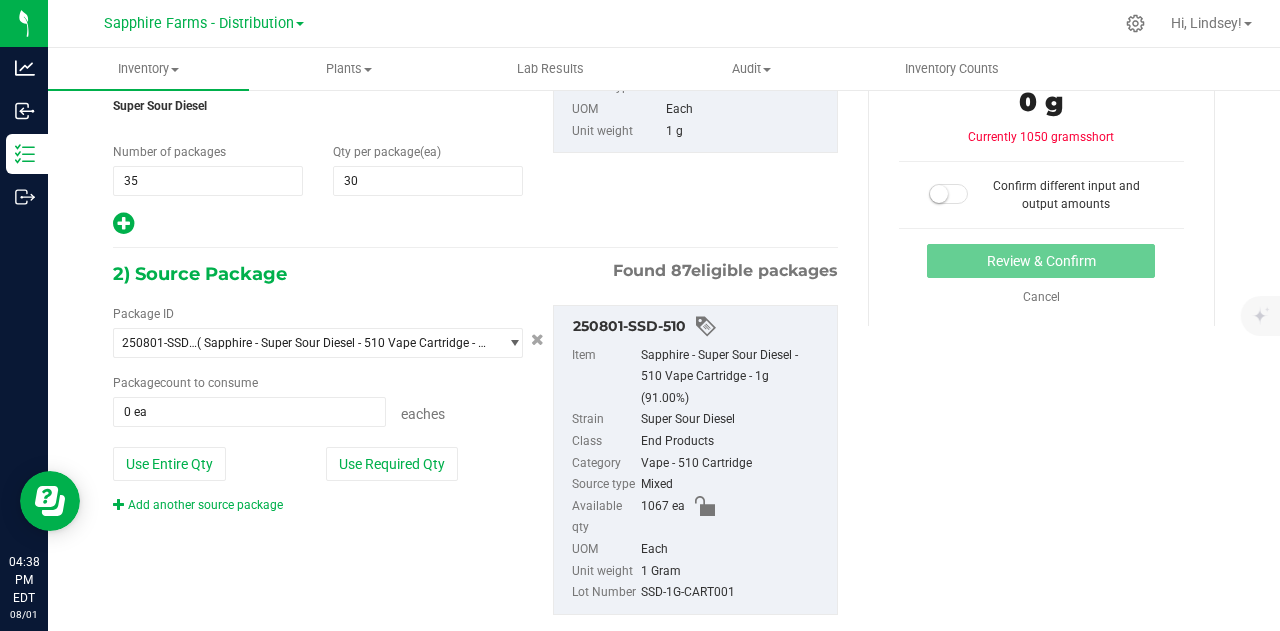 scroll, scrollTop: 268, scrollLeft: 0, axis: vertical 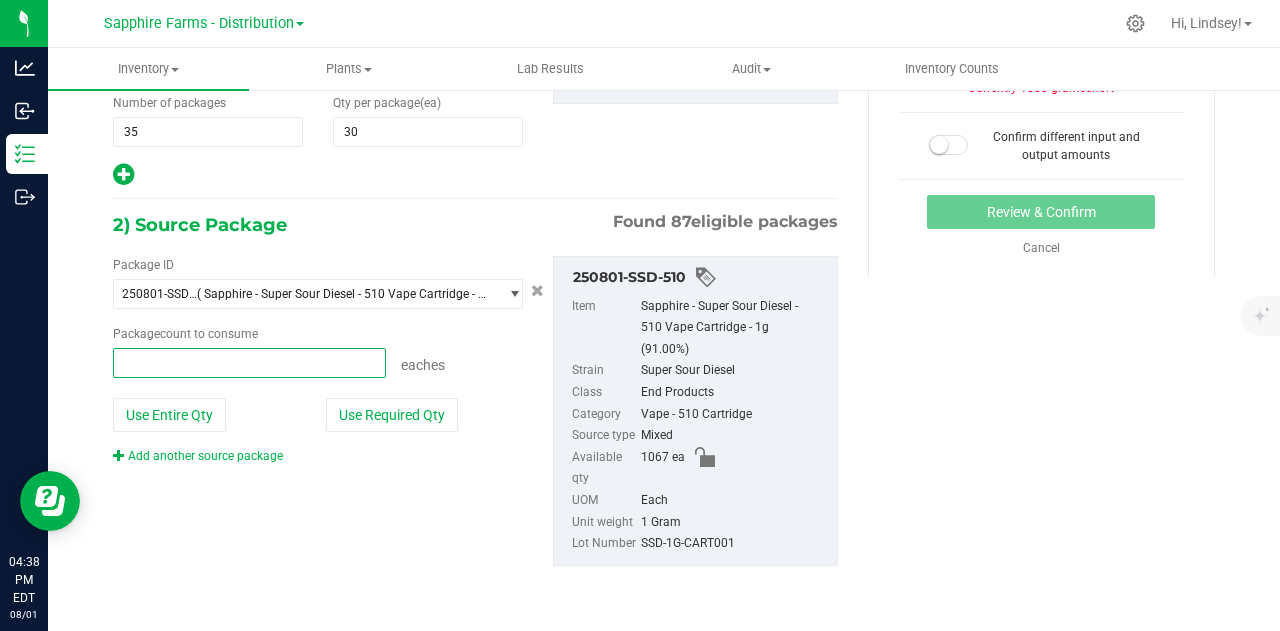 click at bounding box center (249, 363) 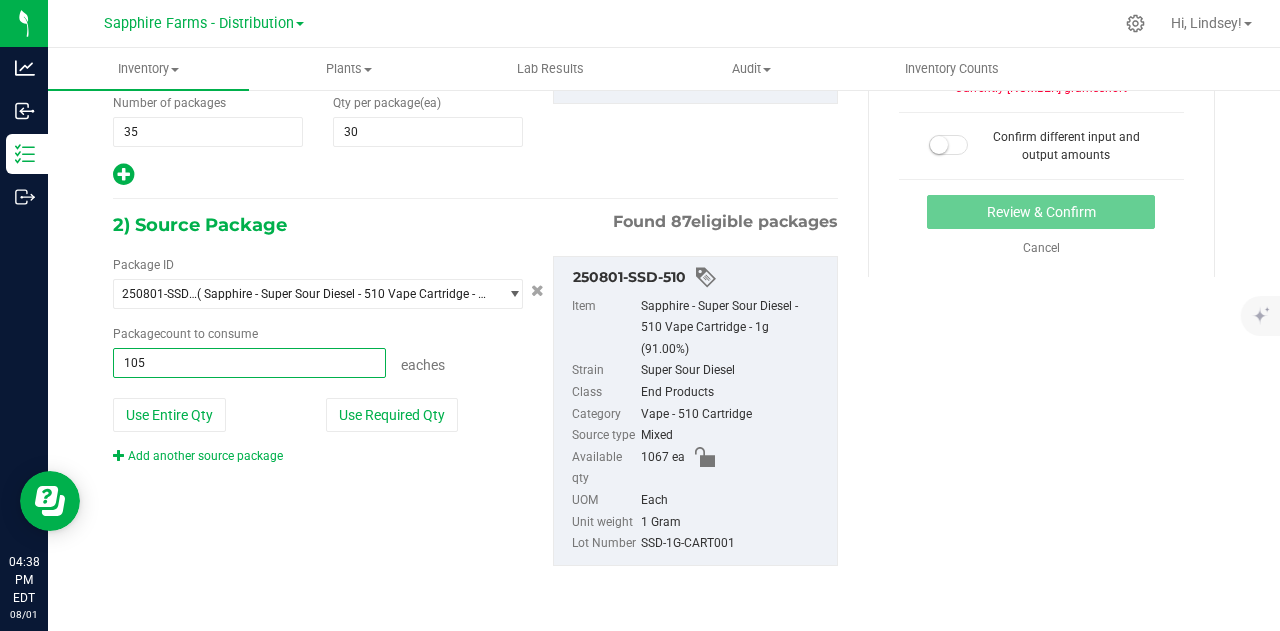 type on "1050" 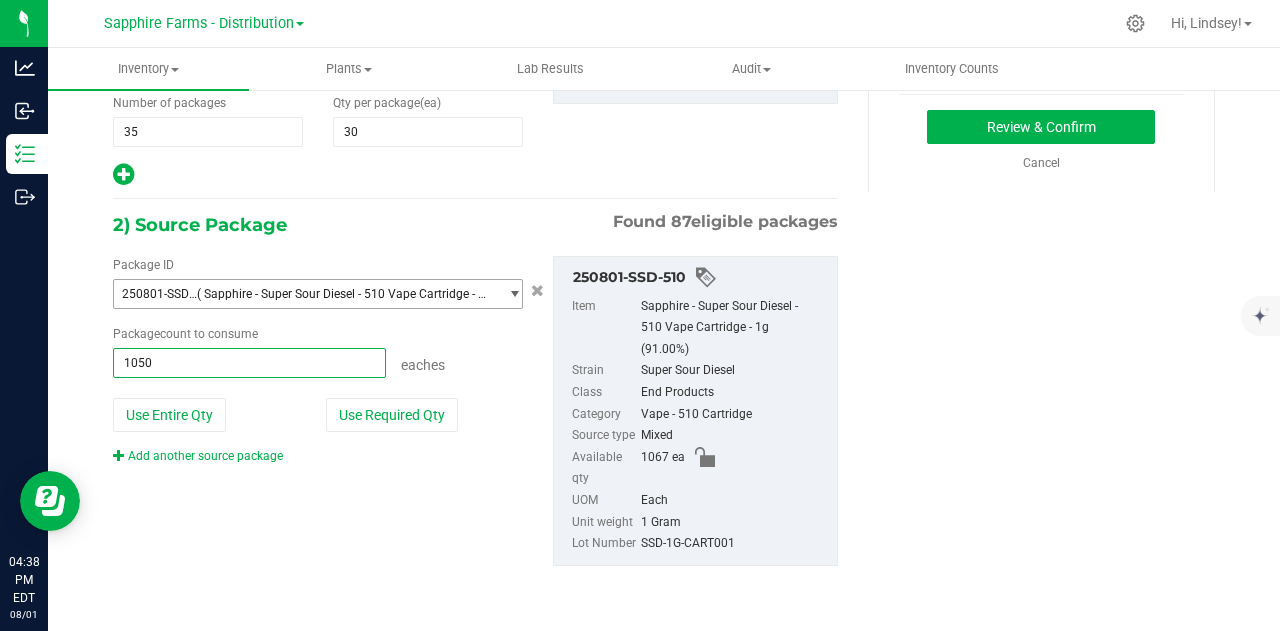 type on "[NUMBER] ea" 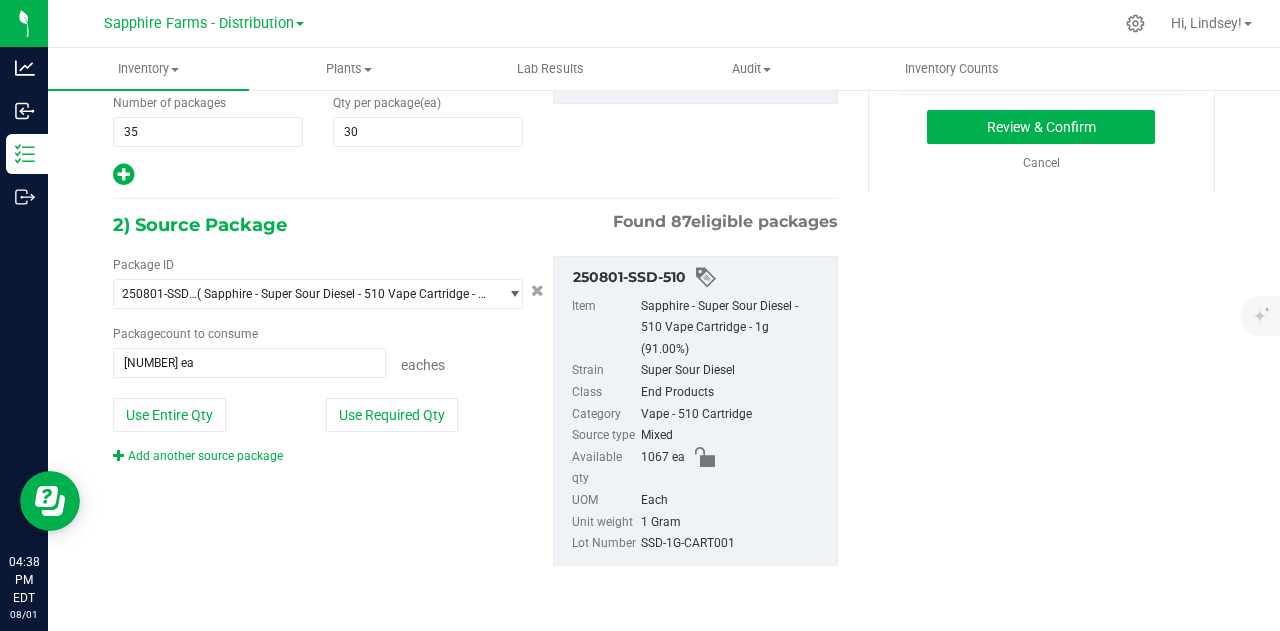 click on "2) Source Package
Found
87
eligible packages" at bounding box center [475, 225] 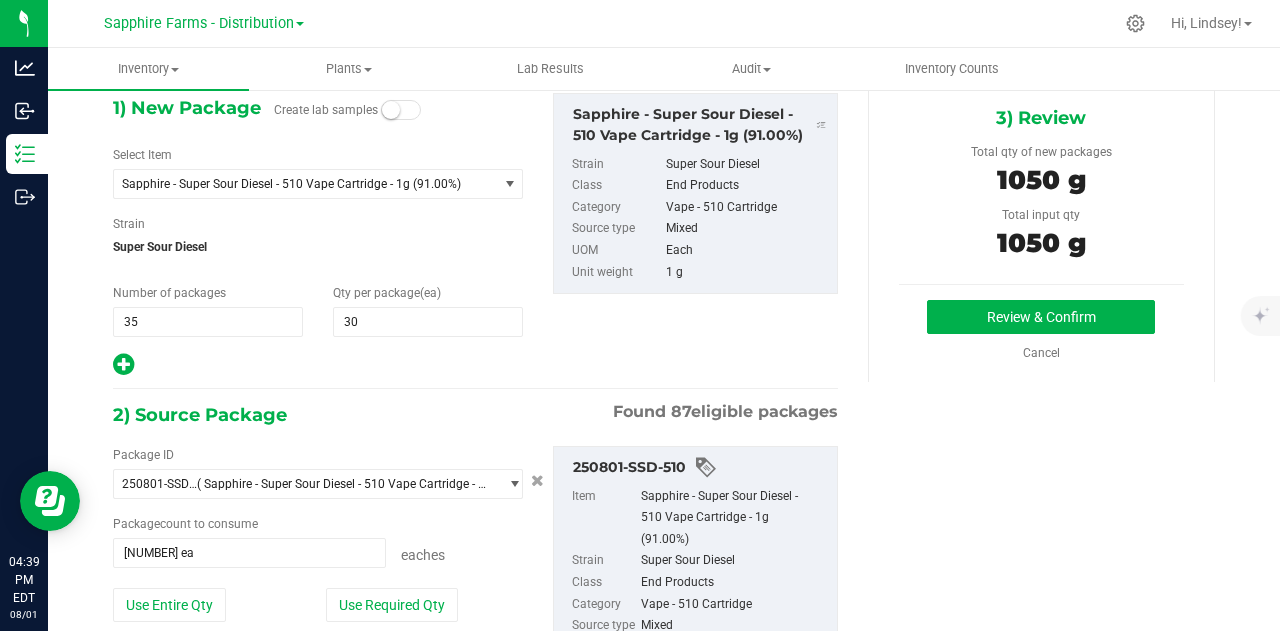 scroll, scrollTop: 0, scrollLeft: 0, axis: both 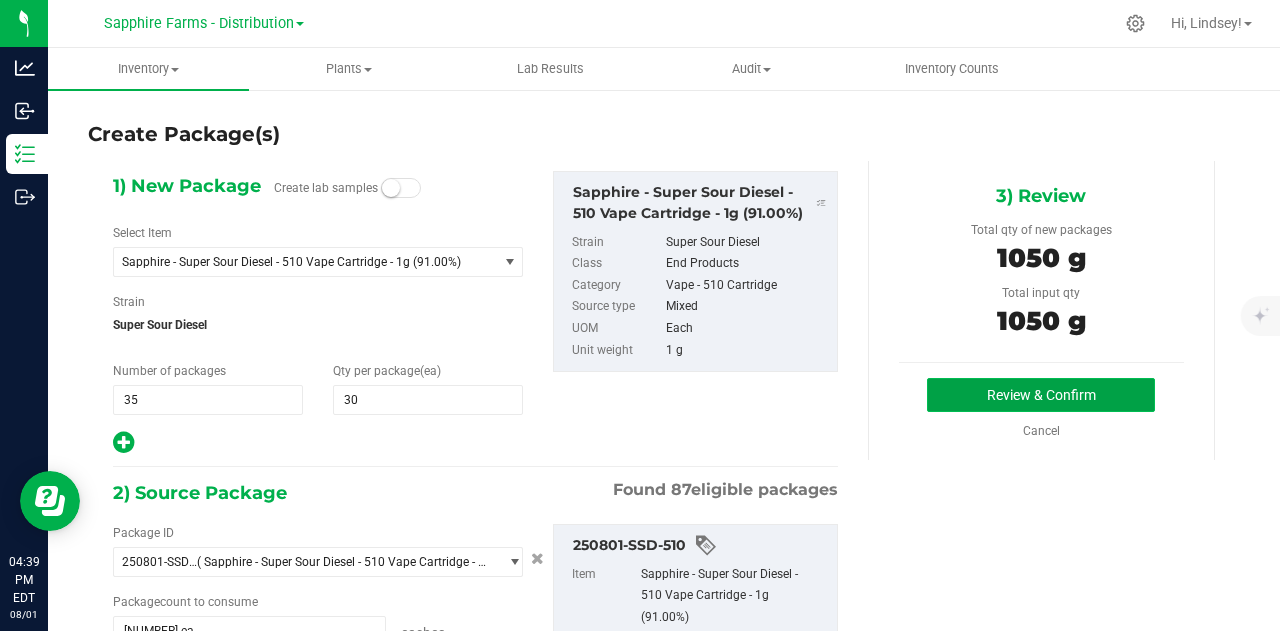 click on "Review & Confirm" at bounding box center [1041, 395] 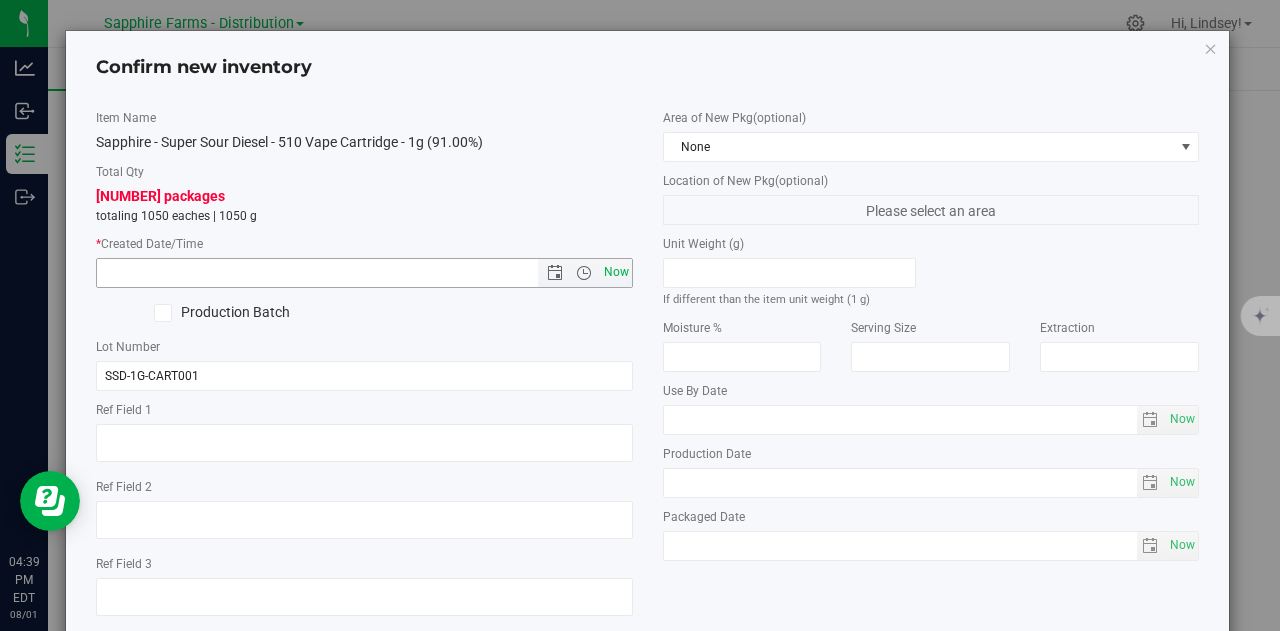 click on "Now" at bounding box center (616, 272) 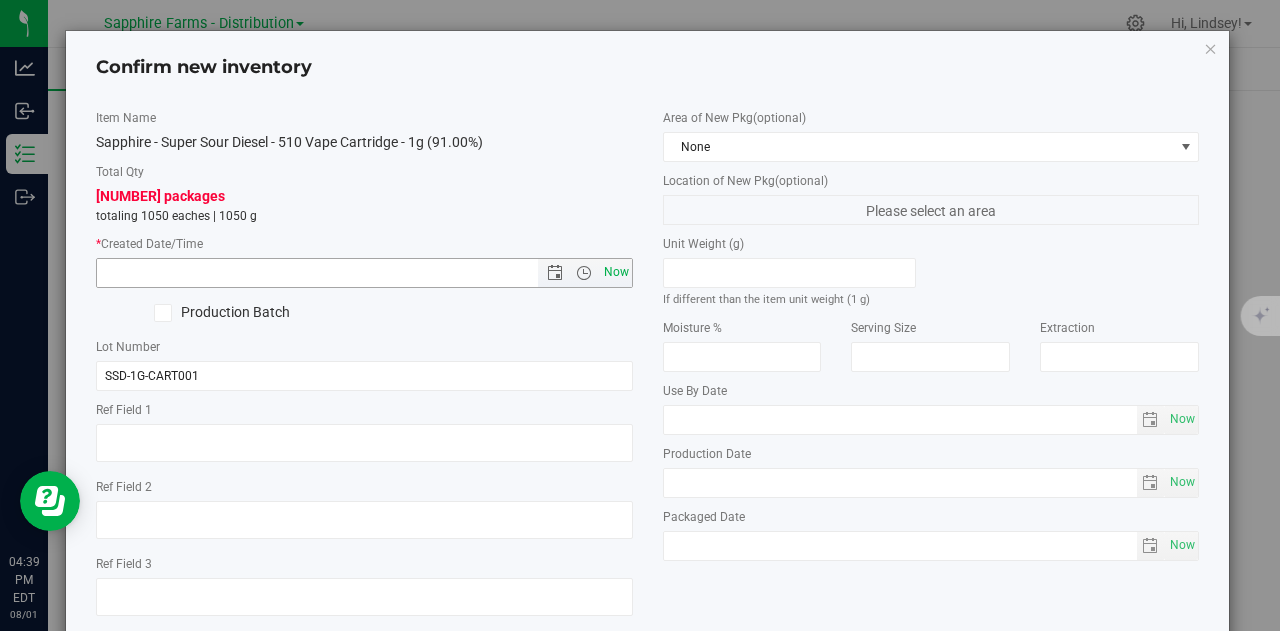 type on "[DATE] [TIME]" 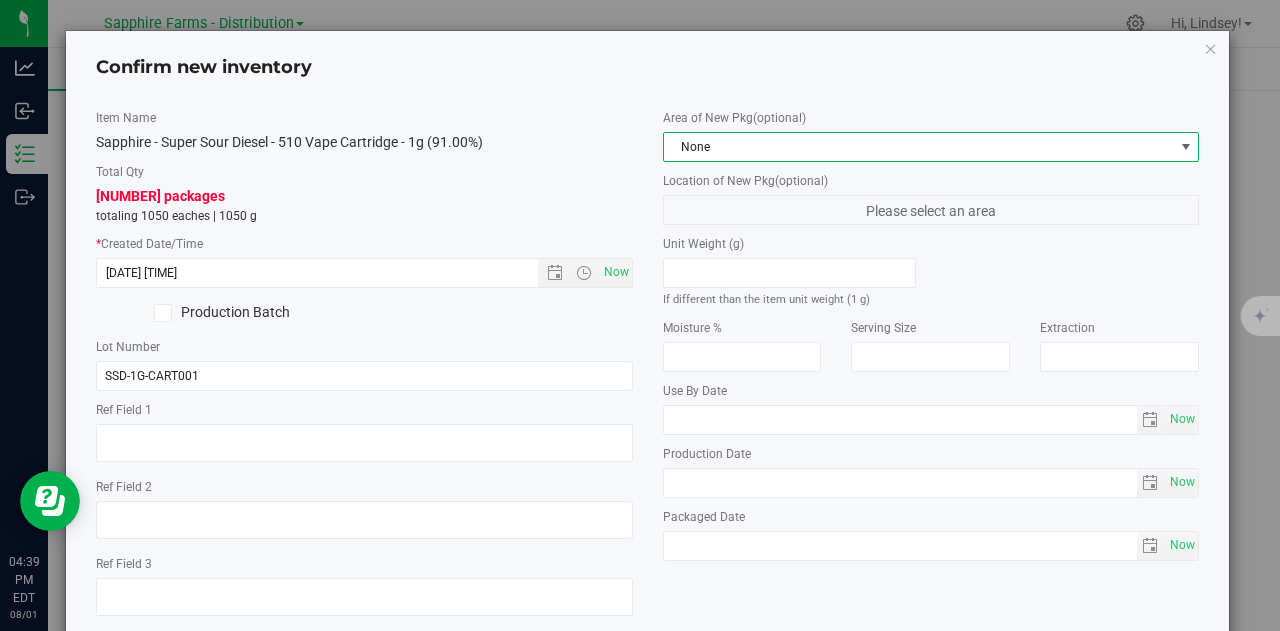 click on "None" at bounding box center (919, 147) 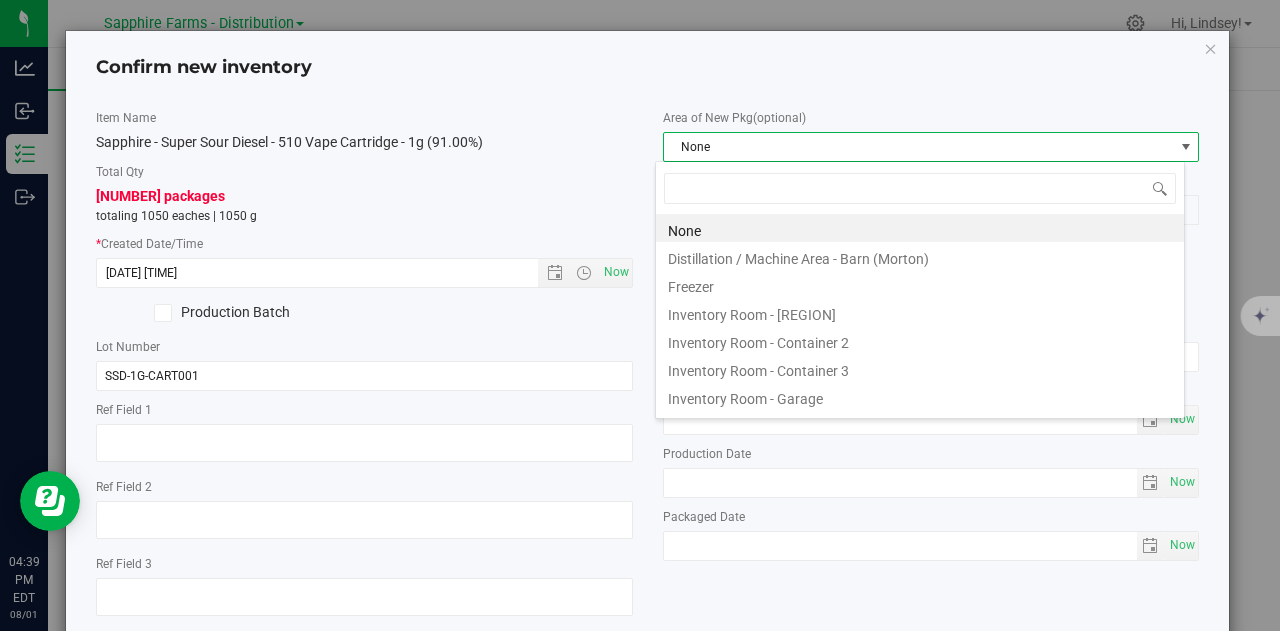 scroll, scrollTop: 99970, scrollLeft: 99470, axis: both 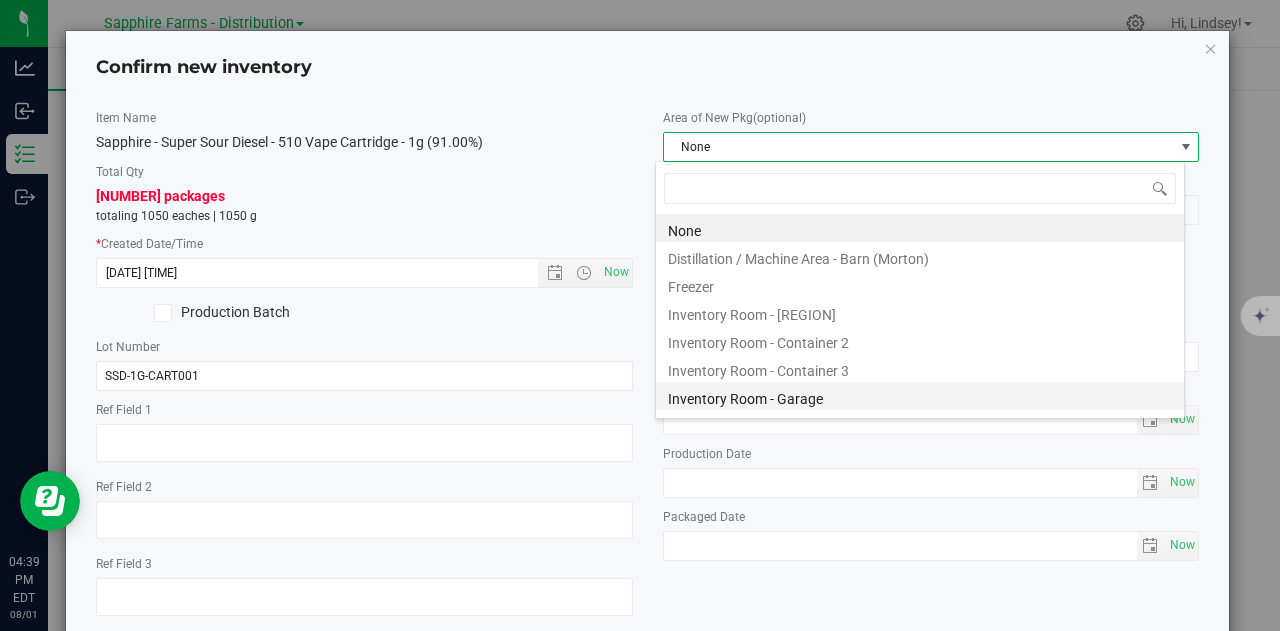click on "Inventory Room - Garage" at bounding box center (920, 396) 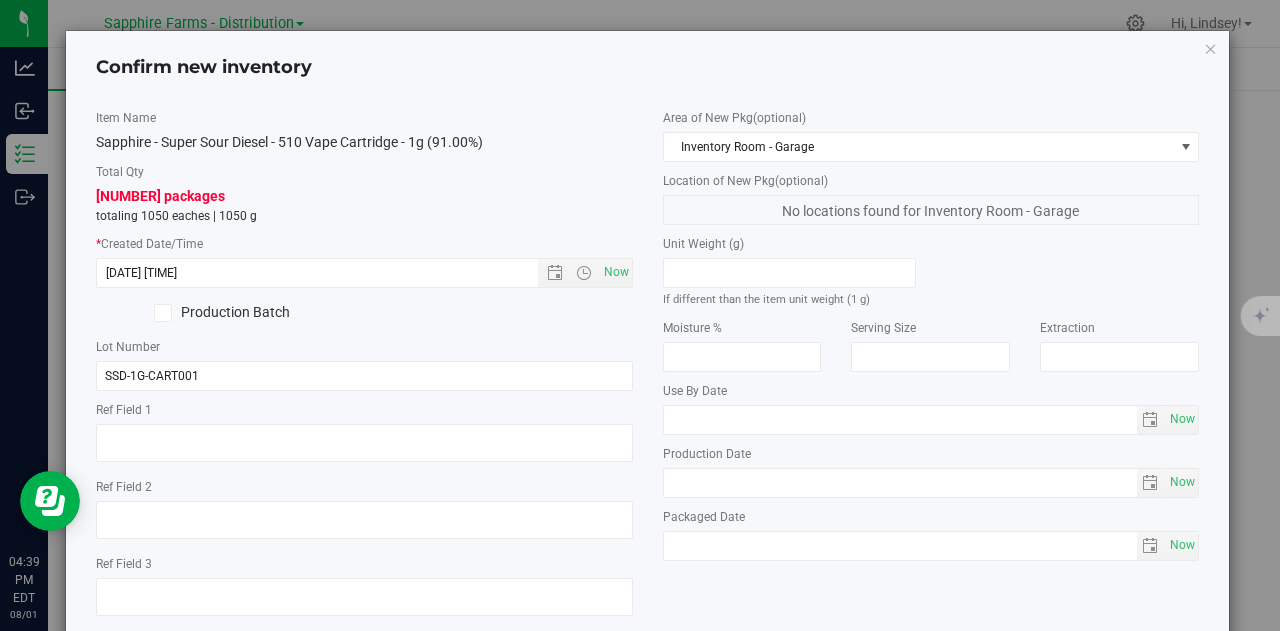 click on "Production Batch" at bounding box center (364, 313) 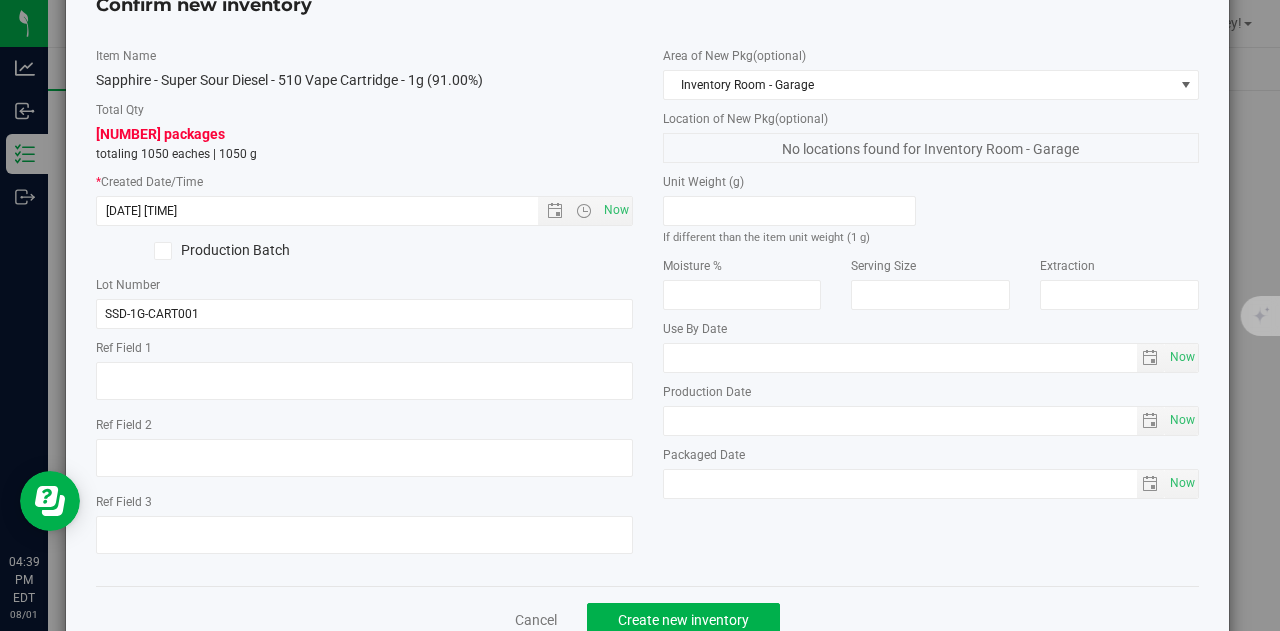 scroll, scrollTop: 113, scrollLeft: 0, axis: vertical 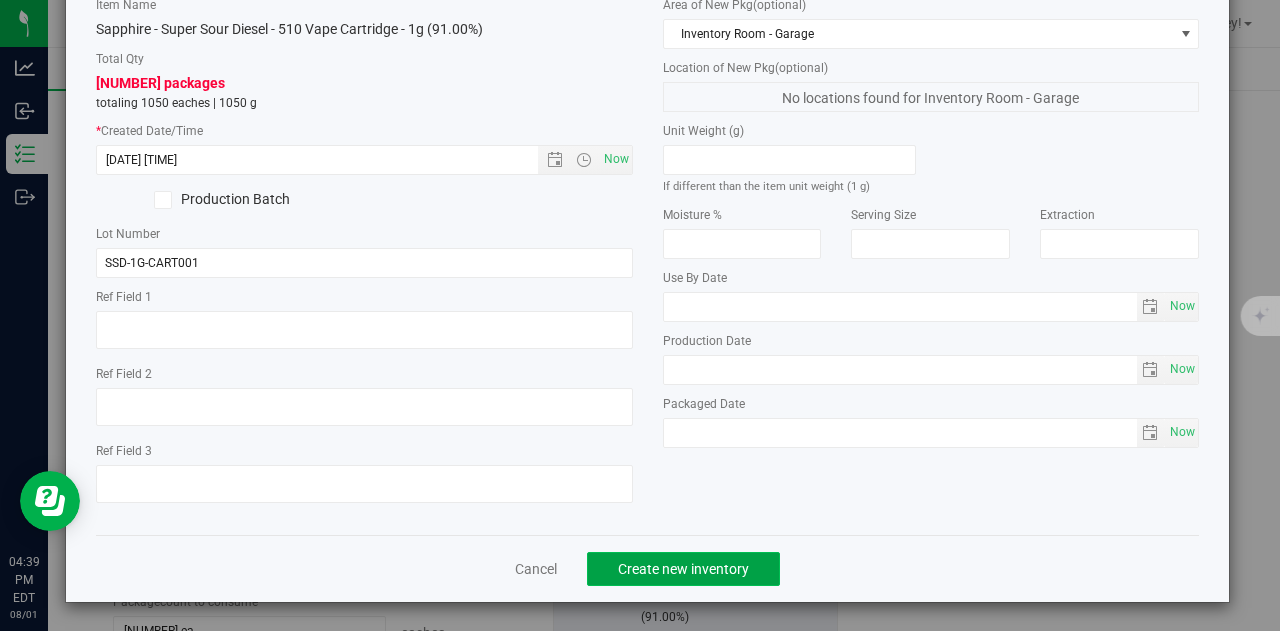 click on "Create new inventory" 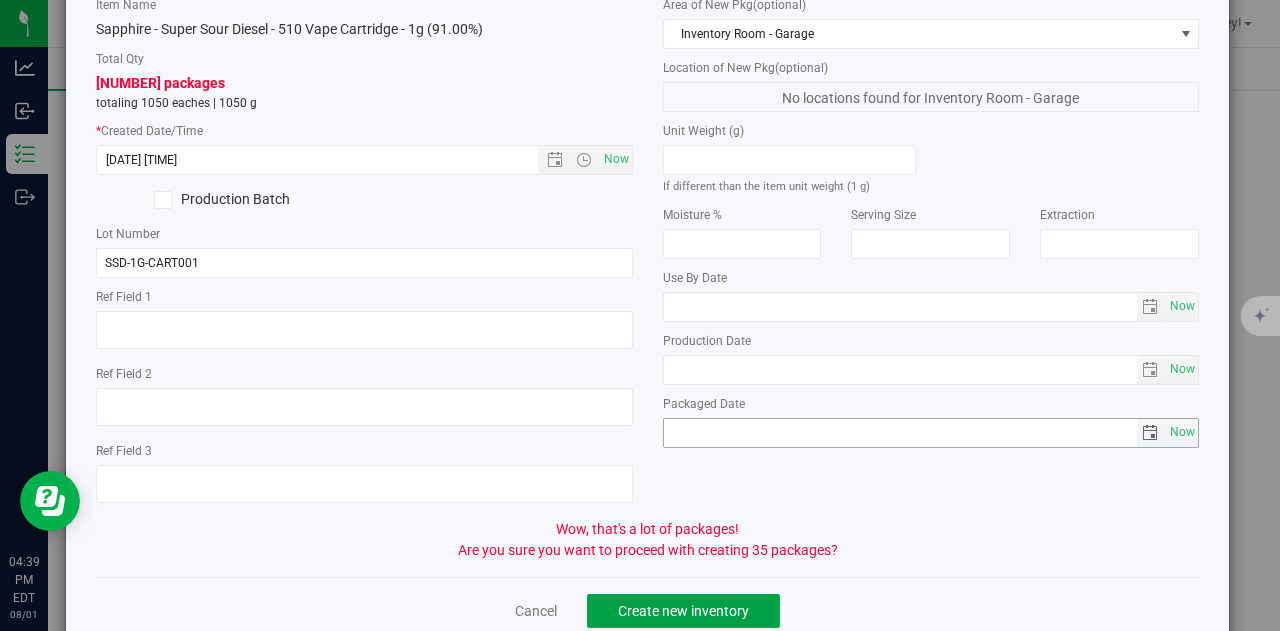scroll, scrollTop: 155, scrollLeft: 0, axis: vertical 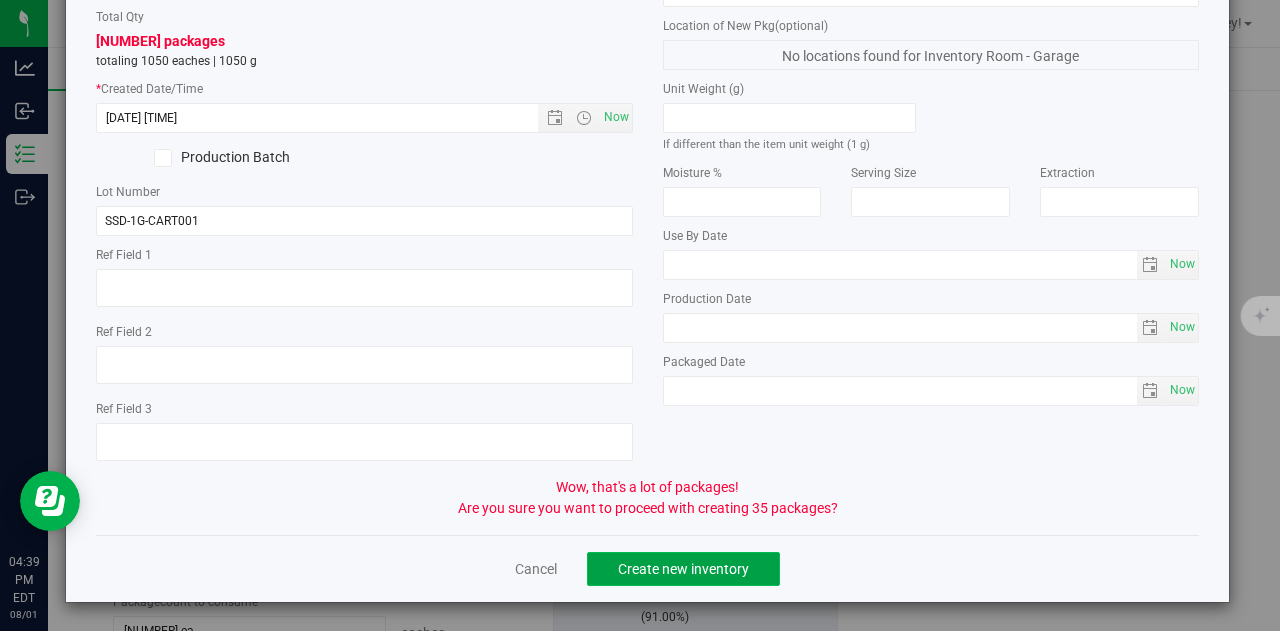 click on "Create new inventory" 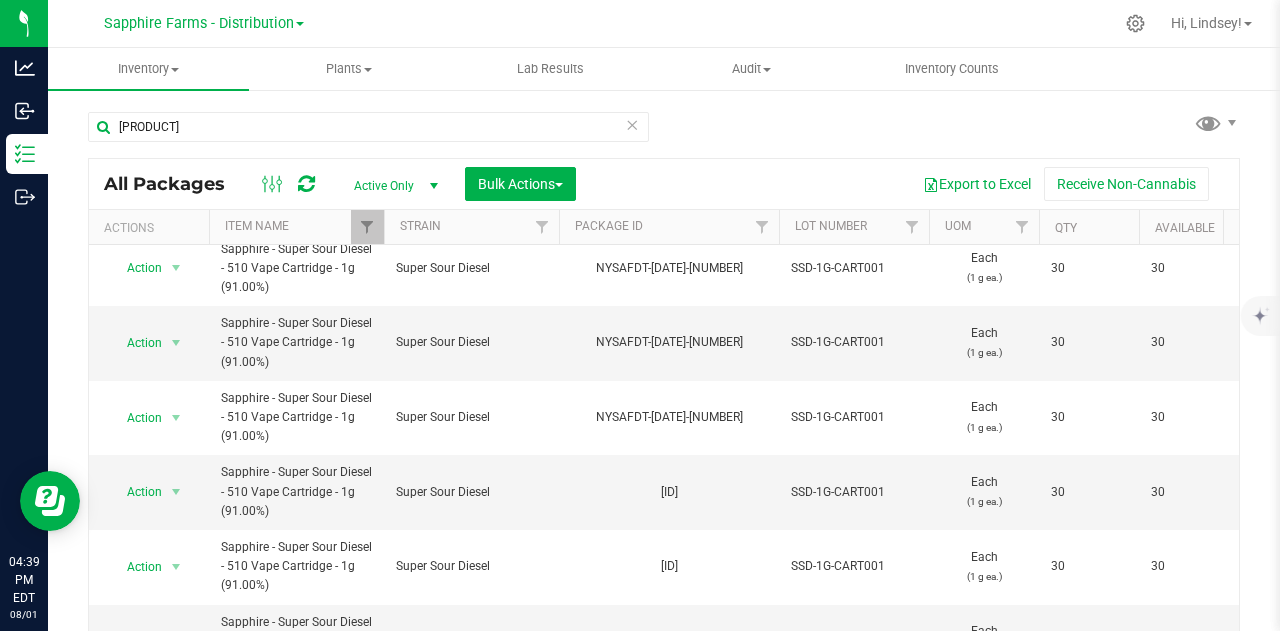 scroll, scrollTop: 1102, scrollLeft: 0, axis: vertical 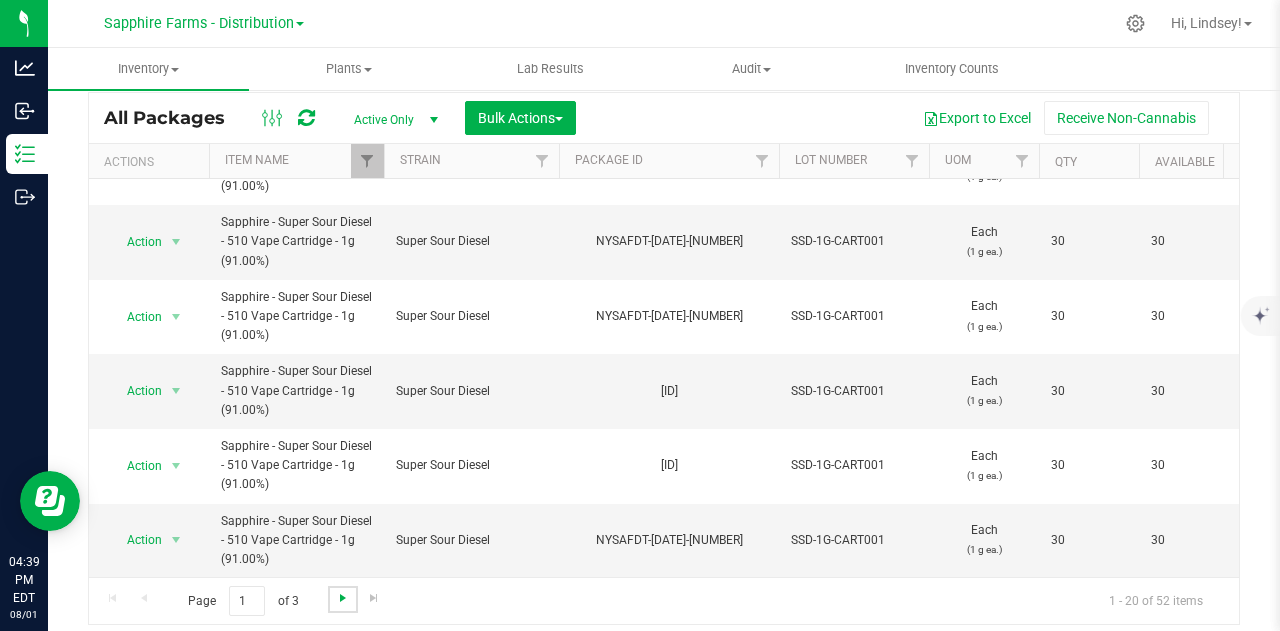 click at bounding box center [343, 598] 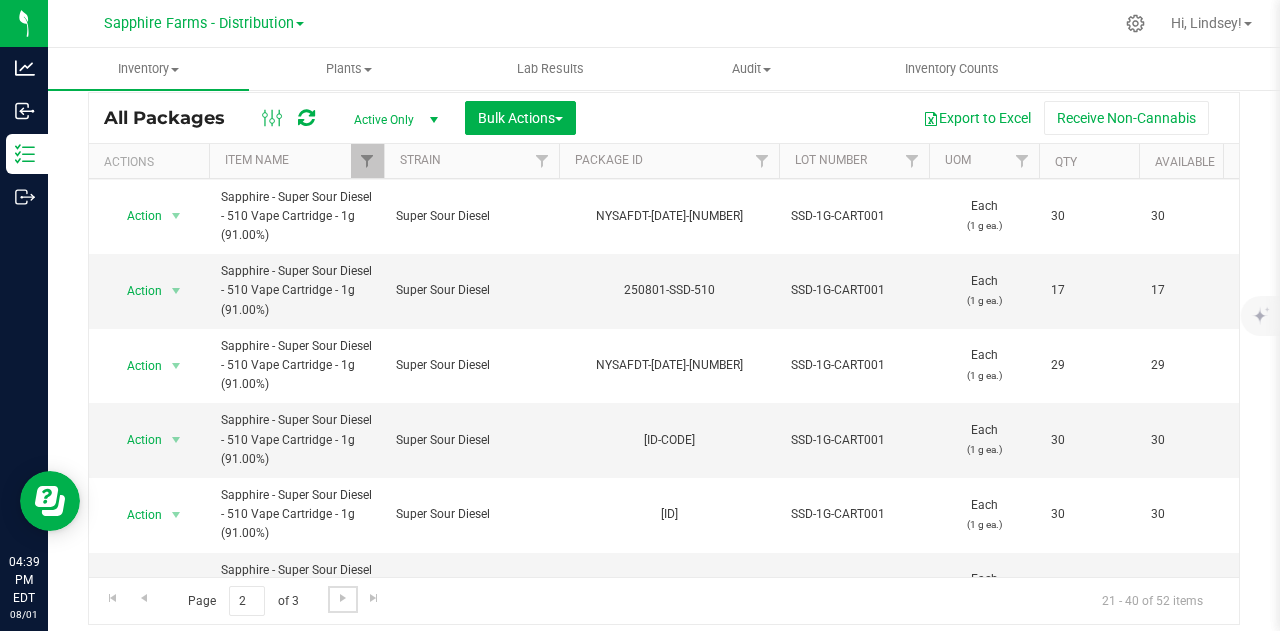 scroll, scrollTop: 1002, scrollLeft: 0, axis: vertical 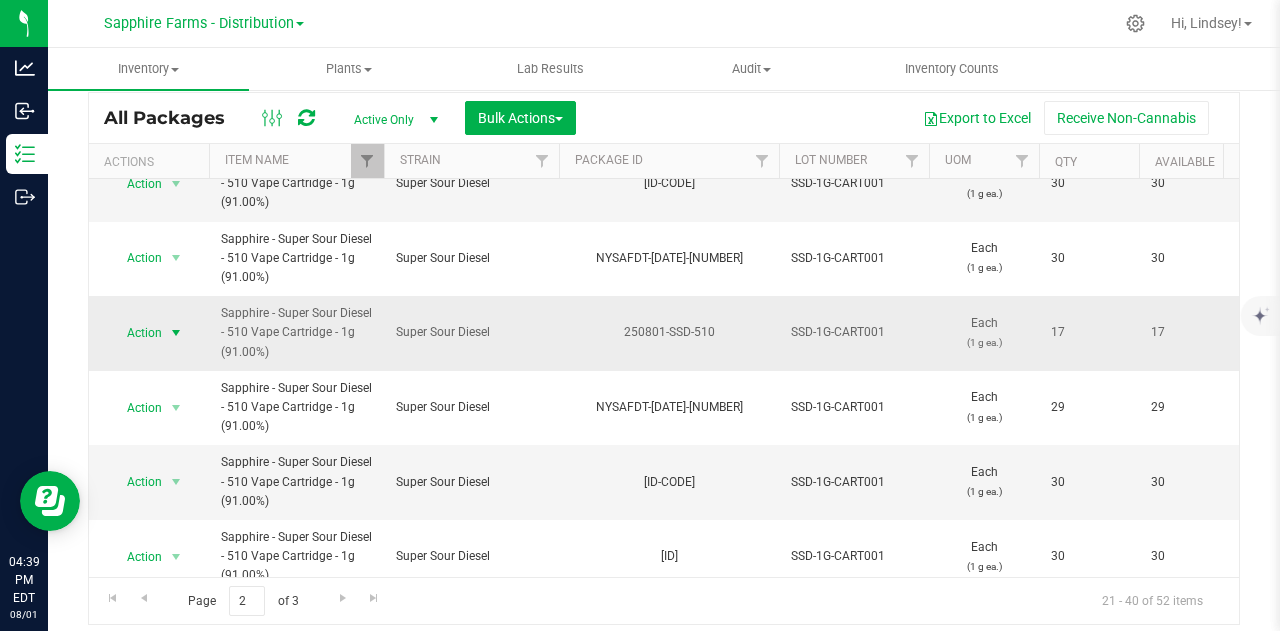 click at bounding box center (176, 333) 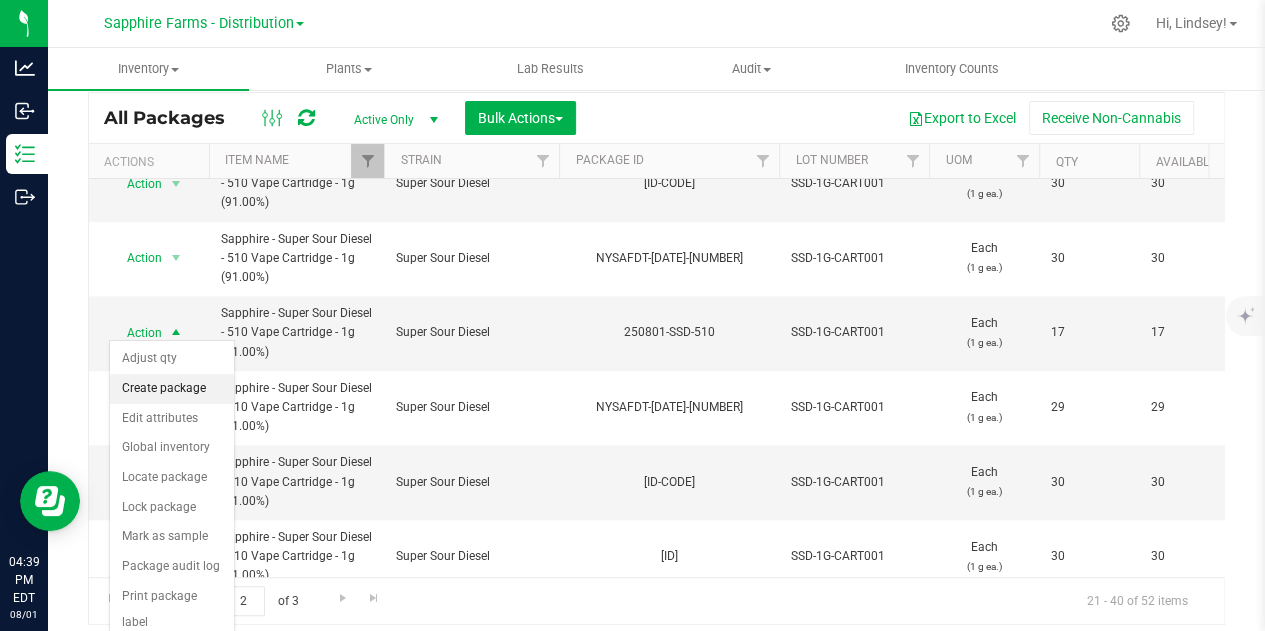 click on "Create package" at bounding box center (172, 389) 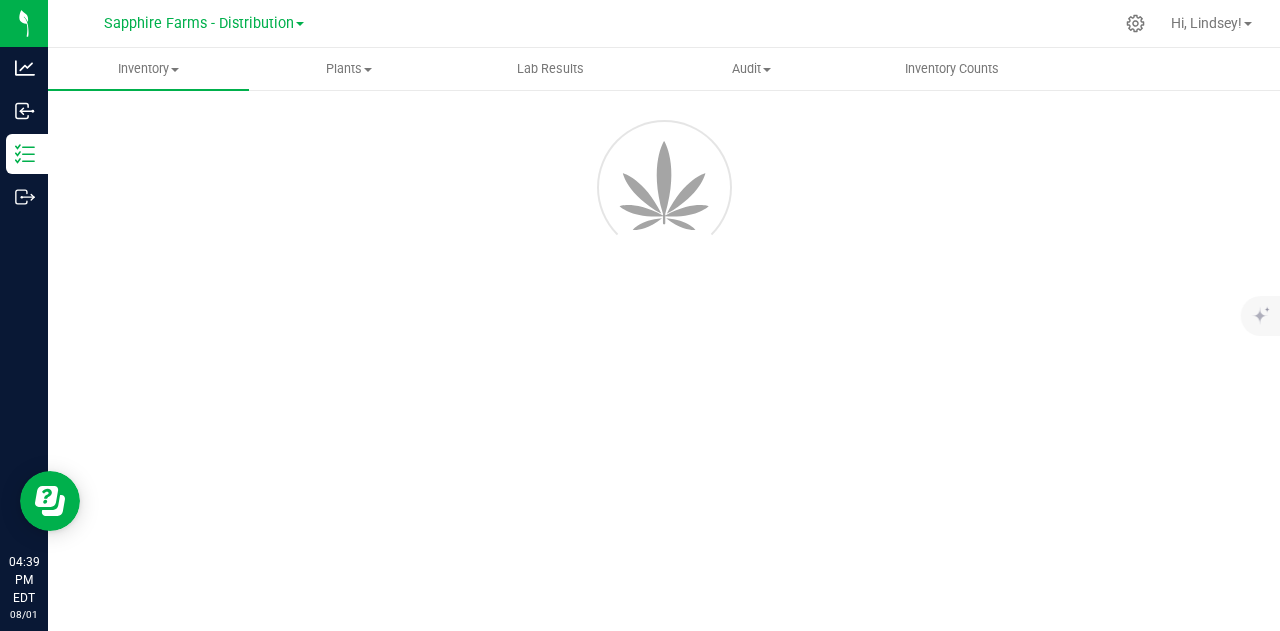scroll, scrollTop: 81, scrollLeft: 0, axis: vertical 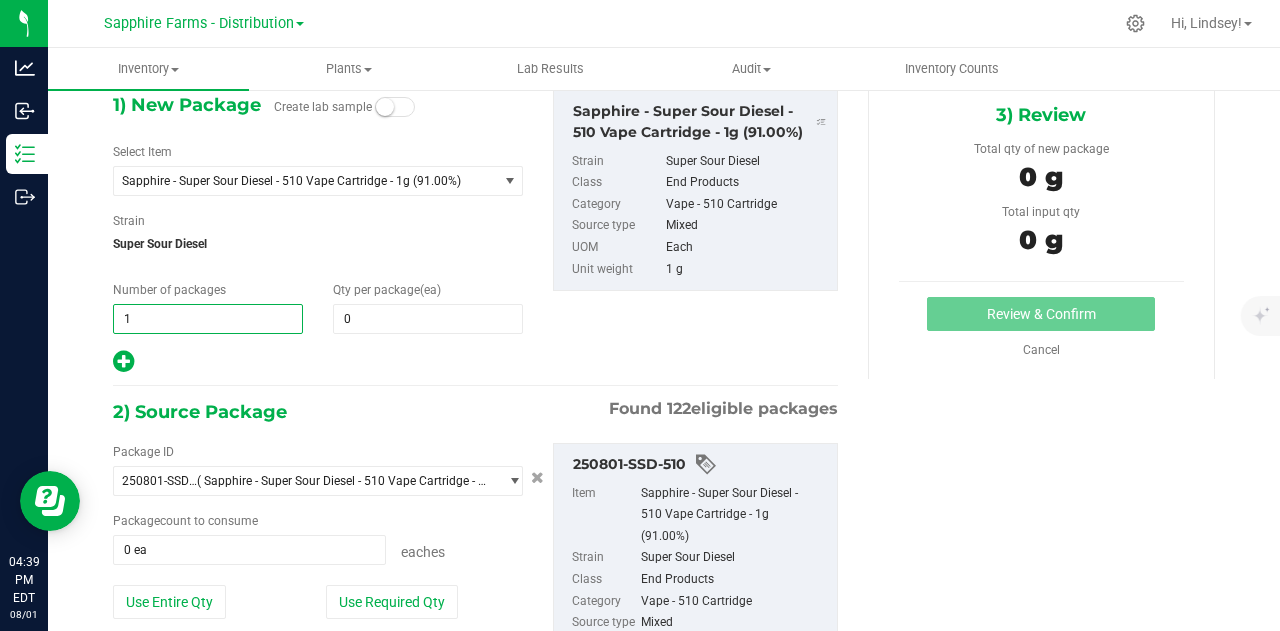 click on "1 1" at bounding box center [208, 319] 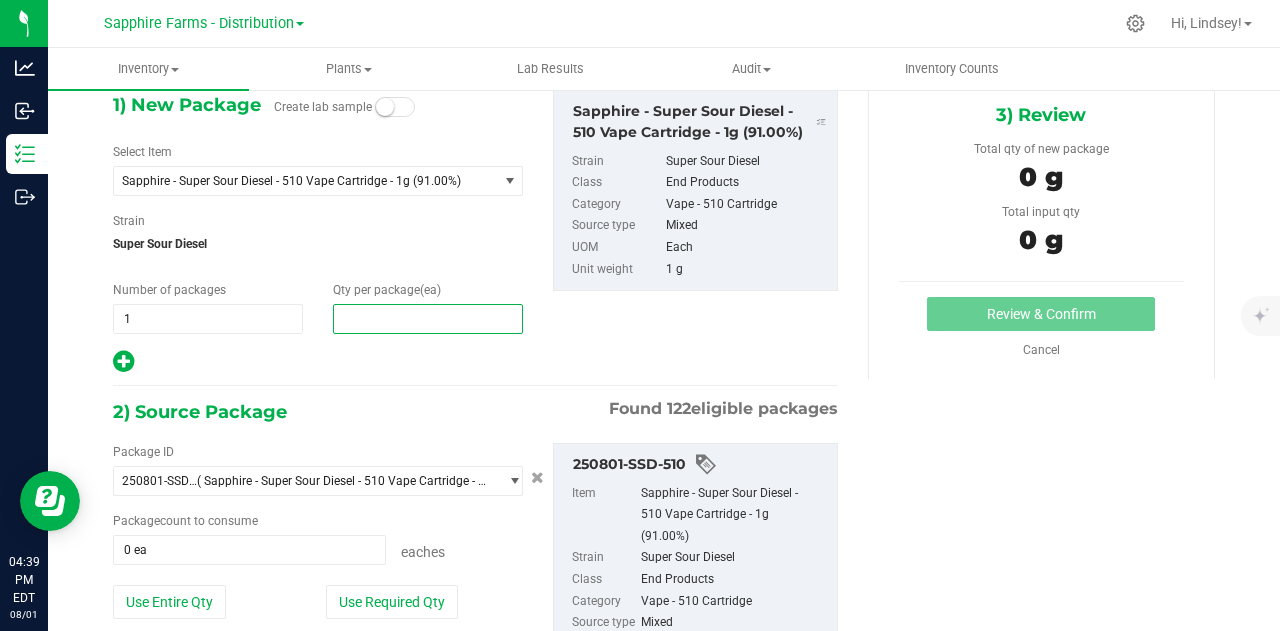 click at bounding box center (428, 319) 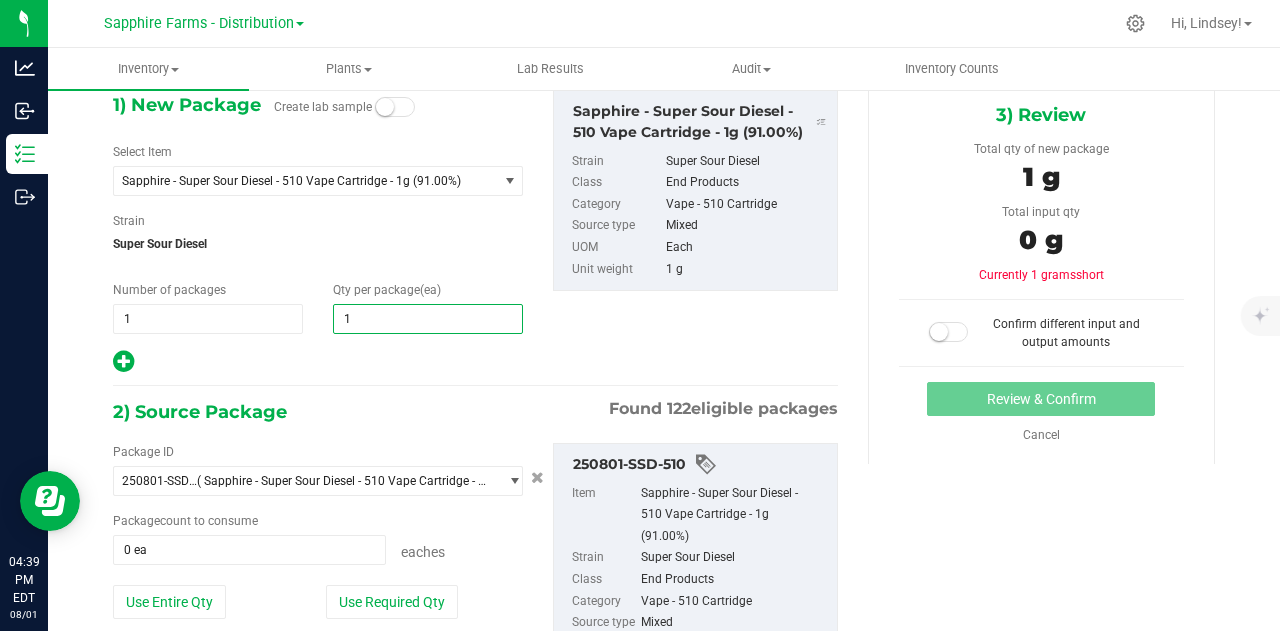 type on "17" 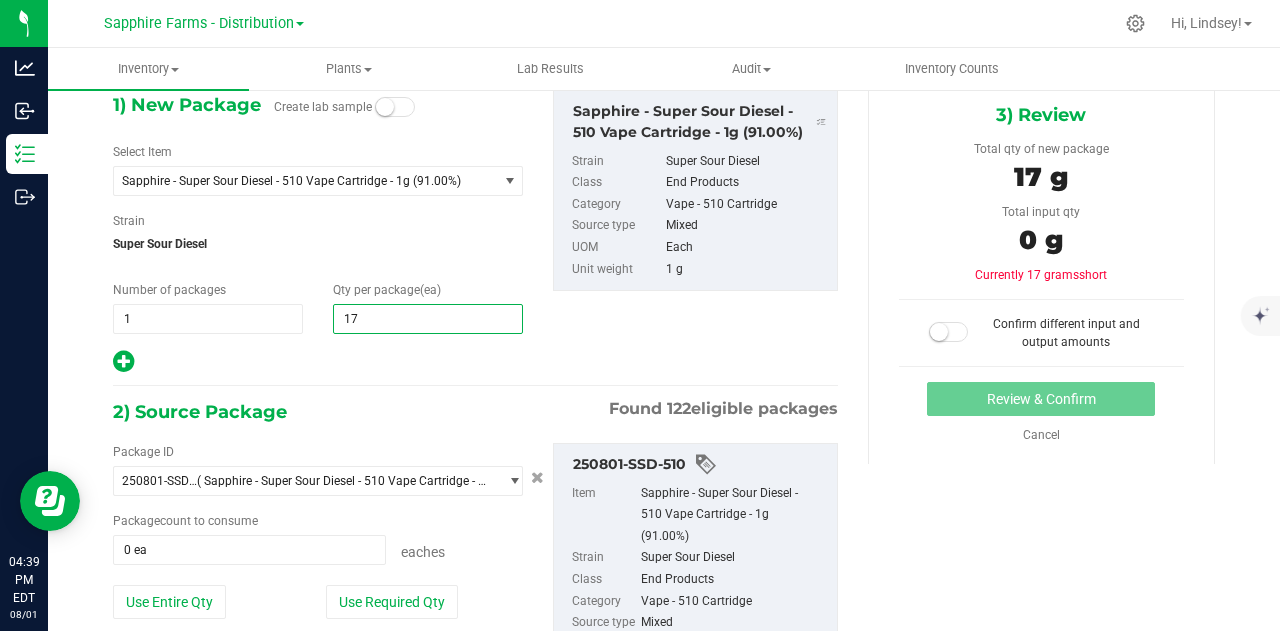 type on "17" 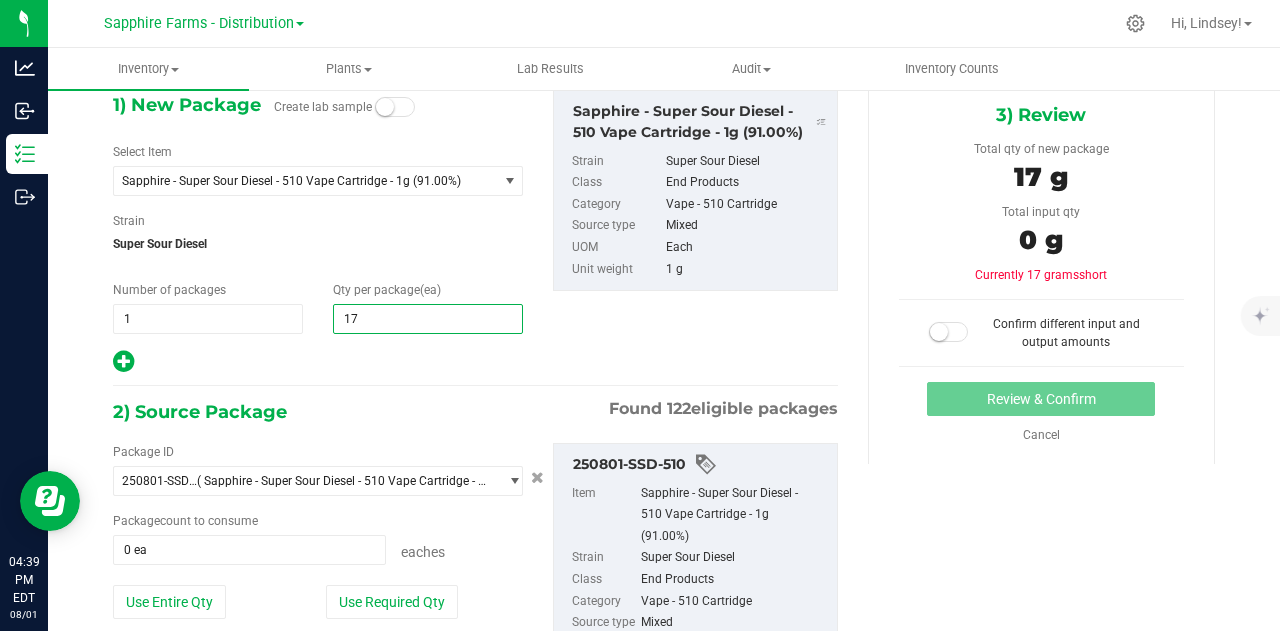 click on "1) New Package
Create lab sample
Select Item
Sapphire - Super Sour Diesel - 510 Vape Cartridge - 1g (91.00%)
BULK - Ground - Pre-Roll Material BULK - KIEF BULK Biomass - Extraction Material BULK FLOWER - A GRADE BULK Flower - All Gas OG - A Grade BULK Flower - All Gas OG - SMALLS BULK Flower - Animal Face - A Grade BULK Flower - Animal Face - B Grade BULK Flower - Animal Face - SMALLS BULK FLOWER - B GRADE BULK FLOWER - BATCH ONE TRIM BULK FLOWER - BIOMASS BULK FLOWER - BUCKED BULK Flower - Caramel Cream - B Grade BULK FLOWER - GROUND" at bounding box center (475, 437) 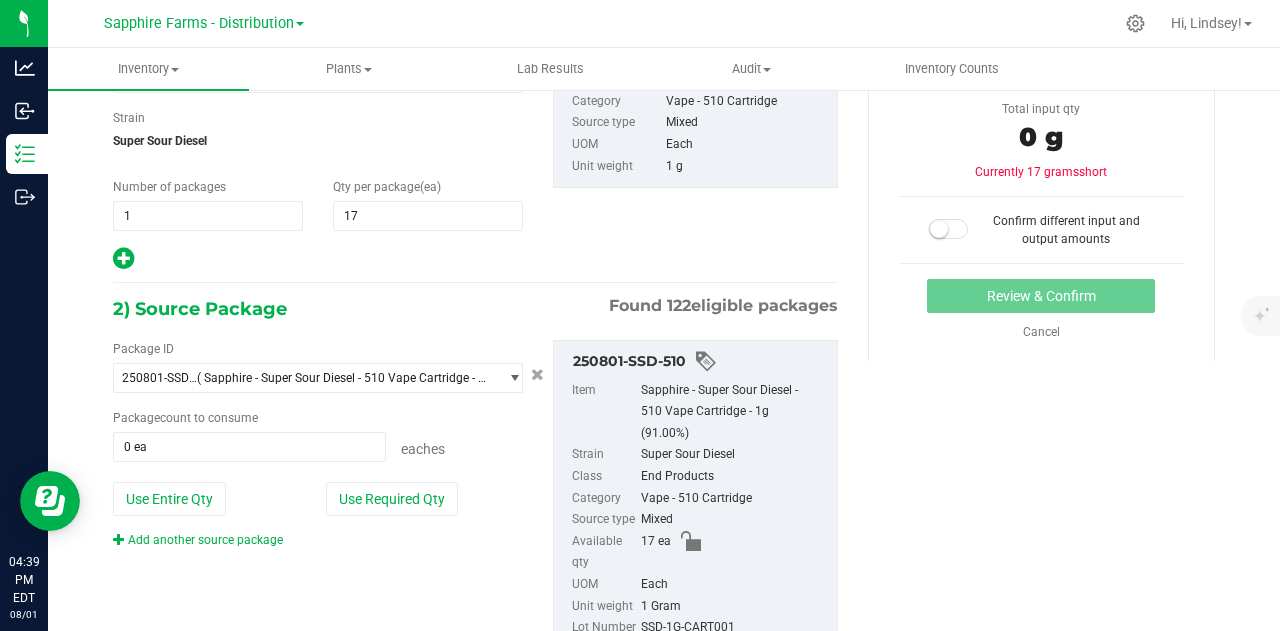 scroll, scrollTop: 268, scrollLeft: 0, axis: vertical 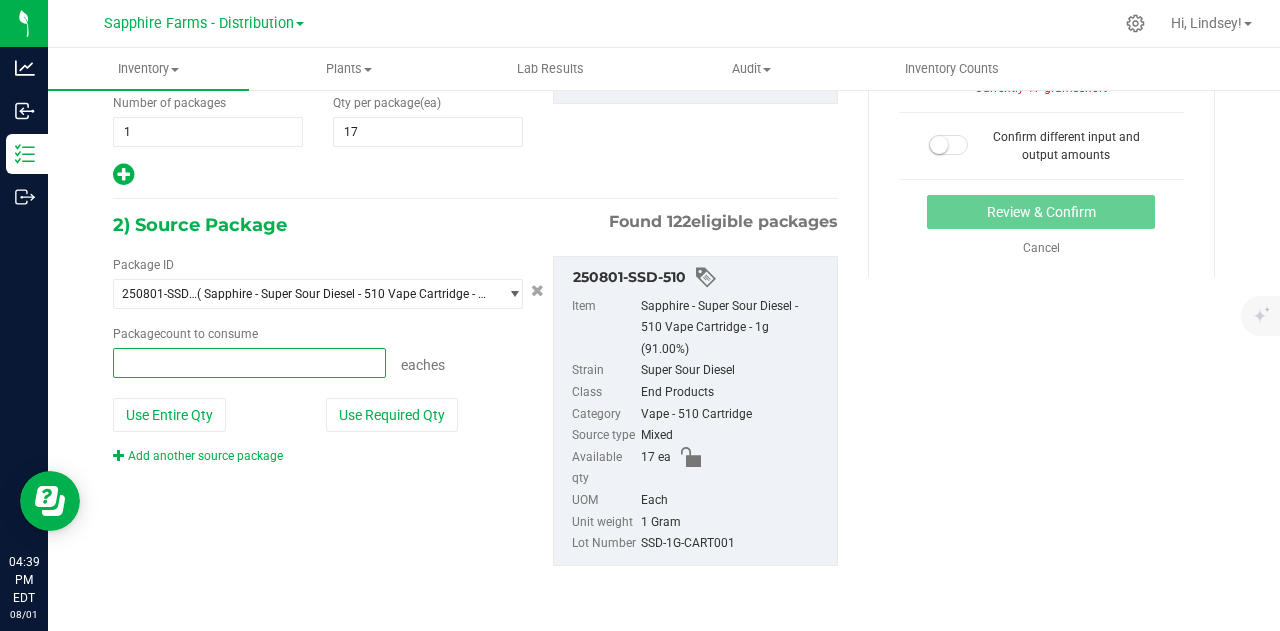 click at bounding box center (249, 363) 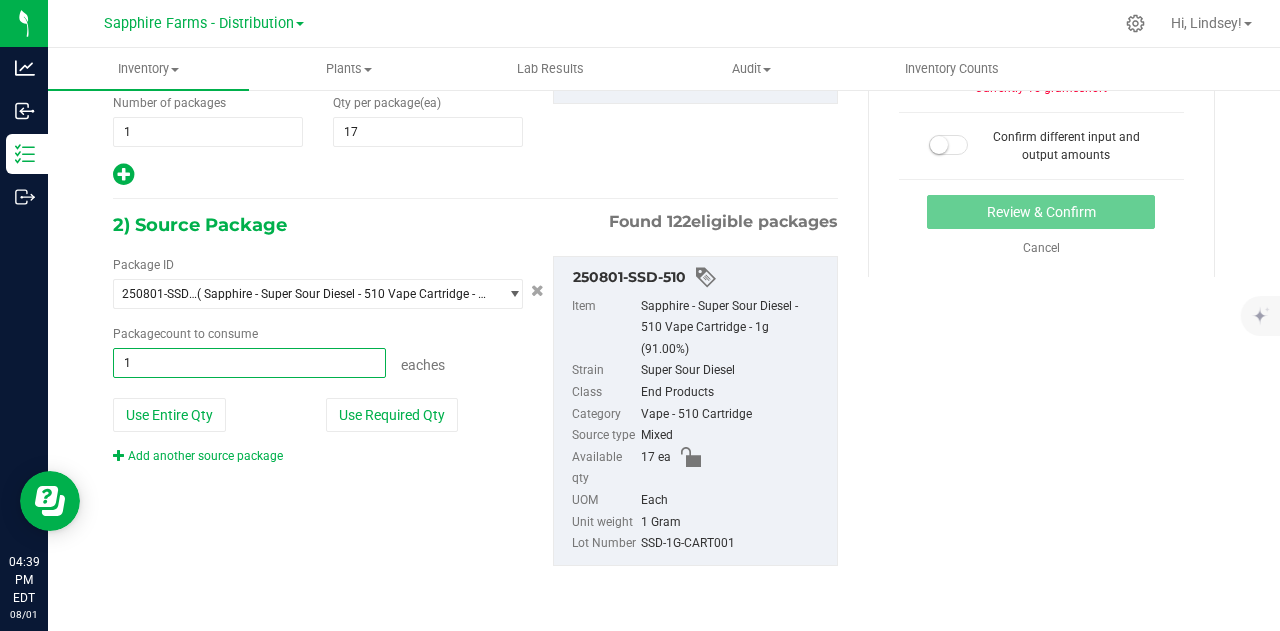 type on "17" 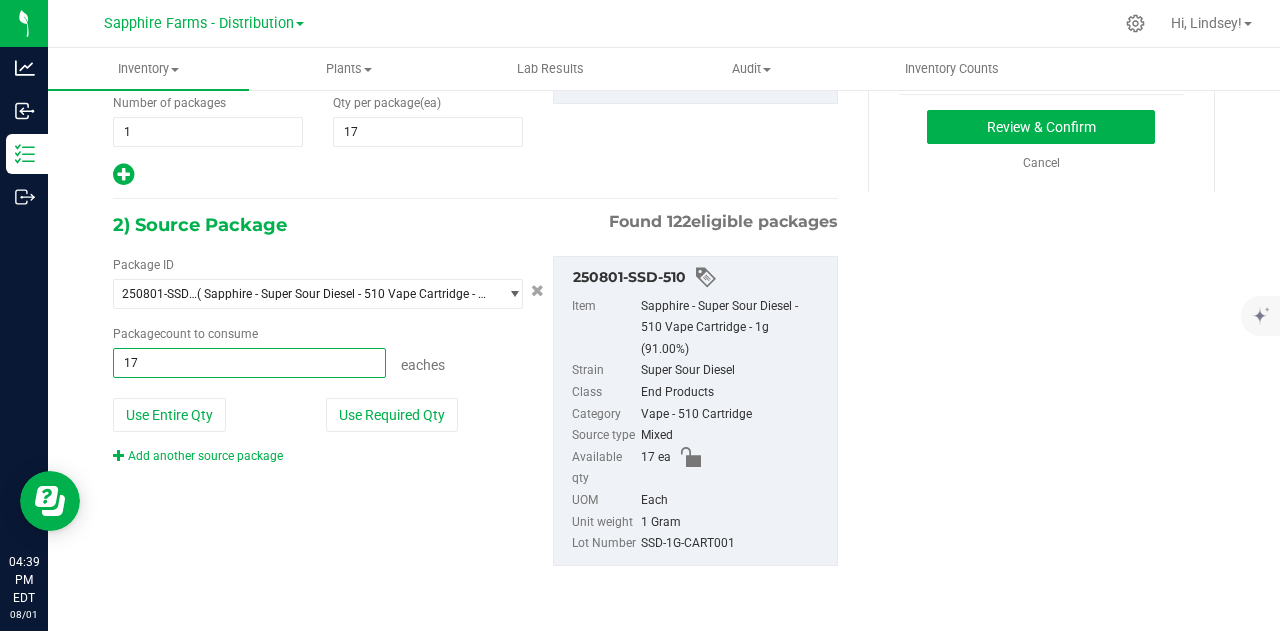 type on "17 ea" 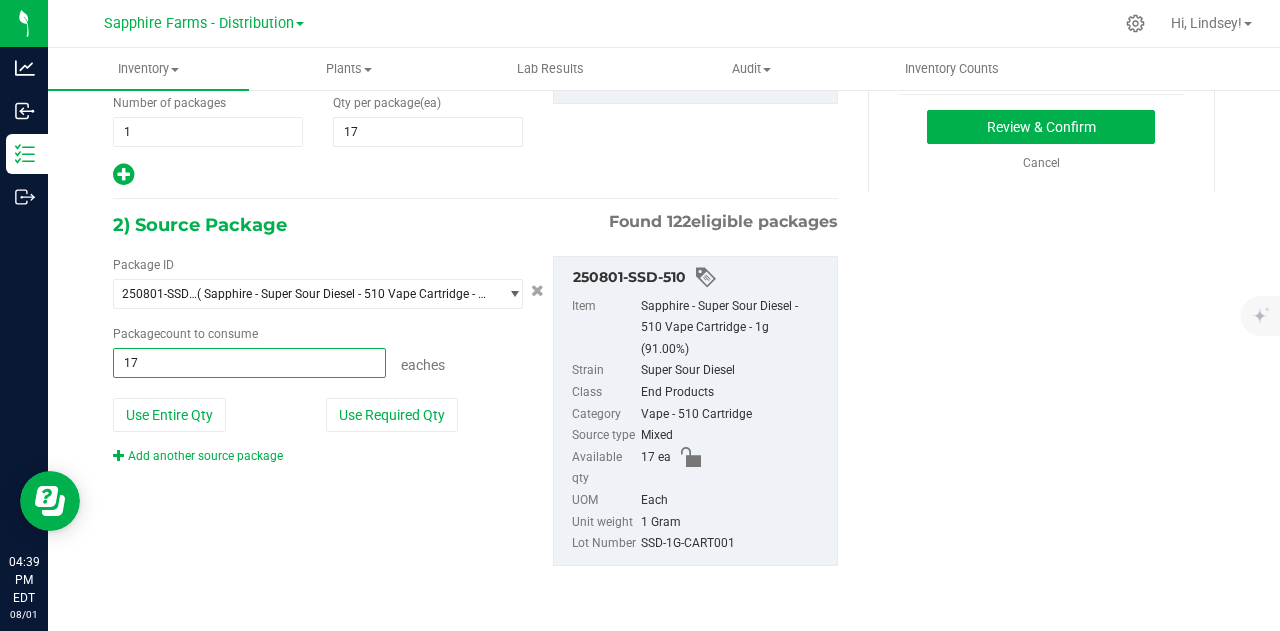 click on "Package ID
[NUMBER]-[ID]-[NUMBER]
(
Sapphire - Super Sour Diesel - 510 Vape Cartridge - 1g (91.00%)
)
[NUMBER]-[ID]-[NUMBER] NYSAFDT-[DATE]-[NUMBER] NYSAFDT-[DATE]-[NUMBER] NYSAFDT-[DATE]-[NUMBER] NYSAFDT-[DATE]-[NUMBER] NYSAFDT-[DATE]-[NUMBER] NYSAFDT-[DATE]-[NUMBER] NYSAFDT-[DATE]-[NUMBER] NYSAFDT-[DATE]-[NUMBER] NYSAFDT-[DATE]-[NUMBER] NYSAFDT-[DATE]-[NUMBER] NYSAFDT-[DATE]-[NUMBER] NYSAFDT-[DATE]-[NUMBER] NYSAFDT-[DATE]-[NUMBER] NYSAFDT-[DATE]-[NUMBER] NYSAFDT-[DATE]-[NUMBER] NYSAFDT-[DATE]-[NUMBER] NYSAFDT-[DATE]-[NUMBER] NYSAFDT-[DATE]-[NUMBER] NYSAFDT-[DATE]-[NUMBER] NYSAFDT-[DATE]-[NUMBER] NYSAFDT-[DATE]-[NUMBER] NYSAFDT-[DATE]-[NUMBER] NYSAFDT-[DATE]-[NUMBER] NYSAFDT-[DATE]-[NUMBER] NYSAFDT-[DATE]-[NUMBER] NYSAFDT-[DATE]-[NUMBER] NYSAFDT-[DATE]-[NUMBER] NYSAFDT-[DATE]-[NUMBER] NYSAFDT-[DATE]-[NUMBER] NYSAFDT-[DATE]-[NUMBER] NYSAFDT-[DATE]-[NUMBER] NYSAFDT-[DATE]-[NUMBER] NYSAFDT-[DATE]-[NUMBER] NYSAFDT-[DATE]-[NUMBER] NYSAFDT-[DATE]-[NUMBER] NYSAFDT-[DATE]-[NUMBER] NYSAFDT-[DATE]-[NUMBER]" at bounding box center [475, 411] 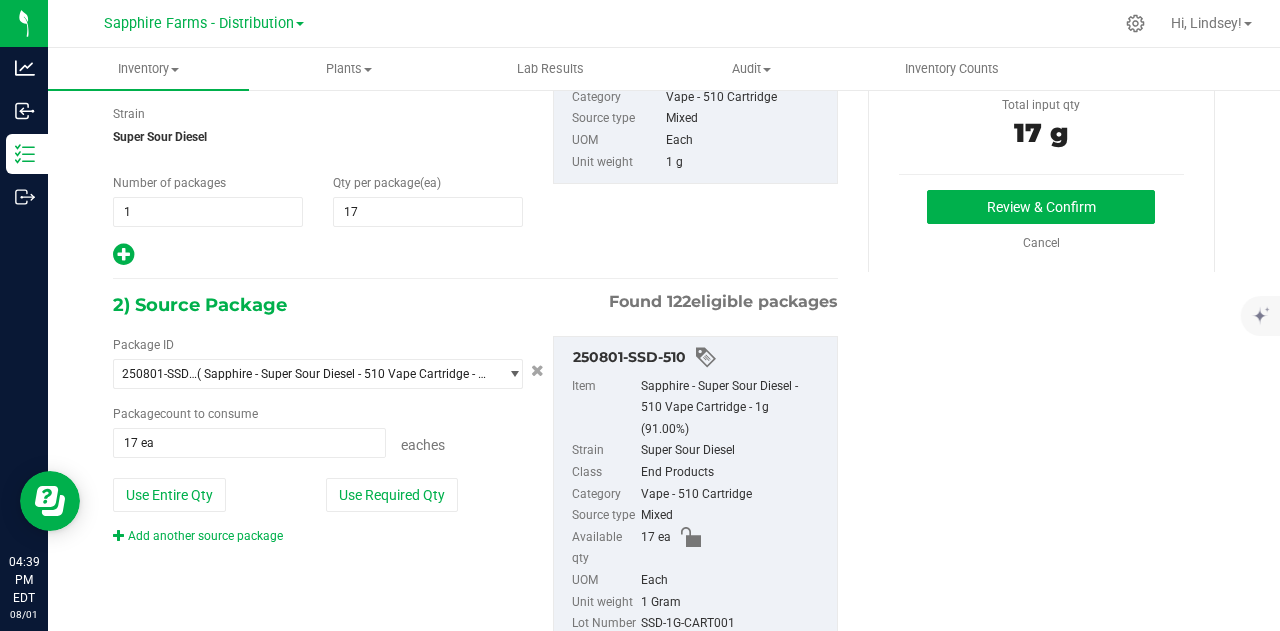 scroll, scrollTop: 0, scrollLeft: 0, axis: both 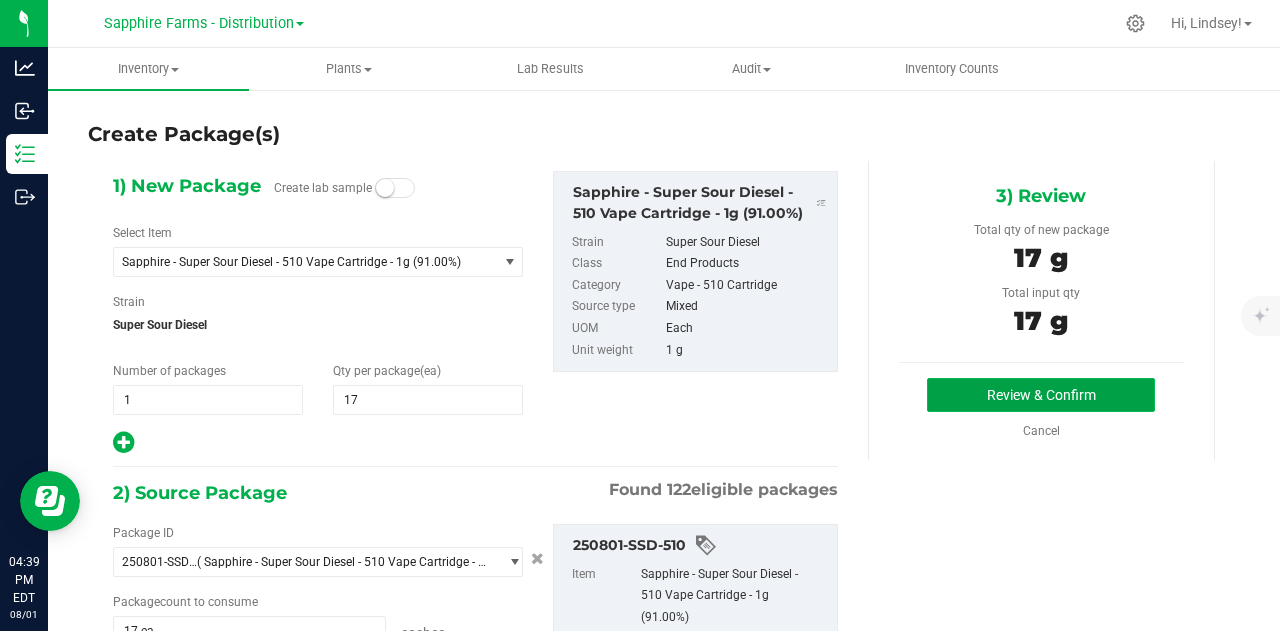 click on "Review & Confirm" at bounding box center (1041, 395) 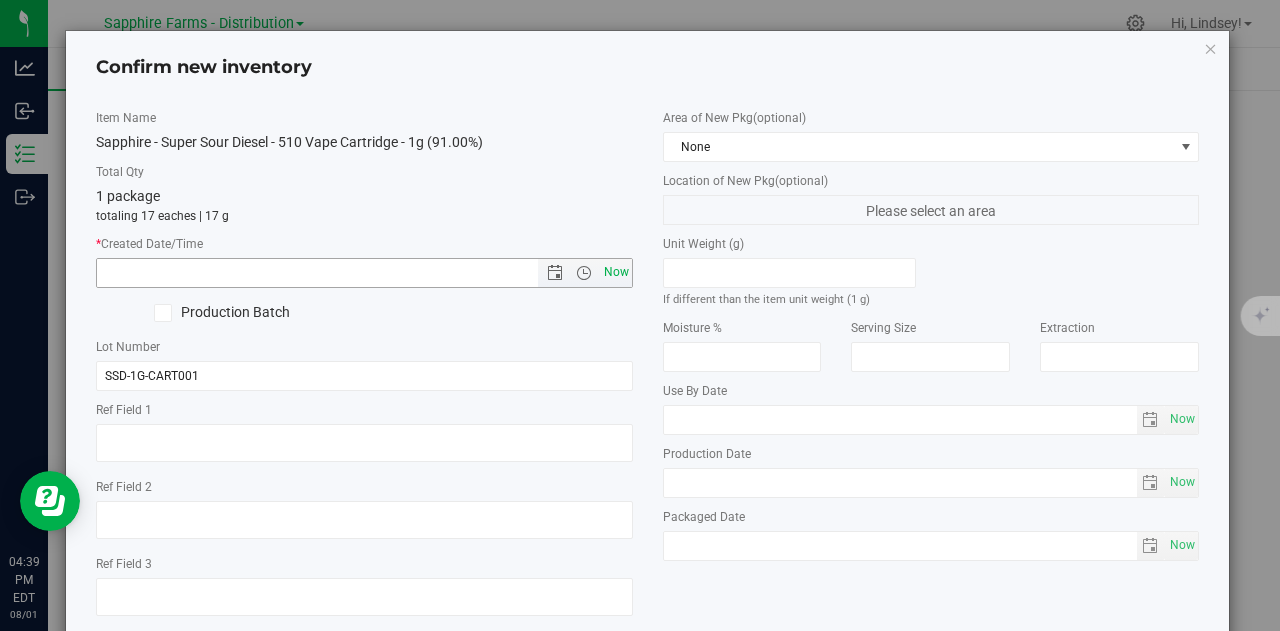 click on "Now" at bounding box center [616, 272] 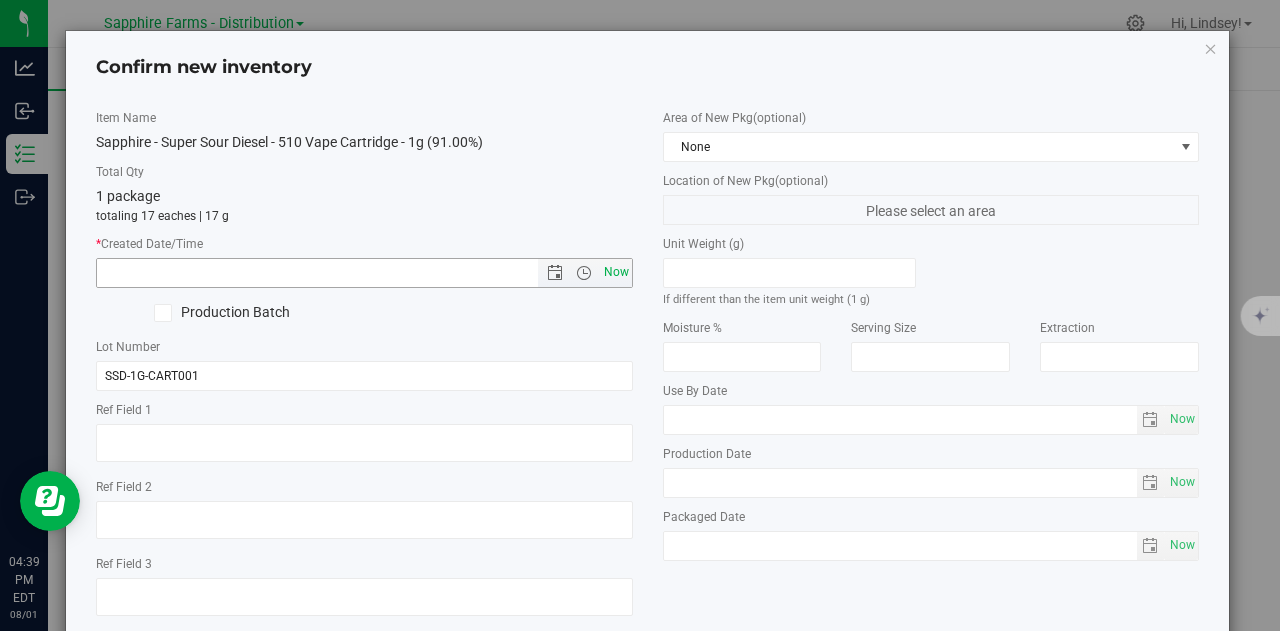 type on "[DATE] [TIME]" 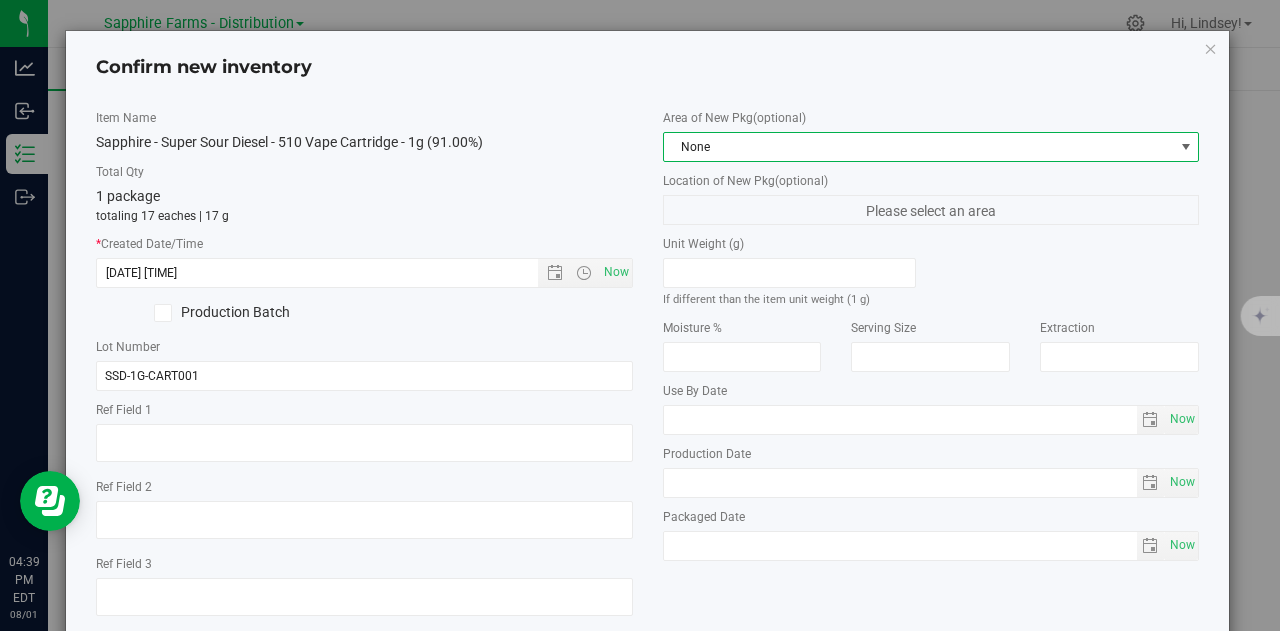 click on "None" at bounding box center (919, 147) 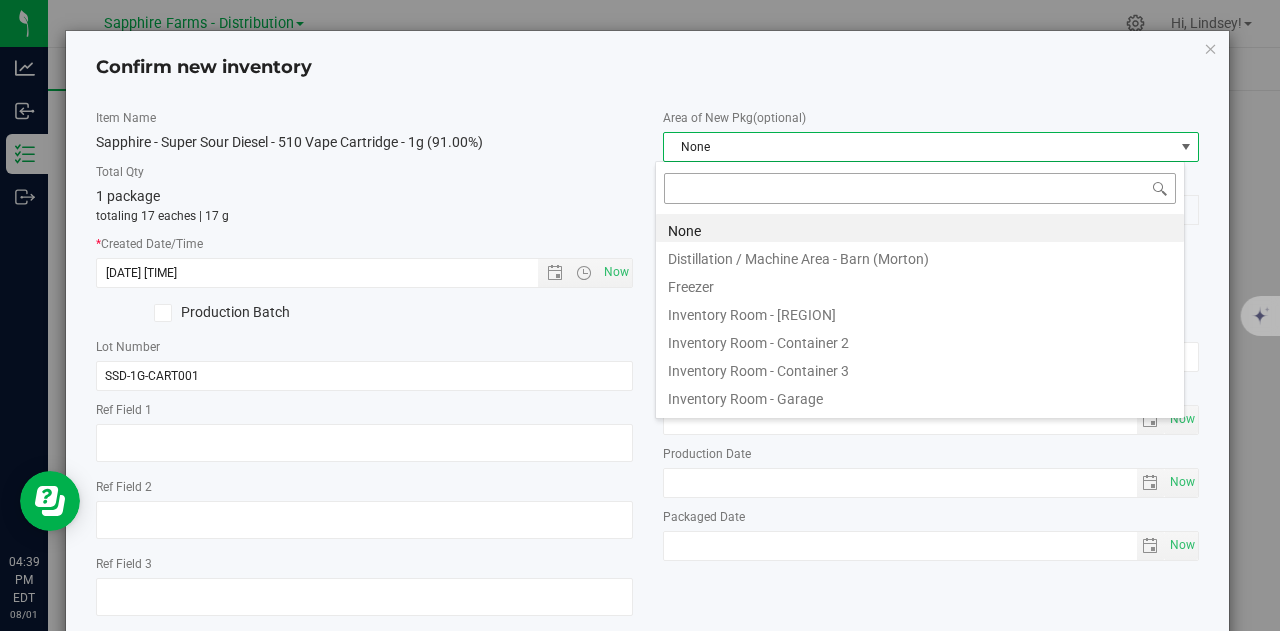 scroll, scrollTop: 99970, scrollLeft: 99470, axis: both 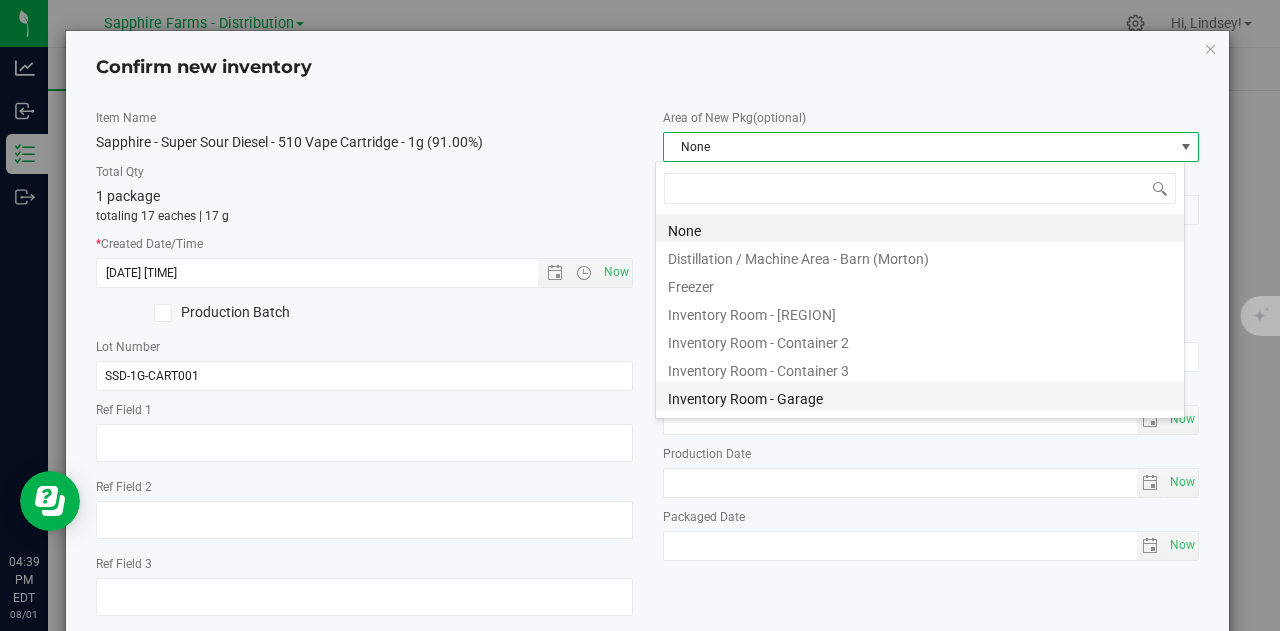 click on "Inventory Room - Garage" at bounding box center [920, 396] 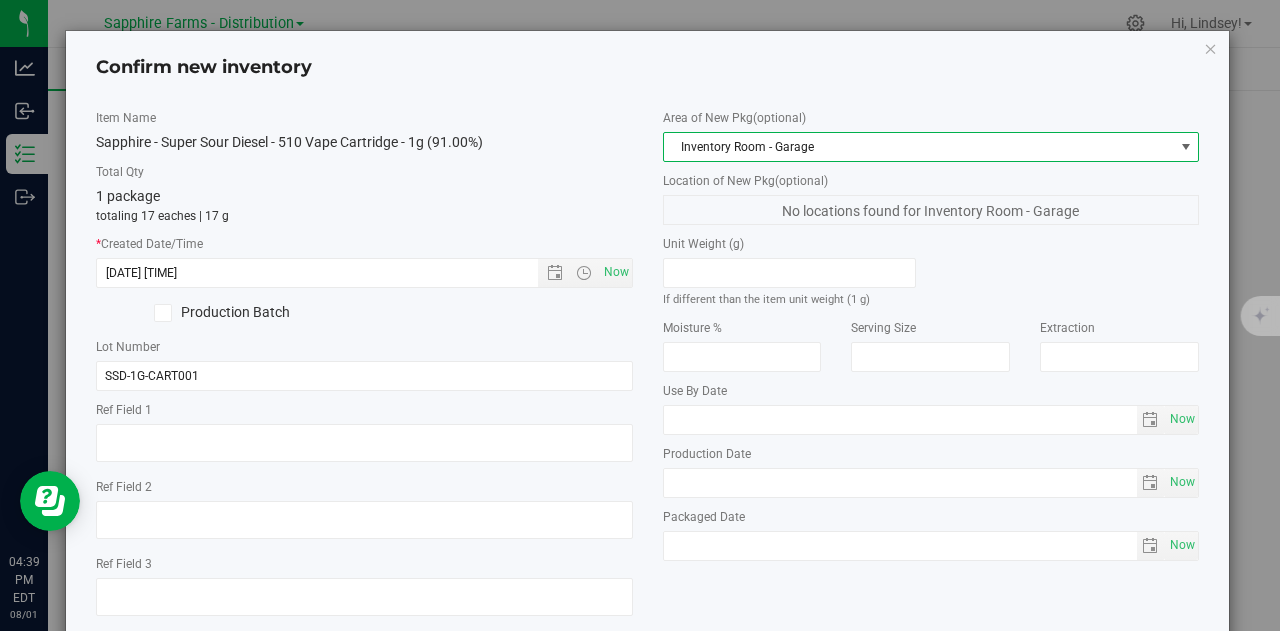 click on "Sapphire - Super Sour Diesel - 510 Vape Cartridge - 1g (91.00%)" at bounding box center (364, 142) 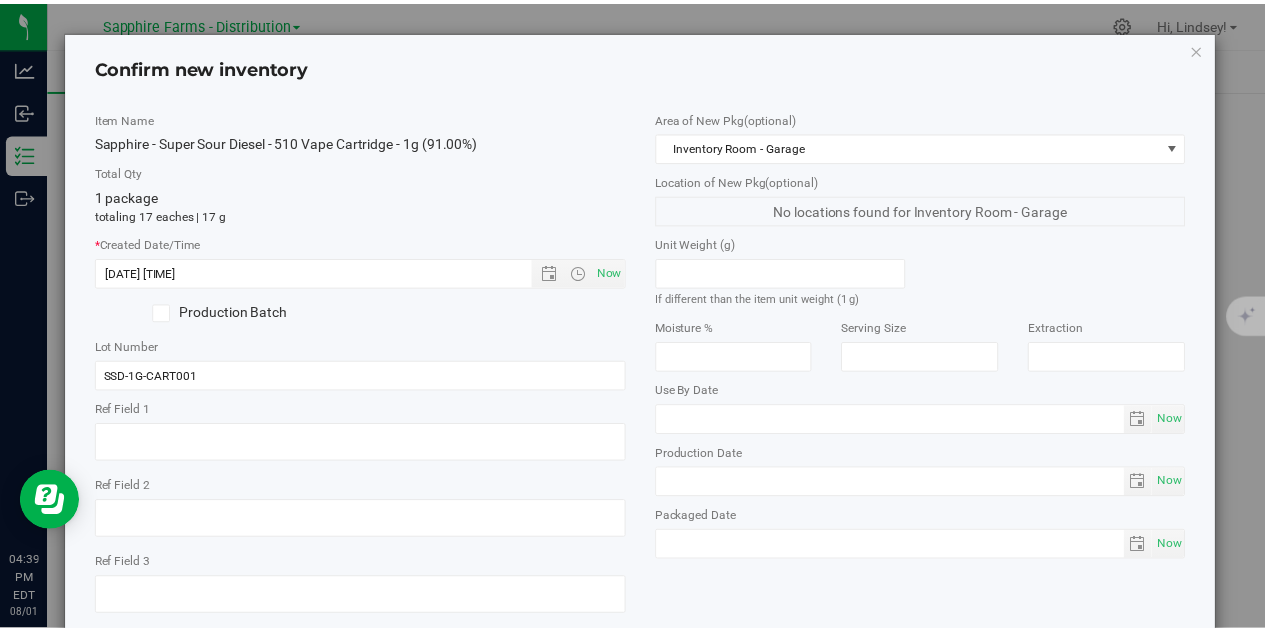 scroll, scrollTop: 113, scrollLeft: 0, axis: vertical 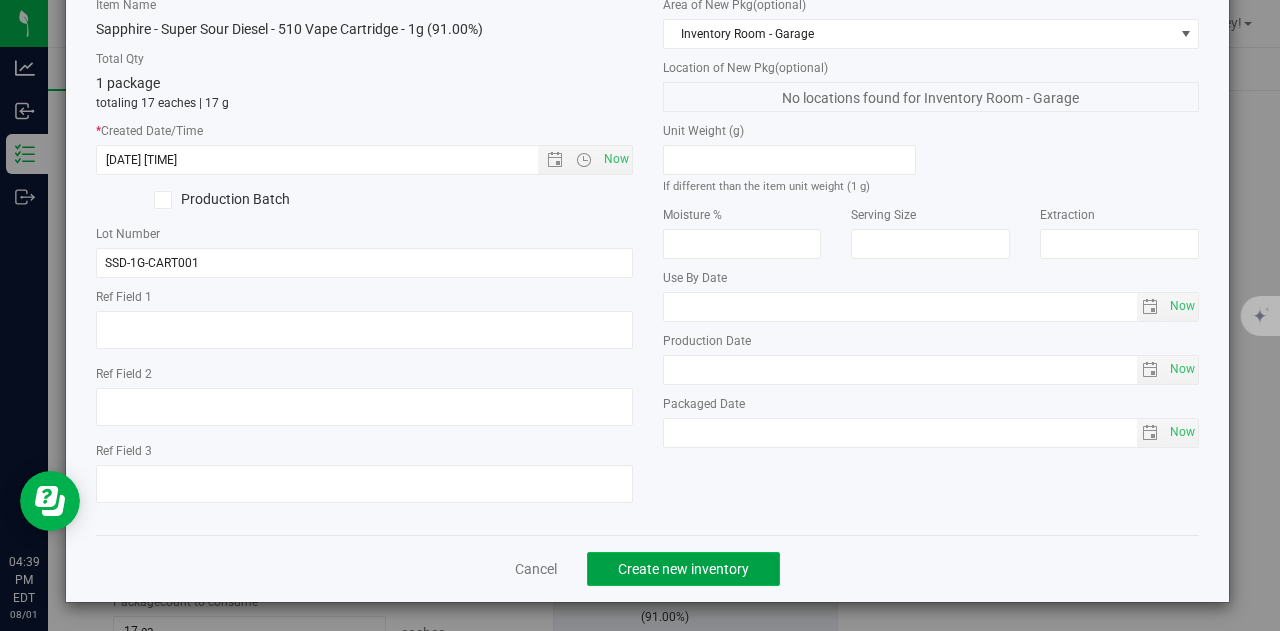 click on "Create new inventory" 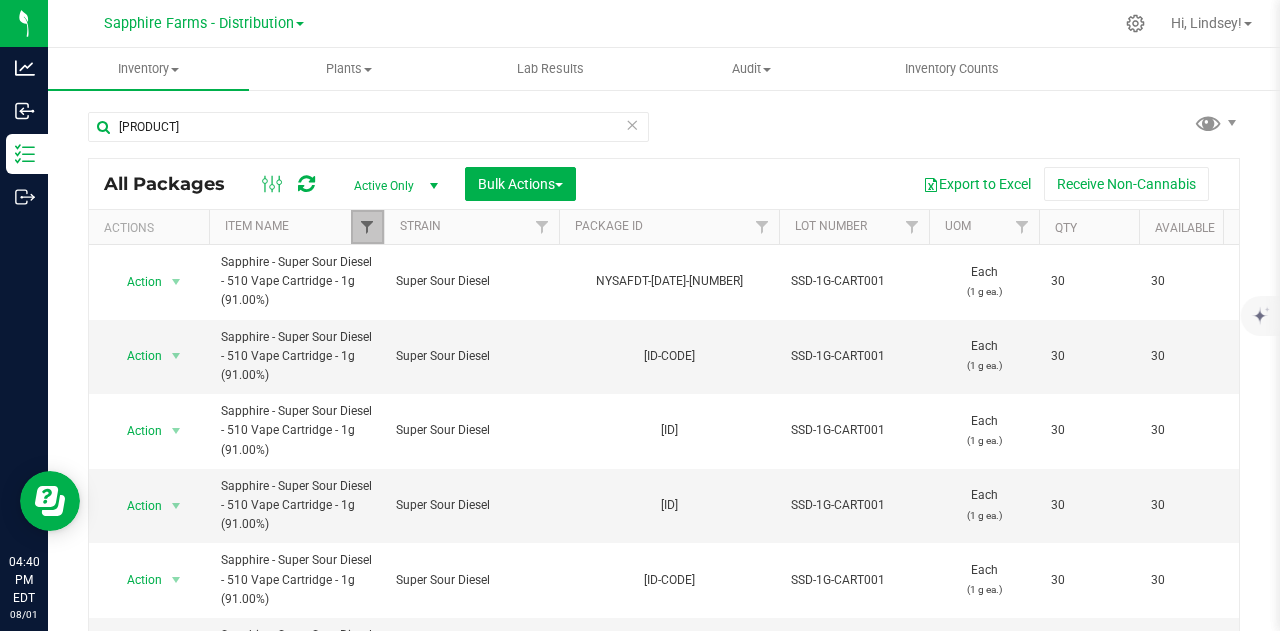 click at bounding box center [367, 227] 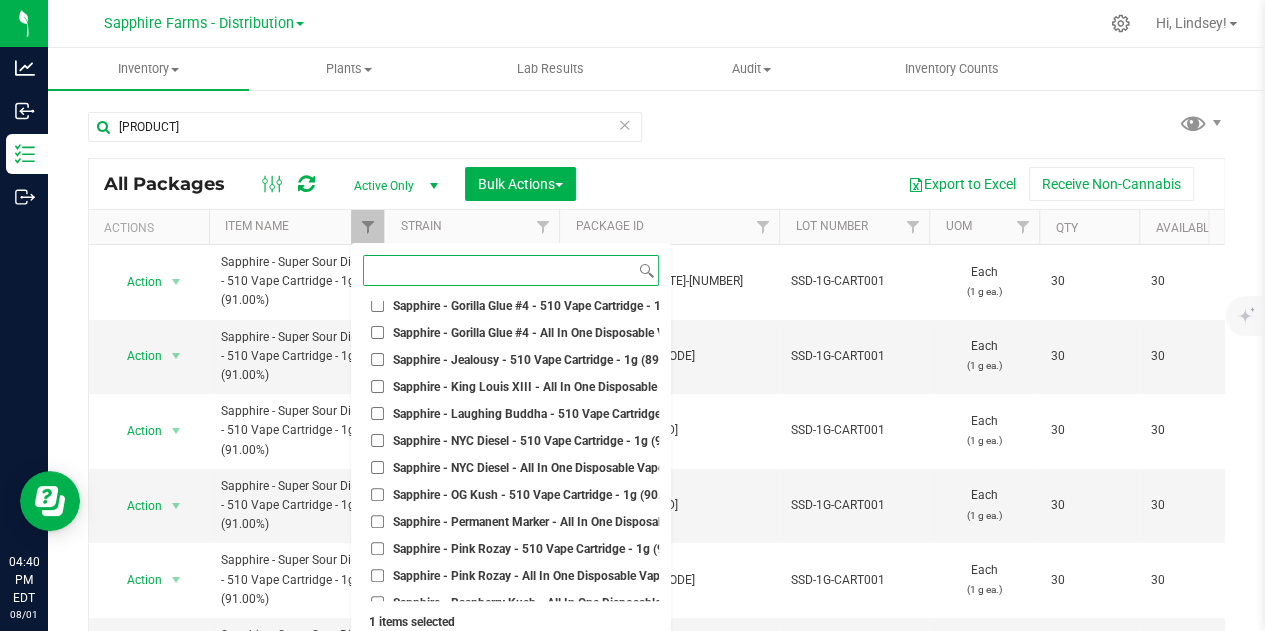 scroll, scrollTop: 3500, scrollLeft: 0, axis: vertical 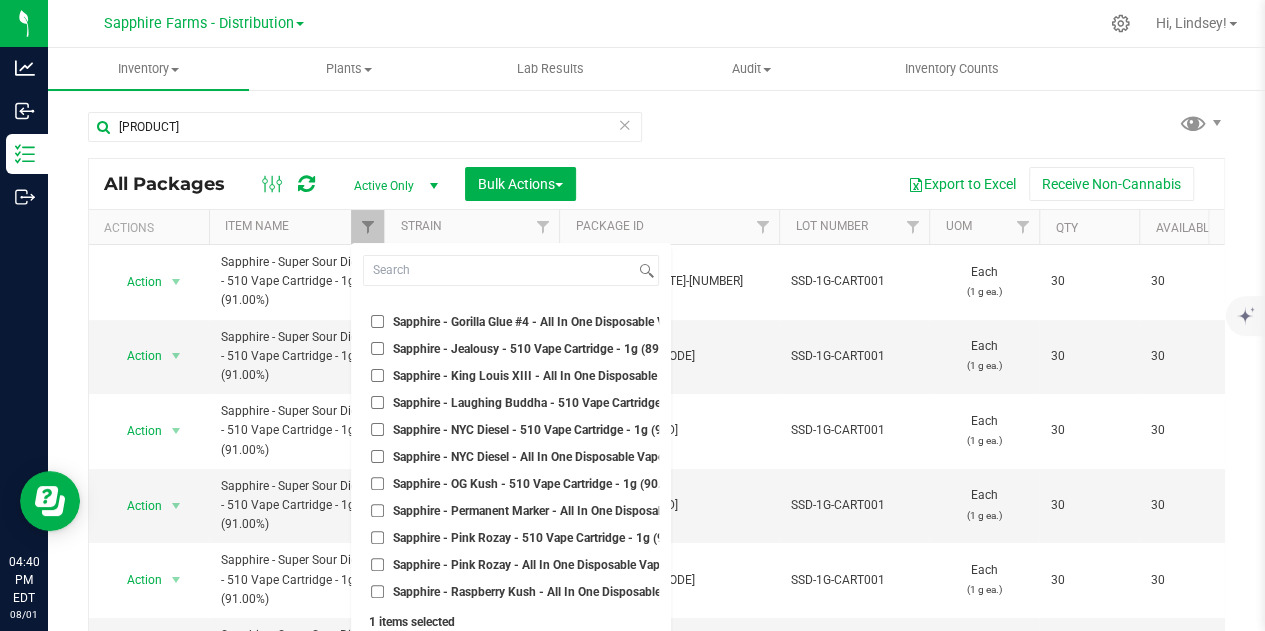 click on "Sapphire - Pink Rozay - 510 Vape Cartridge - 1g (91.98%)" at bounding box center [547, 538] 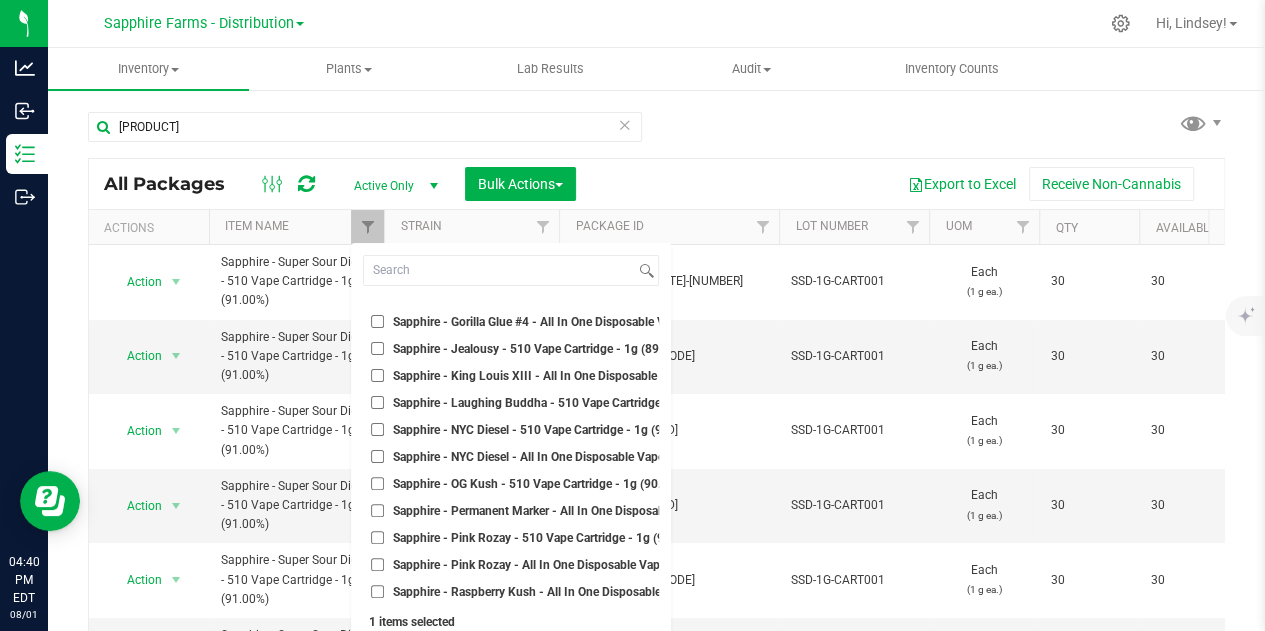 click on "Sapphire - Pink Rozay - 510 Vape Cartridge - 1g (91.98%)" at bounding box center (377, 537) 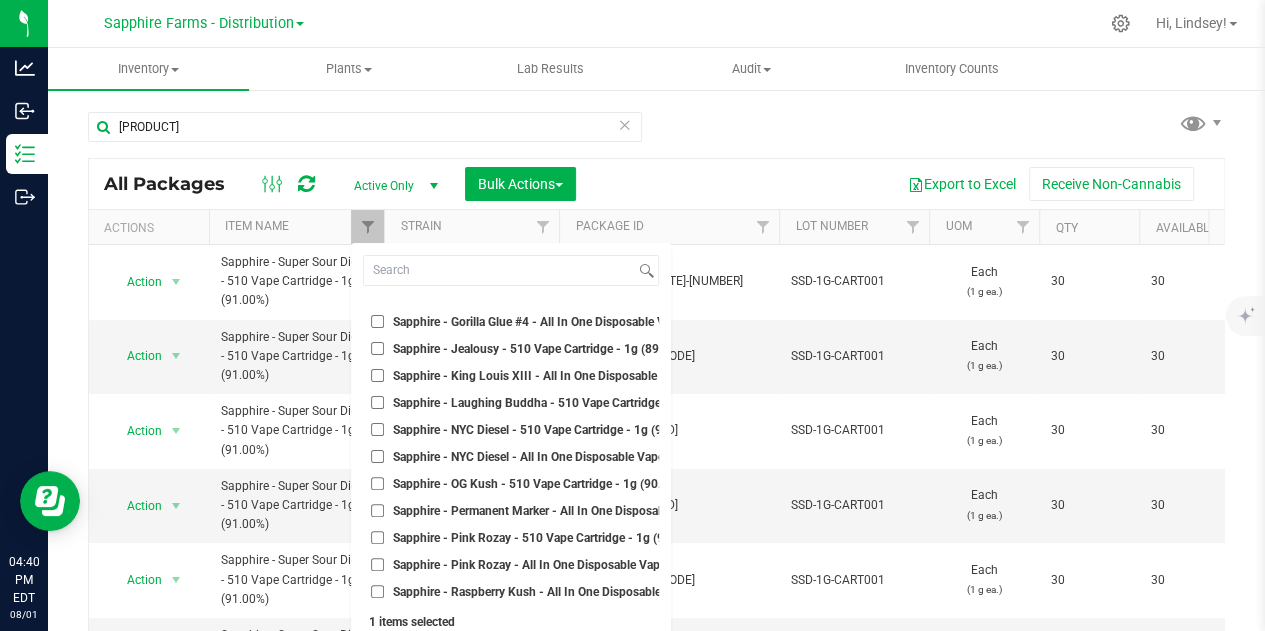 checkbox on "true" 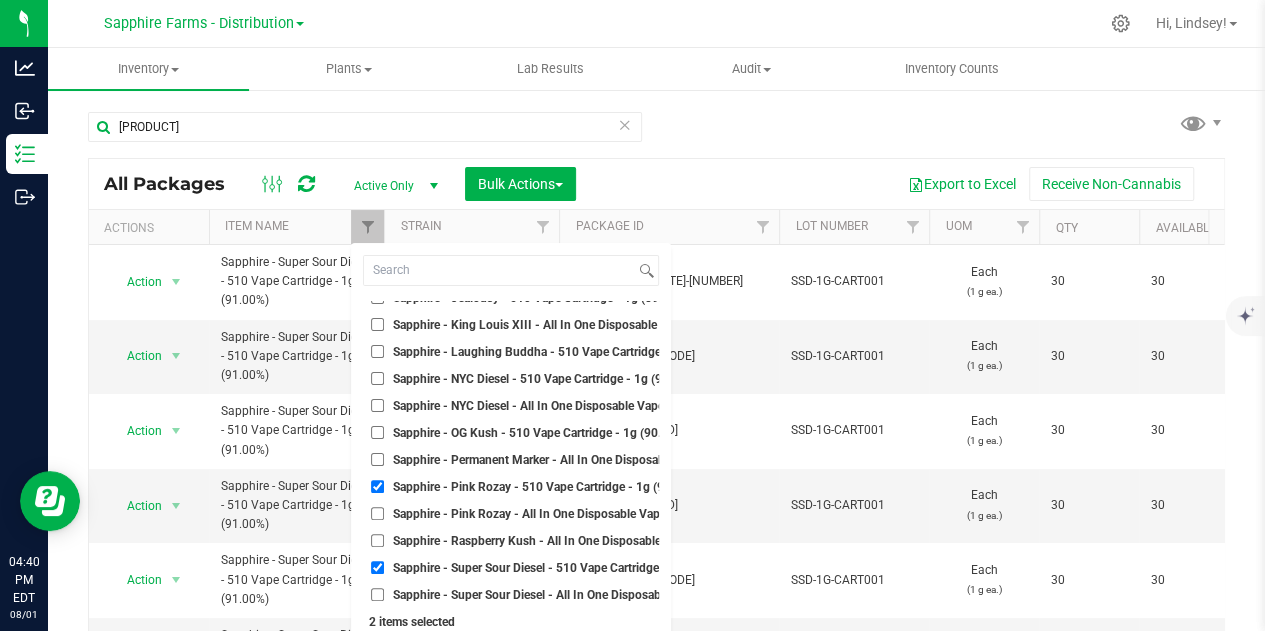 scroll, scrollTop: 3651, scrollLeft: 0, axis: vertical 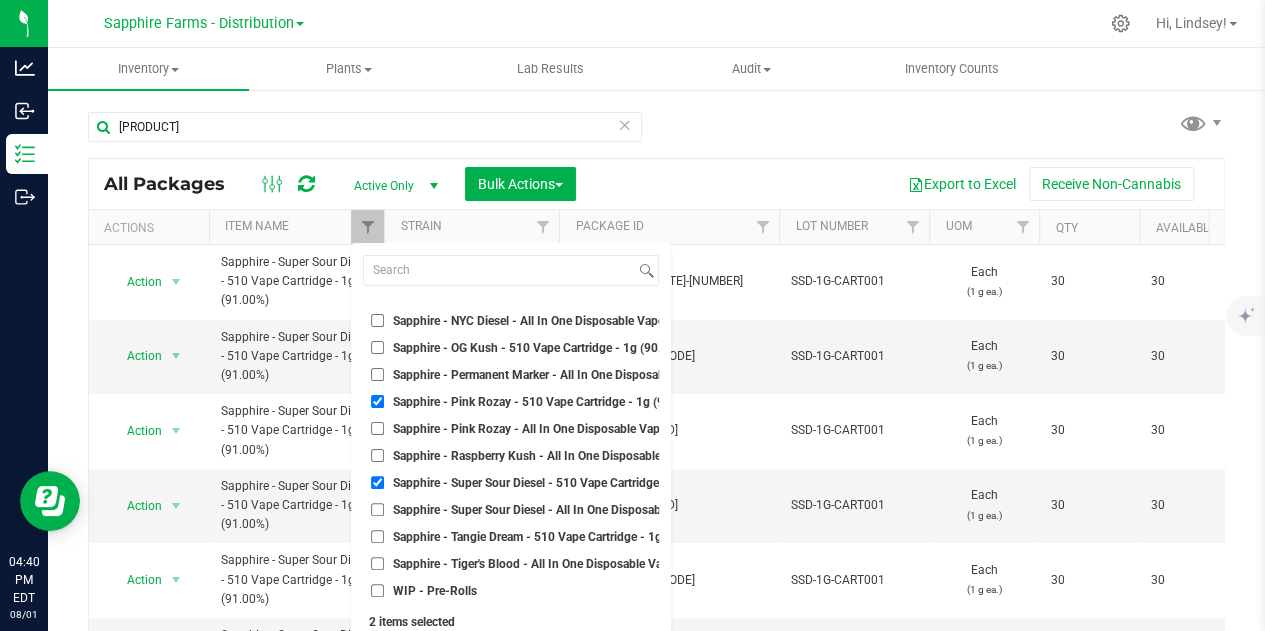 click on "Sapphire - Super Sour Diesel - 510 Vape Cartridge - 1g (91.00%)" at bounding box center [377, 482] 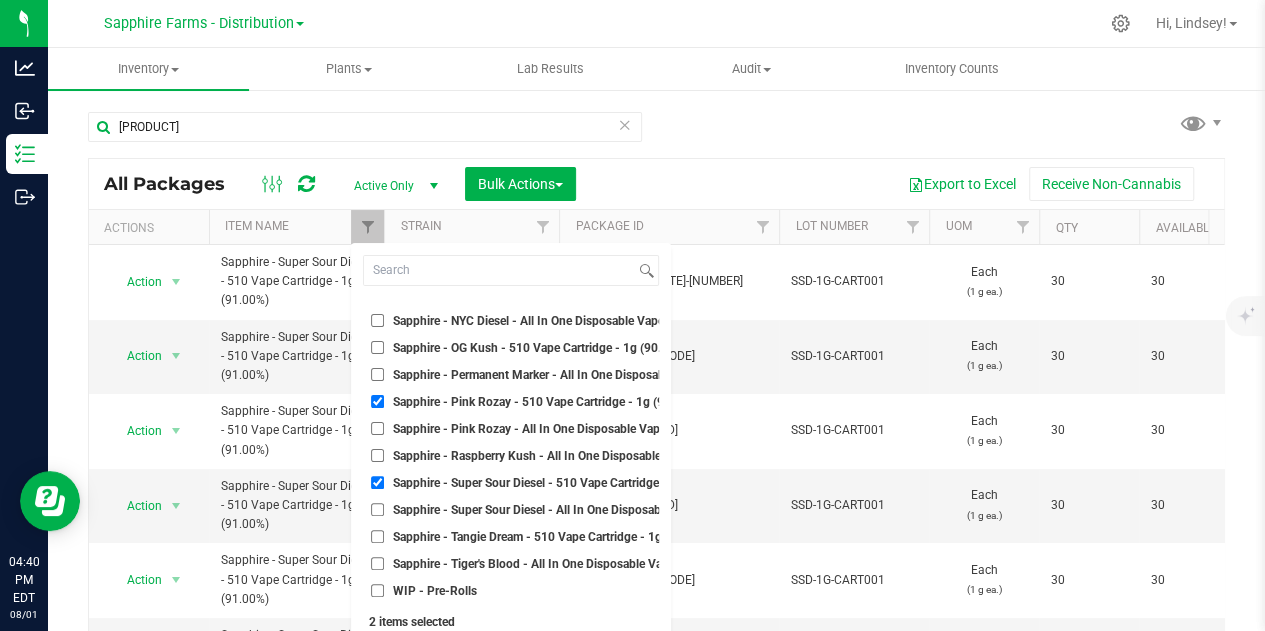 checkbox on "false" 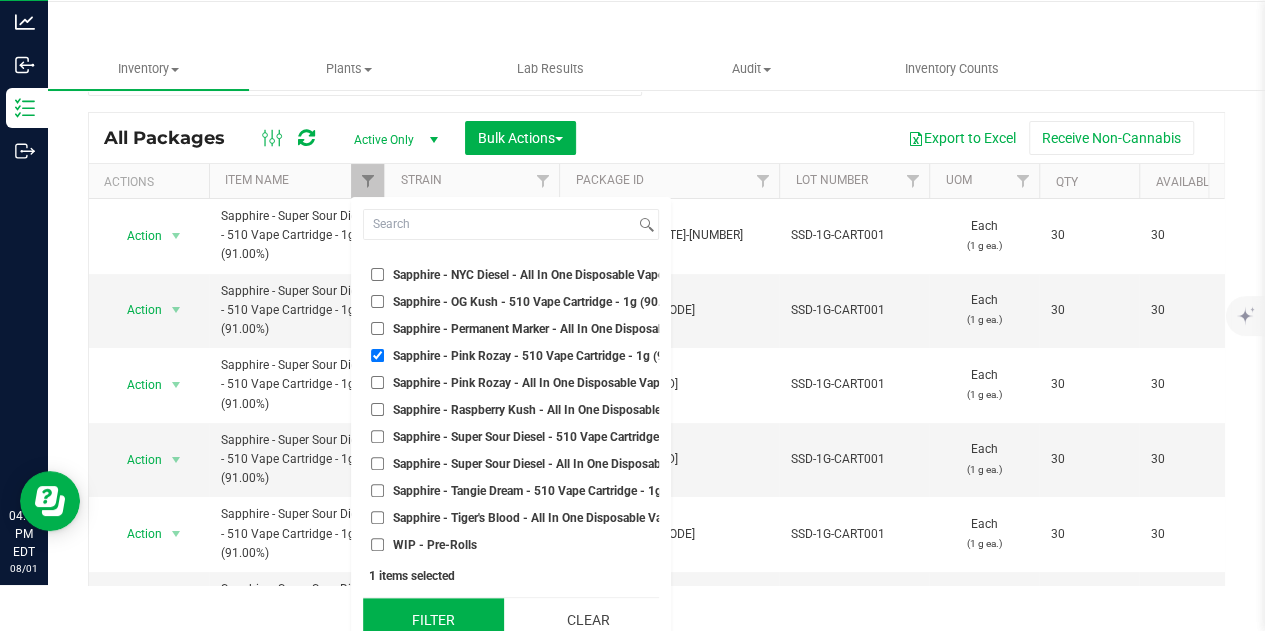 scroll, scrollTop: 62, scrollLeft: 0, axis: vertical 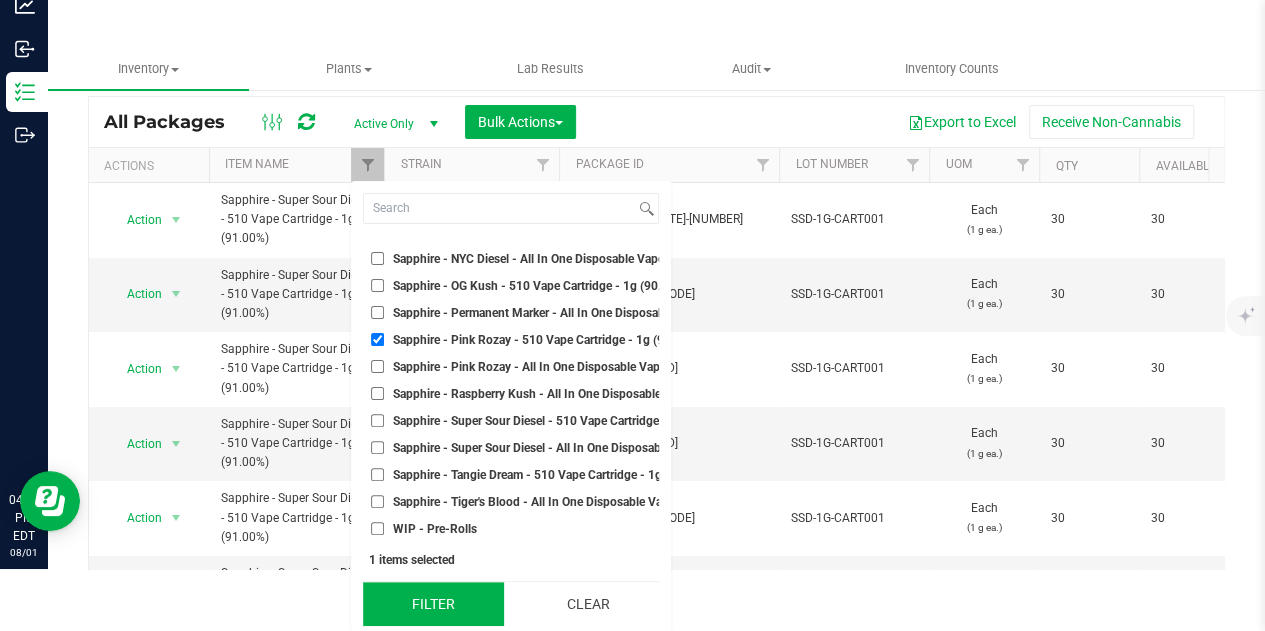click on "Filter" at bounding box center [433, 604] 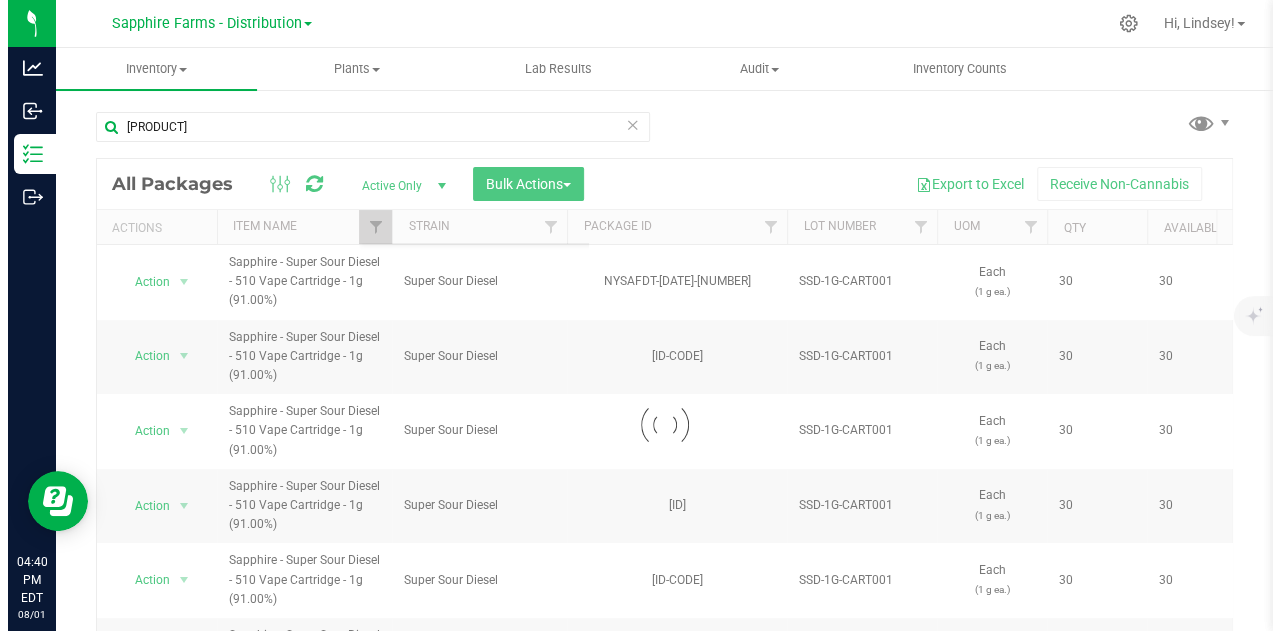 scroll, scrollTop: 0, scrollLeft: 0, axis: both 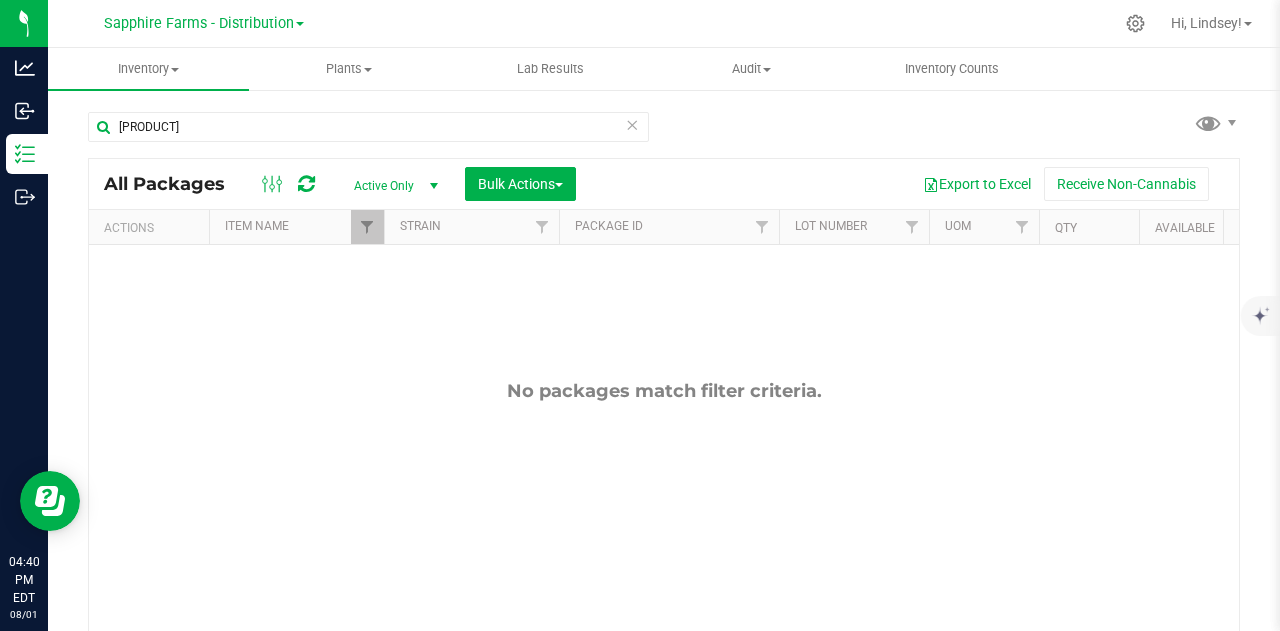 click at bounding box center [632, 124] 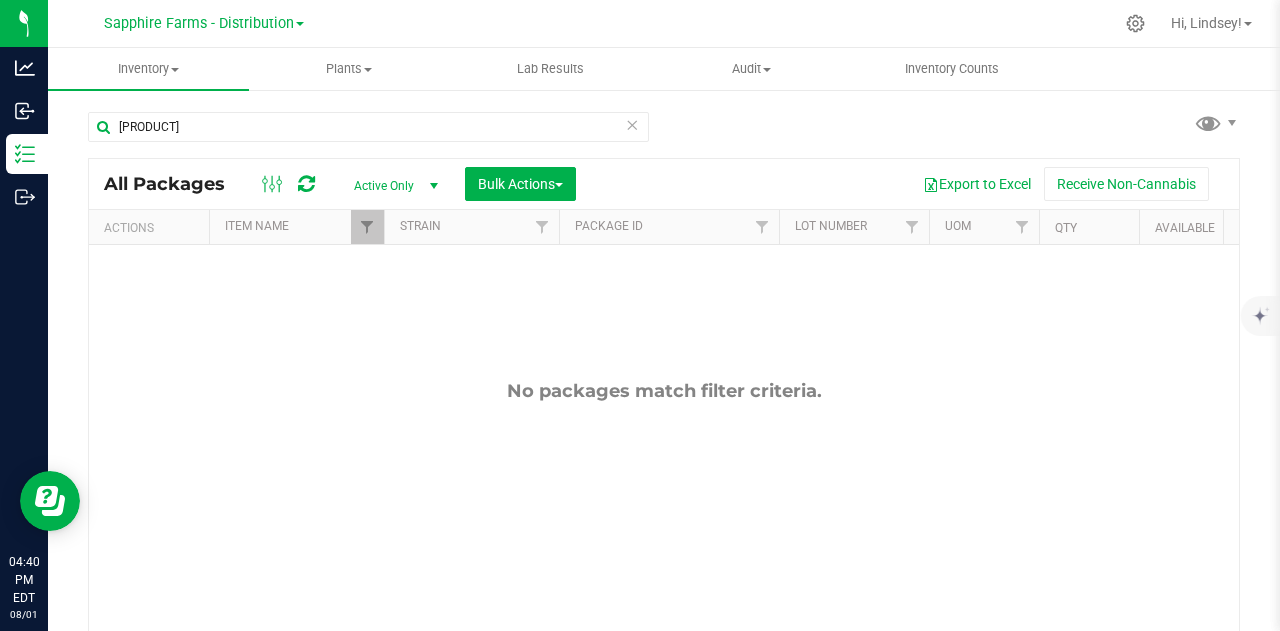 type 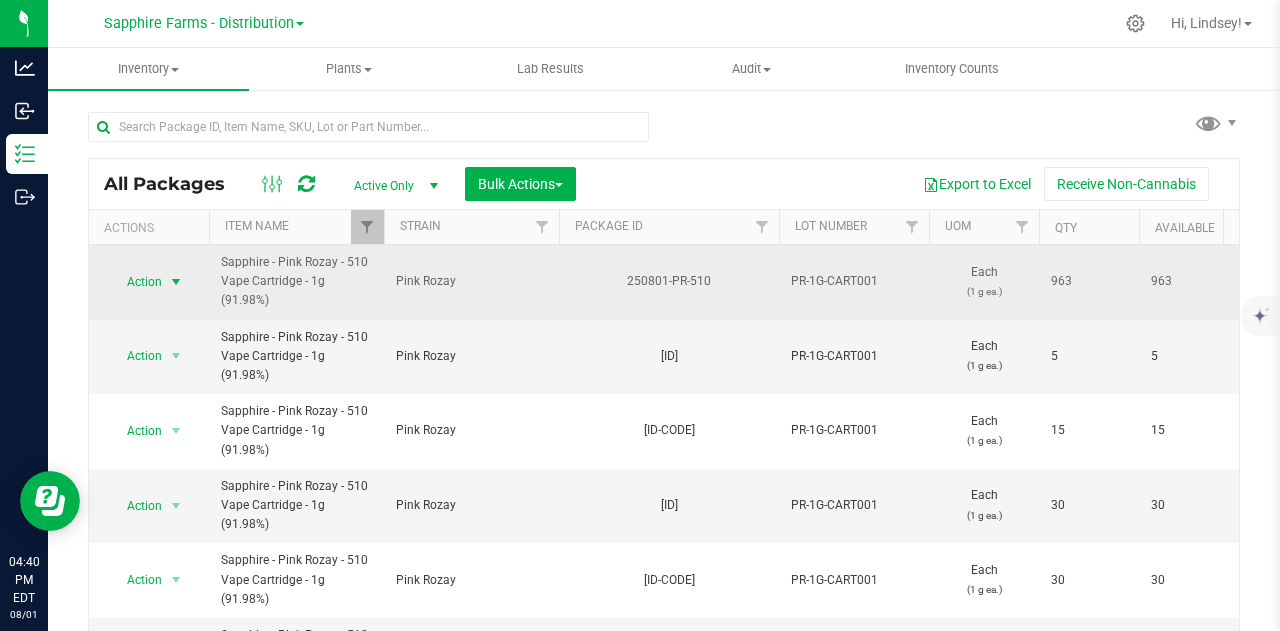 click at bounding box center (176, 282) 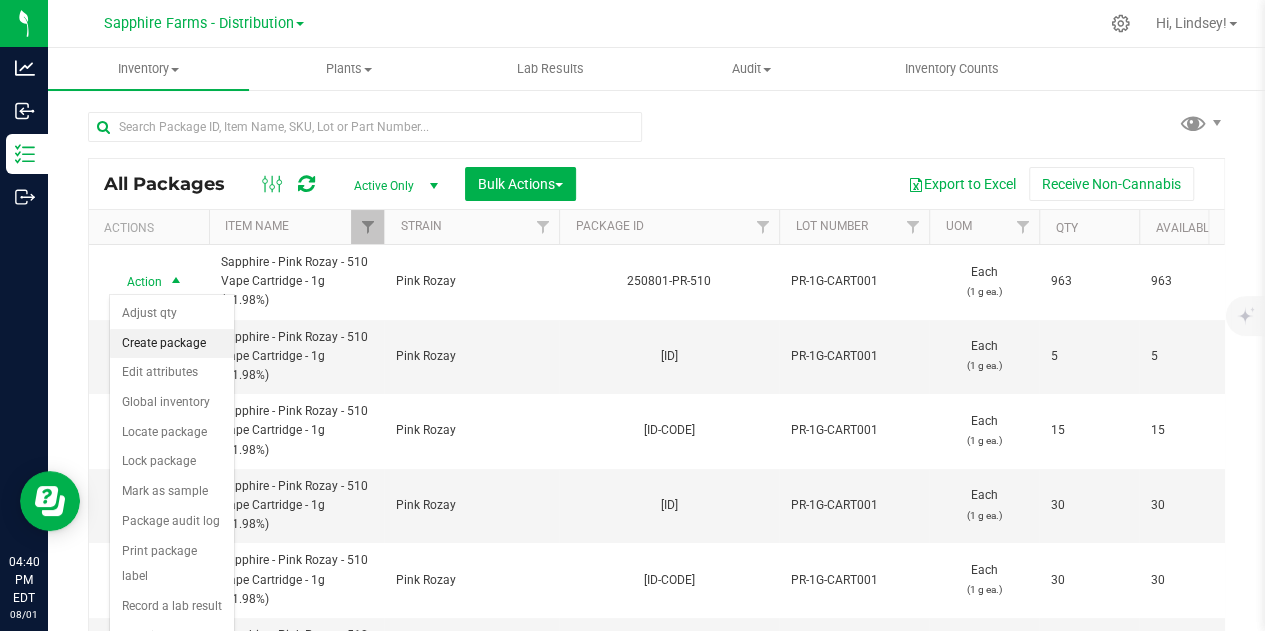 click on "Create package" at bounding box center [172, 344] 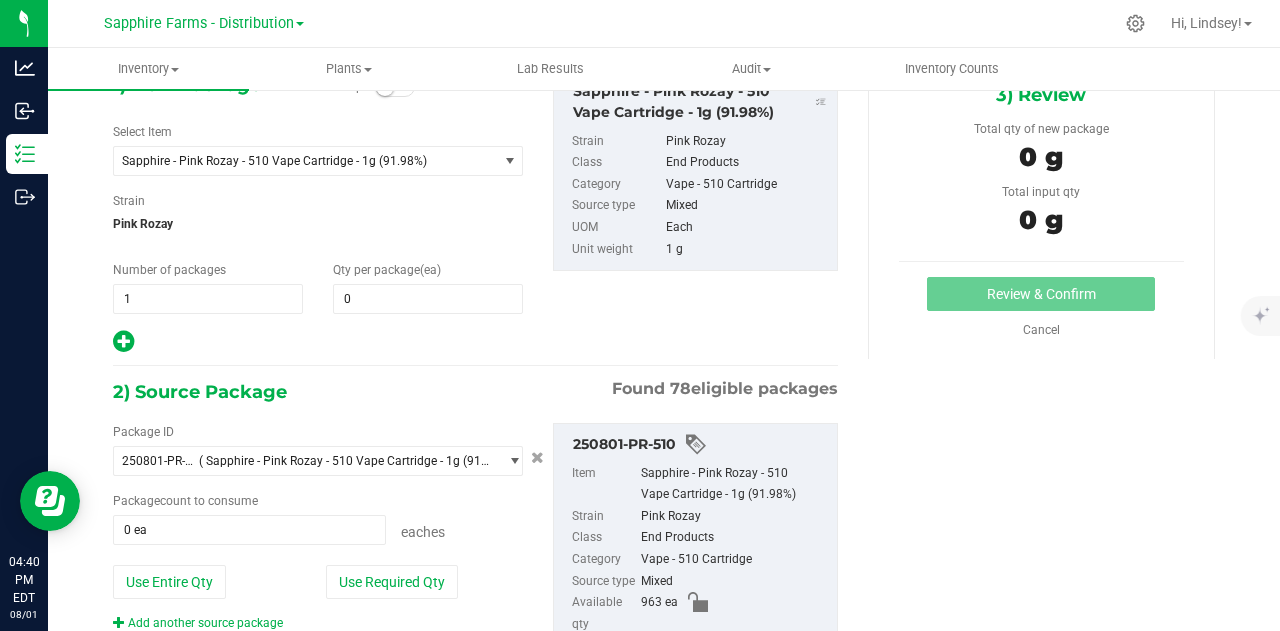 scroll, scrollTop: 200, scrollLeft: 0, axis: vertical 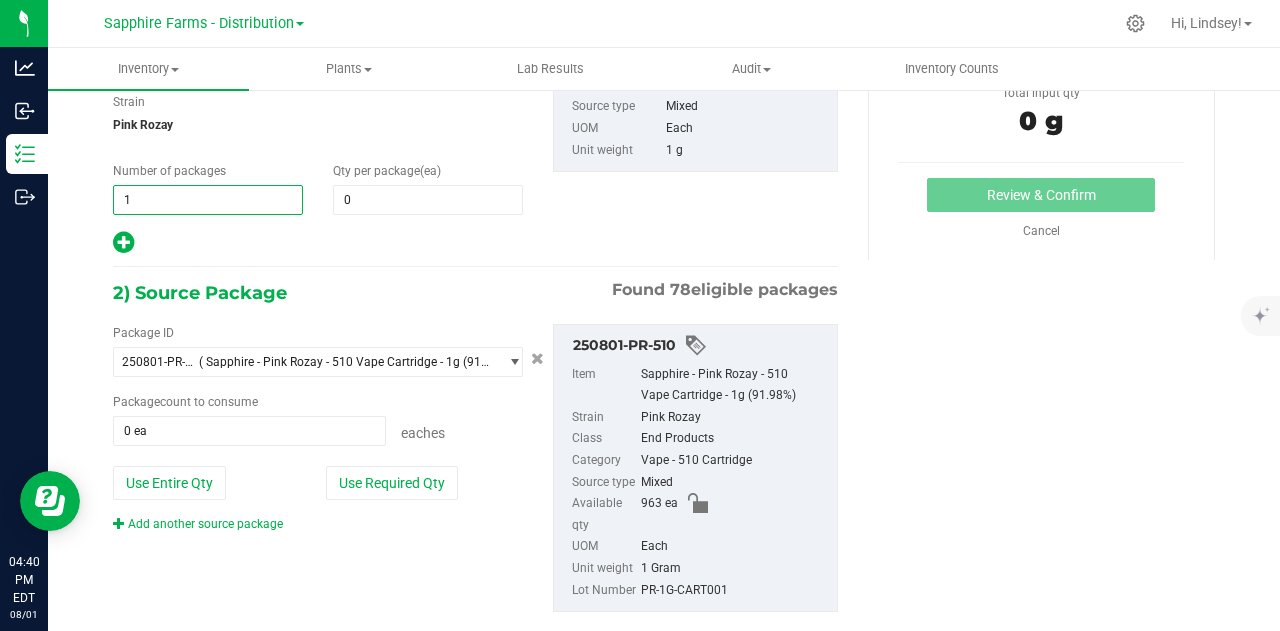 click on "1 1" at bounding box center (208, 200) 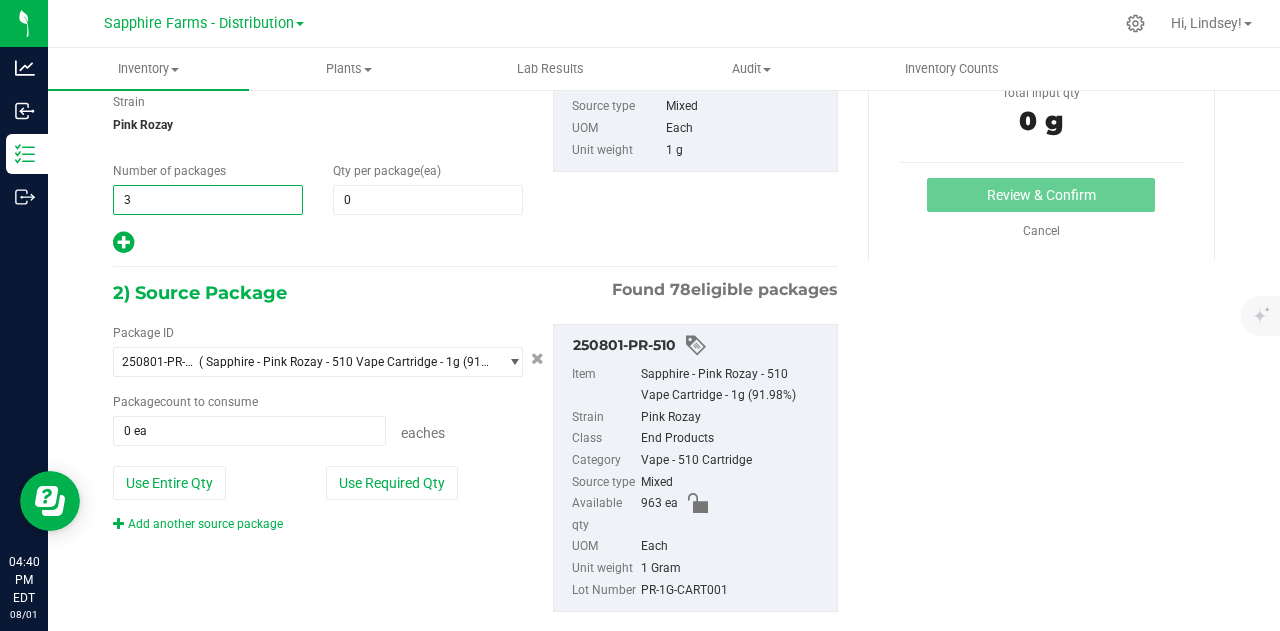 type on "32" 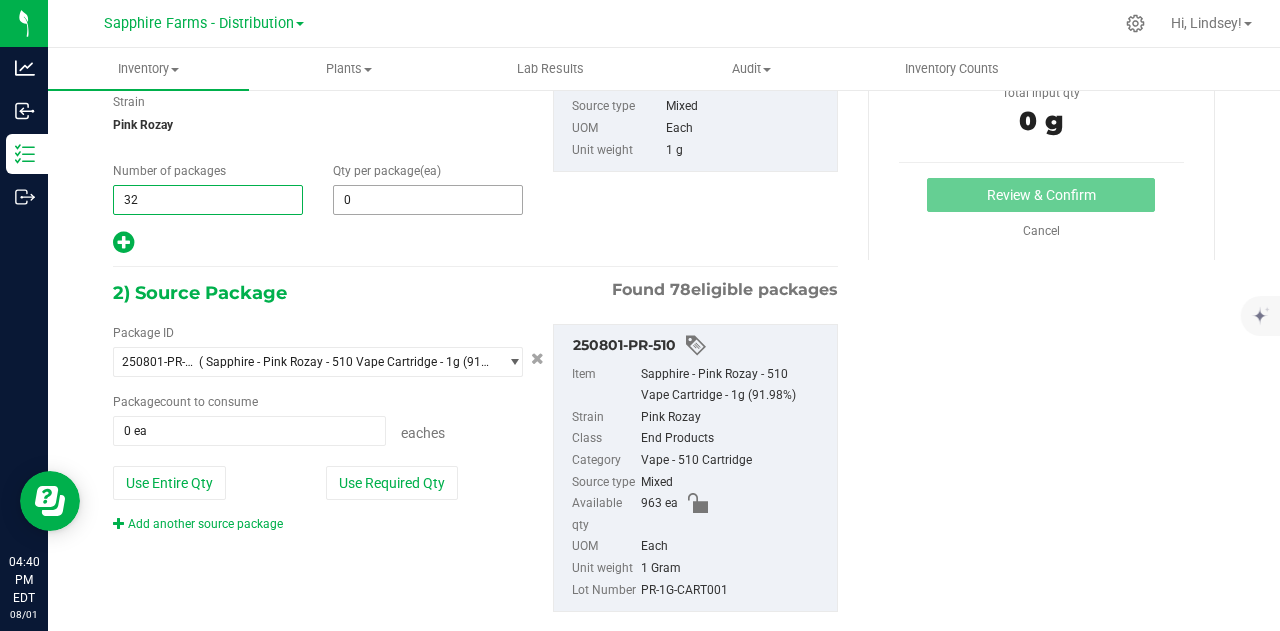type on "32" 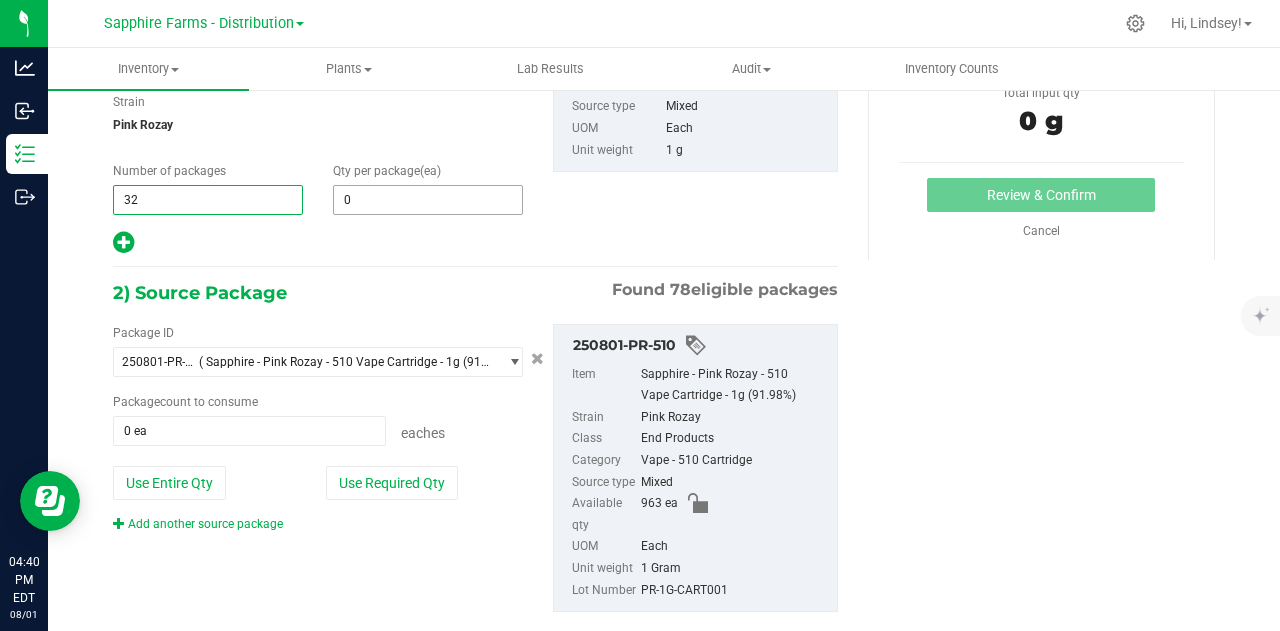 type 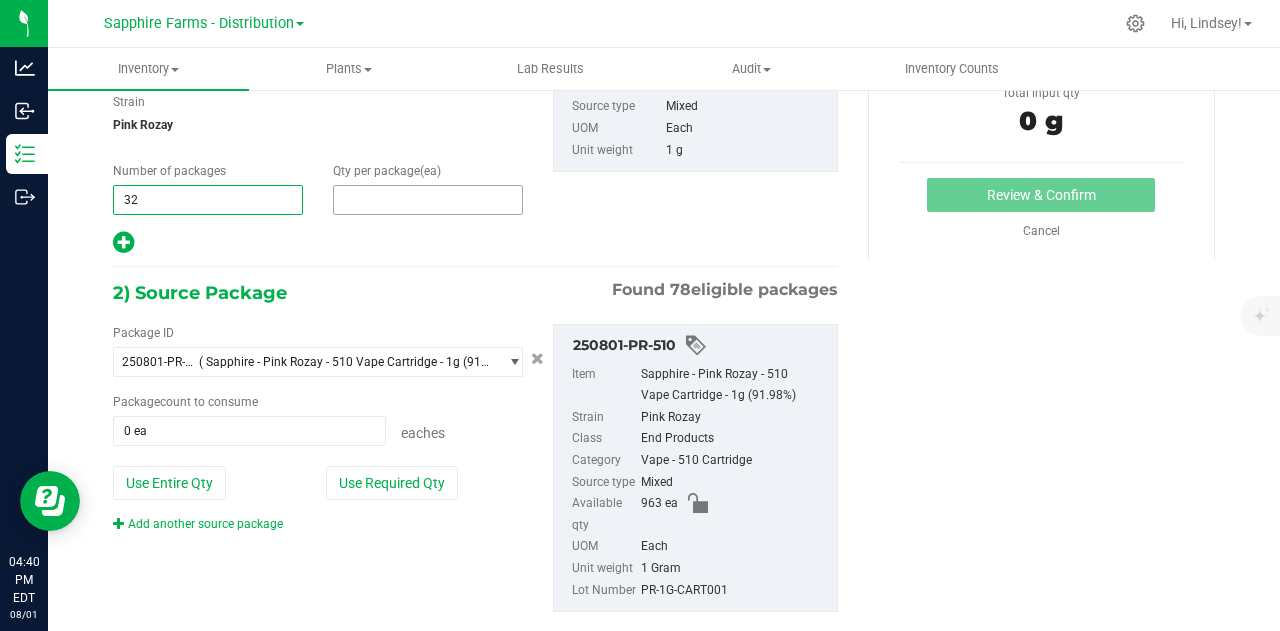 click at bounding box center [428, 200] 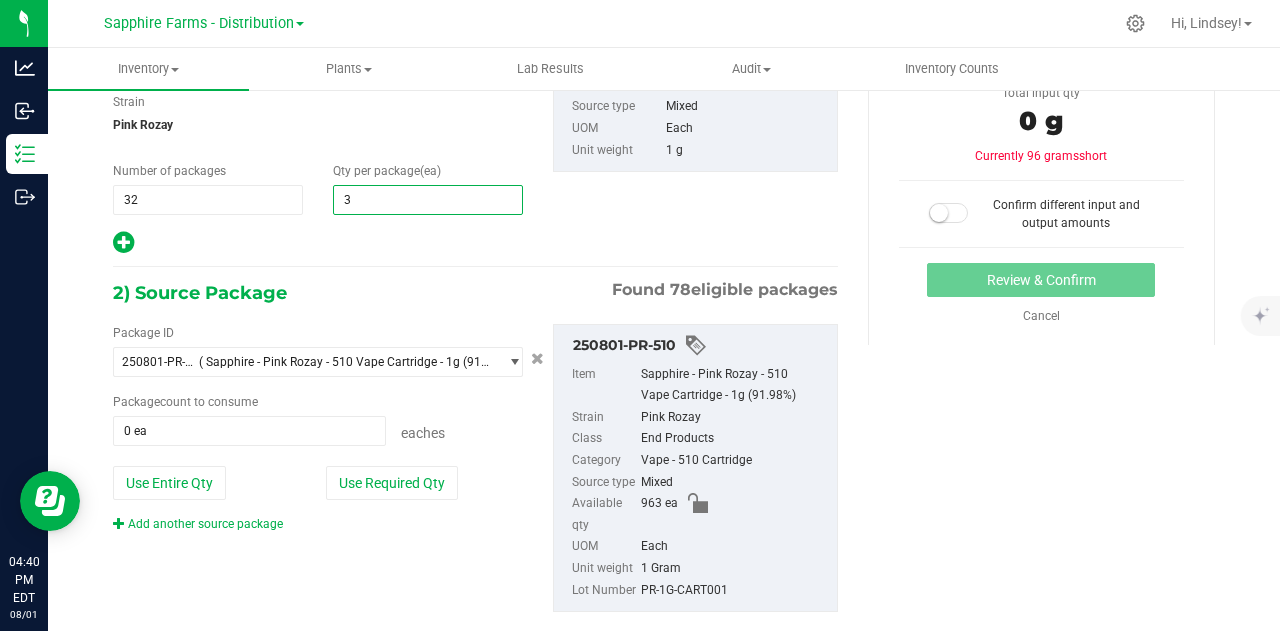 type on "30" 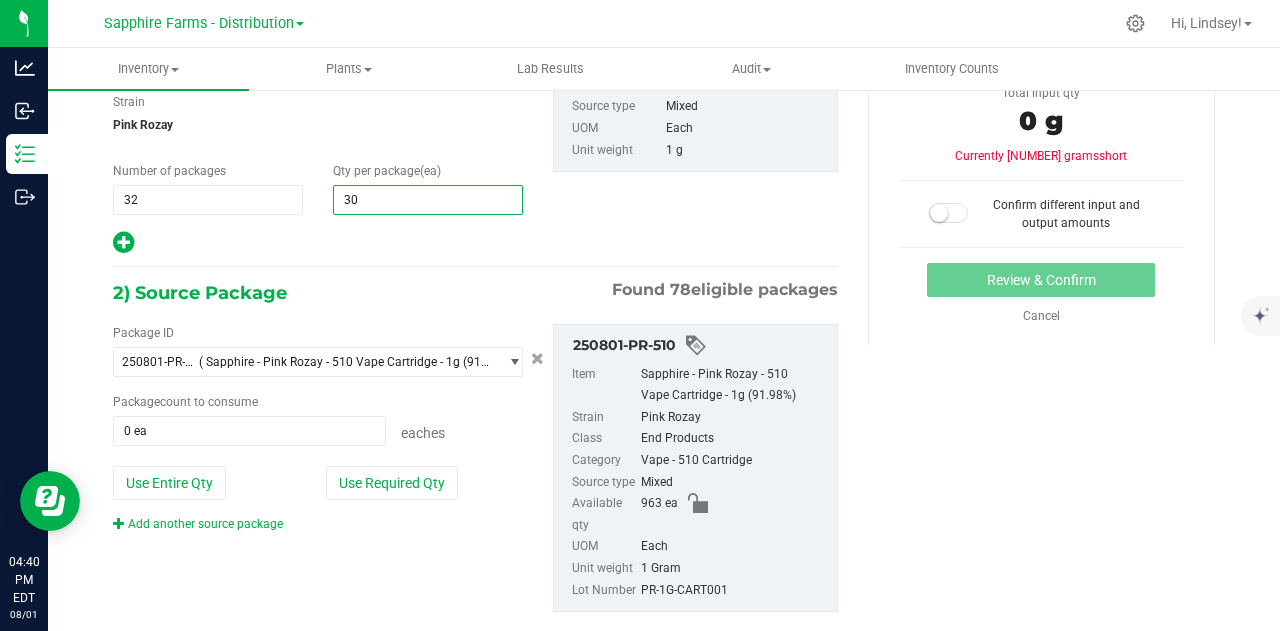 type on "30" 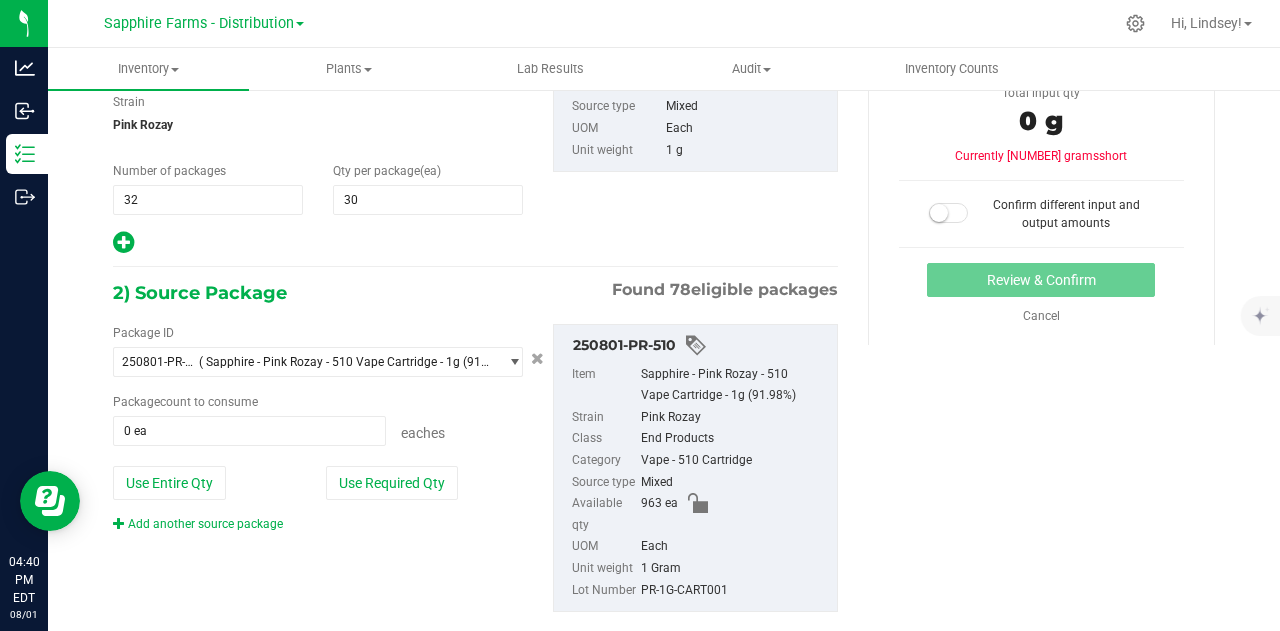 click on "2) Source Package
Found
78
eligible packages" at bounding box center [475, 293] 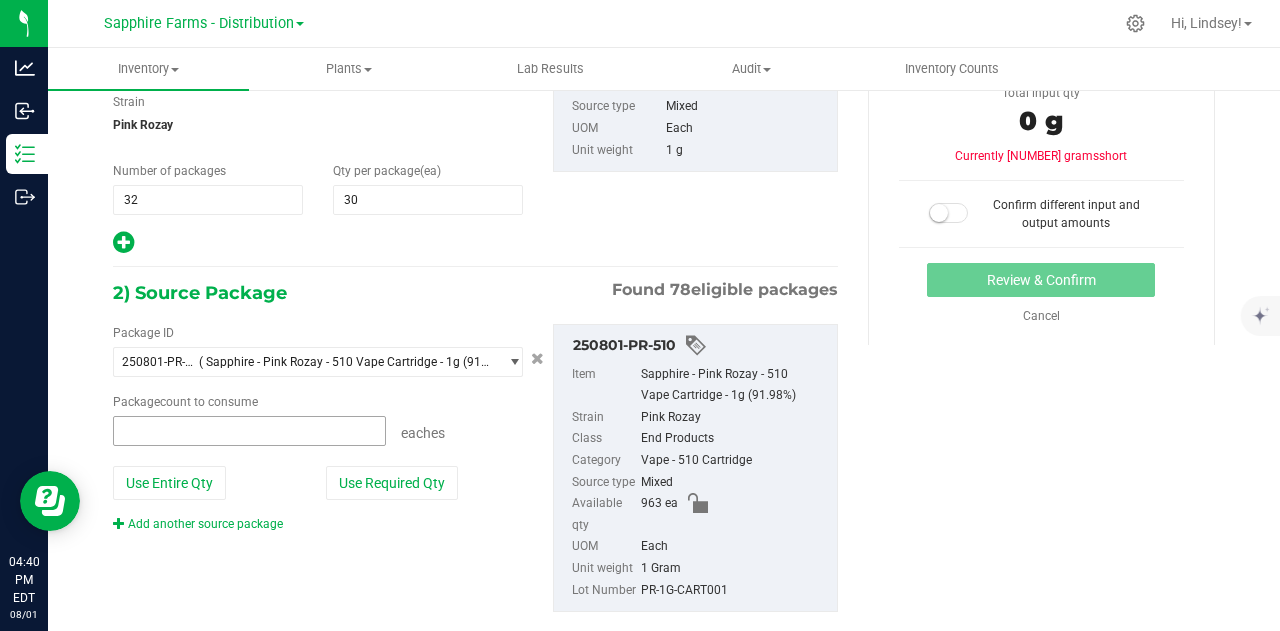 click at bounding box center [249, 431] 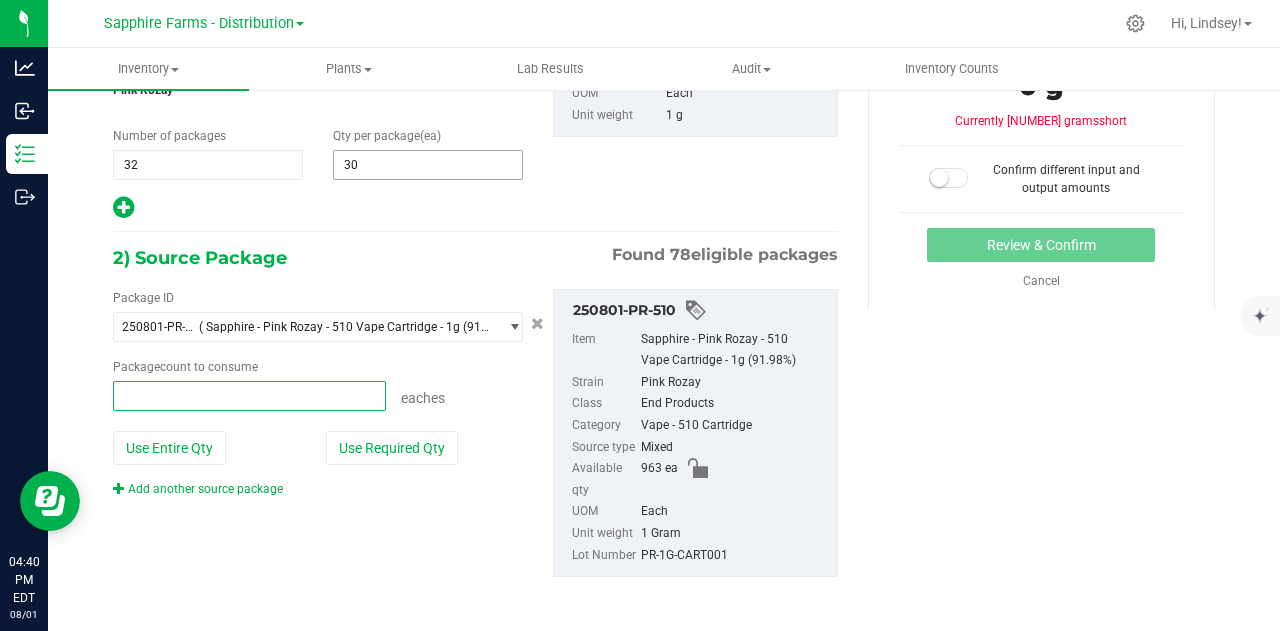 scroll, scrollTop: 246, scrollLeft: 0, axis: vertical 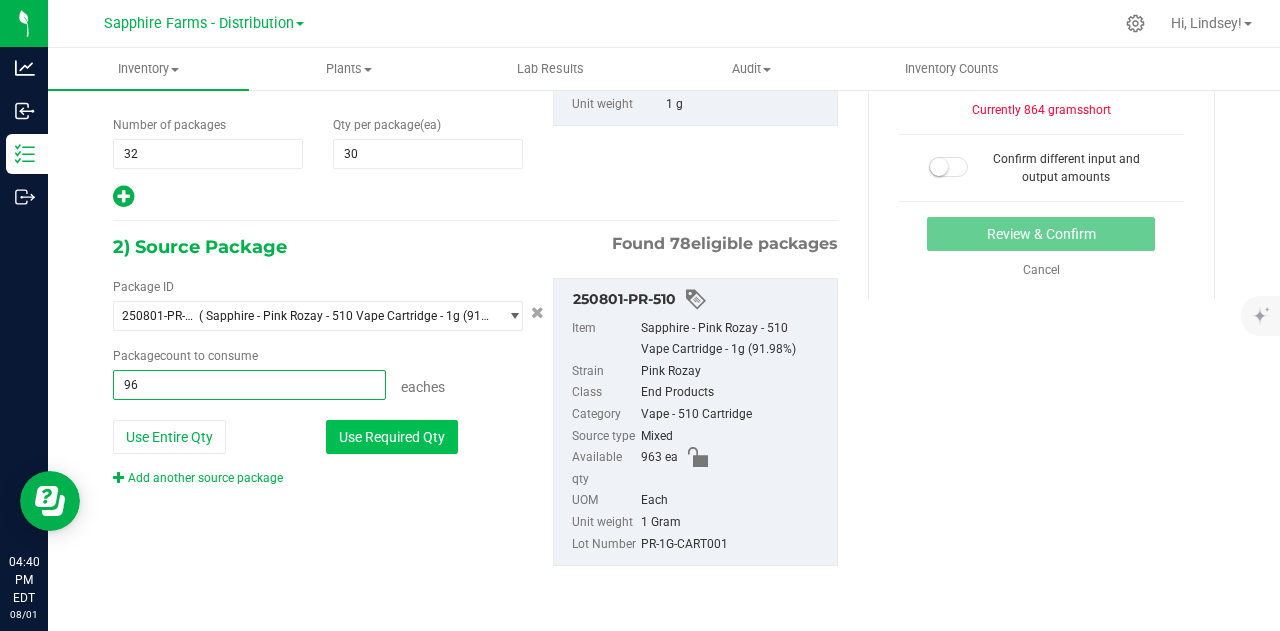 type on "960" 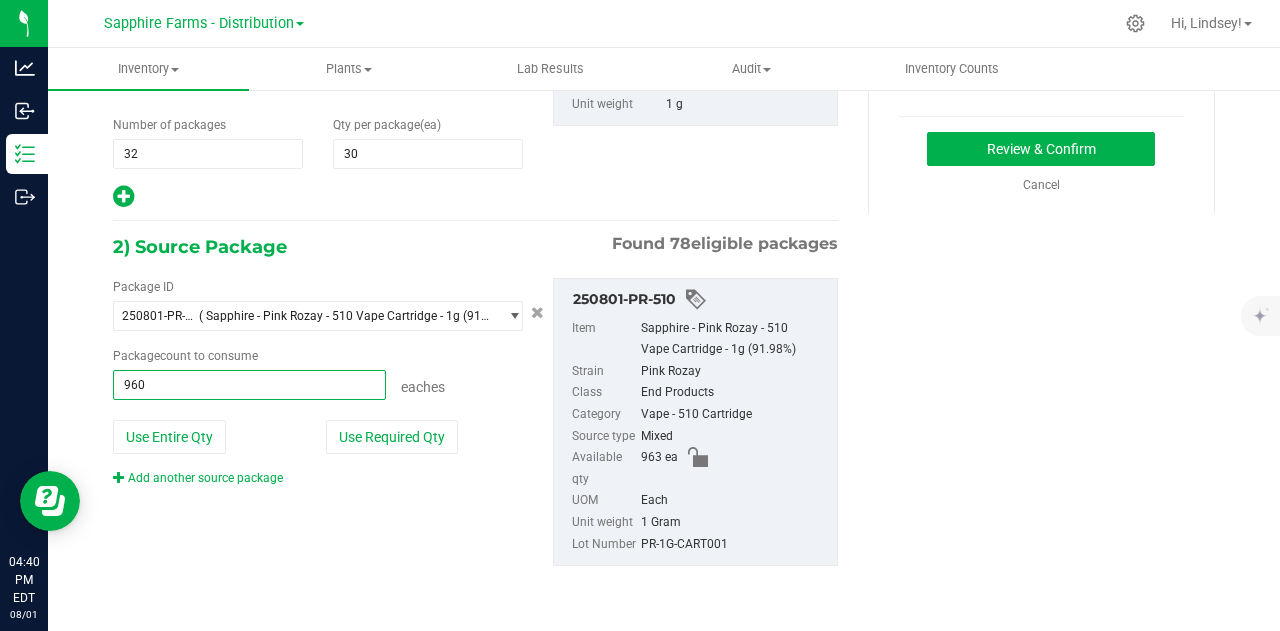 type on "960 ea" 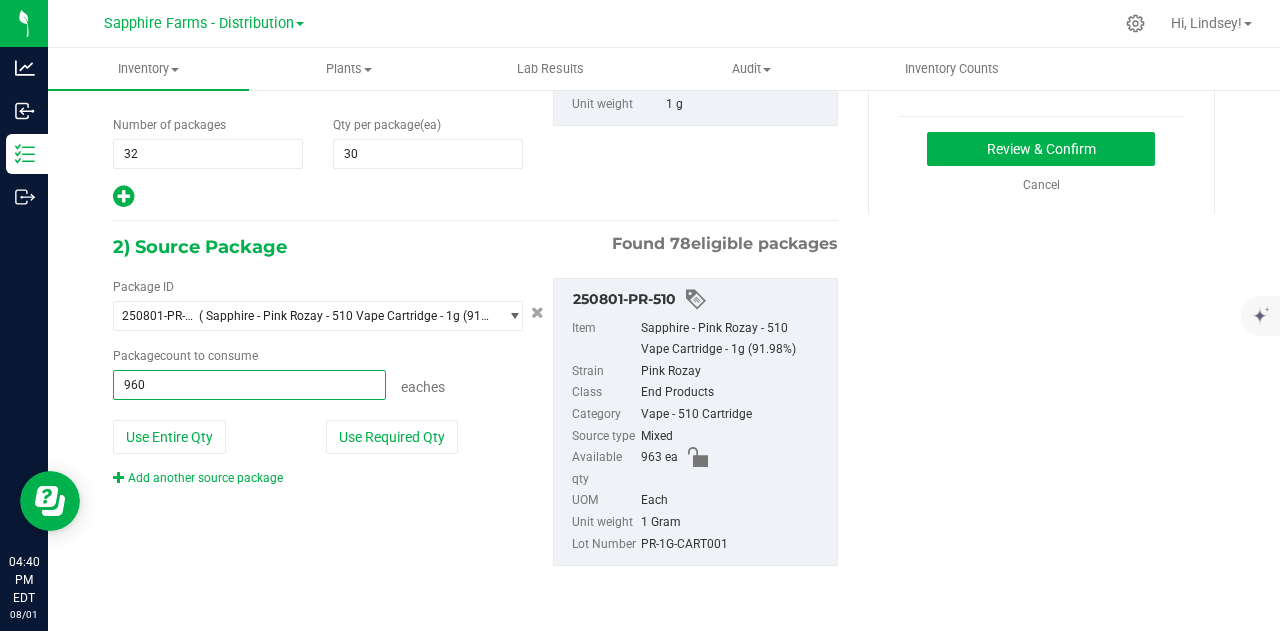 click at bounding box center (318, 197) 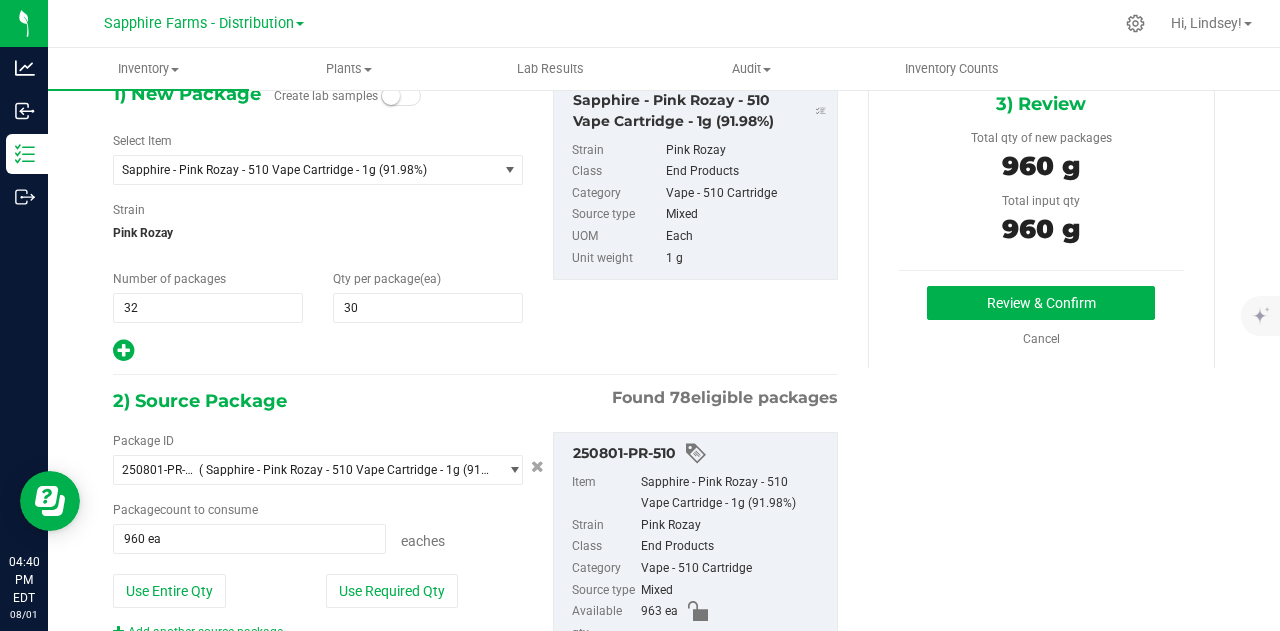 scroll, scrollTop: 0, scrollLeft: 0, axis: both 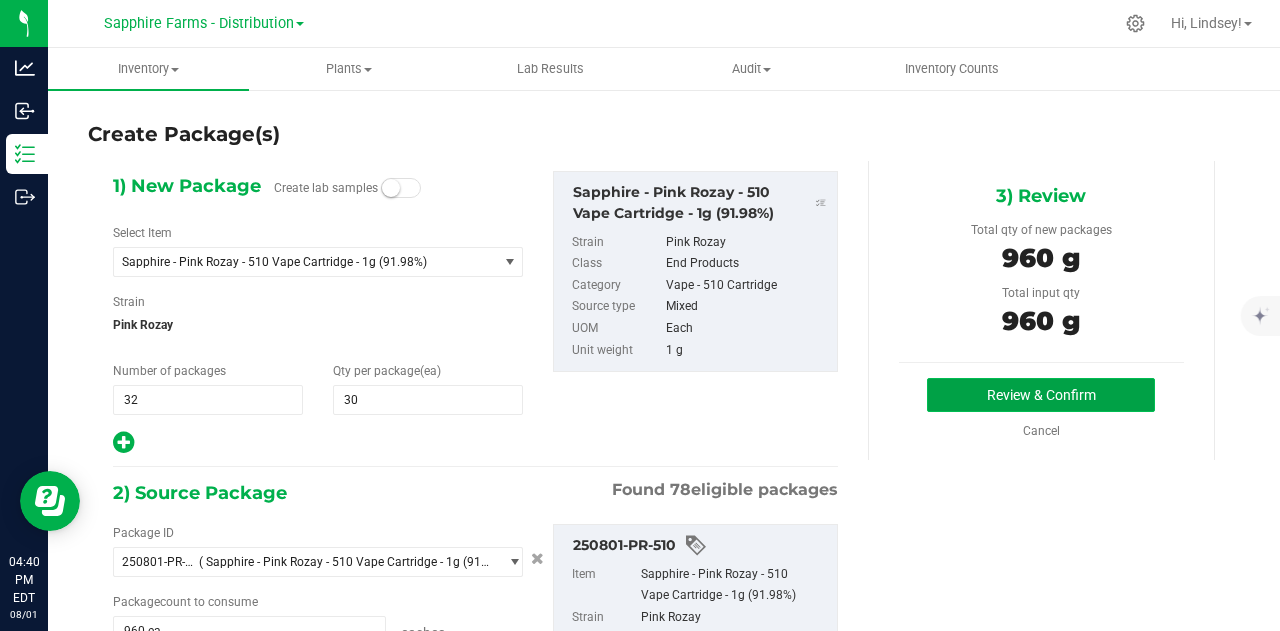 click on "Review & Confirm" at bounding box center (1041, 395) 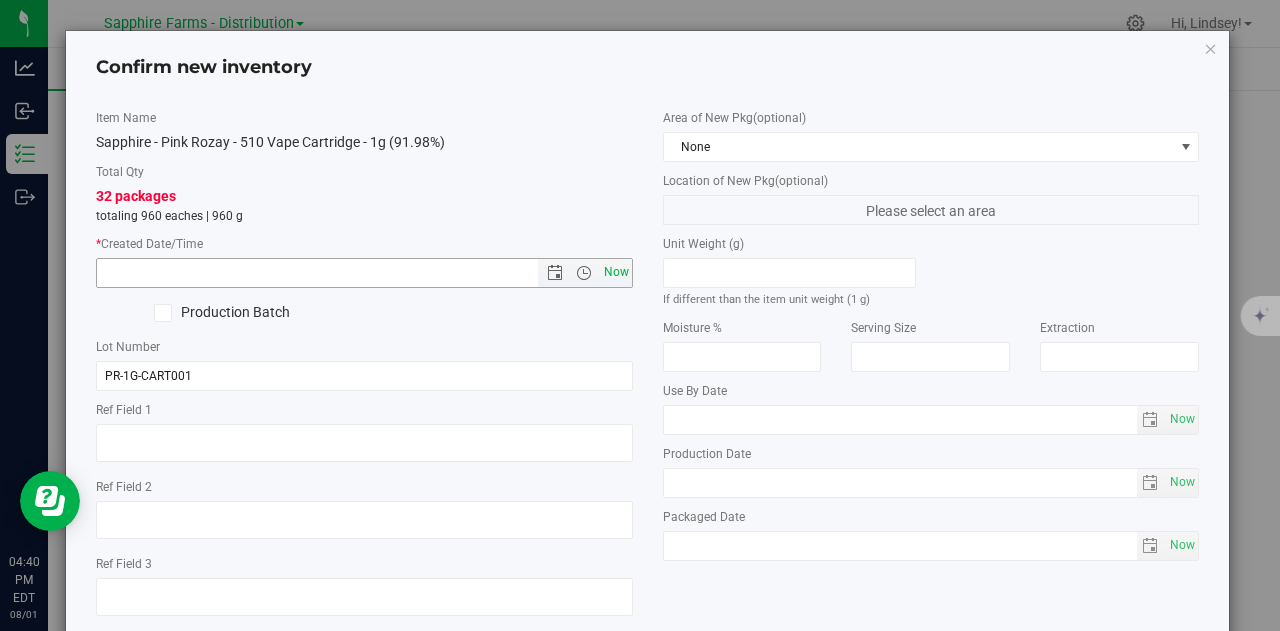 click on "Now" at bounding box center (616, 272) 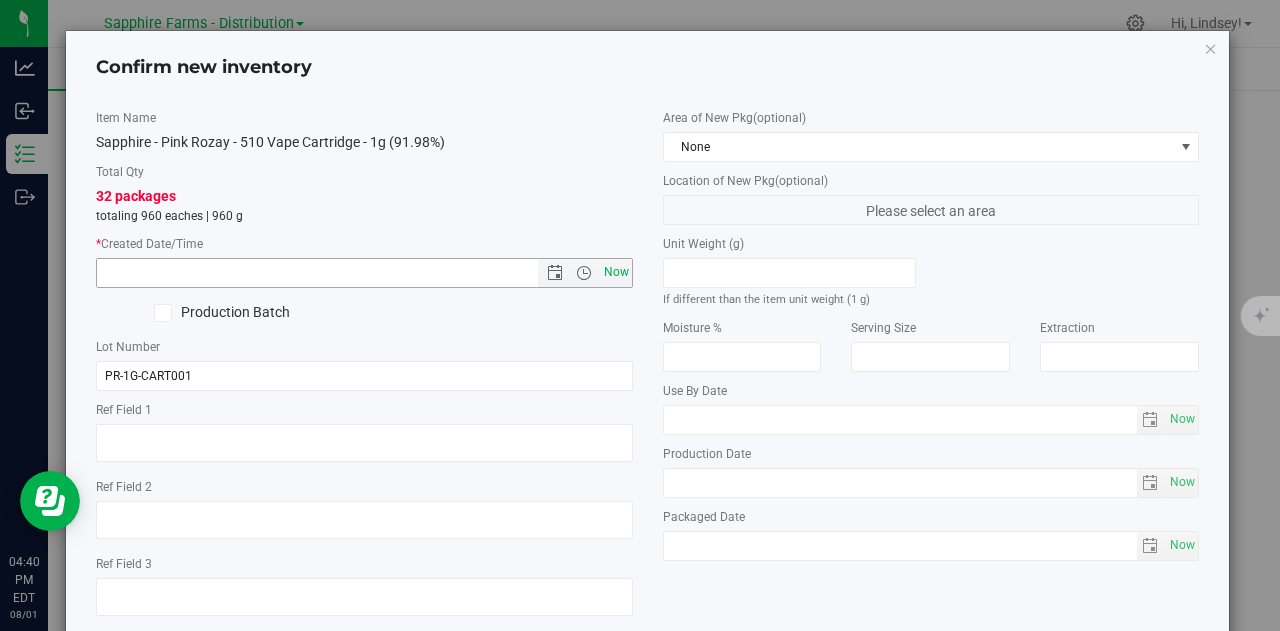type on "[DATE] [TIME]" 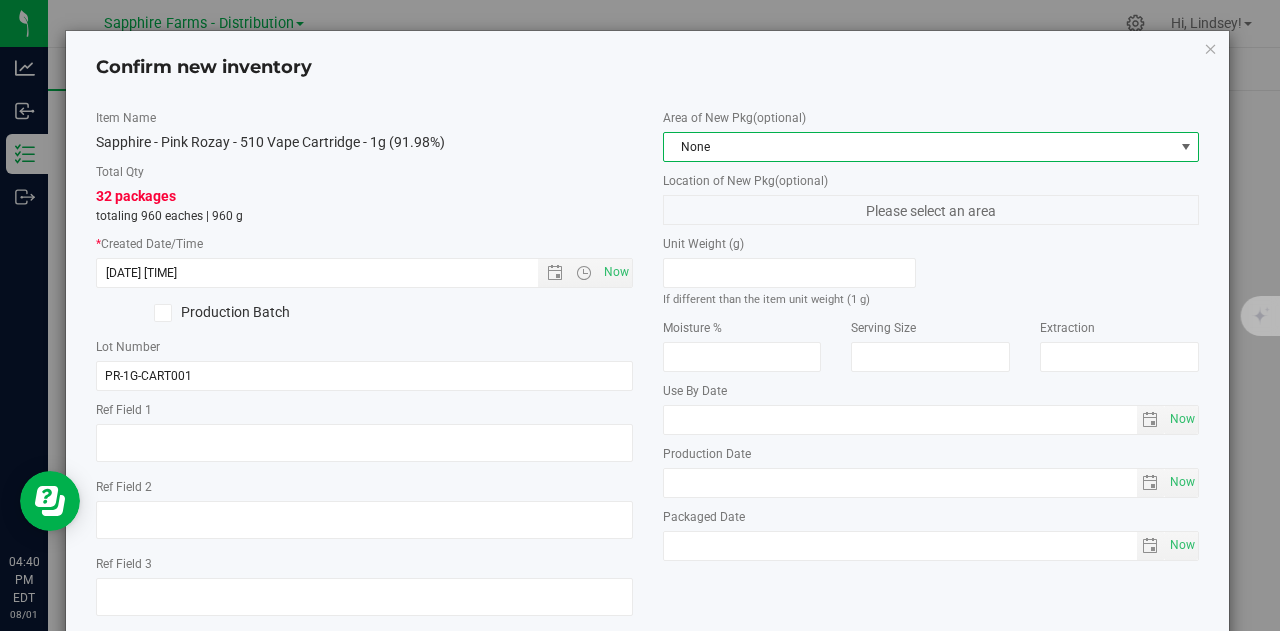 click on "None" at bounding box center [919, 147] 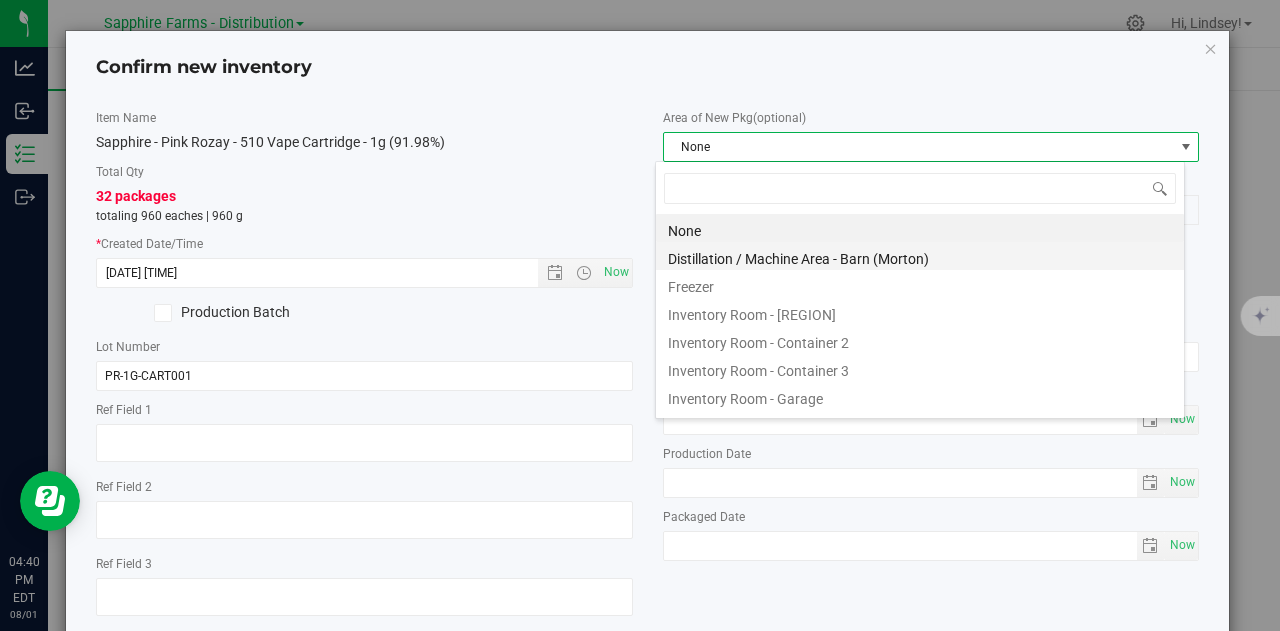 scroll, scrollTop: 99970, scrollLeft: 99470, axis: both 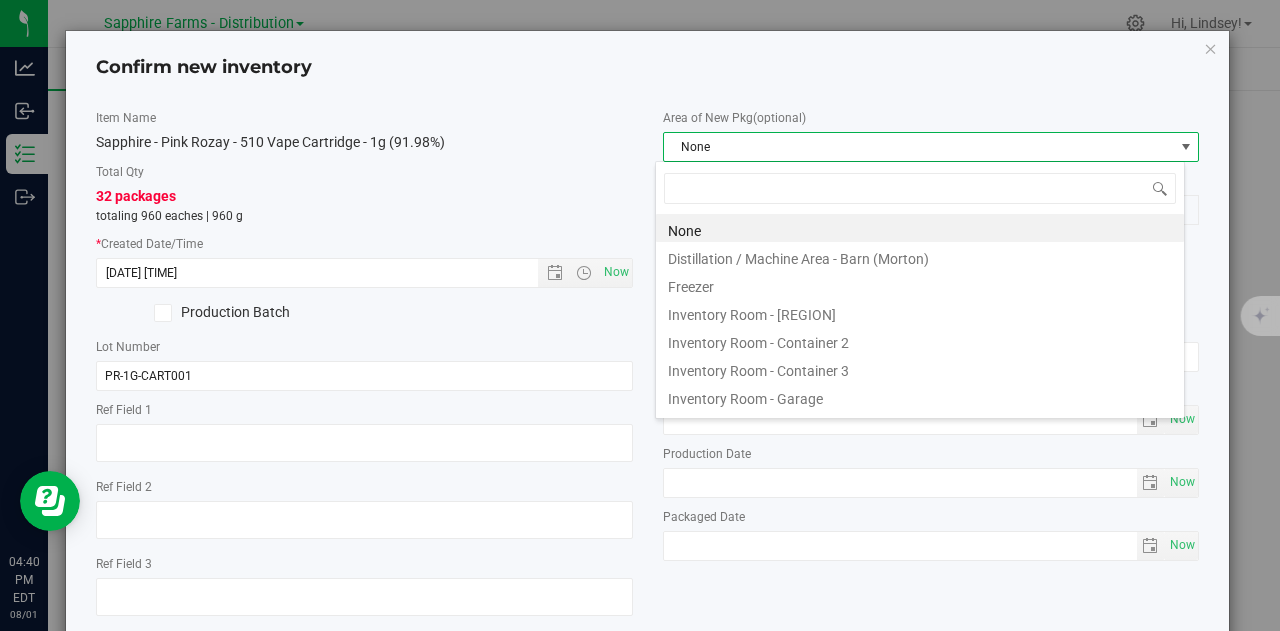 click on "Inventory Room - Garage" at bounding box center [920, 396] 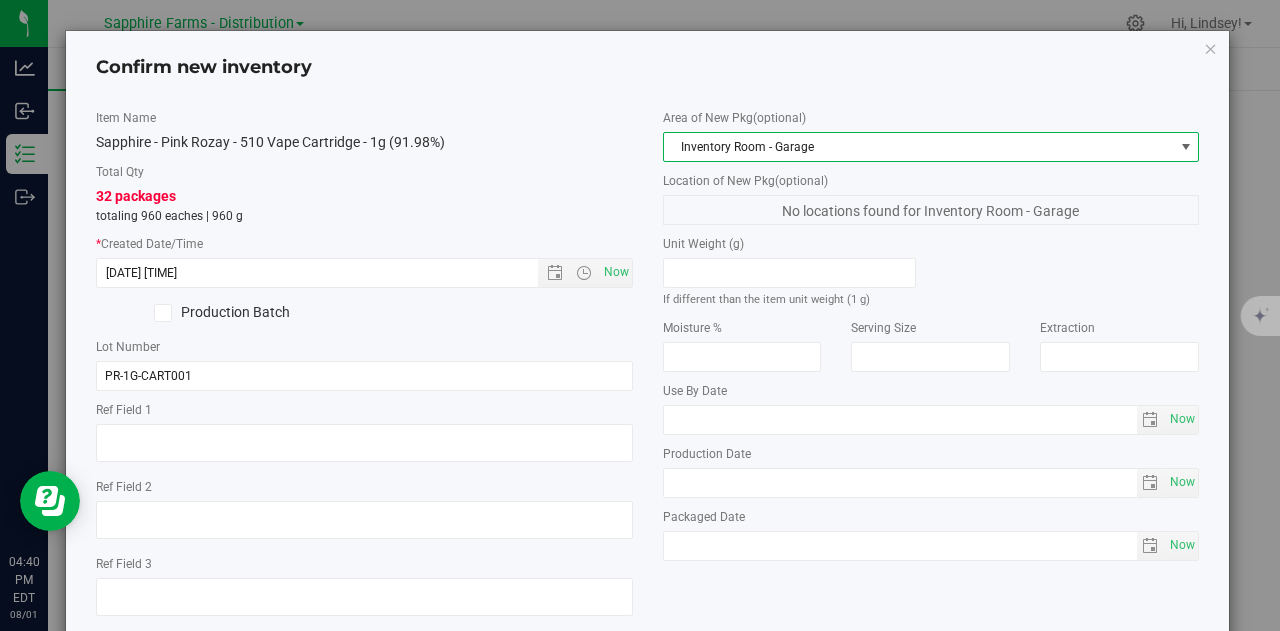 click on "Sapphire - Pink Rozay - 510 Vape Cartridge - 1g (91.98%)" at bounding box center (364, 142) 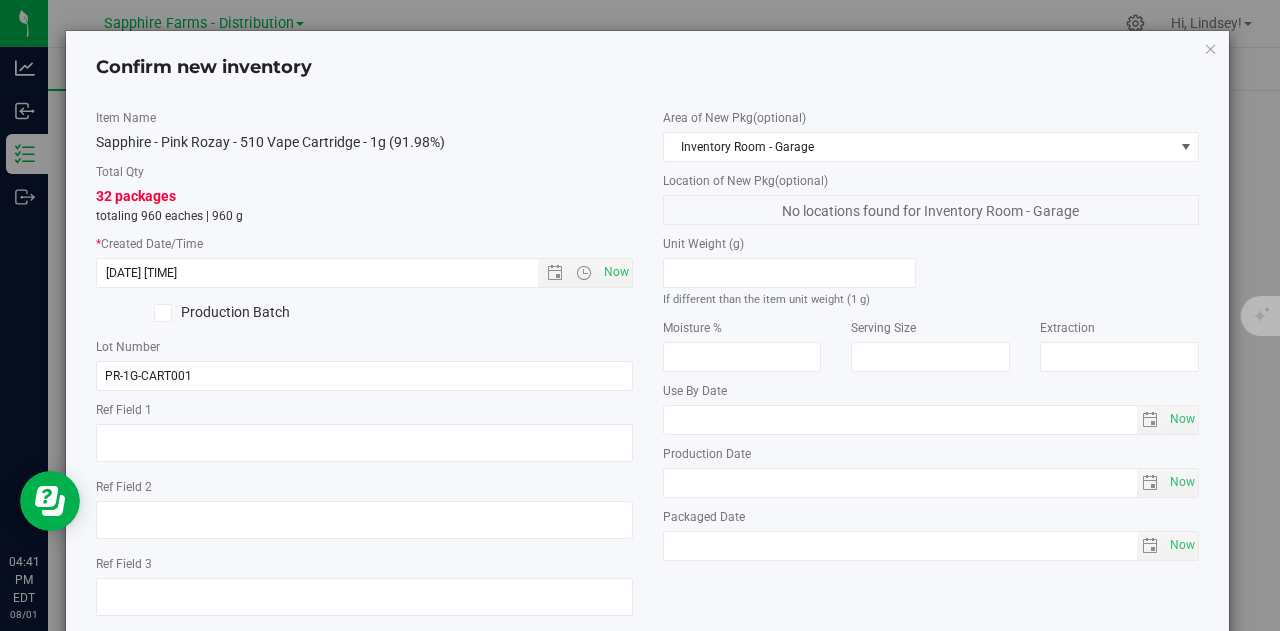 scroll, scrollTop: 113, scrollLeft: 0, axis: vertical 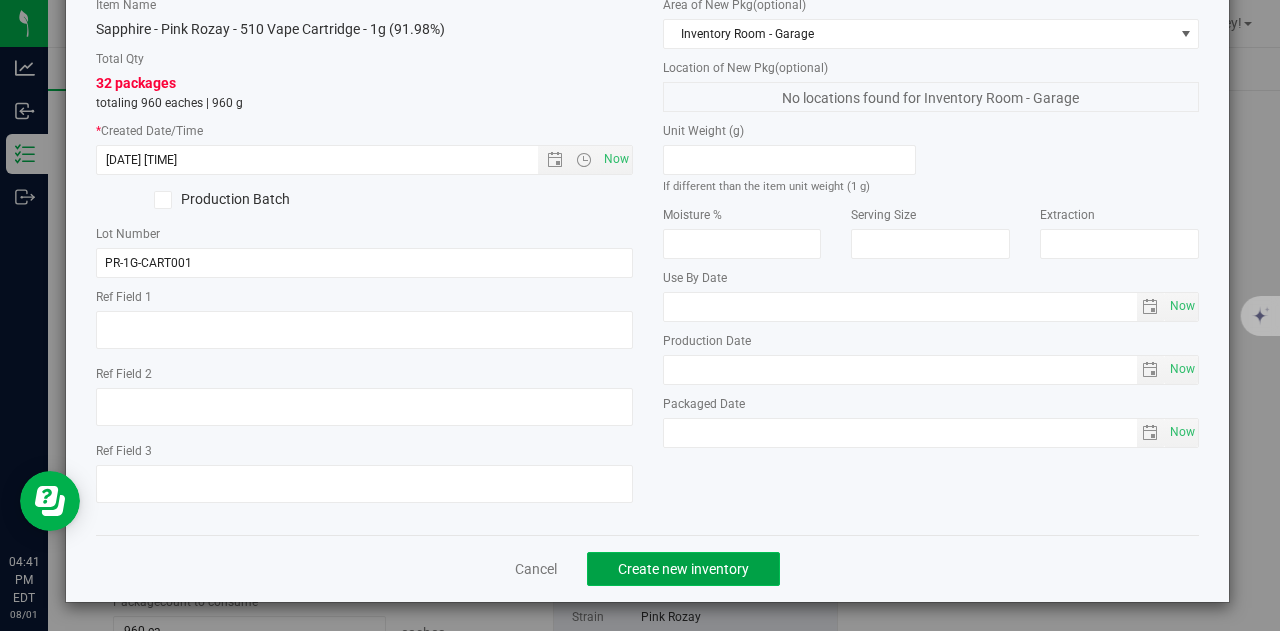 click on "Create new inventory" 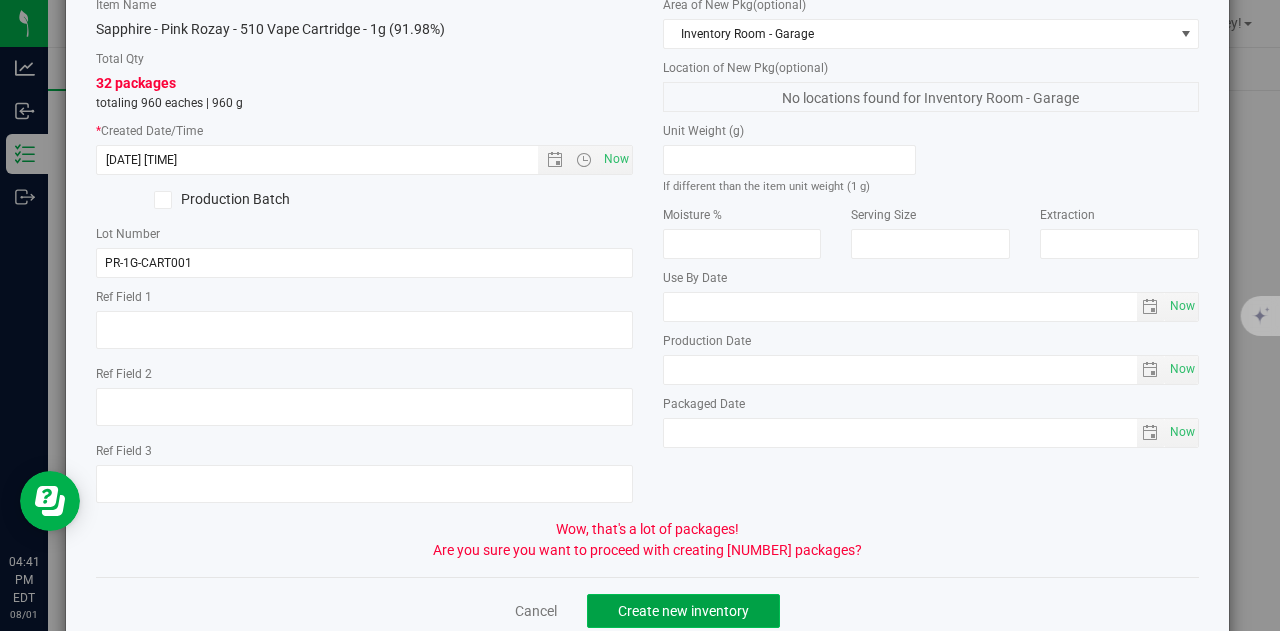 click on "Create new inventory" 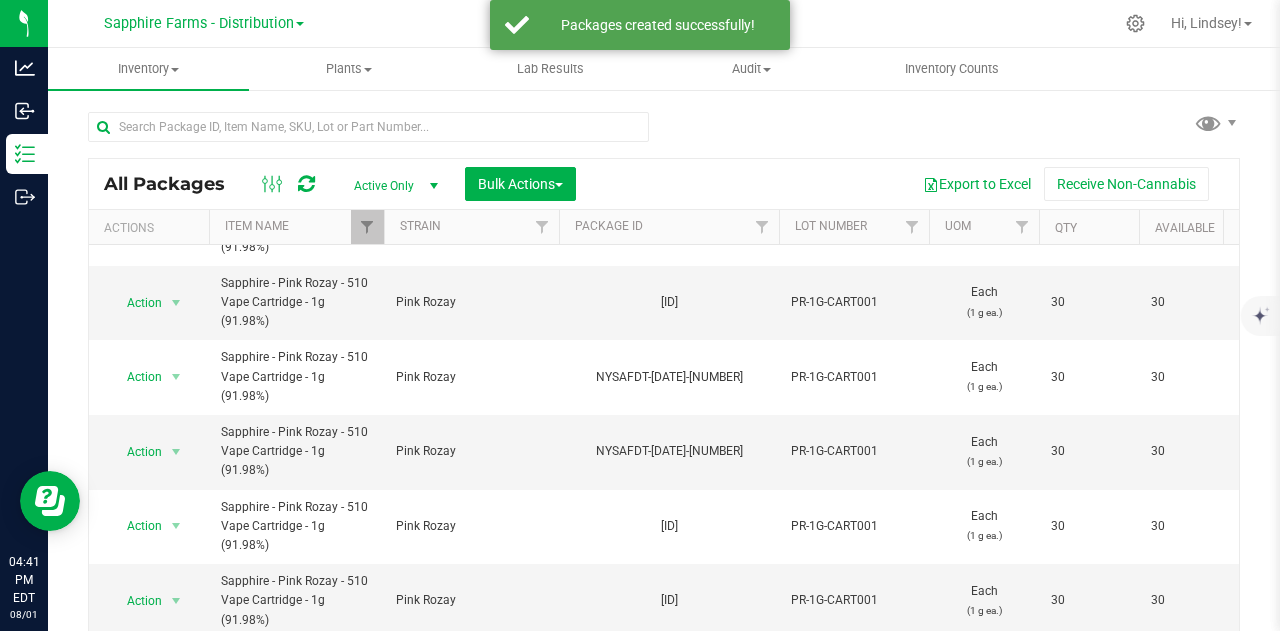 scroll, scrollTop: 1102, scrollLeft: 0, axis: vertical 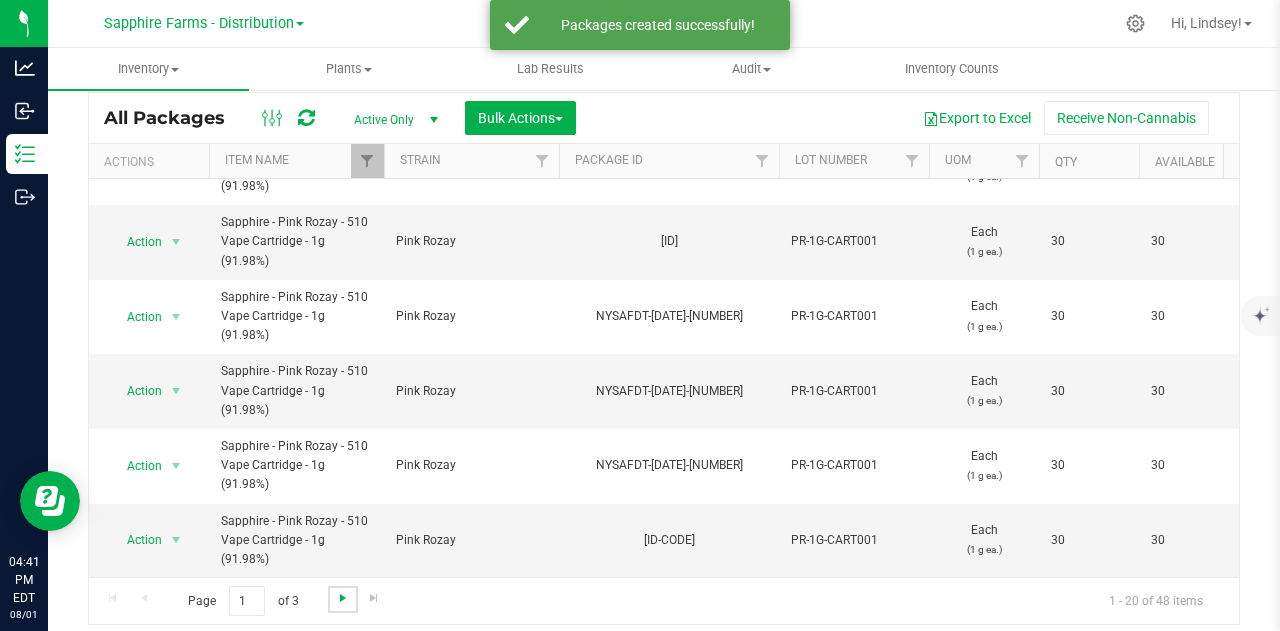click at bounding box center [343, 598] 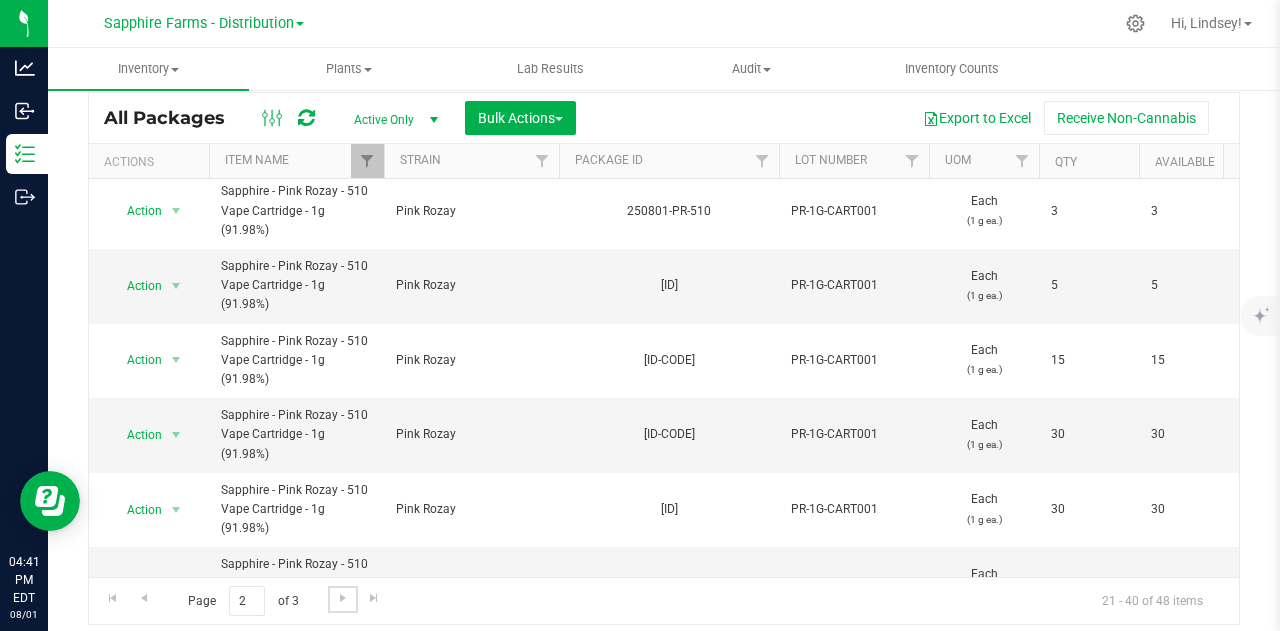 scroll, scrollTop: 800, scrollLeft: 0, axis: vertical 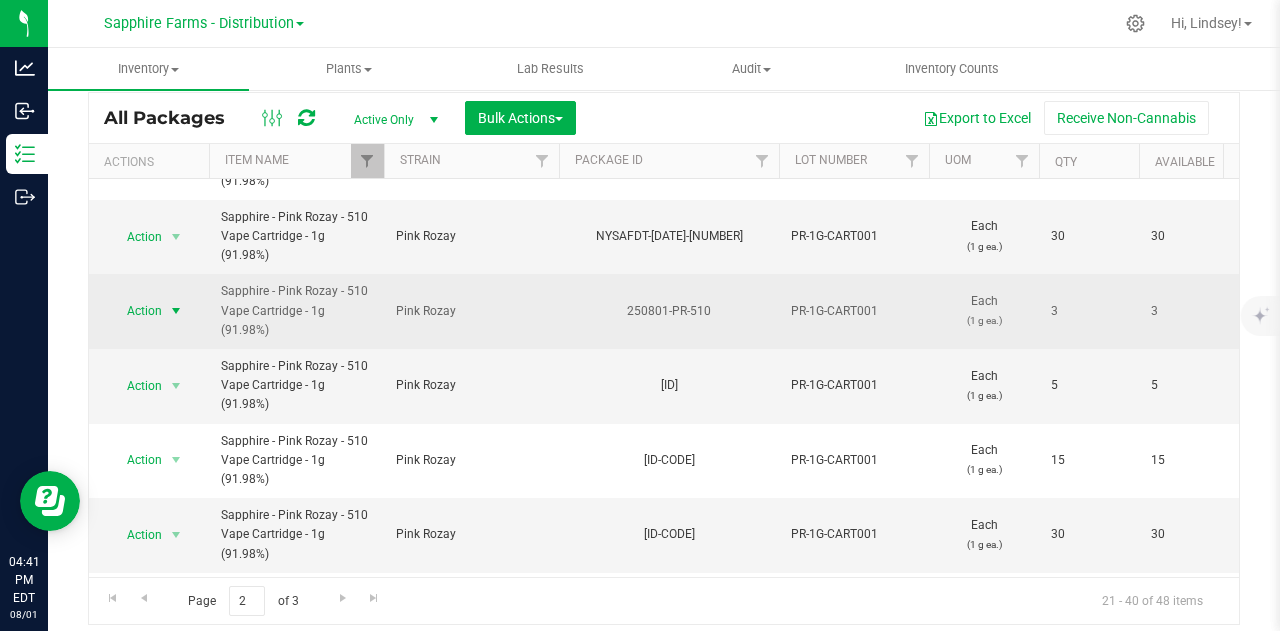 click at bounding box center [176, 311] 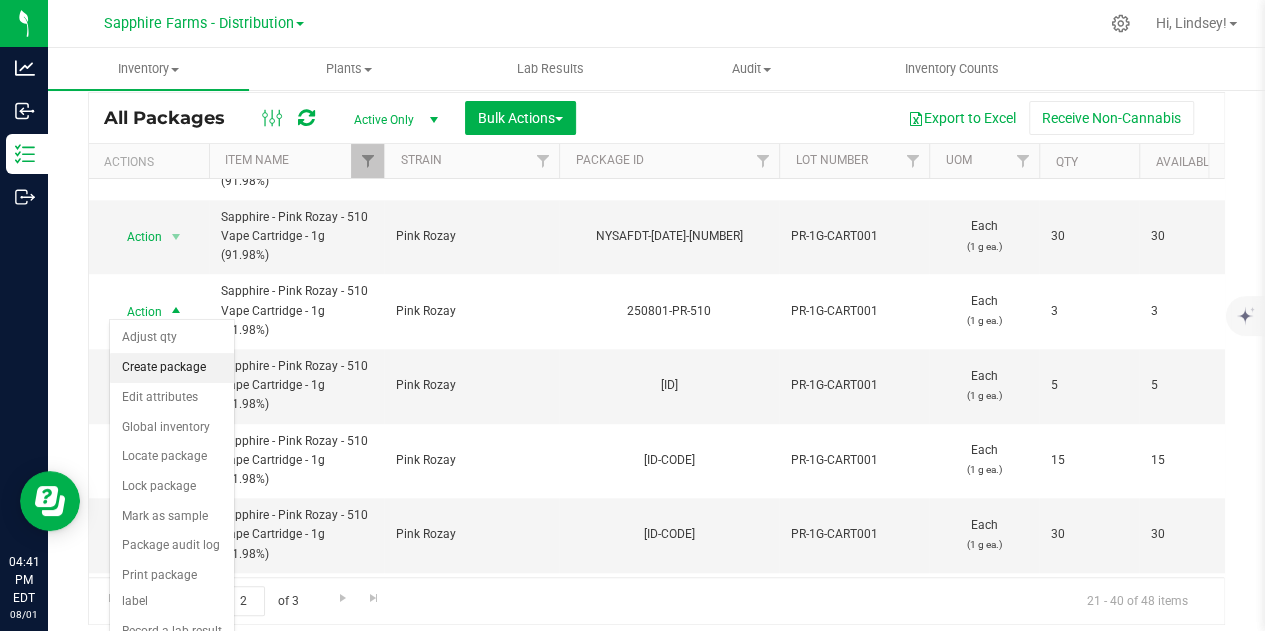 click on "Create package" at bounding box center (172, 368) 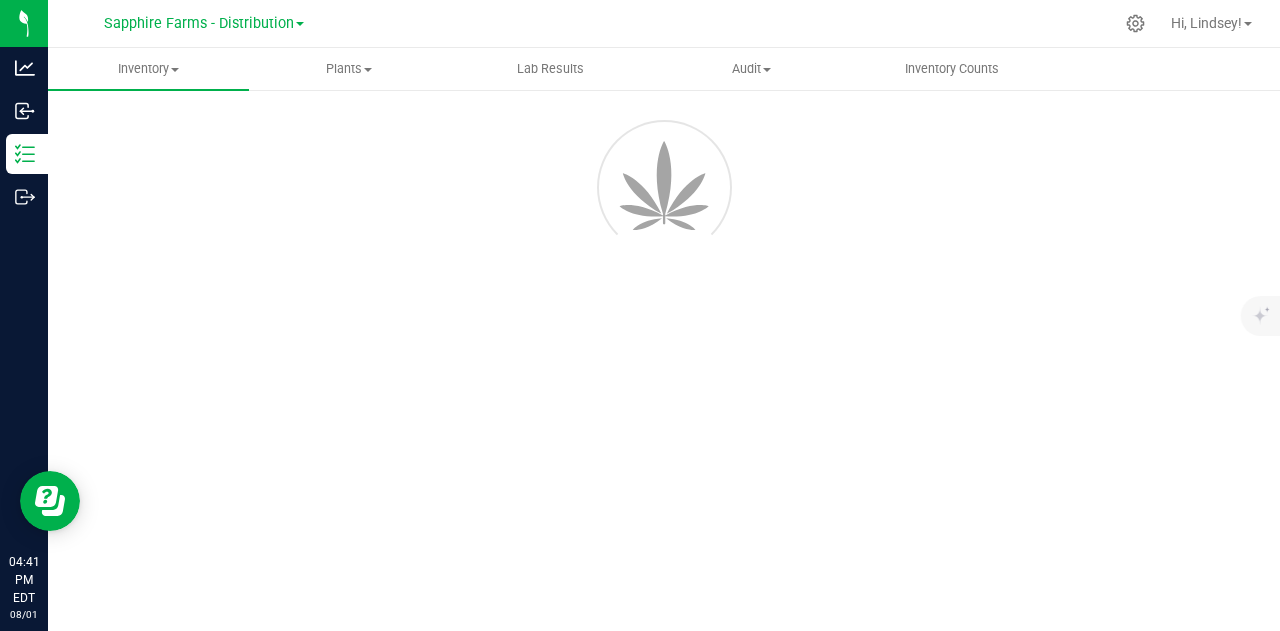 scroll, scrollTop: 81, scrollLeft: 0, axis: vertical 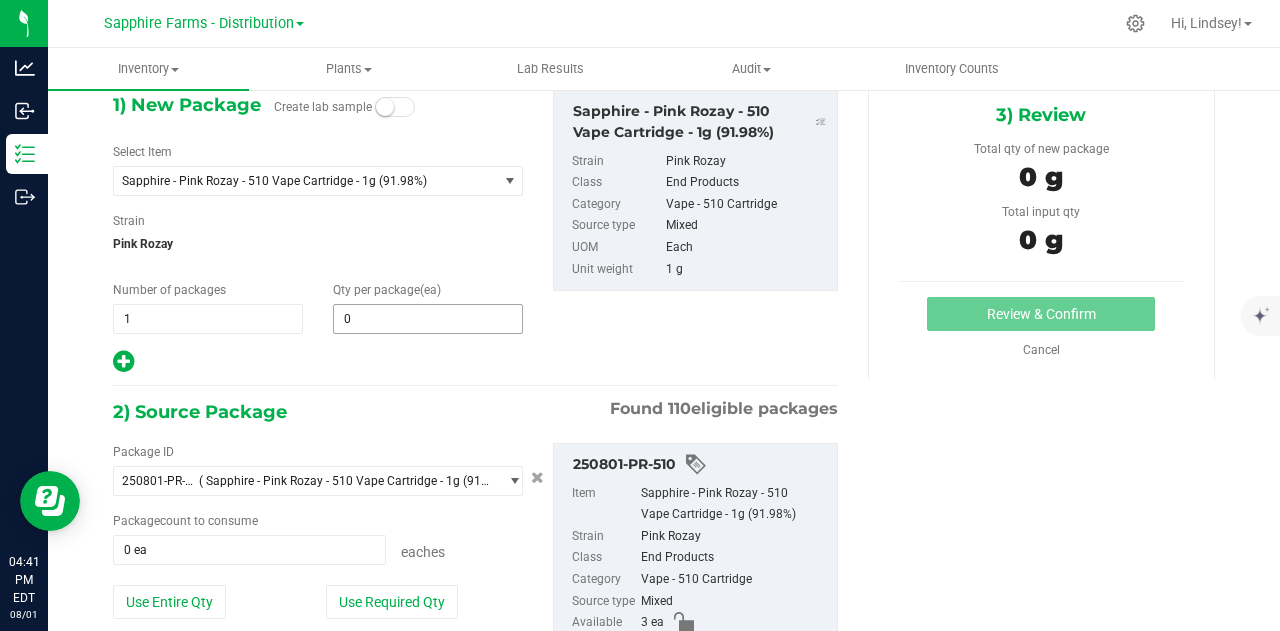 type 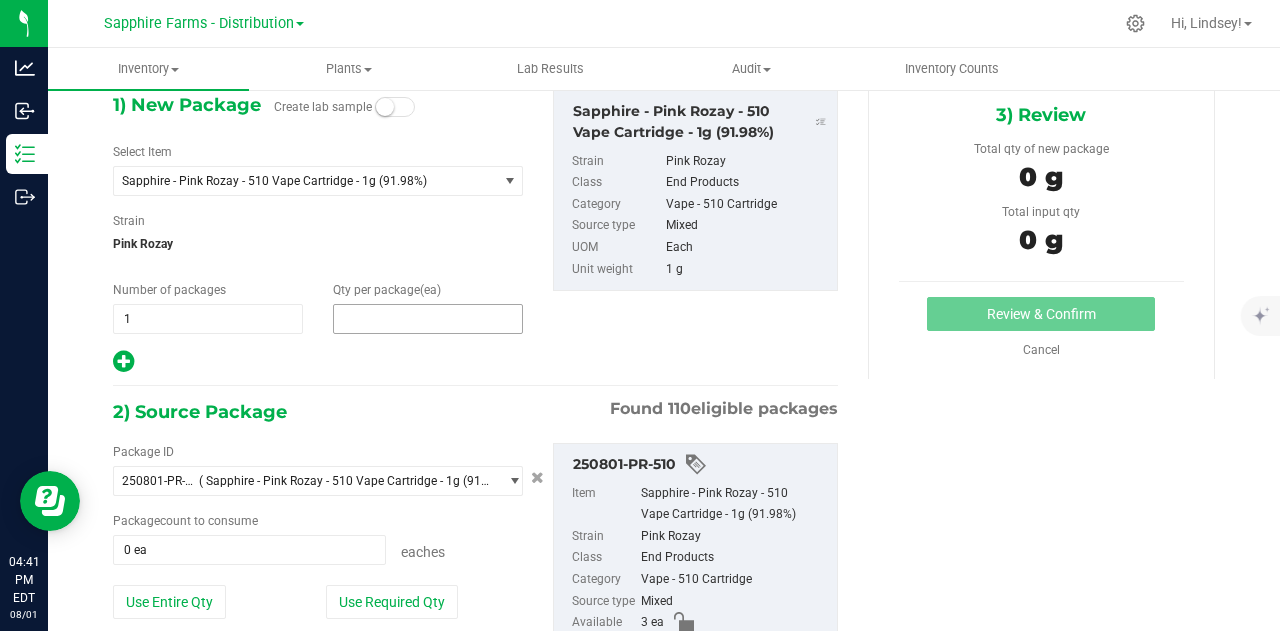 click at bounding box center (428, 319) 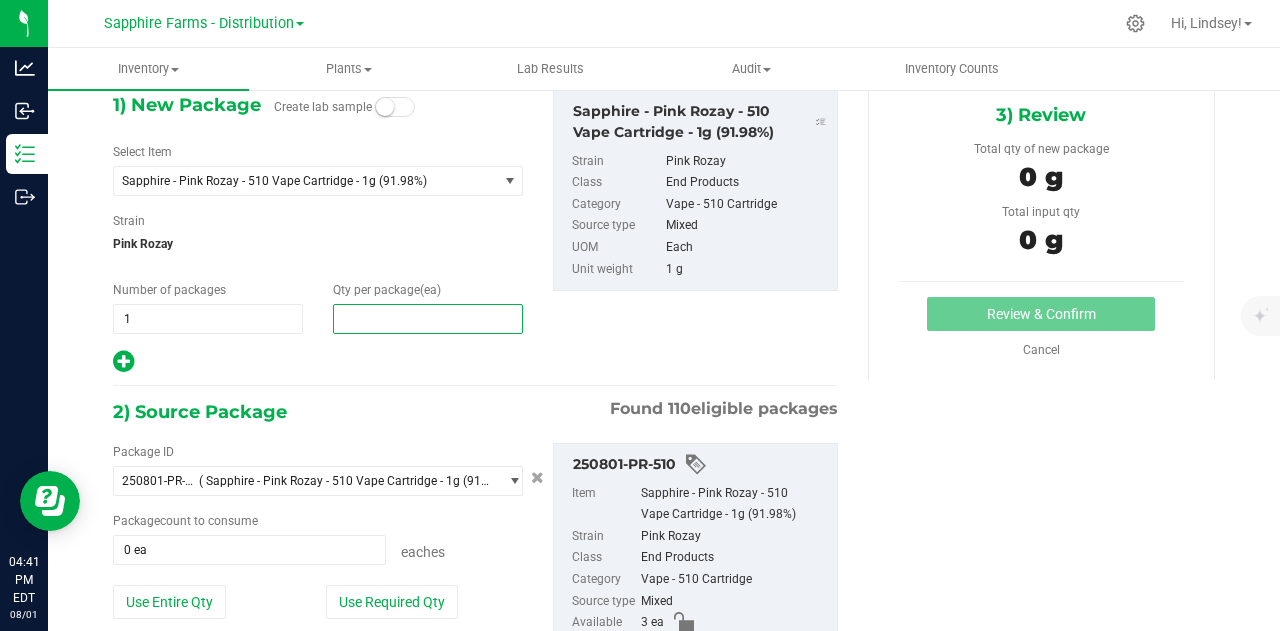 type on "3" 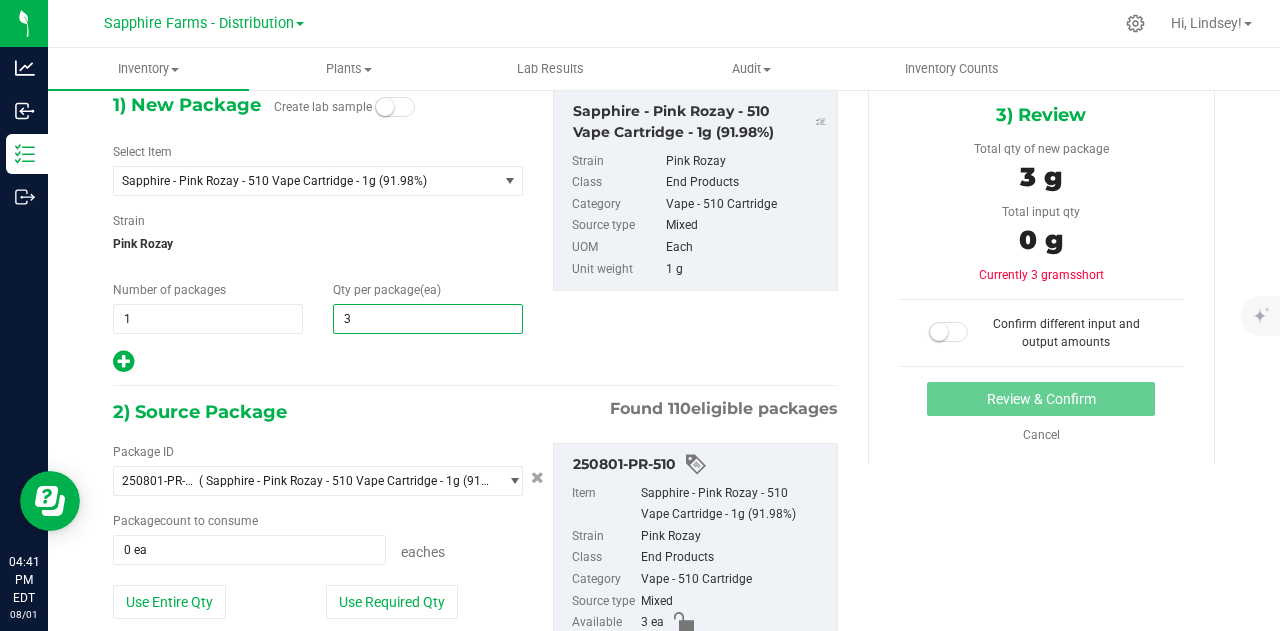 type on "3" 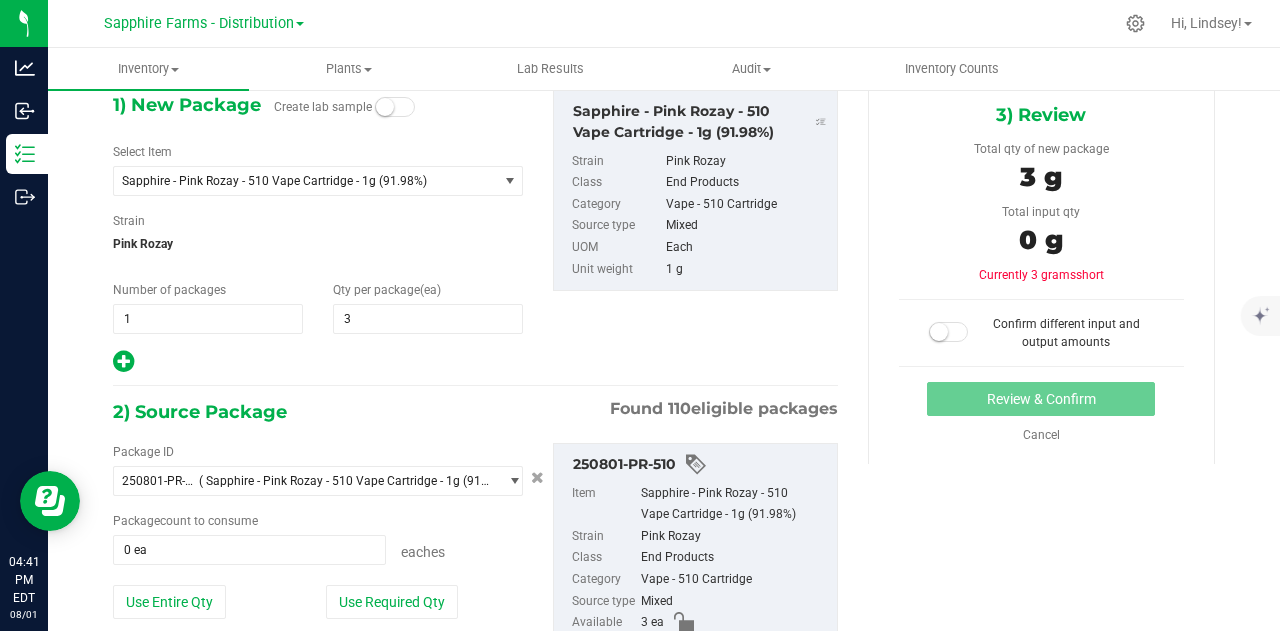 click at bounding box center [318, 362] 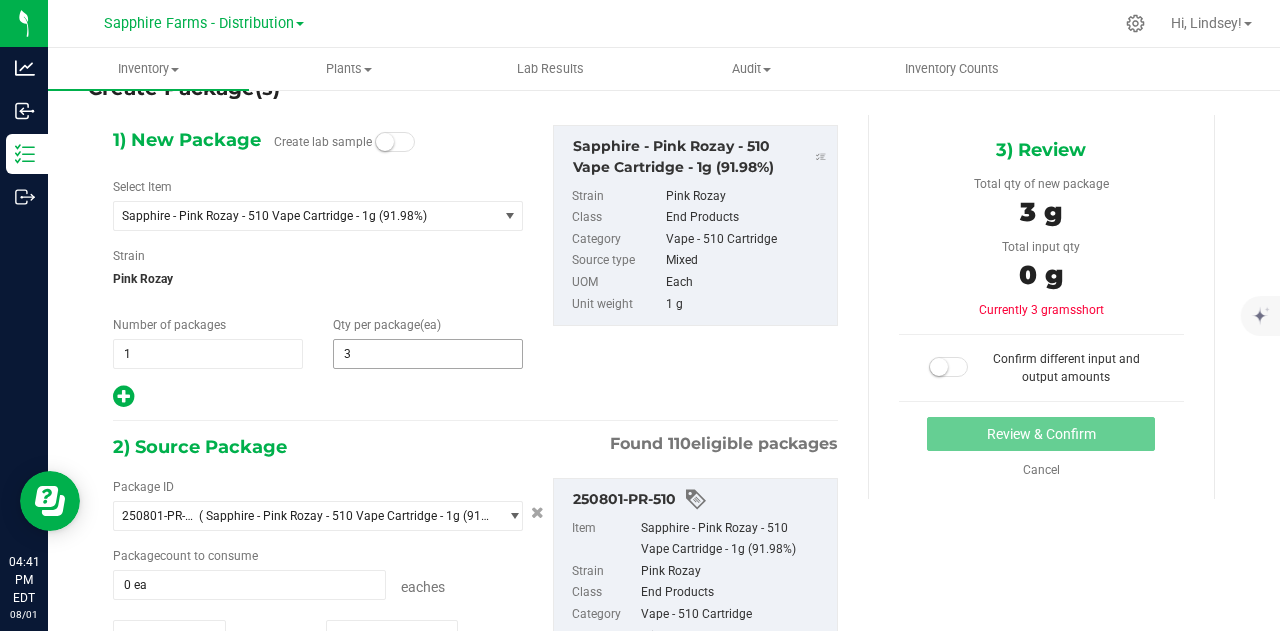 scroll, scrollTop: 246, scrollLeft: 0, axis: vertical 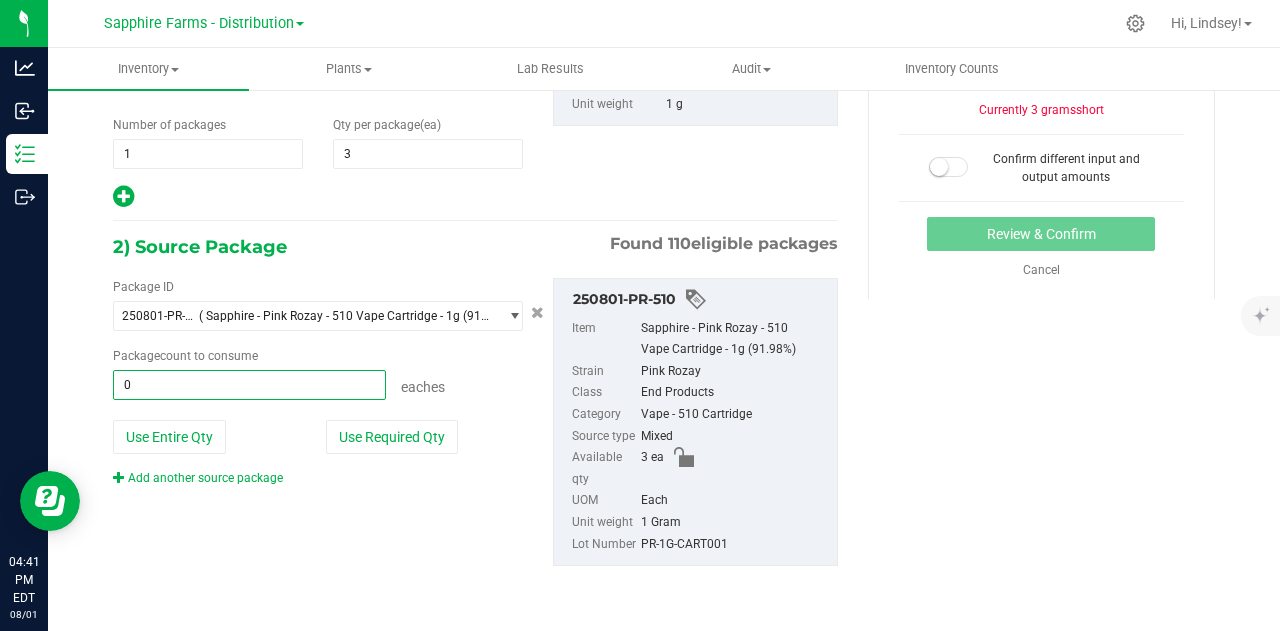type 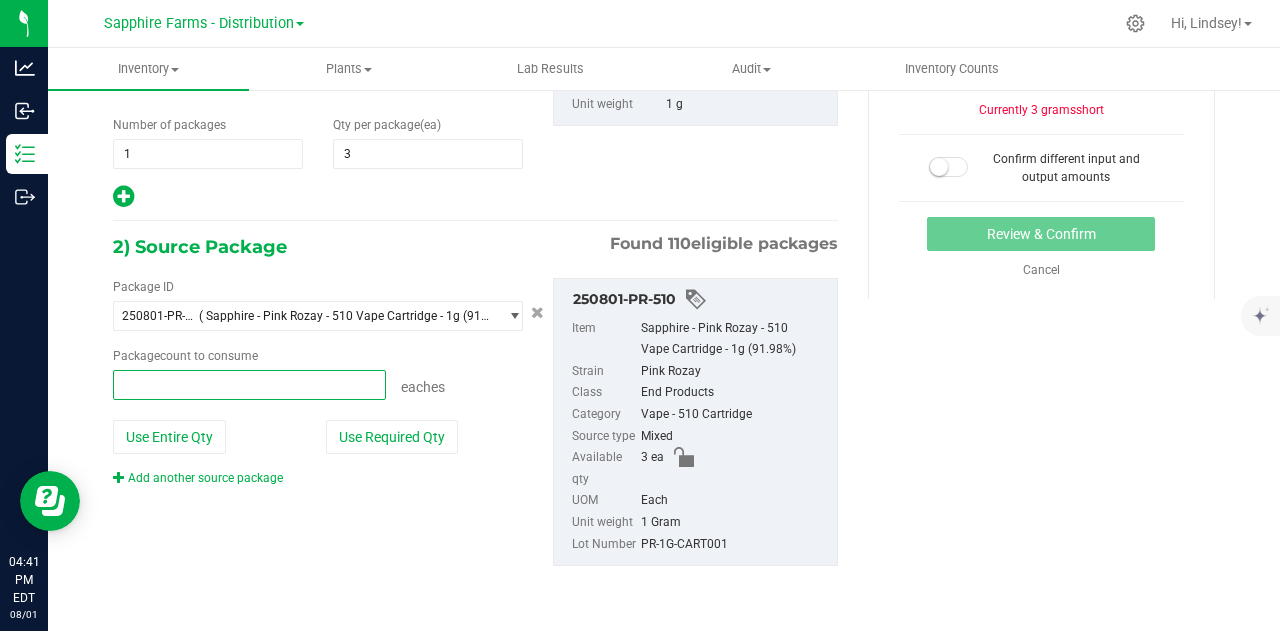 click at bounding box center [249, 385] 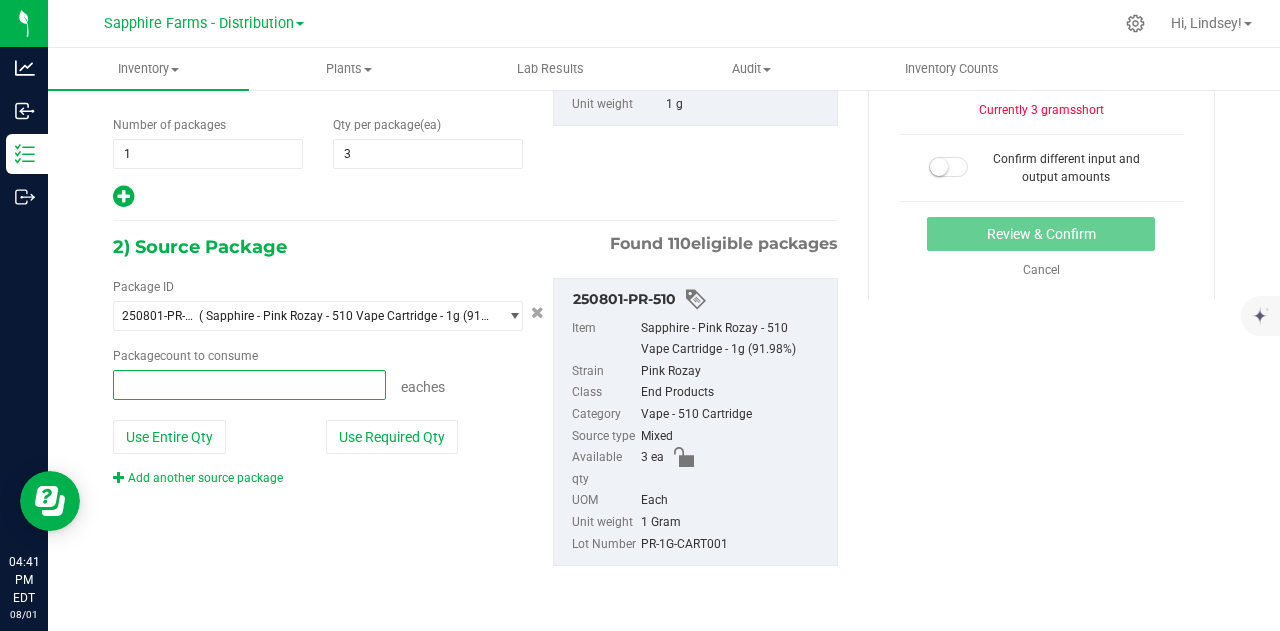 type on "3" 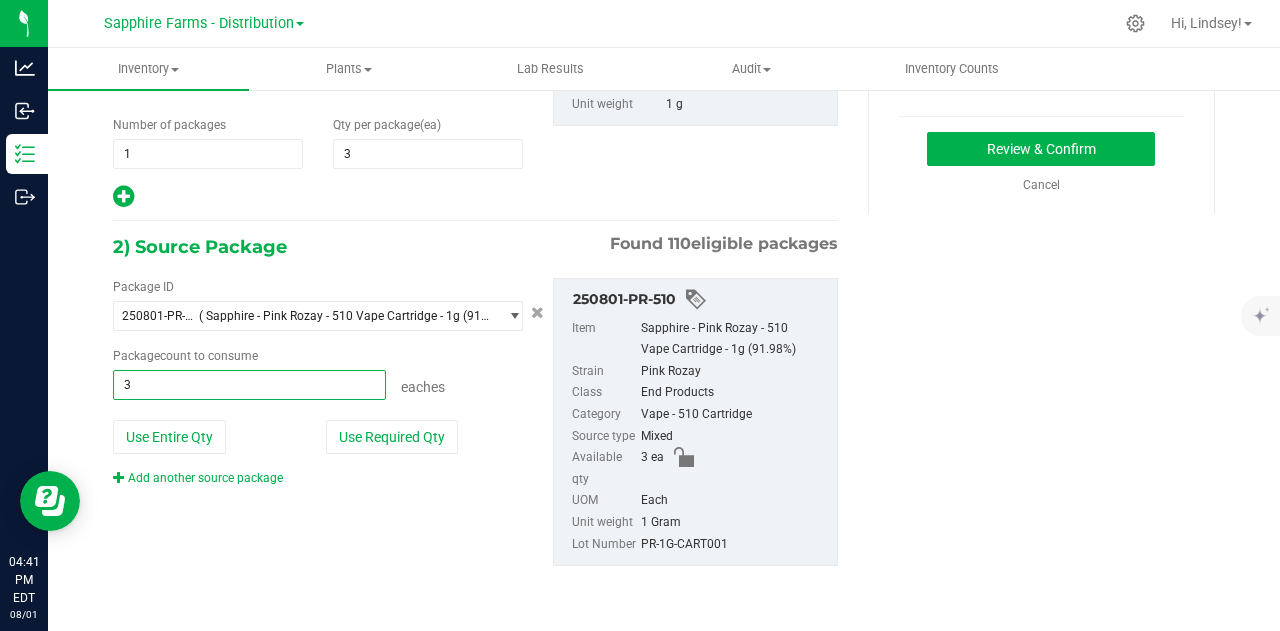type on "3 ea" 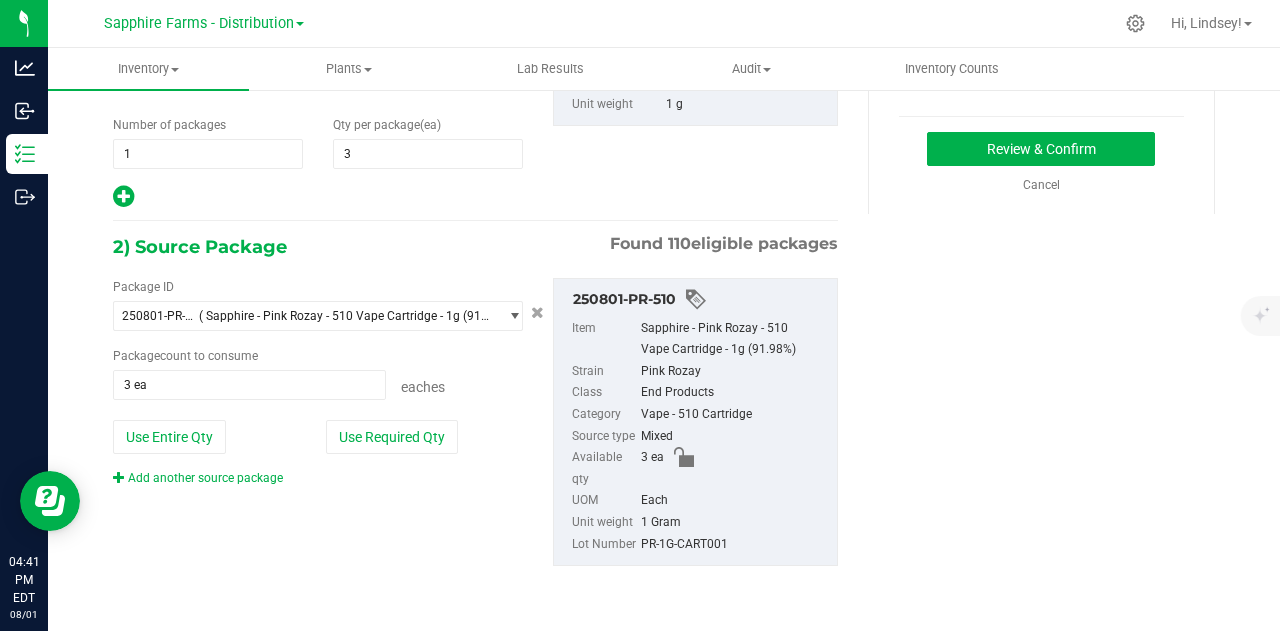 click on "Package ID
250801-PR-510
(
Sapphire - Pink Rozay - 510 Vape Cartridge - 1g (91.98%)
)
250801-PR-510 [ID] [ID] [ID] [ID] [ID] [ID] [ID] [ID] [ID] [ID] [ID] [ID] [ID] [ID] [ID] [ID] [ID] [ID] [ID] [ID] [ID] [ID] [ID] [ID] [ID] [ID] [ID] [ID] [ID] [ID] [ID] [ID] [ID]" at bounding box center (475, 422) 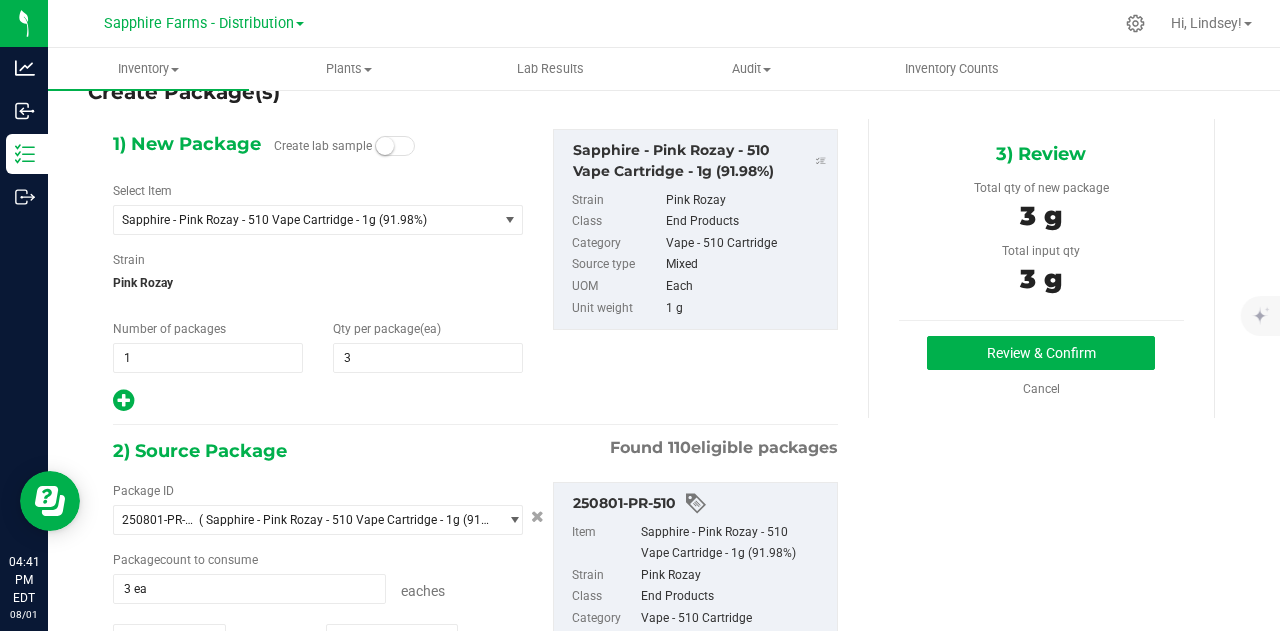 scroll, scrollTop: 0, scrollLeft: 0, axis: both 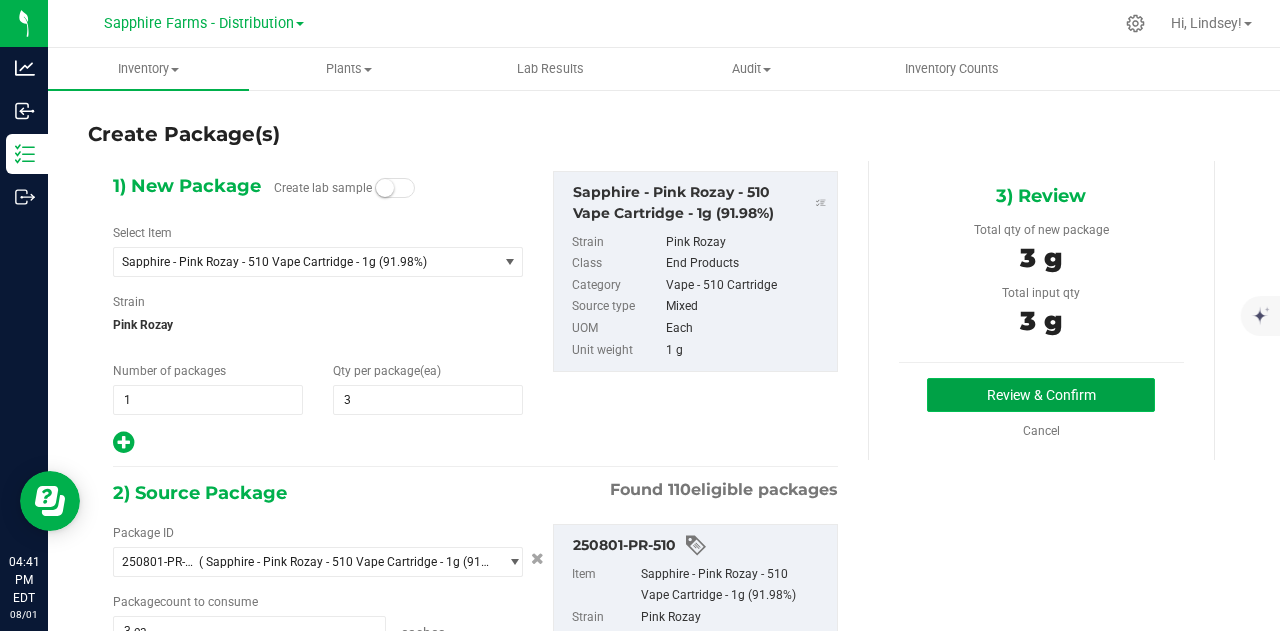 click on "Review & Confirm" at bounding box center (1041, 395) 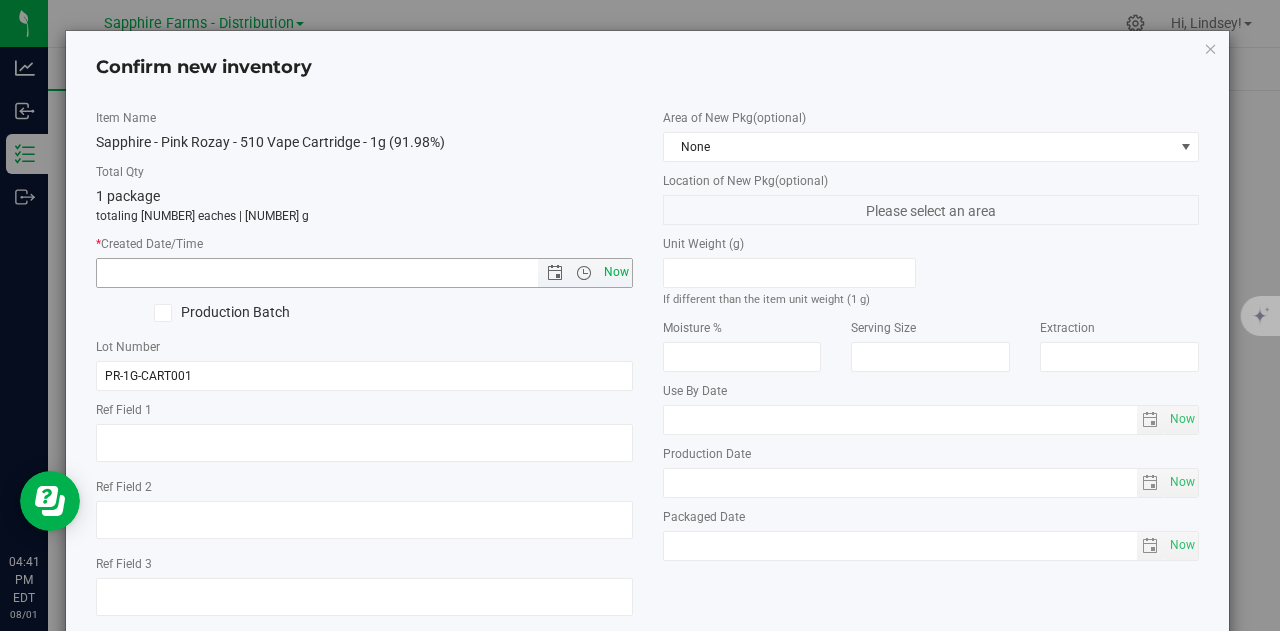 click on "Now" at bounding box center (616, 272) 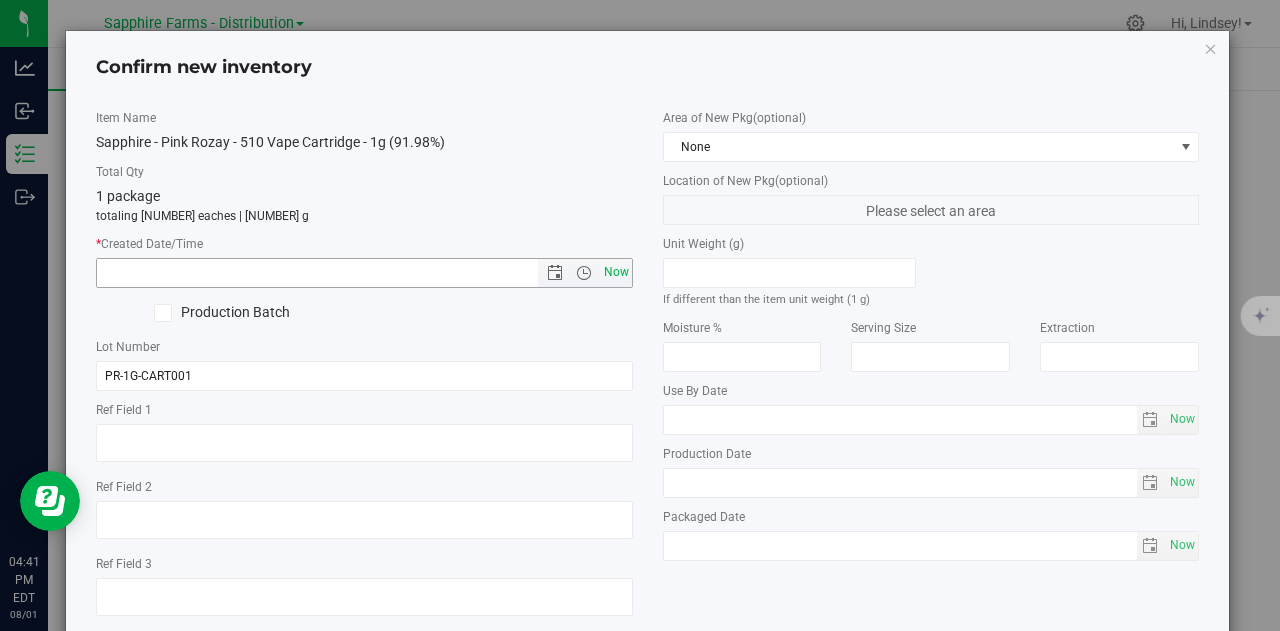 type on "[DATE] [TIME]" 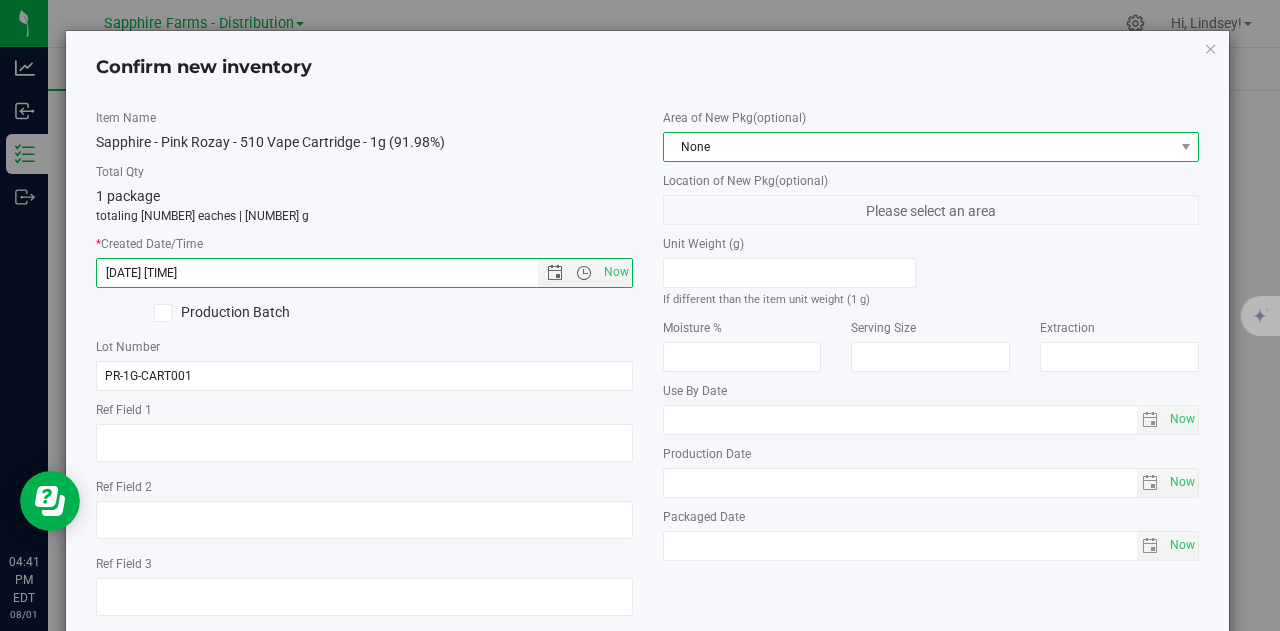 click on "None" at bounding box center (919, 147) 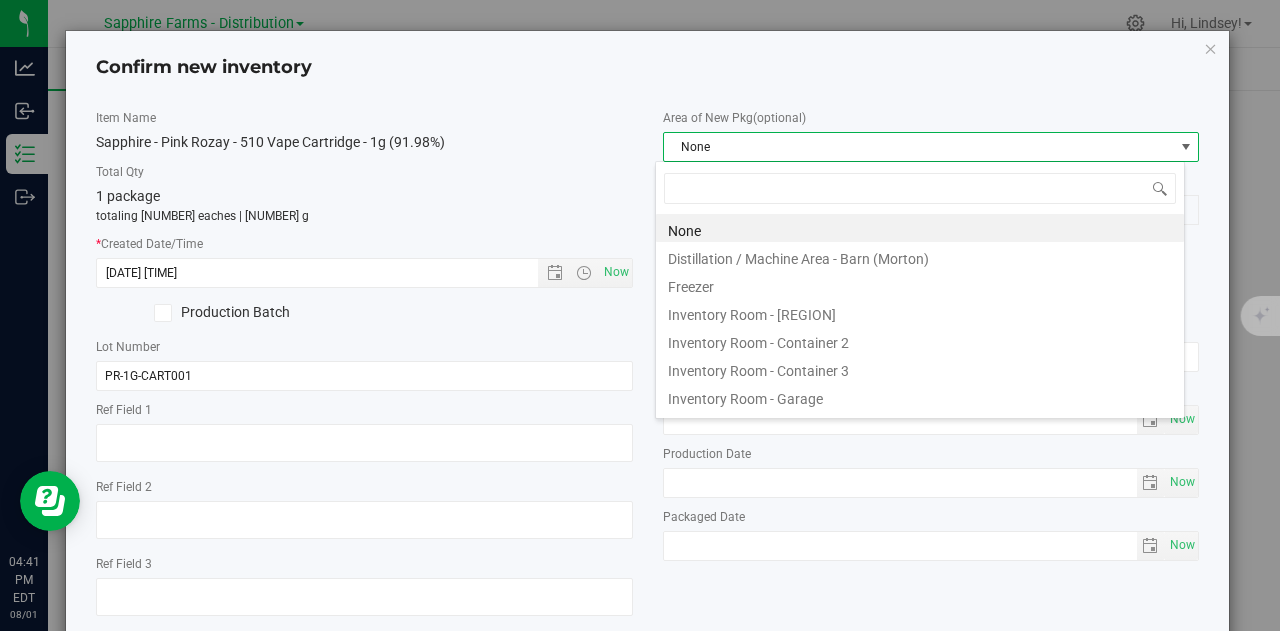 scroll, scrollTop: 99970, scrollLeft: 99470, axis: both 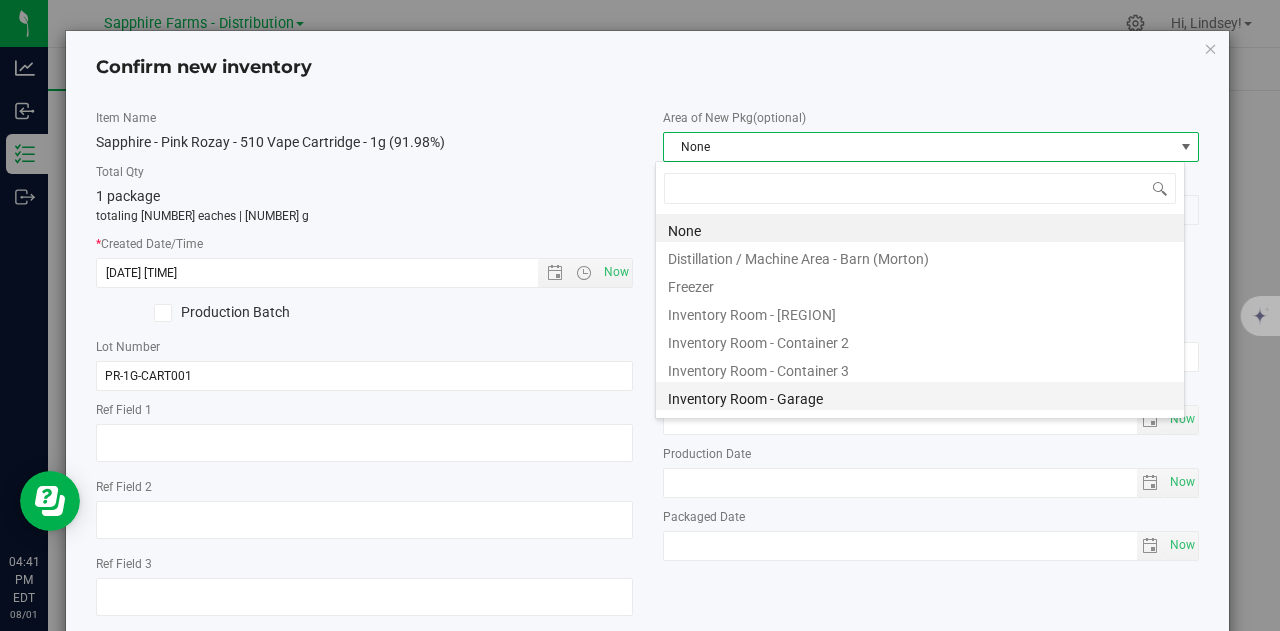 click on "Inventory Room - Garage" at bounding box center (920, 396) 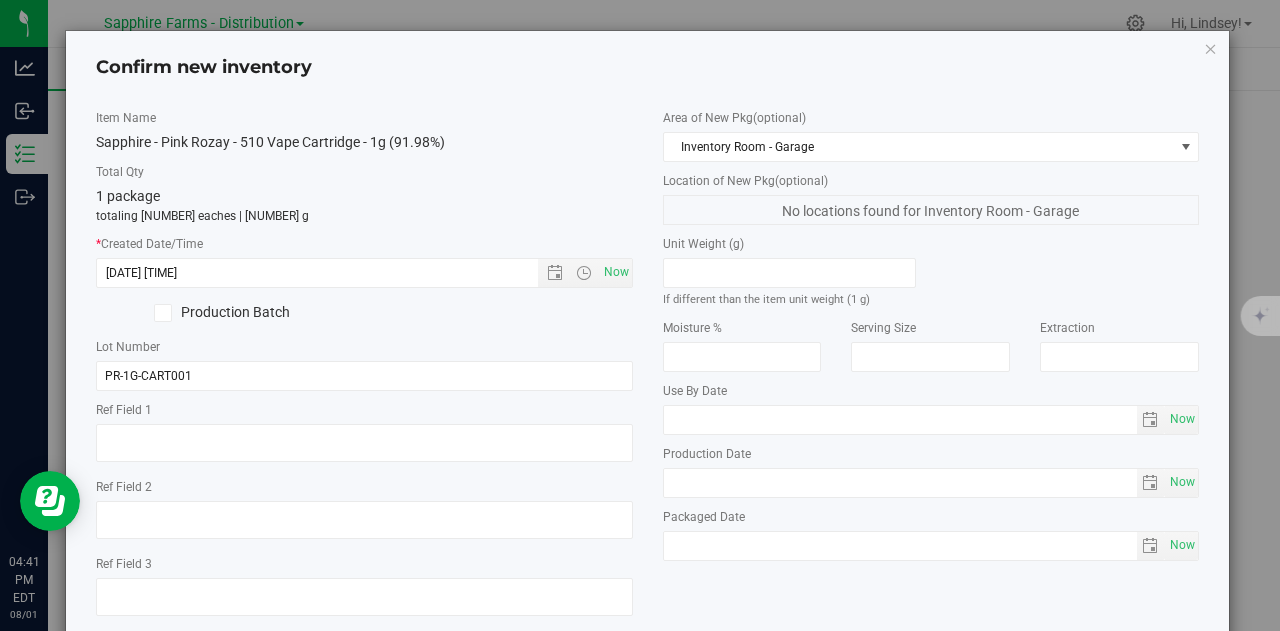 click on "Item Name" at bounding box center [364, 118] 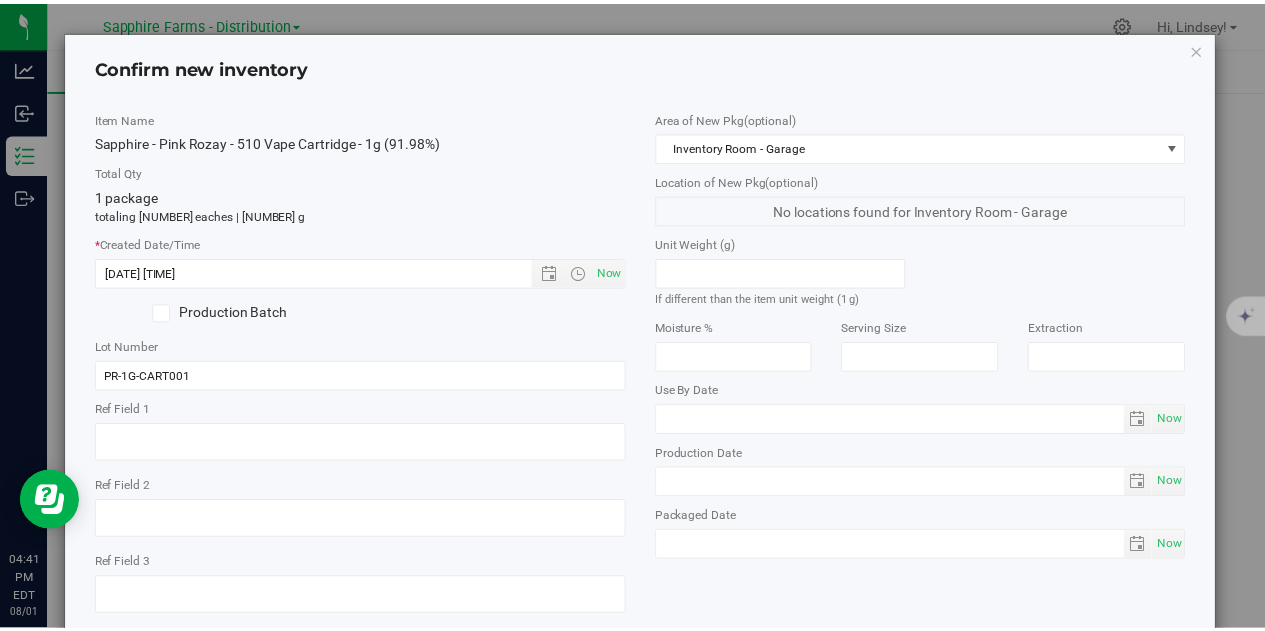 scroll, scrollTop: 113, scrollLeft: 0, axis: vertical 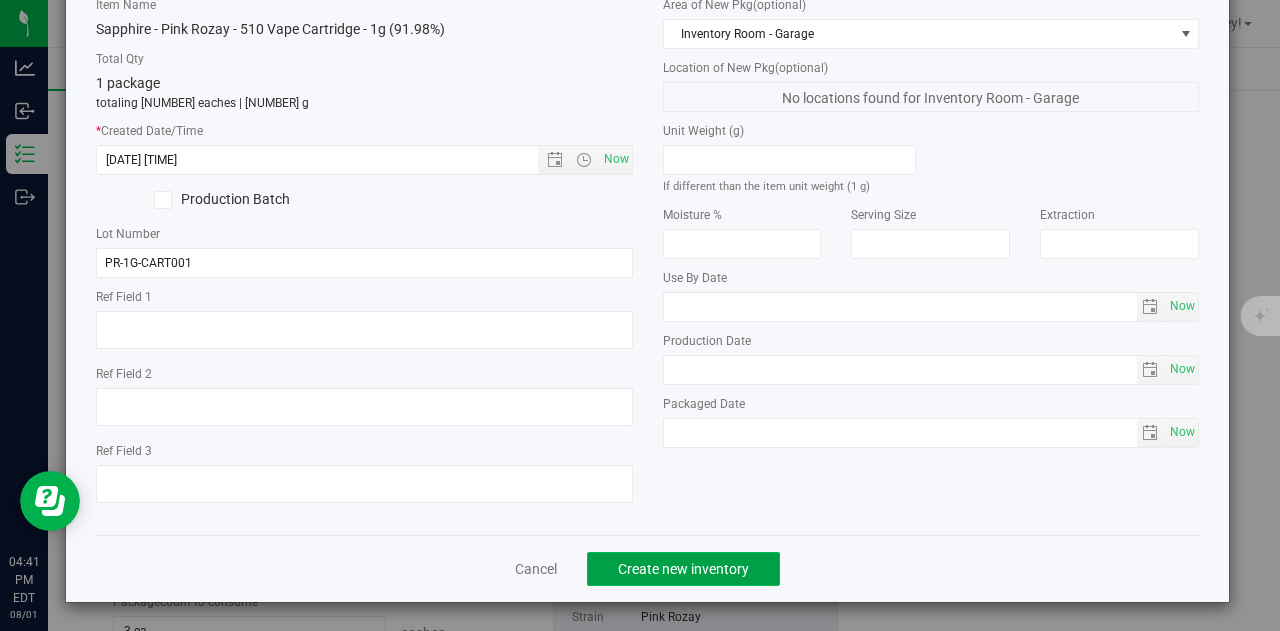 click on "Create new inventory" 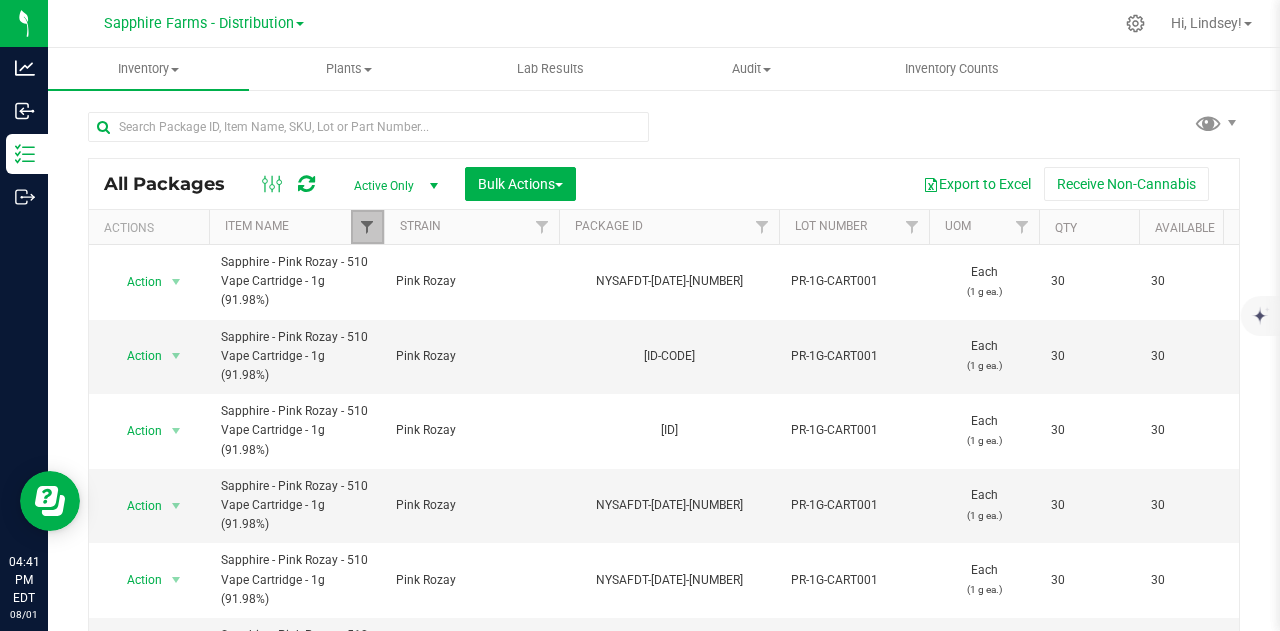 click at bounding box center [367, 227] 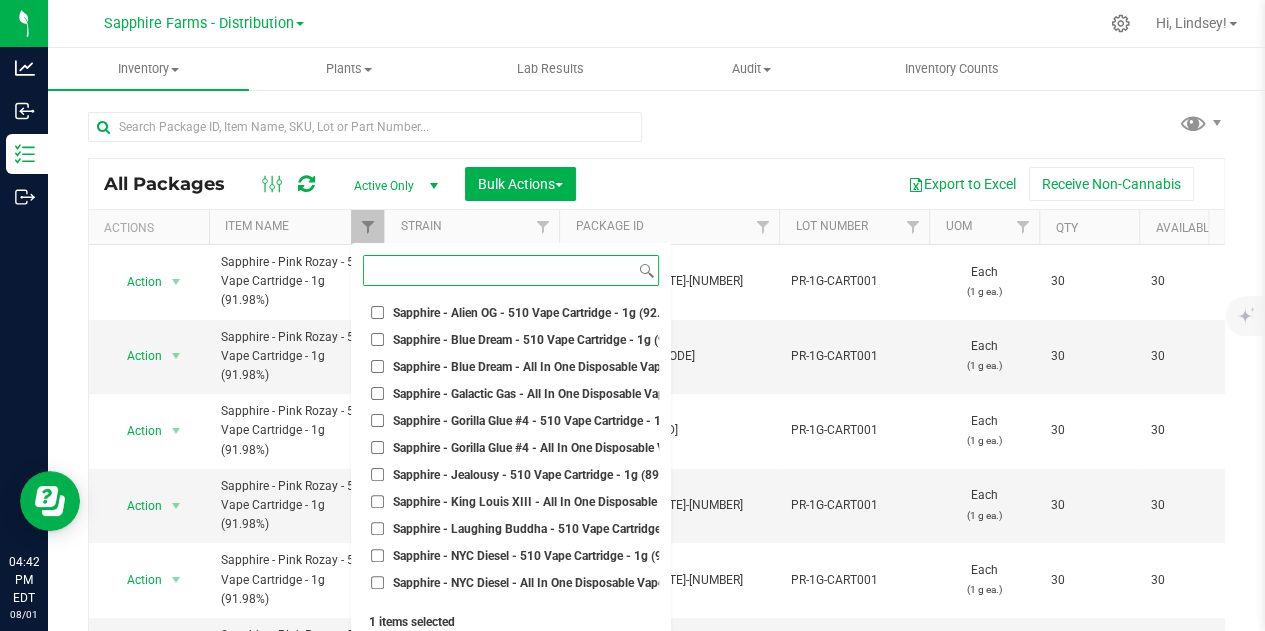 scroll, scrollTop: 3500, scrollLeft: 0, axis: vertical 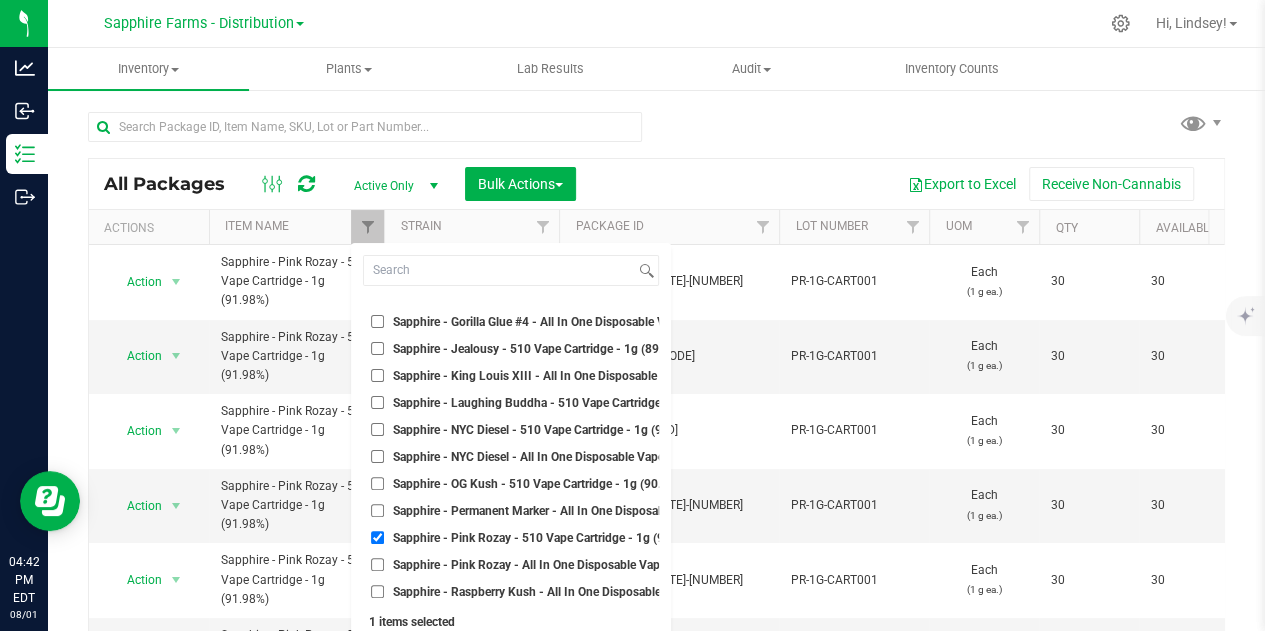 click on "Sapphire - Pink Rozay - 510 Vape Cartridge - 1g (91.98%)" at bounding box center [511, 537] 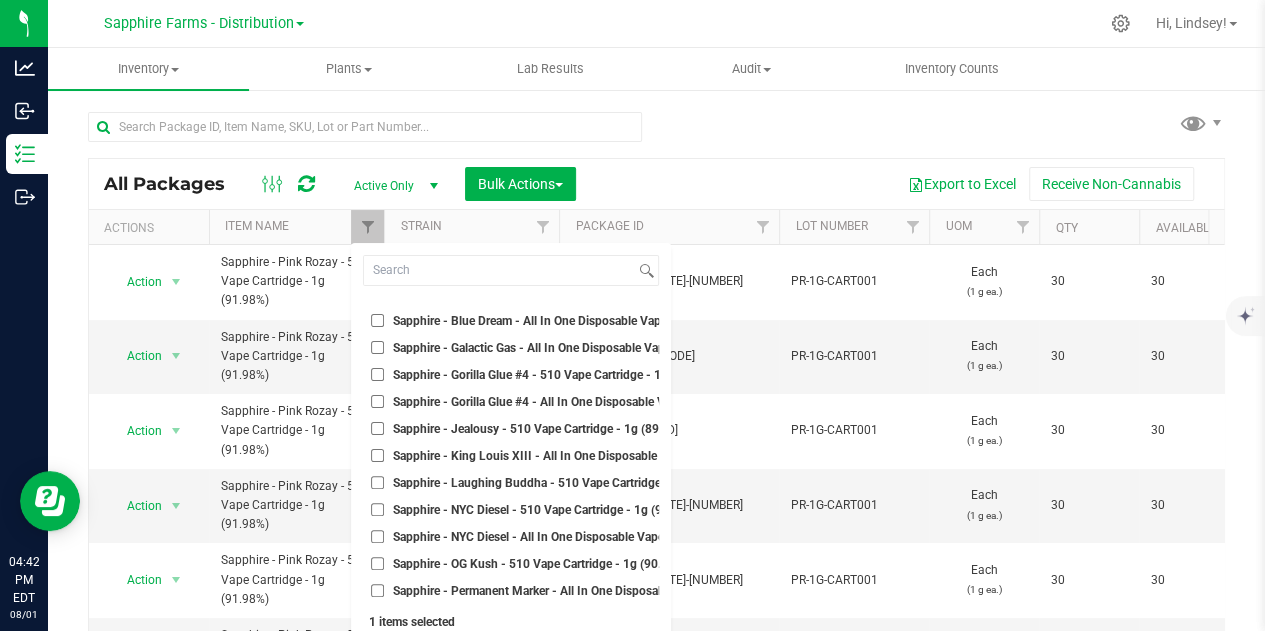 scroll, scrollTop: 3400, scrollLeft: 0, axis: vertical 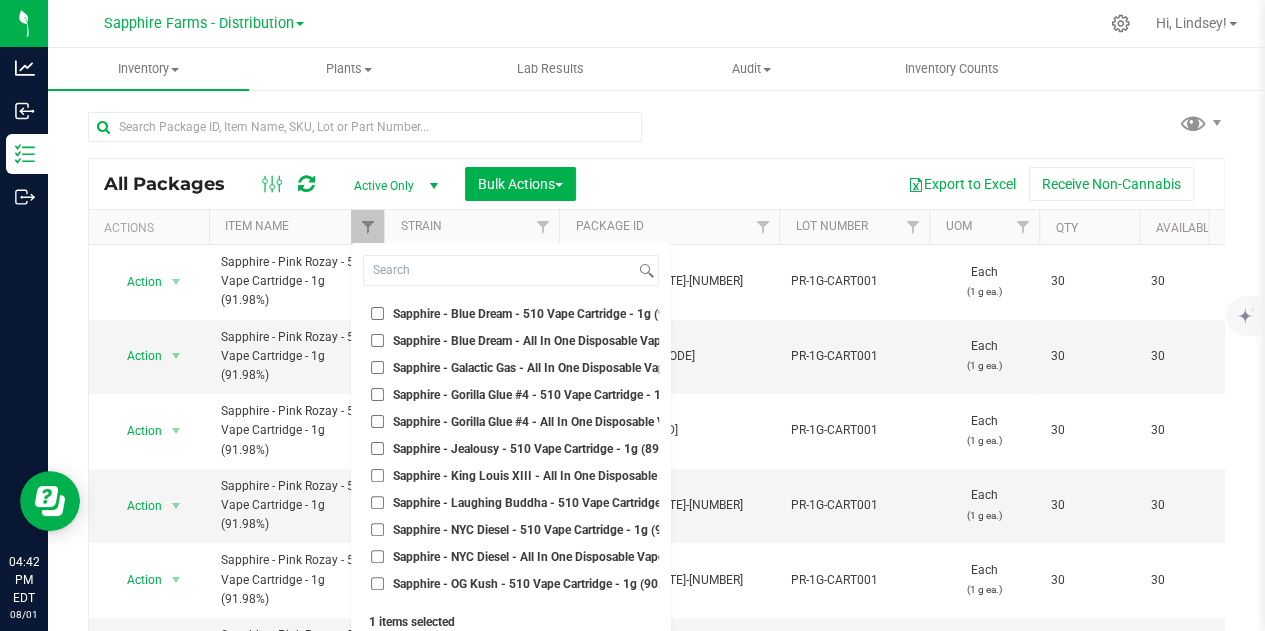 click on "Sapphire - Blue Dream - 510 Vape Cartridge - 1g (90.385%)" at bounding box center (377, 313) 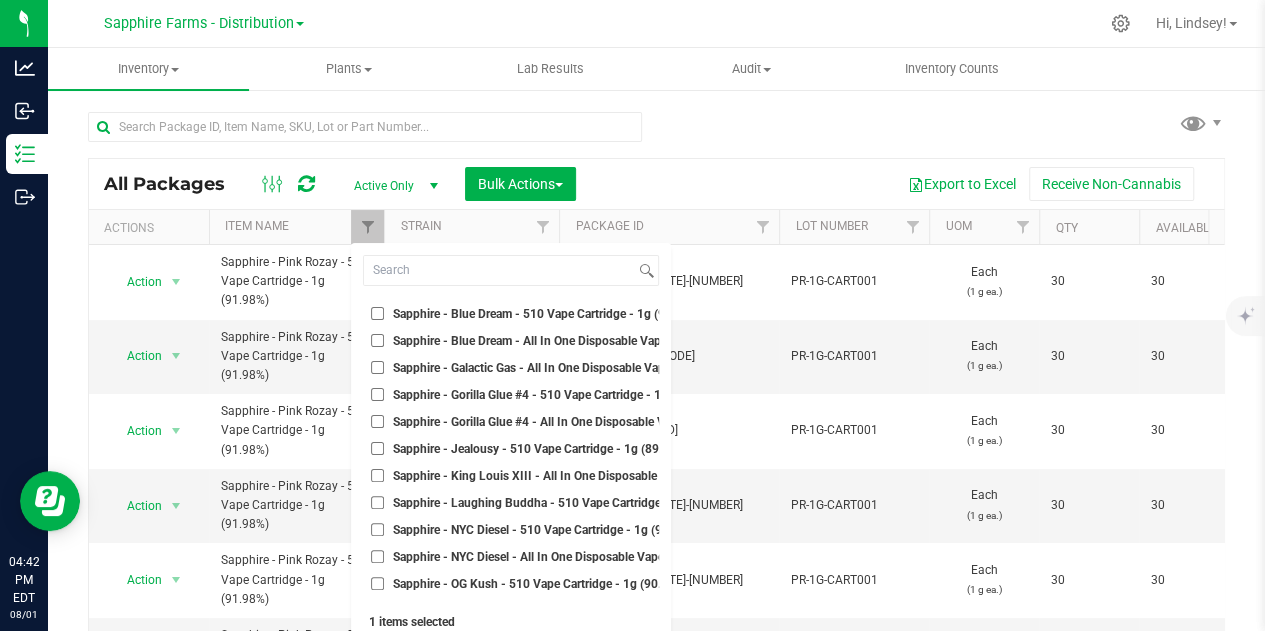 checkbox on "true" 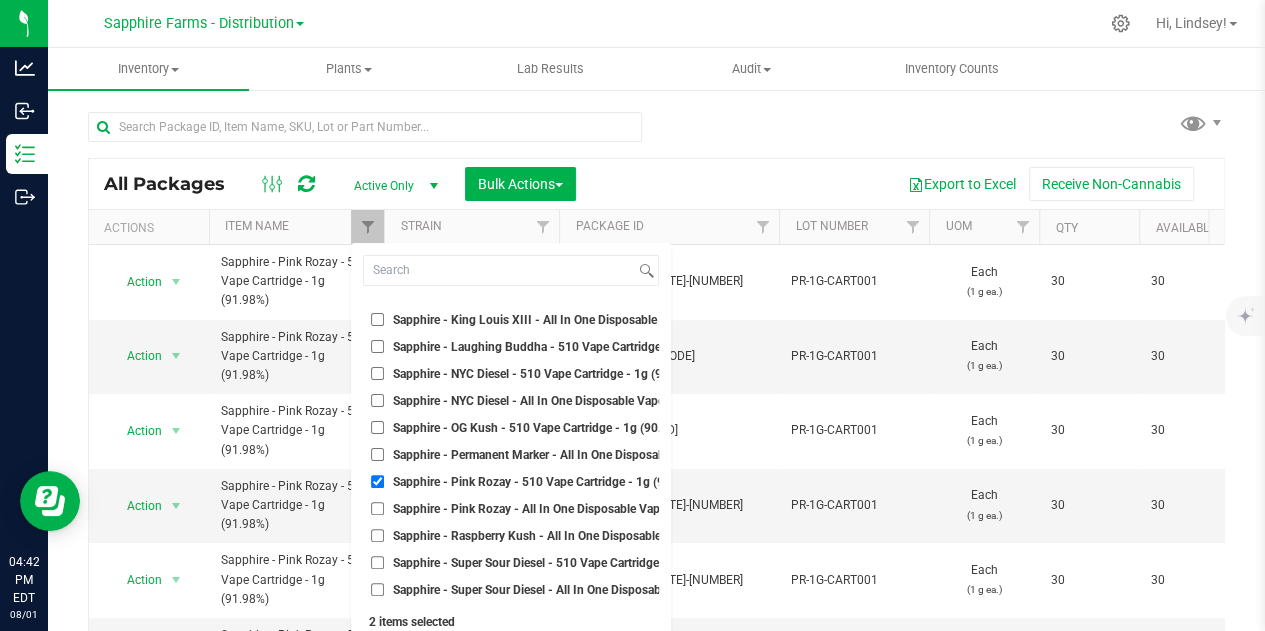 scroll, scrollTop: 3651, scrollLeft: 0, axis: vertical 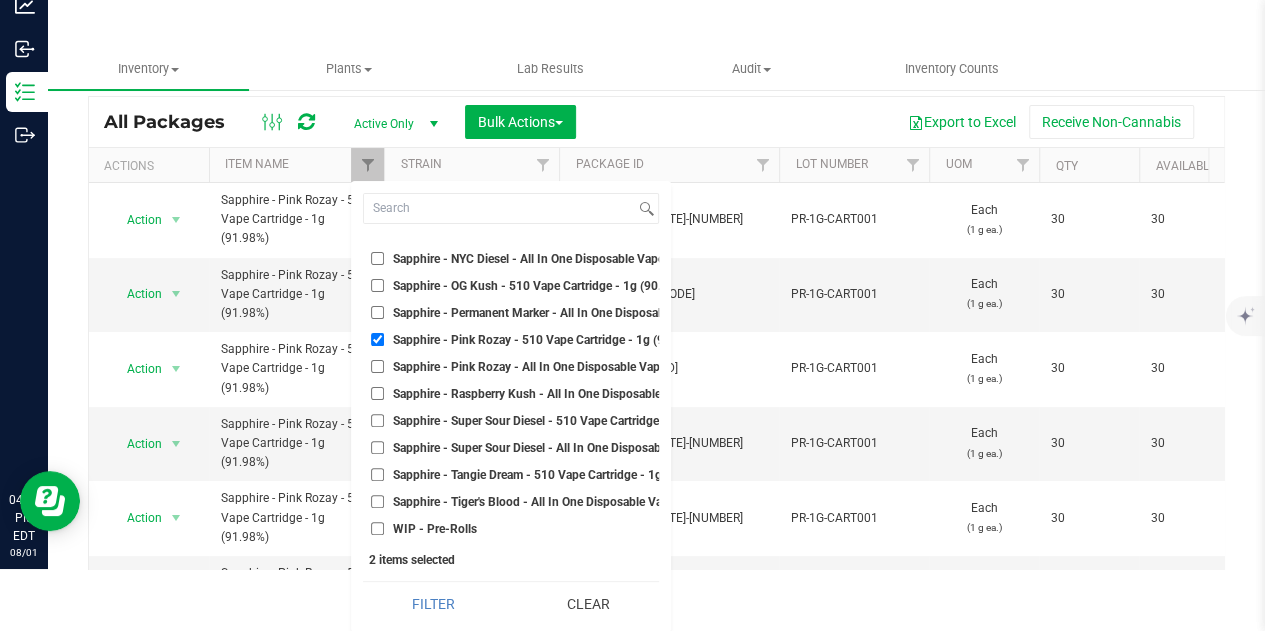 click on "Sapphire - Pink Rozay - 510 Vape Cartridge - 1g (91.98%)" at bounding box center (377, 339) 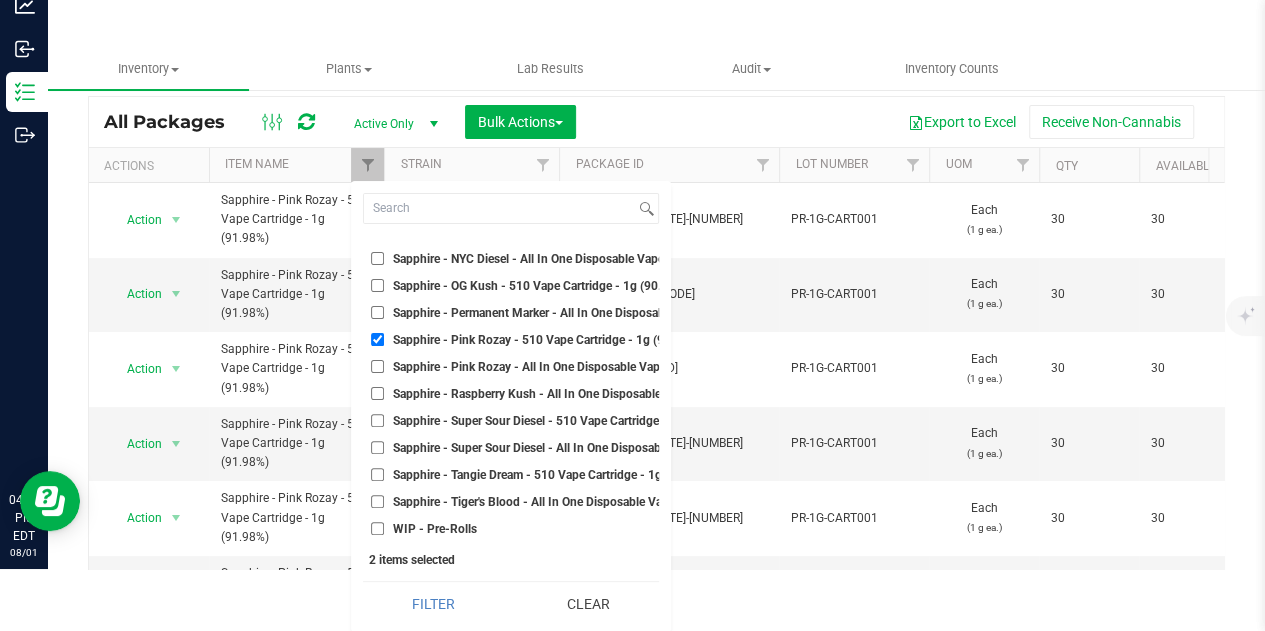 checkbox on "false" 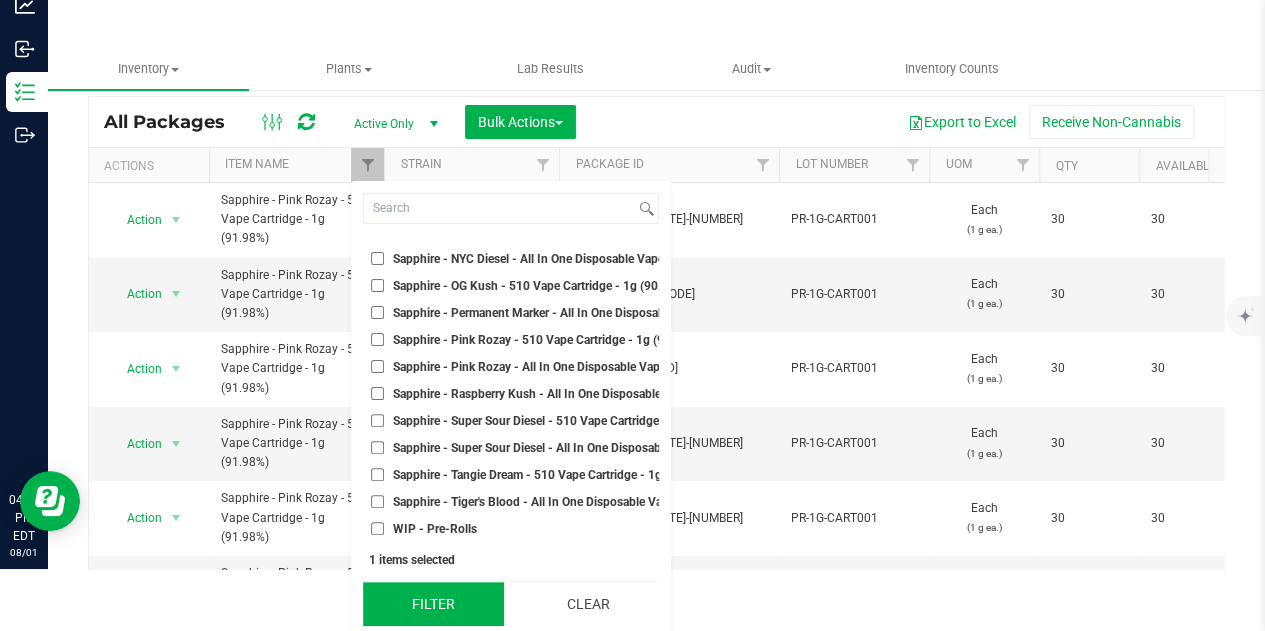 click on "Filter" at bounding box center (433, 604) 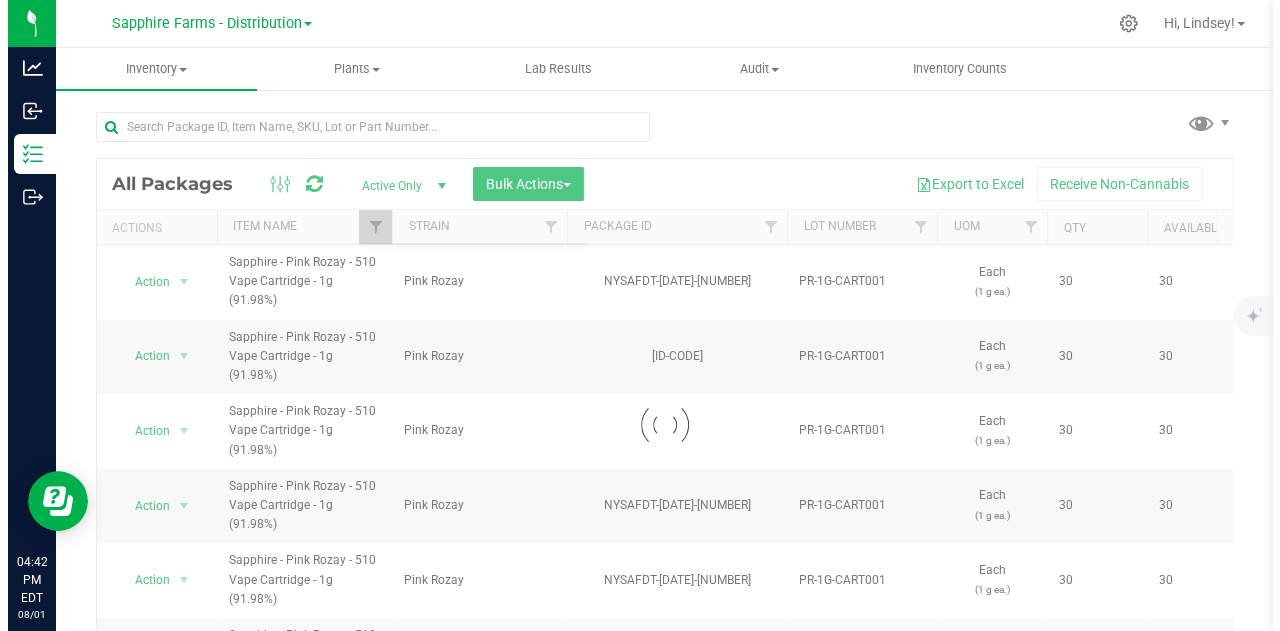 scroll, scrollTop: 0, scrollLeft: 0, axis: both 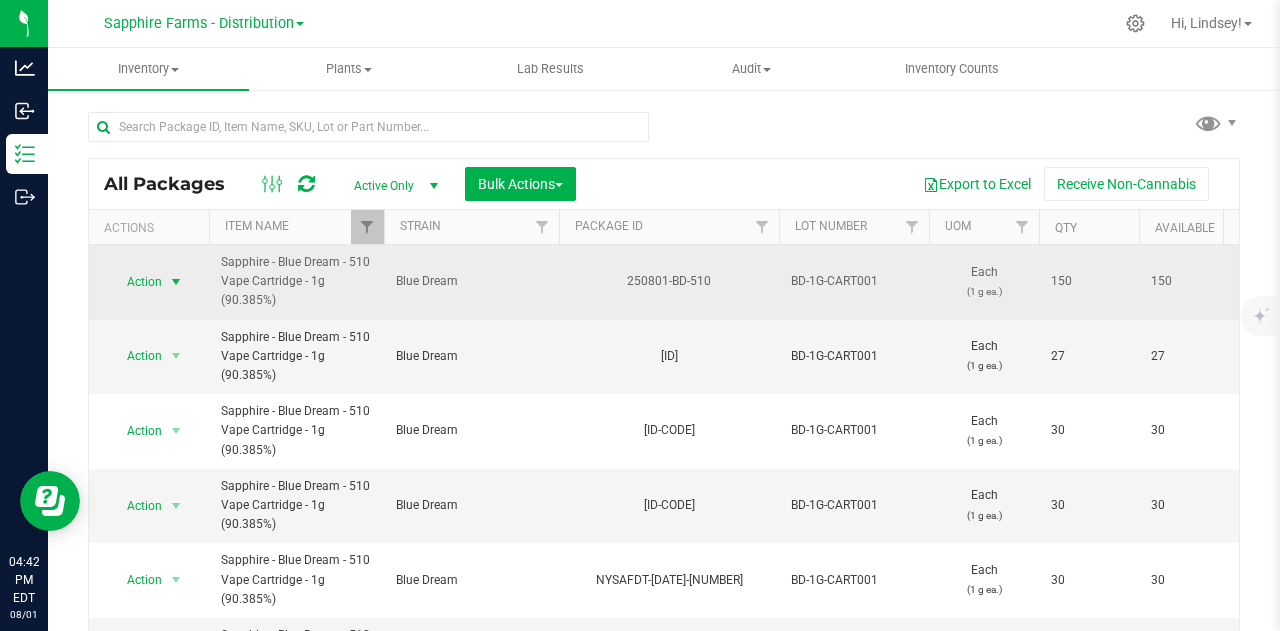 click on "Action" at bounding box center (149, 282) 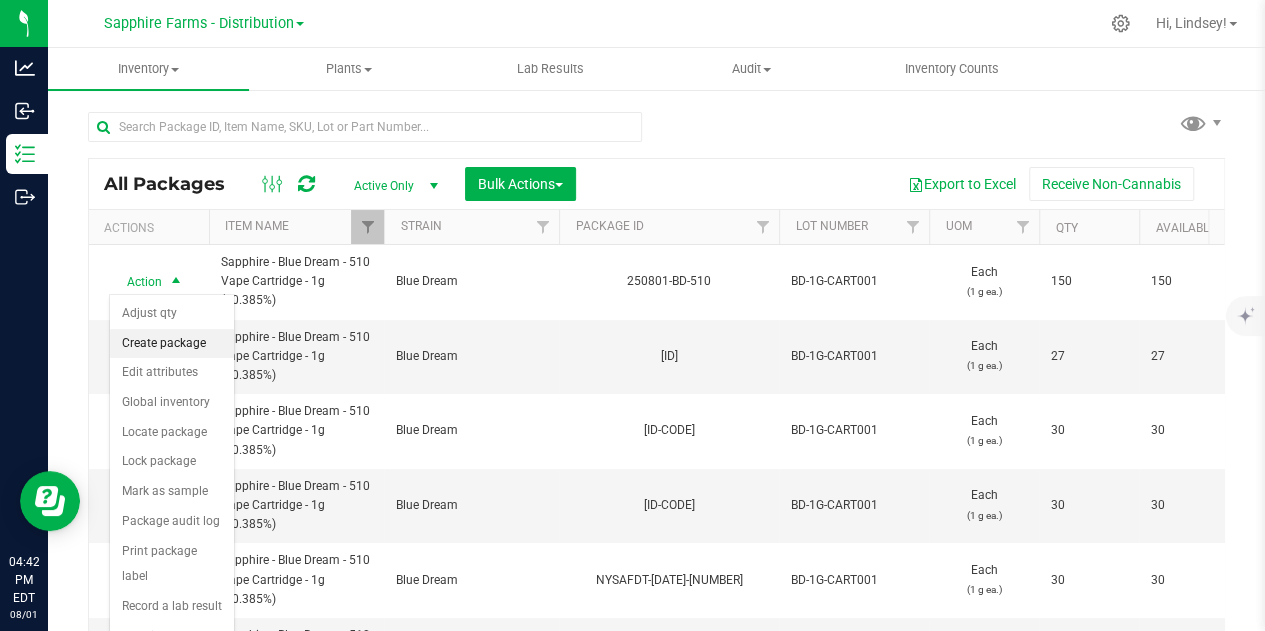 click on "Create package" at bounding box center [172, 344] 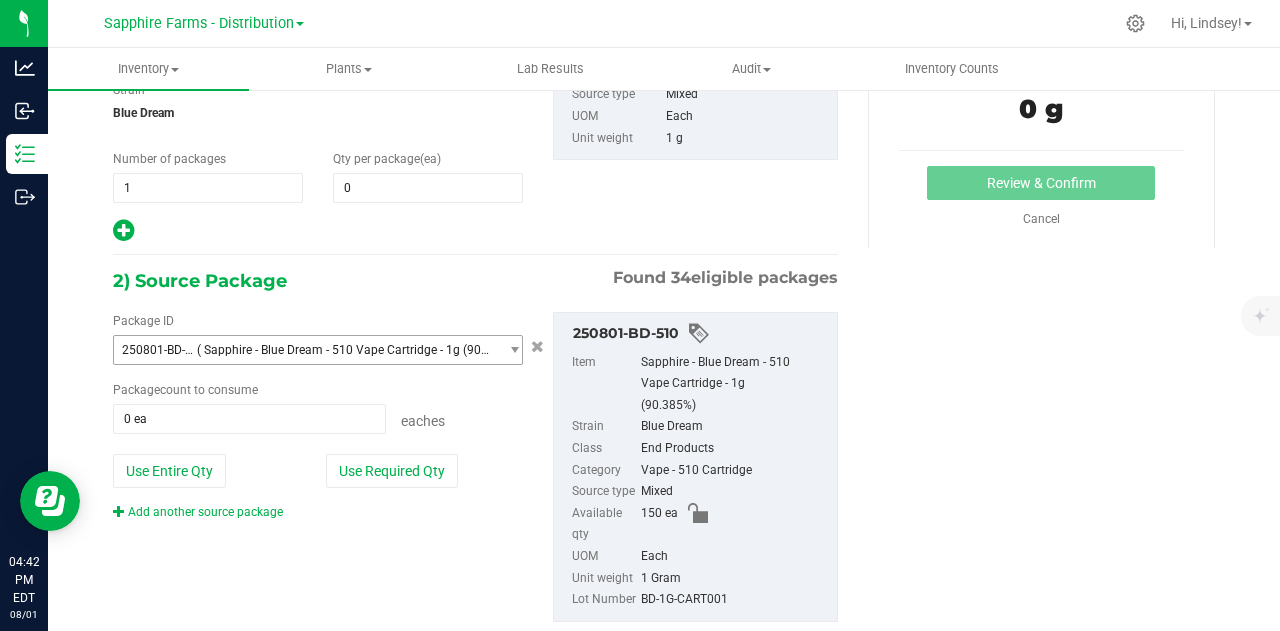 scroll, scrollTop: 246, scrollLeft: 0, axis: vertical 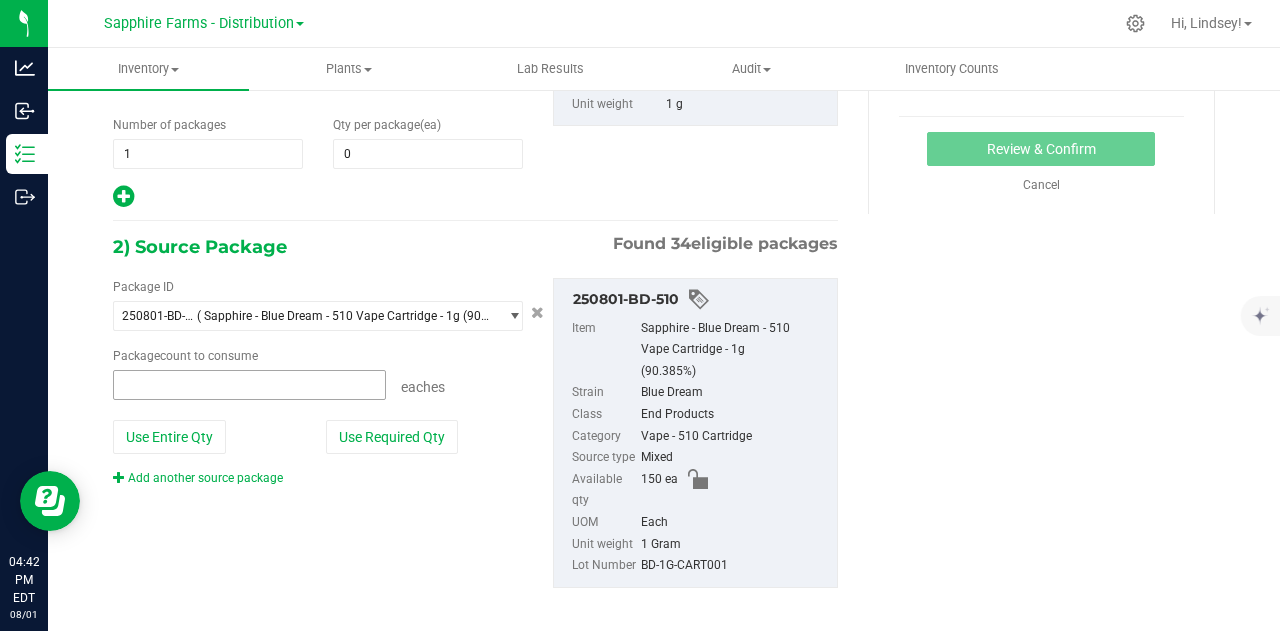 click at bounding box center [249, 385] 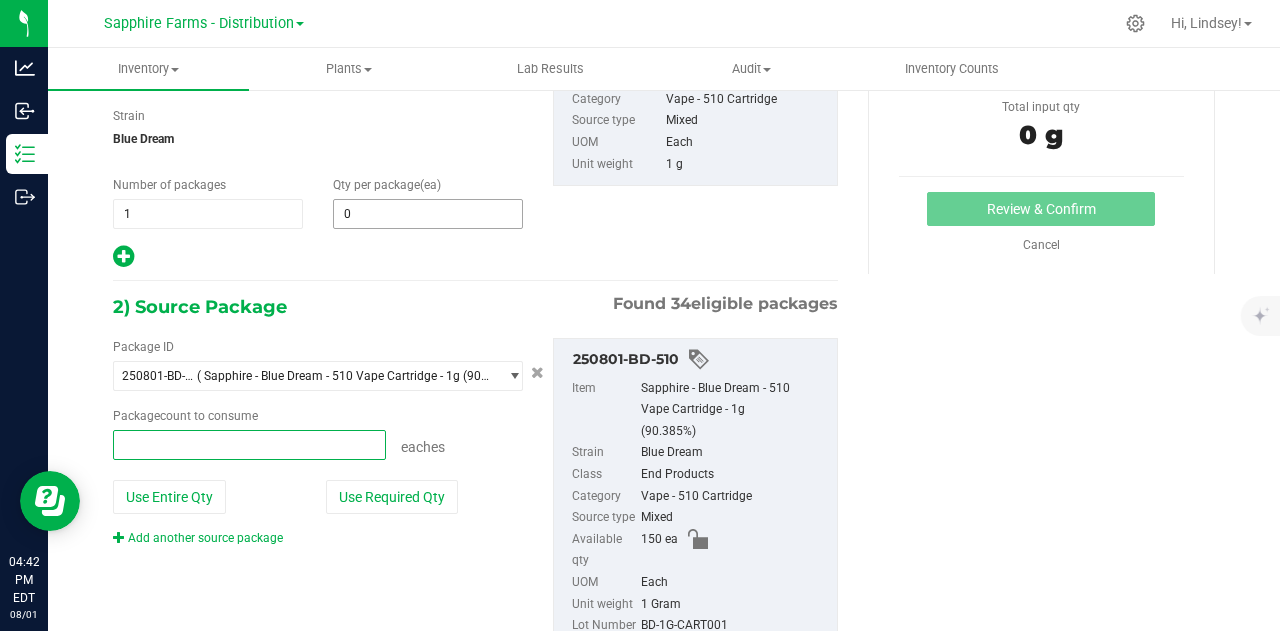 scroll, scrollTop: 200, scrollLeft: 0, axis: vertical 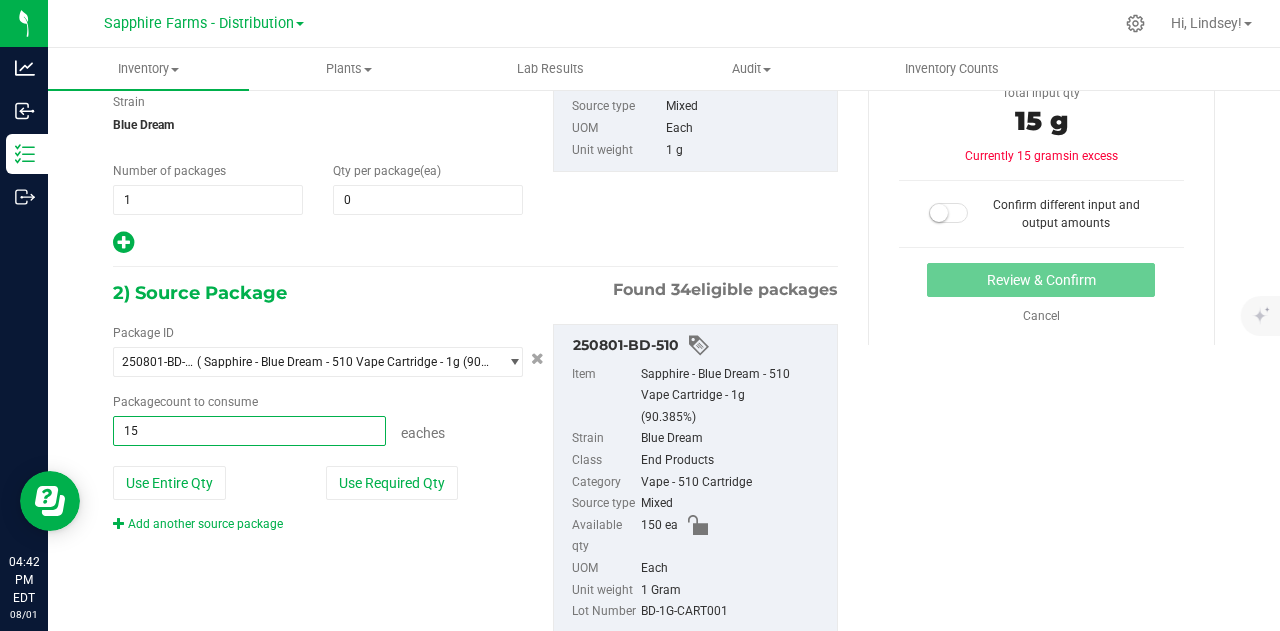 type on "150" 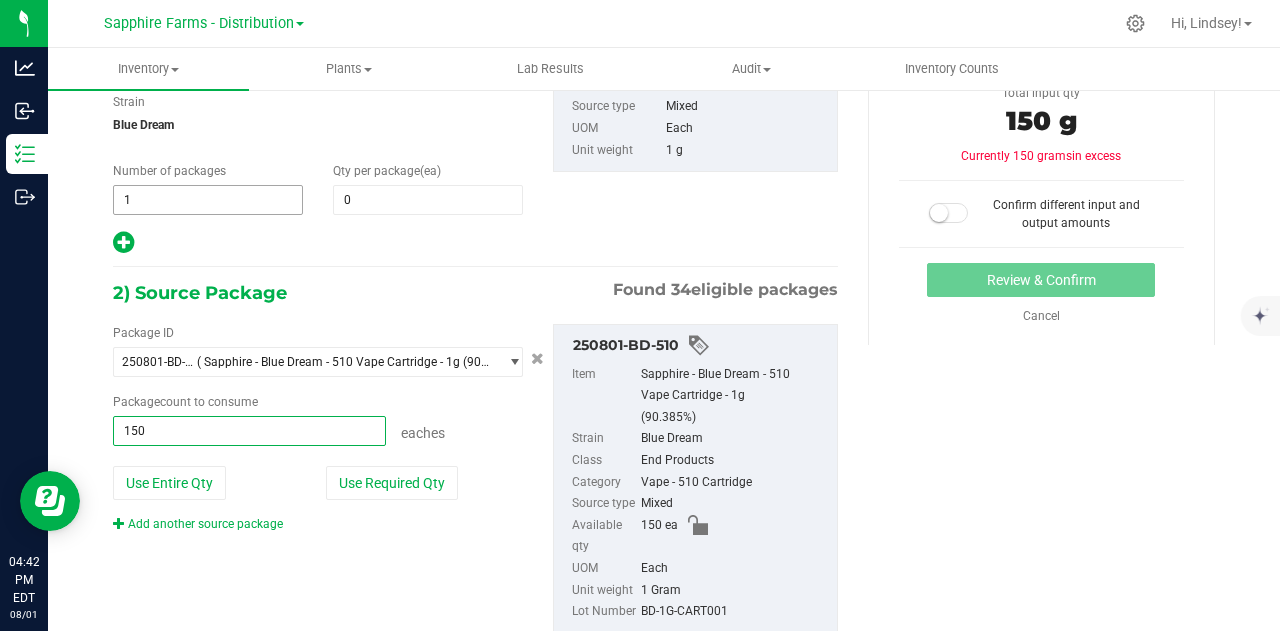 type on "150 ea" 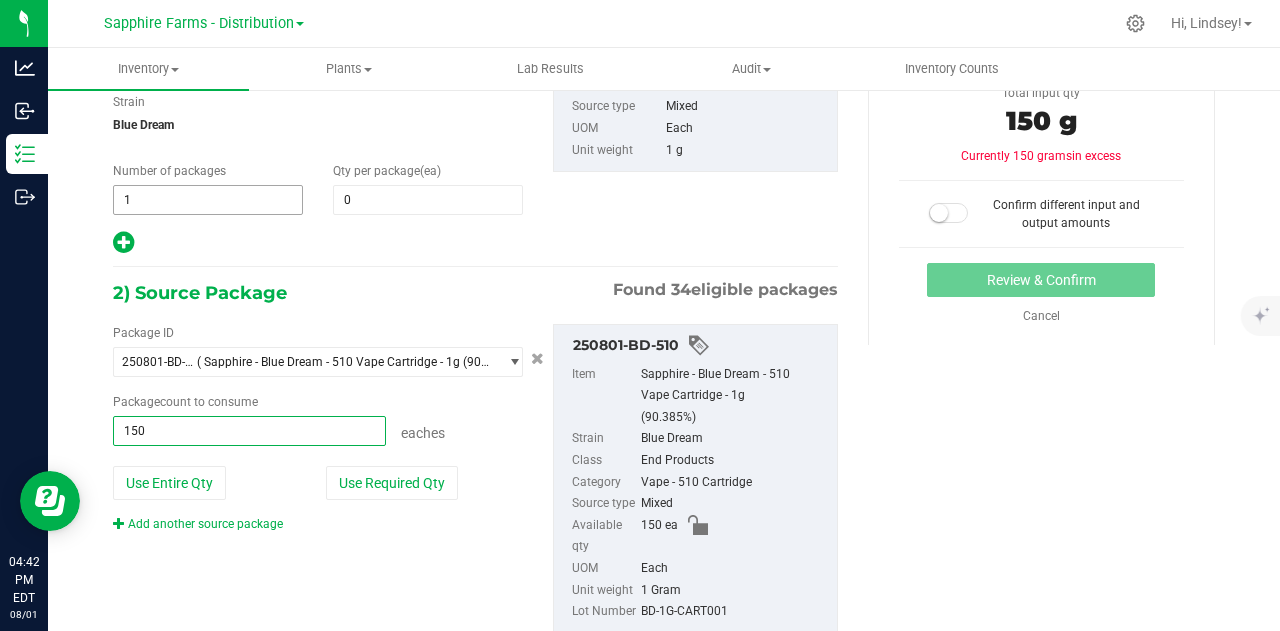 click on "1 1" at bounding box center [208, 200] 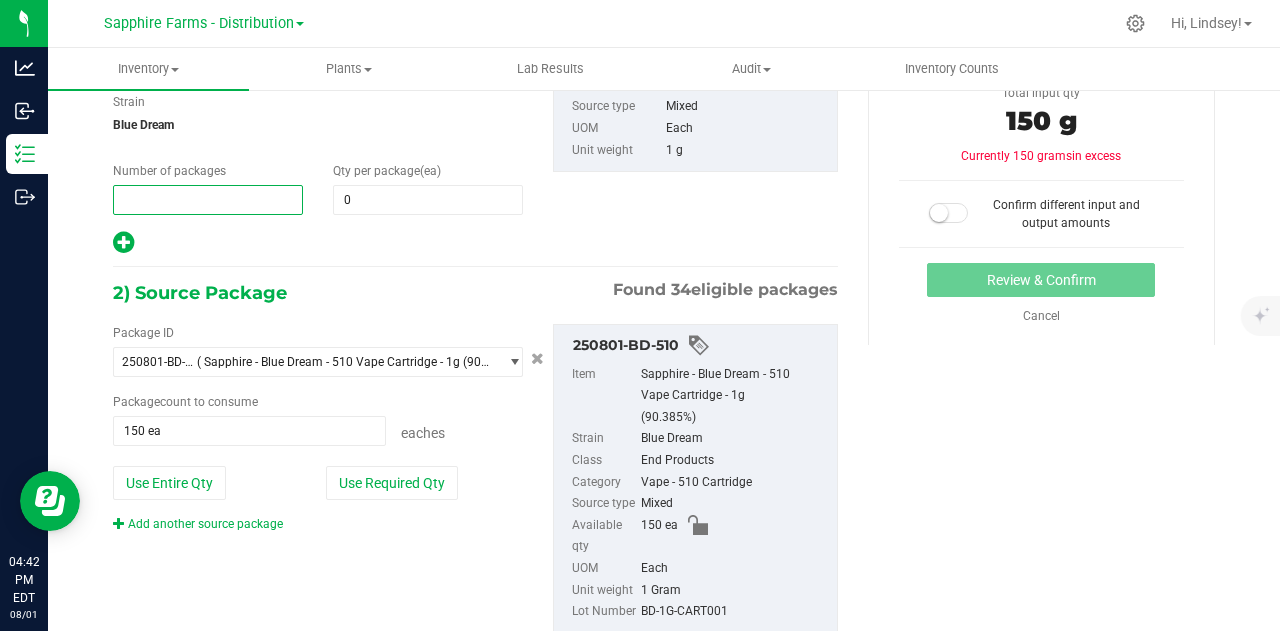 type on "5" 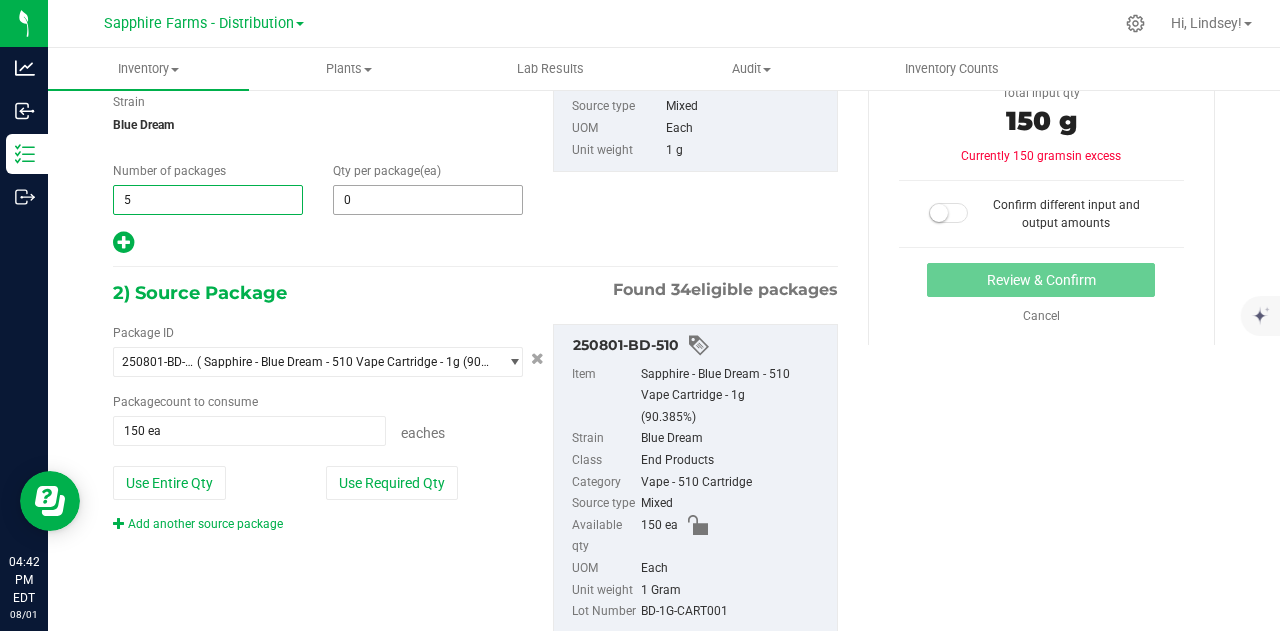 type on "5" 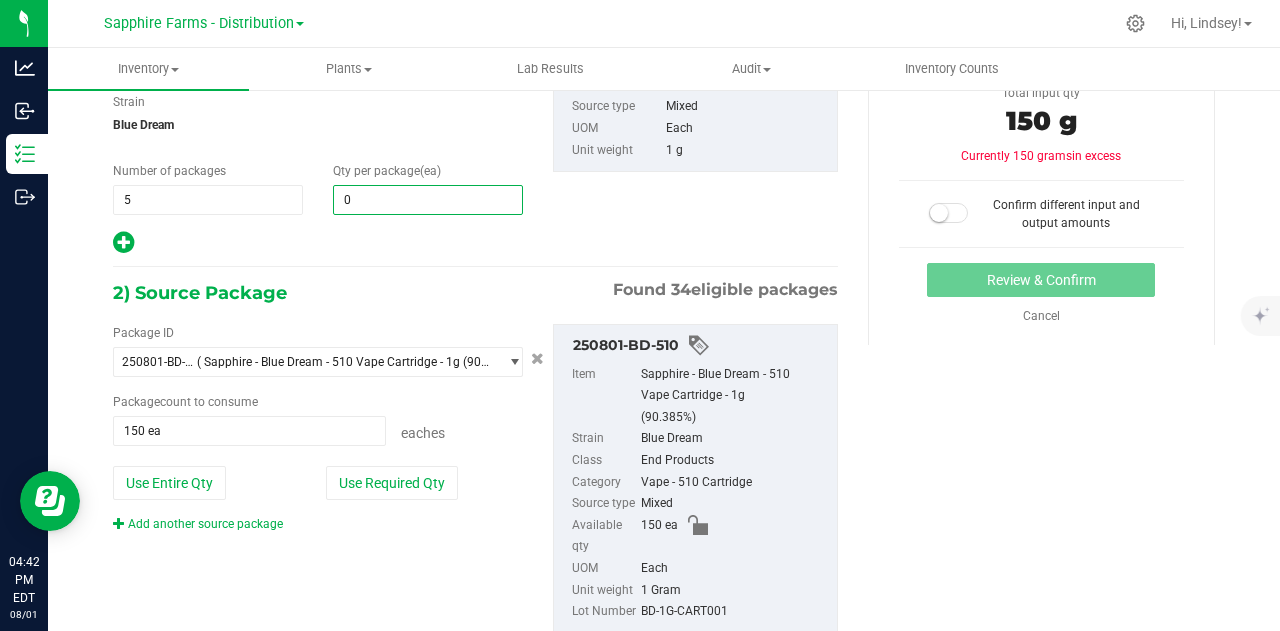 click on "0 0" at bounding box center (428, 200) 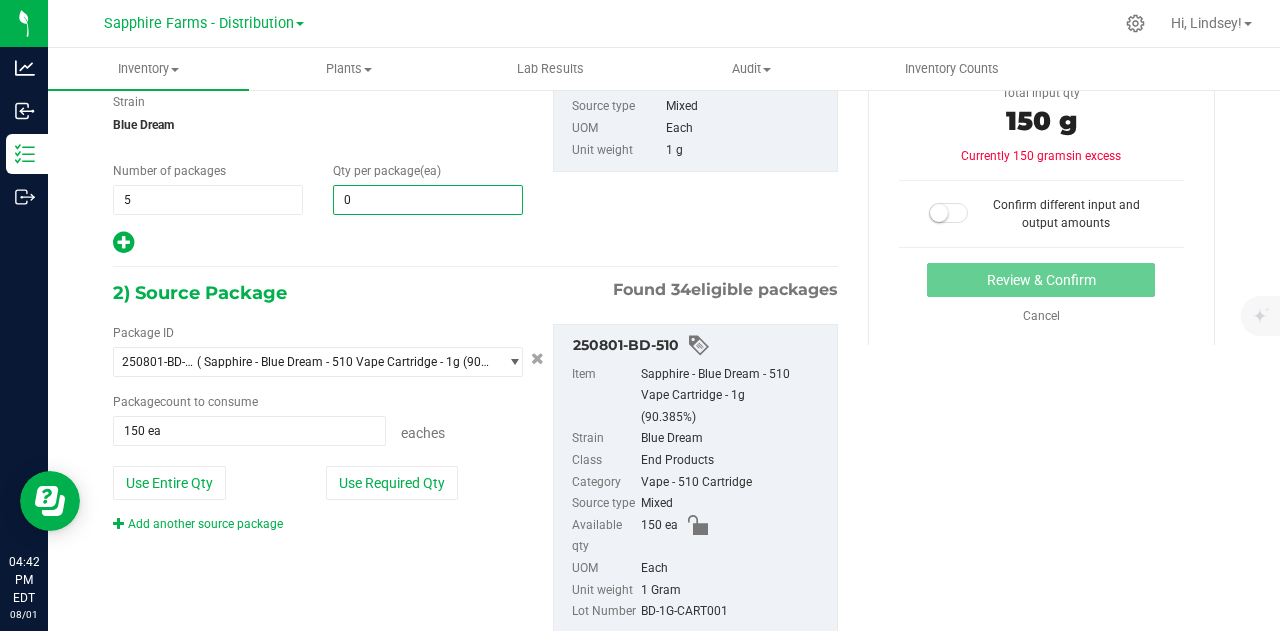 type 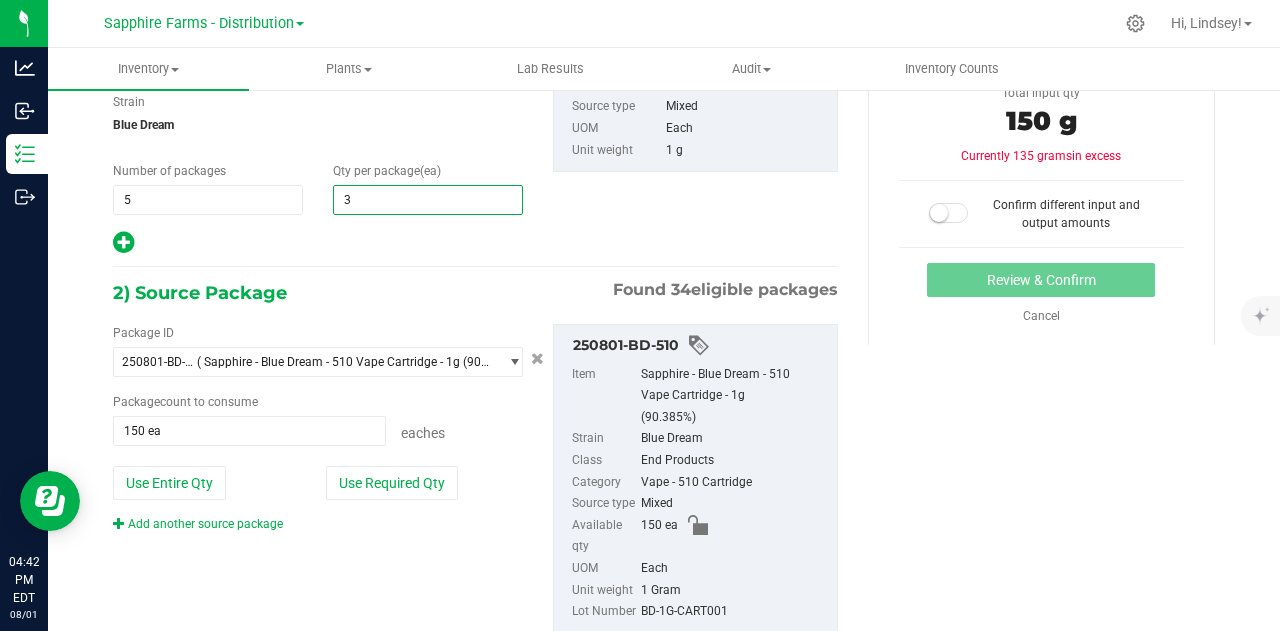 type on "30" 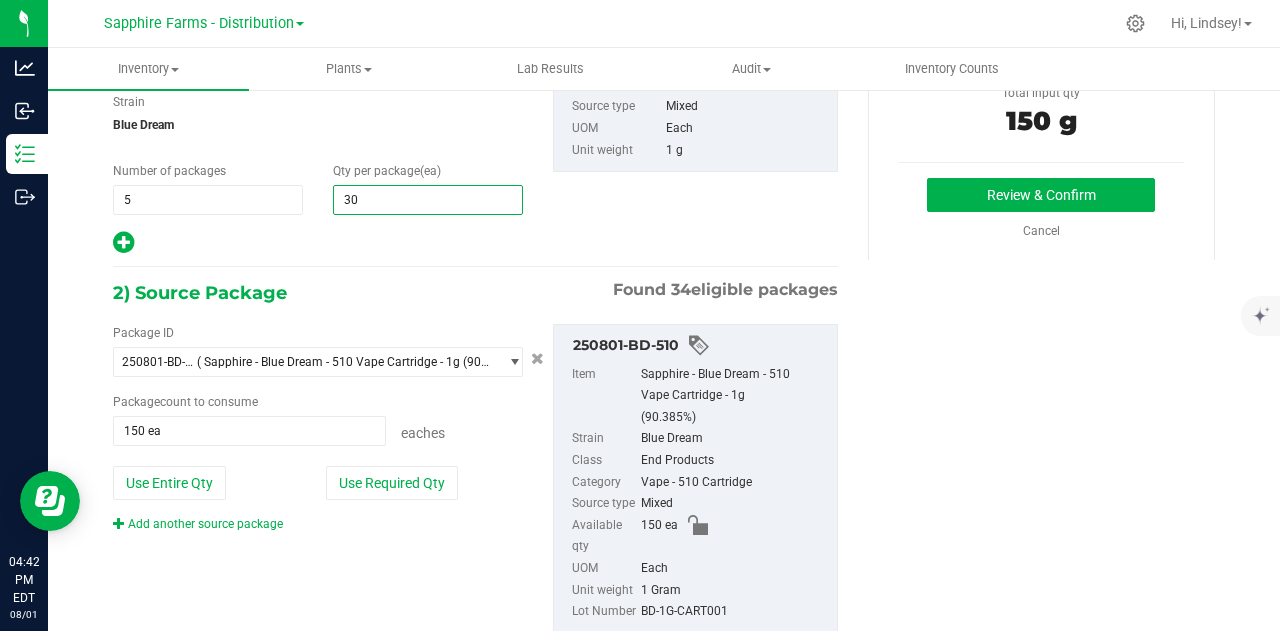 type on "30" 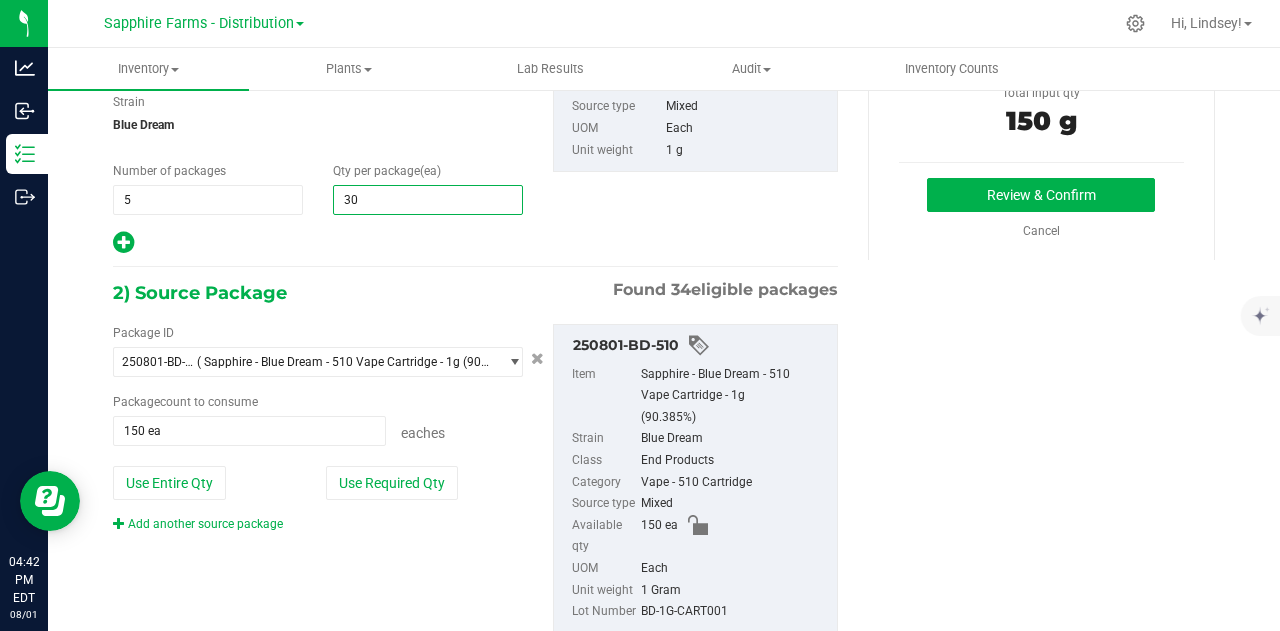 click on "1) New Package
Create lab samples
Select Item
[PRODUCT] - [PRODUCT] - [PRODUCT] - [QUANTITY] ([PERCENTAGE])
[PRODUCT] - [PRODUCT] - [PRODUCT] [PRODUCT] - [PRODUCT] [PRODUCT] - [PRODUCT] [PRODUCT] - [PRODUCT] [PRODUCT] - [PRODUCT] [PRODUCT] - [PRODUCT] [PRODUCT] - [PRODUCT] [PRODUCT] - [PRODUCT] [PRODUCT] - [PRODUCT] [PRODUCT] - [PRODUCT] [PRODUCT] - [PRODUCT] [PRODUCT] - [PRODUCT] [PRODUCT] - [PRODUCT] [PRODUCT] - [PRODUCT] [PRODUCT] - [PRODUCT] [PRODUCT] - [PRODUCT] [PRODUCT] - [PRODUCT] [PRODUCT] - [PRODUCT] [PRODUCT] - [PRODUCT] [PRODUCT] - [PRODUCT] [PRODUCT] - [PRODUCT] [PRODUCT] - [PRODUCT] [PRODUCT] - [PRODUCT] [PRODUCT] - [PRODUCT] [PRODUCT] - [PRODUCT] [PRODUCT] - [PRODUCT] [PRODUCT] - [PRODUCT] [PRODUCT] - [PRODUCT] [PRODUCT] - [PRODUCT] [PRODUCT] - [PRODUCT] [PRODUCT] - [PRODUCT] [PRODUCT] - [PRODUCT]" at bounding box center [475, 318] 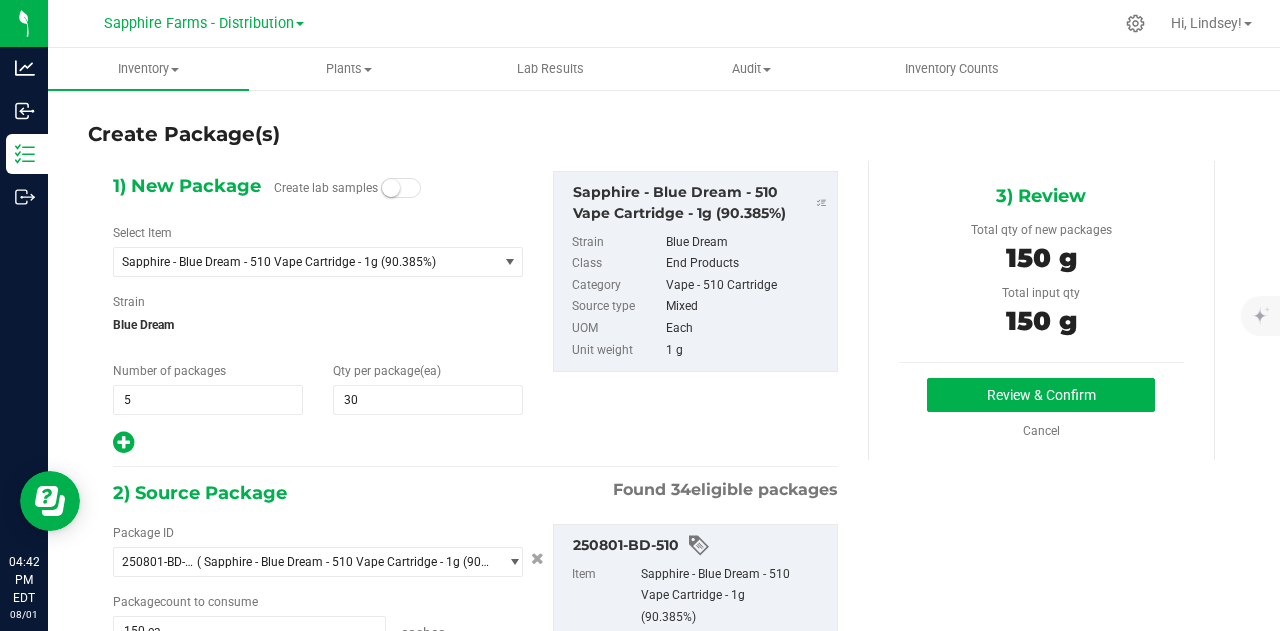 scroll, scrollTop: 200, scrollLeft: 0, axis: vertical 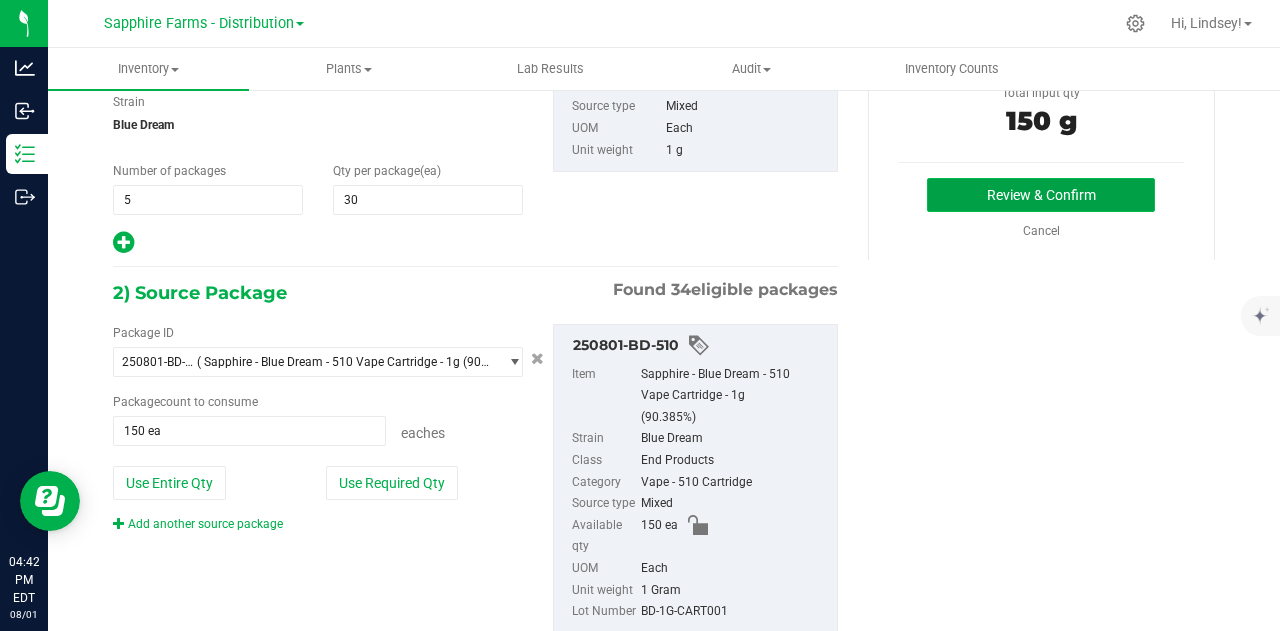 click on "Review & Confirm" at bounding box center [1041, 195] 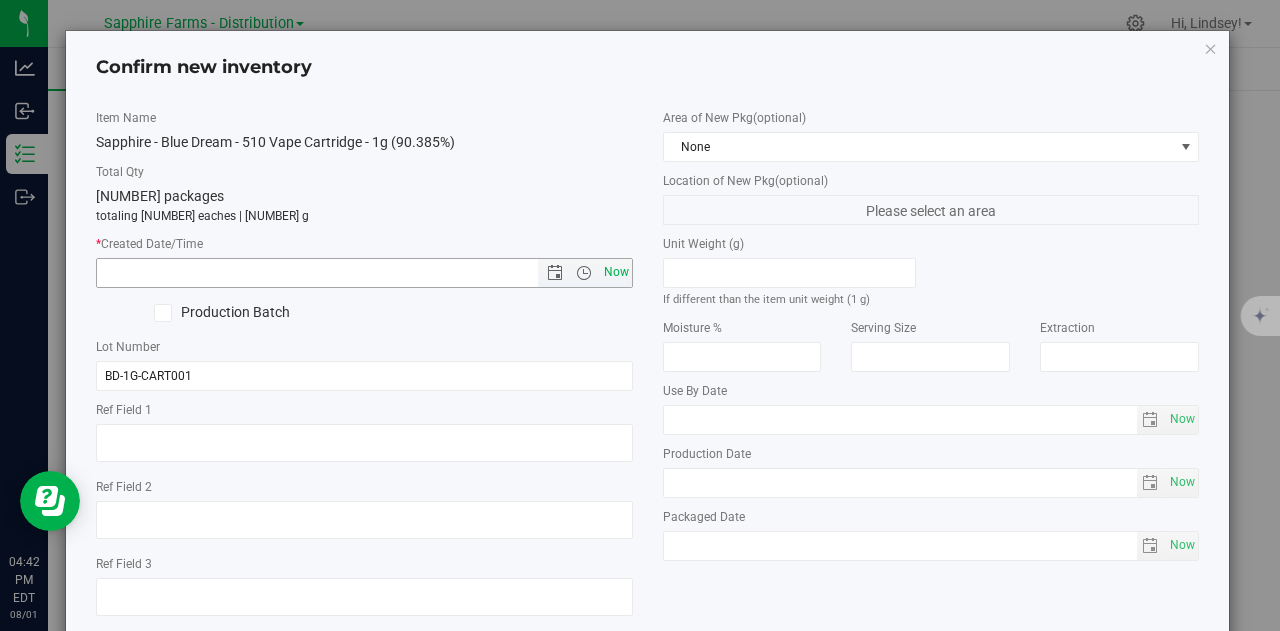click on "Now" at bounding box center [616, 272] 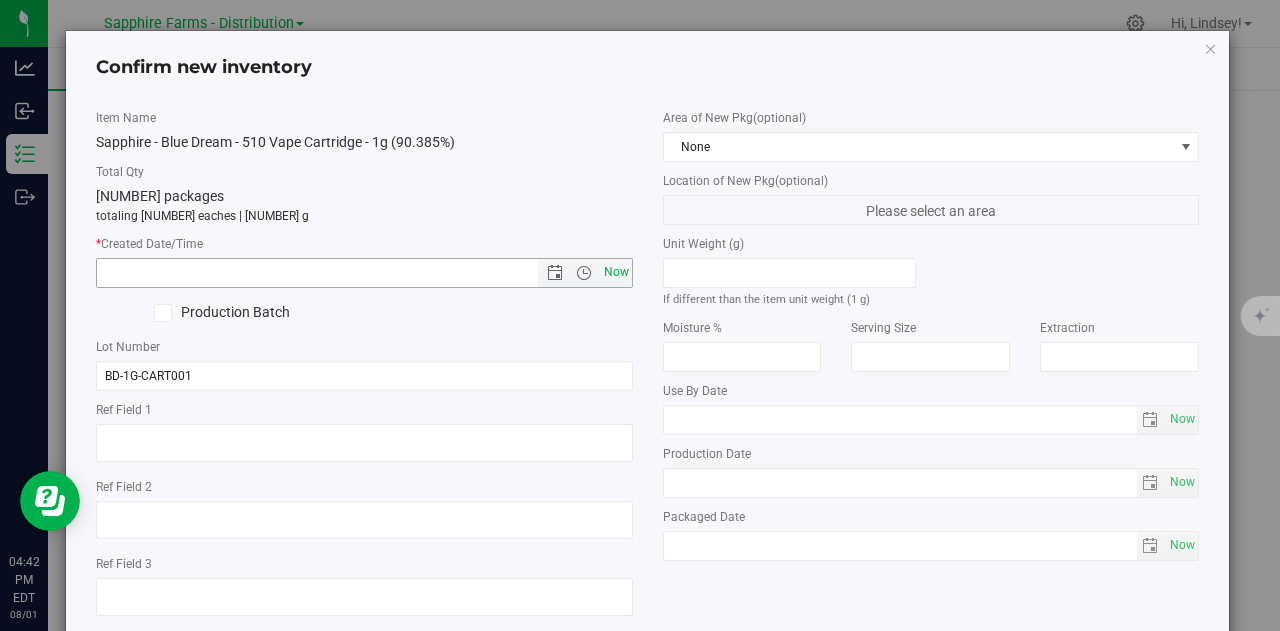 type on "[MONTH]/[DAY]/[YEAR] [TIME] [AM/PM]" 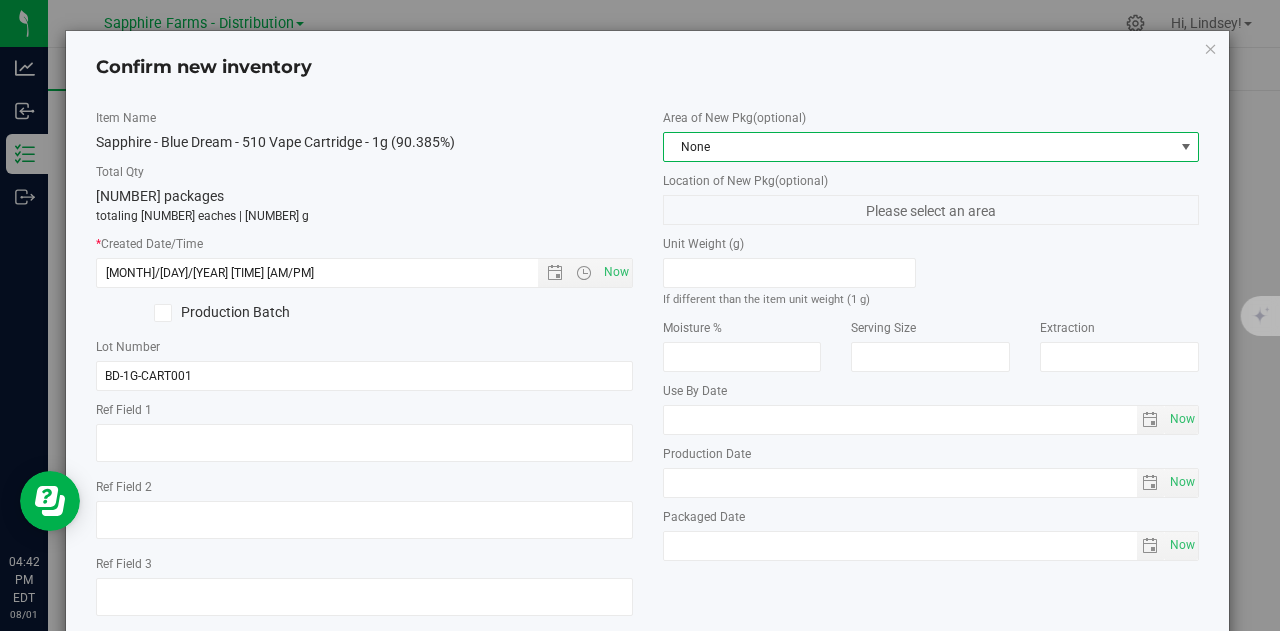 click on "None" at bounding box center [919, 147] 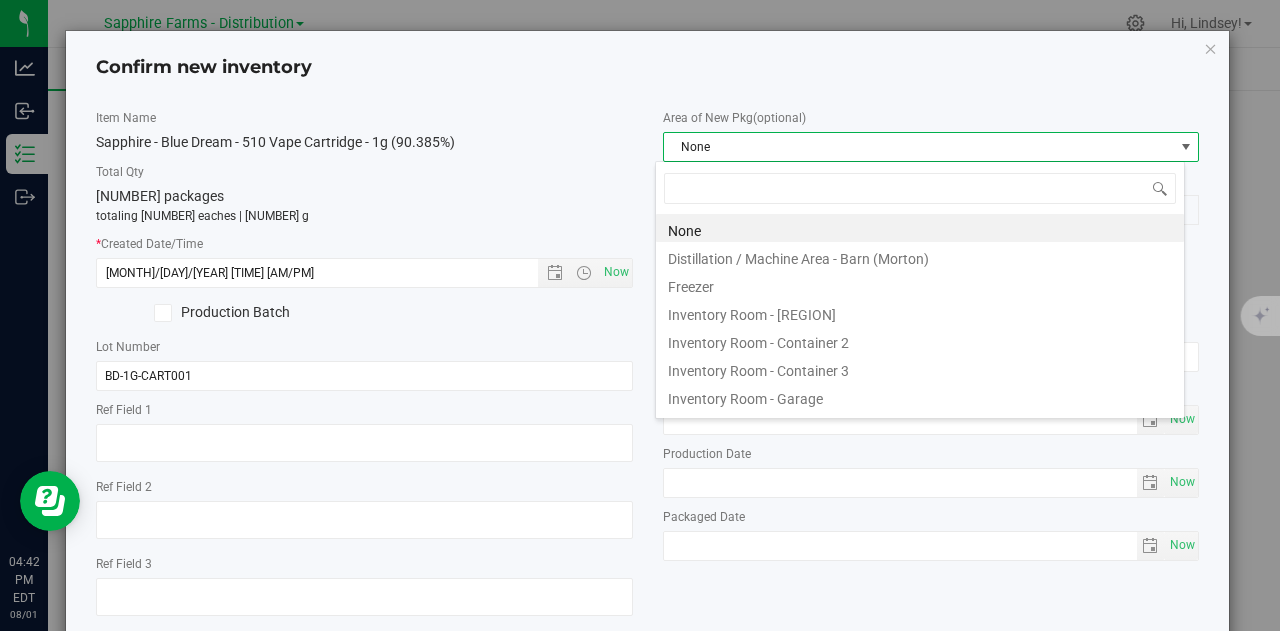 scroll, scrollTop: 99970, scrollLeft: 99470, axis: both 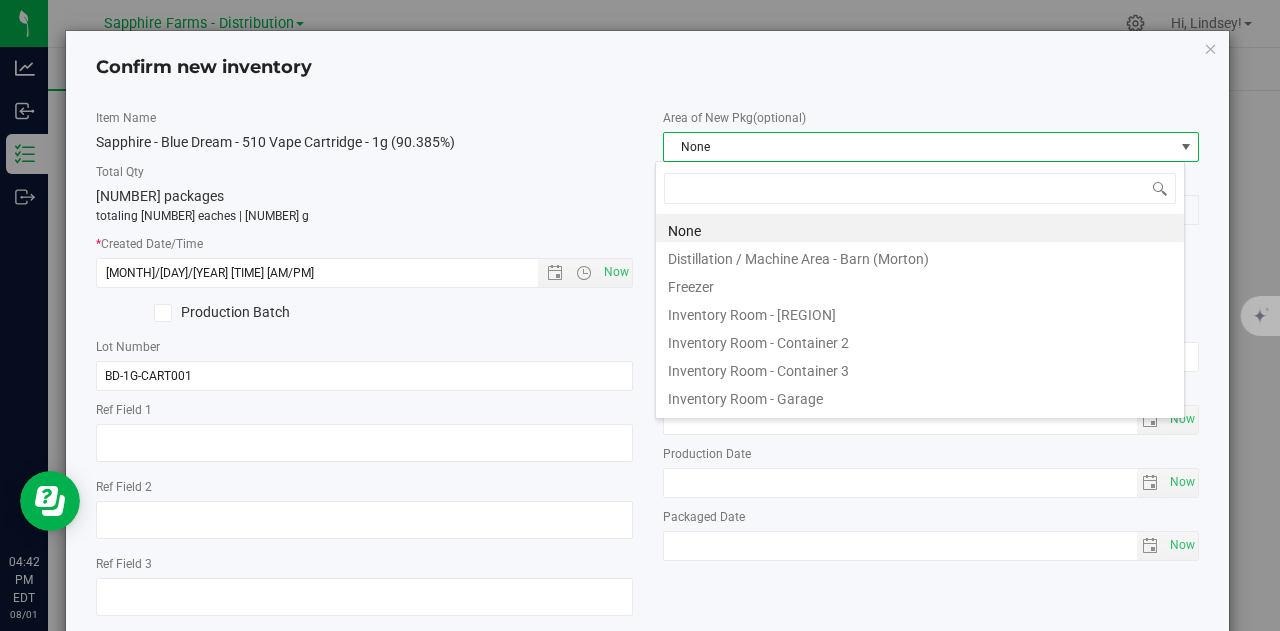 click on "Inventory Room - Garage" at bounding box center [920, 396] 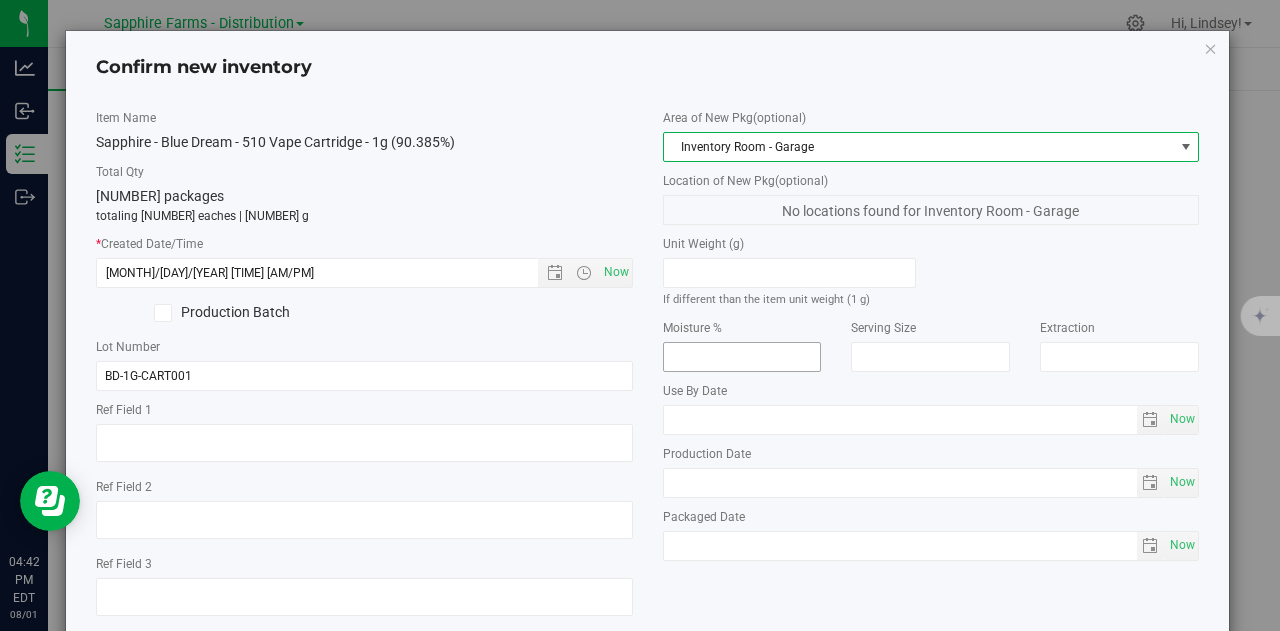 scroll, scrollTop: 113, scrollLeft: 0, axis: vertical 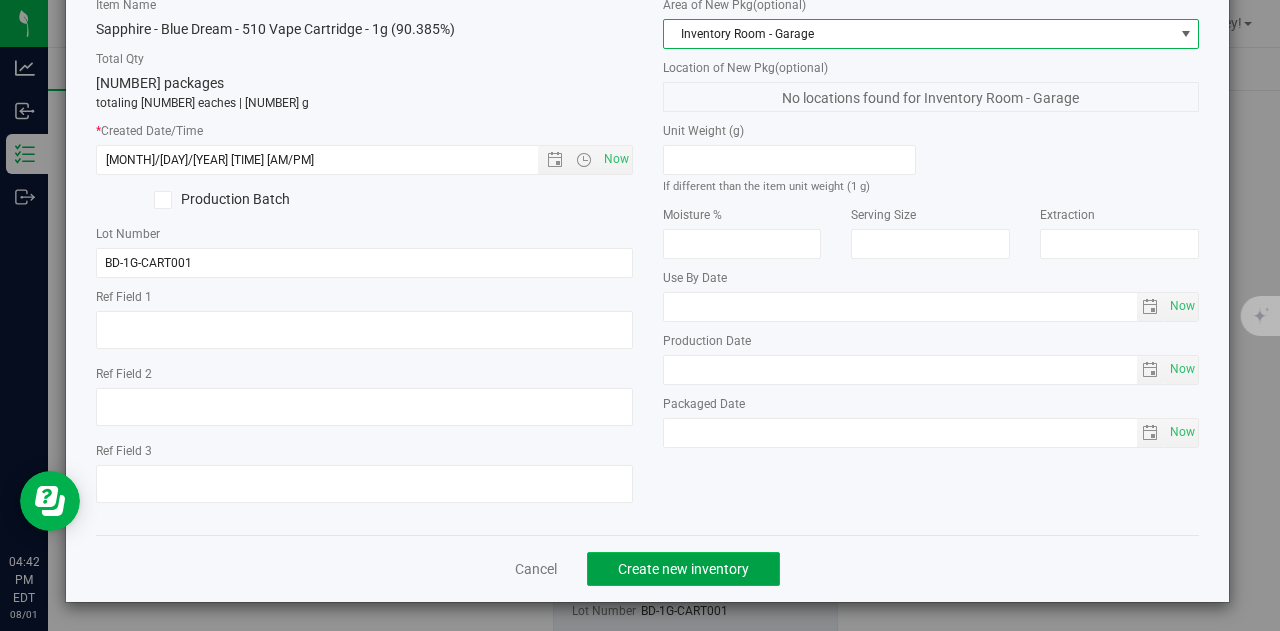 click on "Create new inventory" 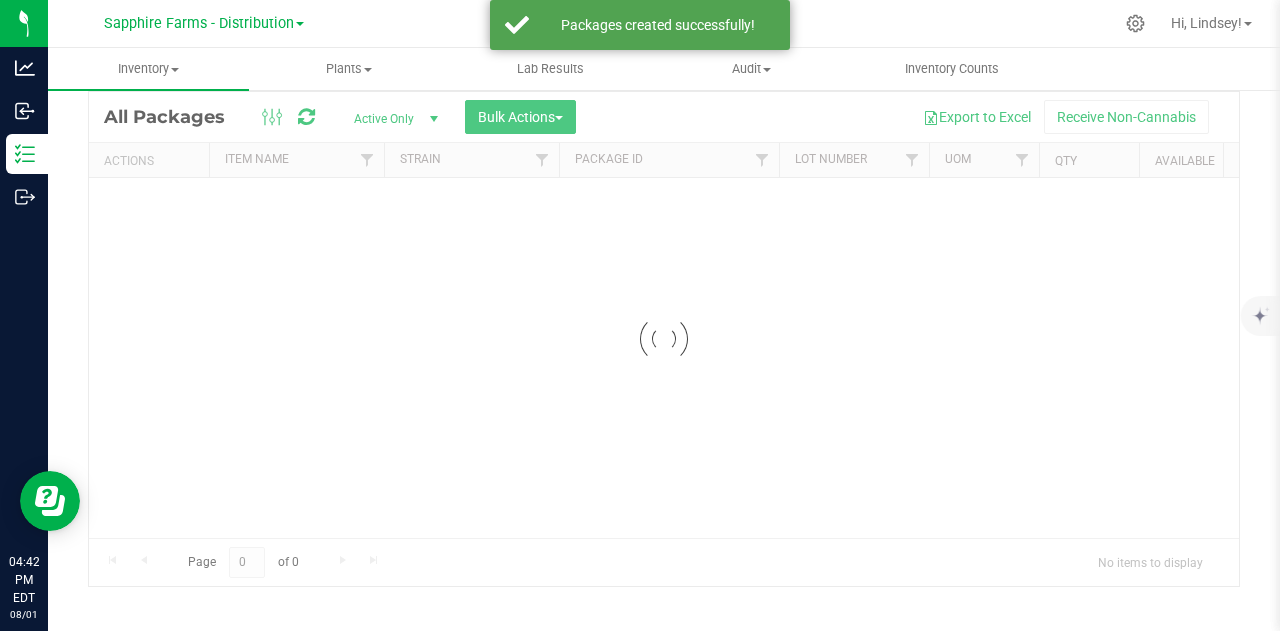 scroll, scrollTop: 66, scrollLeft: 0, axis: vertical 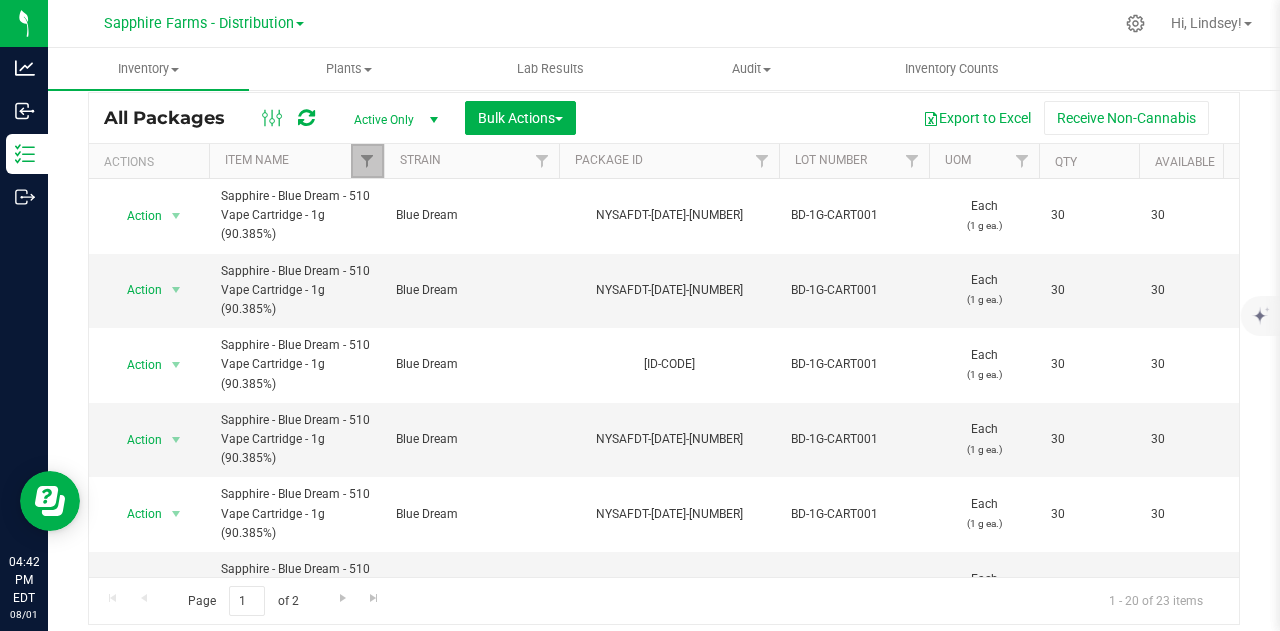 click at bounding box center (367, 161) 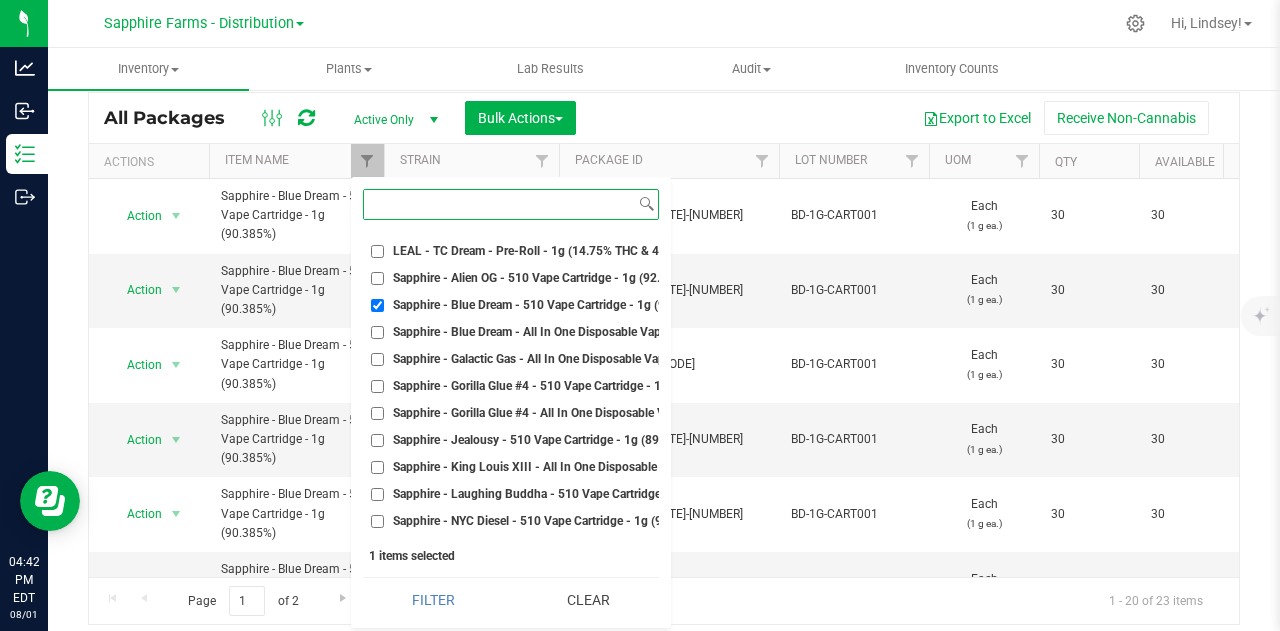 scroll, scrollTop: 3300, scrollLeft: 0, axis: vertical 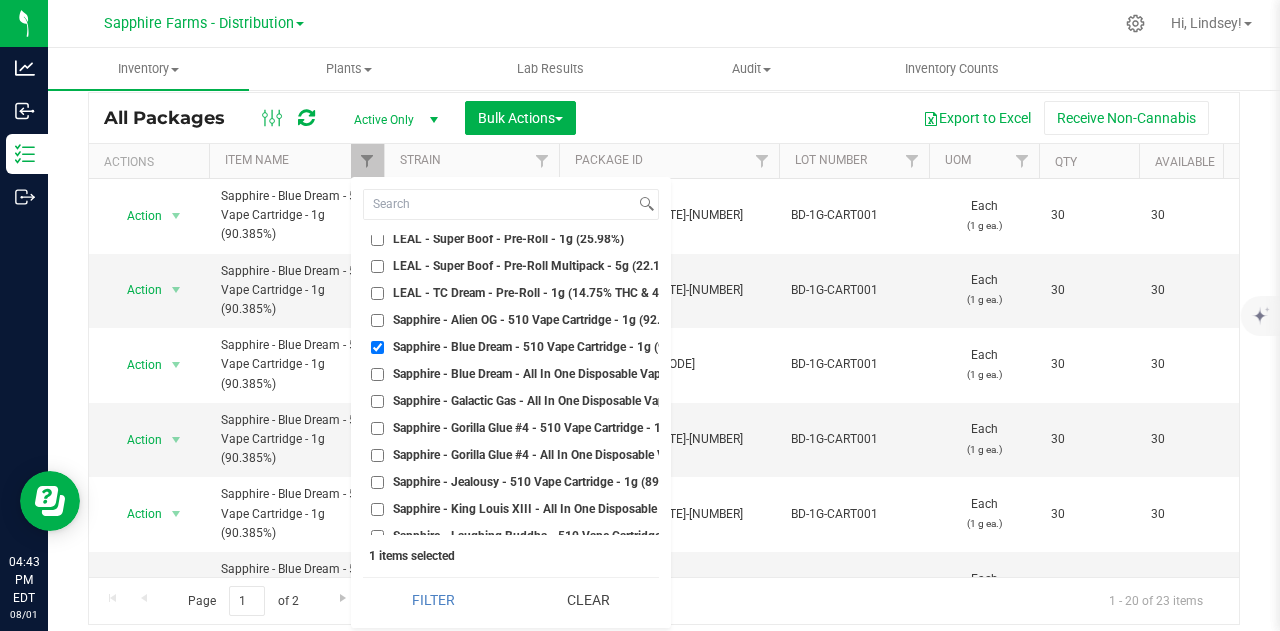 click on "Sapphire - Blue Dream - 510 Vape Cartridge - 1g (90.385%)" at bounding box center (377, 347) 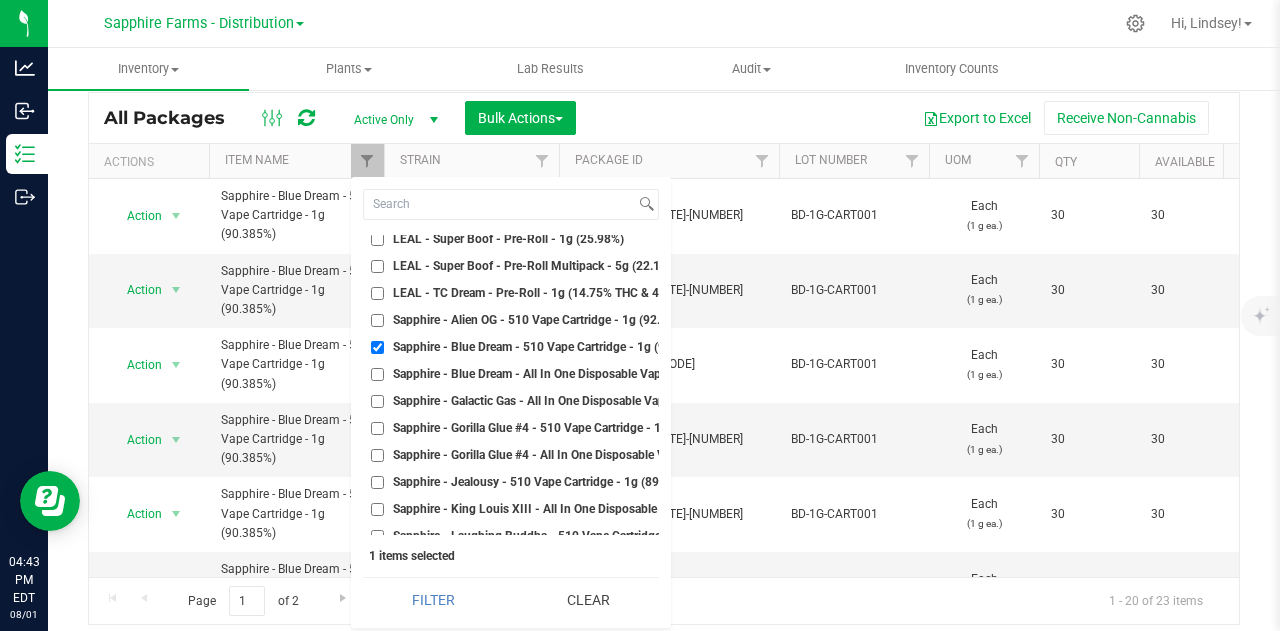checkbox on "false" 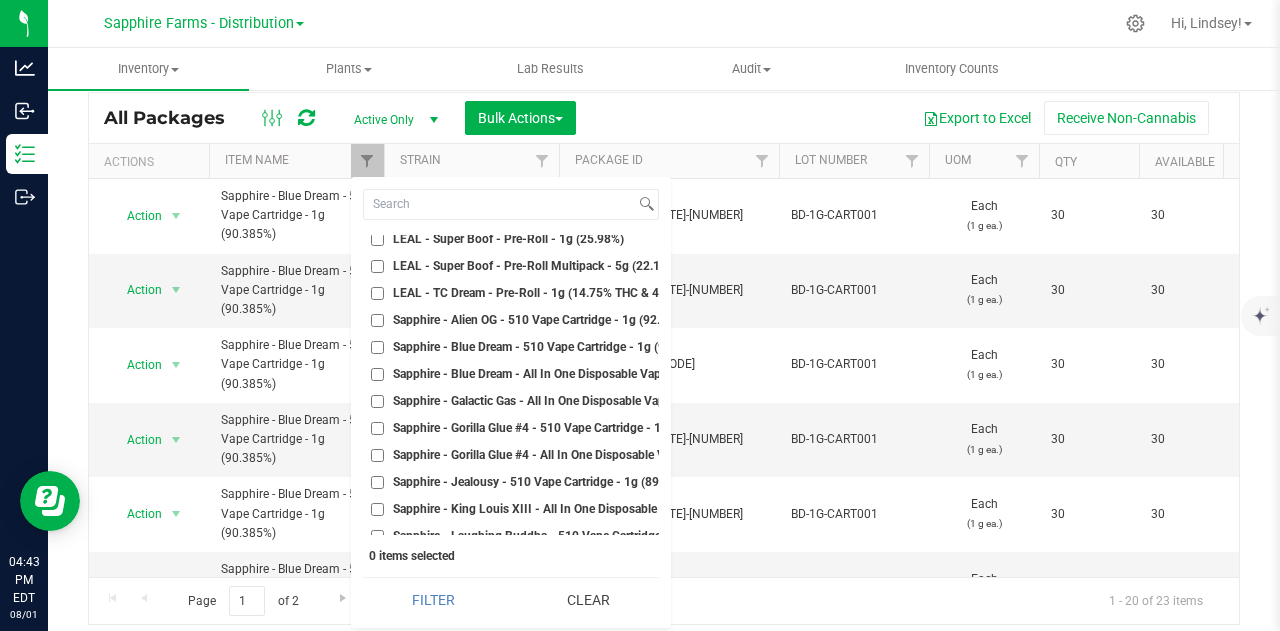 click on "Sapphire - Blue Dream - All In One Disposable Vape - 1g (92.47%)" at bounding box center (377, 374) 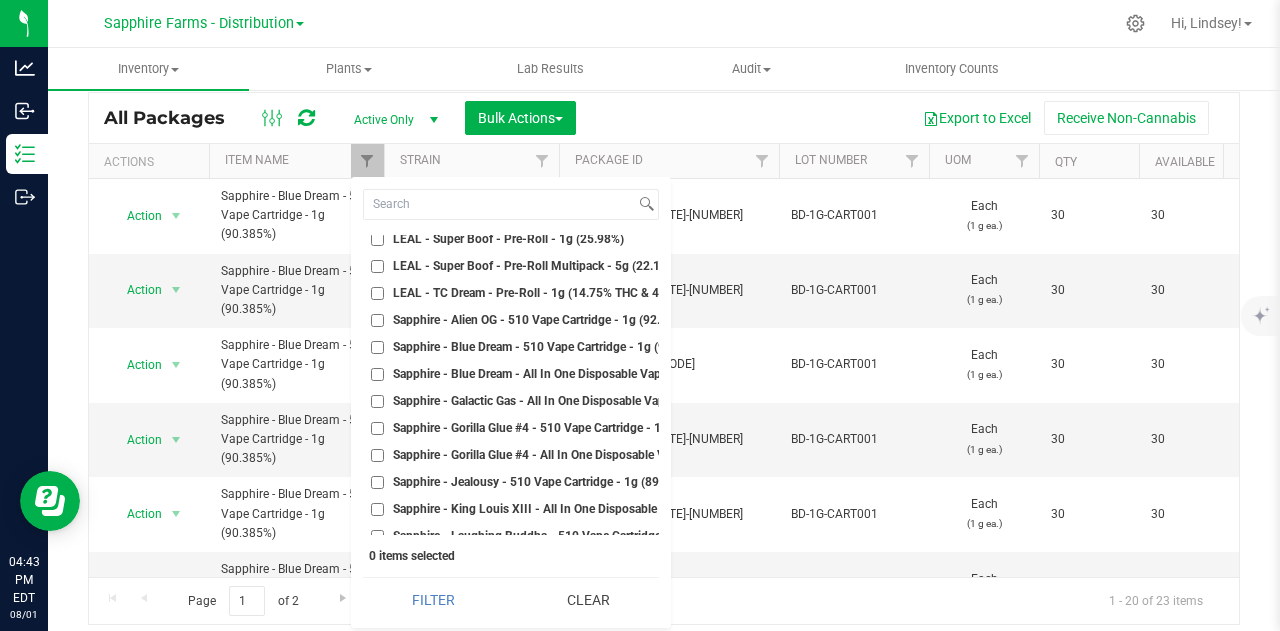 checkbox on "true" 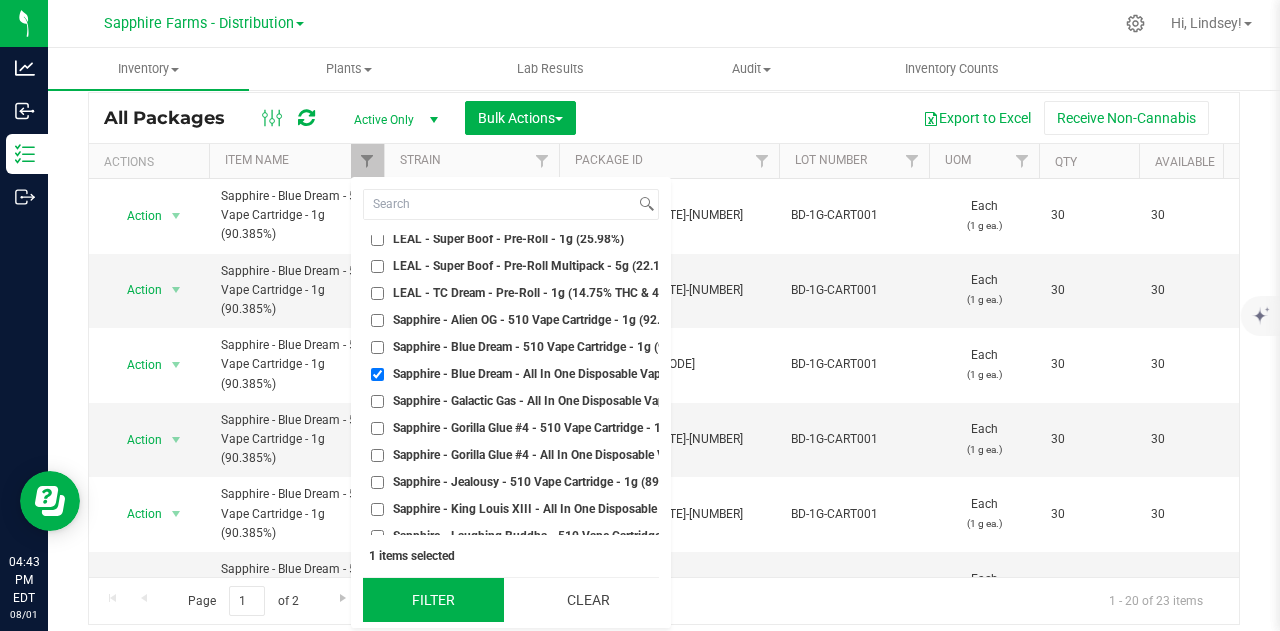 click on "Filter" at bounding box center [433, 600] 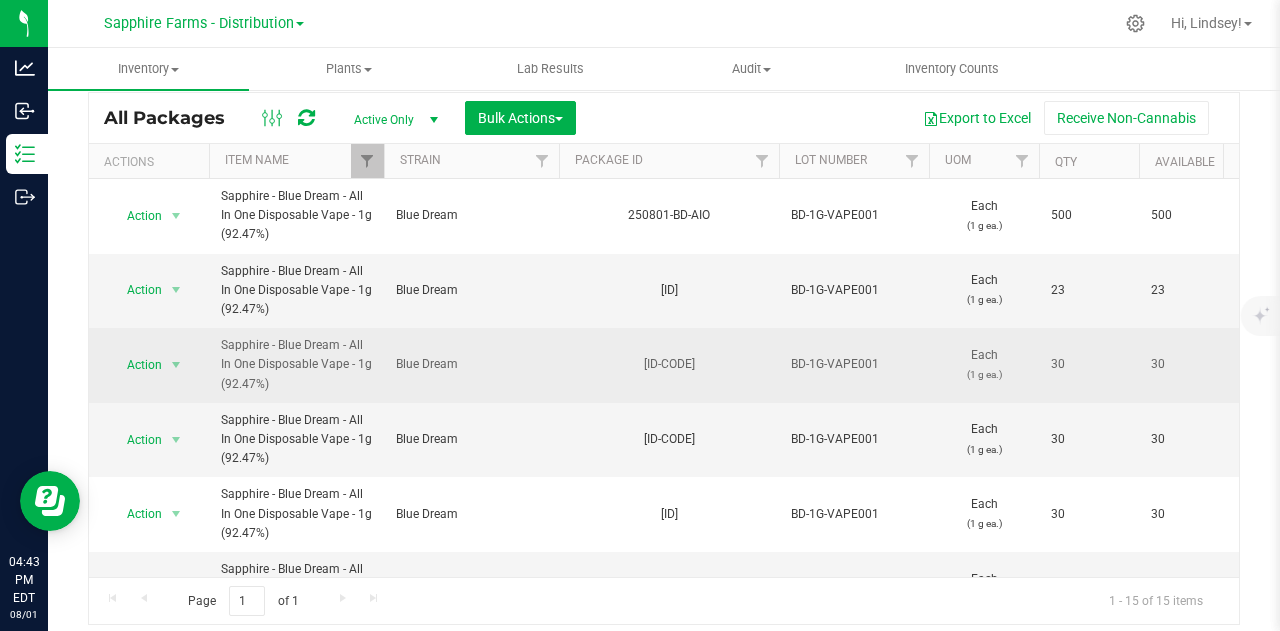 scroll, scrollTop: 0, scrollLeft: 0, axis: both 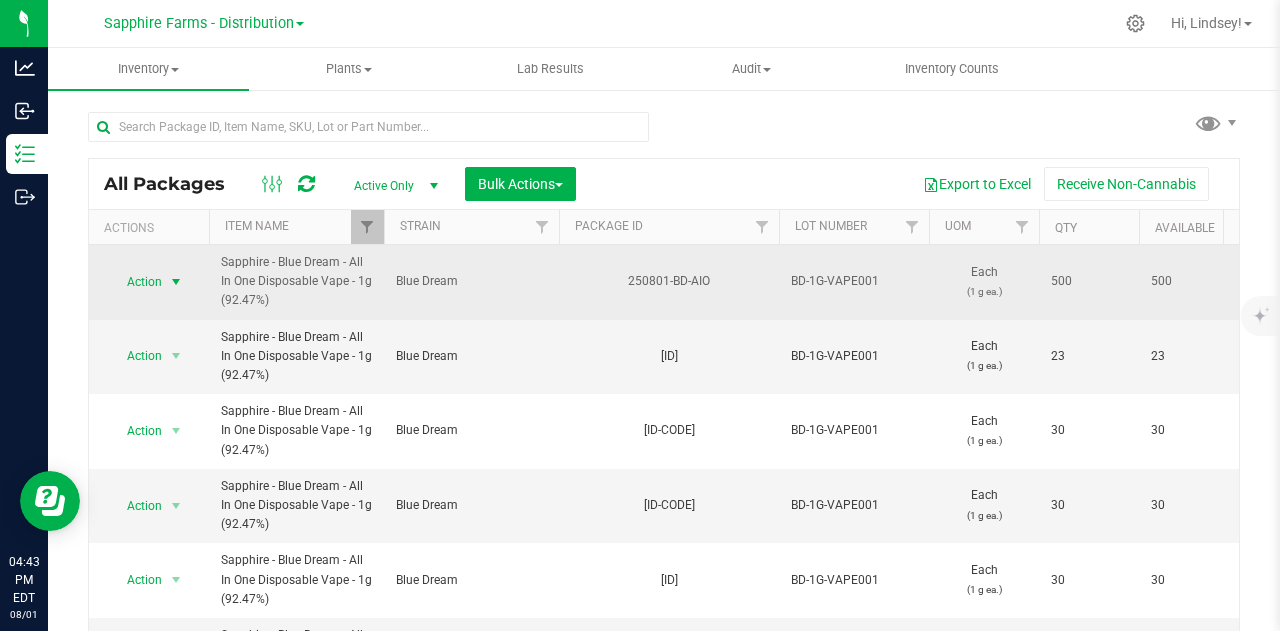 click at bounding box center (176, 282) 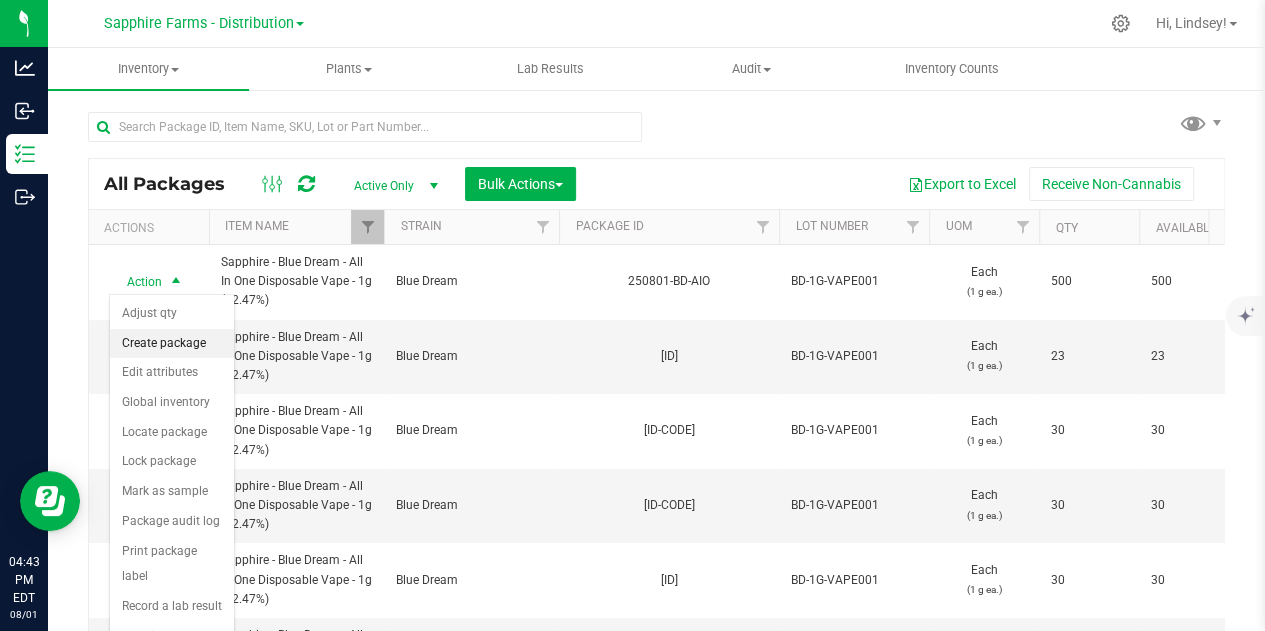 click on "Create package" at bounding box center (172, 344) 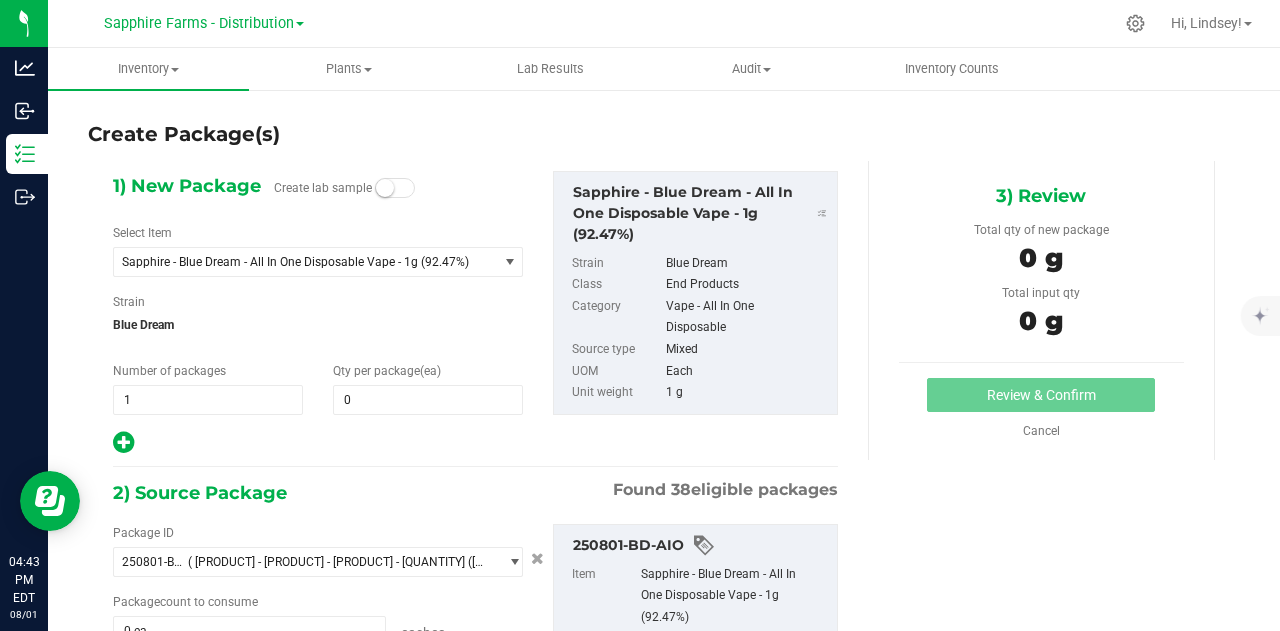 scroll, scrollTop: 200, scrollLeft: 0, axis: vertical 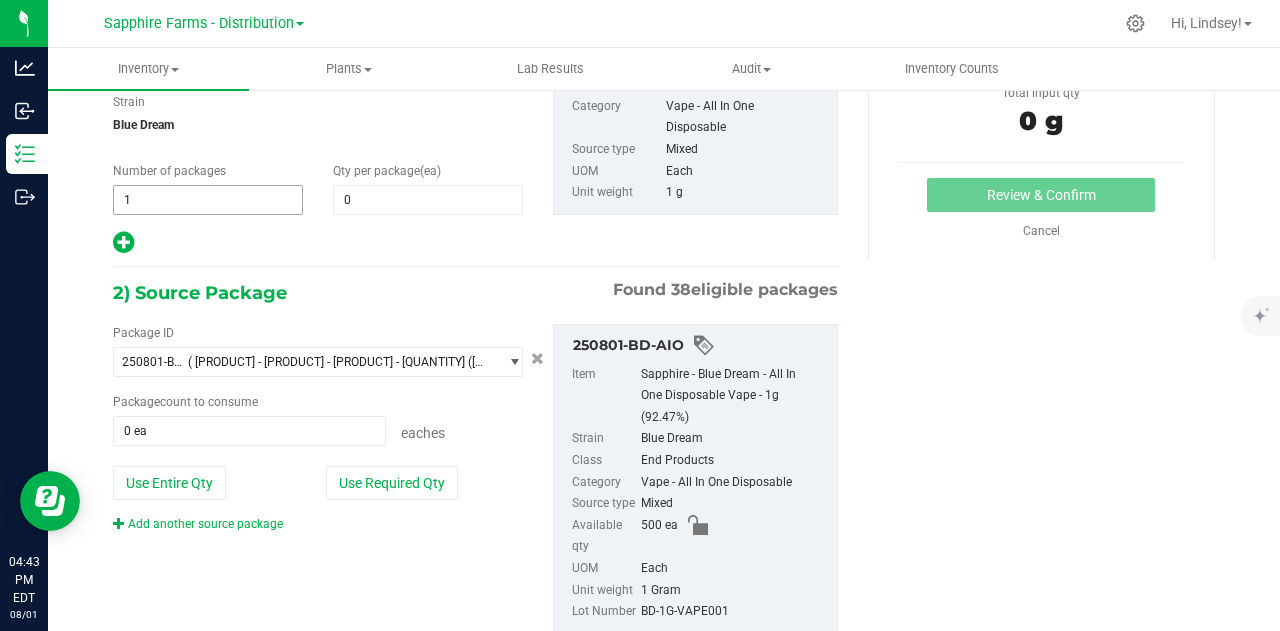click on "1 1" at bounding box center (208, 200) 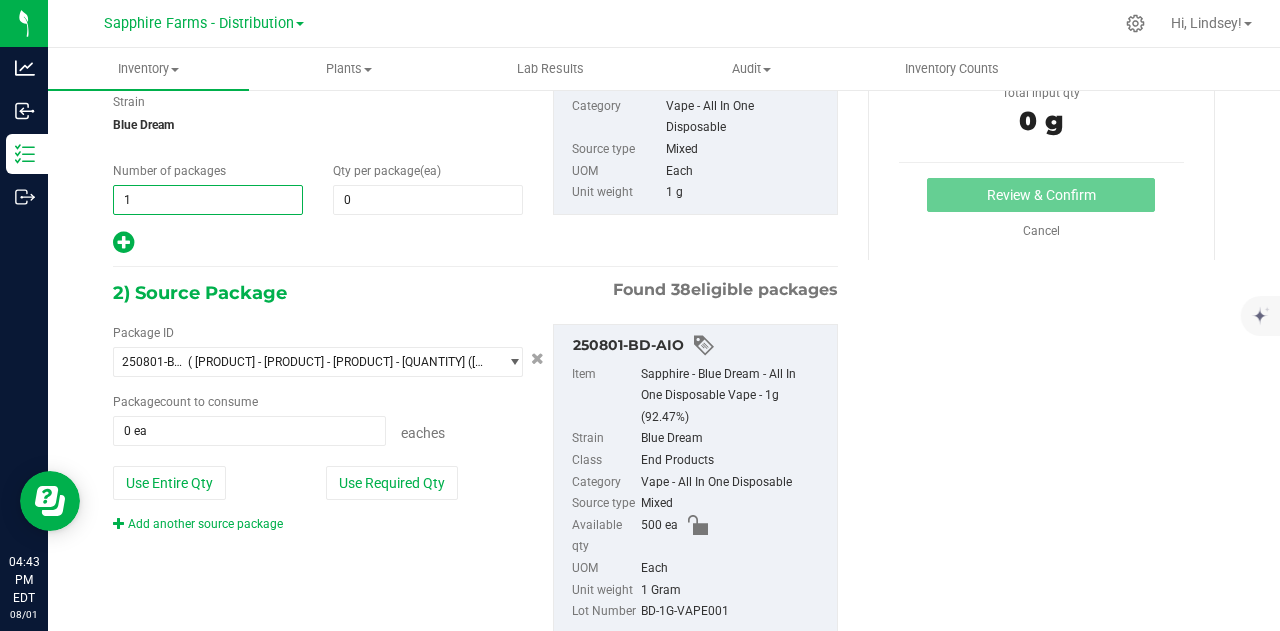 type on "16" 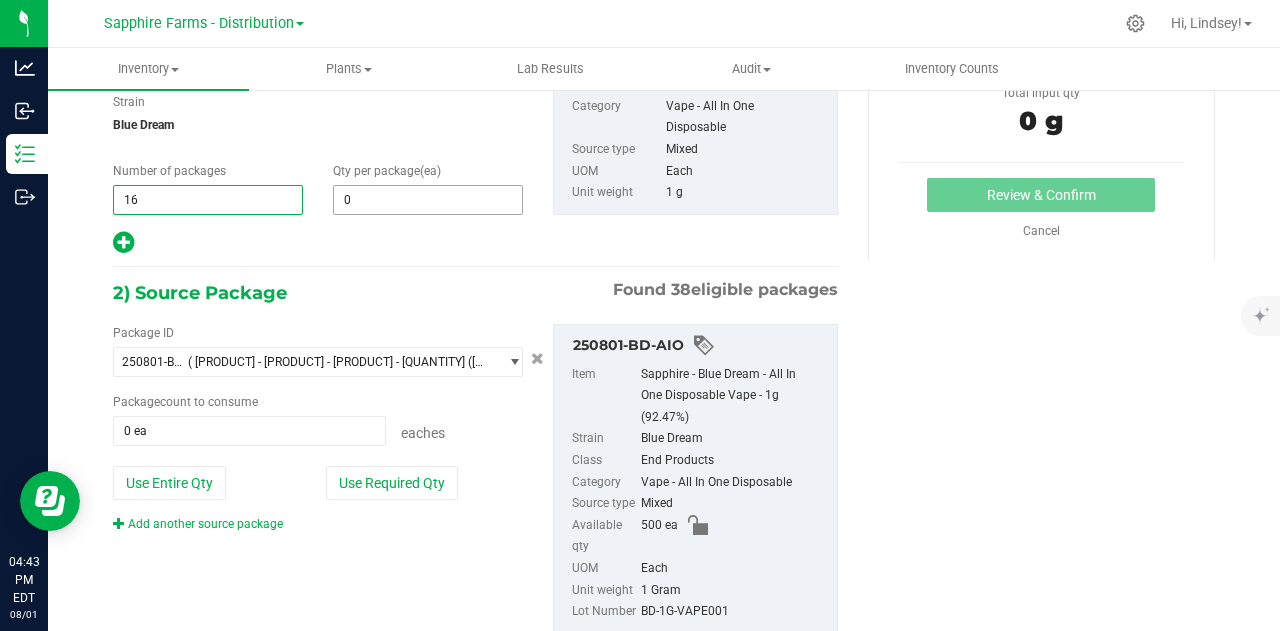type on "16" 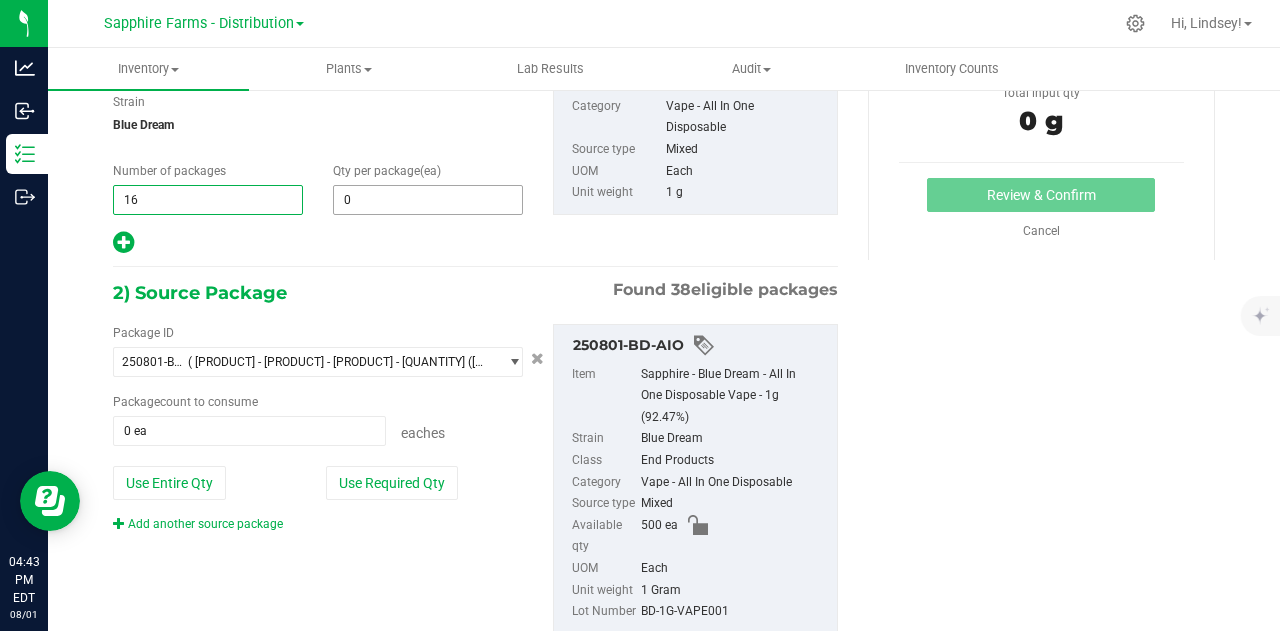 type 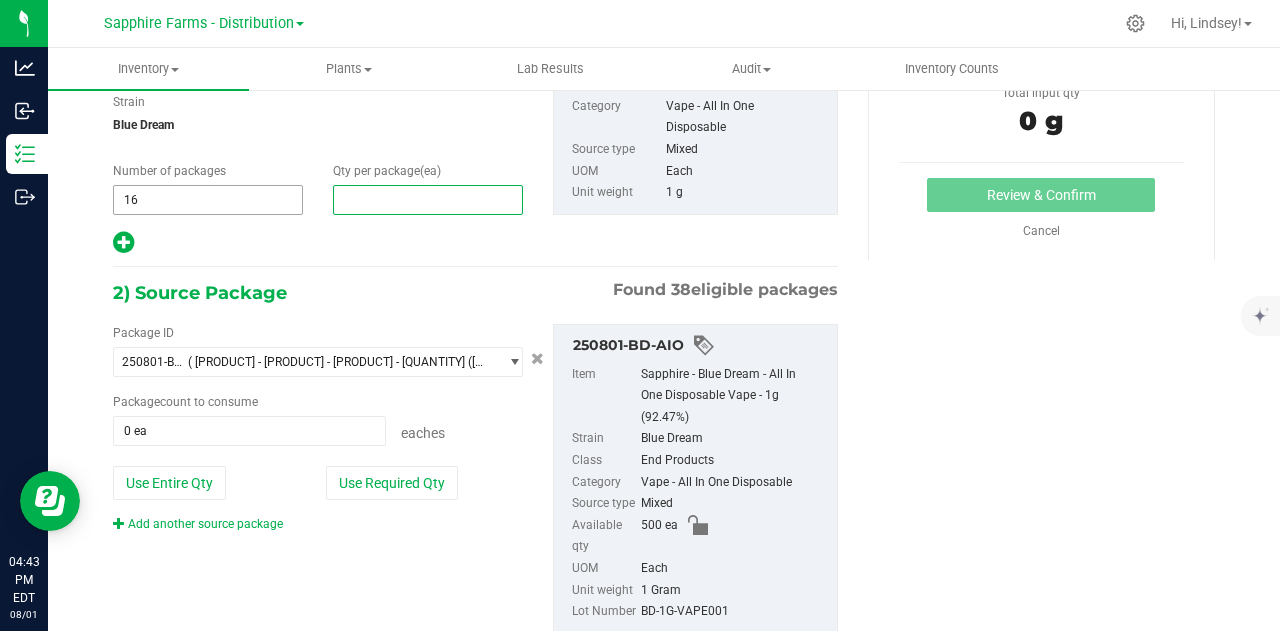 drag, startPoint x: 342, startPoint y: 197, endPoint x: 296, endPoint y: 194, distance: 46.09772 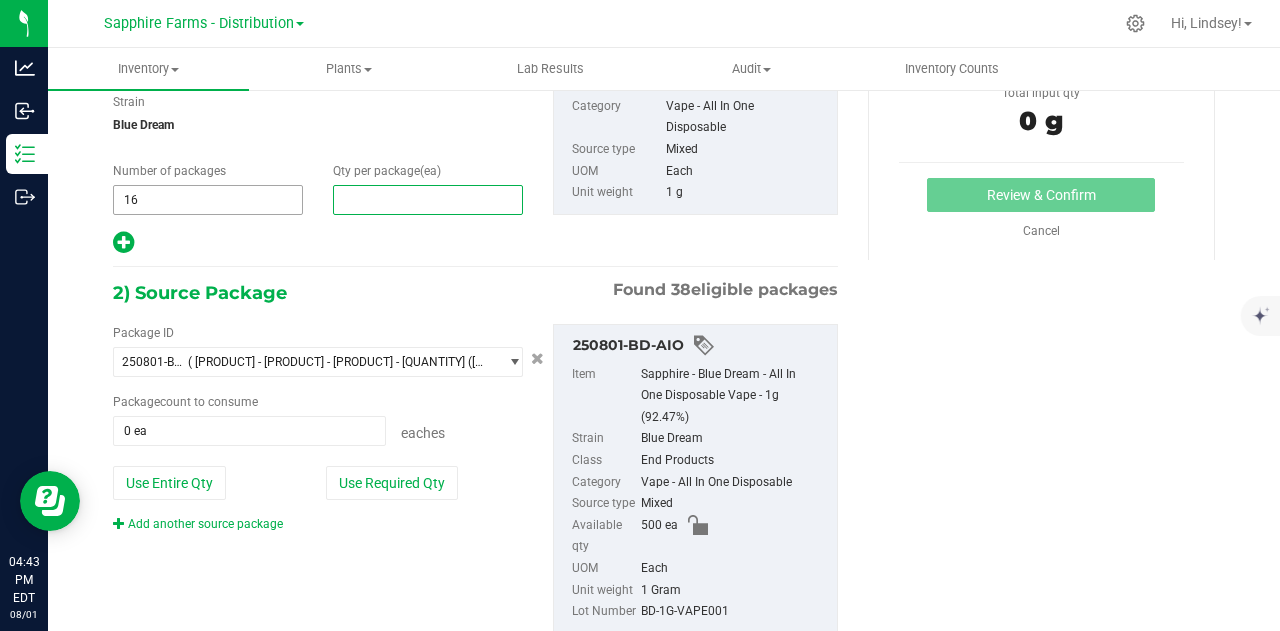 click on "Number of packages
[NUMBER] [NUMBER]
Qty per package
(ea)" at bounding box center (318, 188) 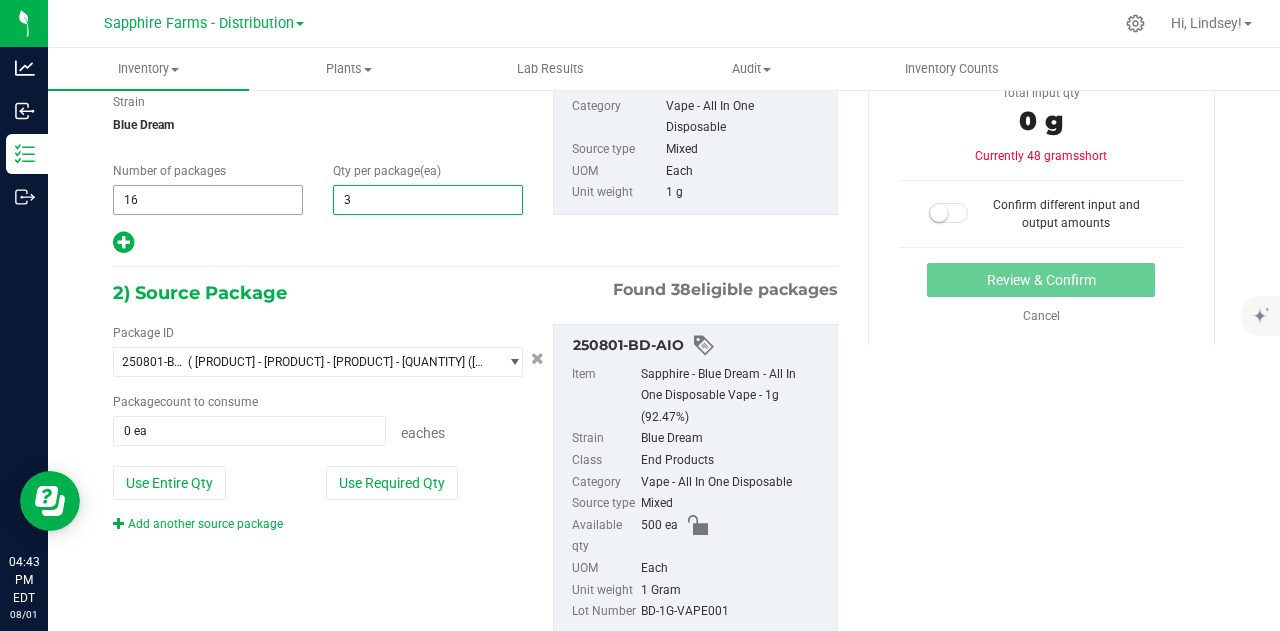 type on "30" 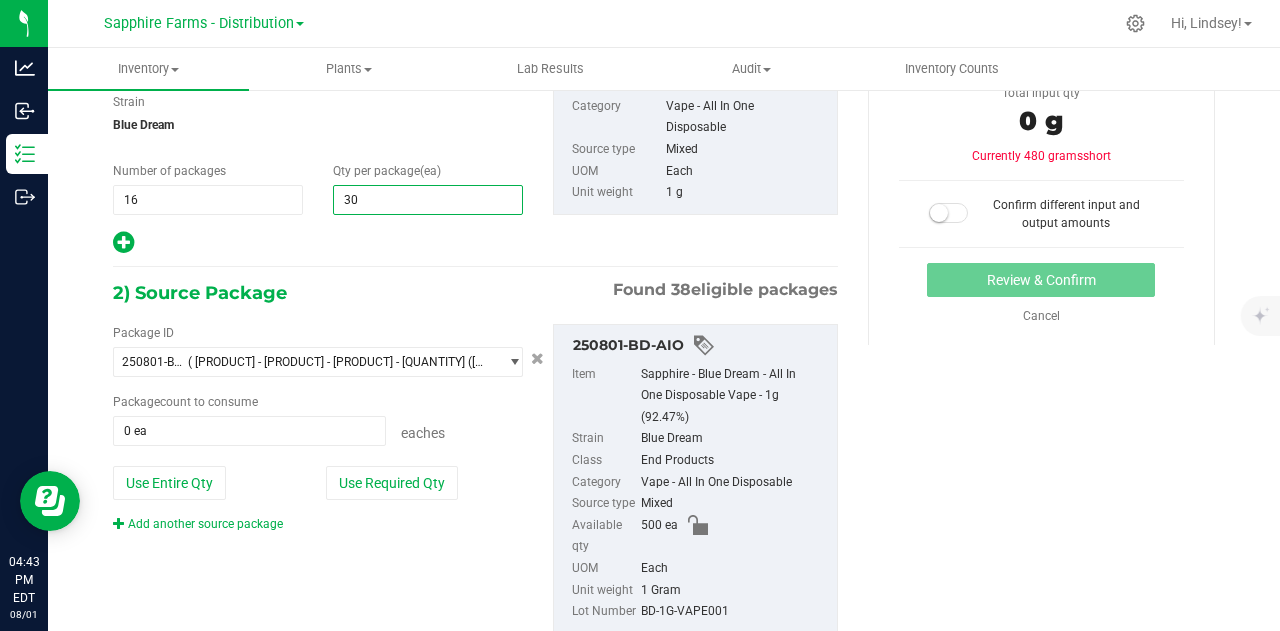 type on "30" 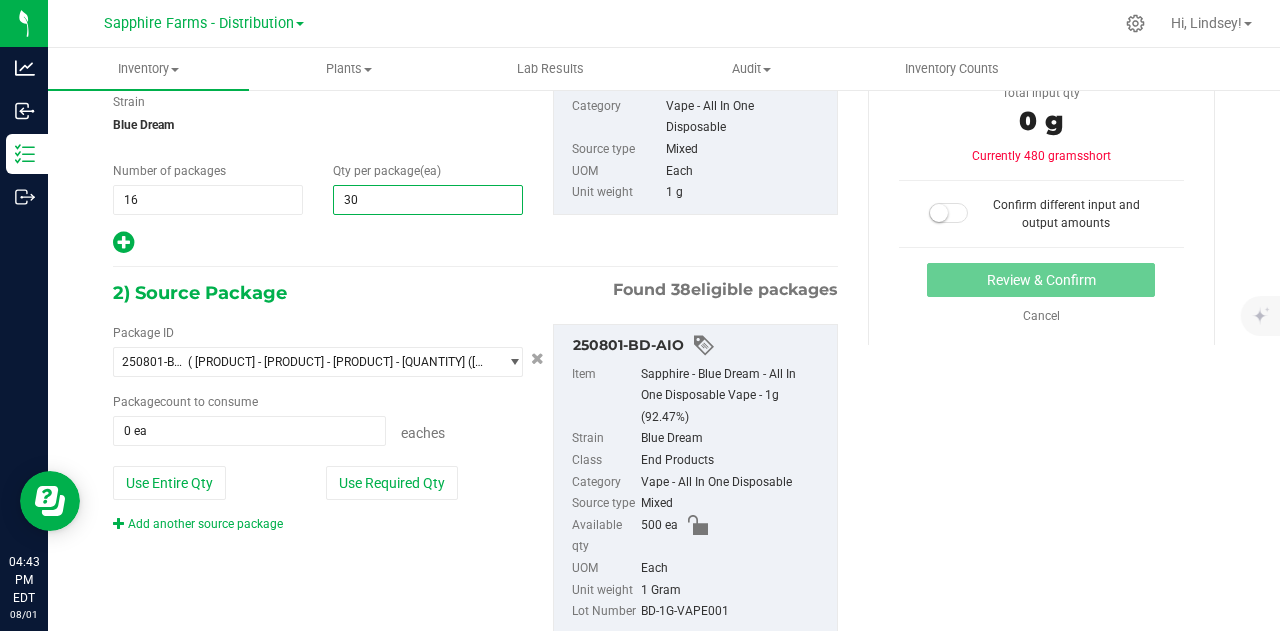 click on "1) New Package
Create lab samples
Select Item
Sapphire - Blue Dream - All In One Disposable Vape - 1g (92.47%)
BULK - Ground - Pre-Roll Material BULK - KIEF BULK Biomass - Extraction Material BULK FLOWER - A GRADE BULK Flower - All Gas OG - A Grade BULK Flower - All Gas OG - SMALLS BULK Flower - Animal Face - A Grade BULK Flower - Animal Face - B Grade BULK Flower - Animal Face - SMALLS BULK FLOWER - B GRADE BULK FLOWER - BATCH ONE TRIM BULK FLOWER - BIOMASS BULK FLOWER - BUCKED BULK Flower - Caramel Cream - B Grade BULK FLOWER - GROUND" at bounding box center [475, 318] 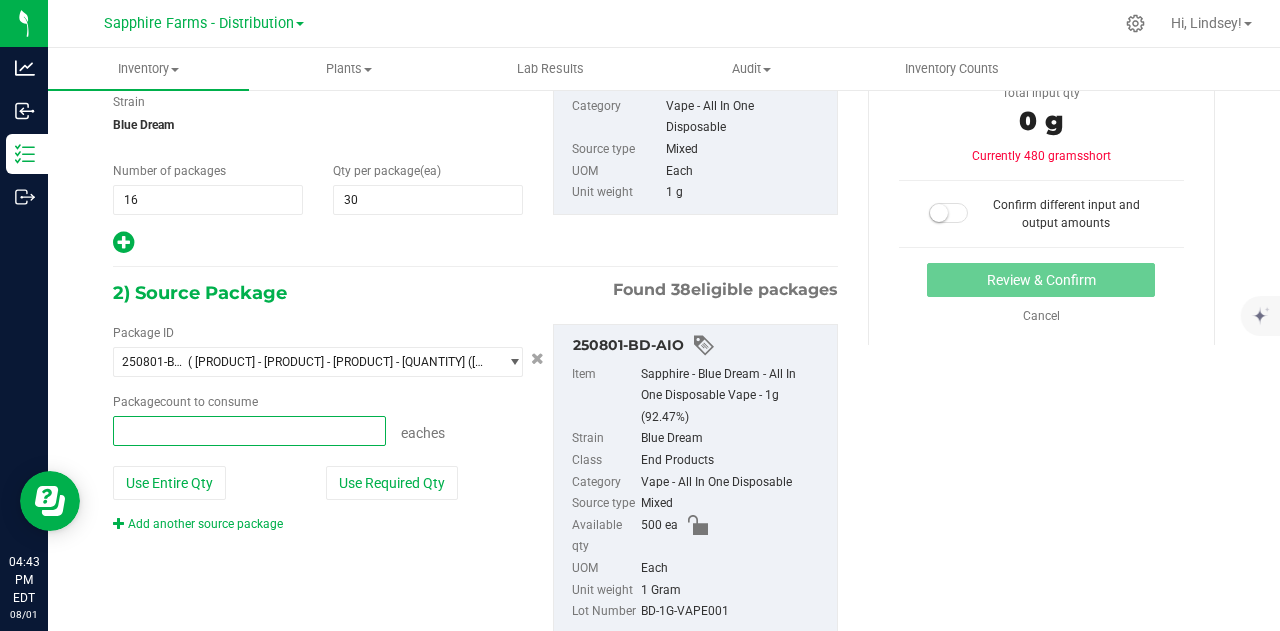 click at bounding box center (249, 431) 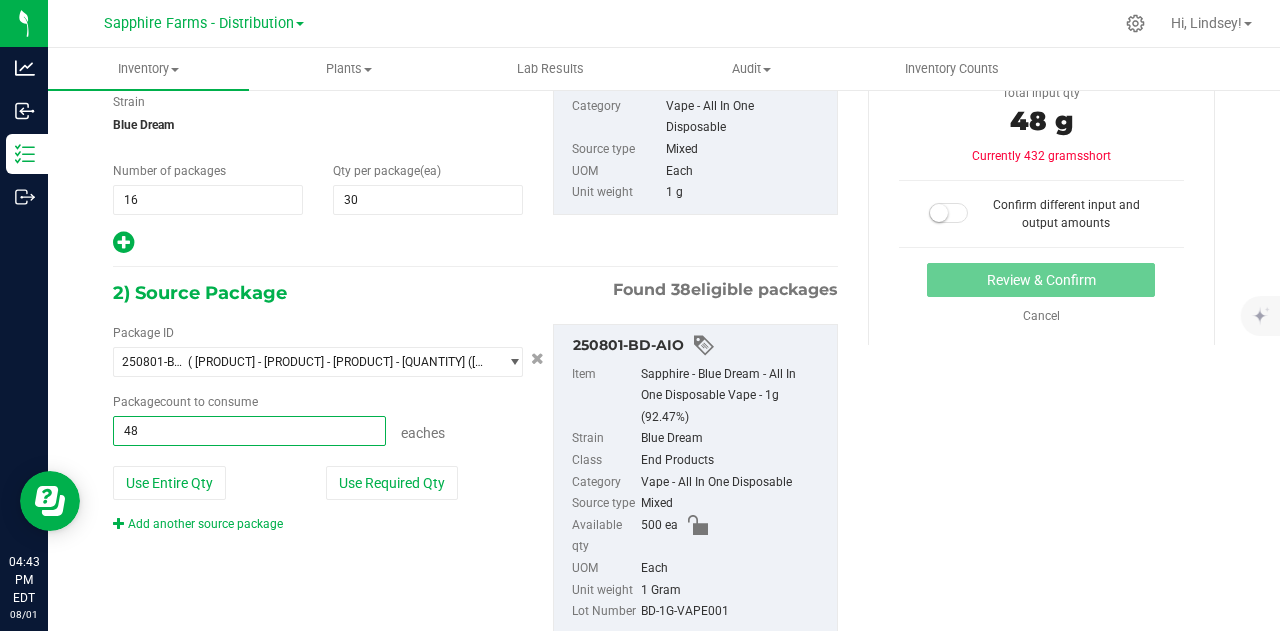 type on "480" 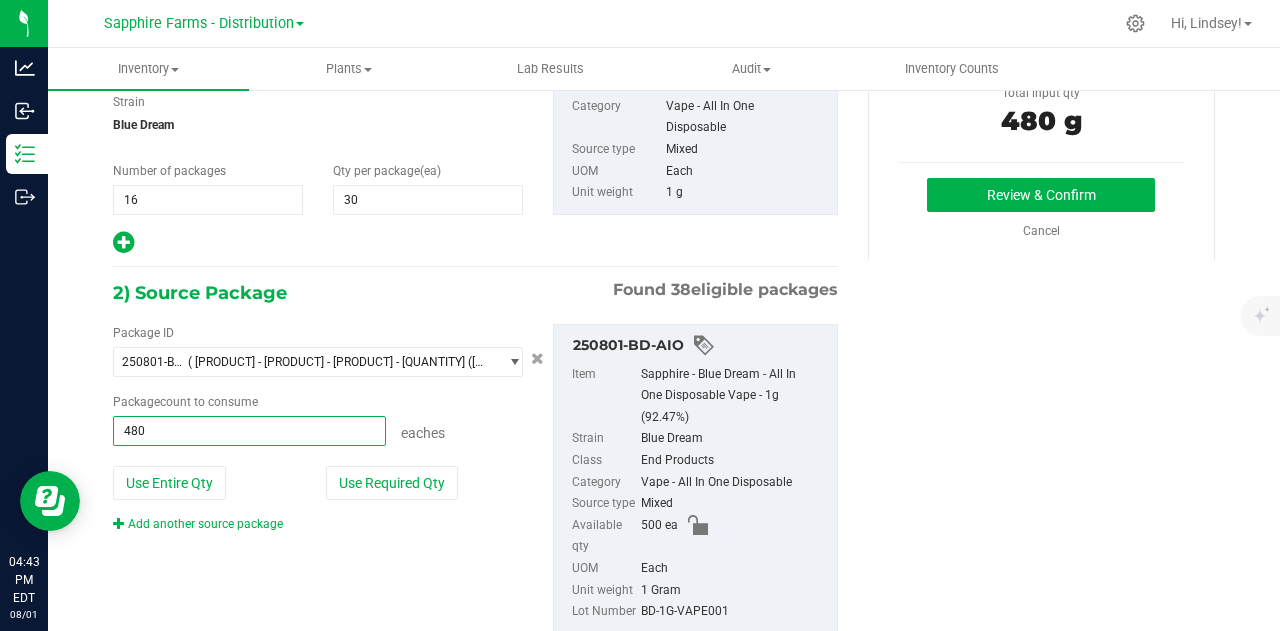 type on "480 ea" 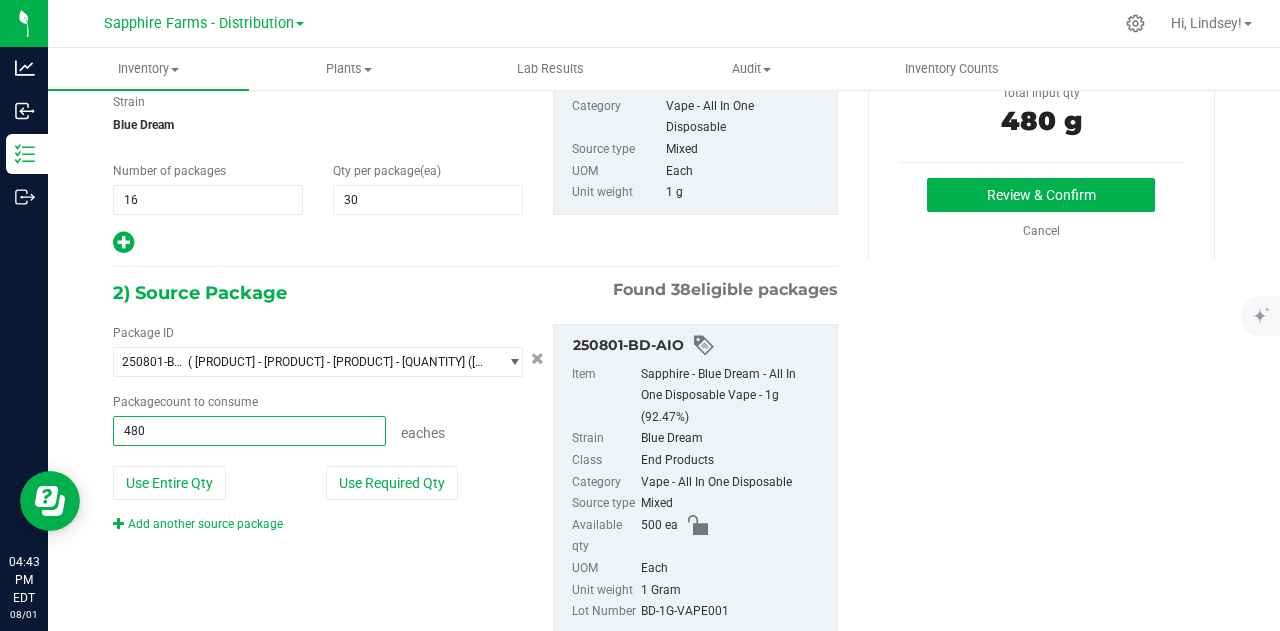 click on "2) Source Package
Found
[NUMBER]
eligible packages" at bounding box center [475, 293] 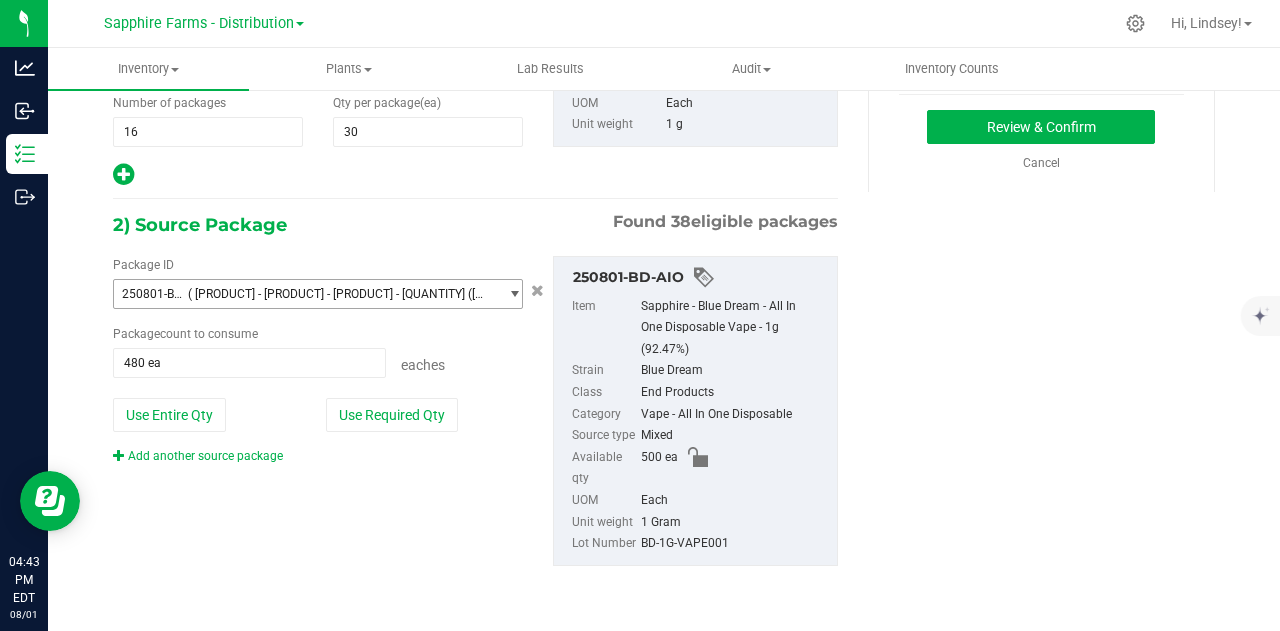 scroll, scrollTop: 0, scrollLeft: 0, axis: both 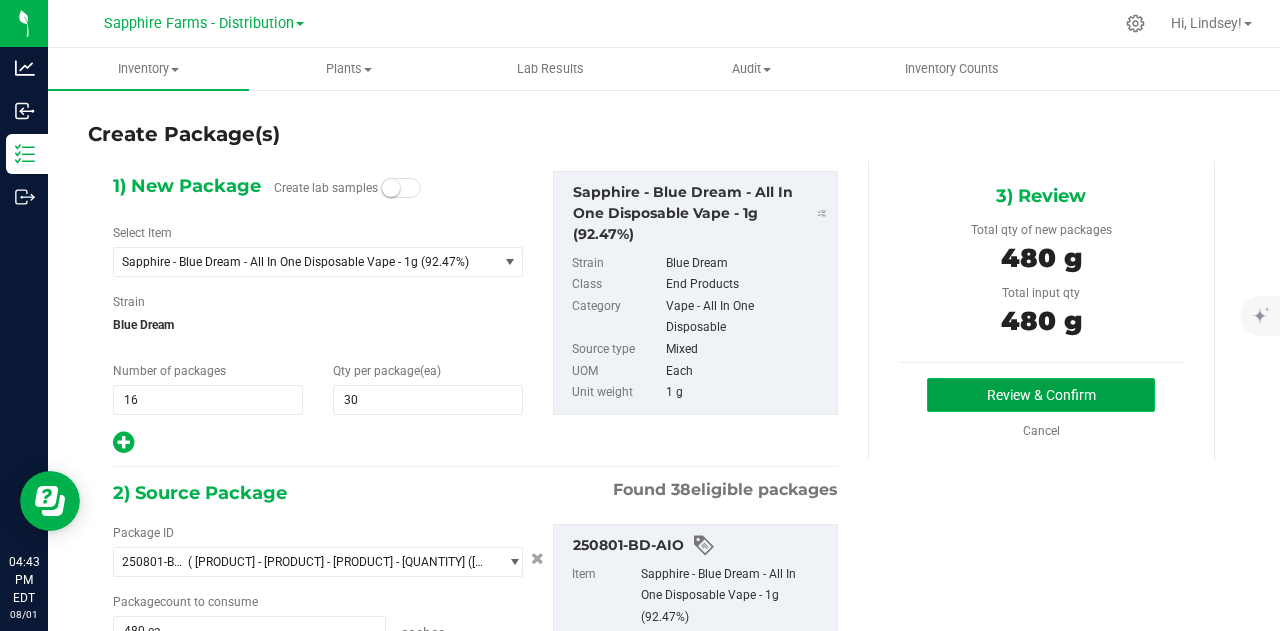 click on "Review & Confirm" at bounding box center (1041, 395) 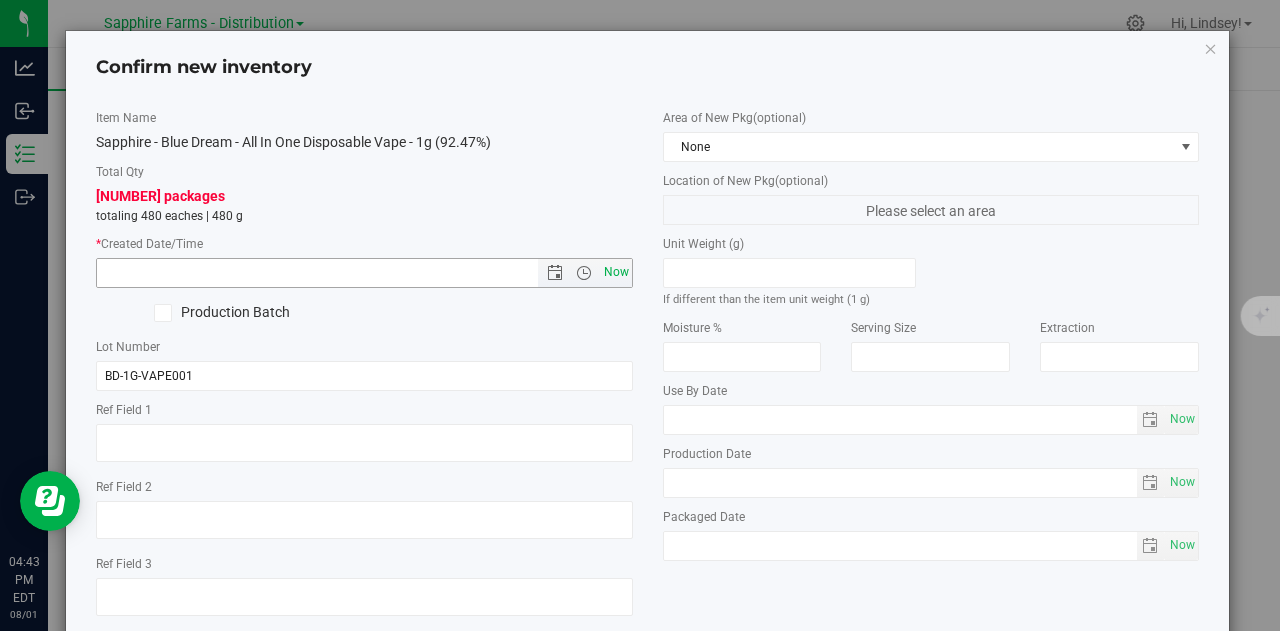 click on "Now" at bounding box center [616, 272] 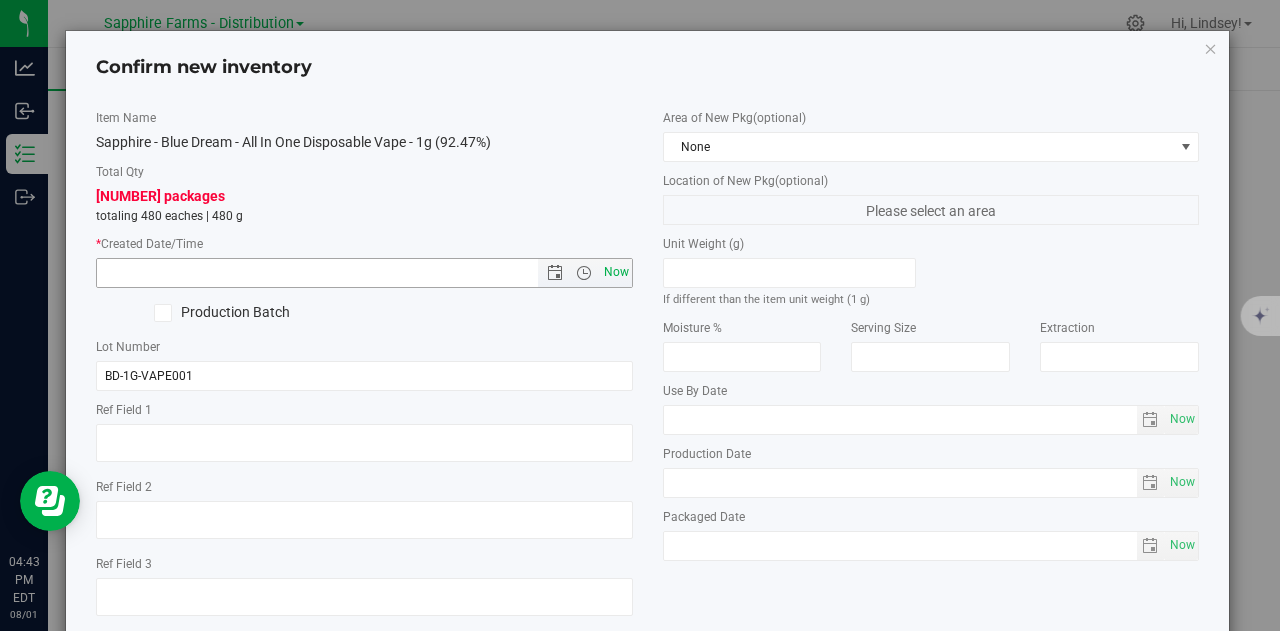 type on "[MONTH]/[DAY]/[YEAR] [TIME] [AM/PM]" 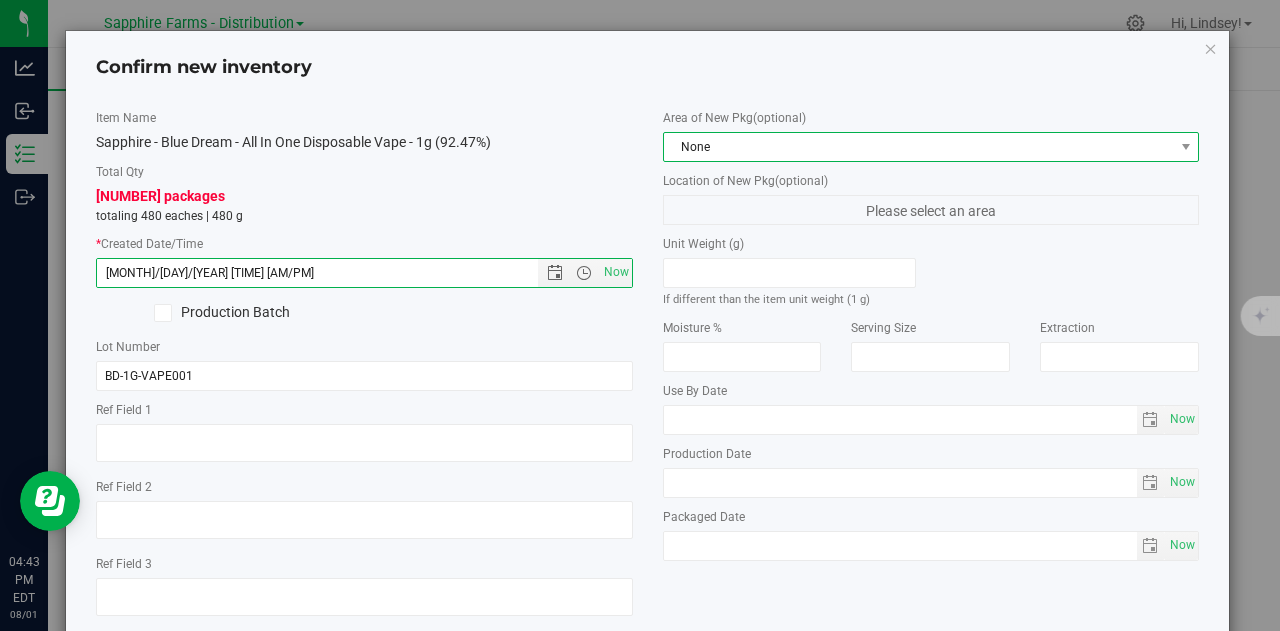 click on "None" at bounding box center (919, 147) 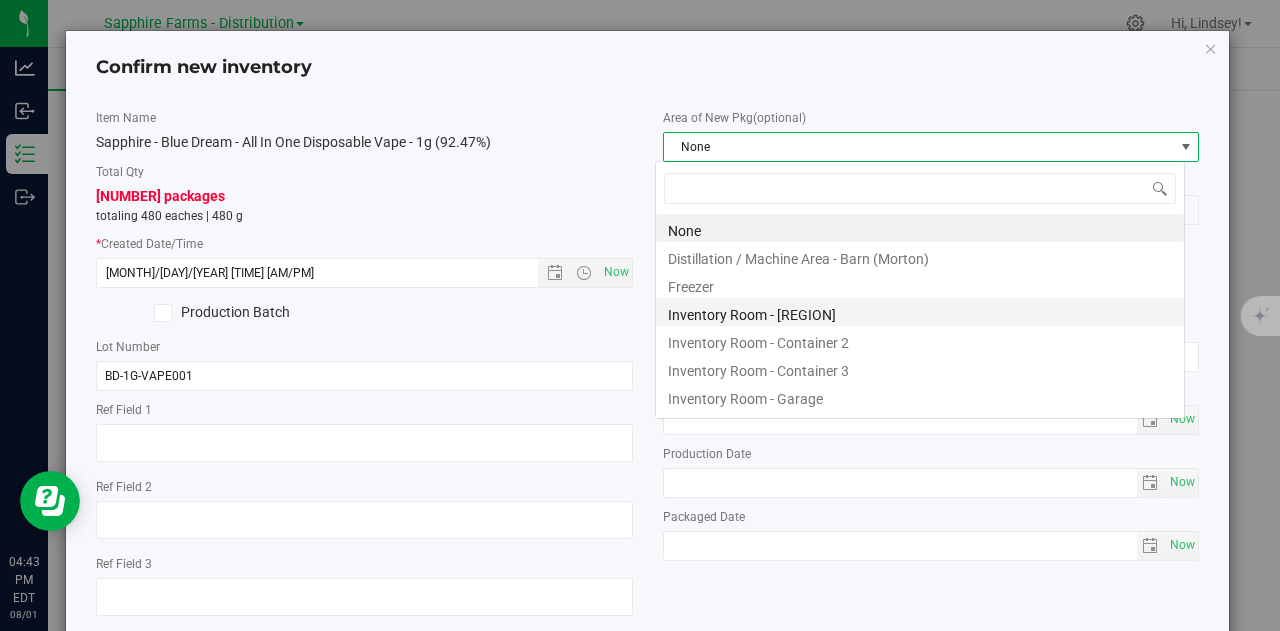 scroll, scrollTop: 99970, scrollLeft: 99470, axis: both 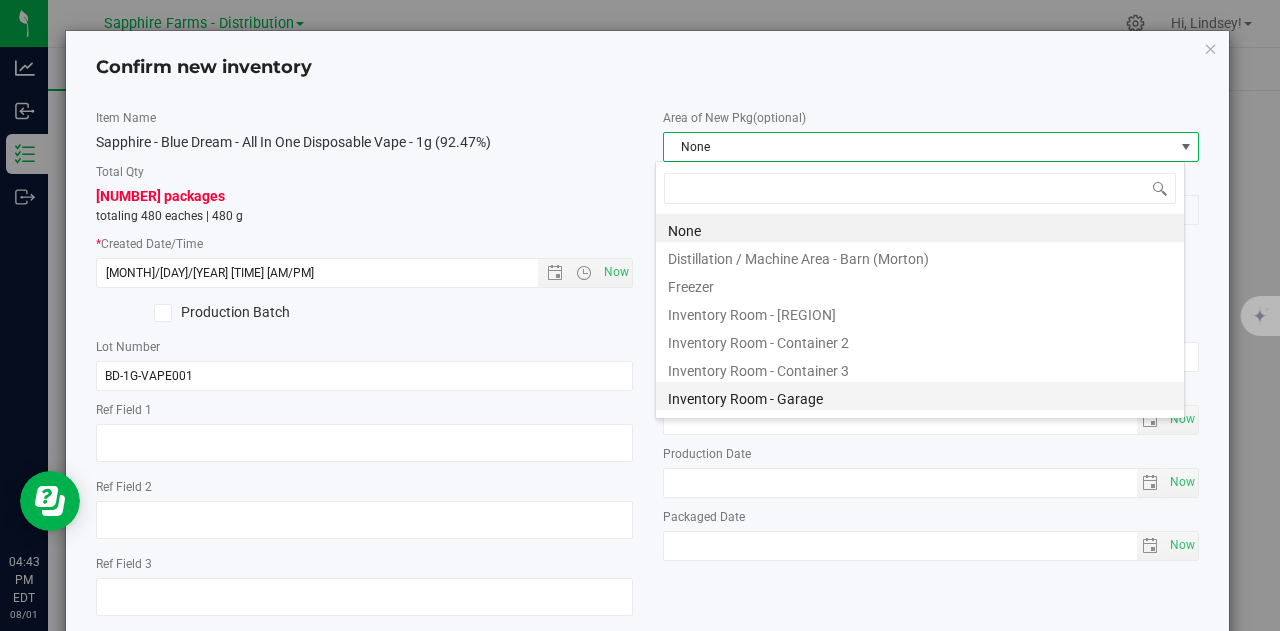click on "Inventory Room - Garage" at bounding box center (920, 396) 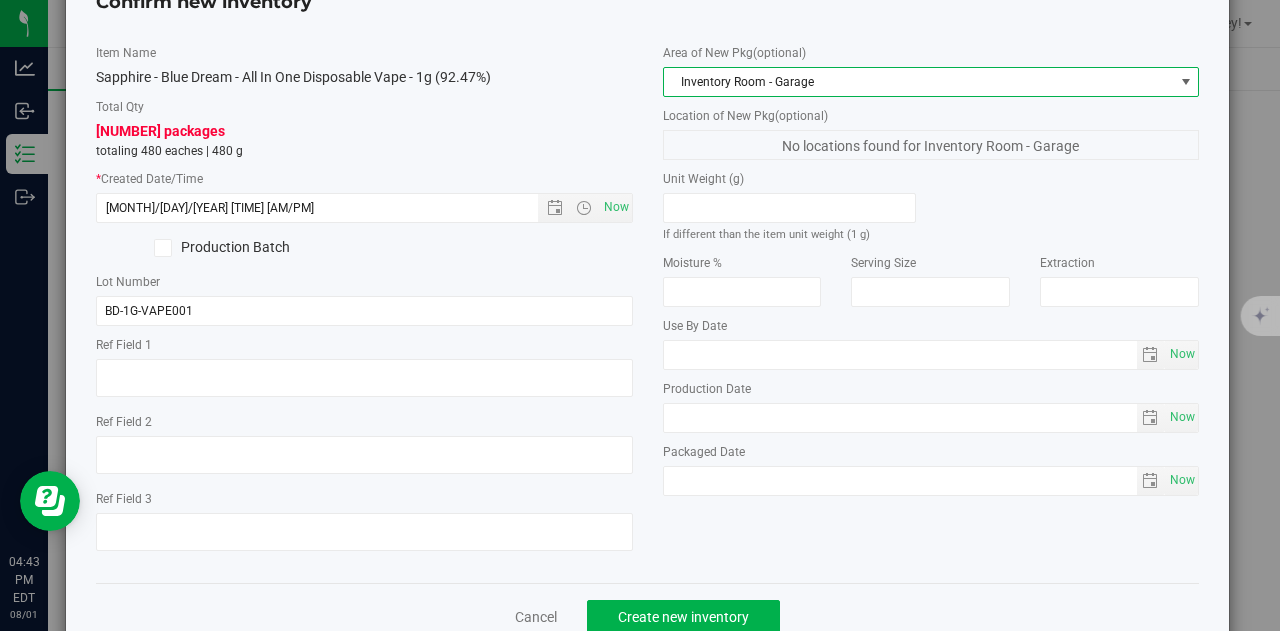 scroll, scrollTop: 113, scrollLeft: 0, axis: vertical 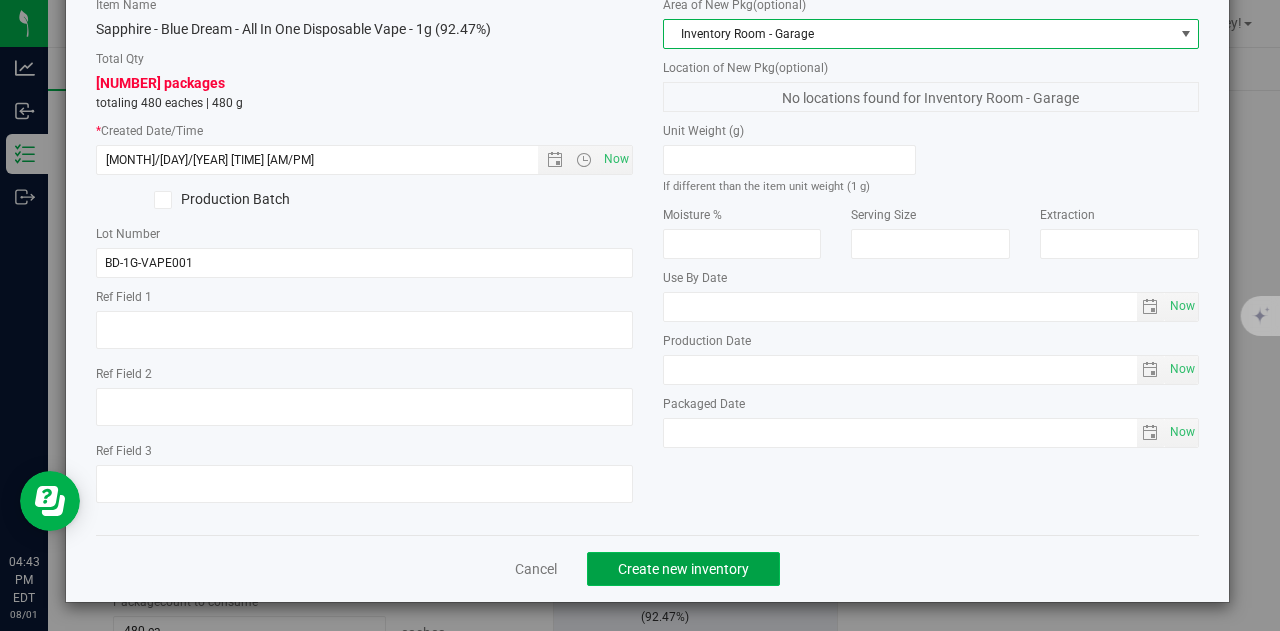 click on "Create new inventory" 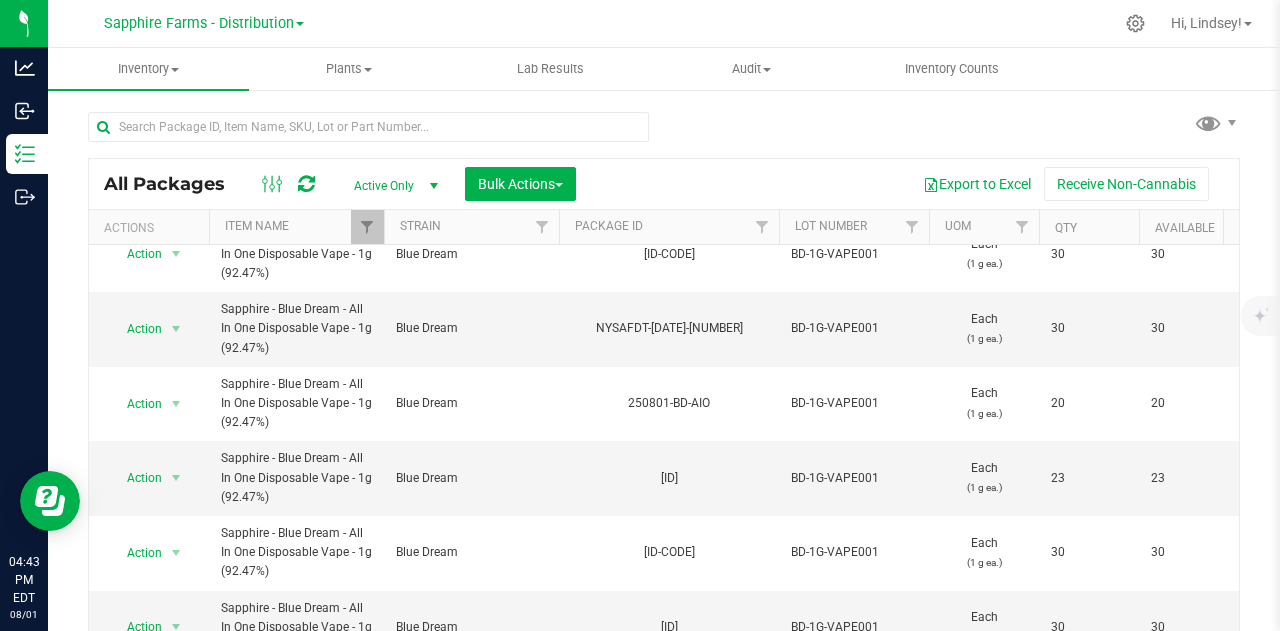 scroll, scrollTop: 1102, scrollLeft: 0, axis: vertical 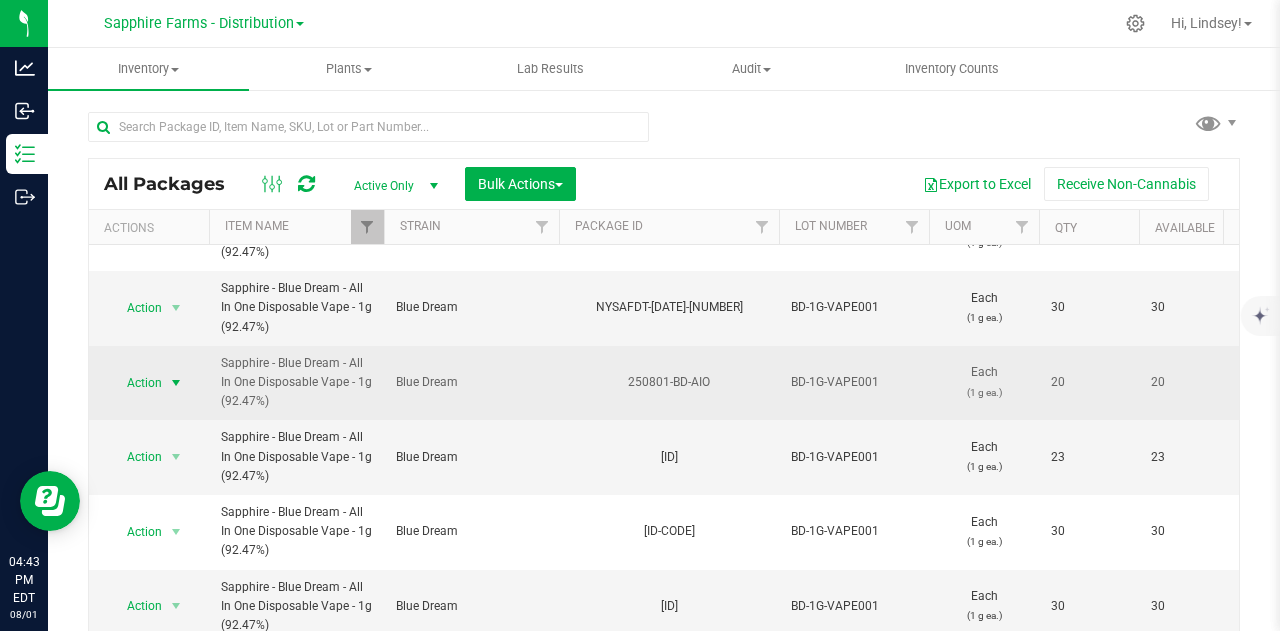 click at bounding box center (176, 383) 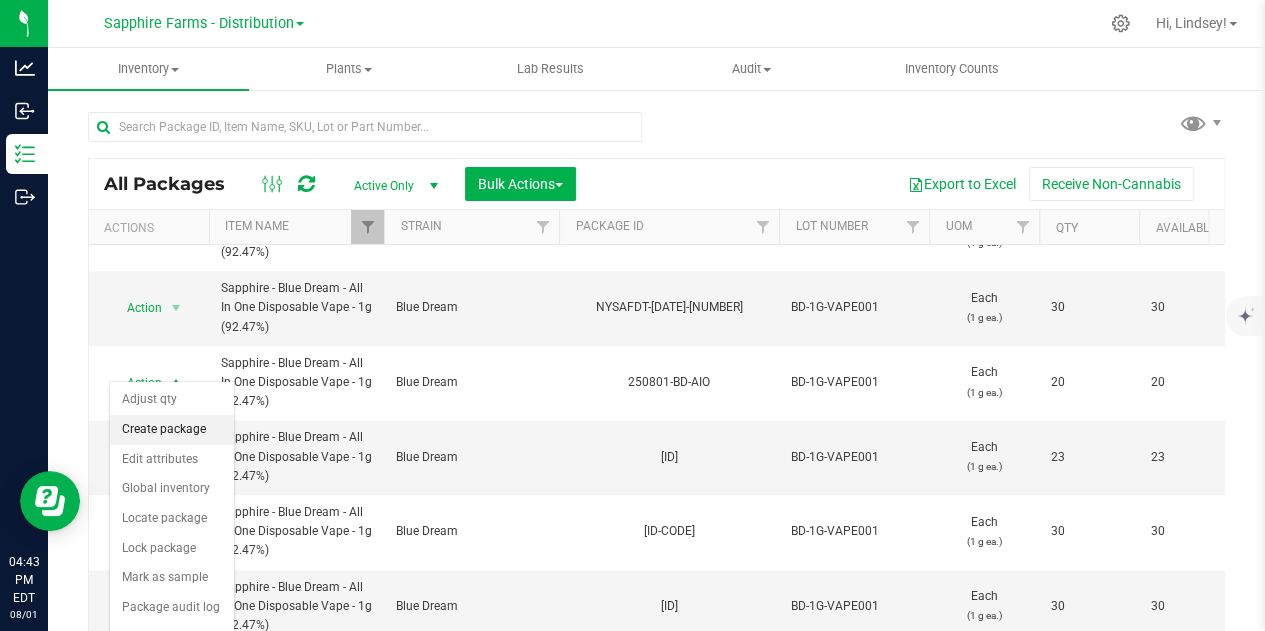 click on "Create package" at bounding box center [172, 430] 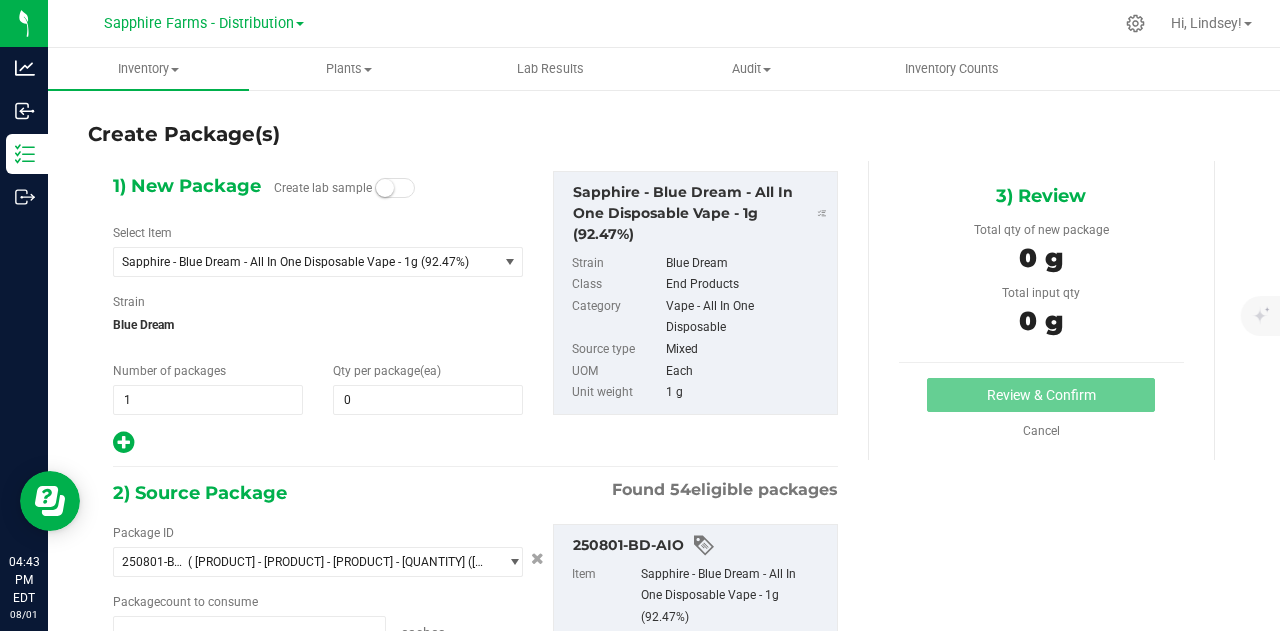 type on "0 ea" 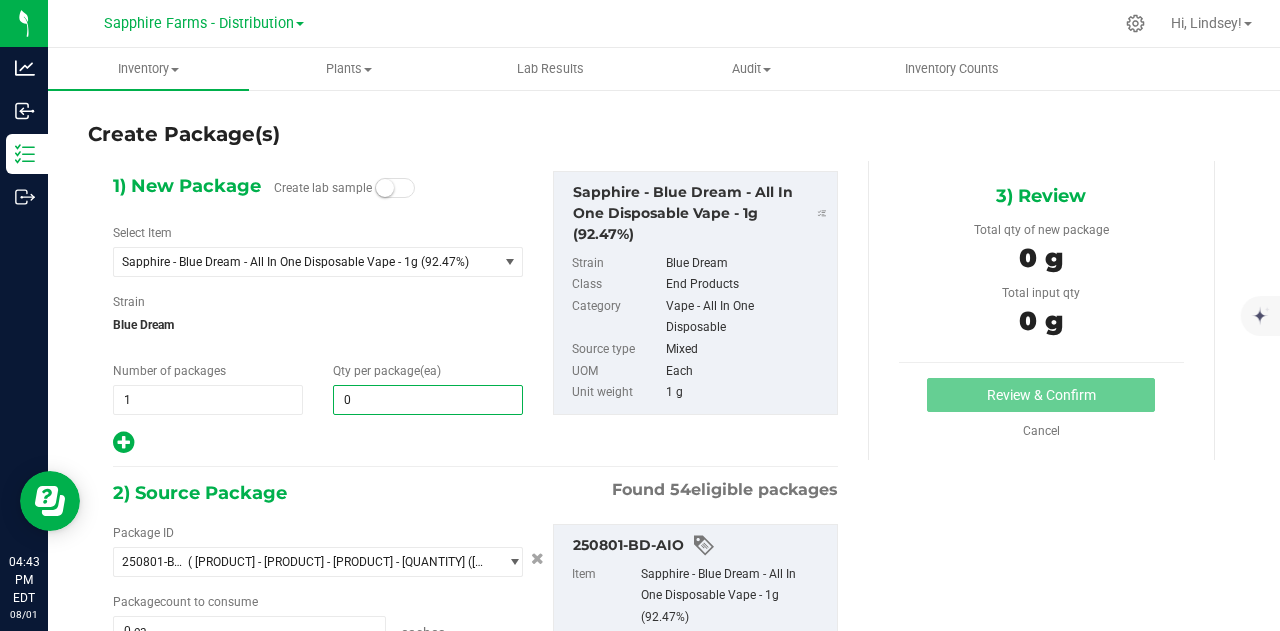 type 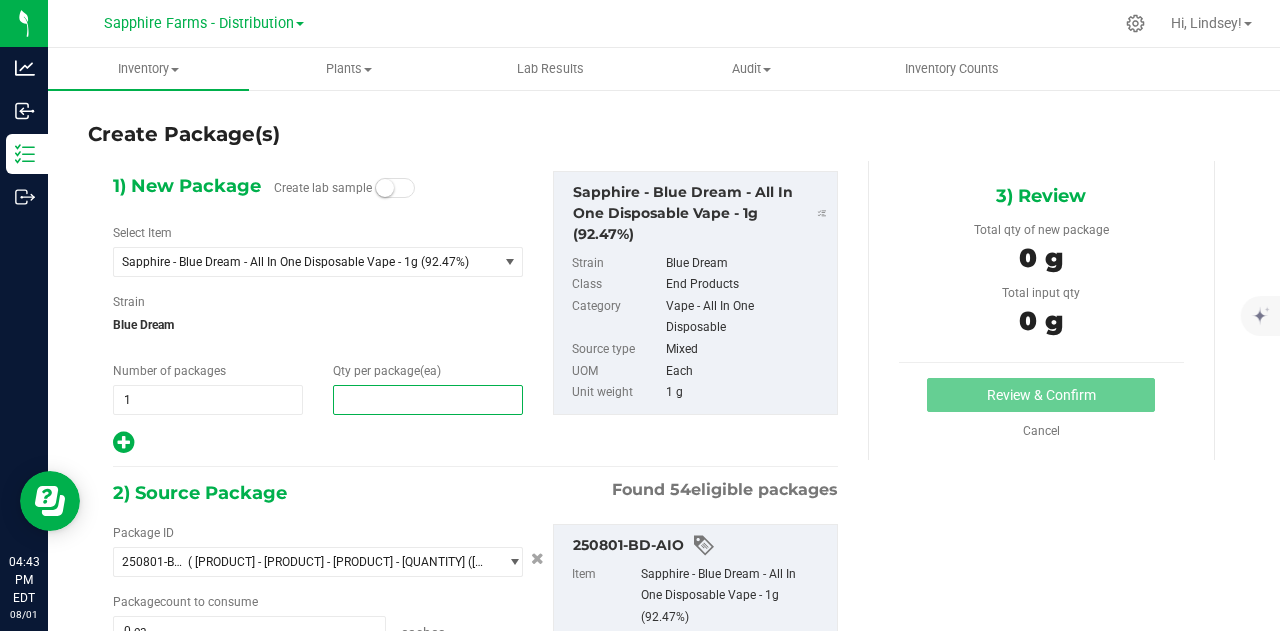 click at bounding box center (428, 400) 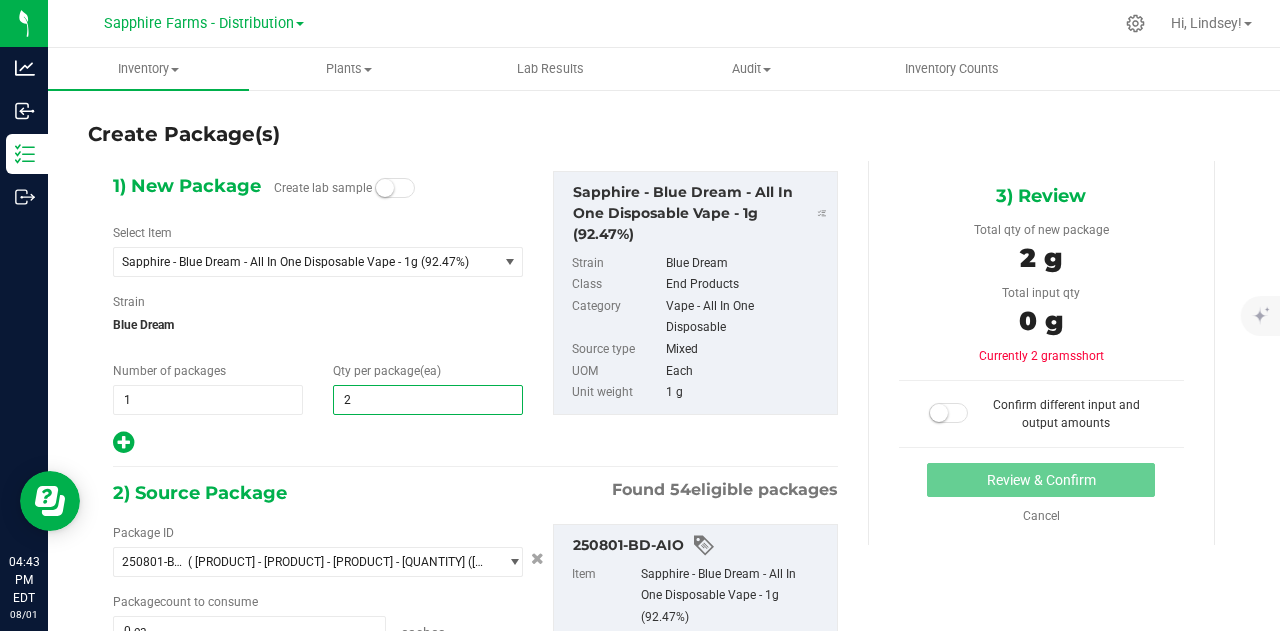 type on "20" 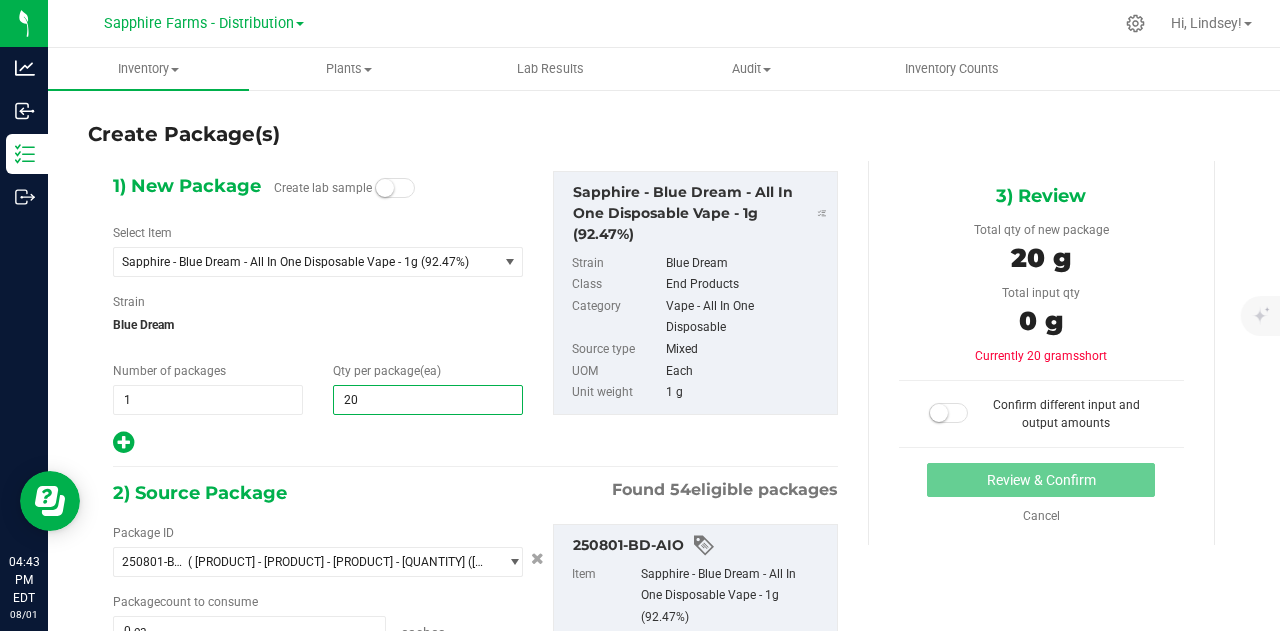 type on "20" 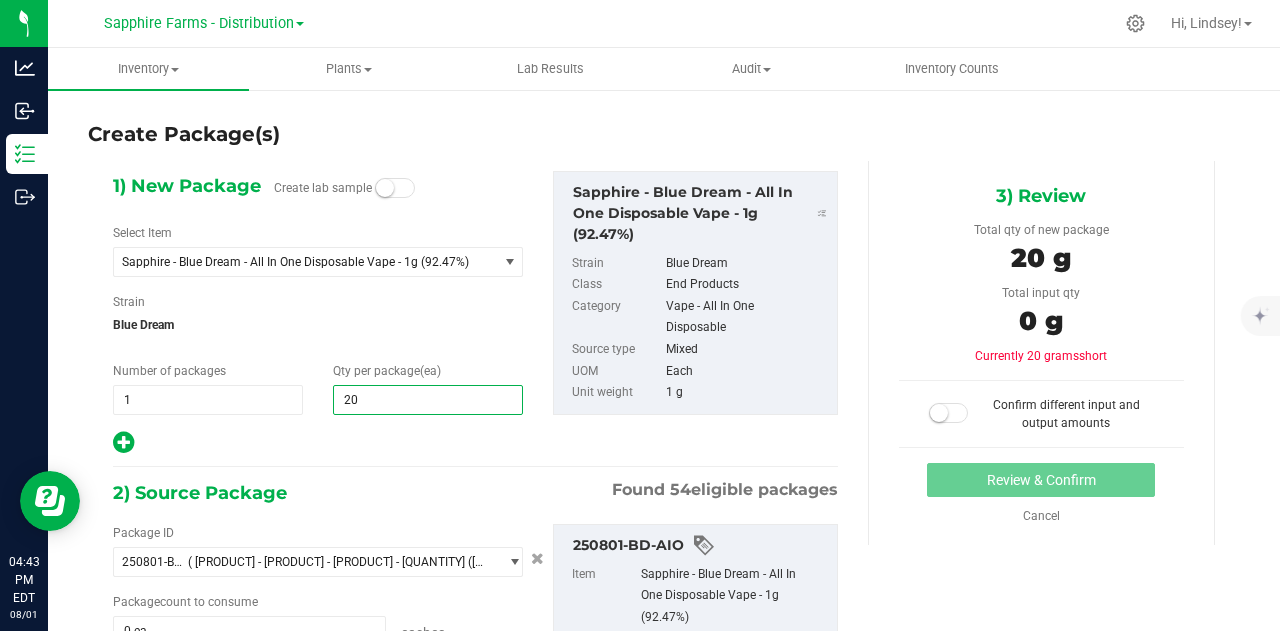 click on "Blue Dream" at bounding box center (318, 325) 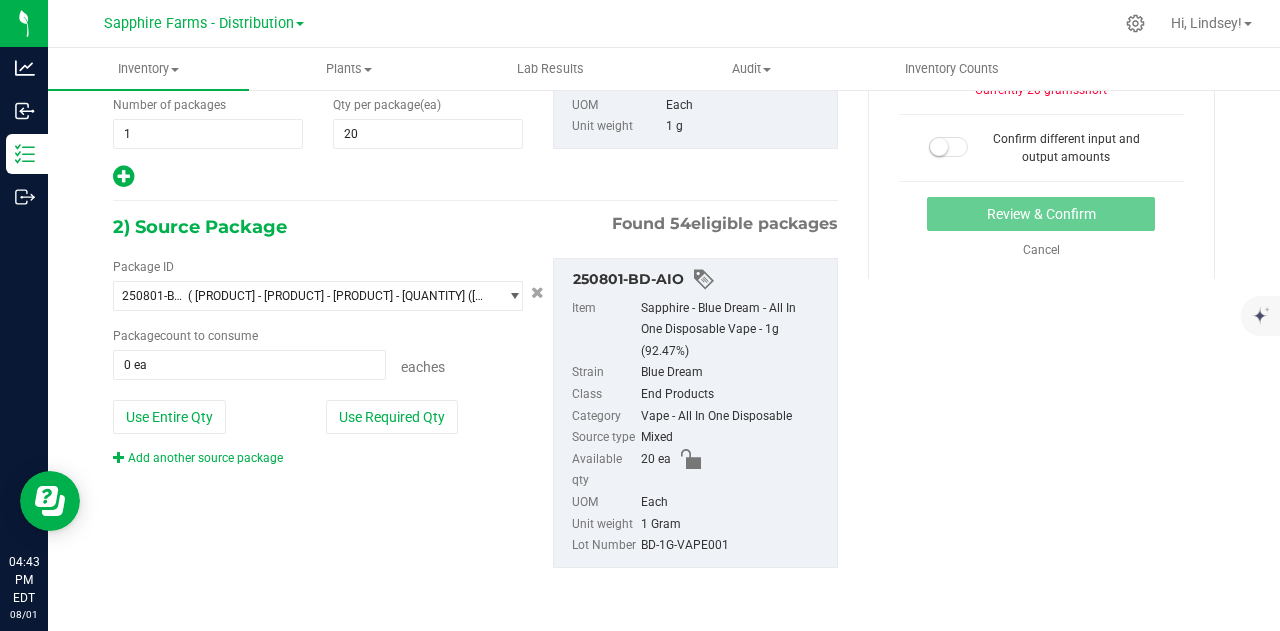 scroll, scrollTop: 268, scrollLeft: 0, axis: vertical 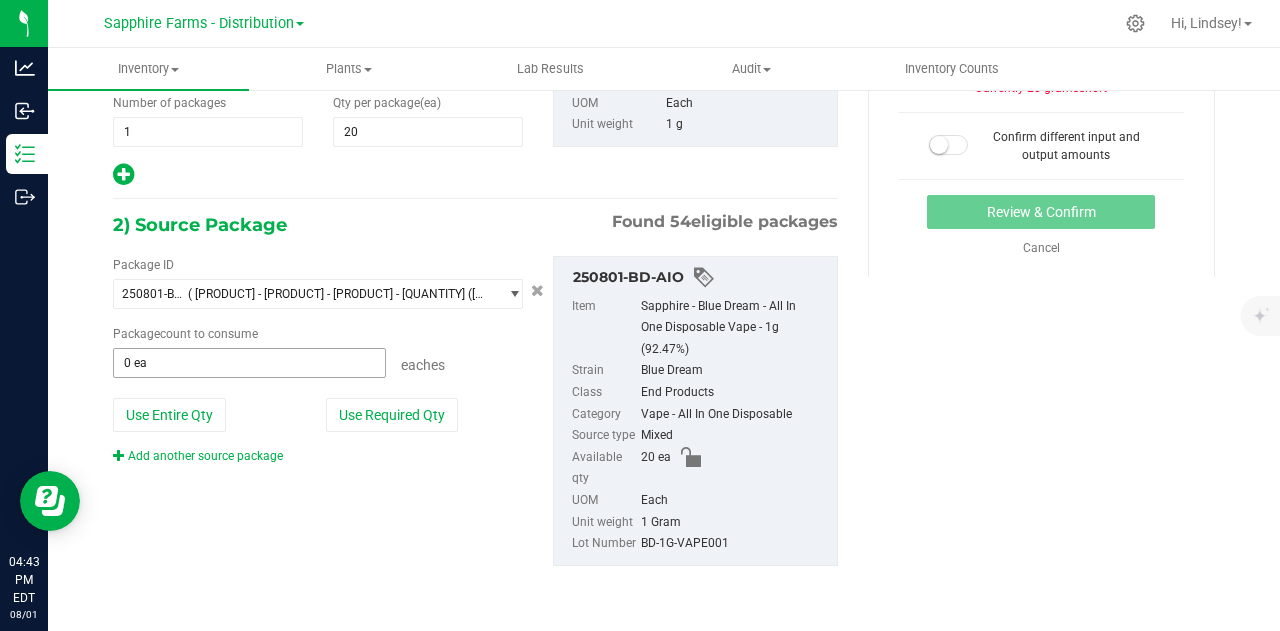 click on "0 ea 0" at bounding box center [249, 363] 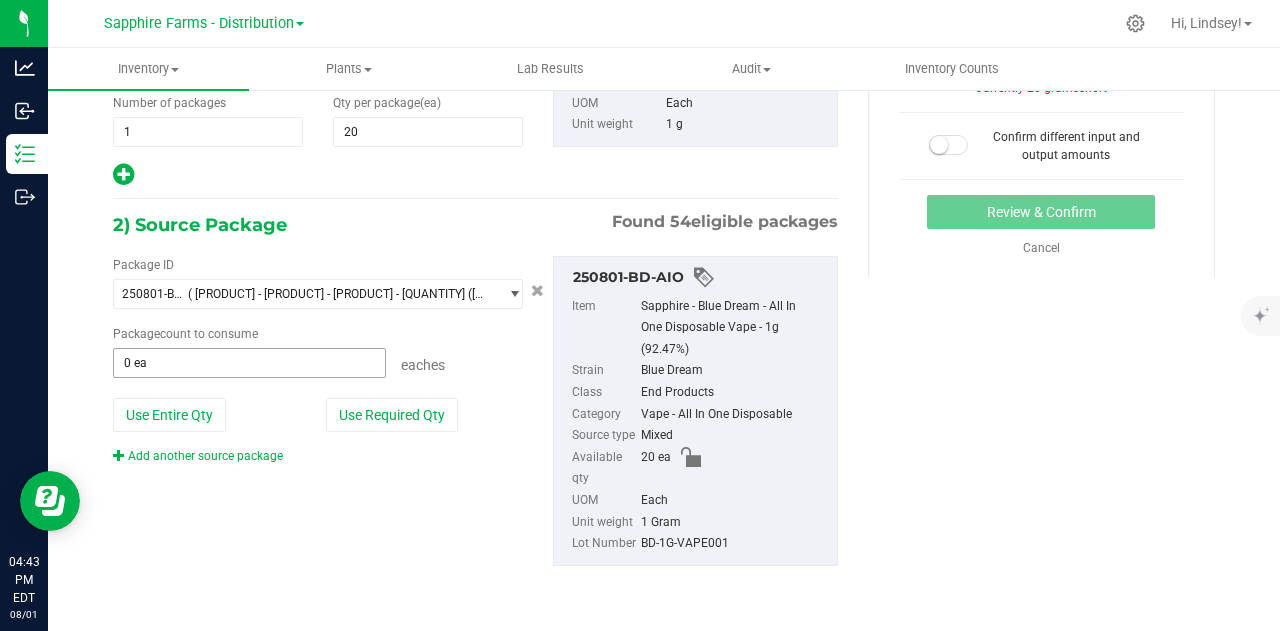 type 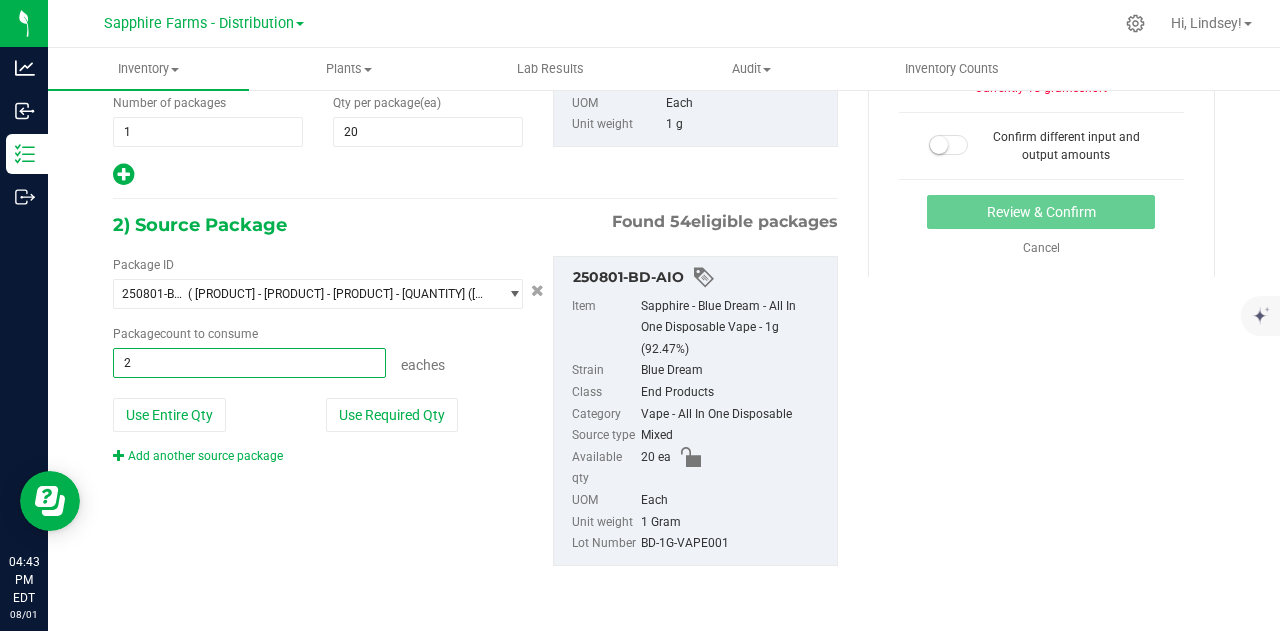 type on "20" 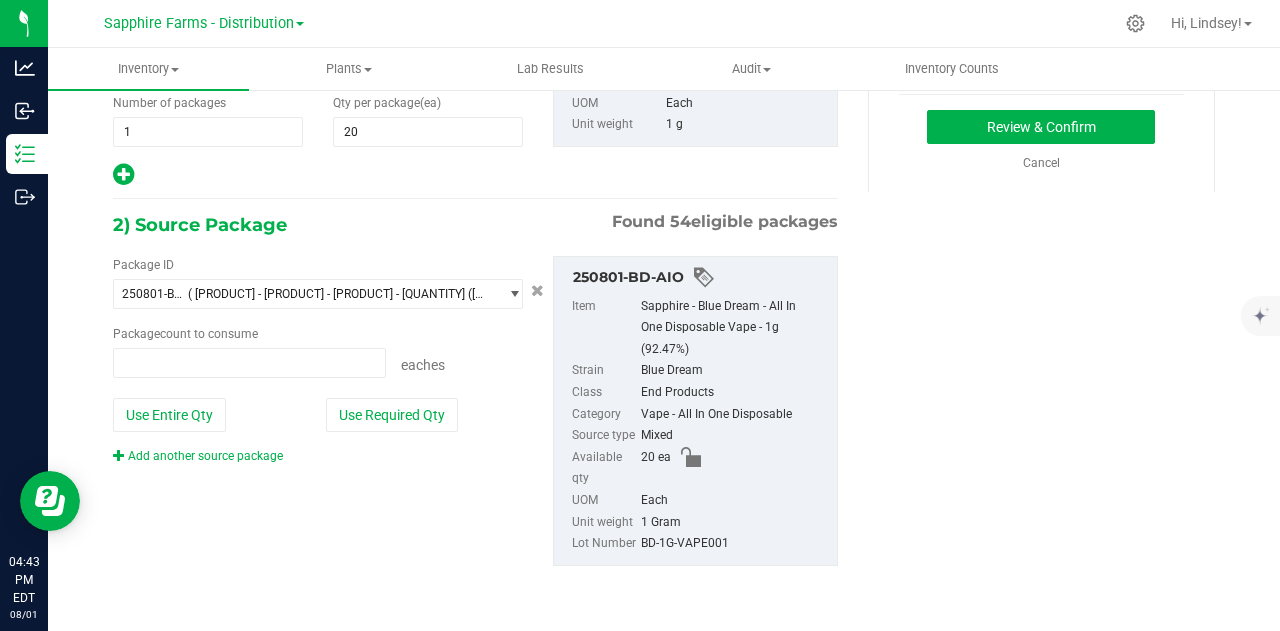 type on "20 ea" 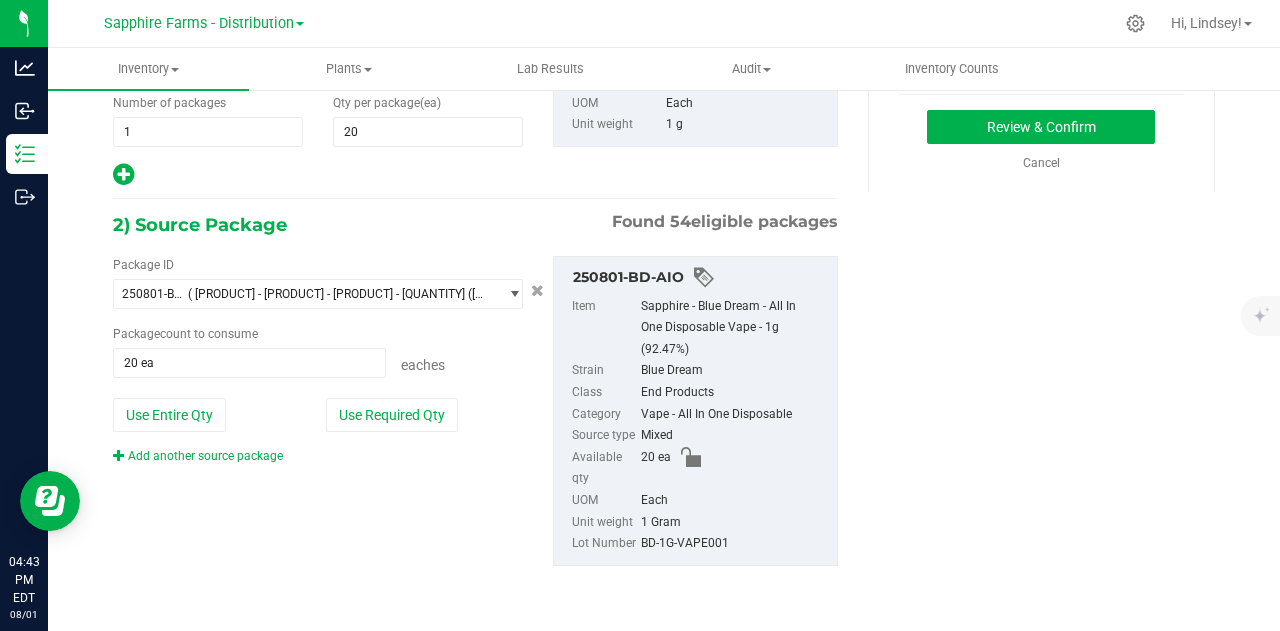 click on "Package ID
[ID]
(
[PRODUCT] - [PRODUCT] - [PRODUCT] - [QUANTITY] ([PERCENTAGE])
)
[ID] NYSAFDT-[DATE]-[NUMBER] NYSAFDT-[DATE]-[NUMBER] NYSAFDT-[DATE]-[NUMBER] NYSAFDT-[DATE]-[NUMBER] NYSAFDT-[DATE]-[NUMBER] NYSAFDT-[DATE]-[NUMBER] NYSAFDT-[DATE]-[NUMBER] NYSAFDT-[DATE]-[NUMBER] NYSAFDT-[DATE]-[NUMBER] NYSAFDT-[DATE]-[NUMBER] NYSAFDT-[DATE]-[NUMBER] NYSAFDT-[DATE]-[NUMBER] NYSAFDT-[DATE]-[NUMBER] NYSAFDT-[DATE]-[NUMBER] NYSAFDT-[DATE]-[NUMBER] NYSAFDT-[DATE]-[NUMBER] NYSAFDT-[DATE]-[NUMBER] NYSAFDT-[DATE]-[NUMBER] NYSAFDT-[DATE]-[NUMBER] NYSAFDT-[DATE]-[NUMBER] NYSAFDT-[DATE]-[NUMBER] NYSAFDT-[DATE]-[NUMBER] NYSAFDT-[DATE]-[NUMBER] NYSAFDT-[DATE]-[NUMBER] NYSAFDT-[DATE]-[NUMBER] NYSAFDT-[DATE]-[NUMBER] NYSAFDT-[DATE]-[NUMBER] NYSAFDT-[DATE]-[NUMBER] NYSAFDT-[DATE]-[NUMBER] NYSAFDT-[DATE]-[NUMBER] NYSAFDT-[DATE]-[NUMBER] NYSAFDT-[DATE]-[NUMBER] NYSAFDT-[DATE]-[NUMBER] NYSAFDT-[DATE]-[NUMBER]" at bounding box center [475, 411] 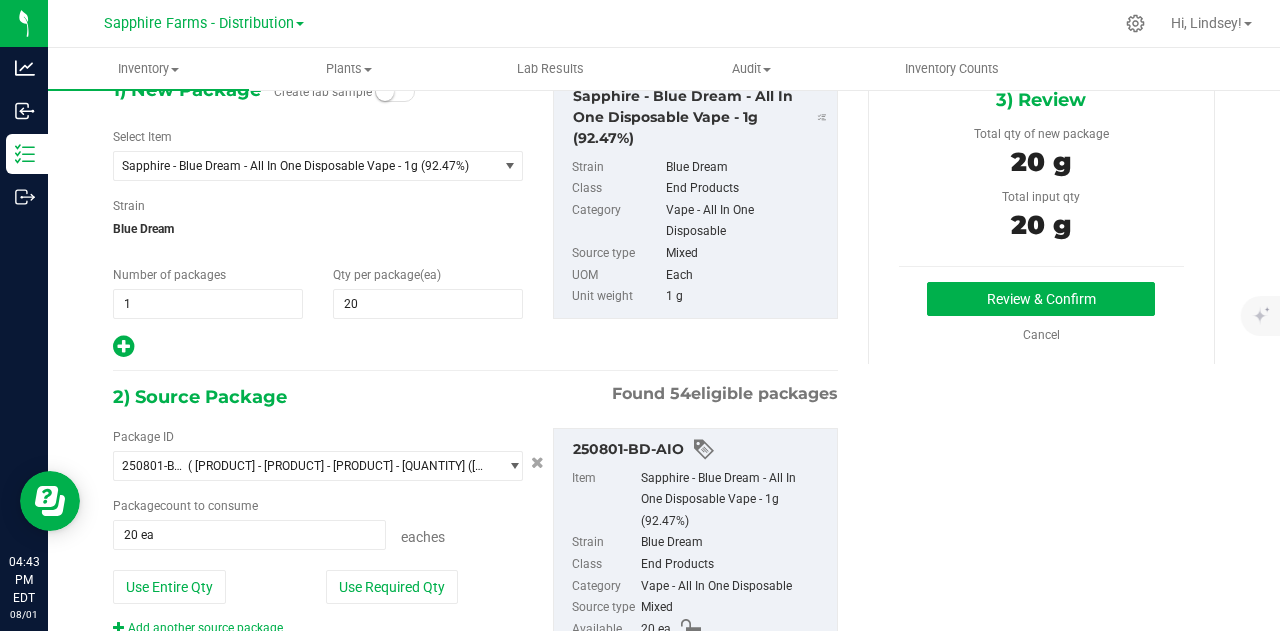 scroll, scrollTop: 0, scrollLeft: 0, axis: both 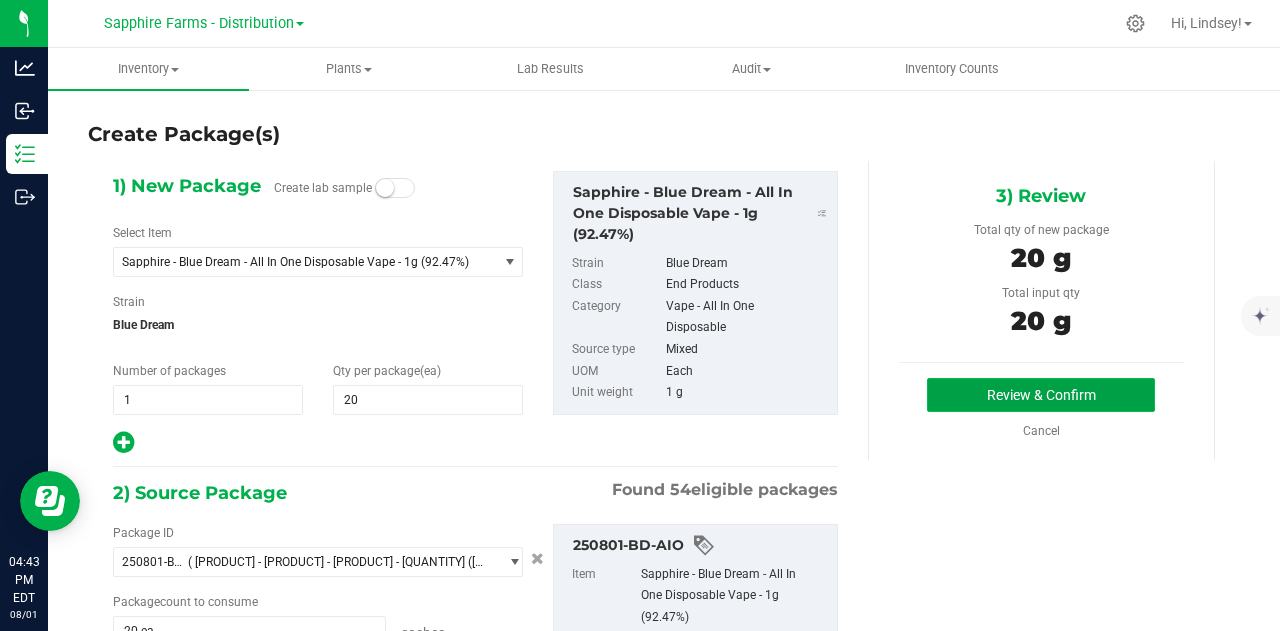 click on "Review & Confirm" at bounding box center (1041, 395) 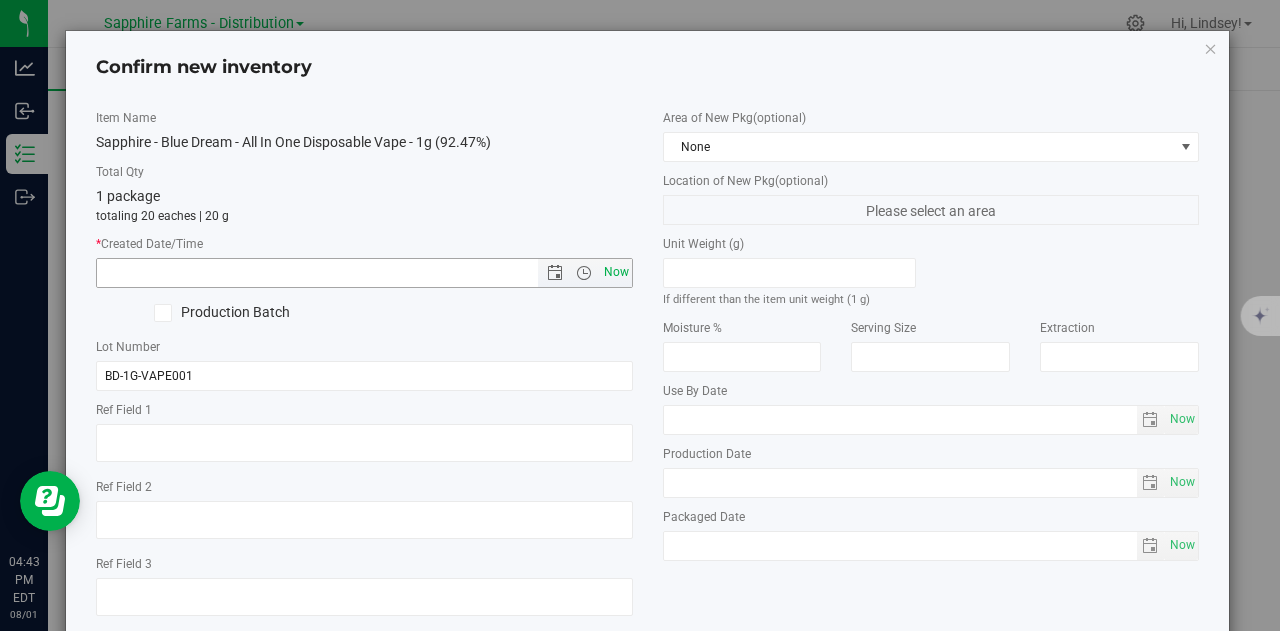 click on "Now" at bounding box center (616, 272) 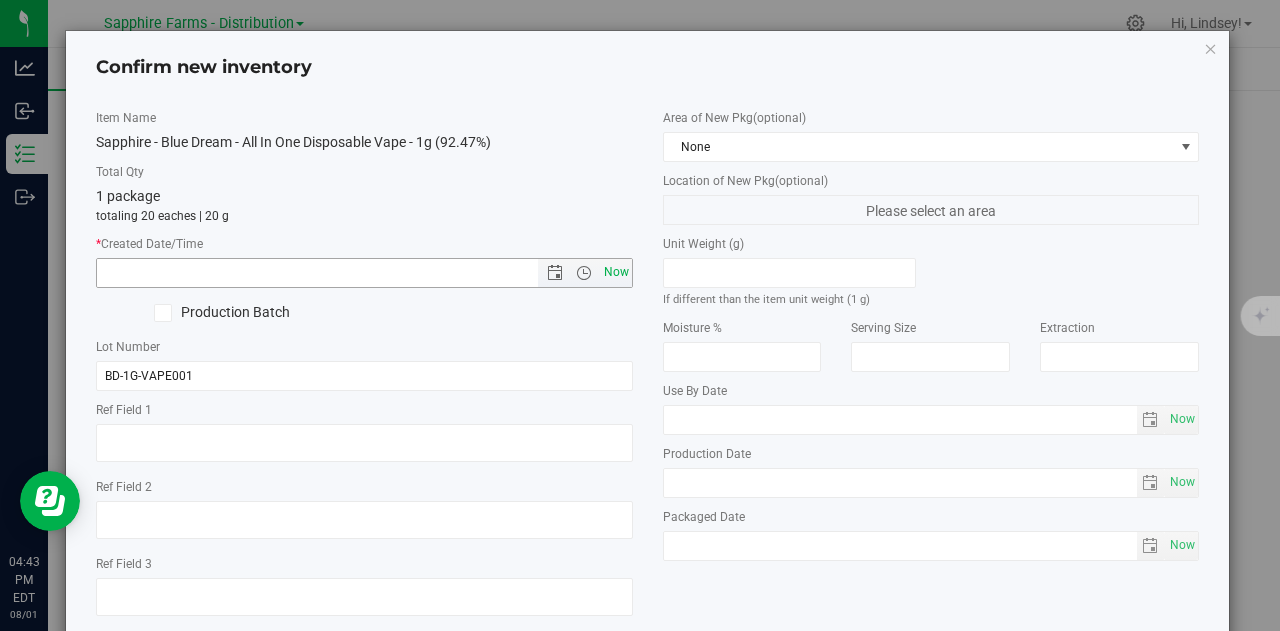 type on "[MONTH]/[DAY]/[YEAR] [TIME] [AM/PM]" 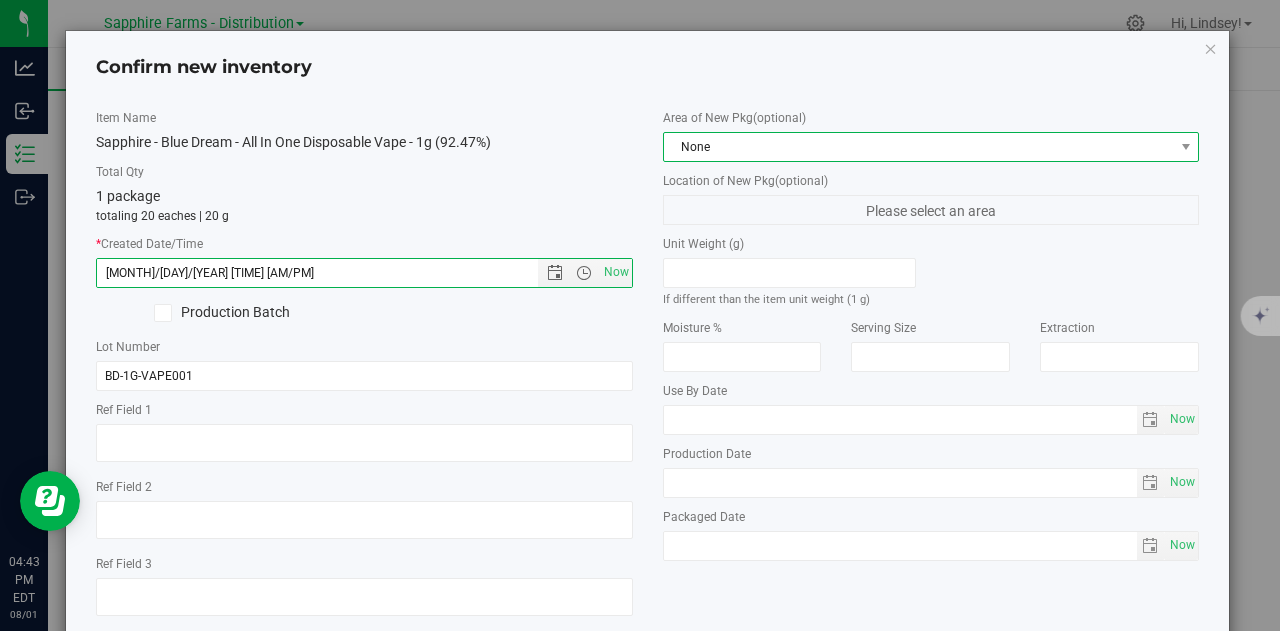 click on "None" at bounding box center (919, 147) 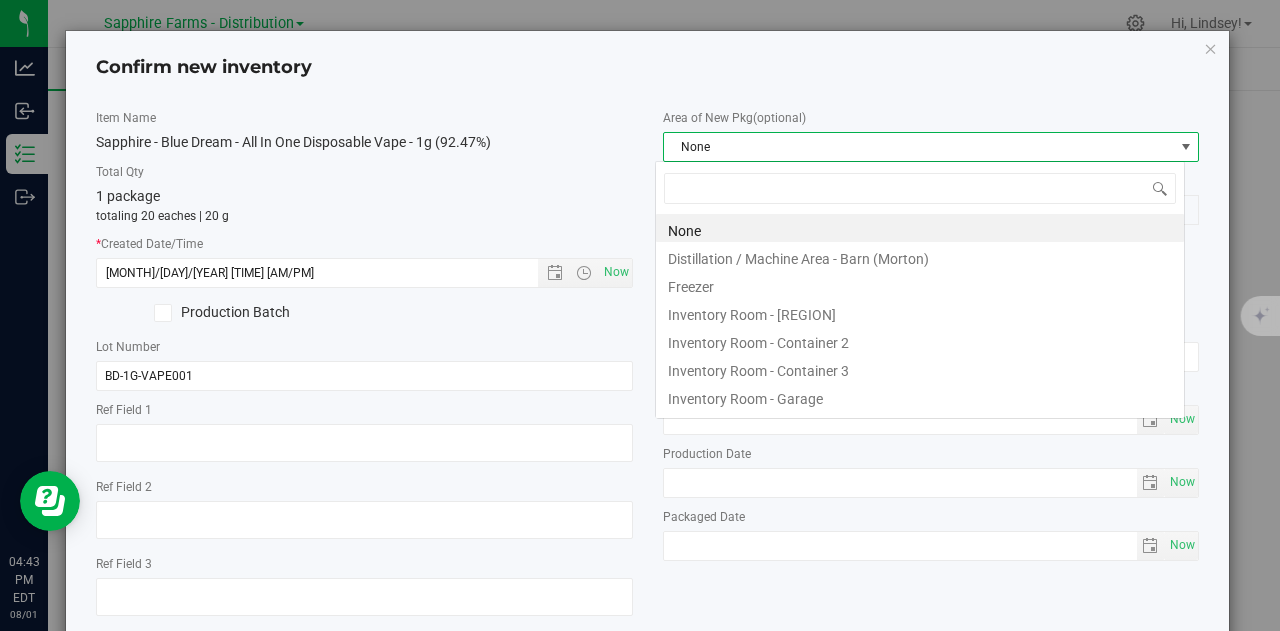 scroll, scrollTop: 99970, scrollLeft: 99470, axis: both 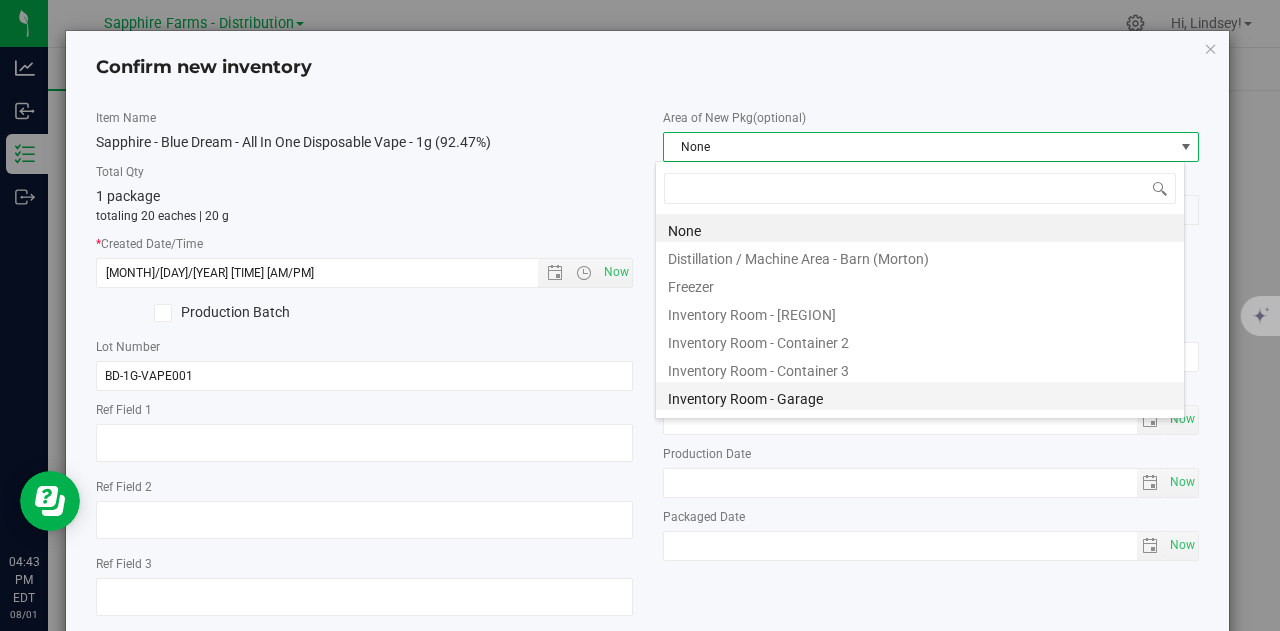 click on "Inventory Room - Garage" at bounding box center [920, 396] 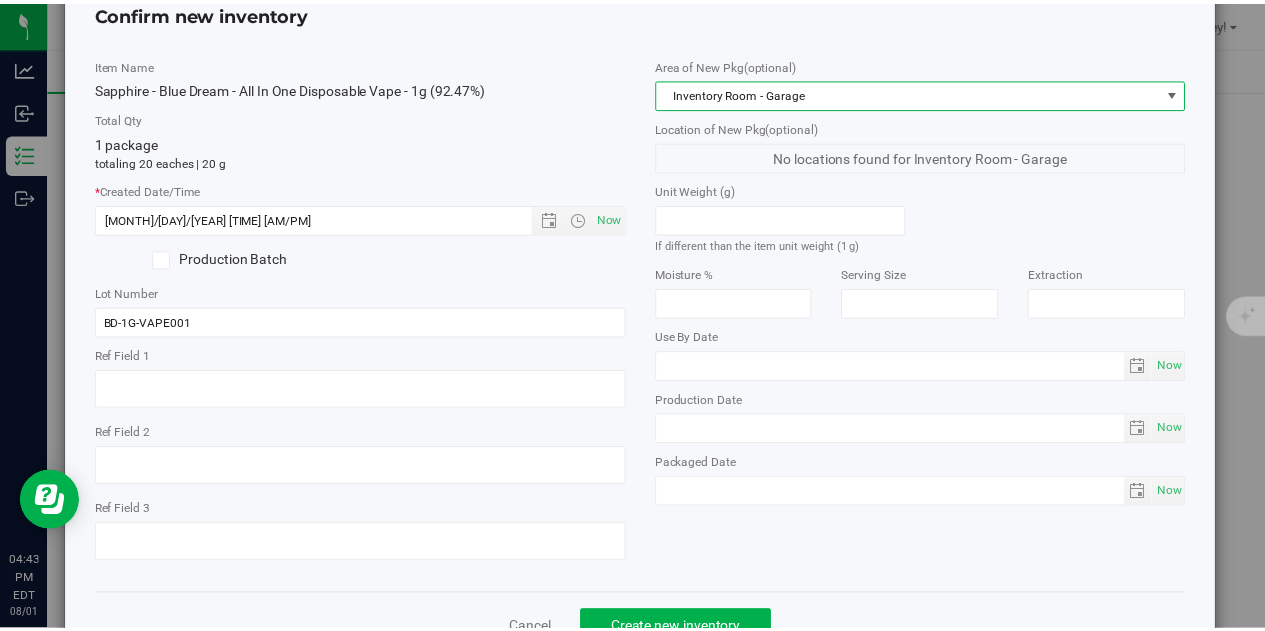 scroll, scrollTop: 113, scrollLeft: 0, axis: vertical 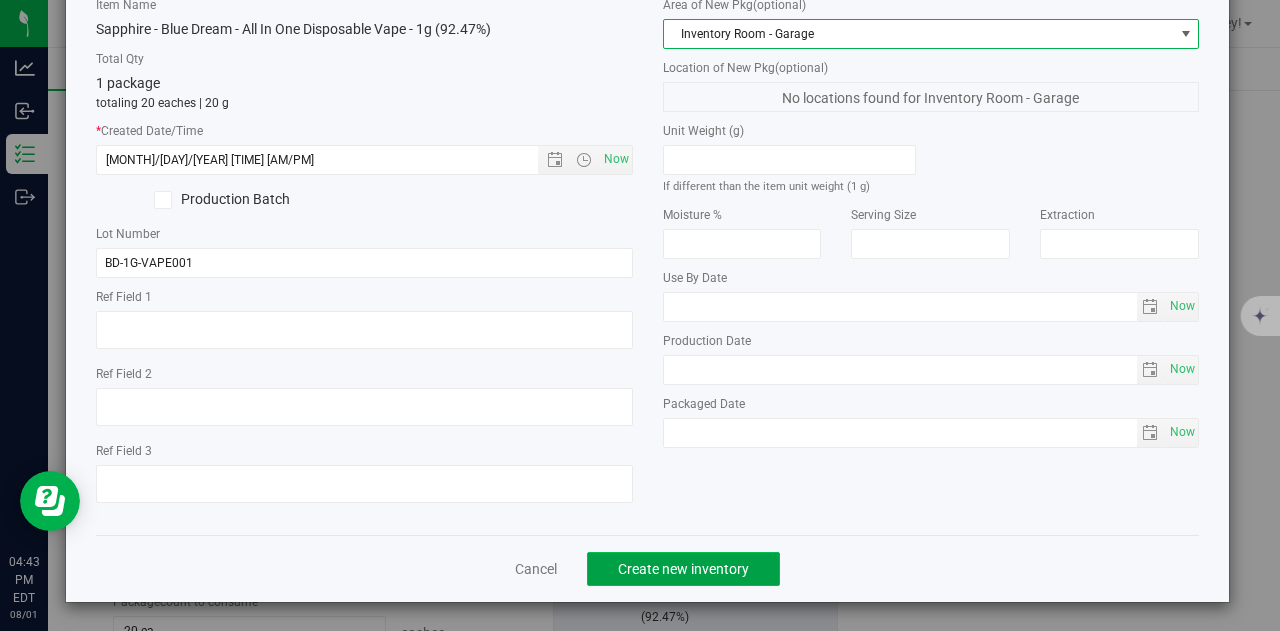 click on "Create new inventory" 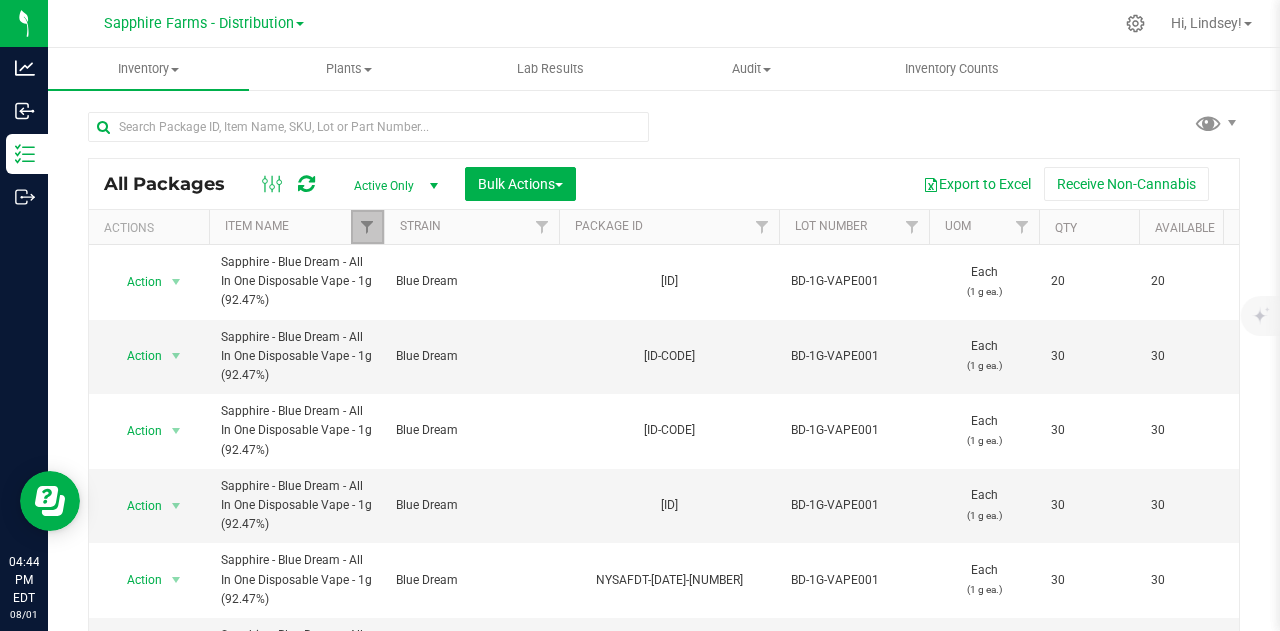 click at bounding box center [367, 227] 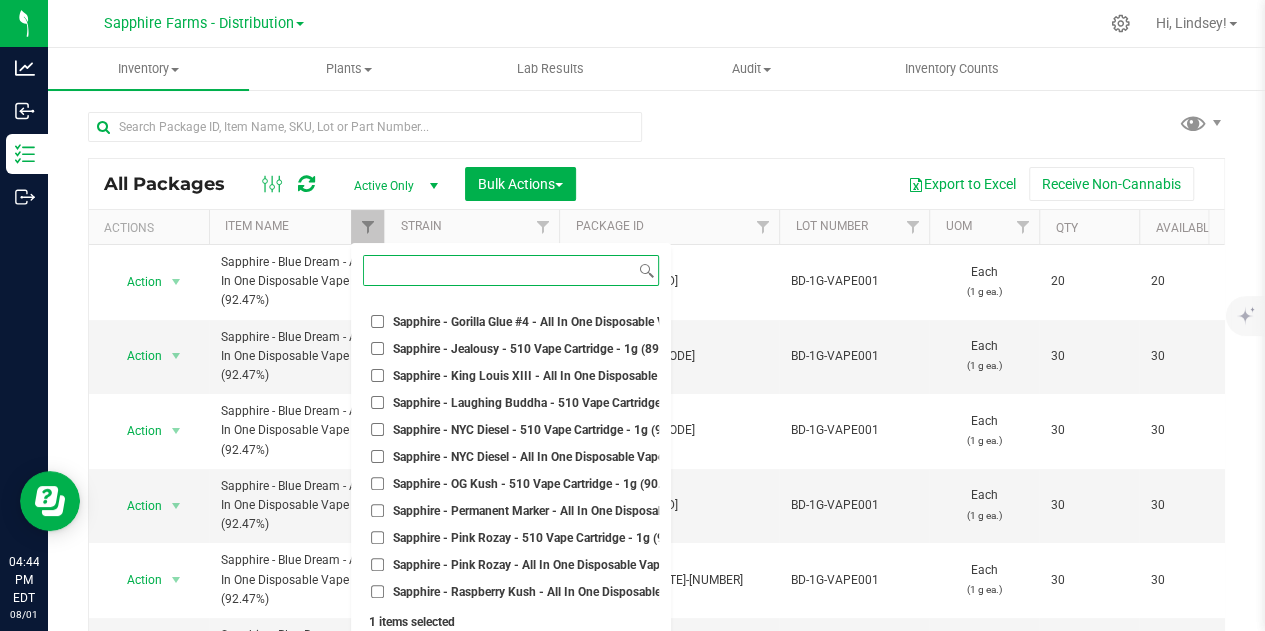 scroll, scrollTop: 3400, scrollLeft: 0, axis: vertical 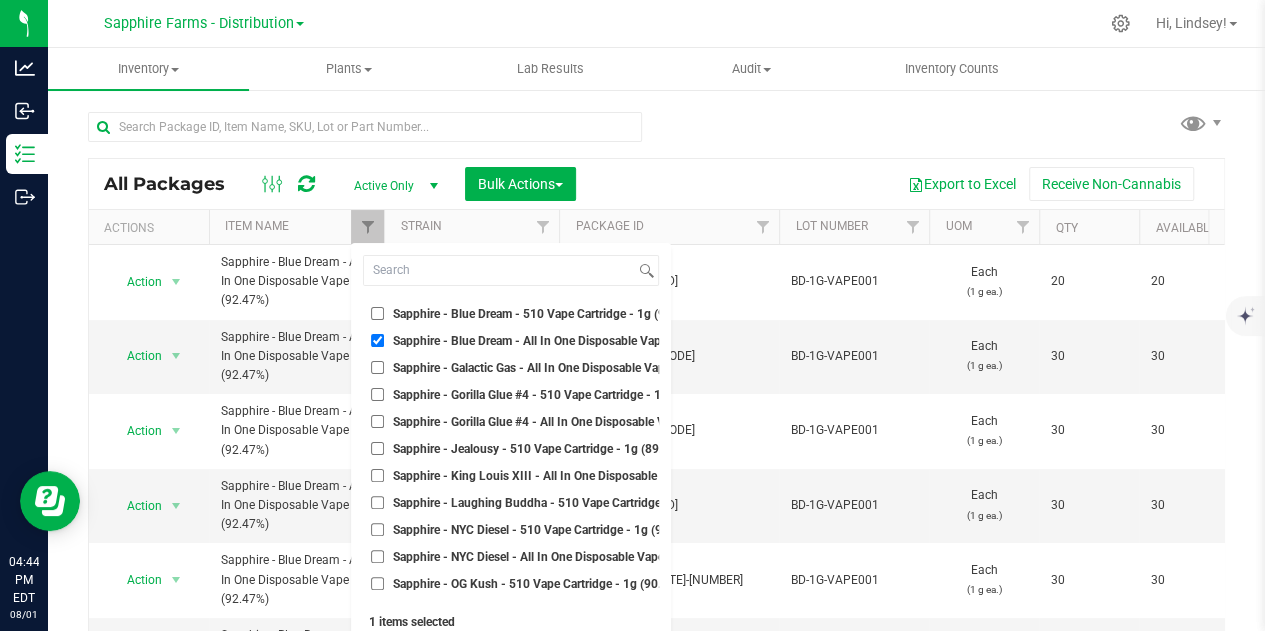 click on "Sapphire - Blue Dream - All In One Disposable Vape - 1g (92.47%)" at bounding box center (377, 340) 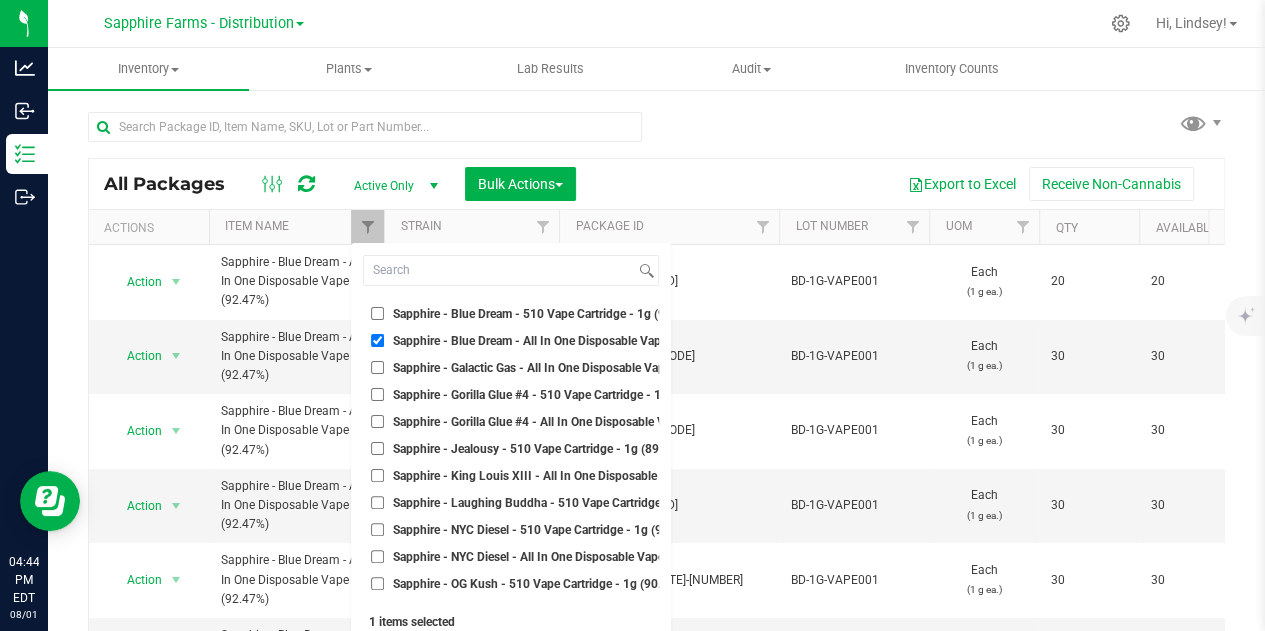 checkbox on "false" 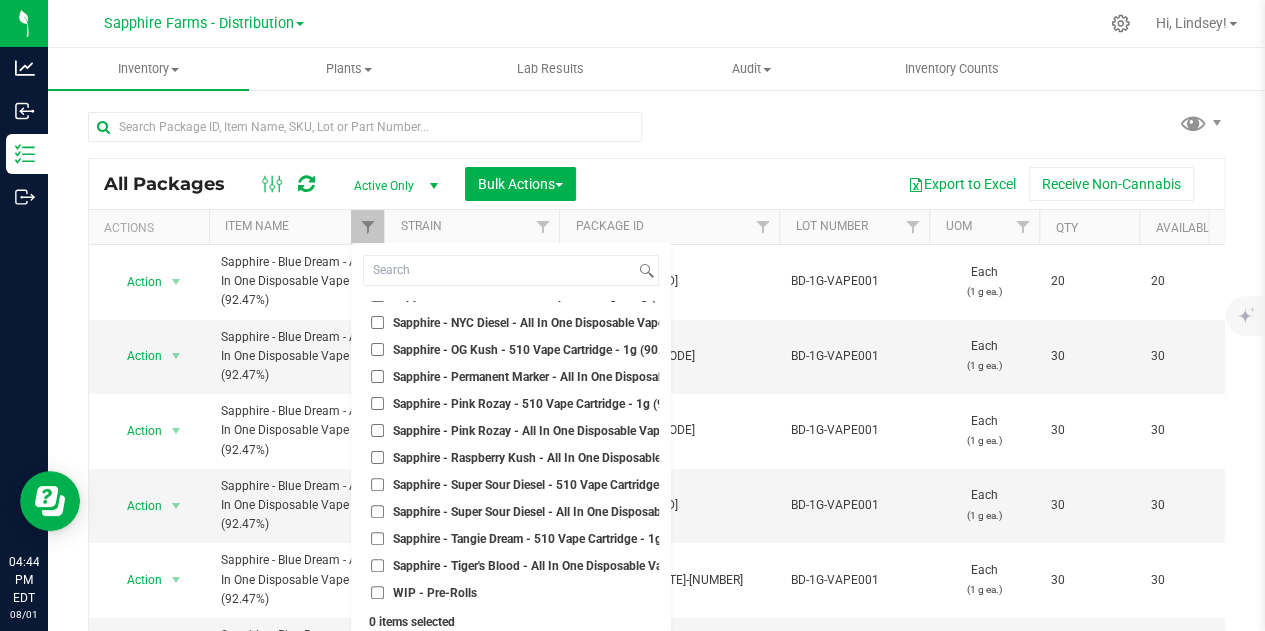 scroll, scrollTop: 3651, scrollLeft: 0, axis: vertical 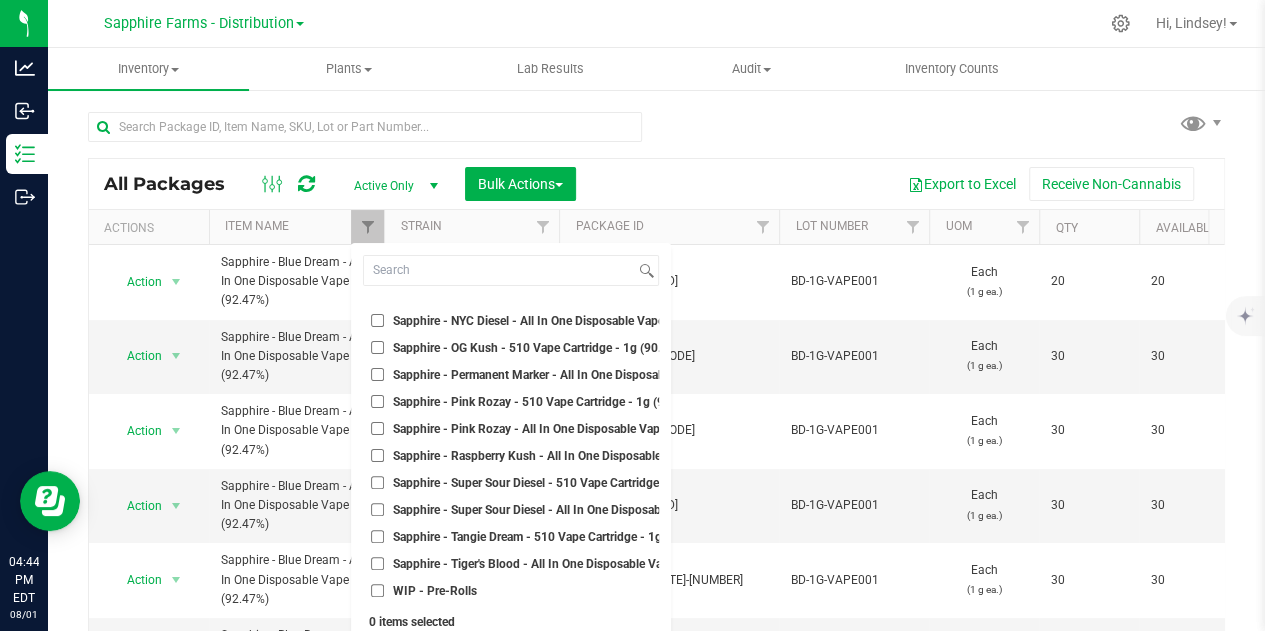 click on "Sapphire - Raspberry Kush - All In One Disposable Vape - 1g (92.22%)" at bounding box center (377, 455) 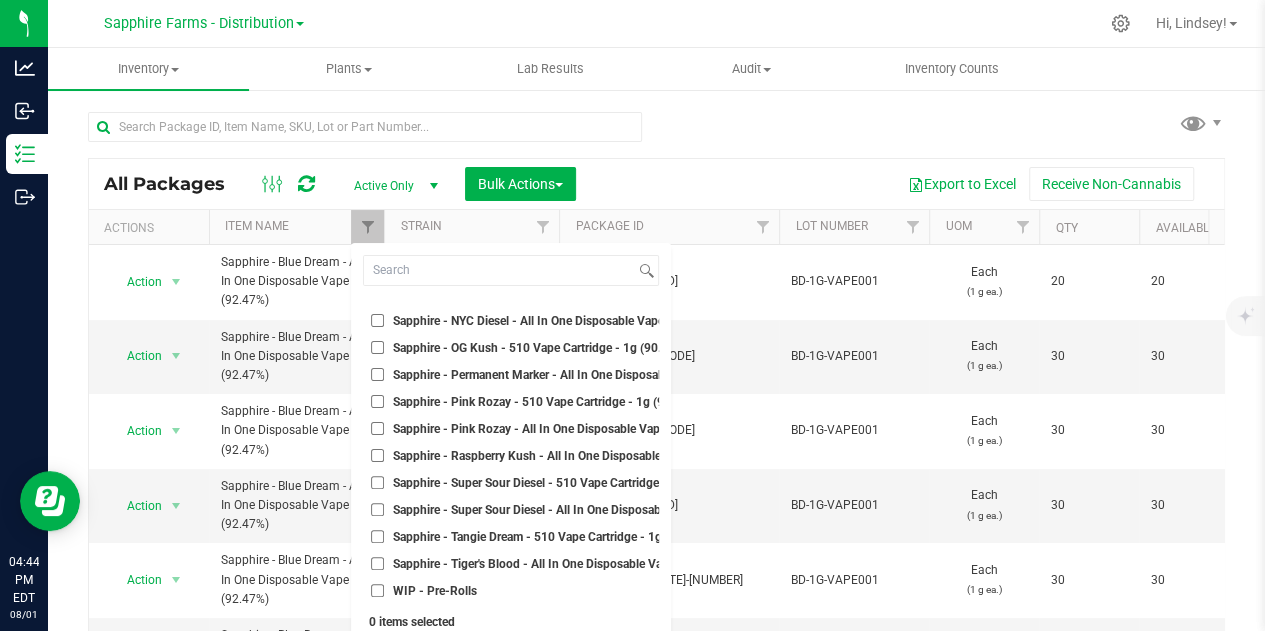 checkbox on "true" 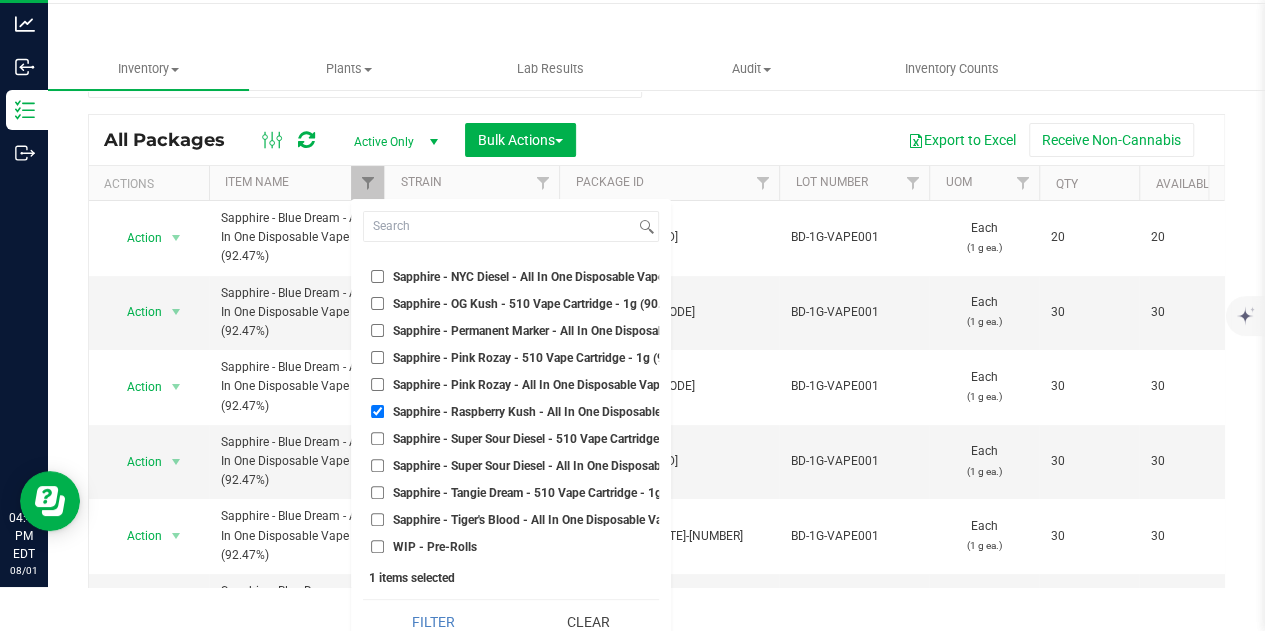 scroll, scrollTop: 62, scrollLeft: 0, axis: vertical 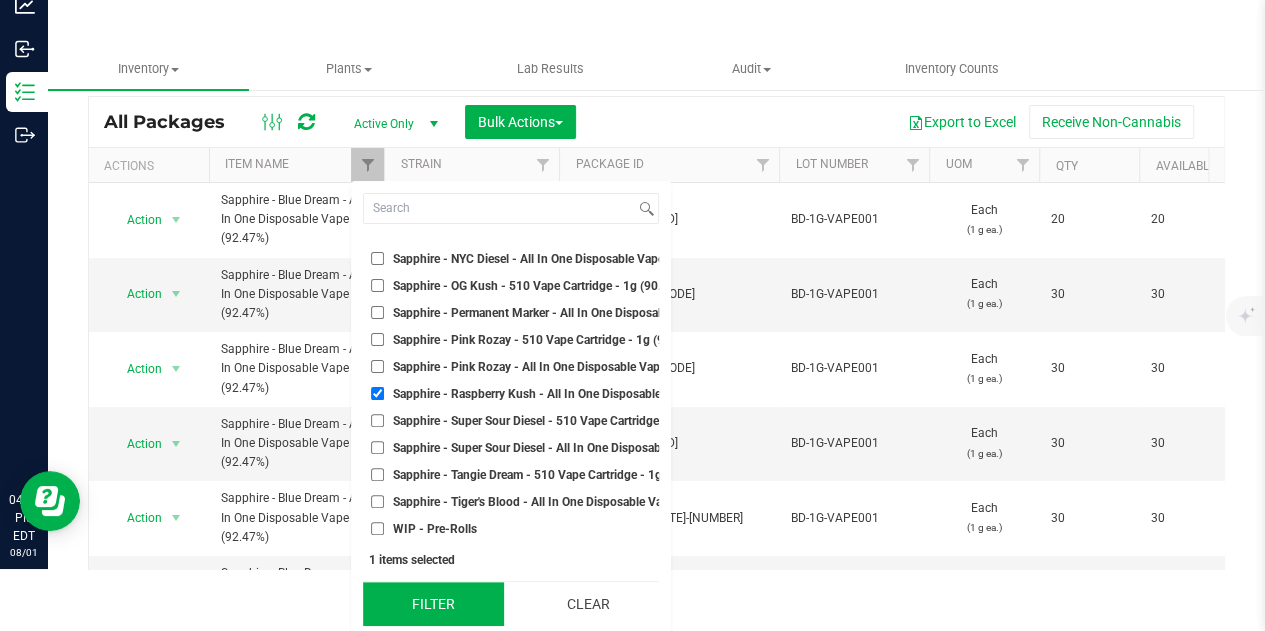 click on "Filter" at bounding box center (433, 604) 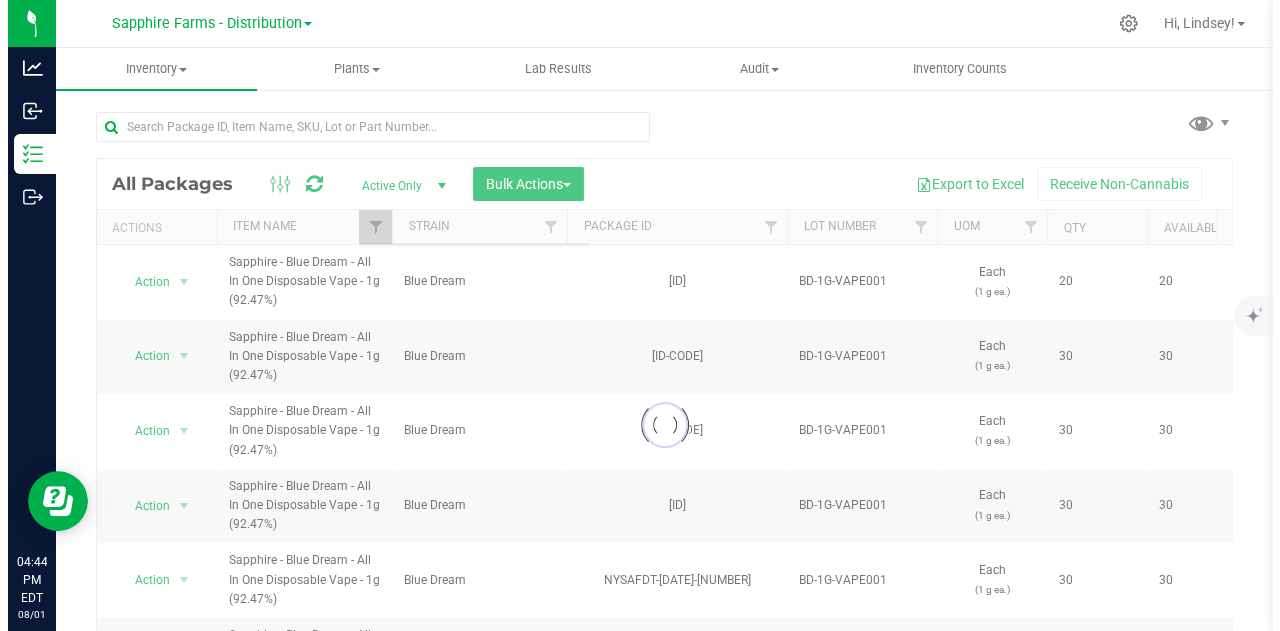 scroll, scrollTop: 0, scrollLeft: 0, axis: both 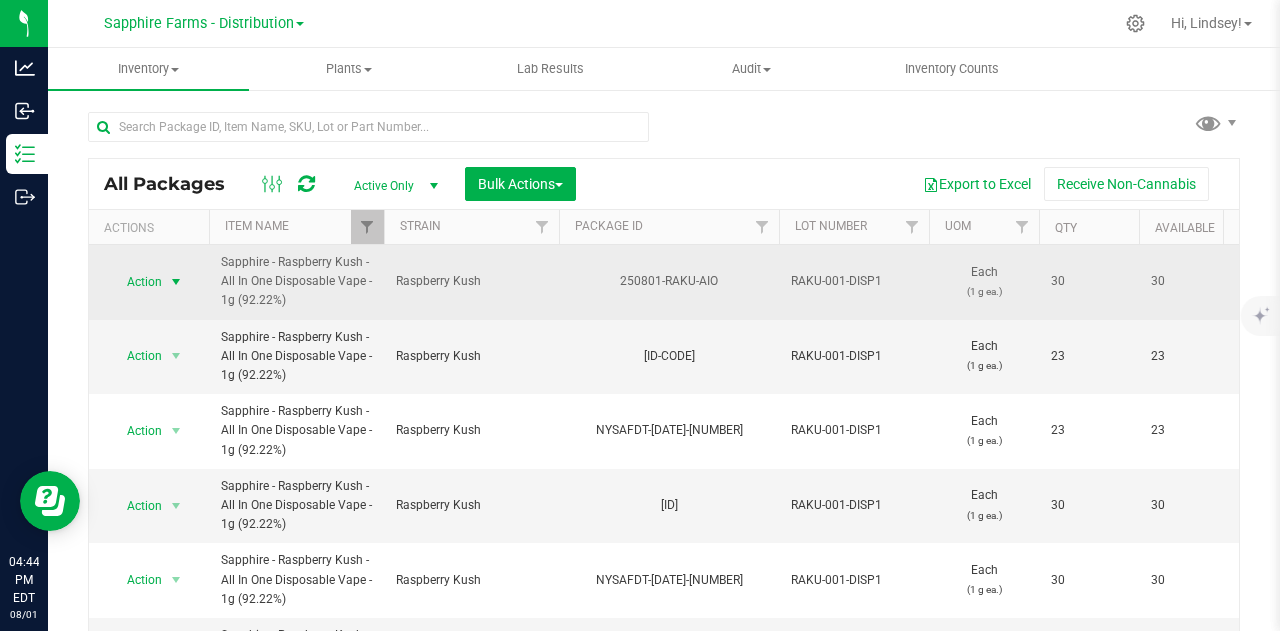 click on "Action" at bounding box center (136, 282) 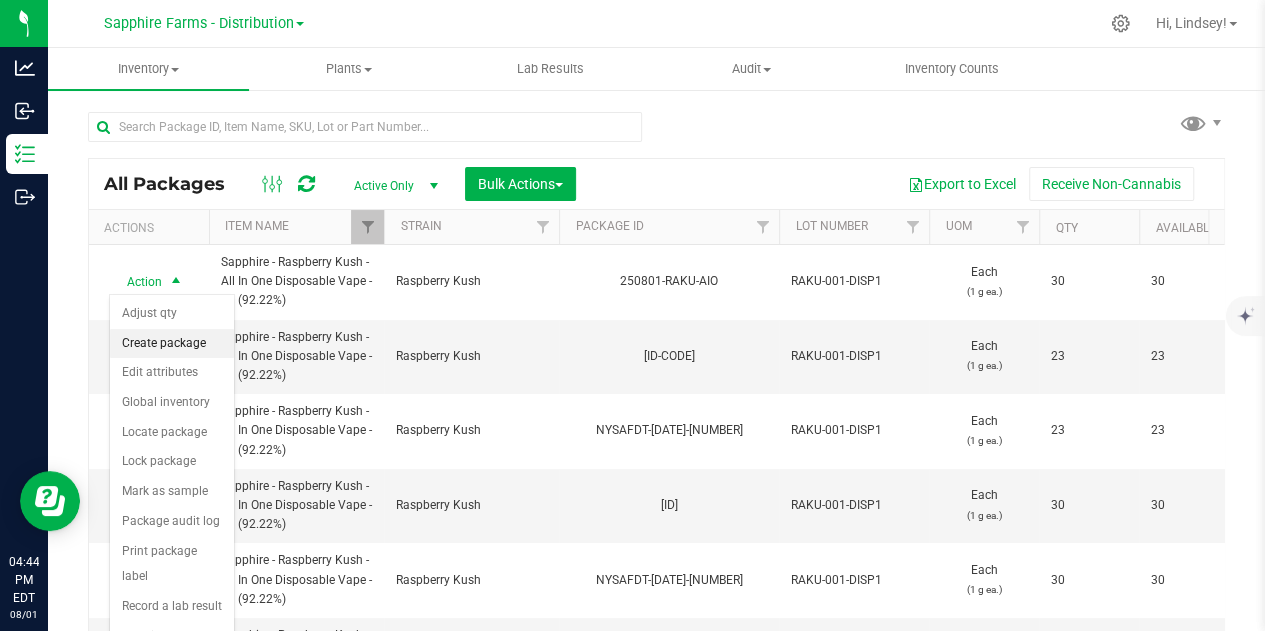 click on "Create package" at bounding box center [172, 344] 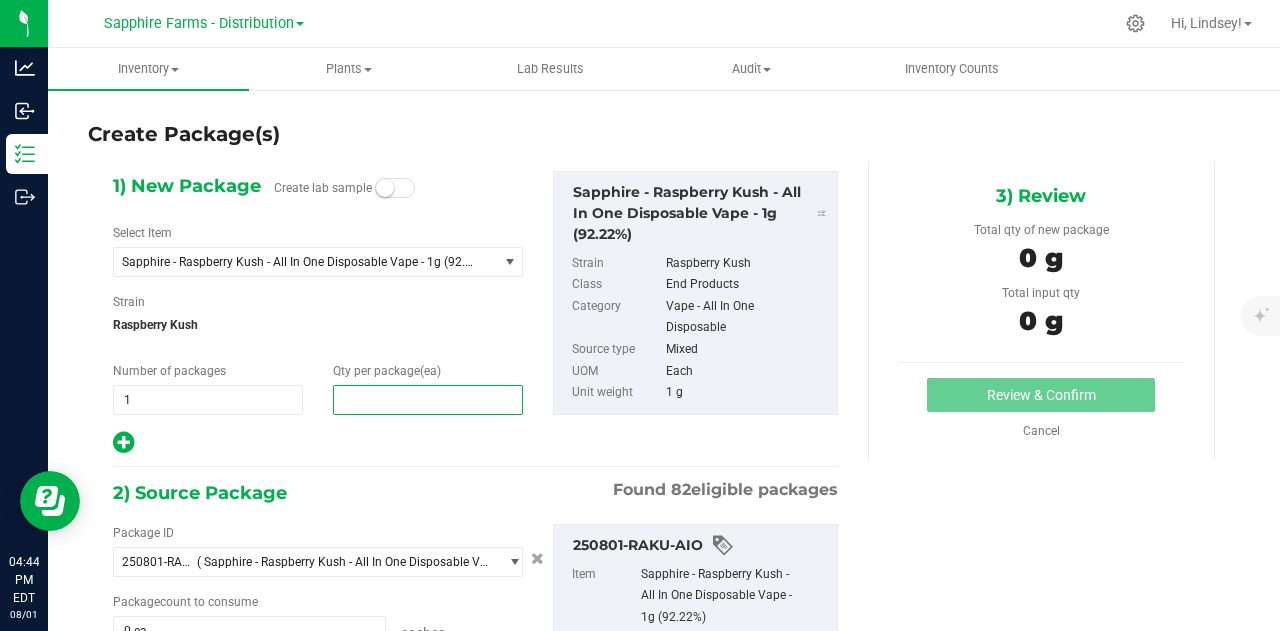 click at bounding box center [428, 400] 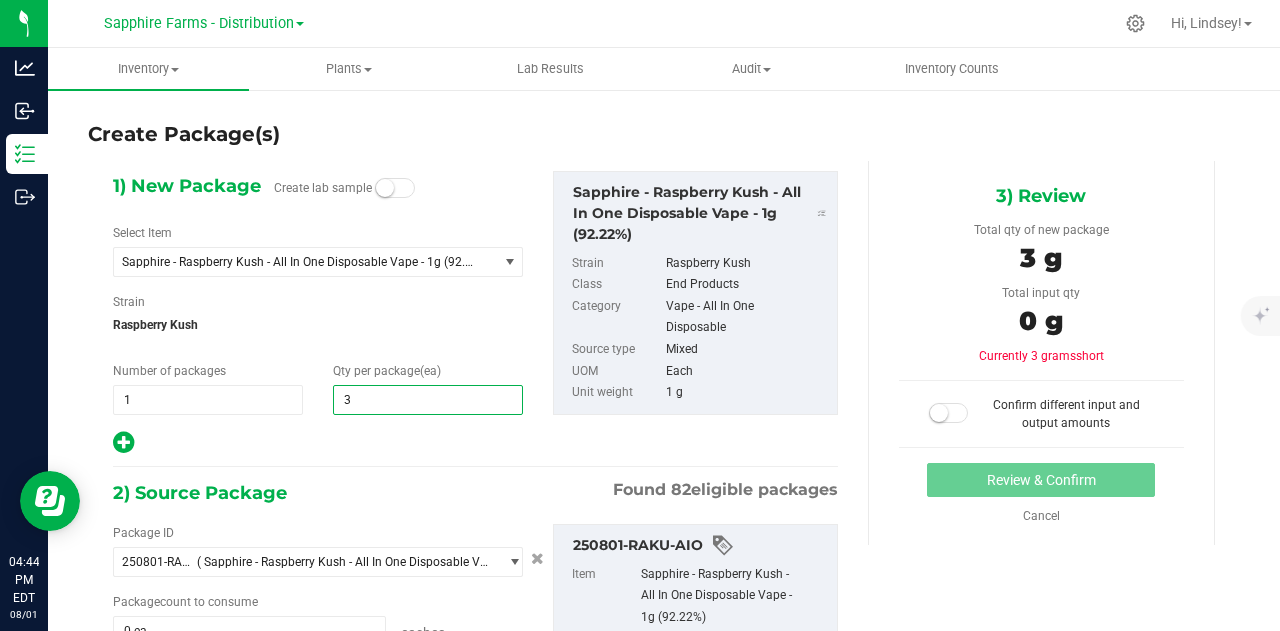 type on "30" 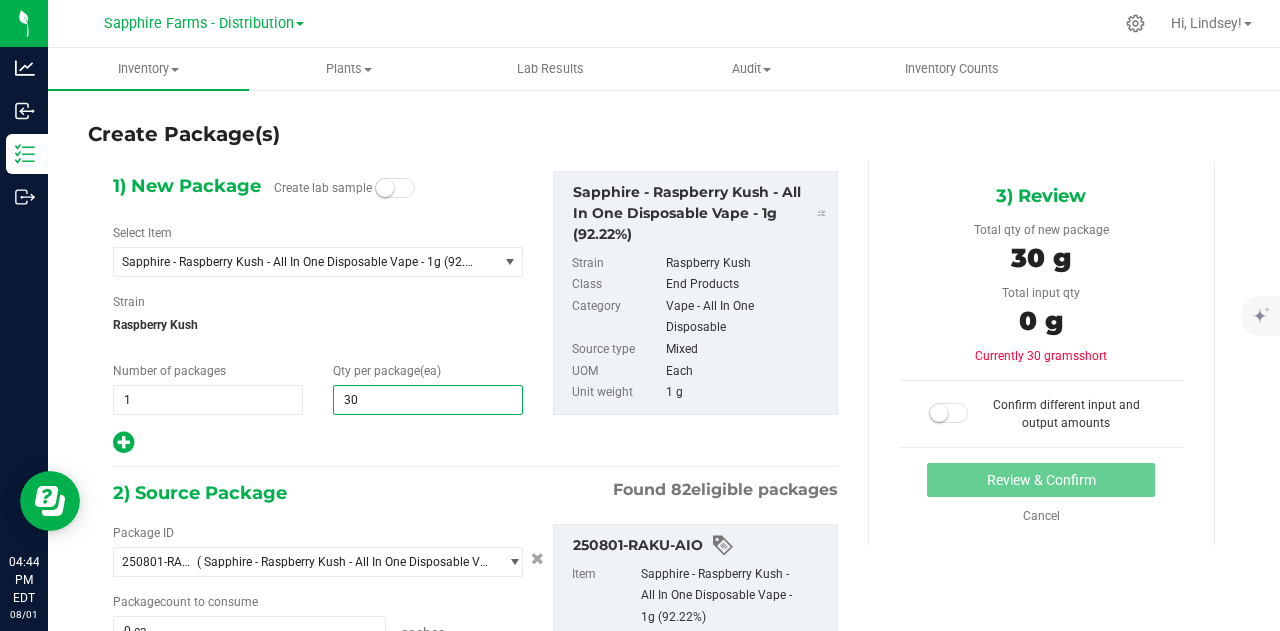 type on "30" 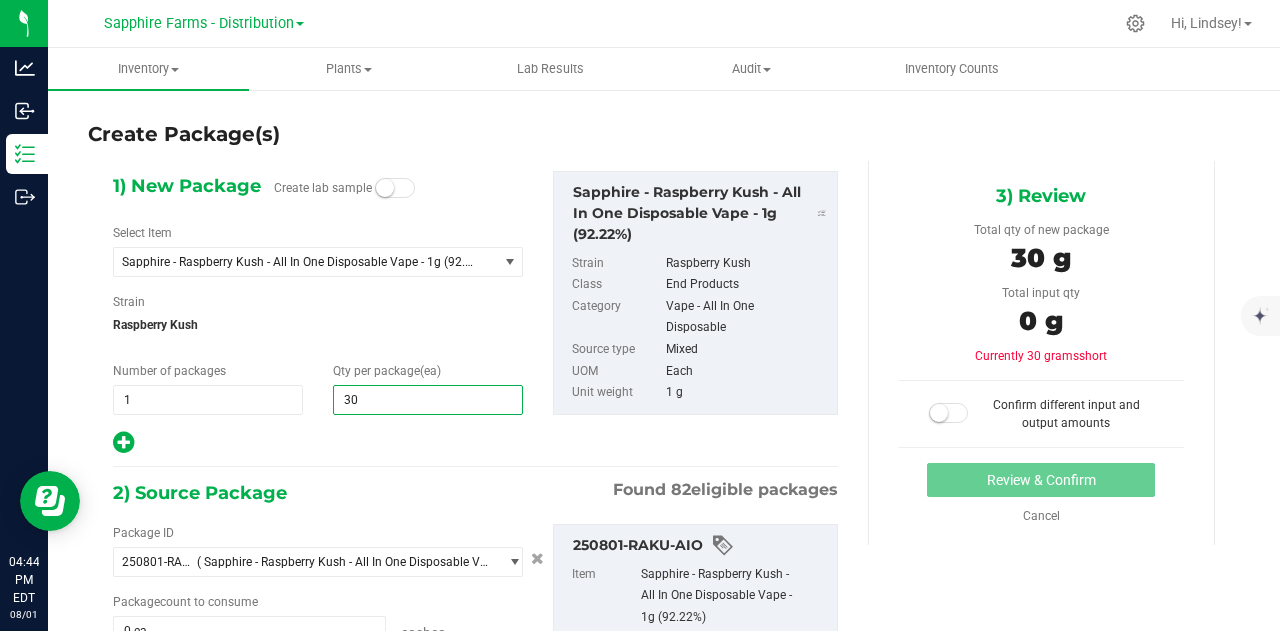 click on "1) New Package
Create lab sample
Select Item
Sapphire - Raspberry Kush - All In One Disposable Vape - 1g (92.22%)
BULK - Ground - Pre-Roll Material BULK - KIEF BULK Biomass - Extraction Material BULK FLOWER - A GRADE BULK Flower - All Gas OG - A Grade BULK Flower - All Gas OG - SMALLS BULK Flower - Animal Face - A Grade BULK Flower - Animal Face - B Grade BULK Flower - Animal Face - SMALLS BULK FLOWER - B GRADE BULK FLOWER - BATCH ONE TRIM BULK FLOWER - BIOMASS BULK FLOWER - BUCKED BULK Flower - Caramel Cream - B Grade BULK FLOWER - A GRADE BULK Flower - All Gas OG - A Grade BULK Flower - All Gas OG - SMALLS BULK Flower - Animal Face - A Grade BULK Flower - Animal Face - B Grade BULK Flower - Animal Face - SMALLS BULK FLOWER - B GRADE BULK FLOWER - BATCH ONE TRIM BULK FLOWER - BIOMASS BULK FLOWER - BUCKED BULK Flower - Caramel Cream - B Grade BULK FLOWER - KIEF" at bounding box center (475, 518) 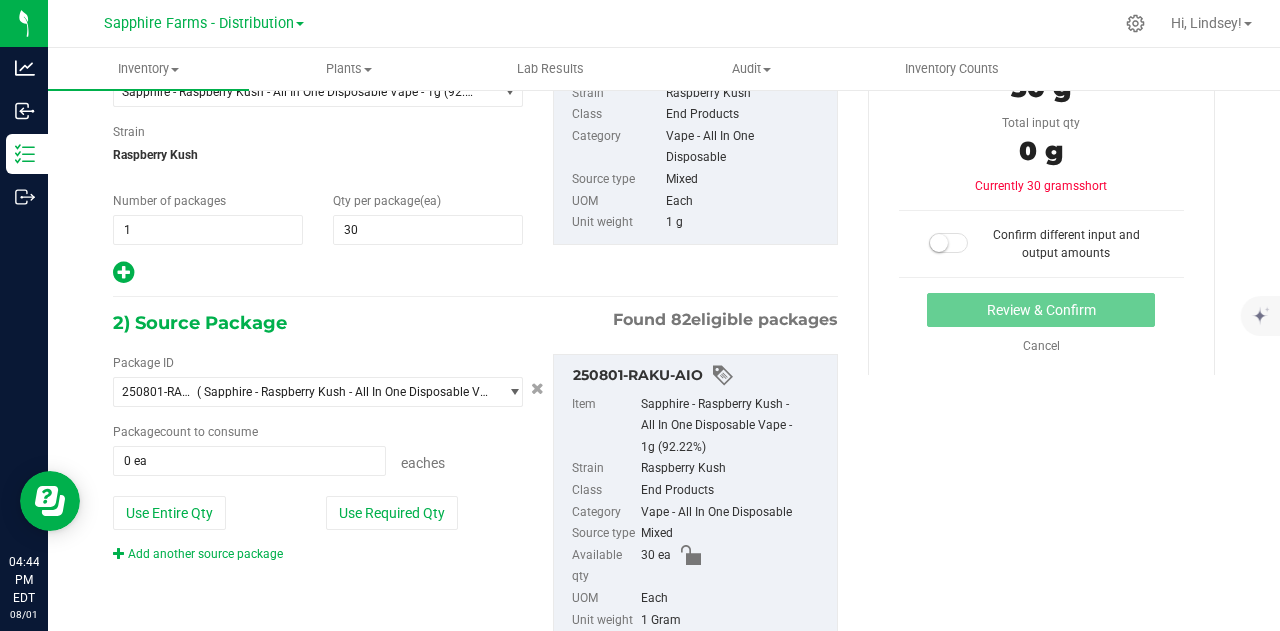 scroll, scrollTop: 268, scrollLeft: 0, axis: vertical 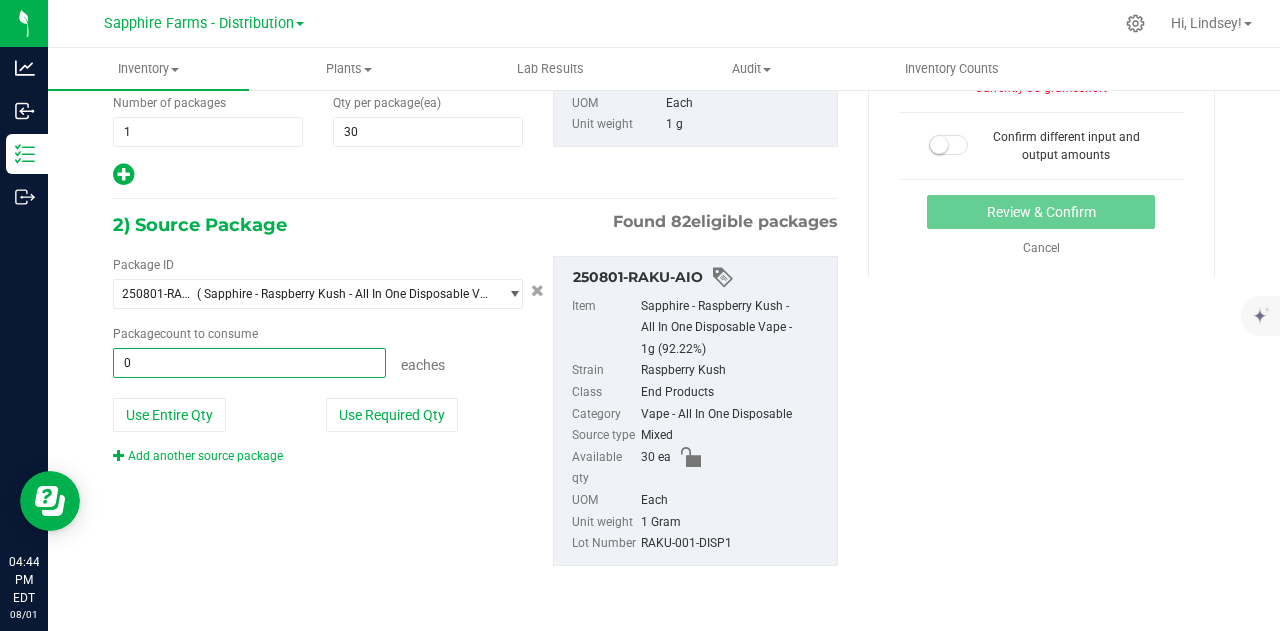 type 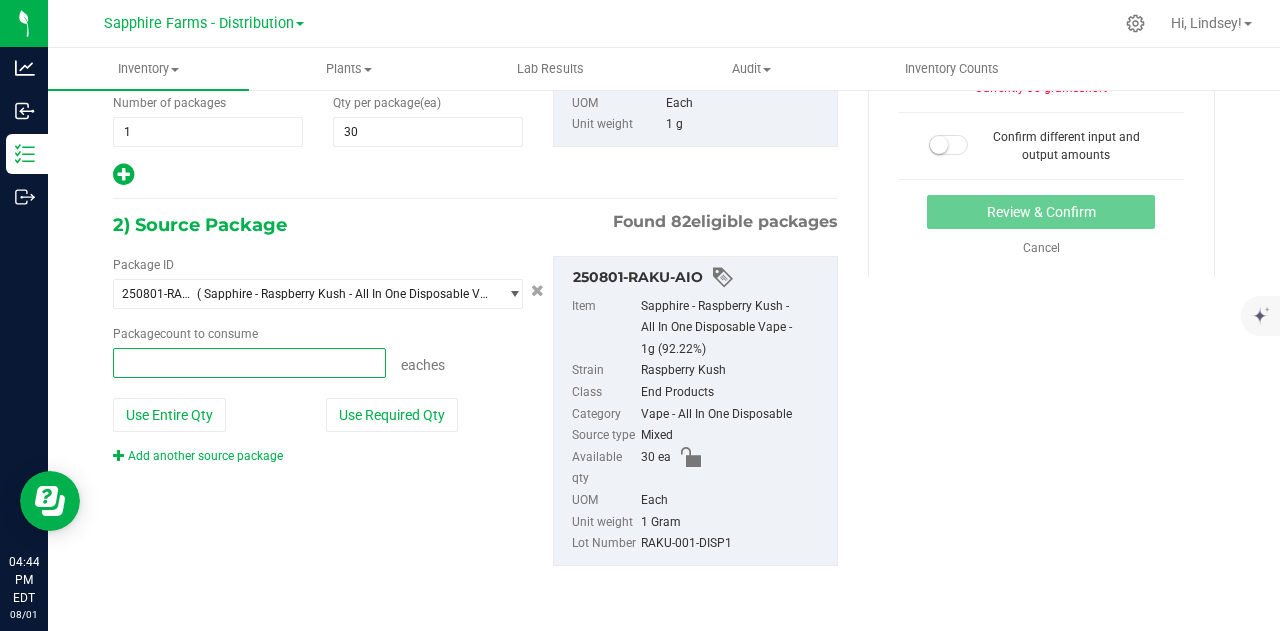 click at bounding box center (249, 363) 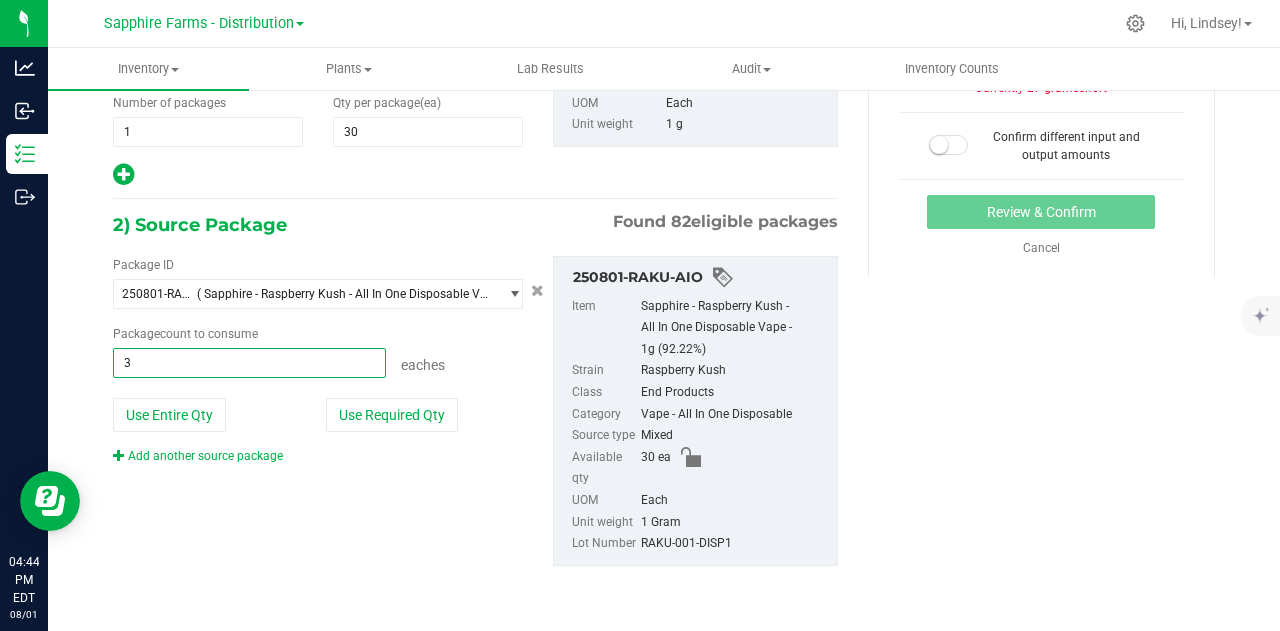 type on "30" 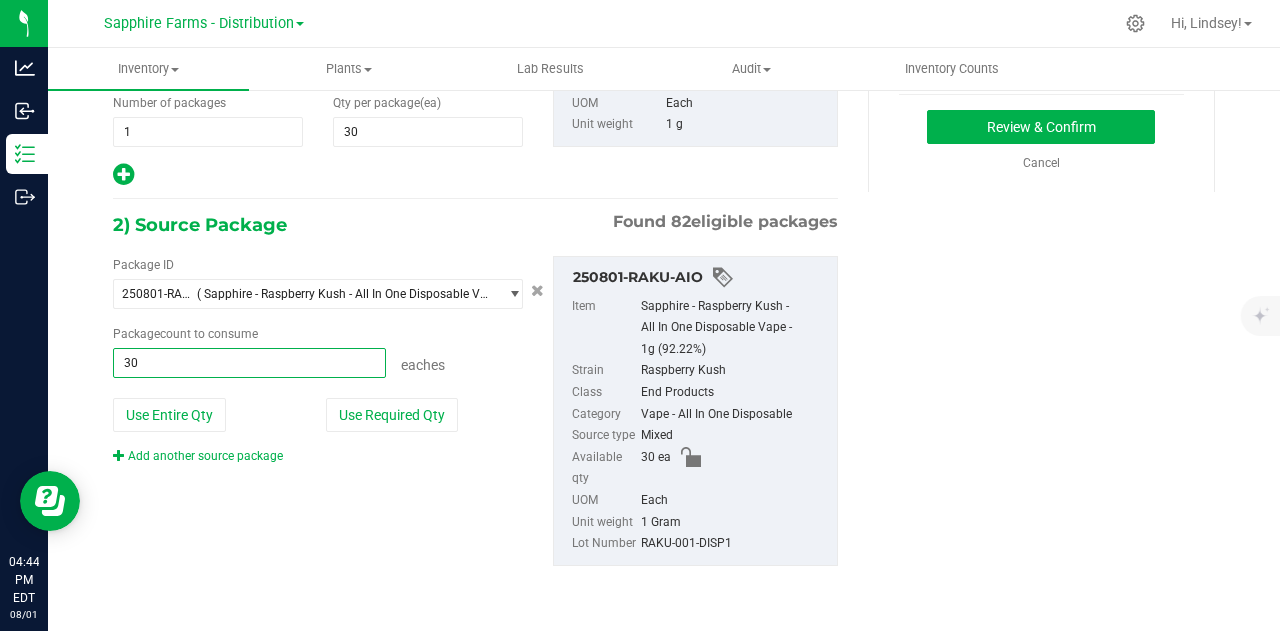 type on "30 ea" 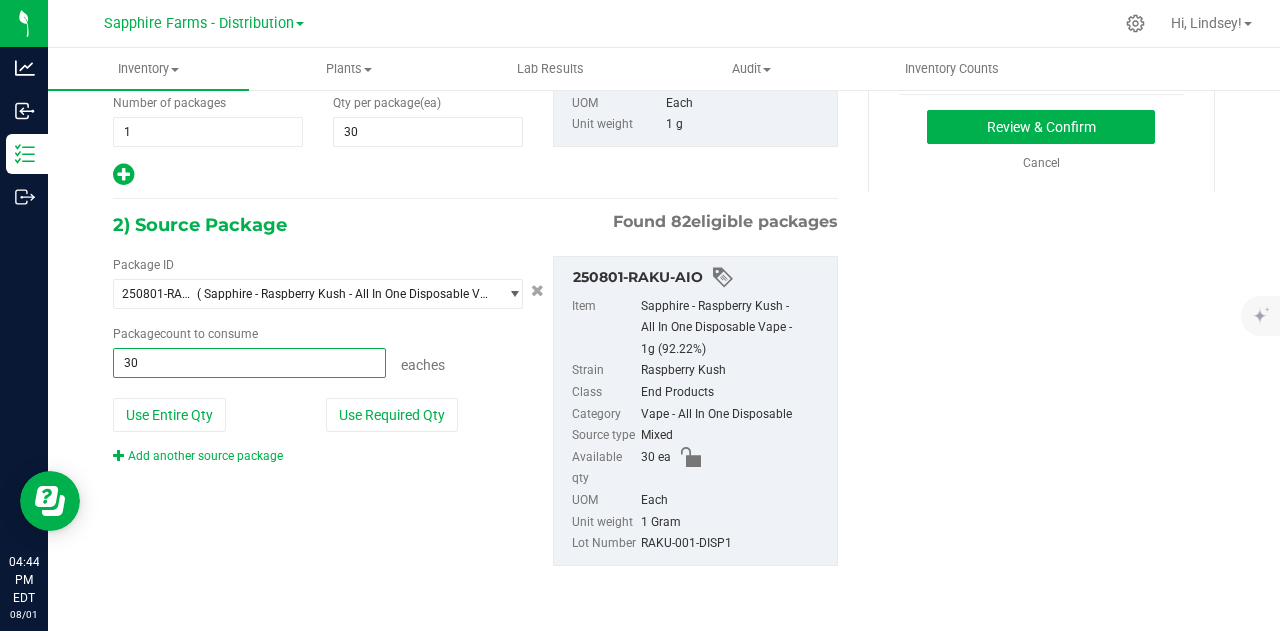 click on "Package ID
[ID-CODE]
(
Sapphire - Raspberry Kush - All In One Disposable Vape - 1g (92.22%)
)
[ID-CODE] [ID-CODE] [ID-CODE] [ID-CODE] [ID-CODE] [ID-CODE] [ID-CODE] [ID-CODE] [ID-CODE] [ID-CODE] [ID-CODE] [ID-CODE] [ID-CODE] [ID-CODE] [ID-CODE] [ID-CODE] [ID-CODE] [ID-CODE] [ID-CODE] [ID-CODE] [ID-CODE] [ID-CODE] [ID-CODE] [ID-CODE] [ID-CODE] [ID-CODE] [ID-CODE] [ID-CODE] [ID-CODE] [ID-CODE] [ID-CODE] [ID-CODE] [ID-CODE]" at bounding box center (475, 411) 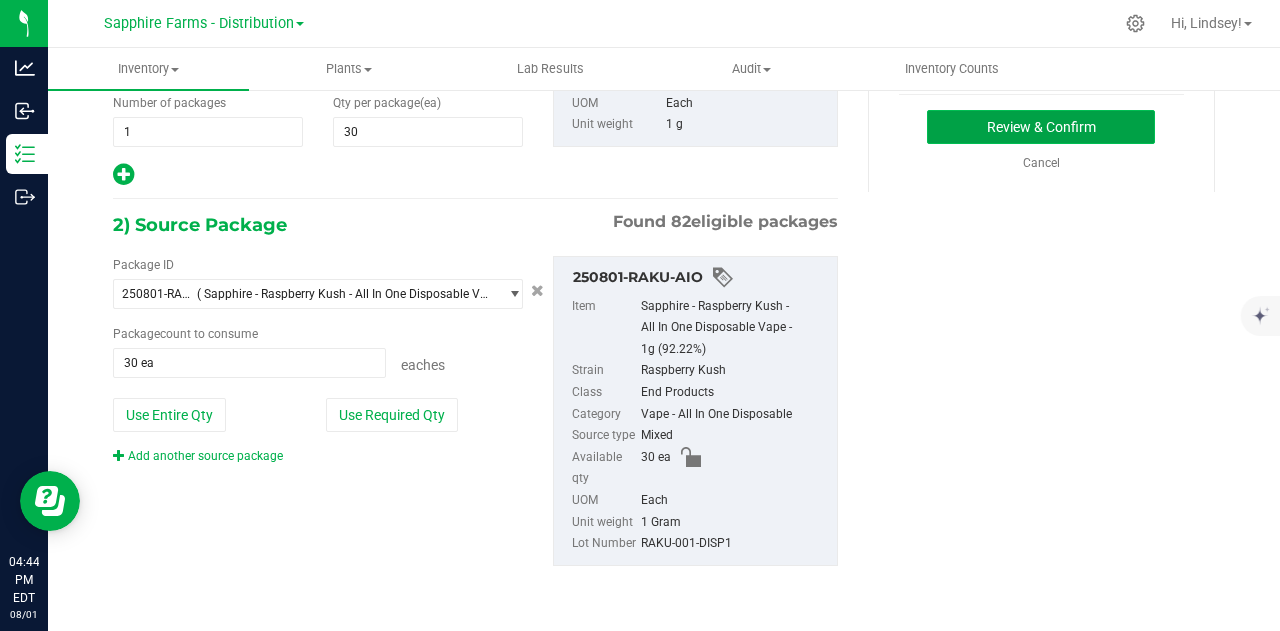 click on "Review & Confirm" at bounding box center (1041, 127) 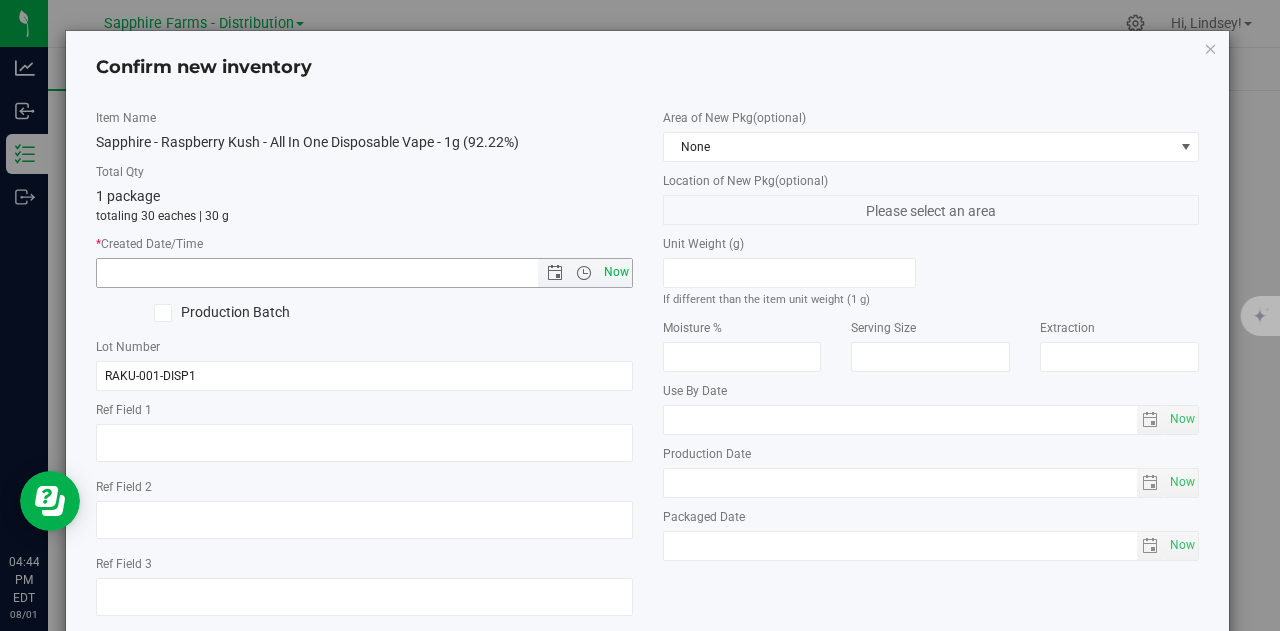 click on "Now" at bounding box center [616, 272] 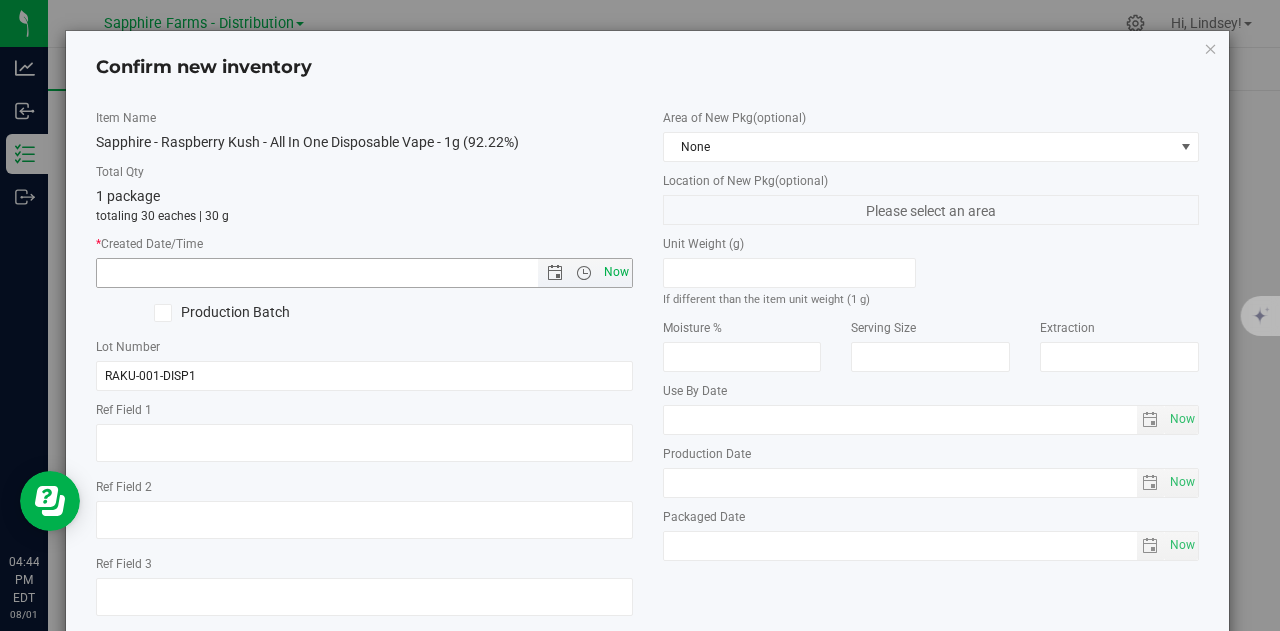 type on "[DATE] [TIME]" 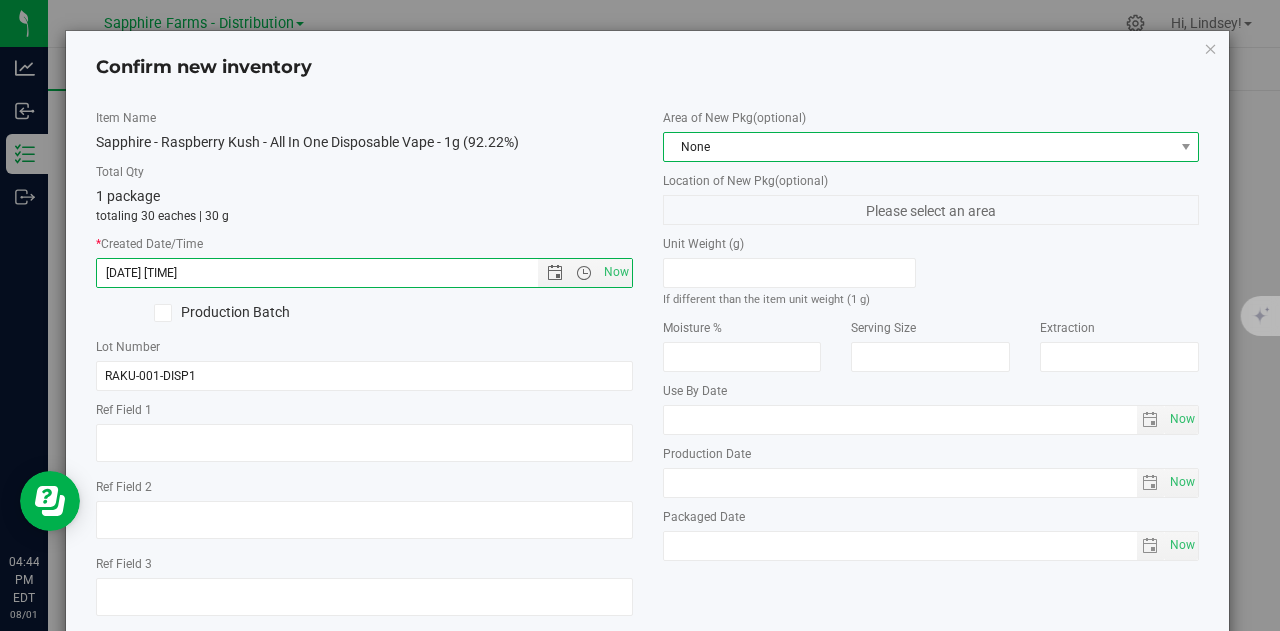 click on "None" at bounding box center [931, 147] 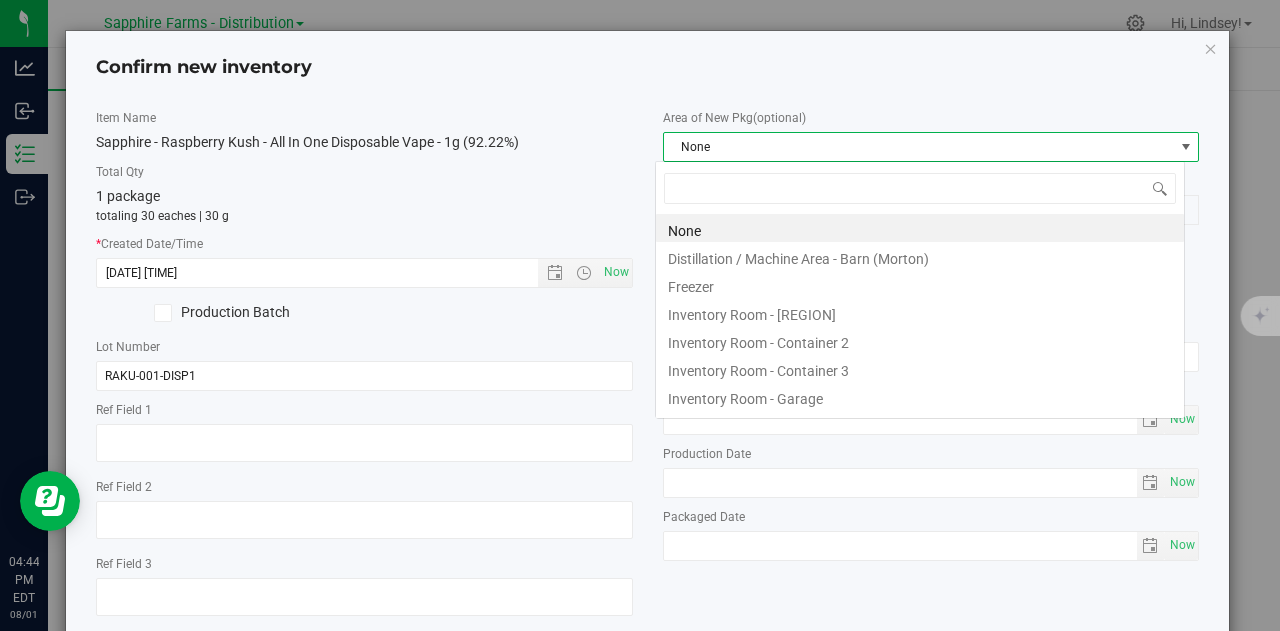 scroll, scrollTop: 99970, scrollLeft: 99470, axis: both 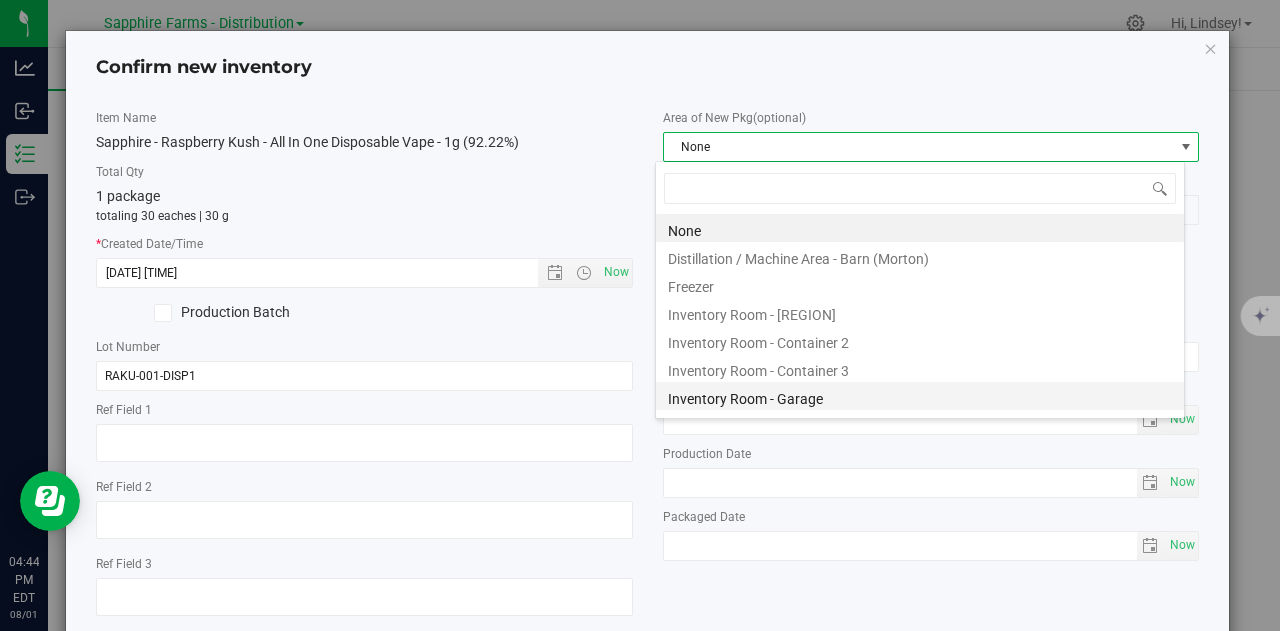 click on "Inventory Room - Garage" at bounding box center [920, 396] 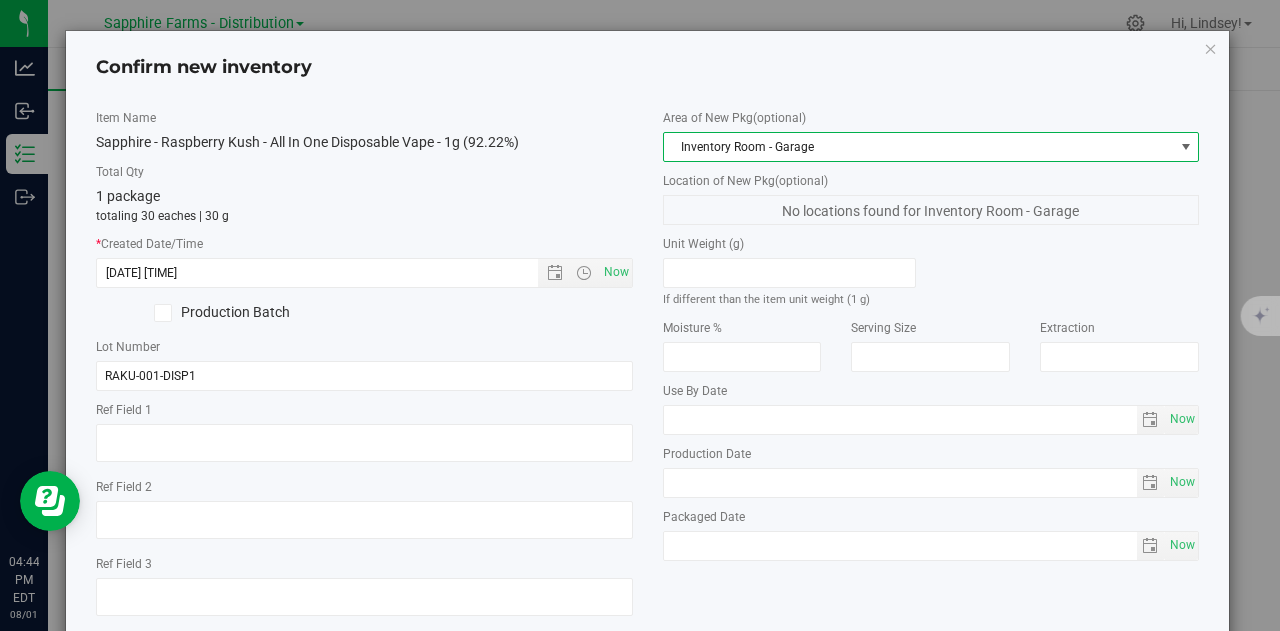 click on "Total Qty" at bounding box center [364, 172] 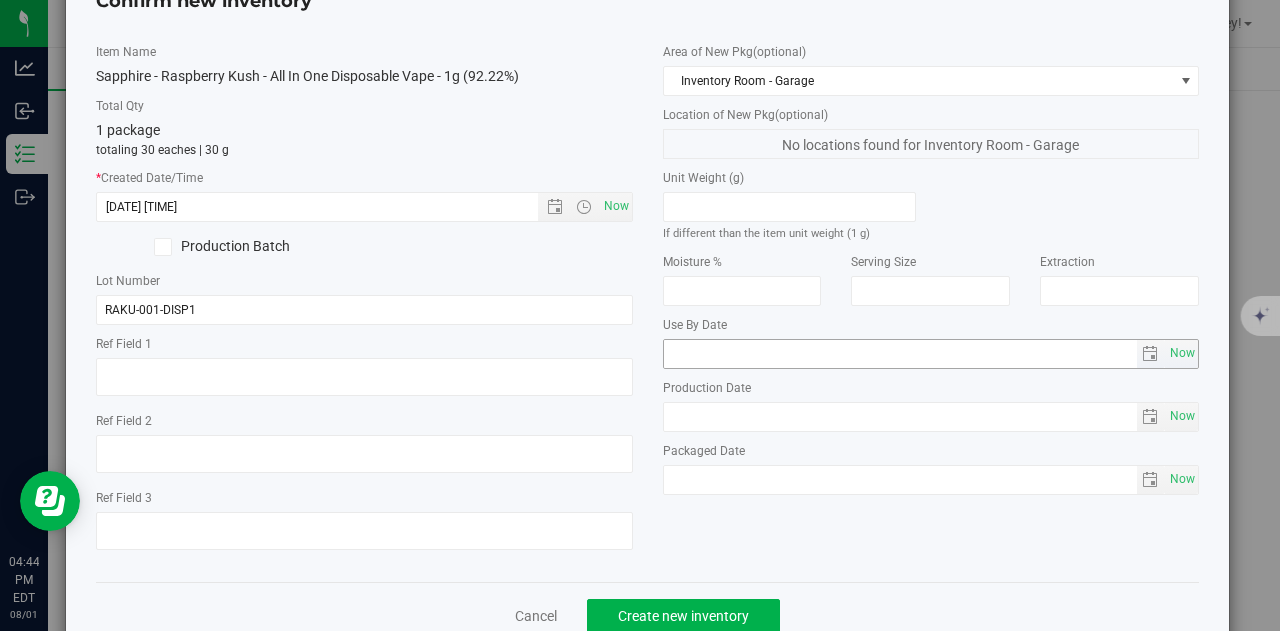 scroll, scrollTop: 113, scrollLeft: 0, axis: vertical 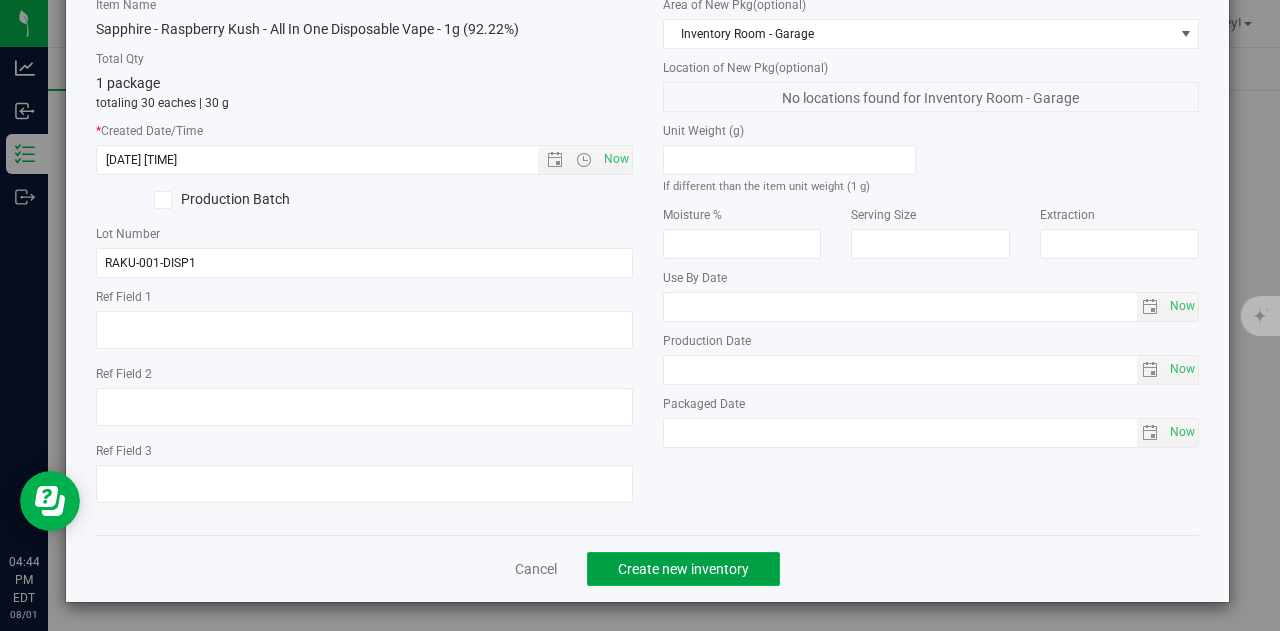 click on "Create new inventory" 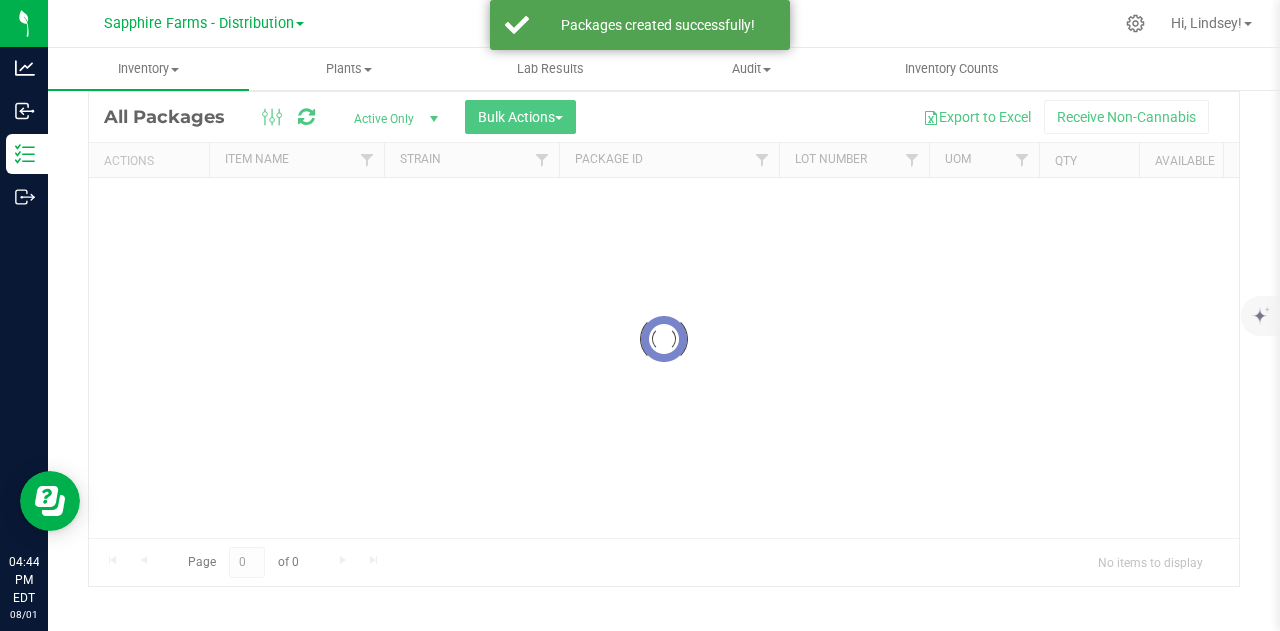 scroll, scrollTop: 66, scrollLeft: 0, axis: vertical 